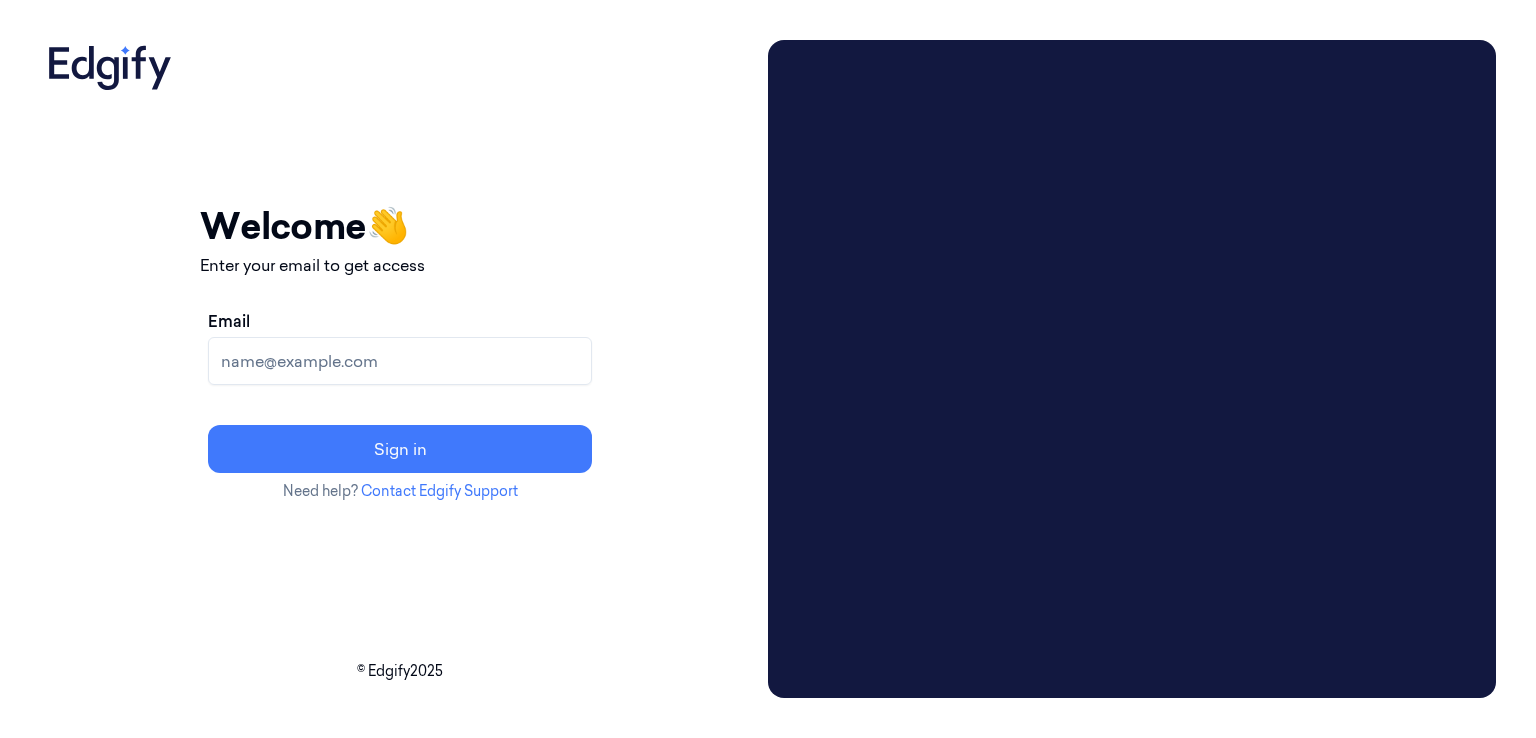 scroll, scrollTop: 0, scrollLeft: 0, axis: both 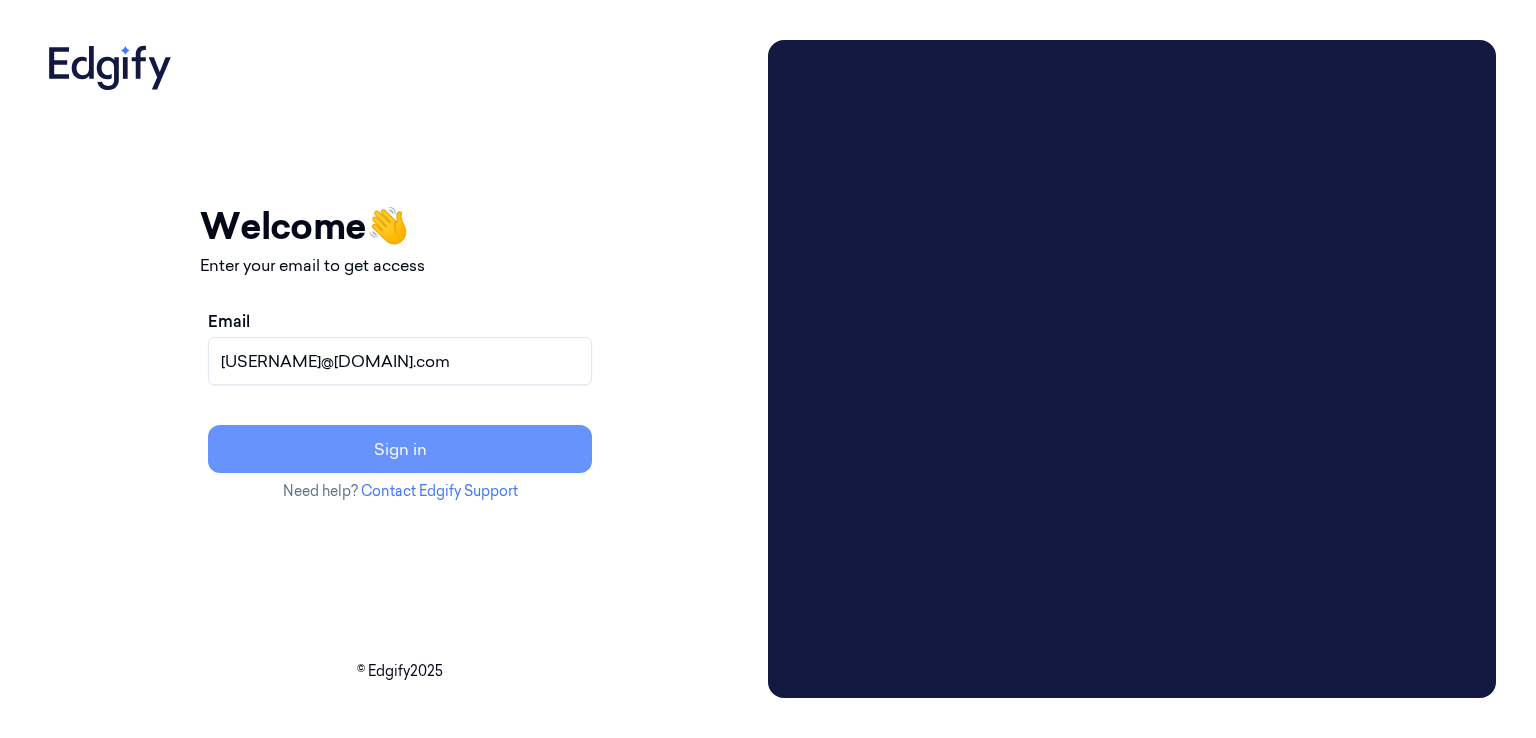 type on "[USERNAME]@[DOMAIN].com" 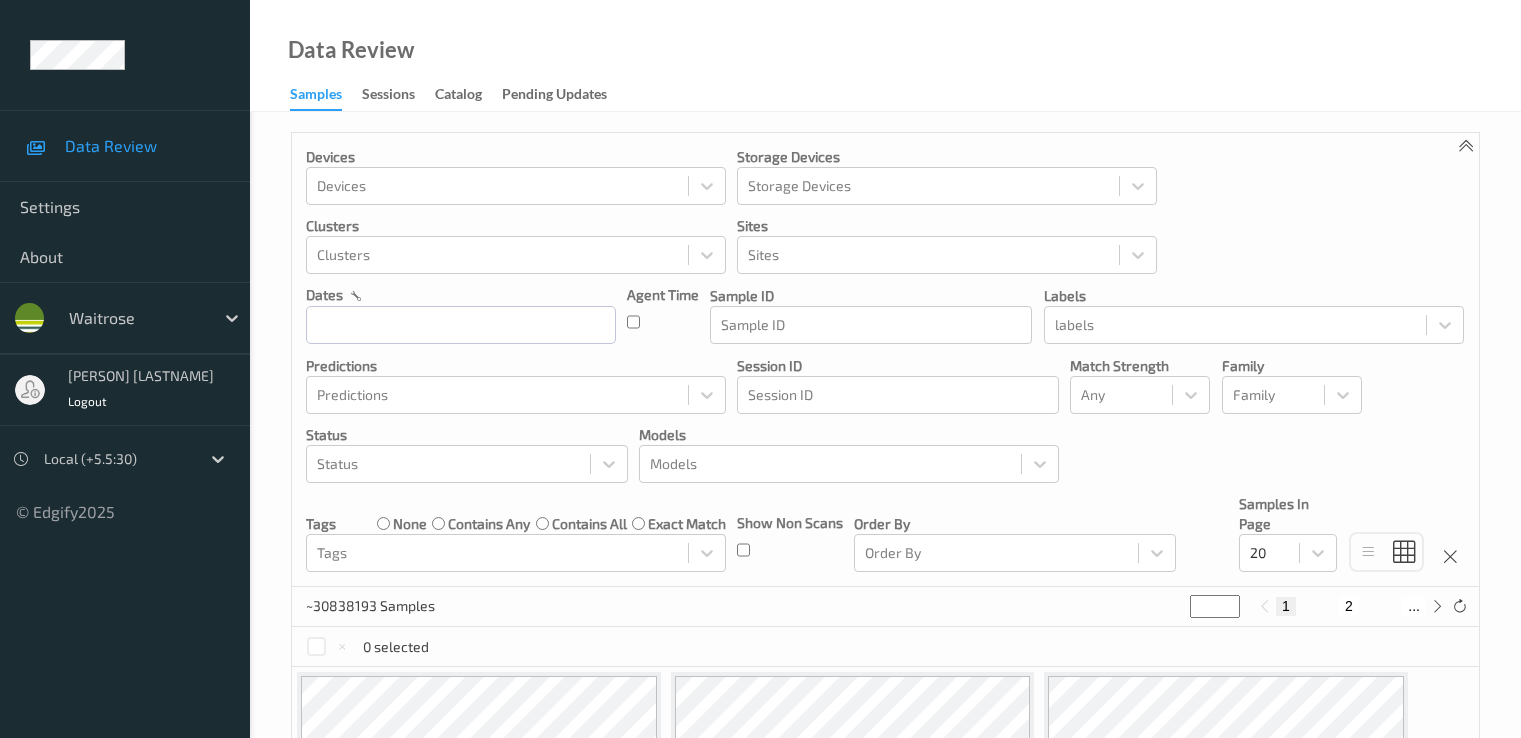 scroll, scrollTop: 0, scrollLeft: 0, axis: both 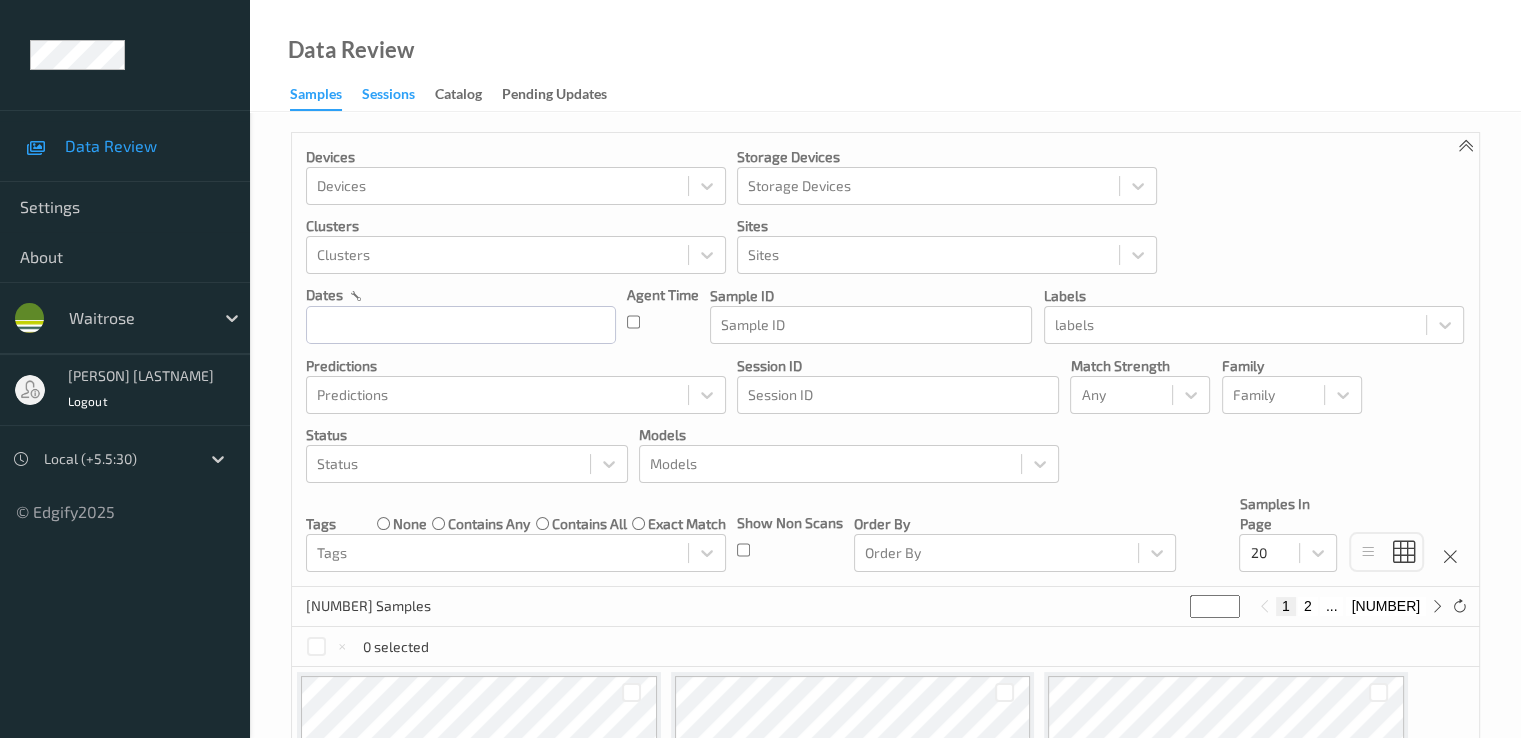 click on "Sessions" at bounding box center (388, 96) 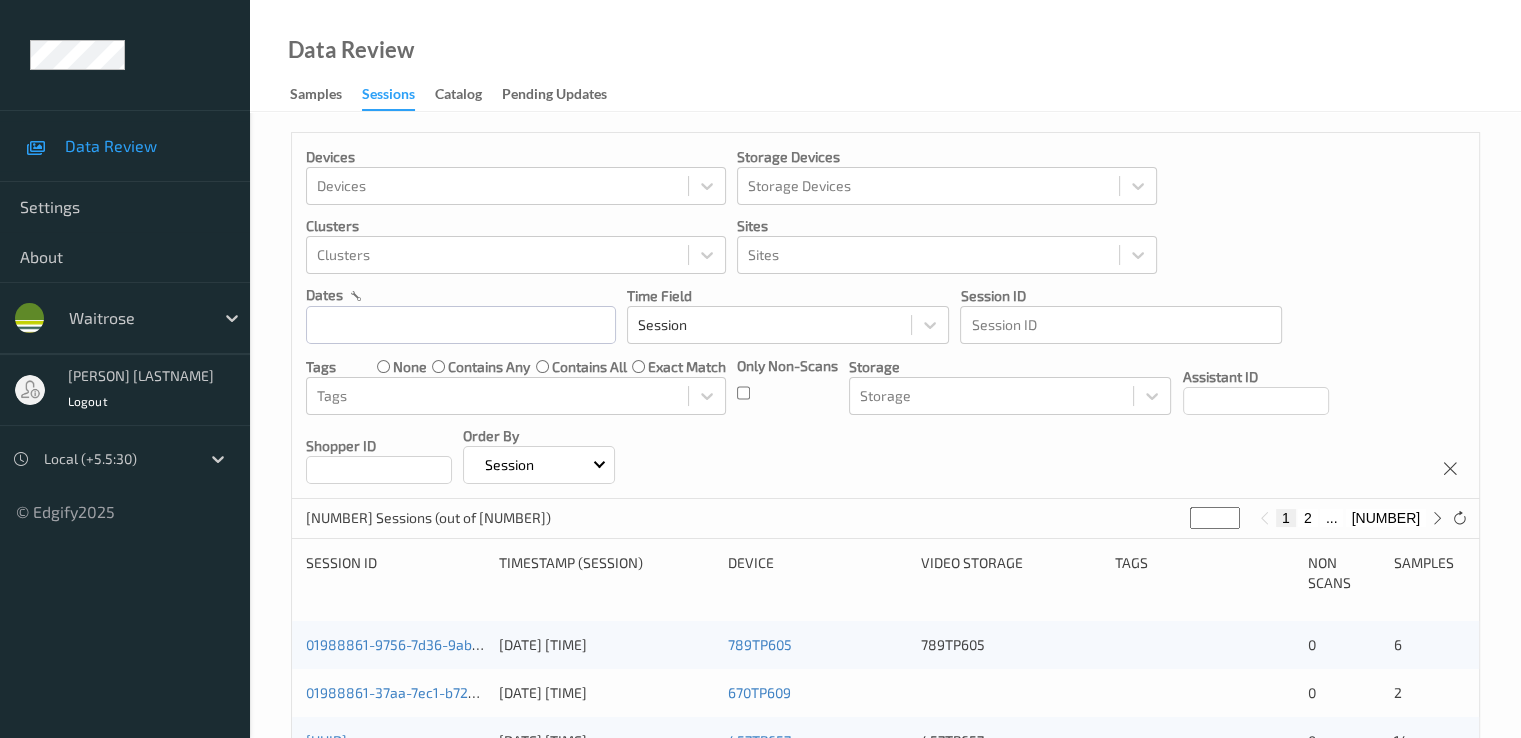 click on "Devices Devices Storage Devices Storage Devices Clusters Clusters Sites Sites dates Time Field Session Session ID Session ID Tags none contains any contains all exact match Tags Only Non-Scans Storage Storage Assistant ID Shopper ID Order By Session [NUMBER] Sessions (out of [NUMBER]) *  1   2   ...   167107  Session ID Timestamp (Session) Device Video Storage Tags Non Scans Samples [UUID] [DATE] [TIME] 789TP605 789TP605 0 6 [UUID] [DATE] [TIME] 670TP609 0 2 [UUID] [DATE] [TIME] 457TP657 457TP657 0 14 [UUID] [DATE] [TIME] 833TP601 0 4 [UUID] [DATE] [TIME] 789TP602 0 2 [UUID] [DATE] [TIME] 833TP605 0 1 [UUID] [DATE] [TIME] 789TP605 0 3 [UUID] [DATE] [TIME] 833TP607 0 2 [UUID] [DATE] [TIME] 0 5" at bounding box center (885, 887) 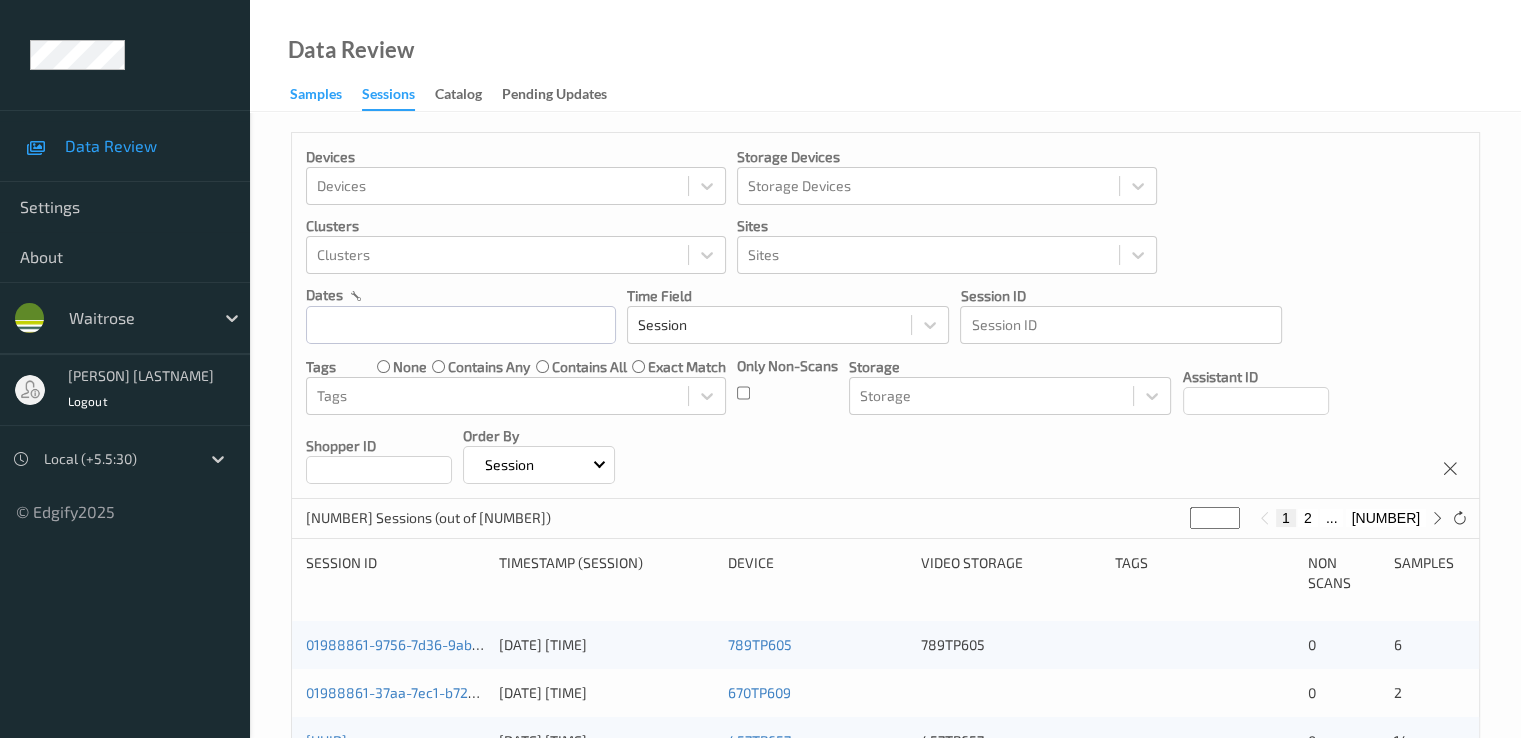 click on "Samples" at bounding box center (316, 96) 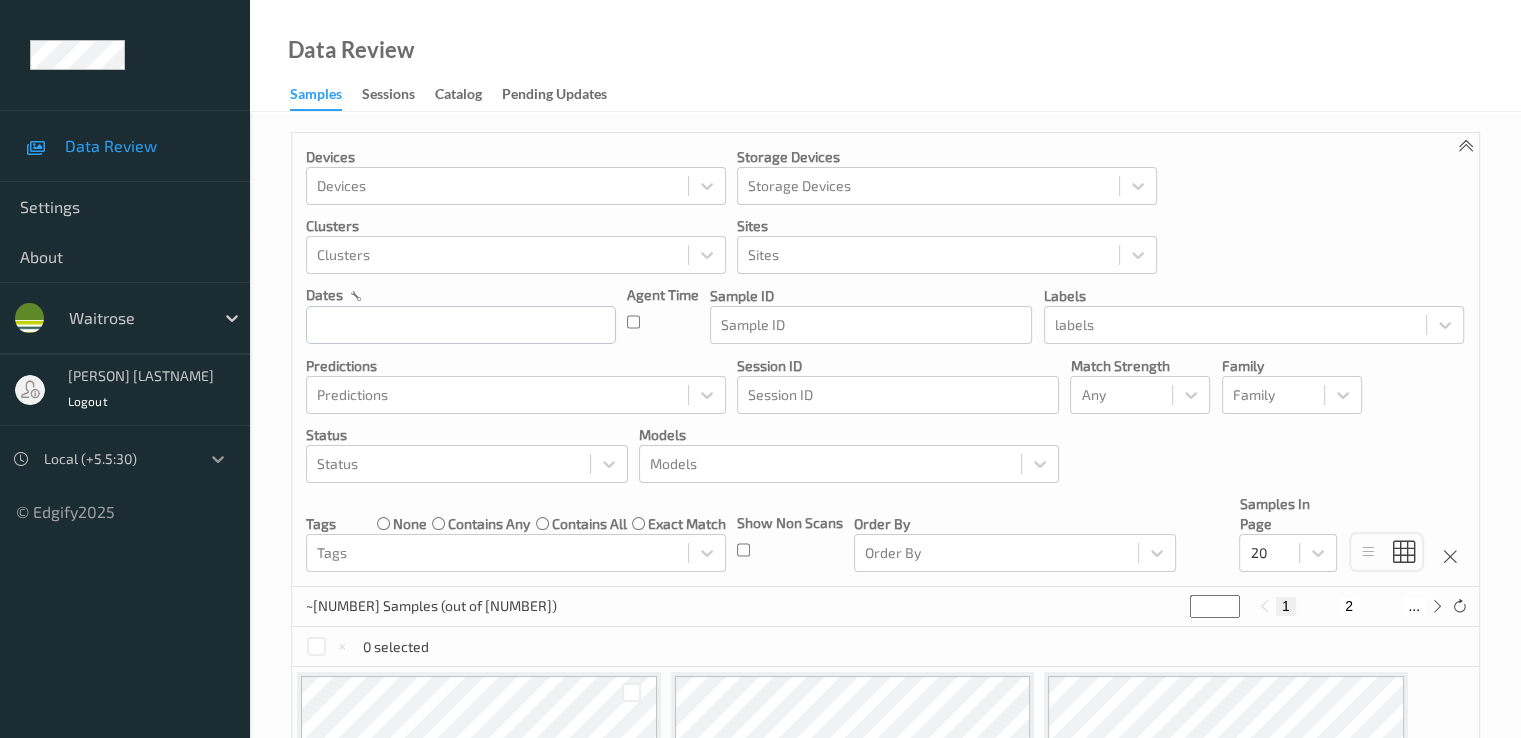 click 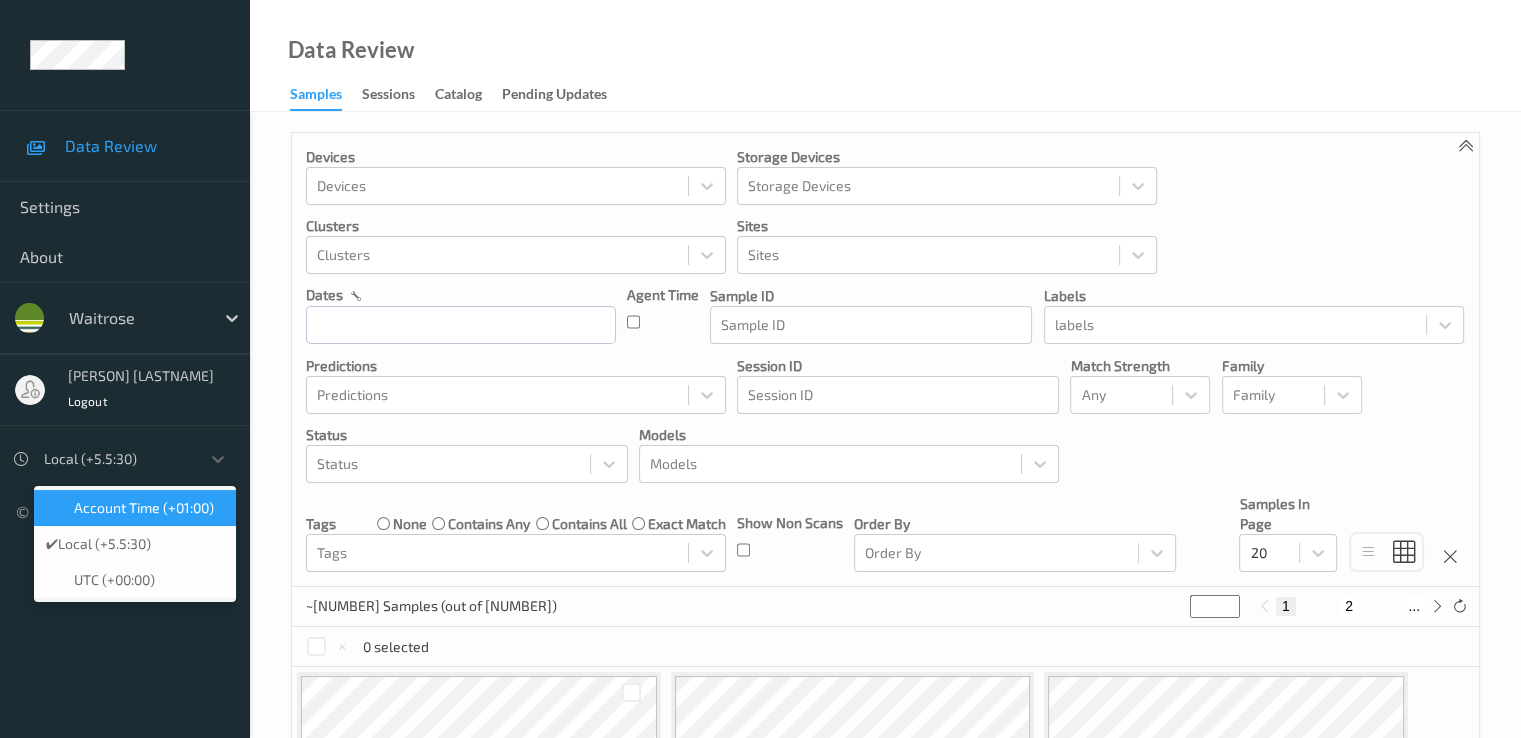 click on "Account Time (+01:00)" at bounding box center (144, 508) 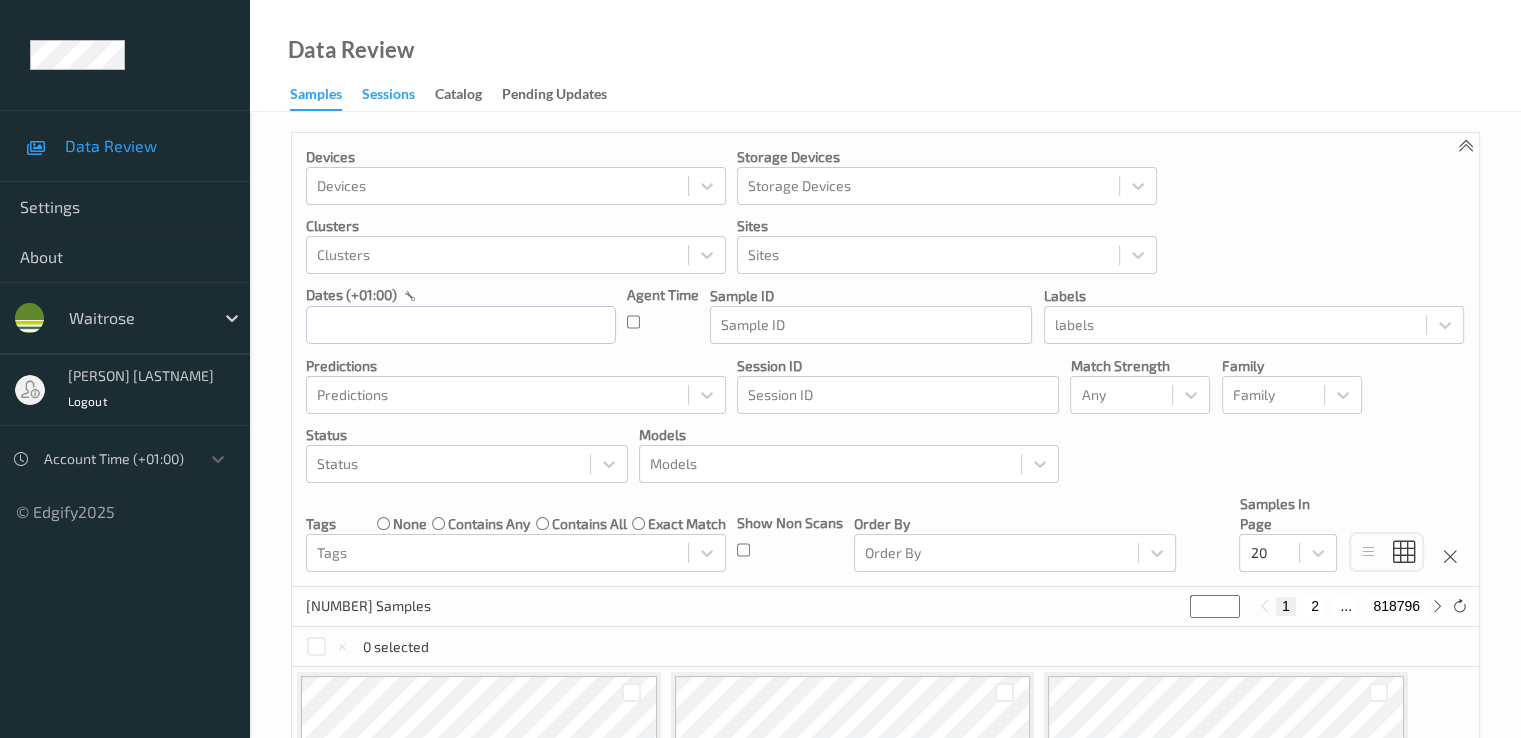click on "Sessions" at bounding box center [388, 96] 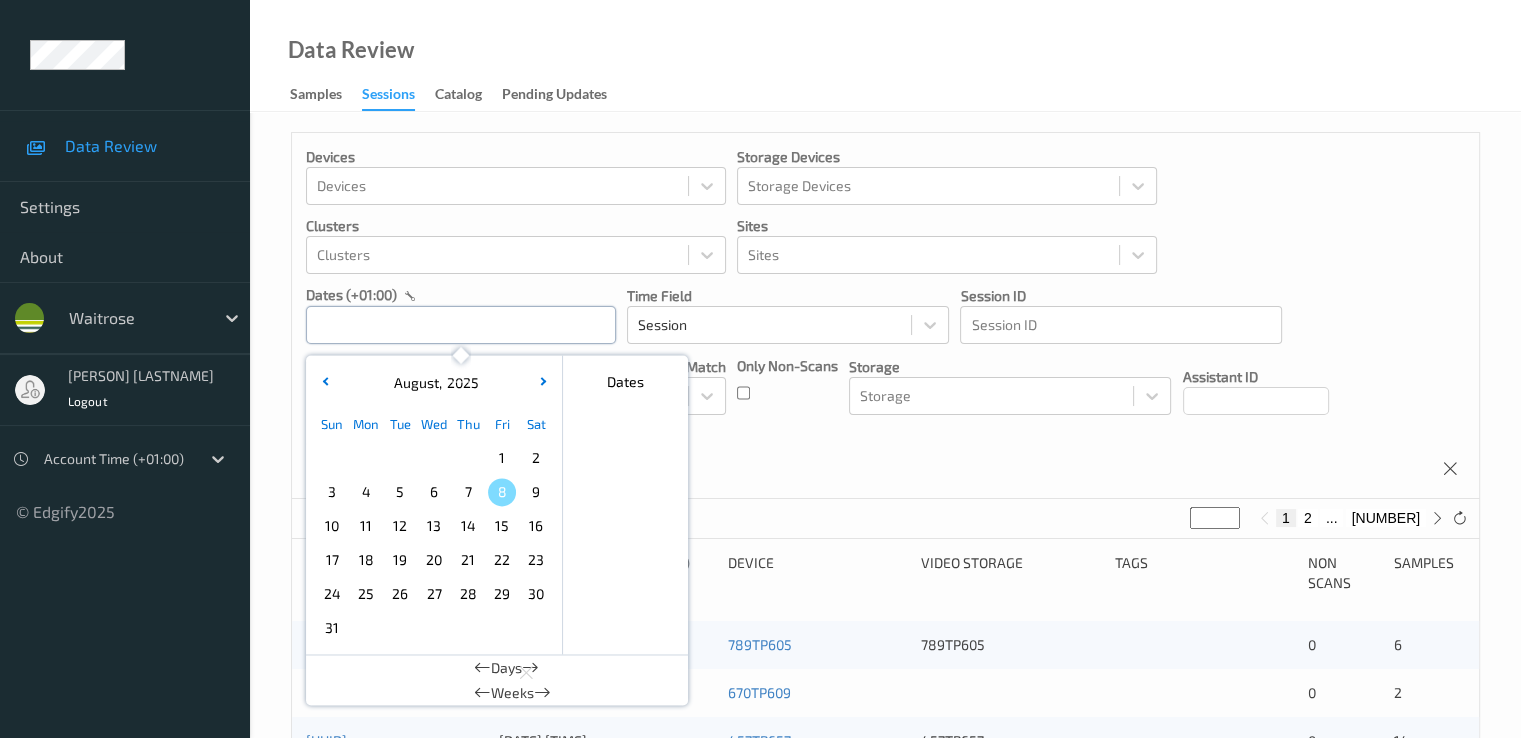 click at bounding box center (461, 325) 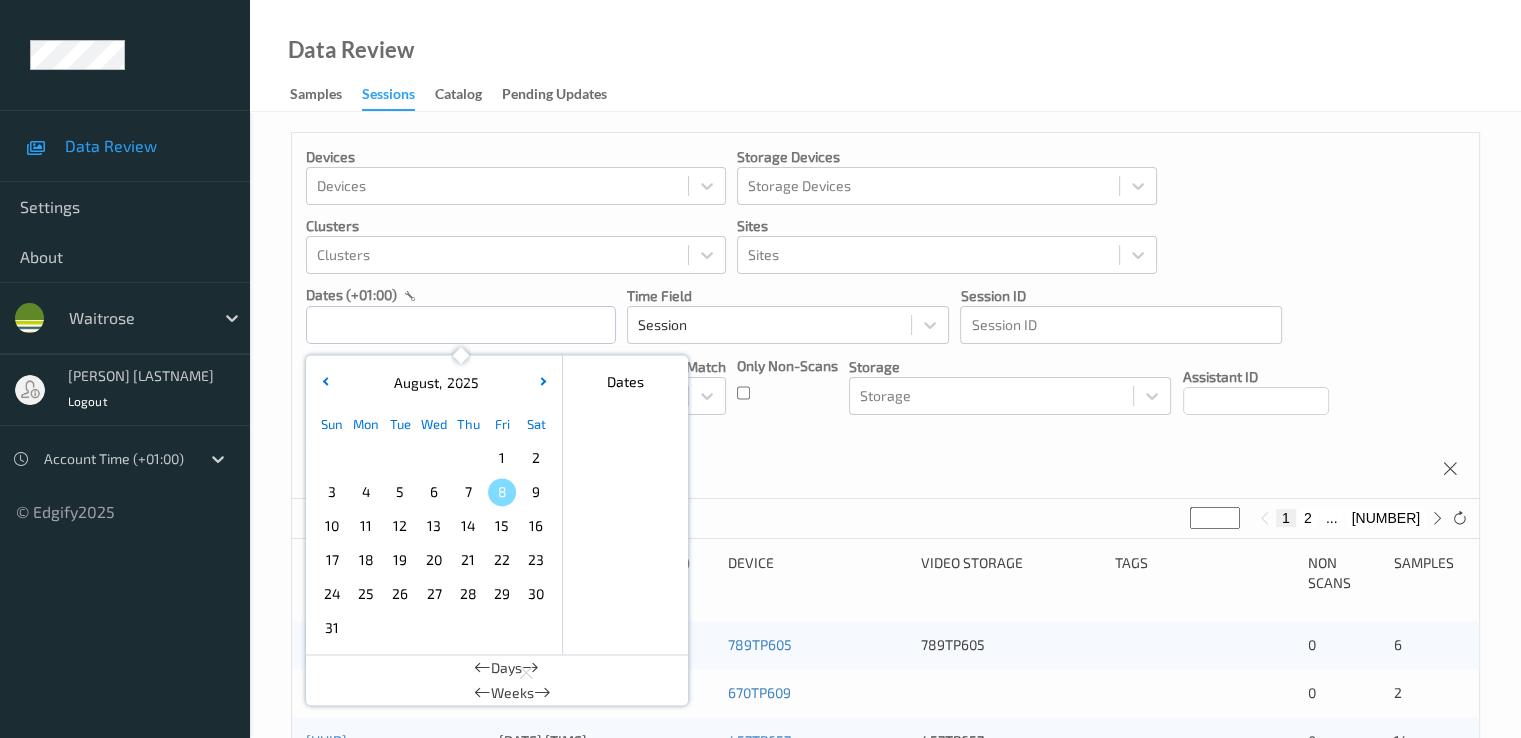 click on "7" at bounding box center (468, 492) 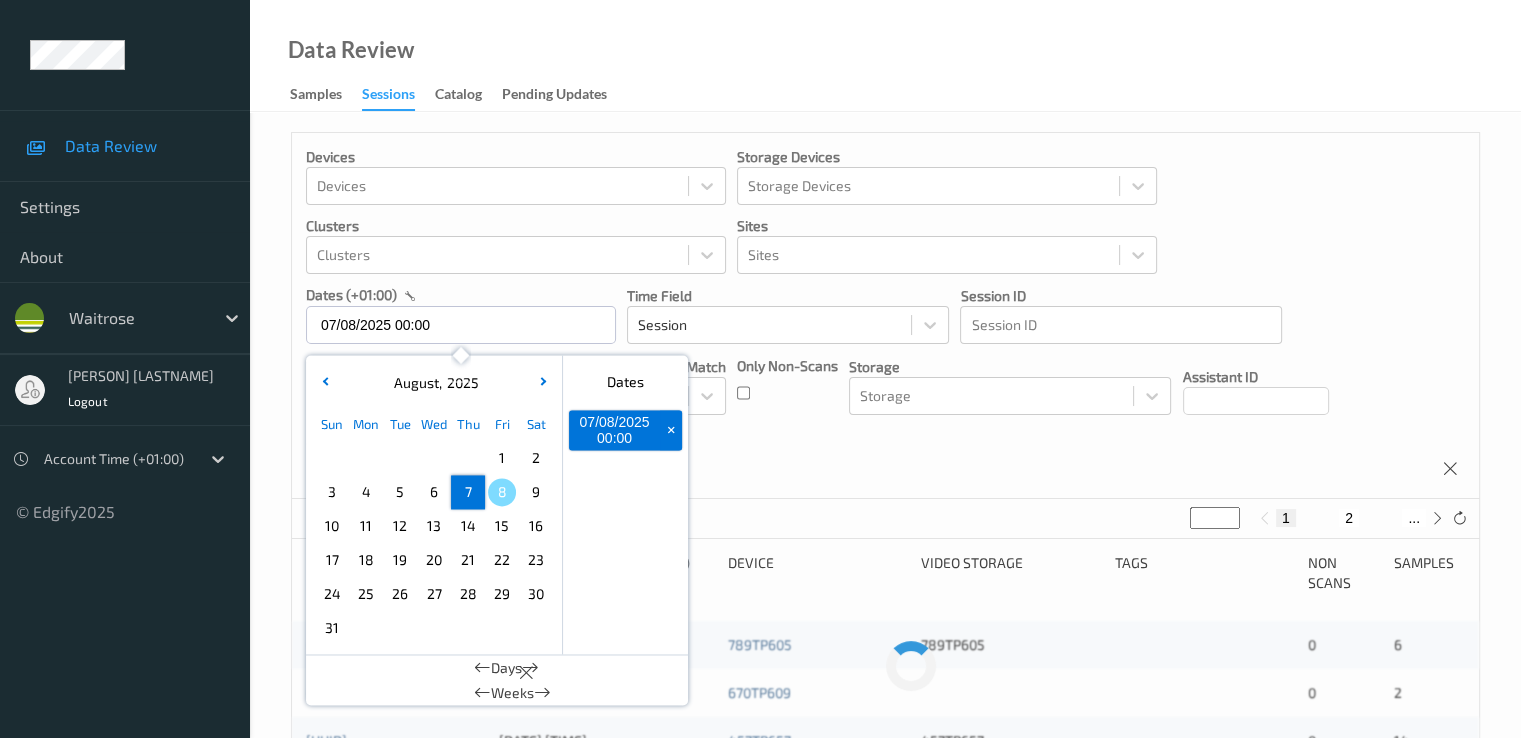click on "7" at bounding box center [468, 492] 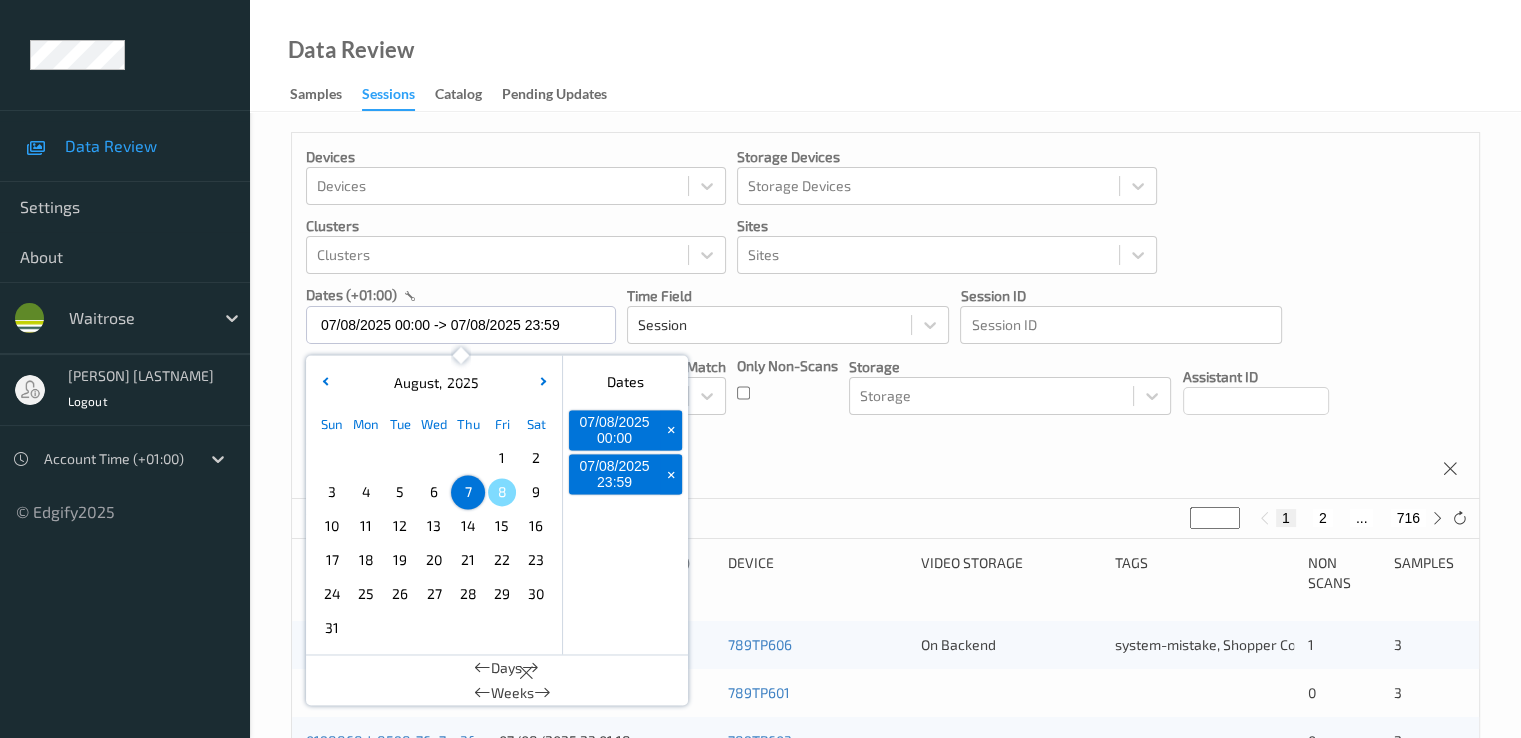 click on "Time Field" at bounding box center (788, 296) 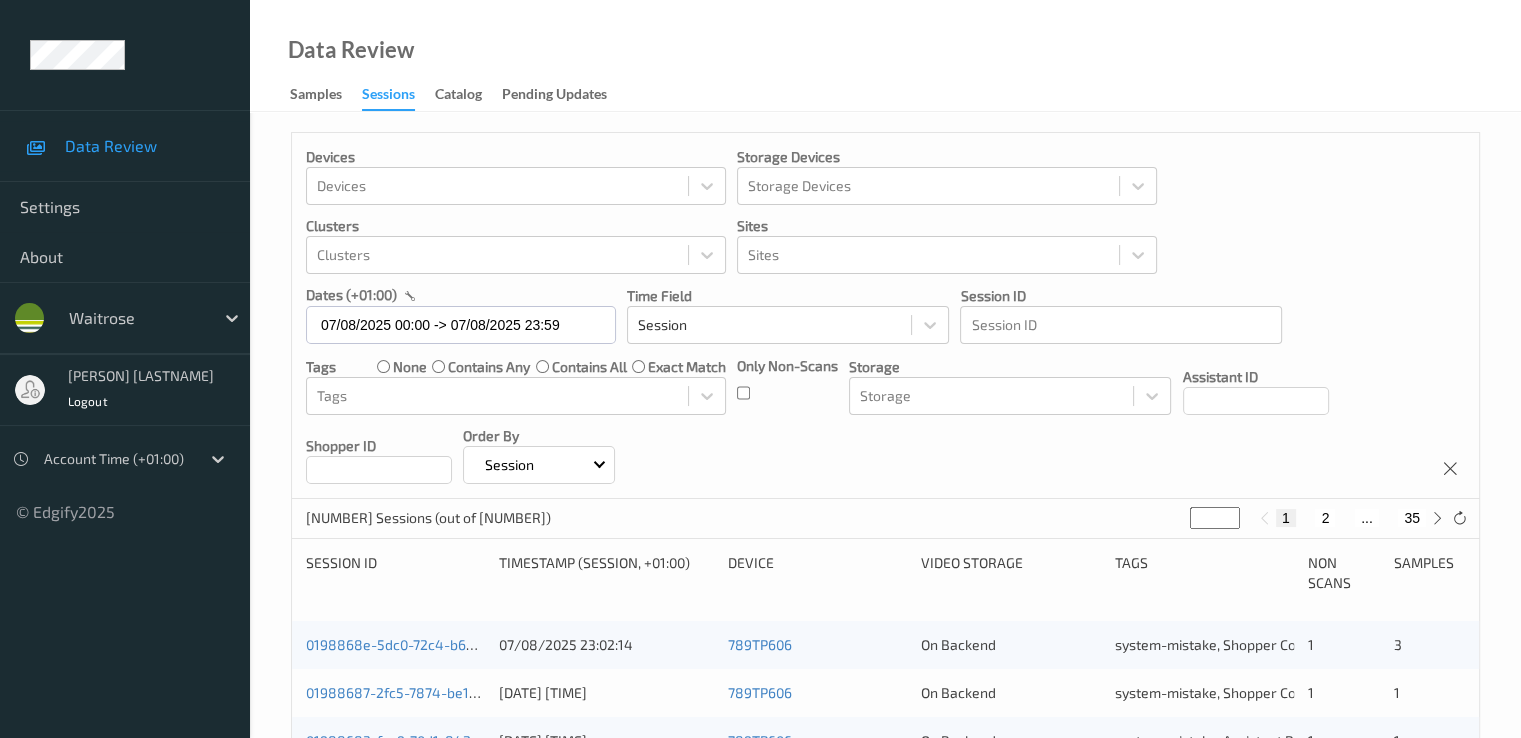 scroll, scrollTop: 200, scrollLeft: 0, axis: vertical 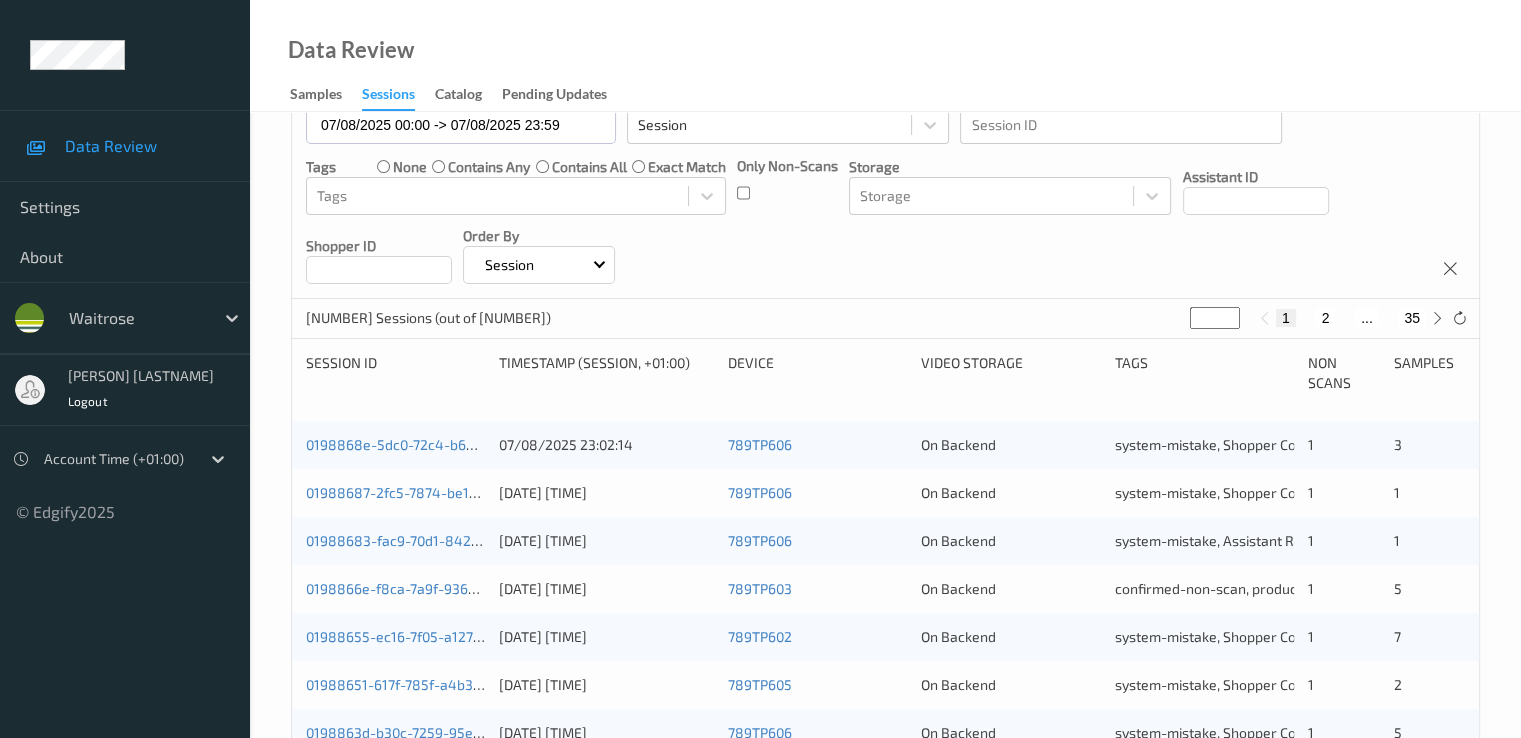 click on "2" at bounding box center (1325, 318) 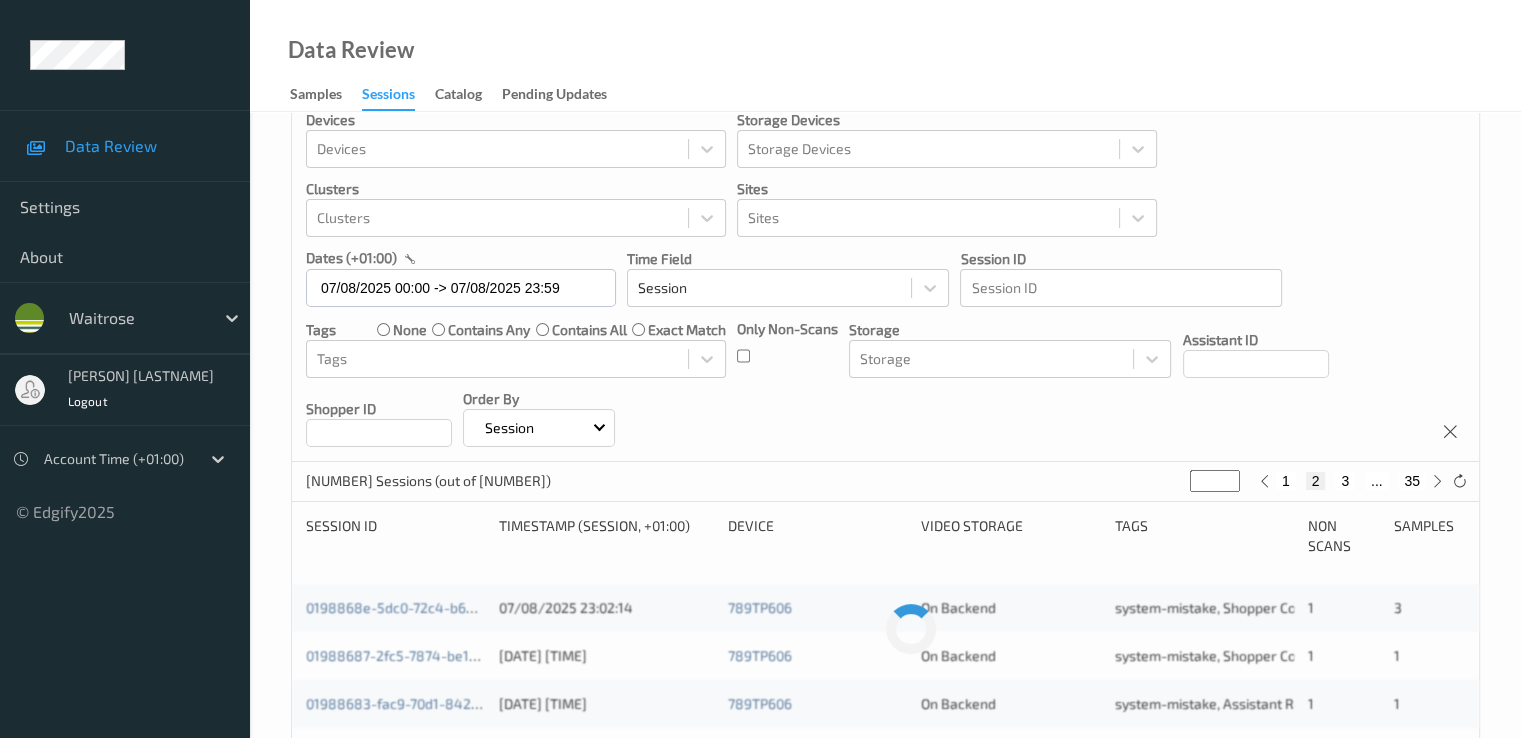 scroll, scrollTop: 0, scrollLeft: 0, axis: both 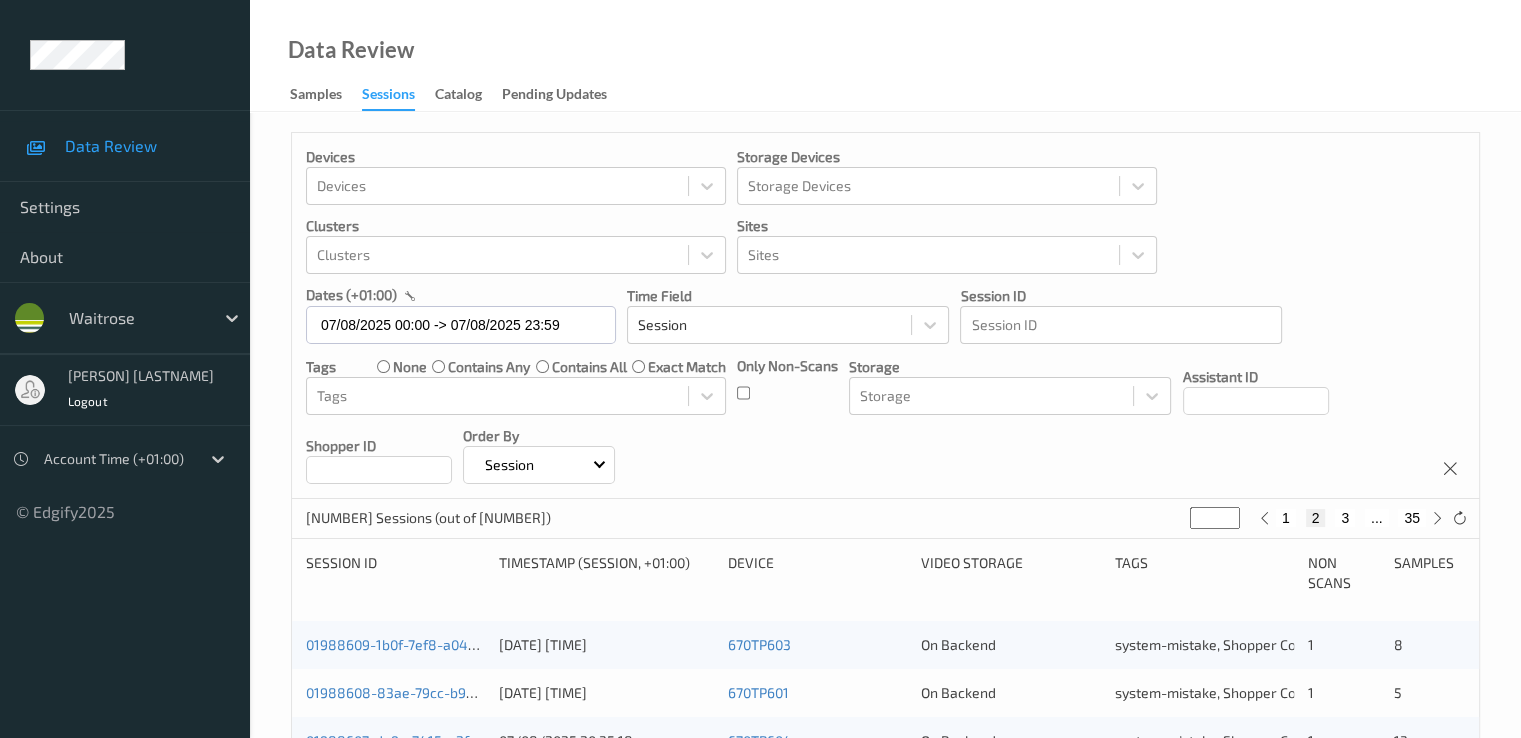click on "3" at bounding box center [1345, 518] 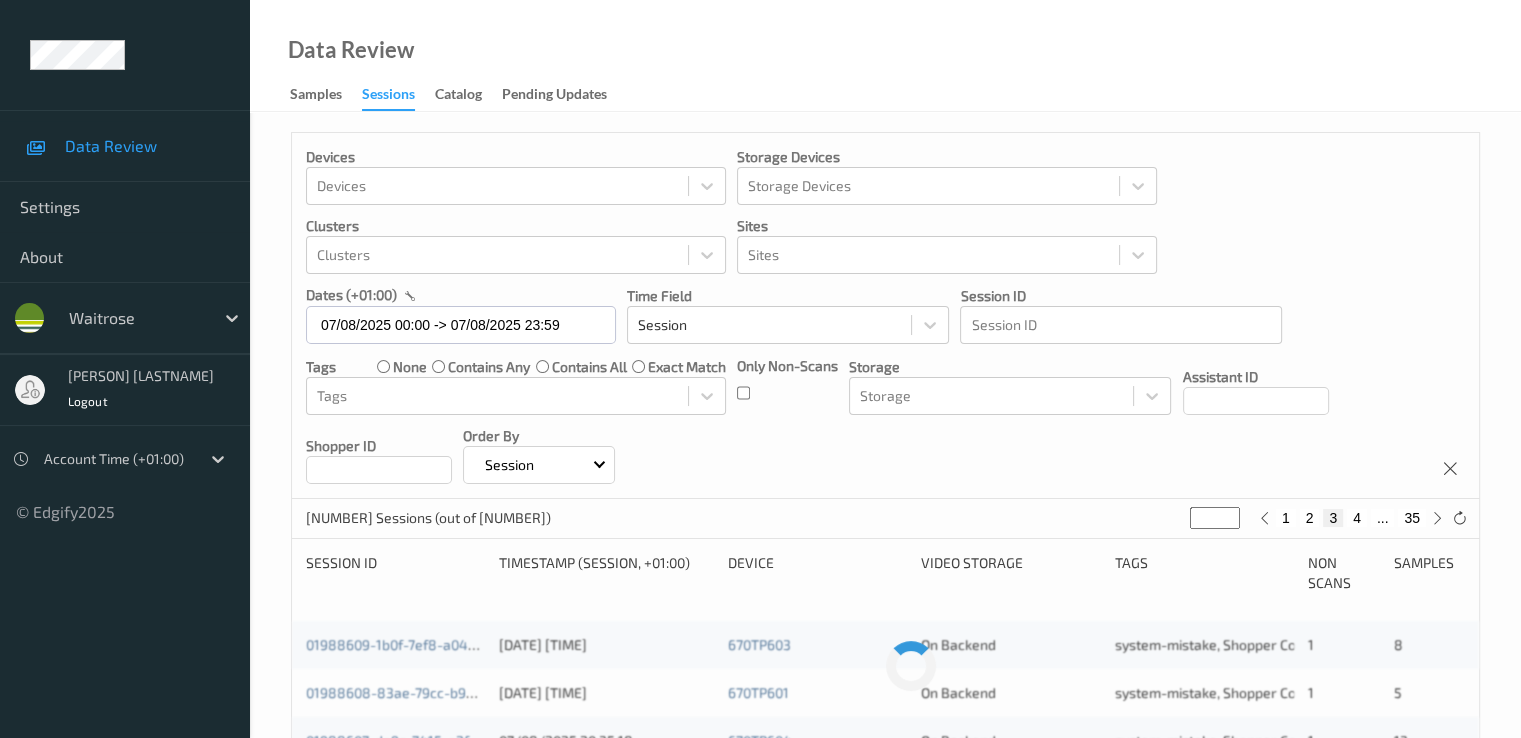 click on "4" at bounding box center [1357, 518] 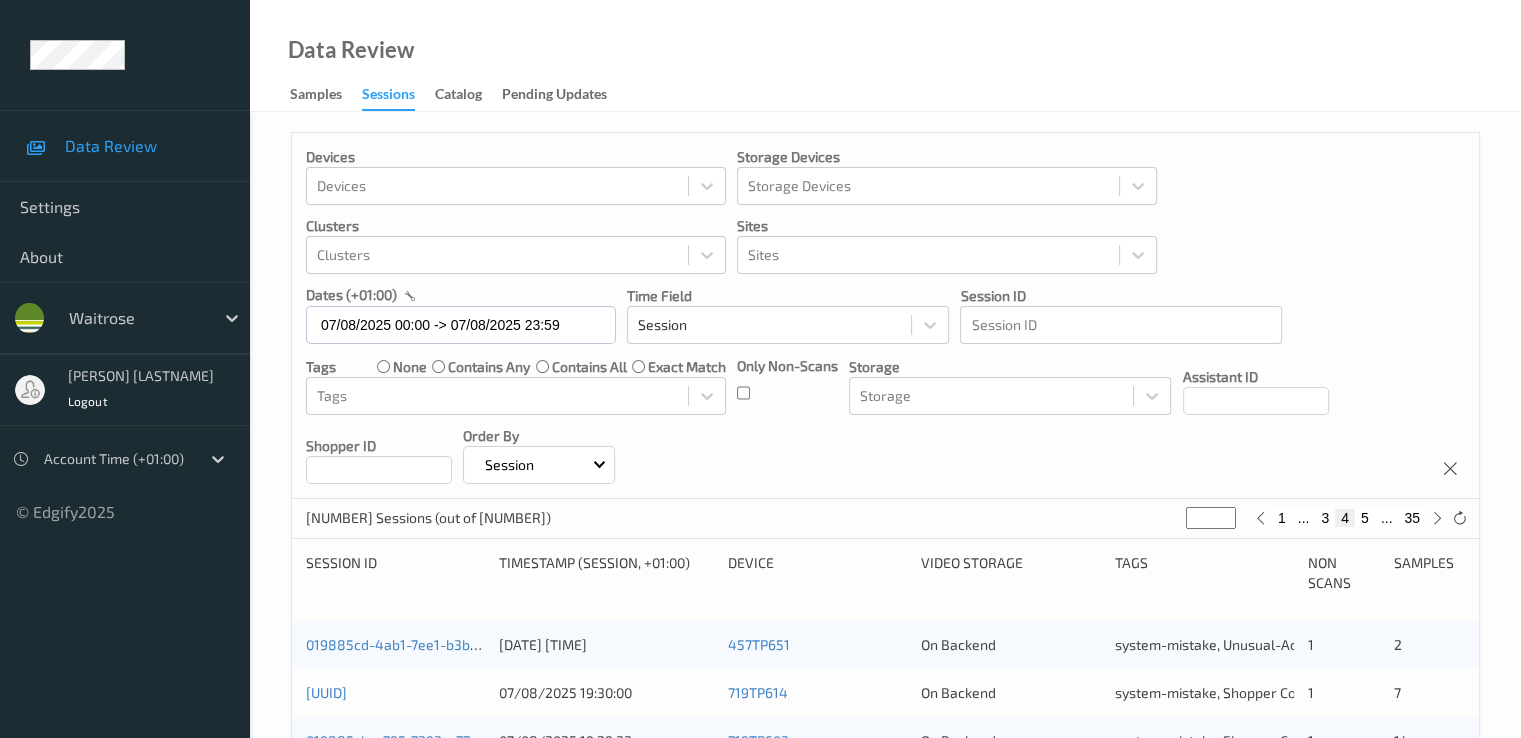 click on "5" at bounding box center [1365, 518] 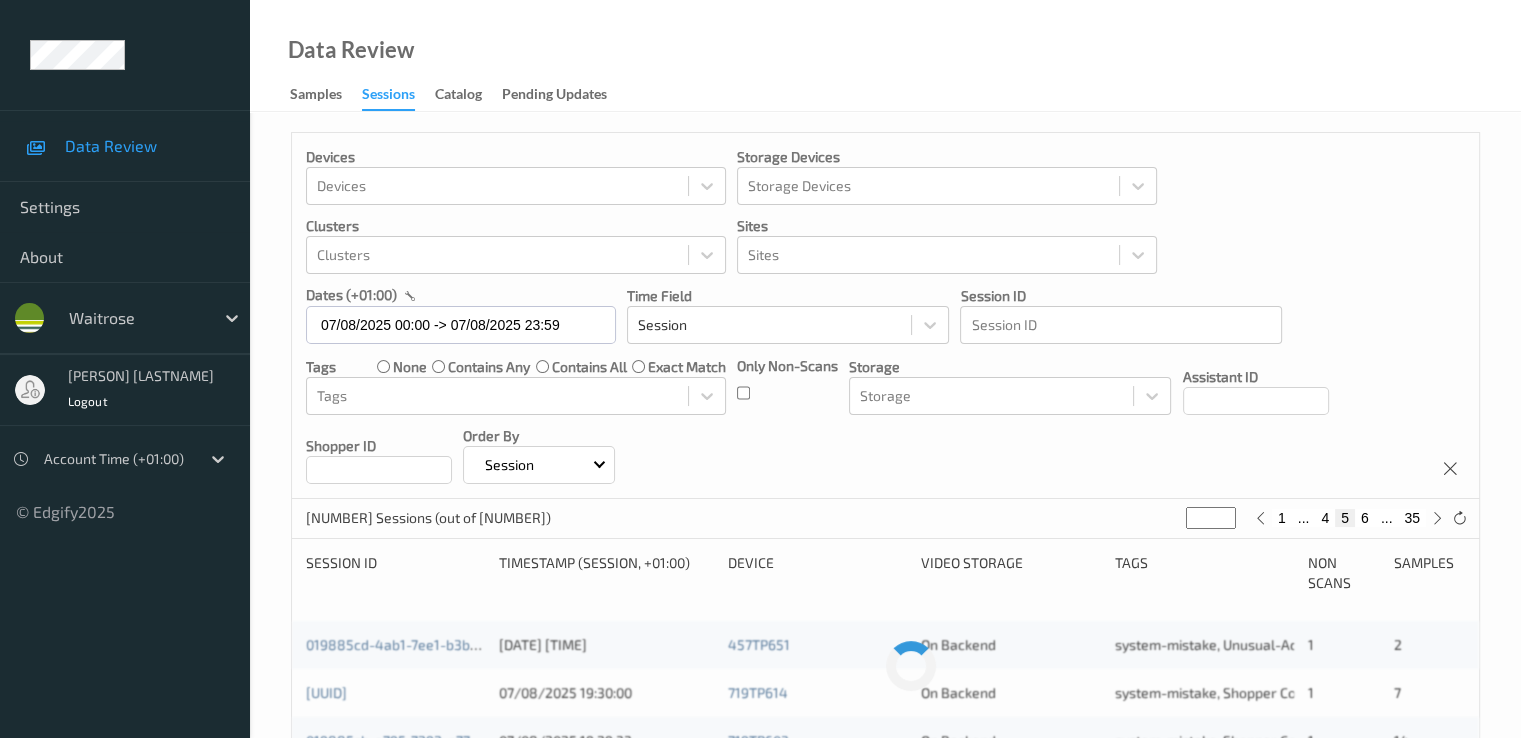 click on "6" at bounding box center (1365, 518) 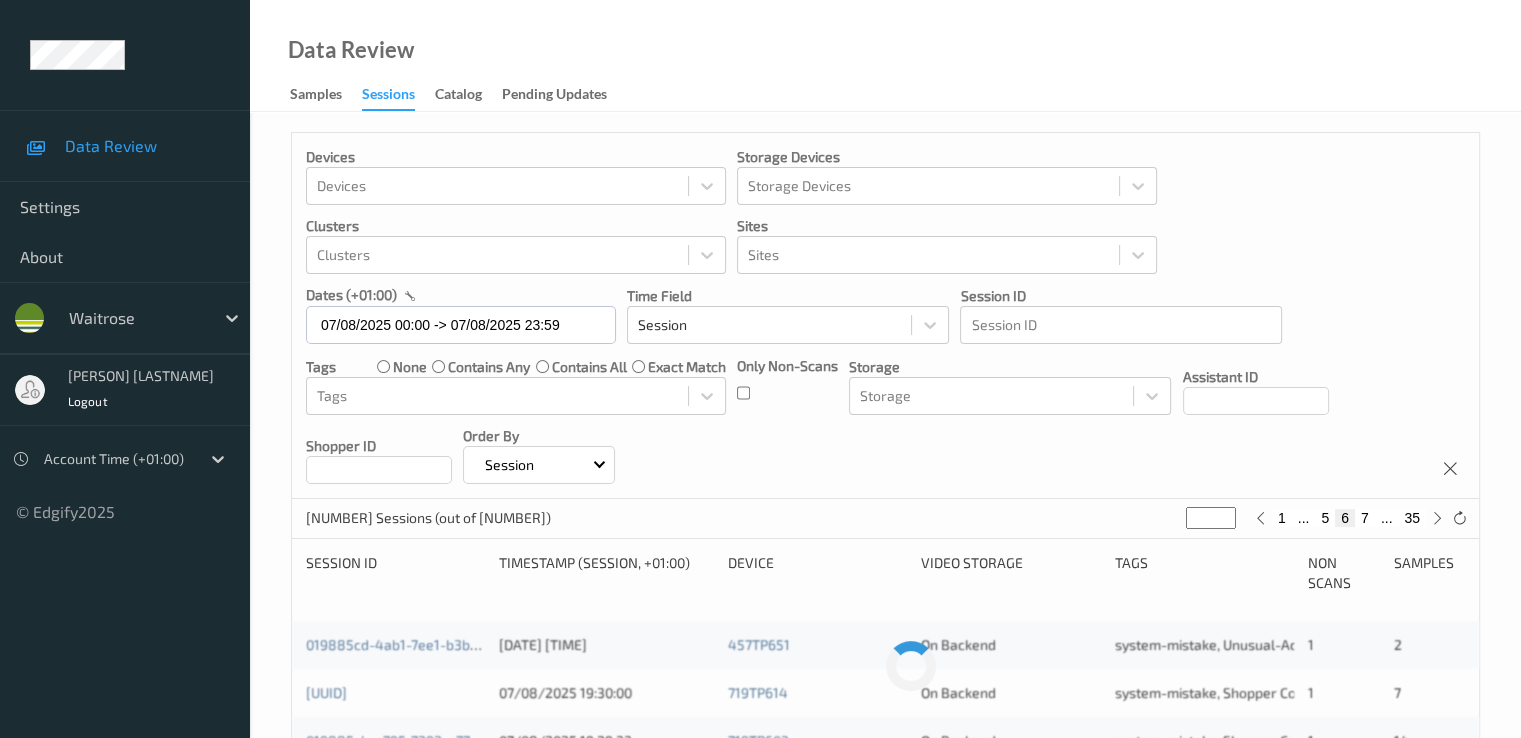click on "7" at bounding box center (1365, 518) 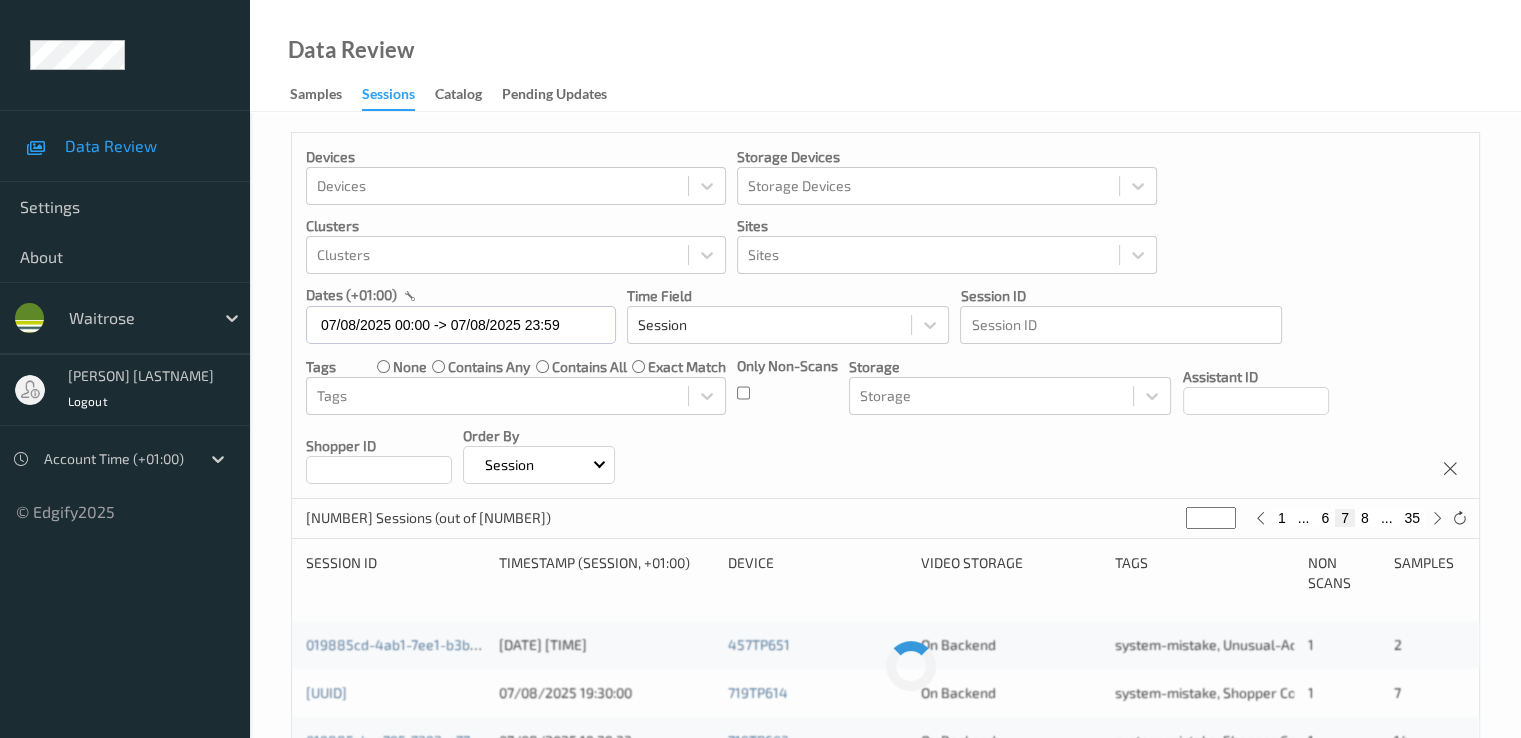 click on "8" at bounding box center (1365, 518) 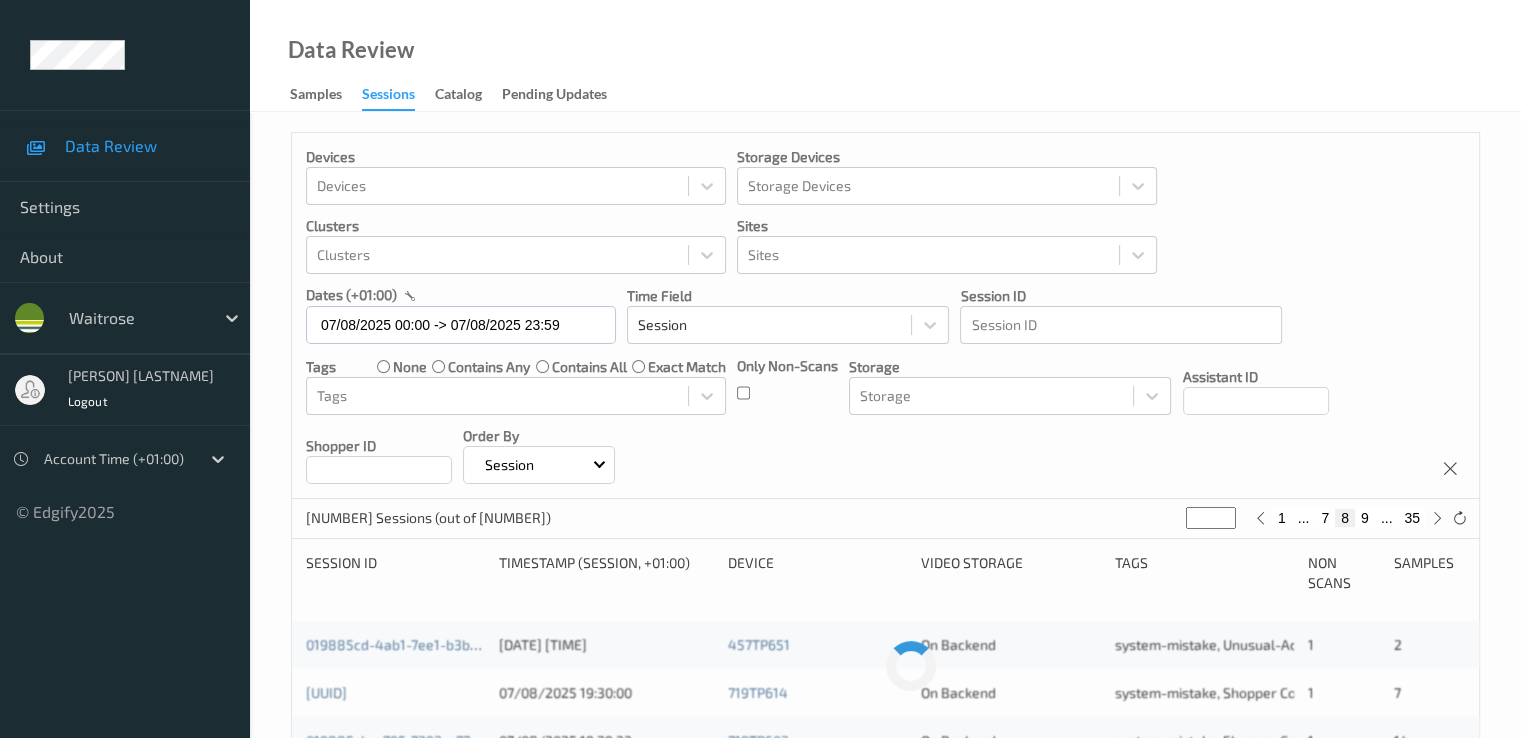 click on "9" at bounding box center (1365, 518) 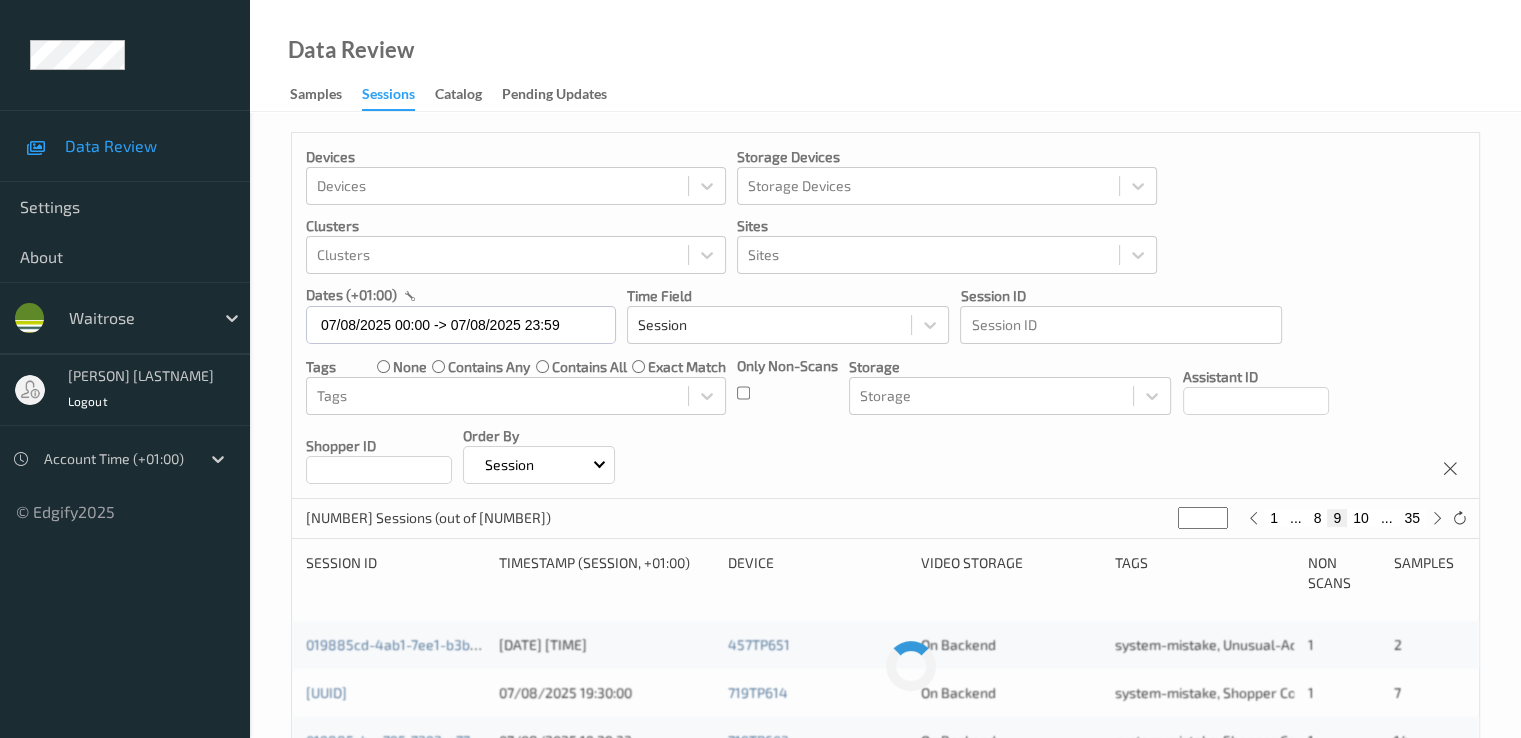 click on "10" at bounding box center (1361, 518) 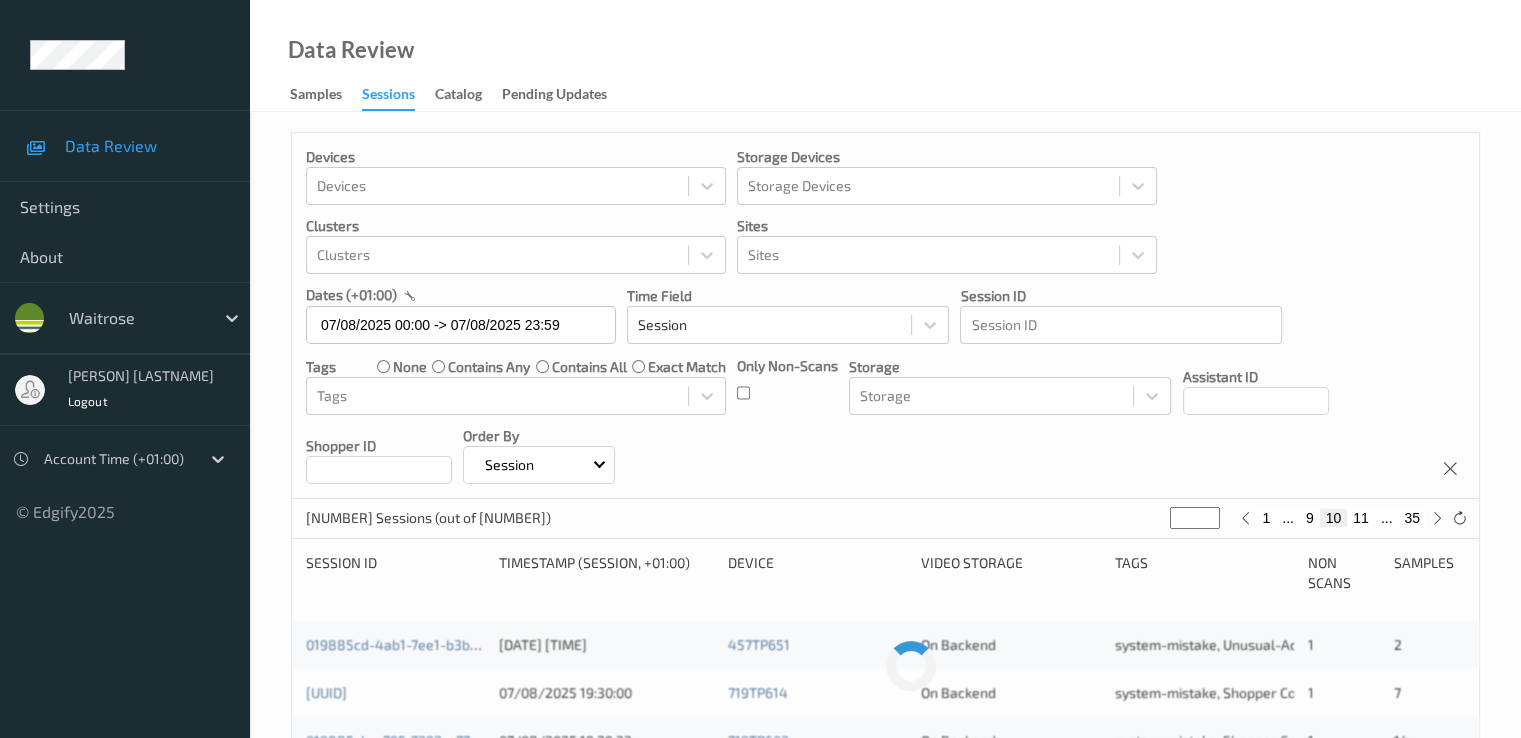 click on "11" at bounding box center (1361, 518) 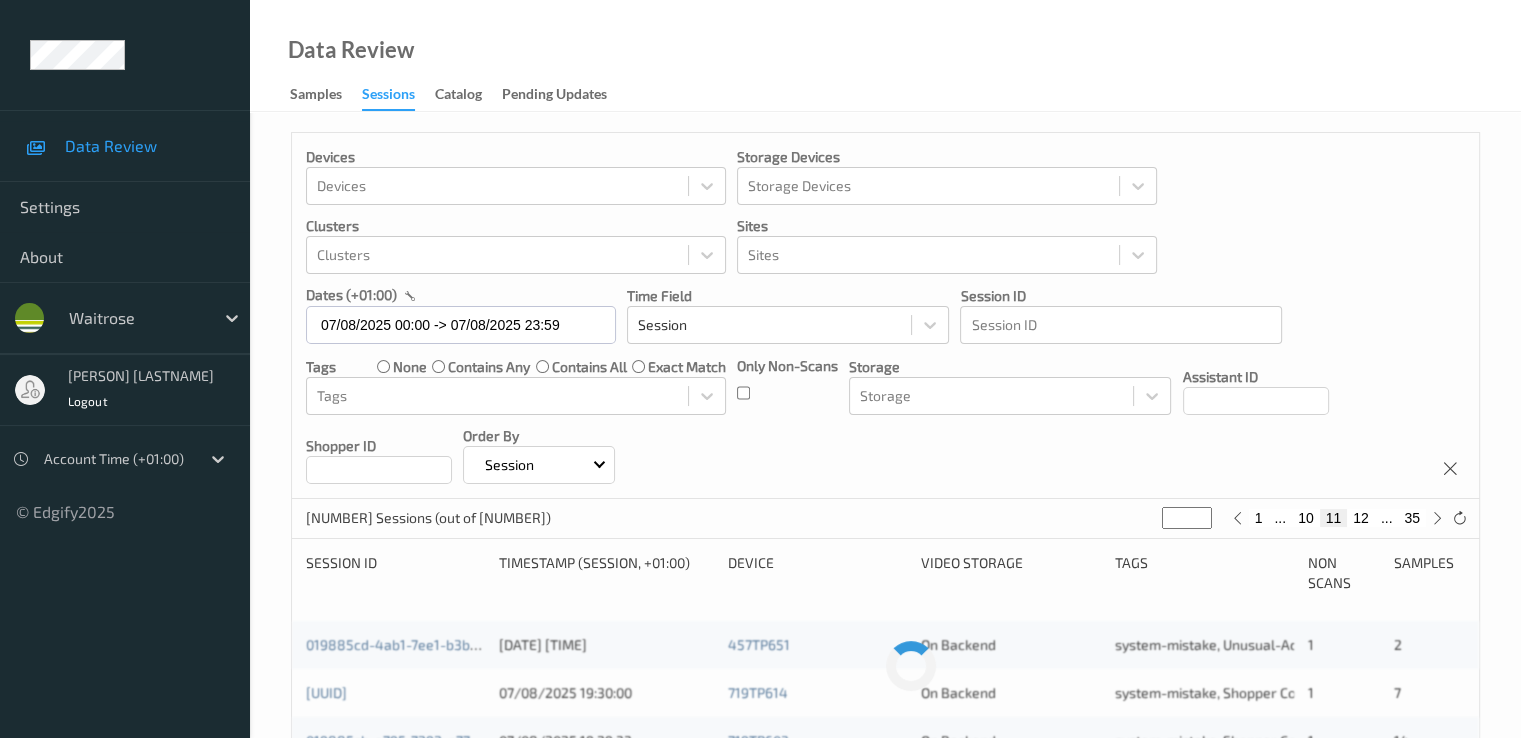 click on "12" at bounding box center [1361, 518] 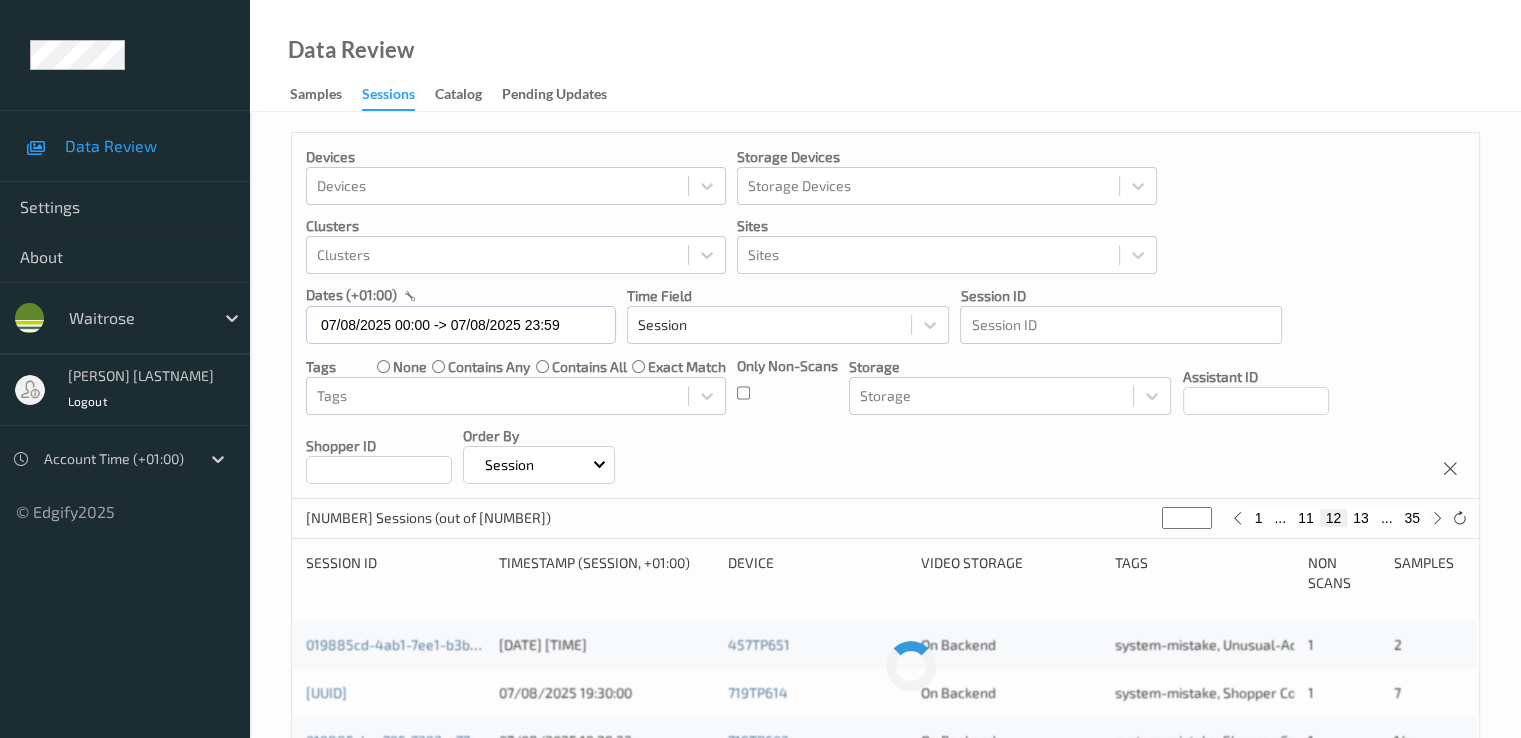 click on "13" at bounding box center (1361, 518) 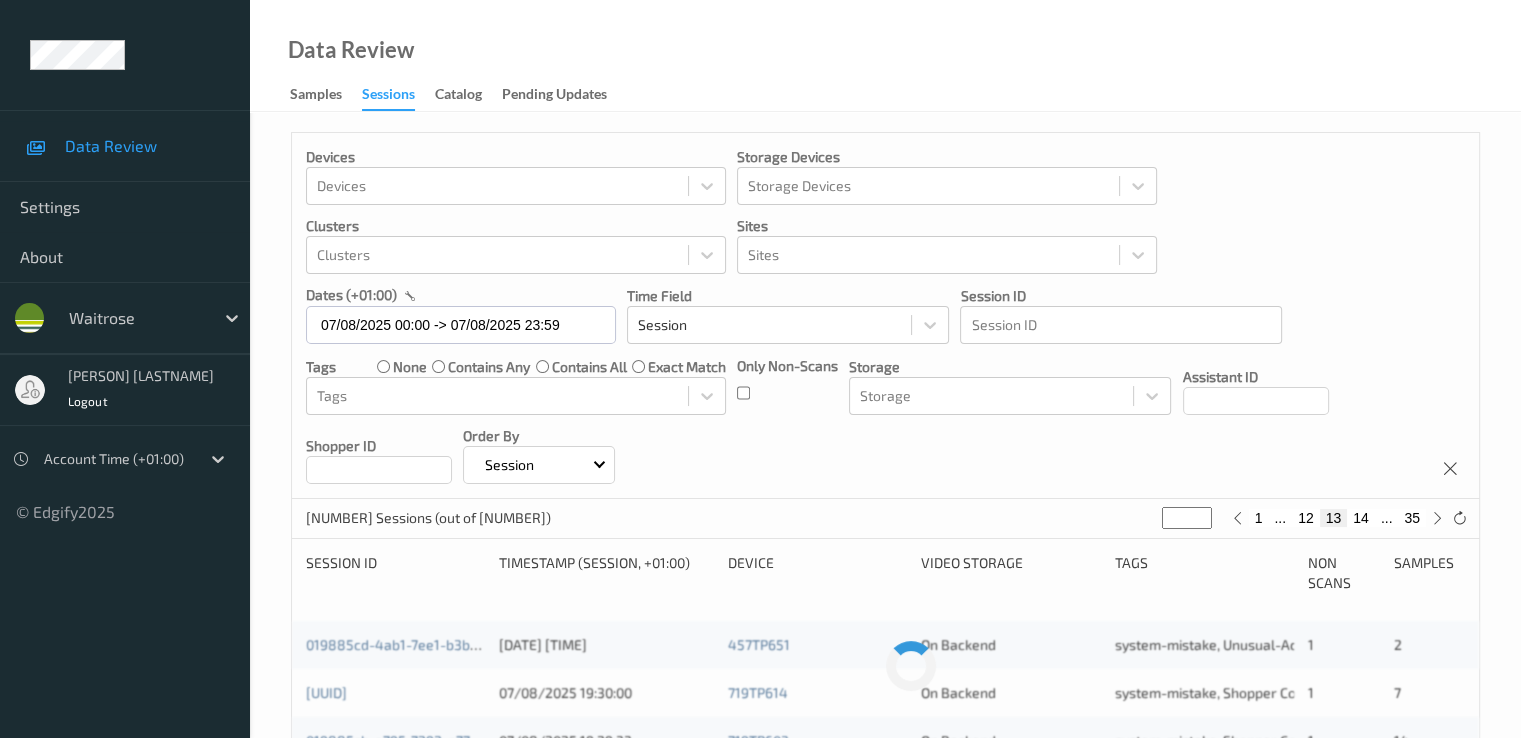 click on "14" at bounding box center (1361, 518) 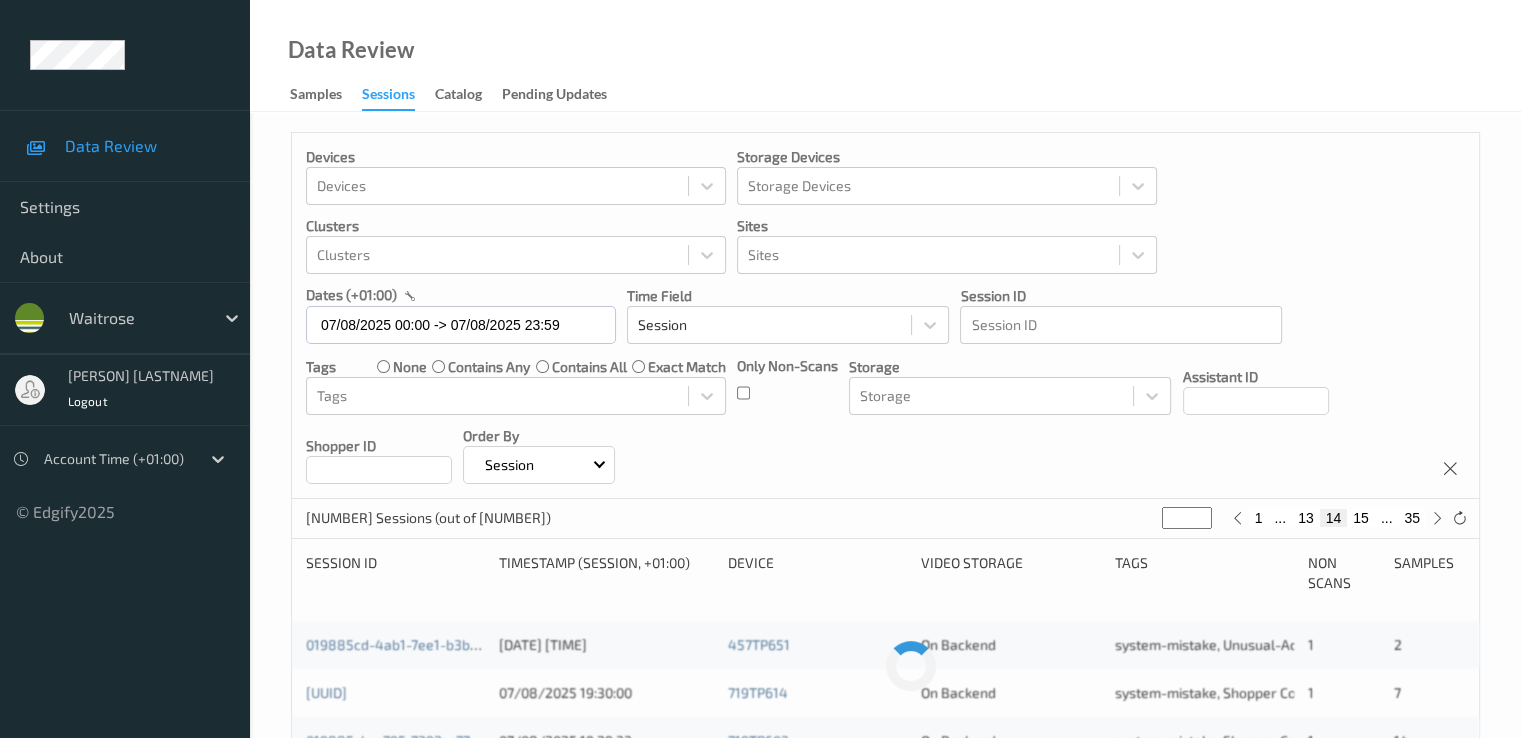 click on "15" at bounding box center [1361, 518] 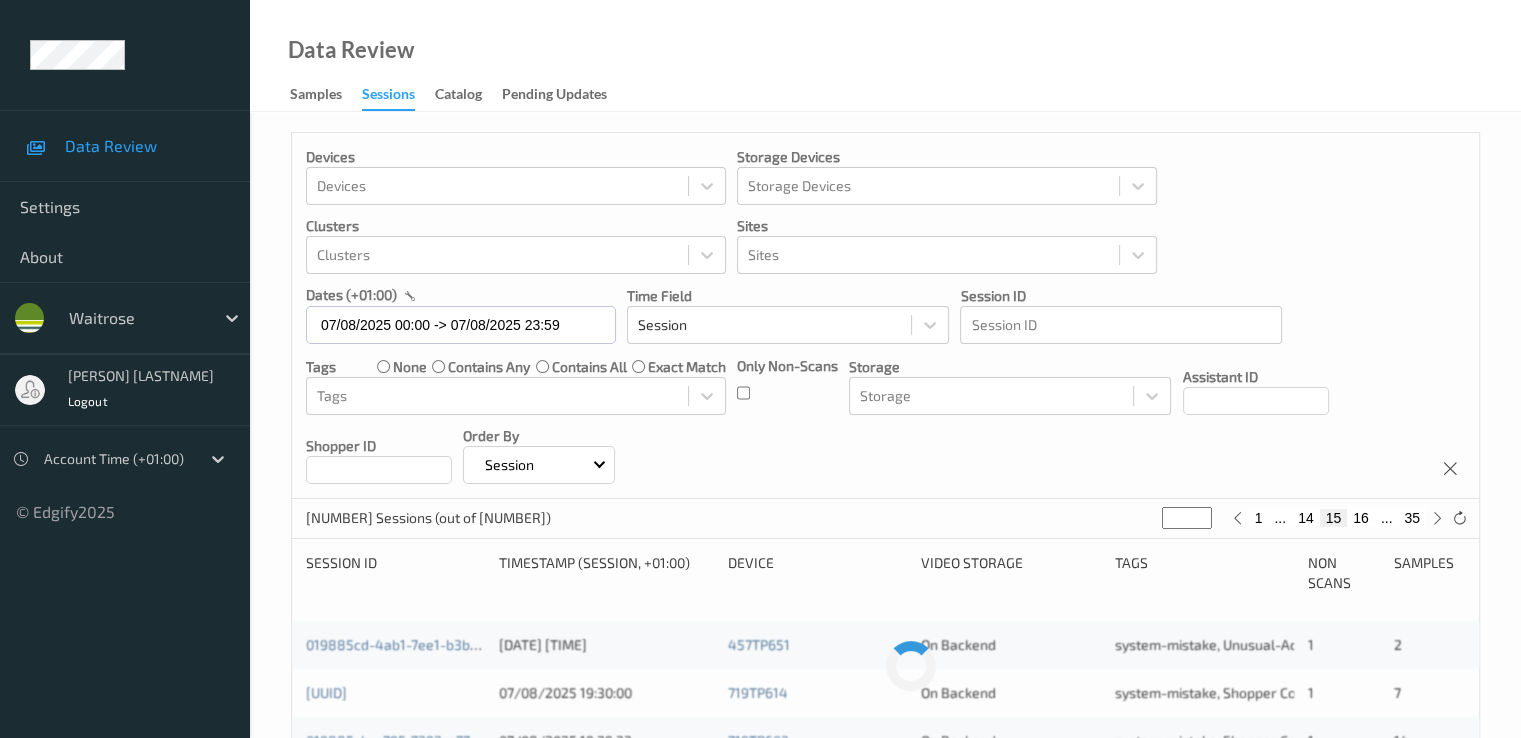 click on "16" at bounding box center [1361, 518] 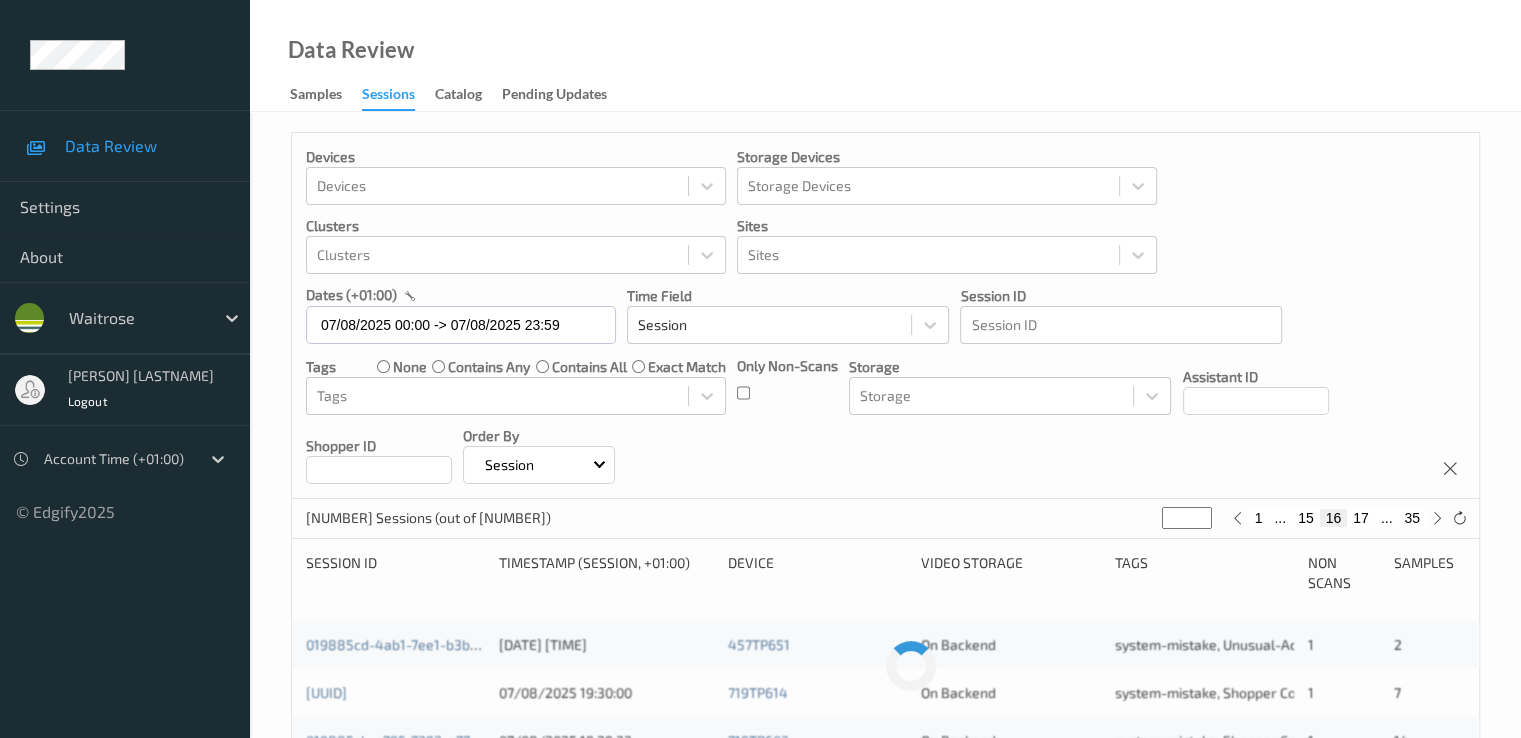 click on "17" at bounding box center [1361, 518] 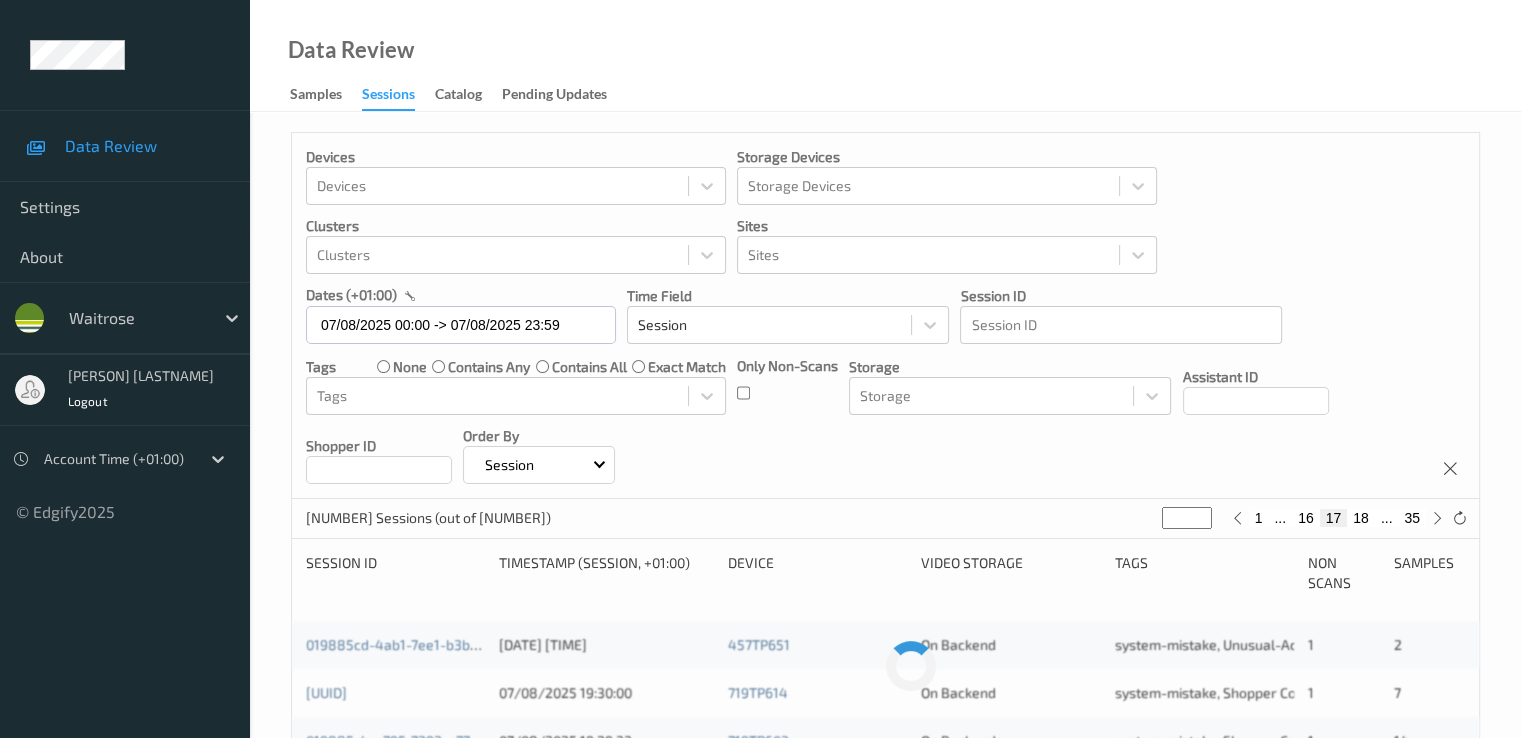 click on "18" at bounding box center [1361, 518] 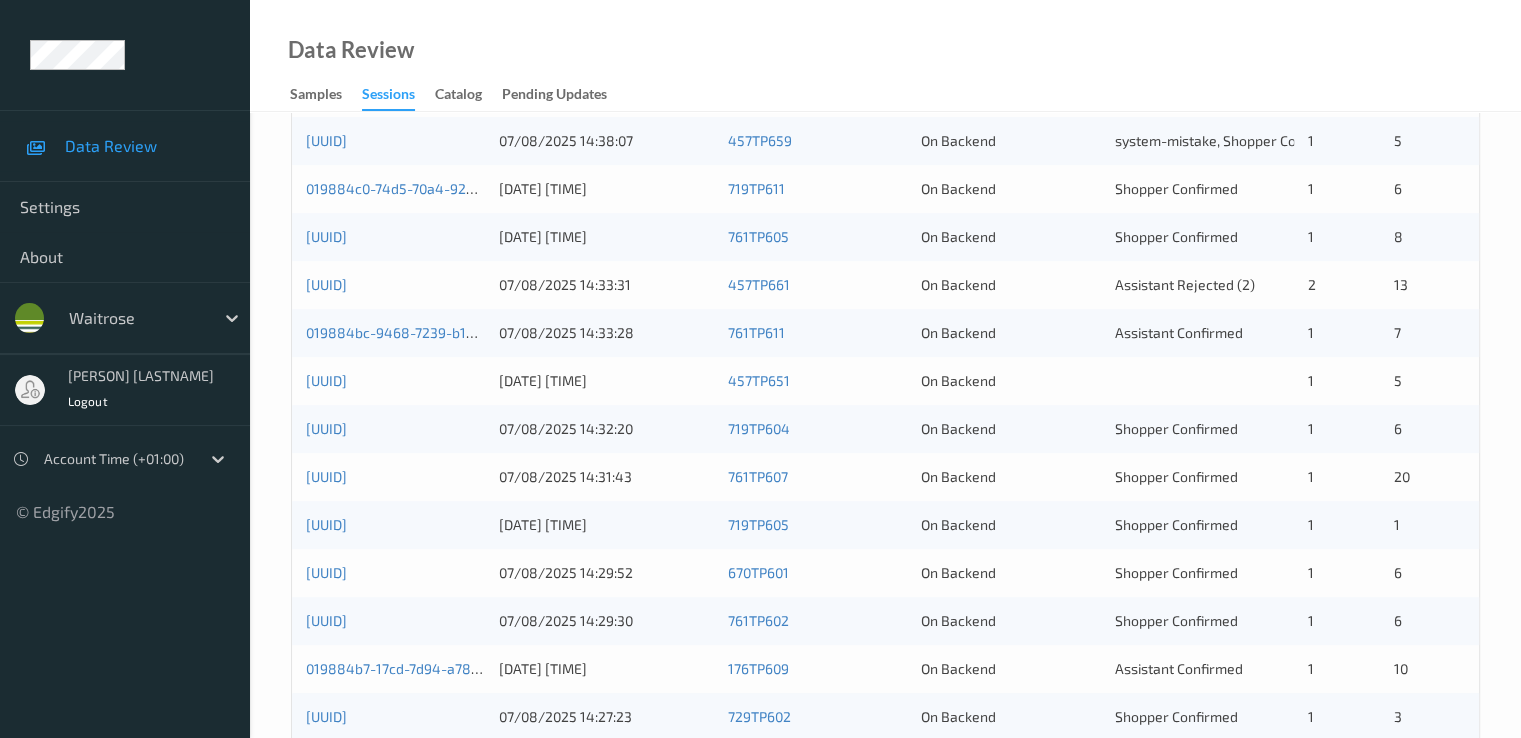scroll, scrollTop: 400, scrollLeft: 0, axis: vertical 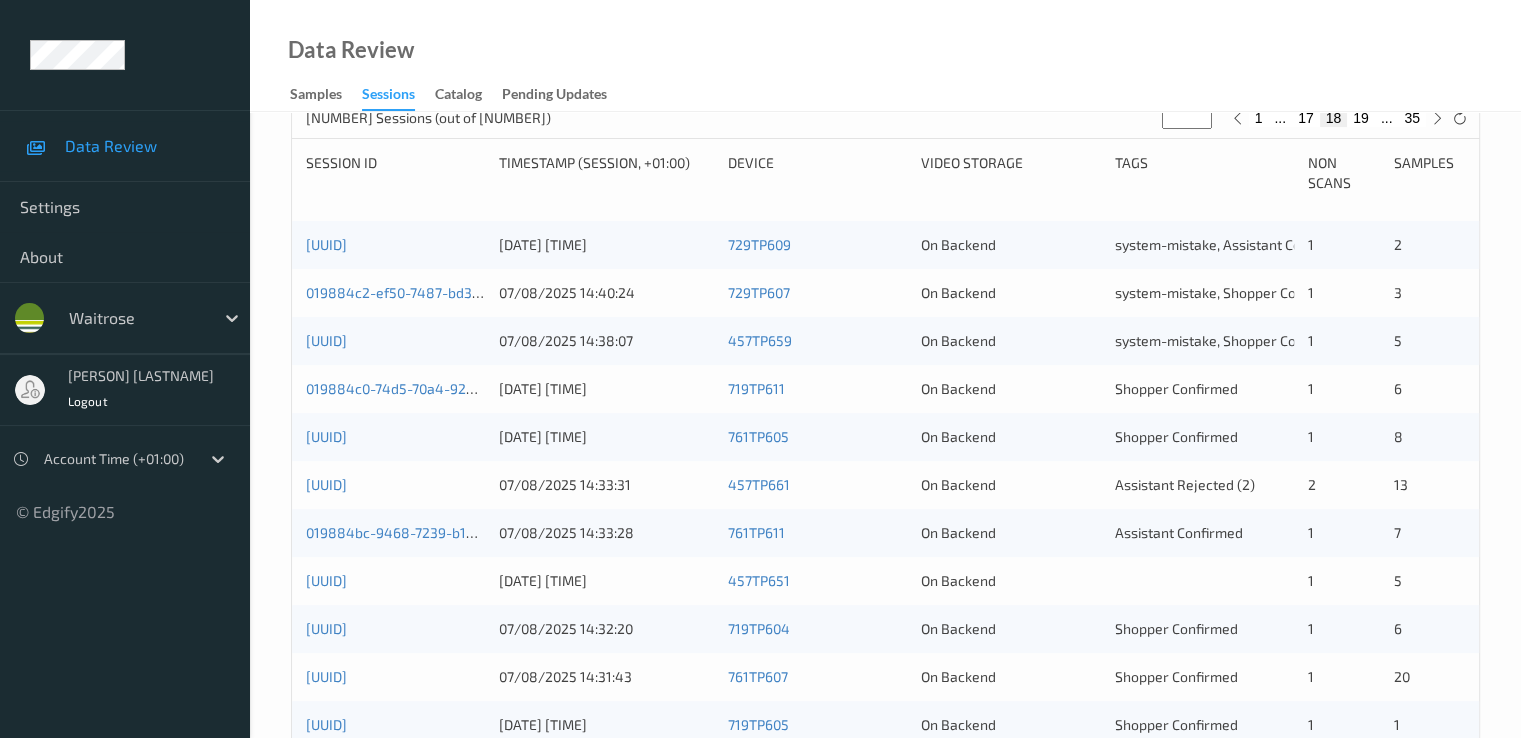 click on "19" at bounding box center (1361, 118) 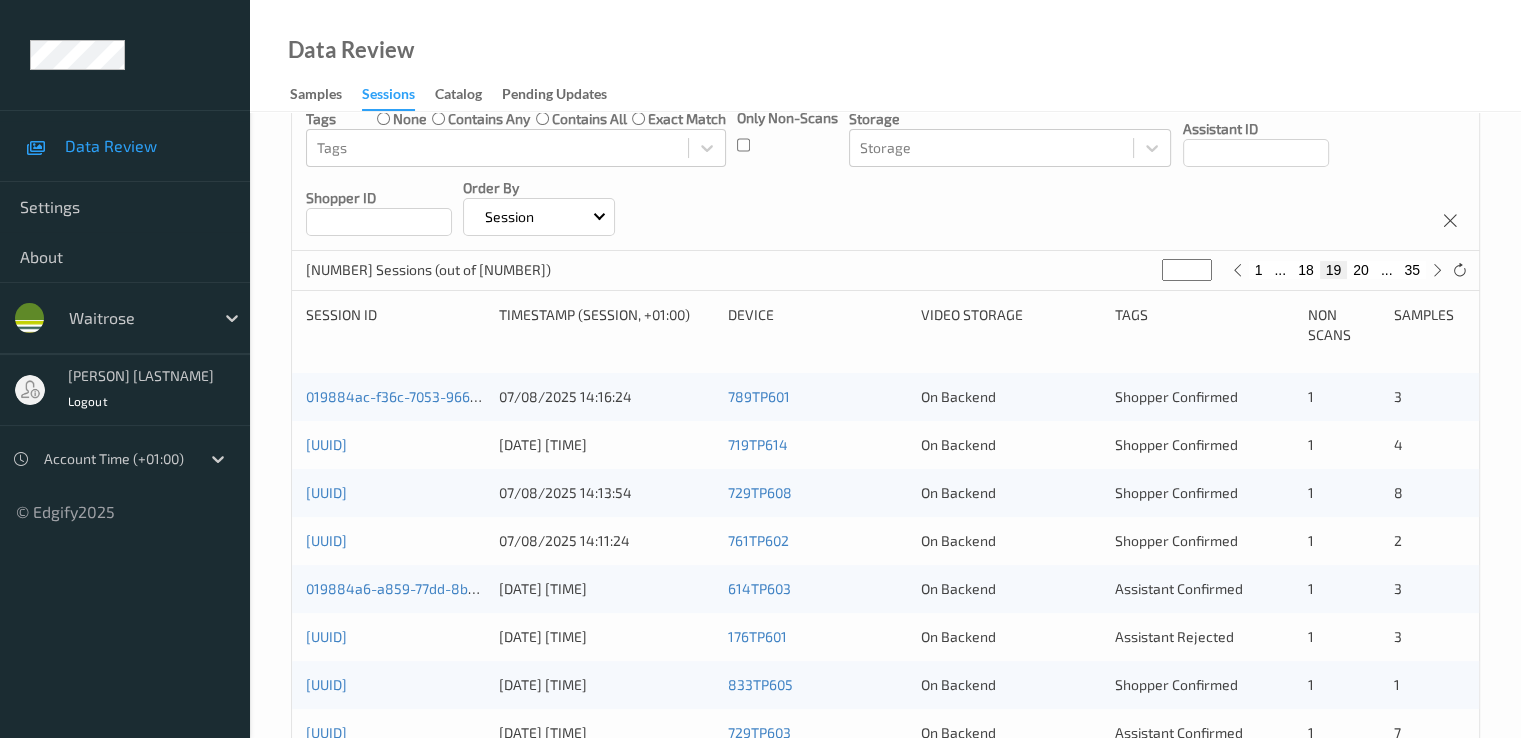 scroll, scrollTop: 400, scrollLeft: 0, axis: vertical 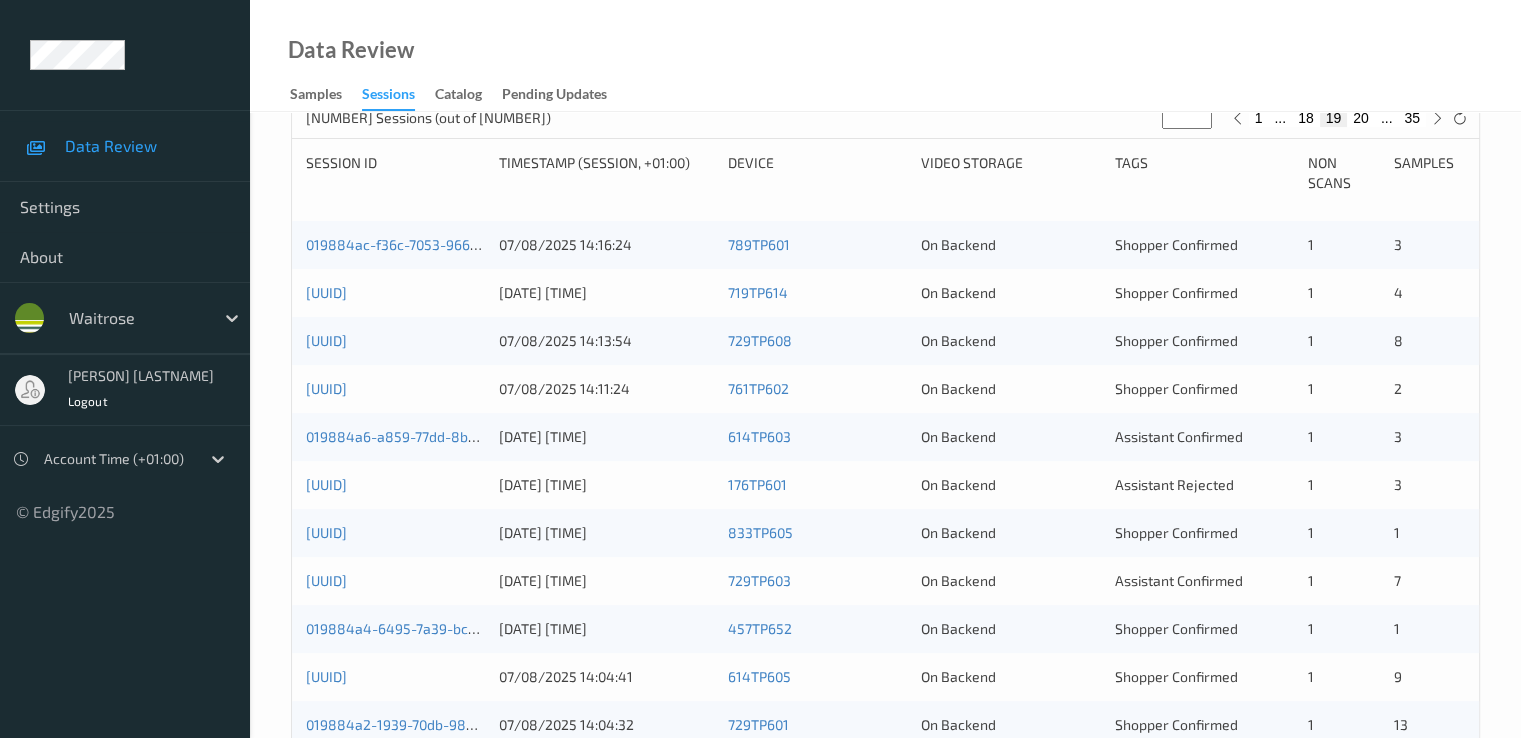 click on "019884ac-f36c-7053-966b-21ff05ad69bb" at bounding box center (395, 245) 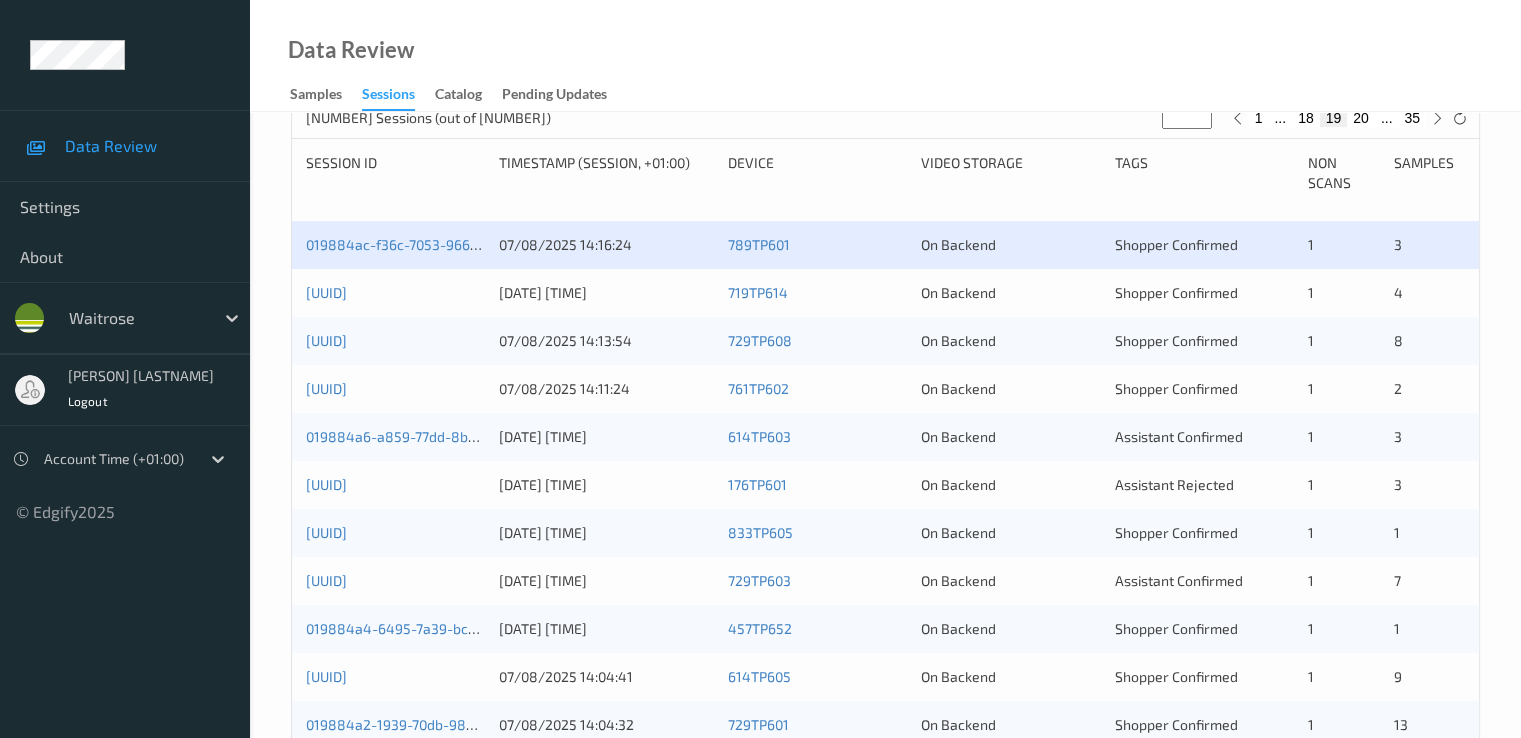 click on "019884ac-f36c-7053-966b-21ff05ad69bb" at bounding box center (395, 245) 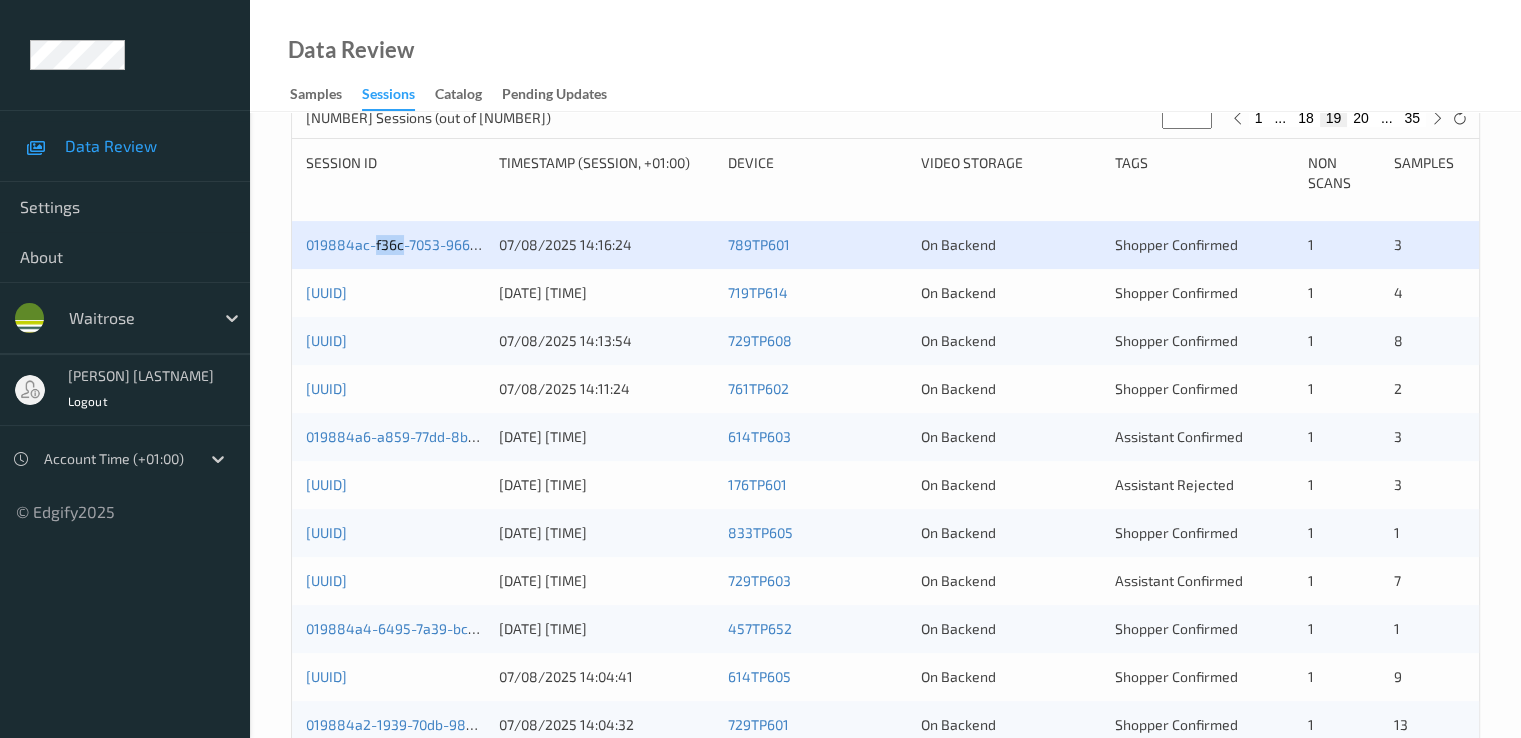 click on "019884ac-f36c-7053-966b-21ff05ad69bb" at bounding box center [395, 245] 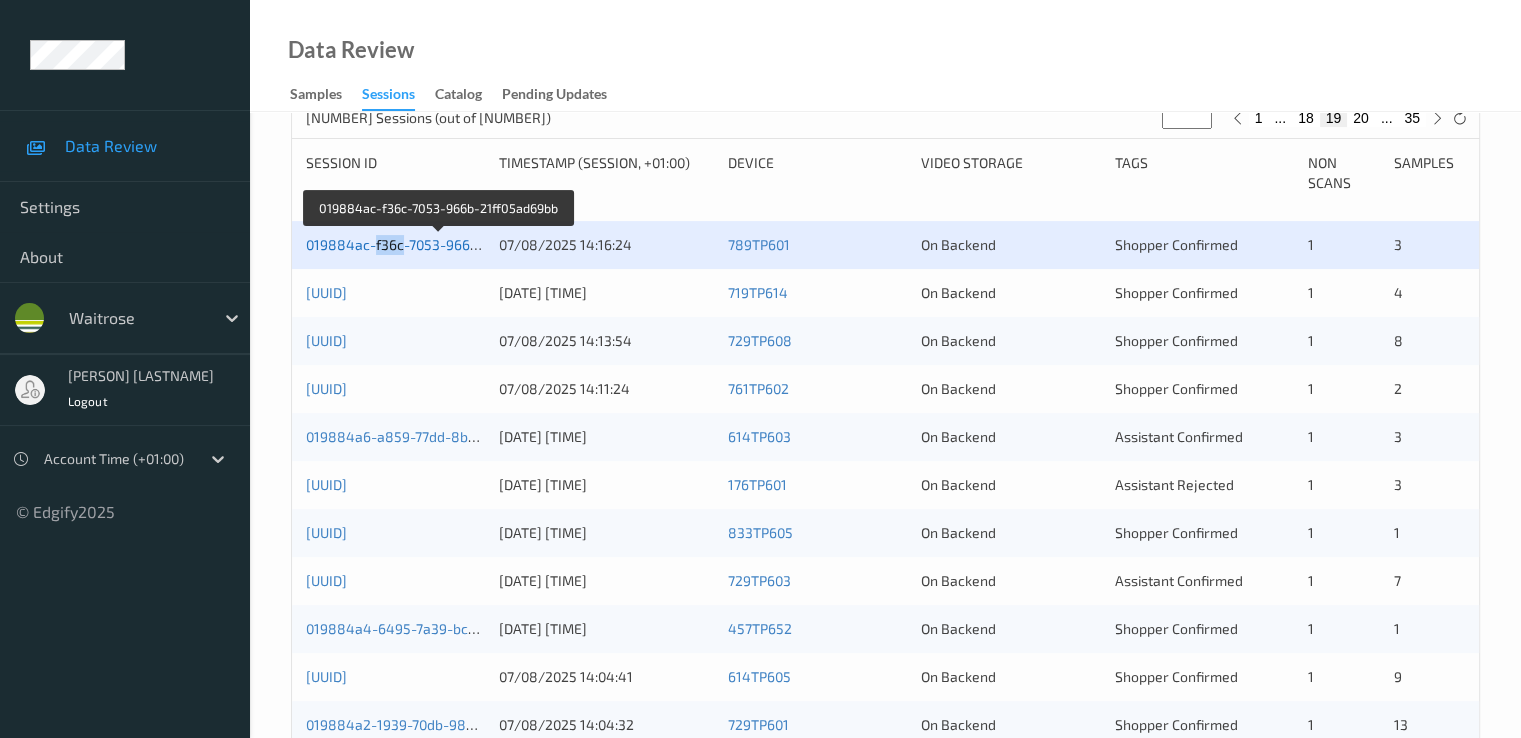 click on "019884ac-f36c-7053-966b-21ff05ad69bb" at bounding box center (439, 244) 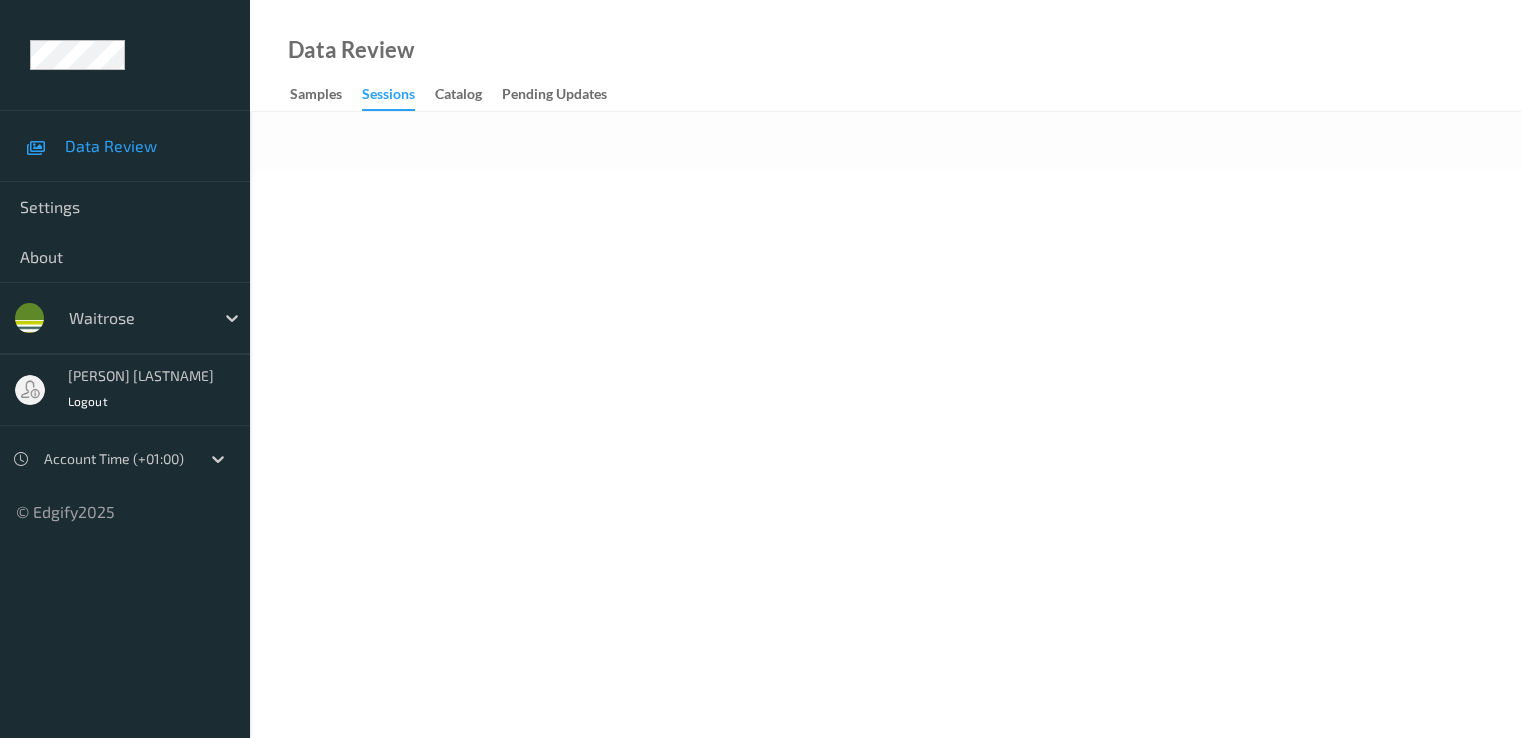 scroll, scrollTop: 0, scrollLeft: 0, axis: both 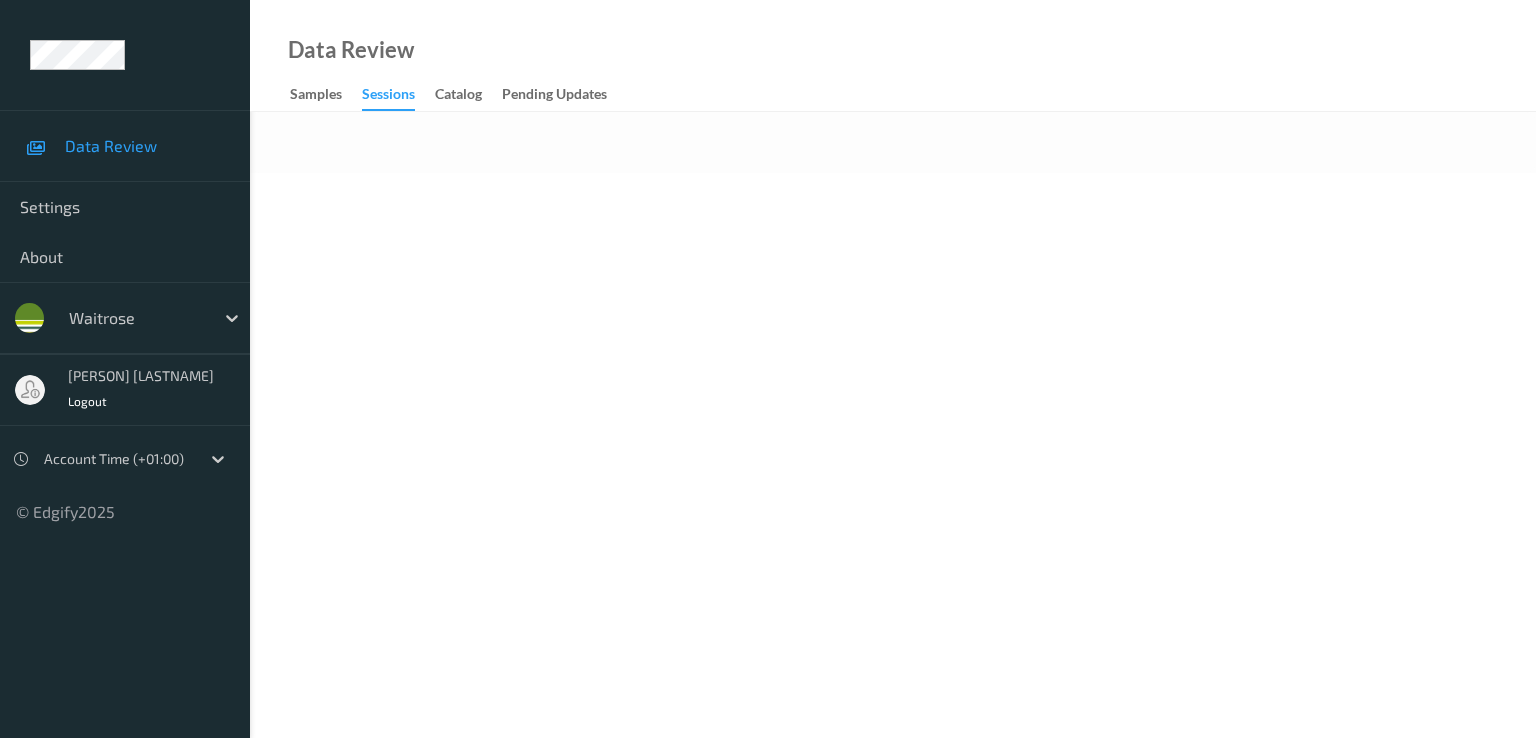 click on "Data Review   Settings   About [PERSON] [LASTNAME] Logout Account Time ([TIMEZONE]) © Edgify  [YEAR] New Dashboard Experience Data Review Samples Sessions Catalog Pending Updates A" at bounding box center [768, 369] 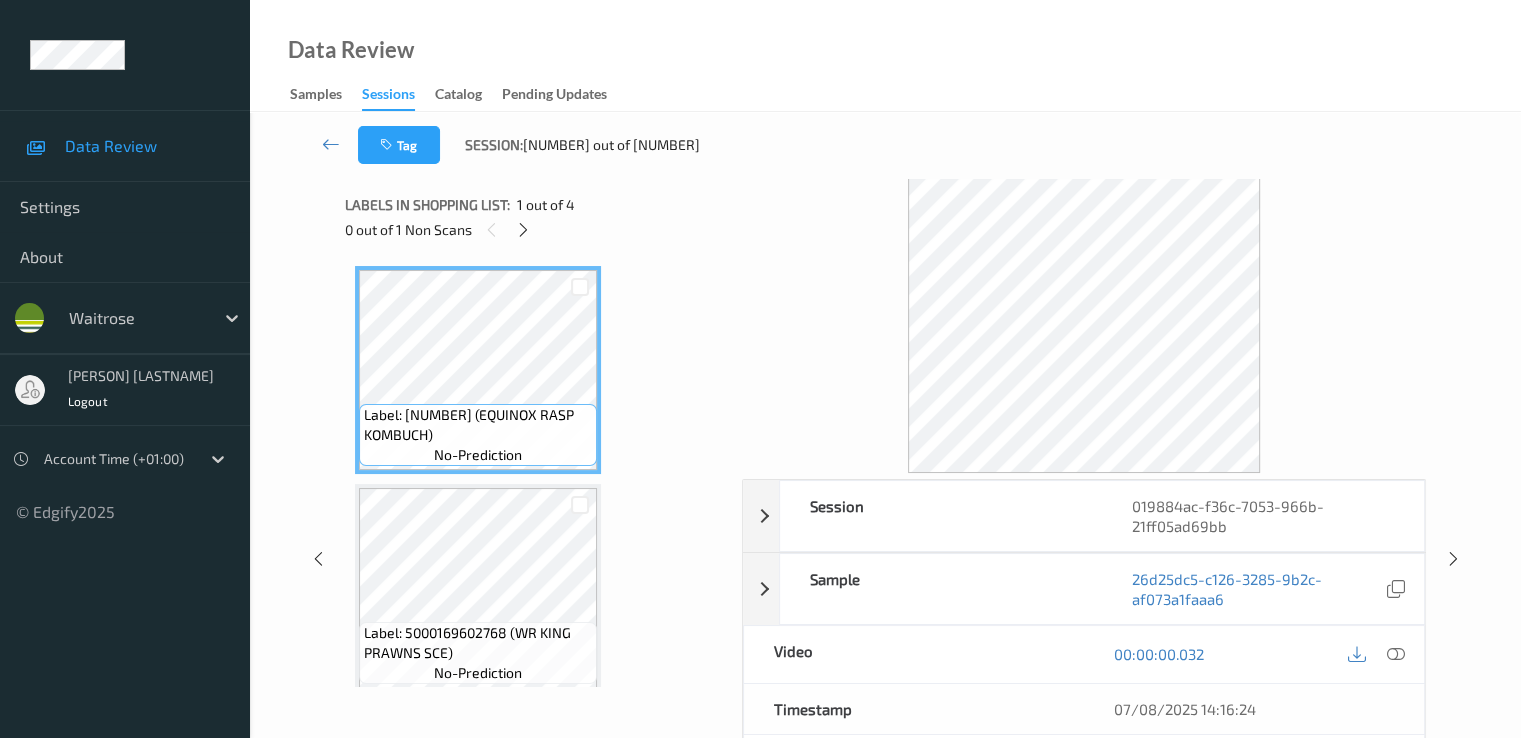 click on "Data Review Samples Sessions Catalog Pending Updates" at bounding box center (885, 56) 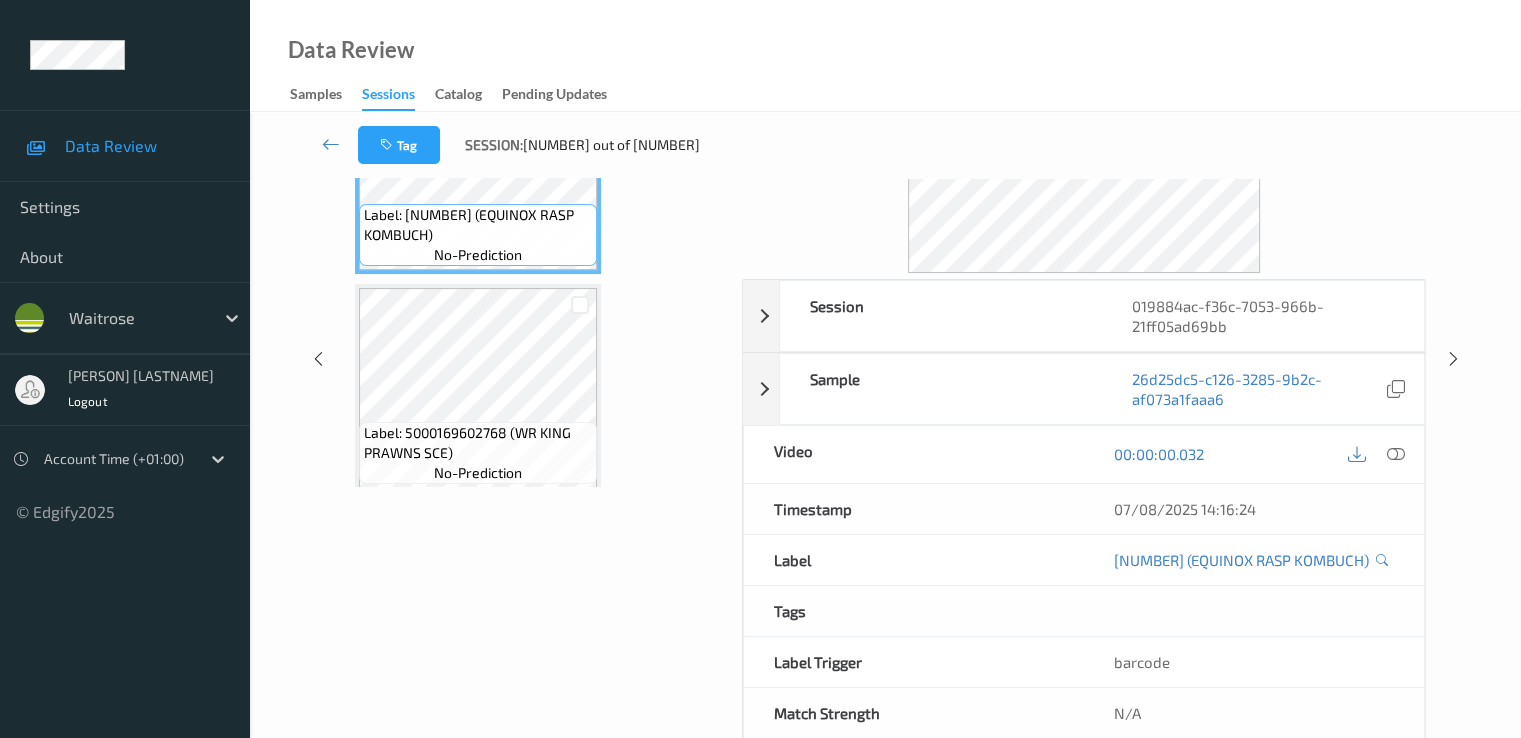 scroll, scrollTop: 0, scrollLeft: 0, axis: both 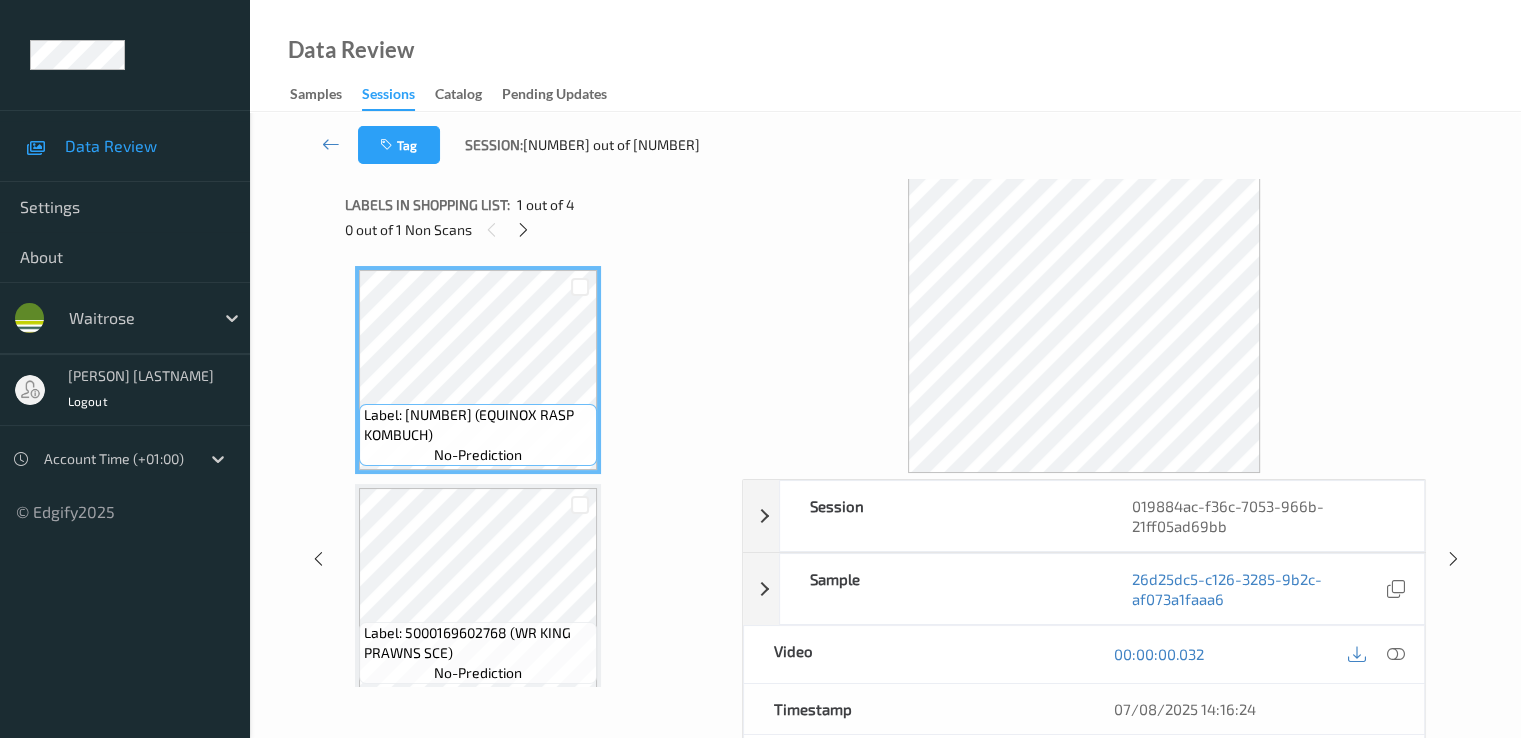 click on "Sessions" at bounding box center [388, 97] 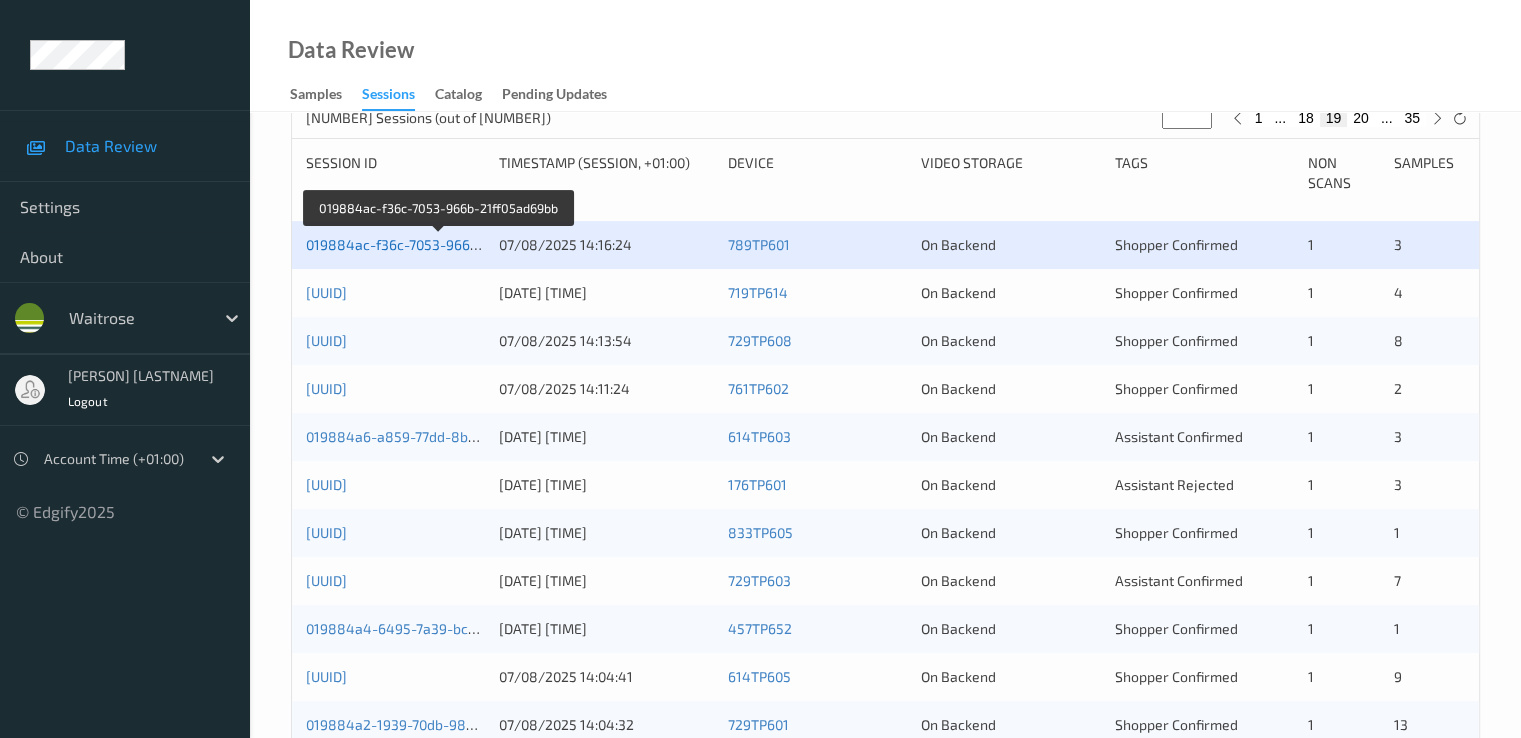 click on "019884ac-f36c-7053-966b-21ff05ad69bb" at bounding box center [439, 244] 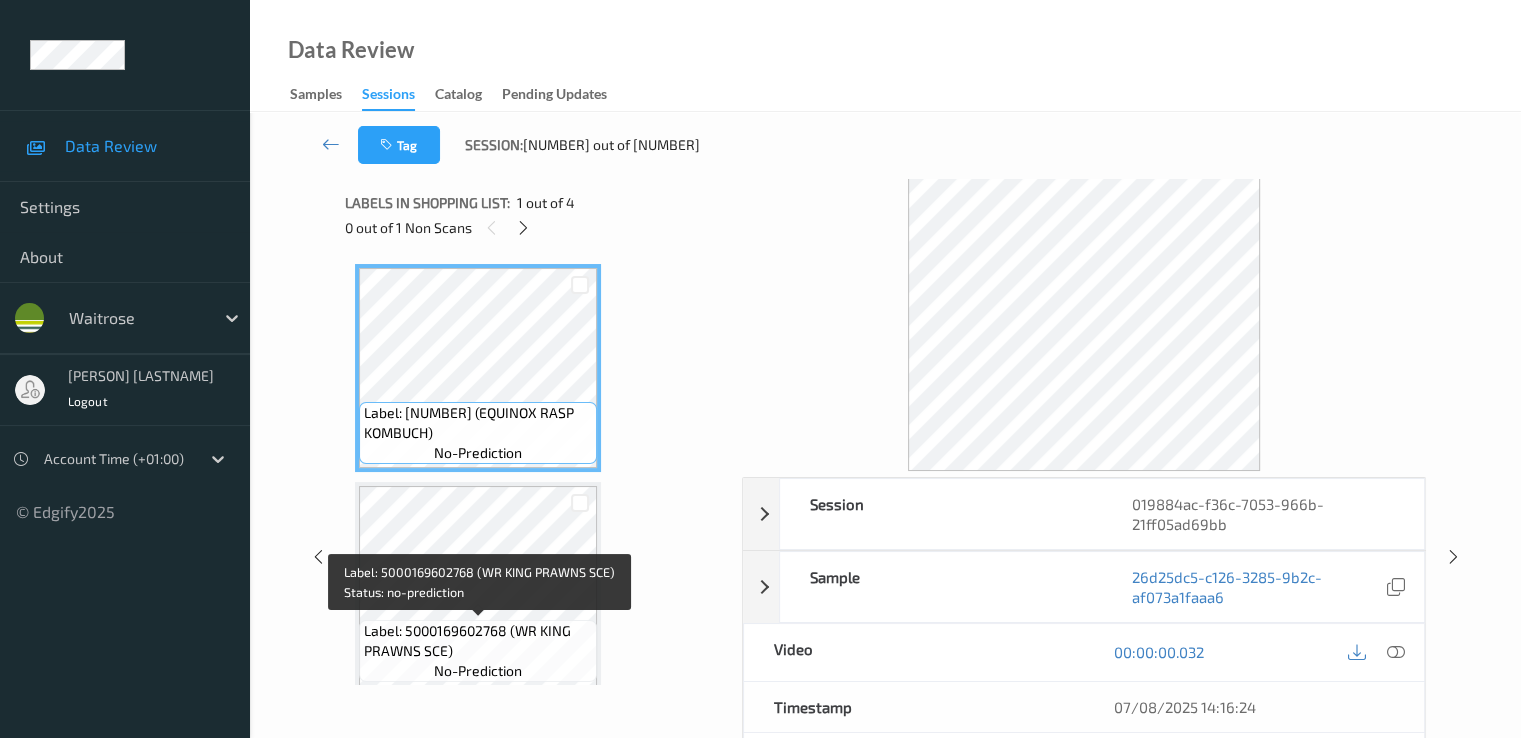scroll, scrollTop: 0, scrollLeft: 0, axis: both 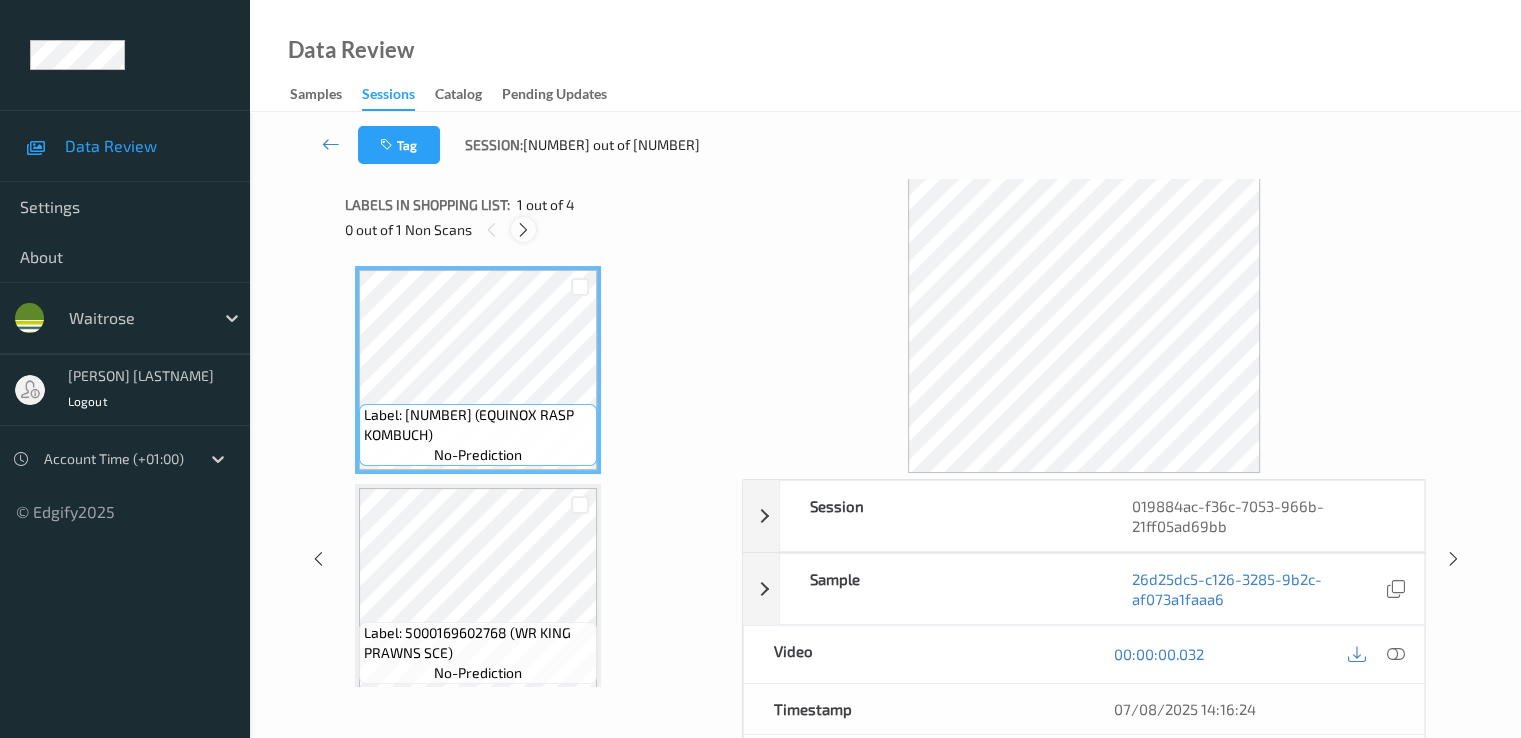 click at bounding box center [523, 230] 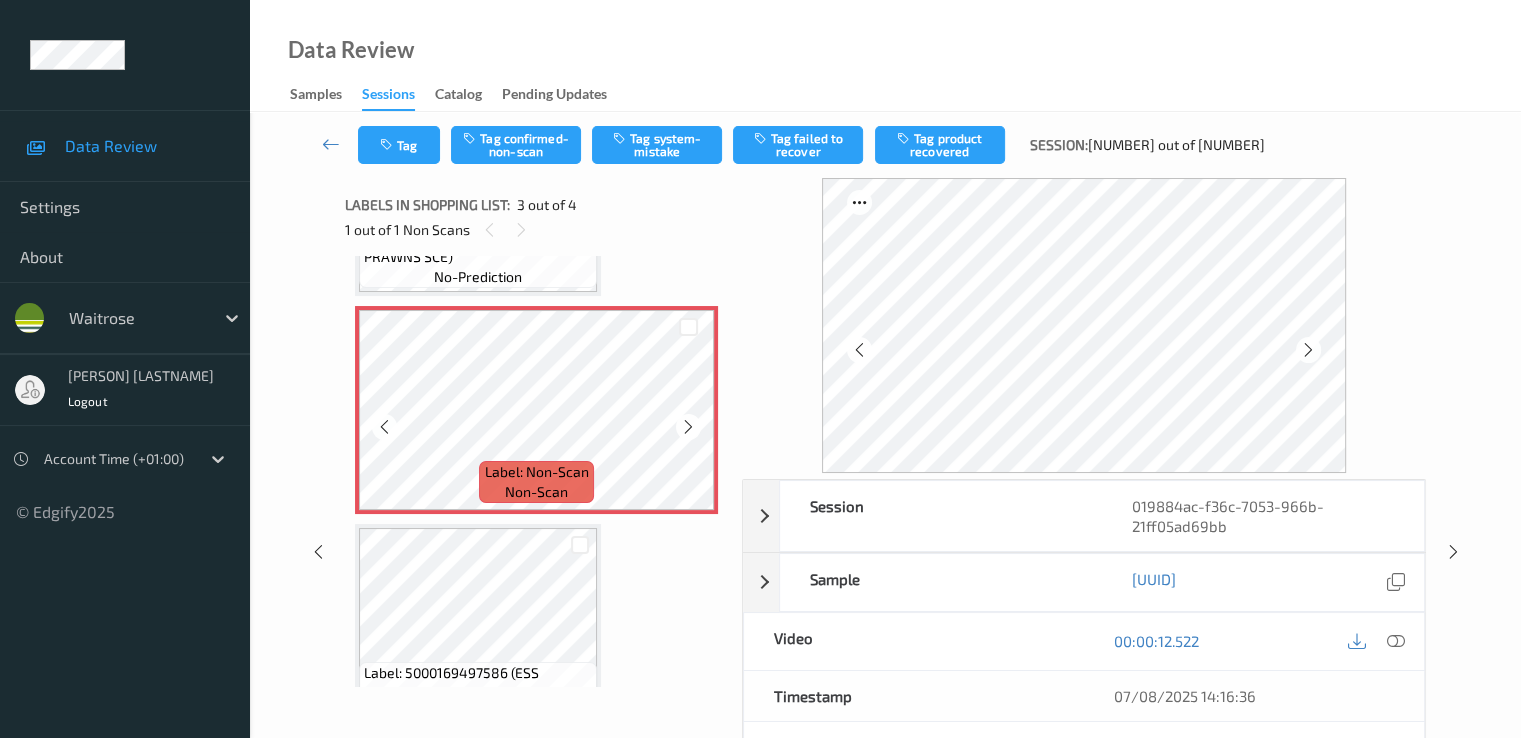 scroll, scrollTop: 428, scrollLeft: 0, axis: vertical 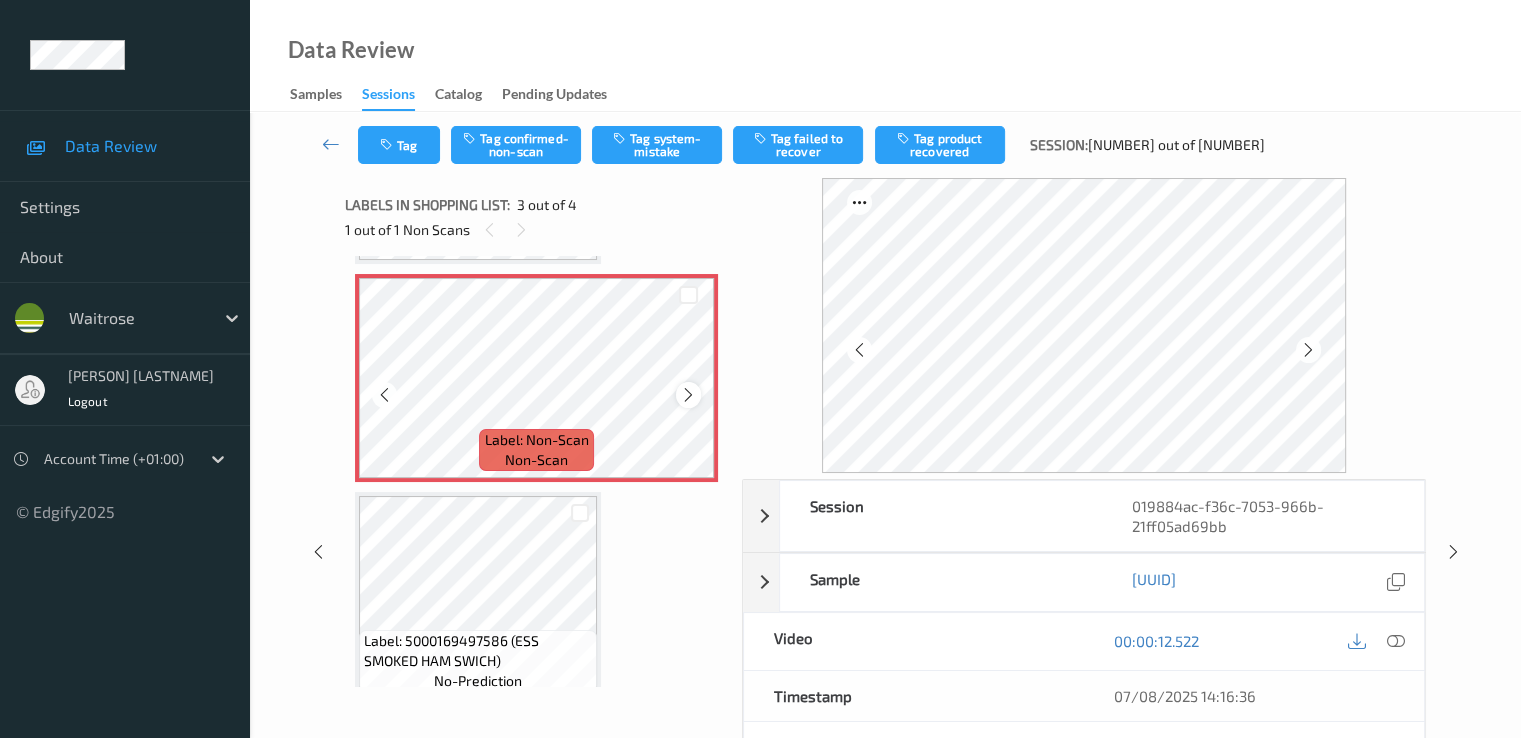 click at bounding box center (688, 395) 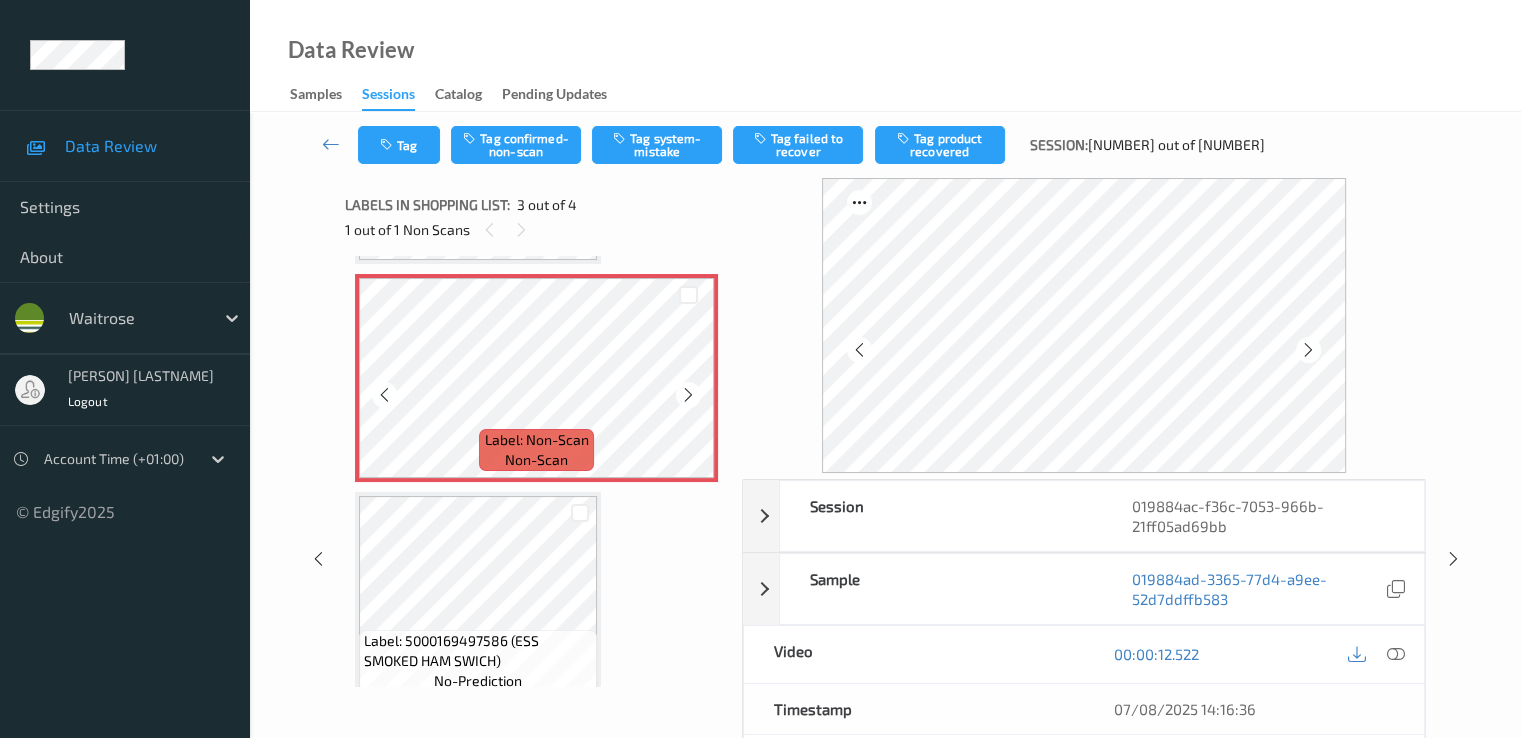 click at bounding box center [688, 395] 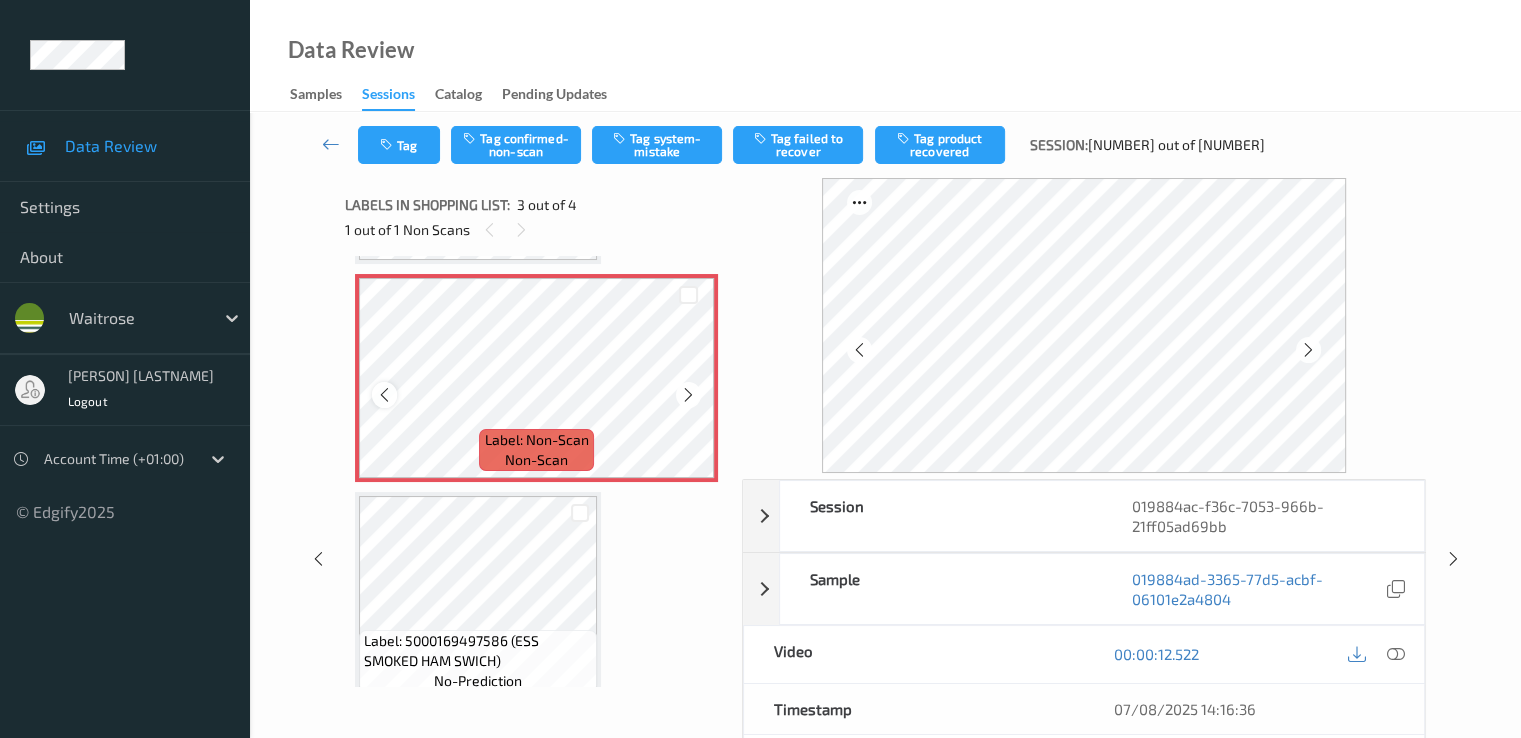 click at bounding box center [384, 395] 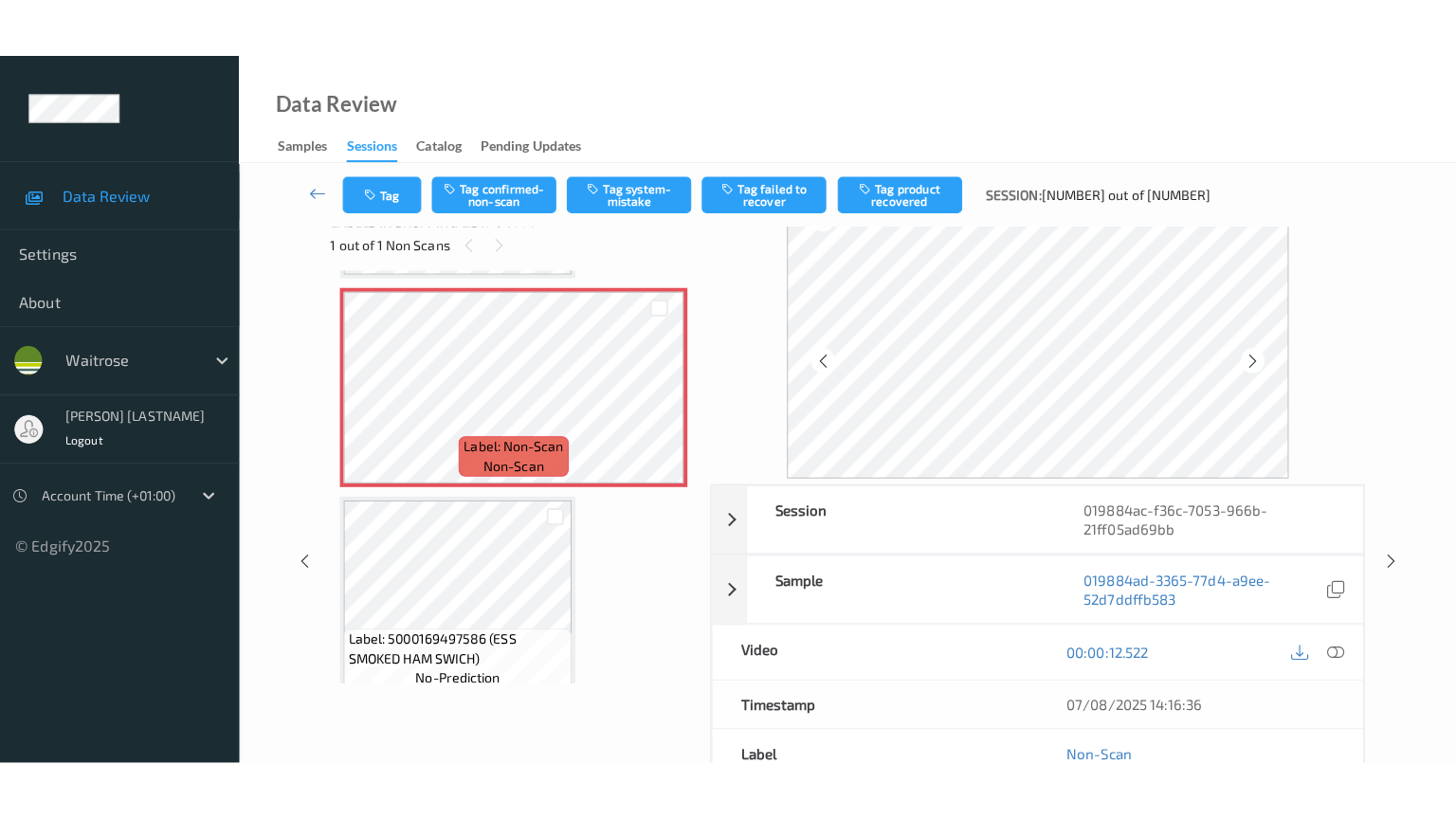 scroll, scrollTop: 0, scrollLeft: 0, axis: both 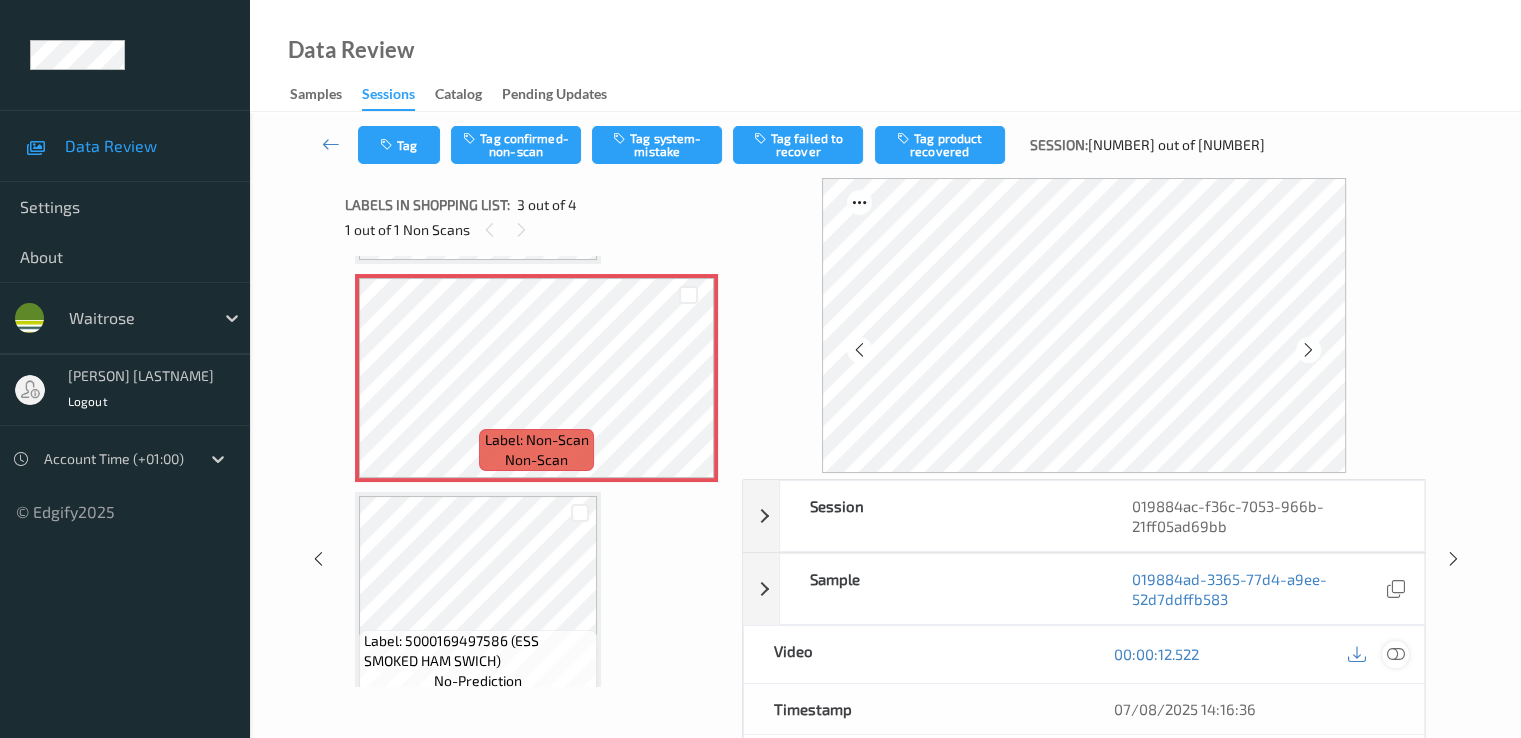 click at bounding box center (1395, 654) 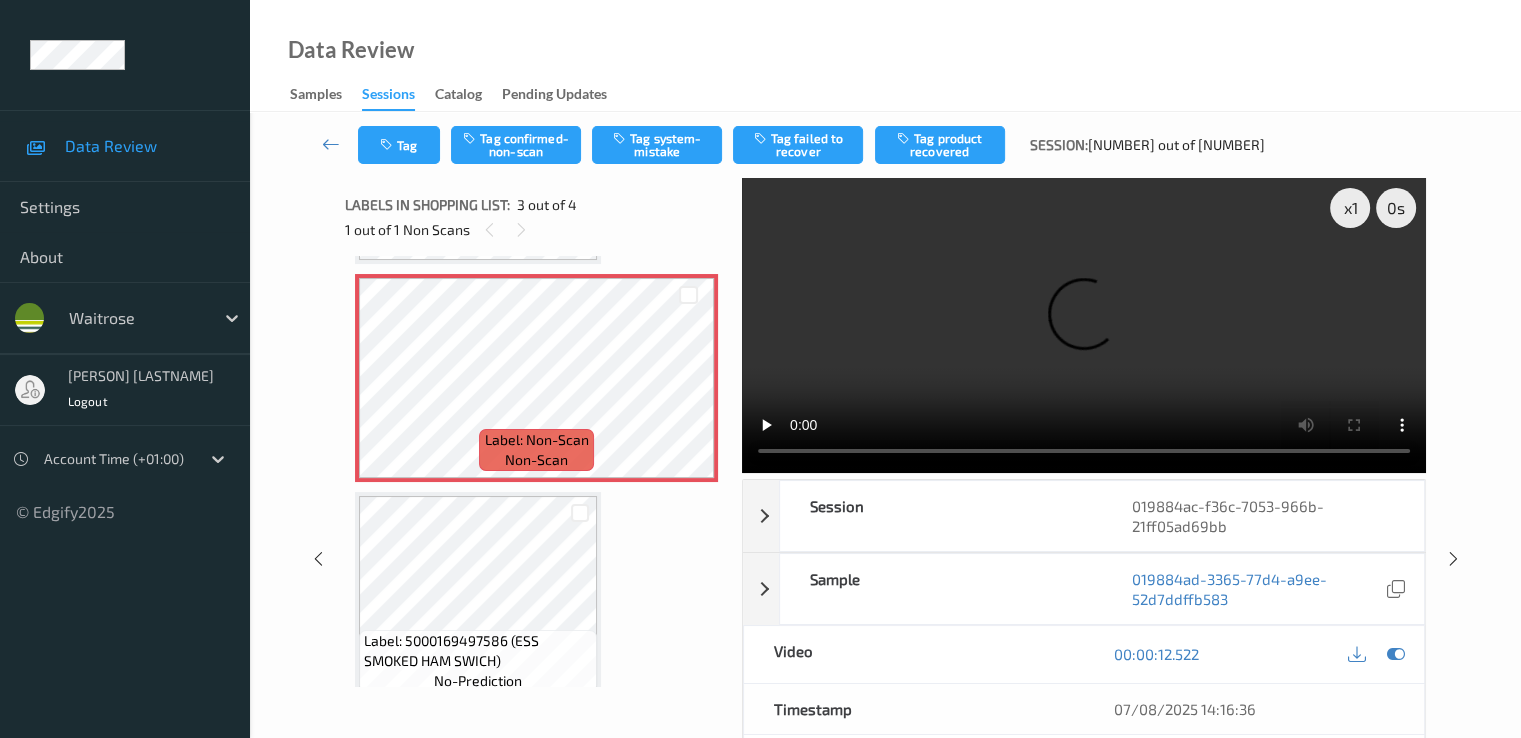 scroll, scrollTop: 325, scrollLeft: 0, axis: vertical 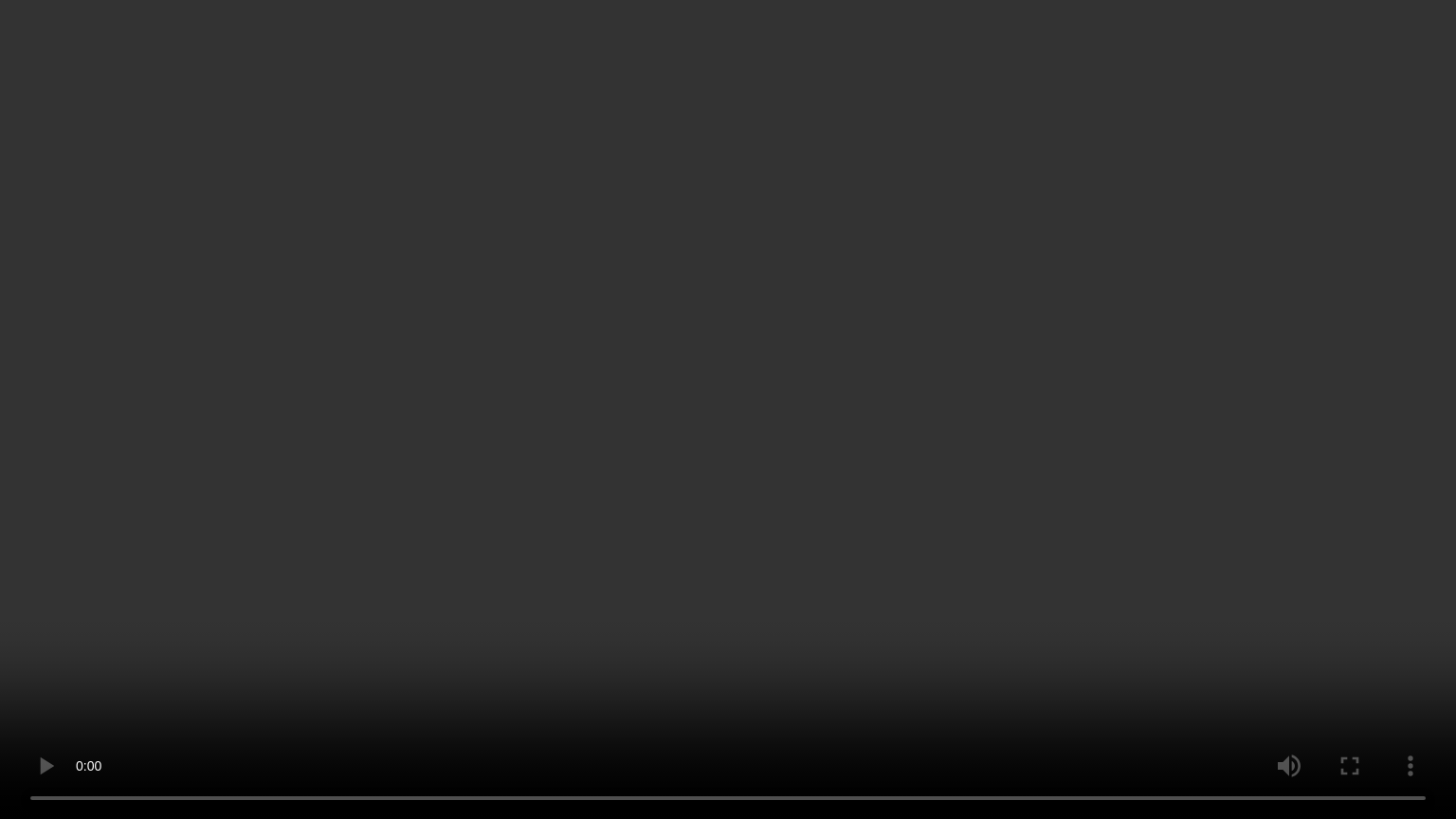 click at bounding box center [728, 410] 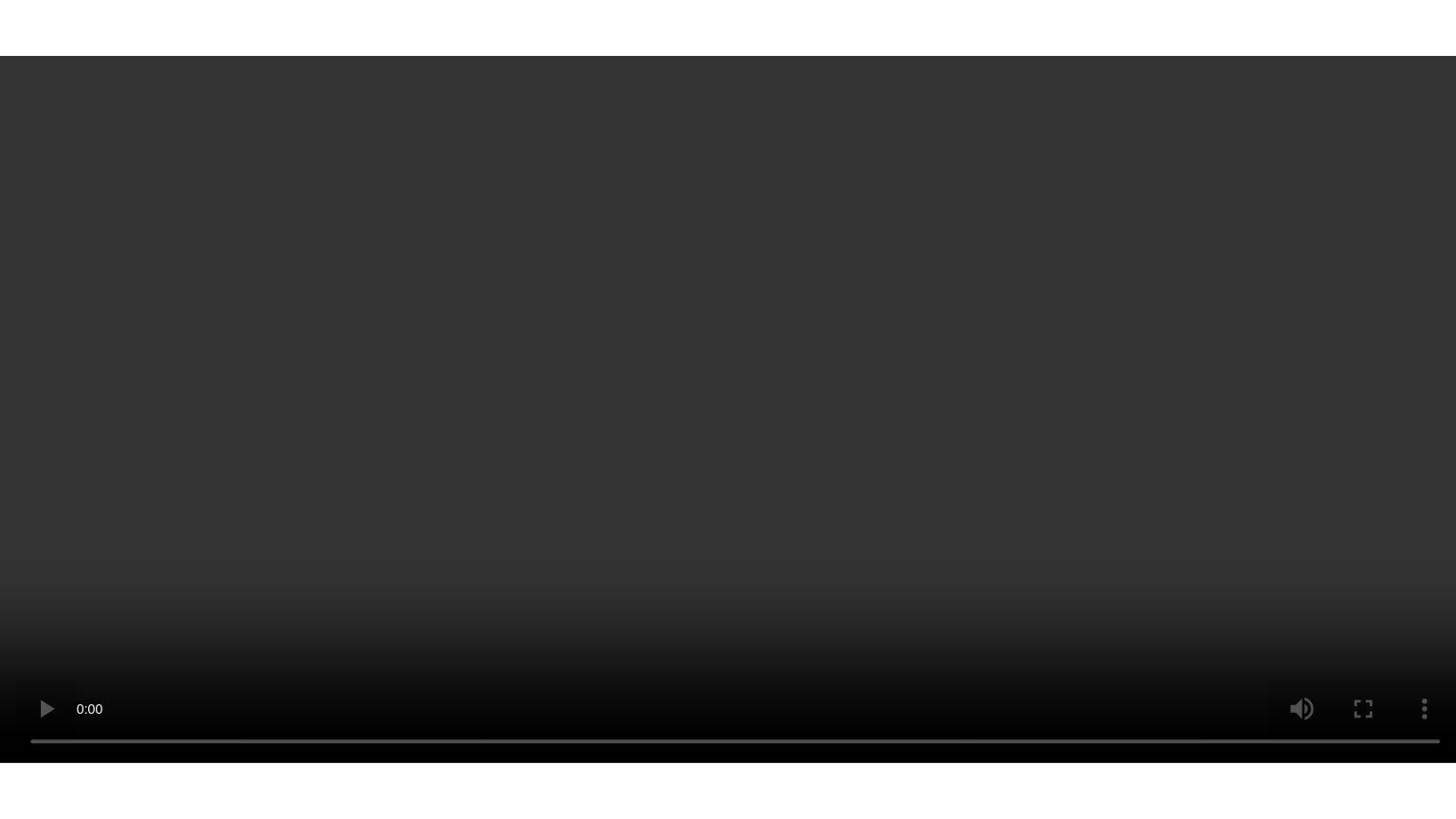 scroll, scrollTop: 428, scrollLeft: 0, axis: vertical 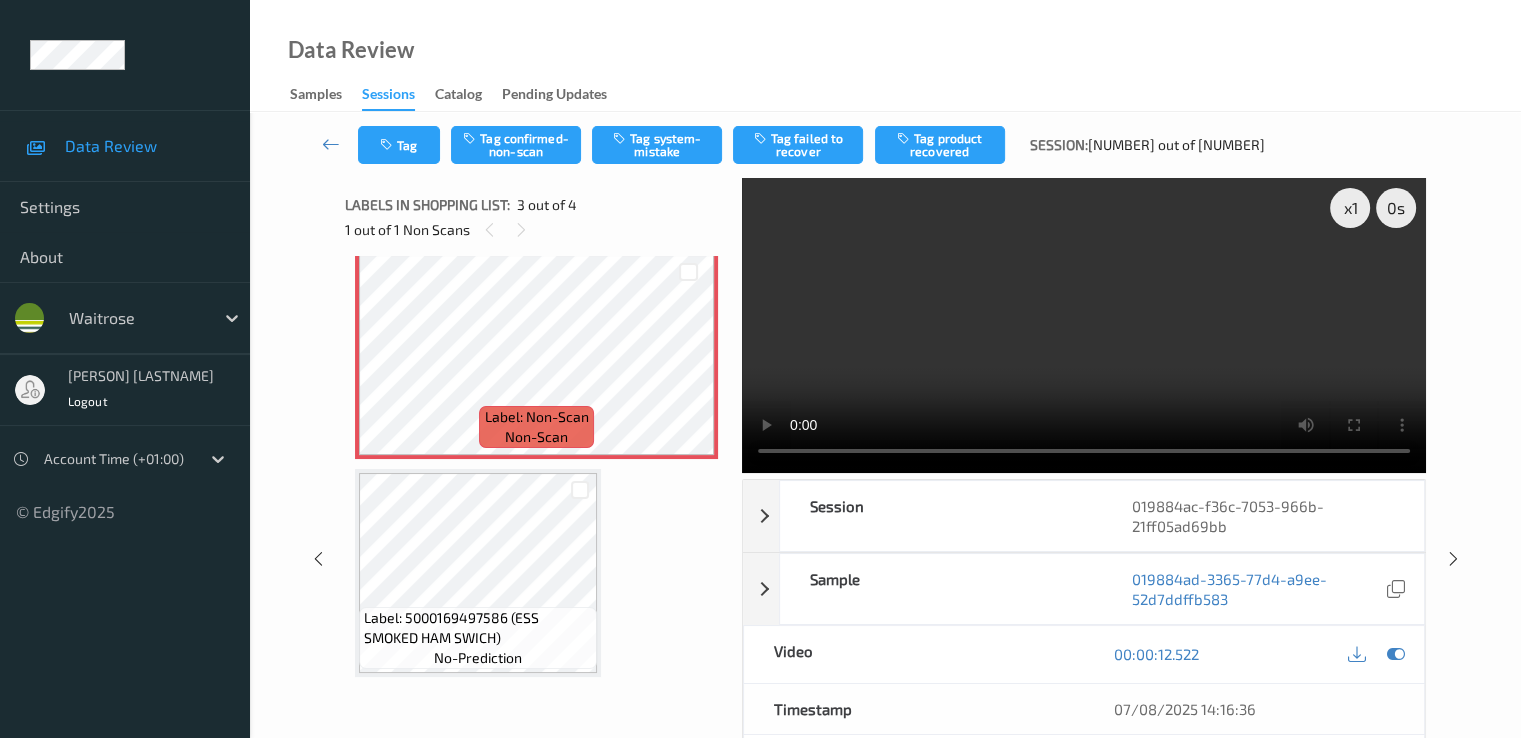type 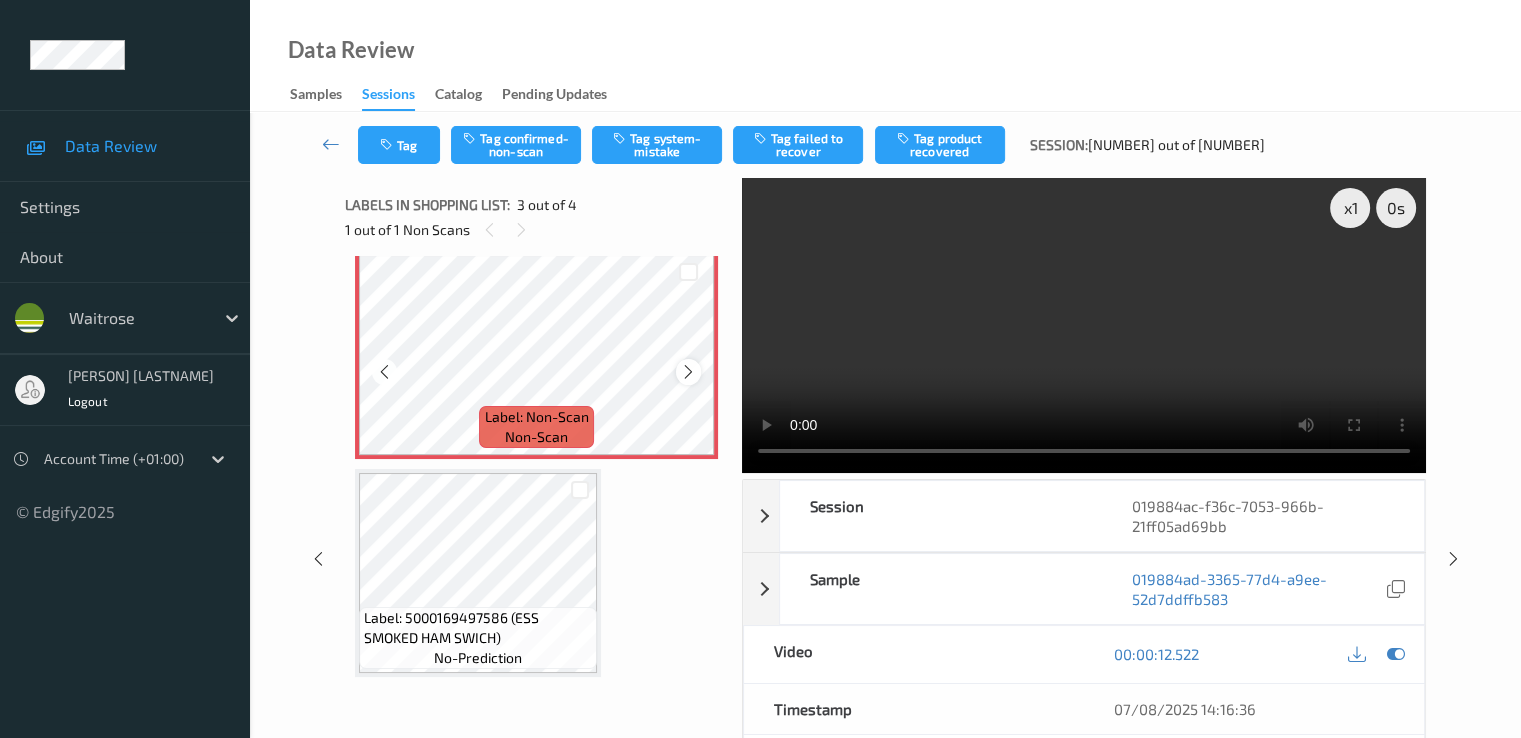 click at bounding box center (688, 372) 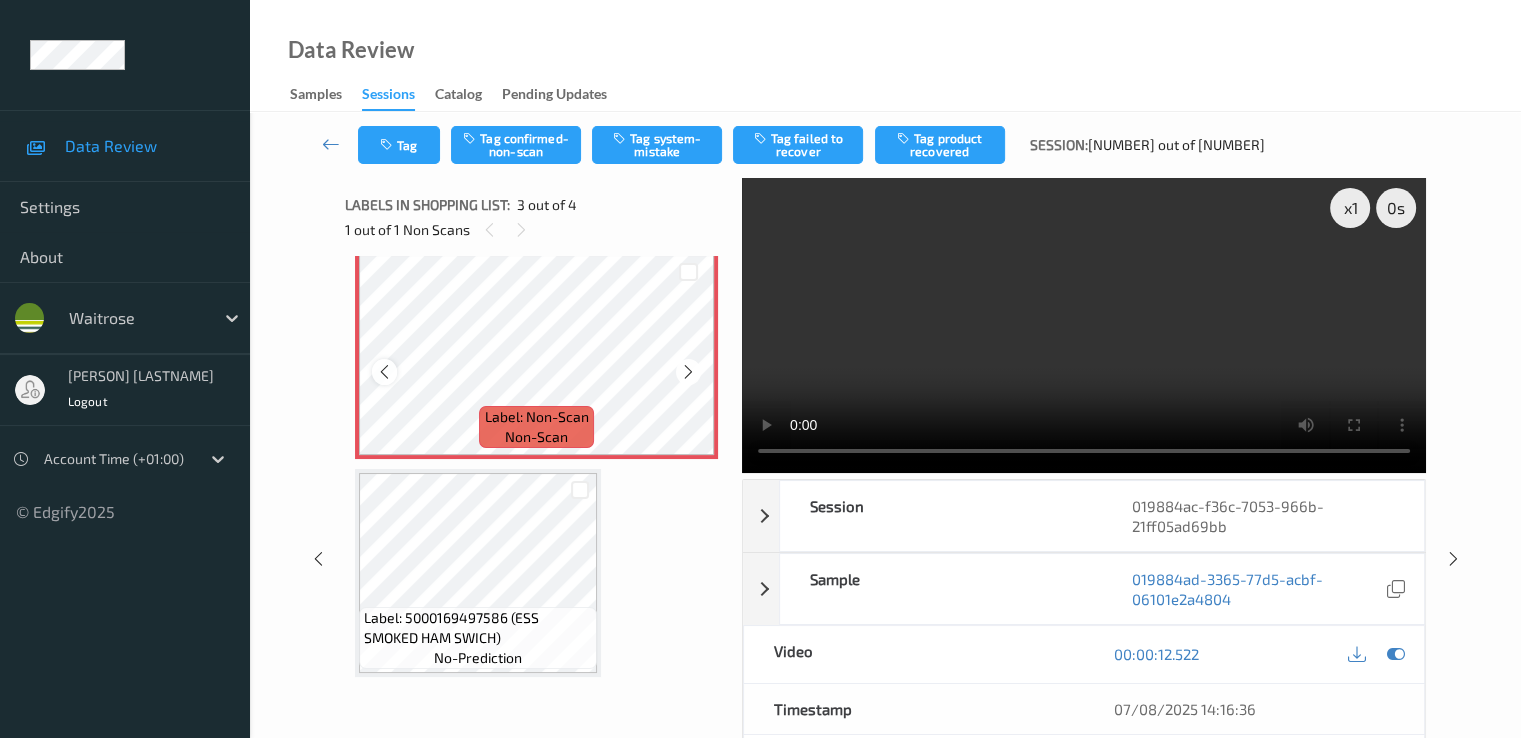 click at bounding box center [384, 372] 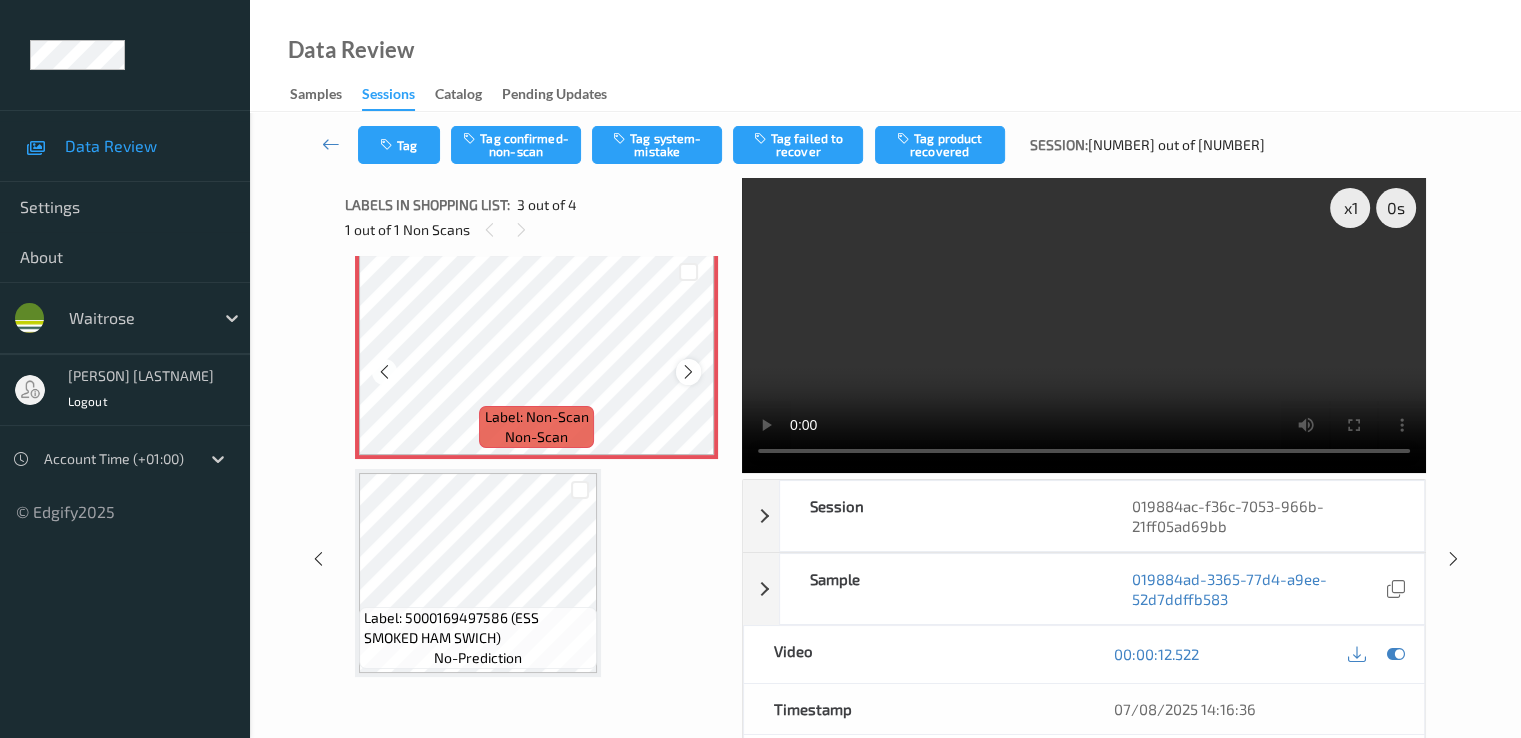 click at bounding box center [688, 372] 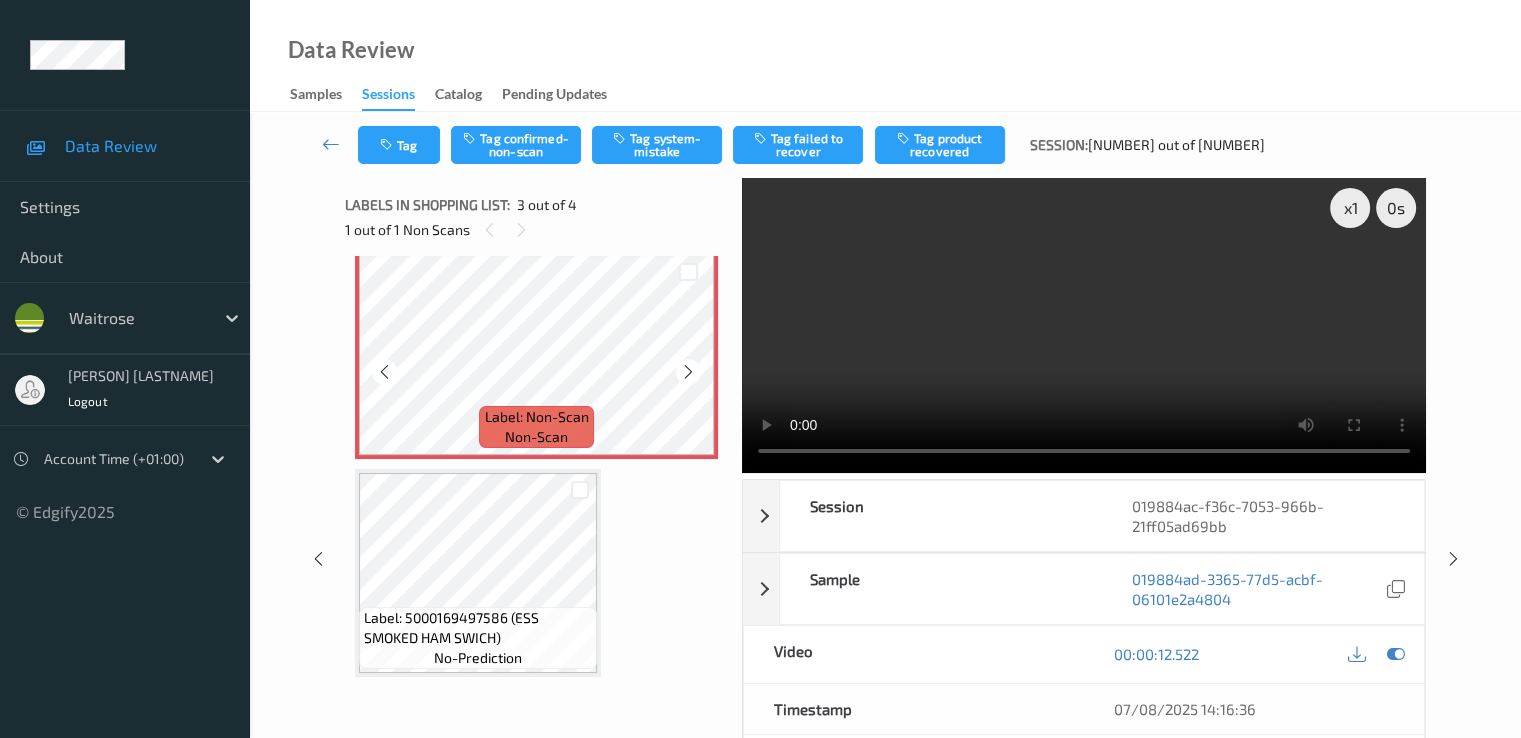 click at bounding box center (688, 372) 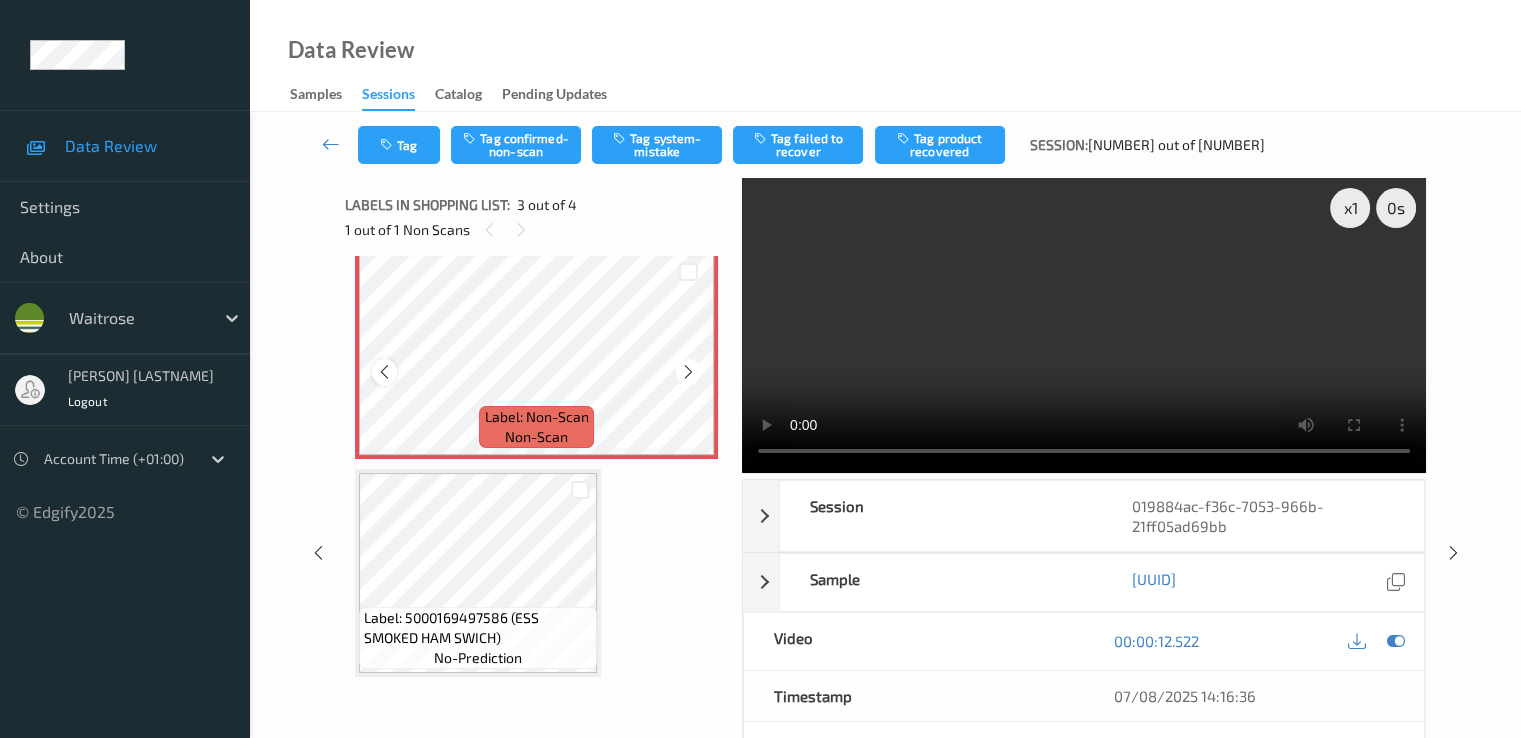 click at bounding box center (384, 371) 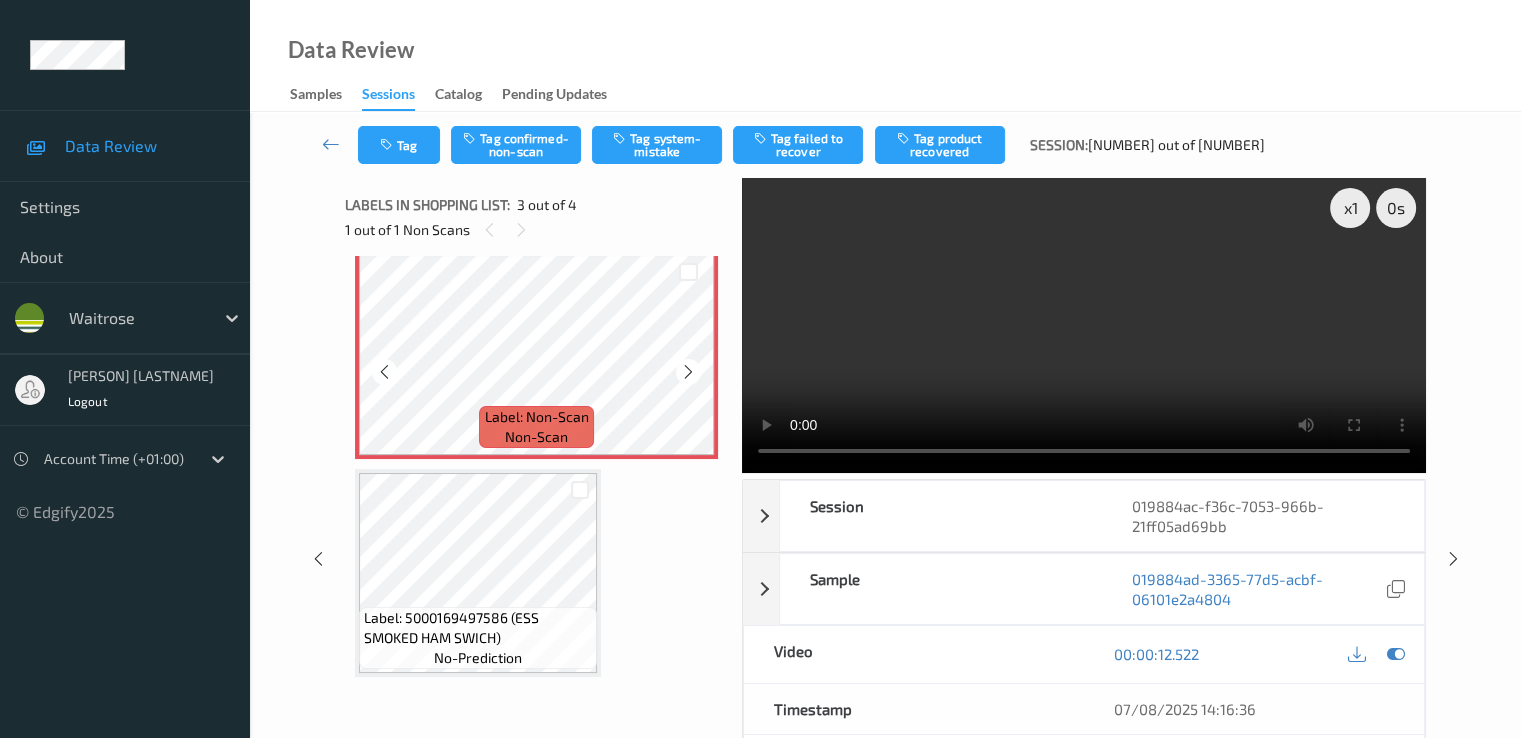 click at bounding box center (384, 371) 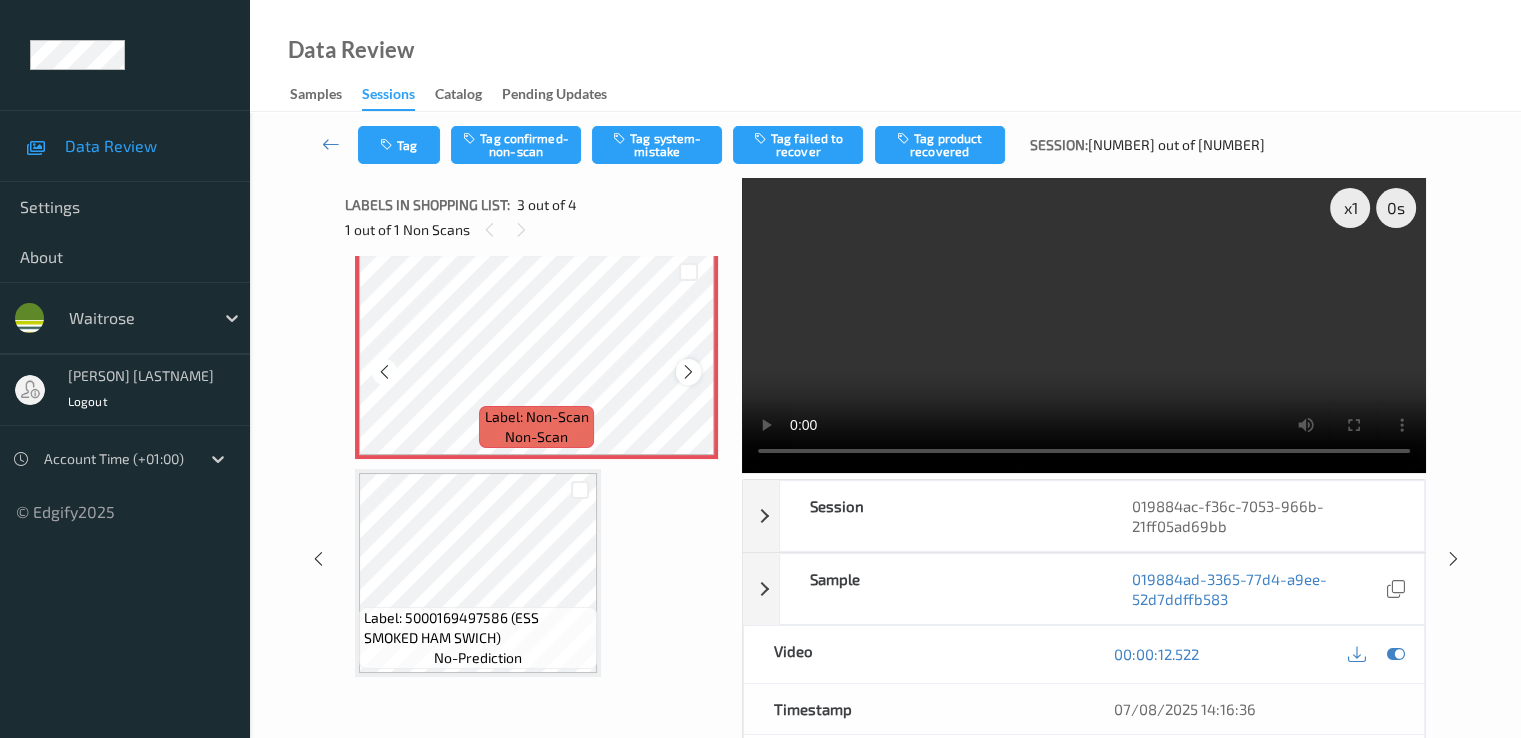 click at bounding box center [688, 371] 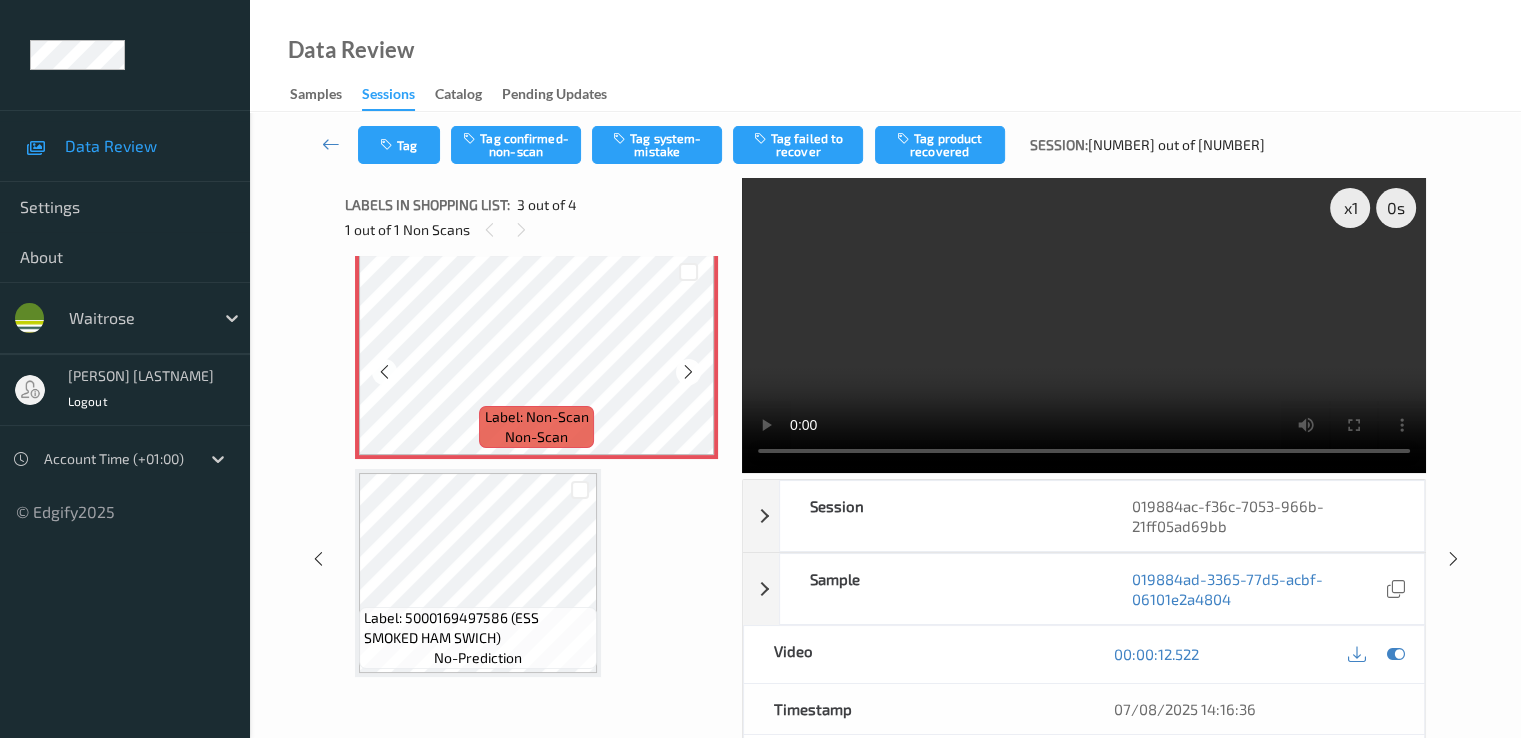click at bounding box center [688, 371] 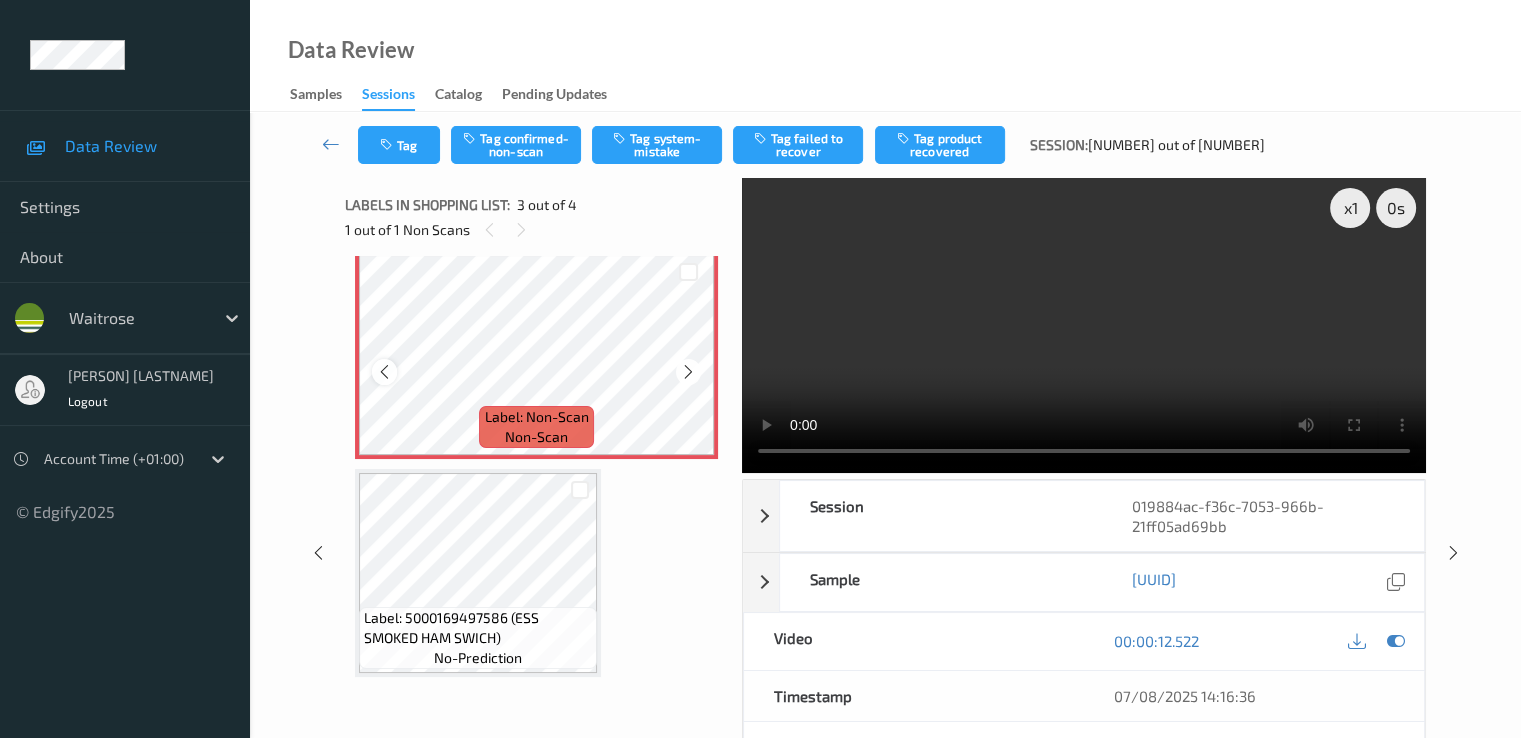 click at bounding box center (384, 371) 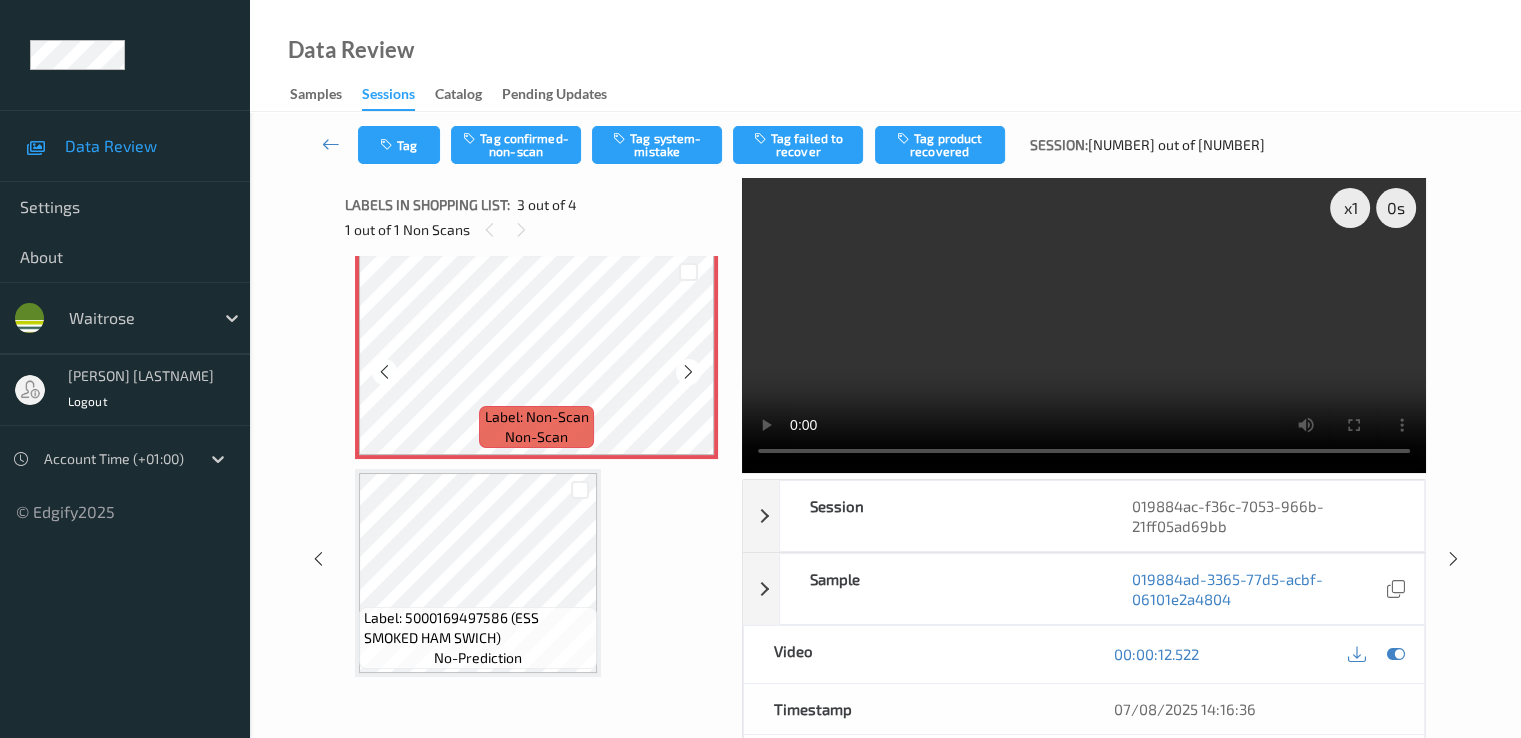 click at bounding box center (384, 371) 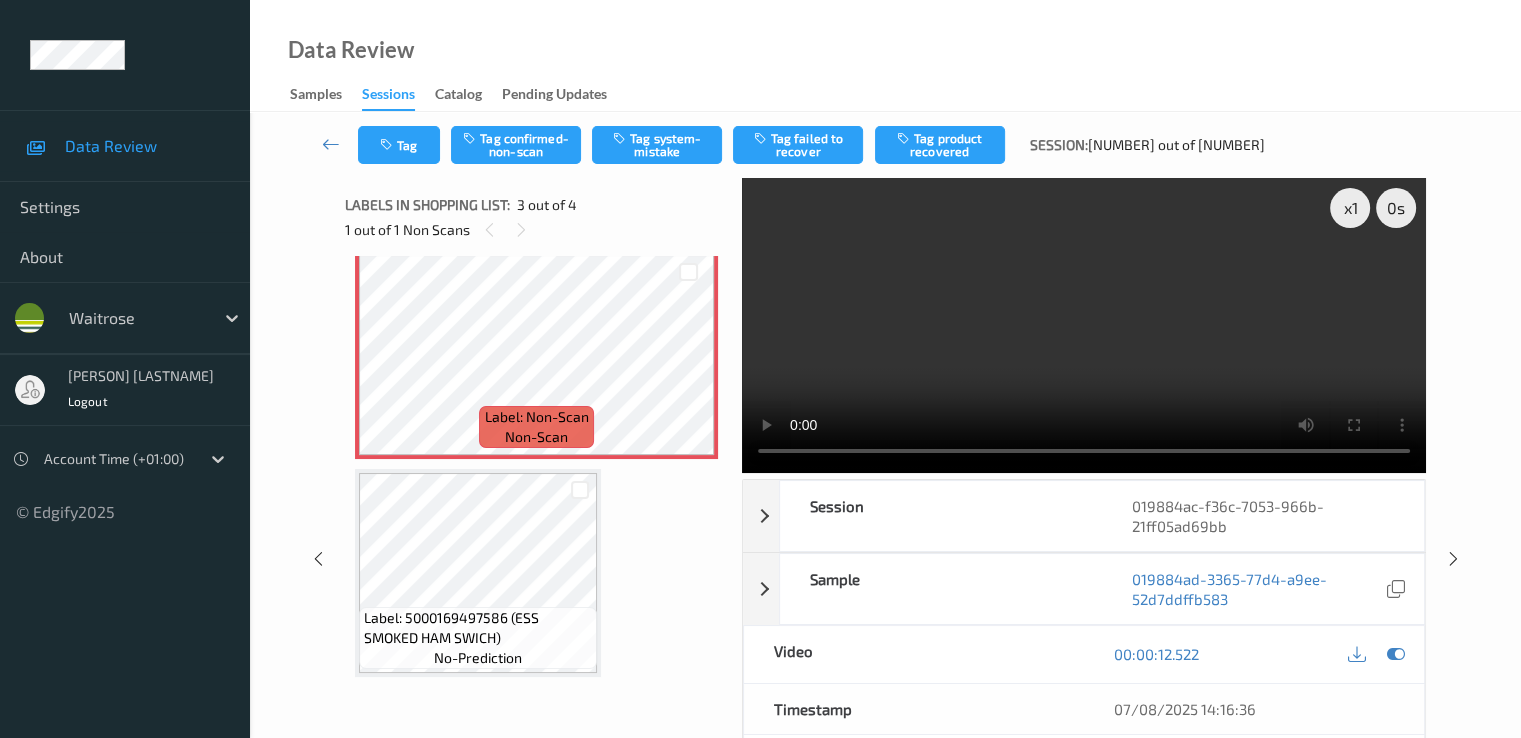 click at bounding box center (1084, 325) 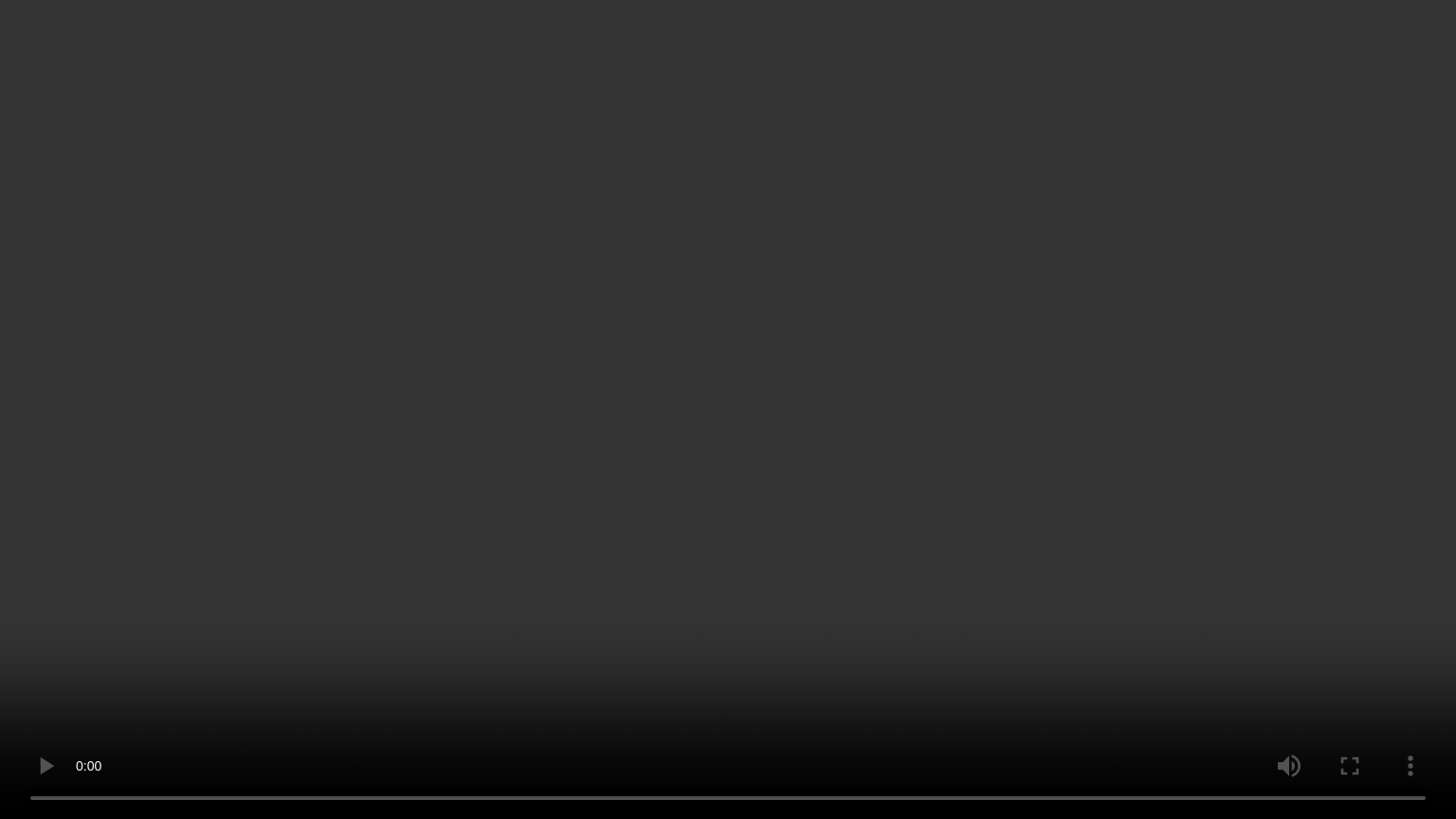click at bounding box center (728, 410) 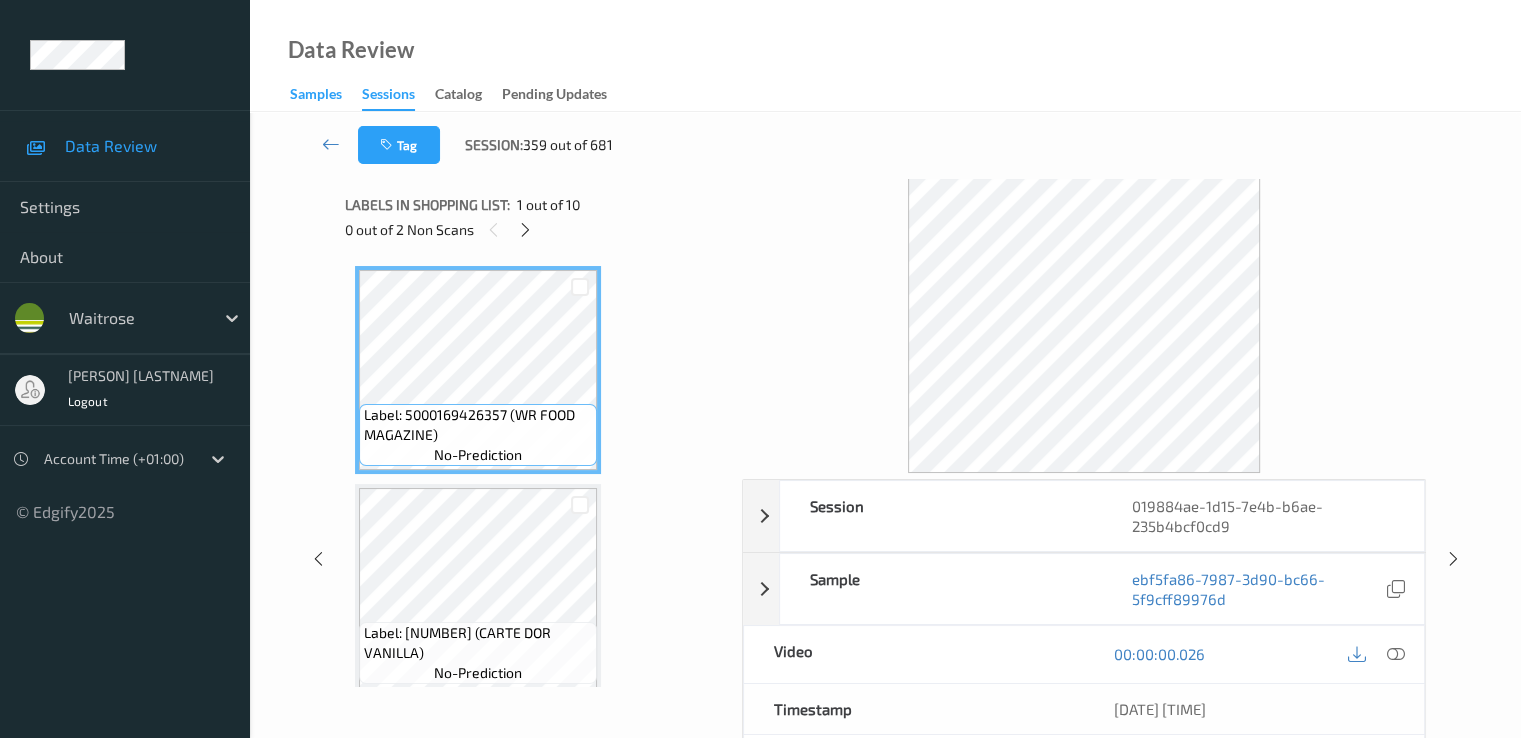 click on "Samples" at bounding box center (316, 96) 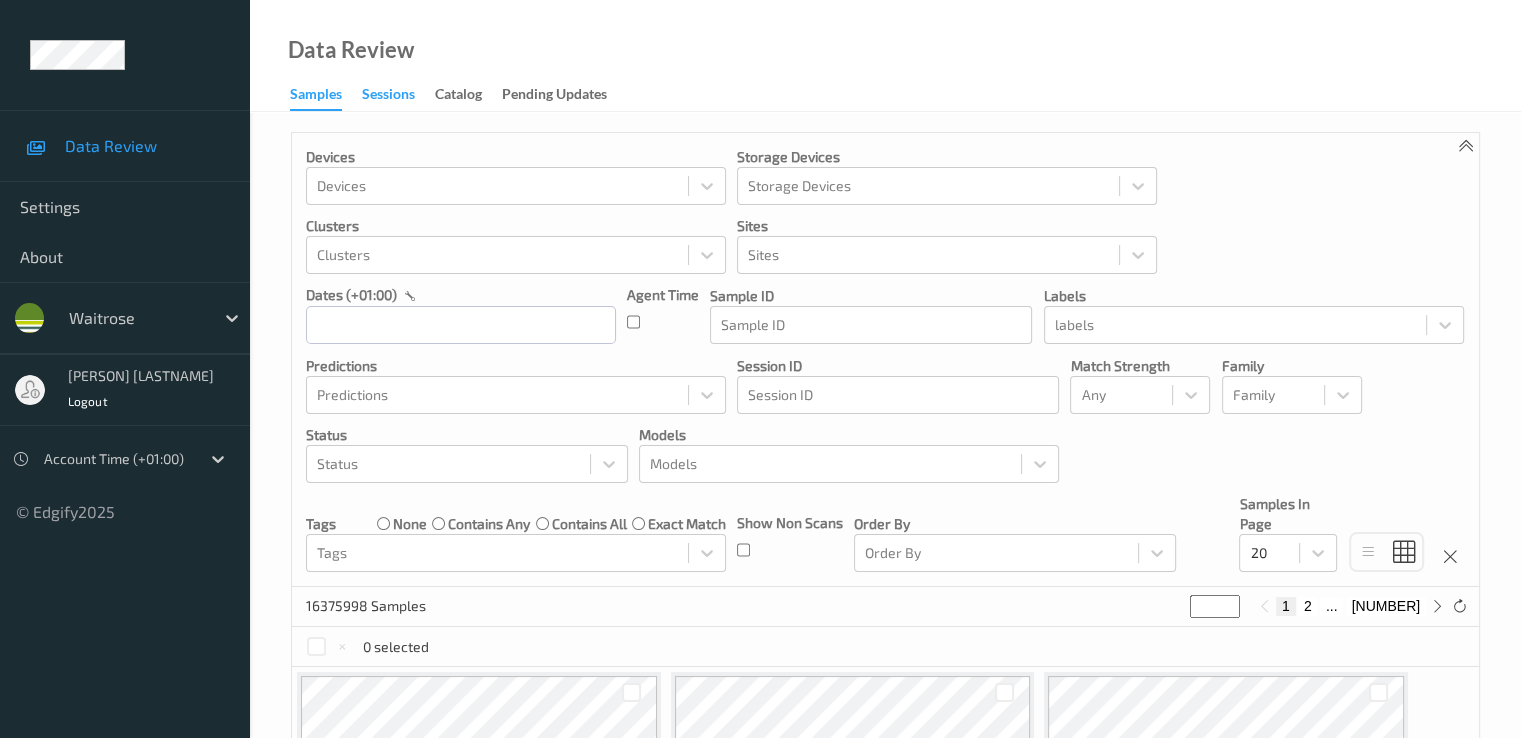 click on "Sessions" at bounding box center [388, 96] 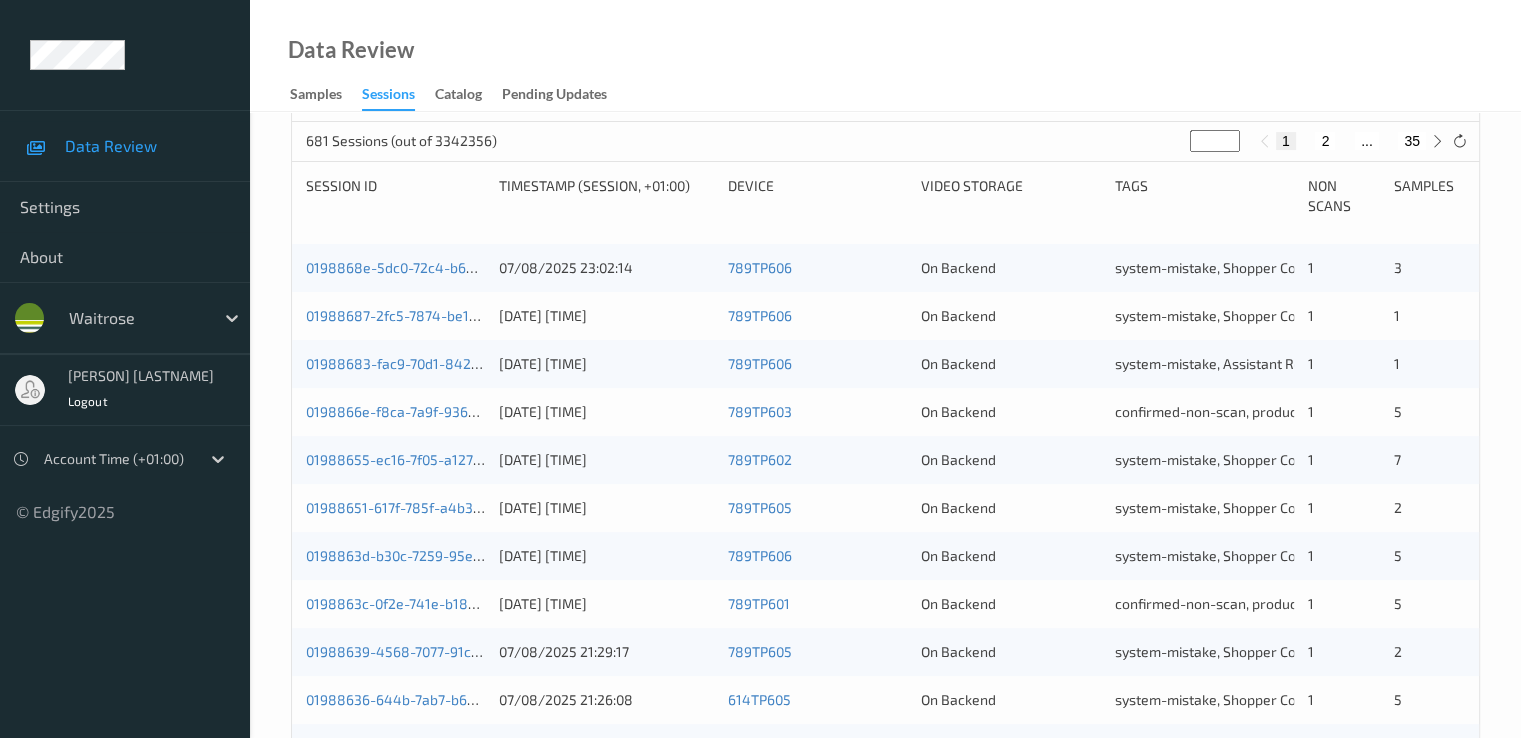 scroll, scrollTop: 400, scrollLeft: 0, axis: vertical 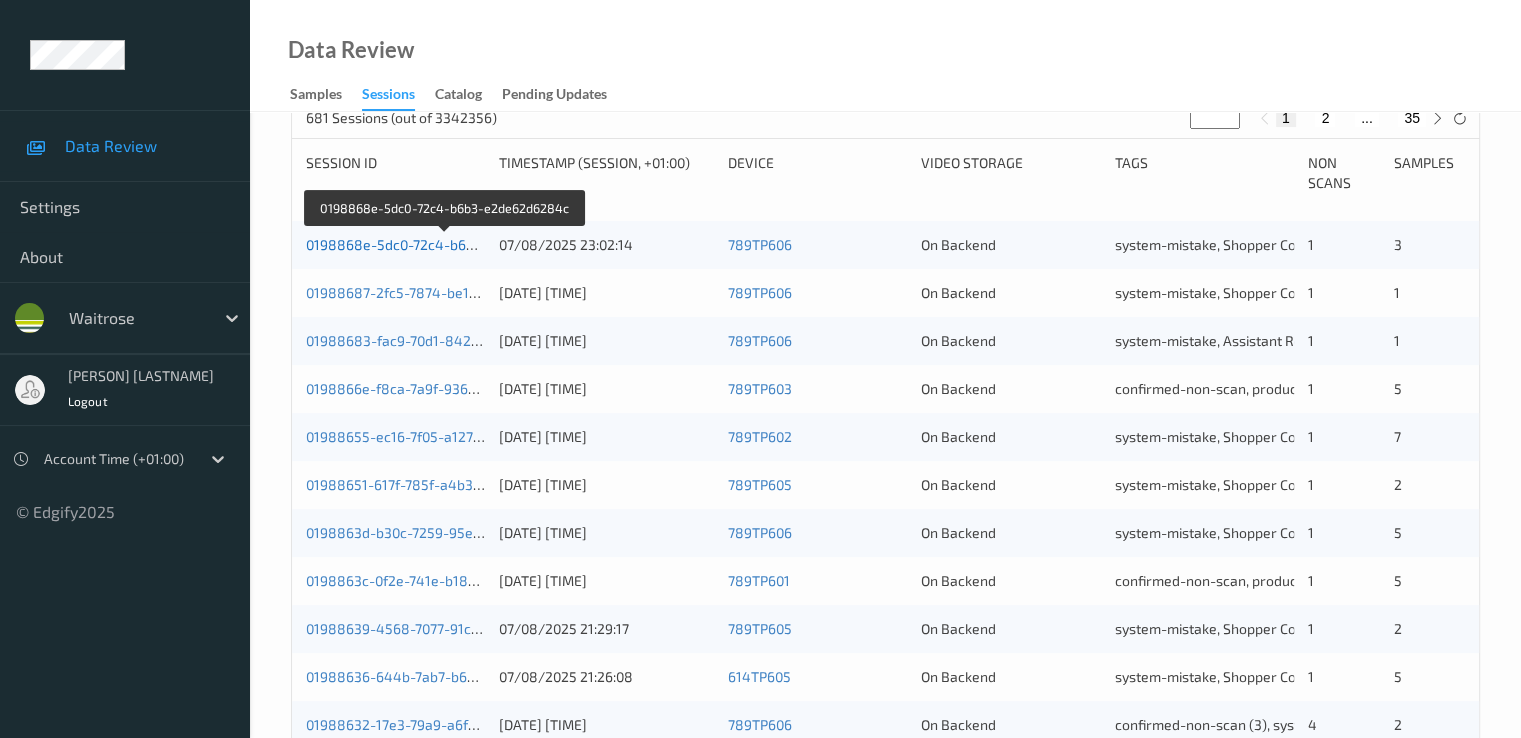 click on "0198868e-5dc0-72c4-b6b3-e2de62d6284c" at bounding box center [445, 244] 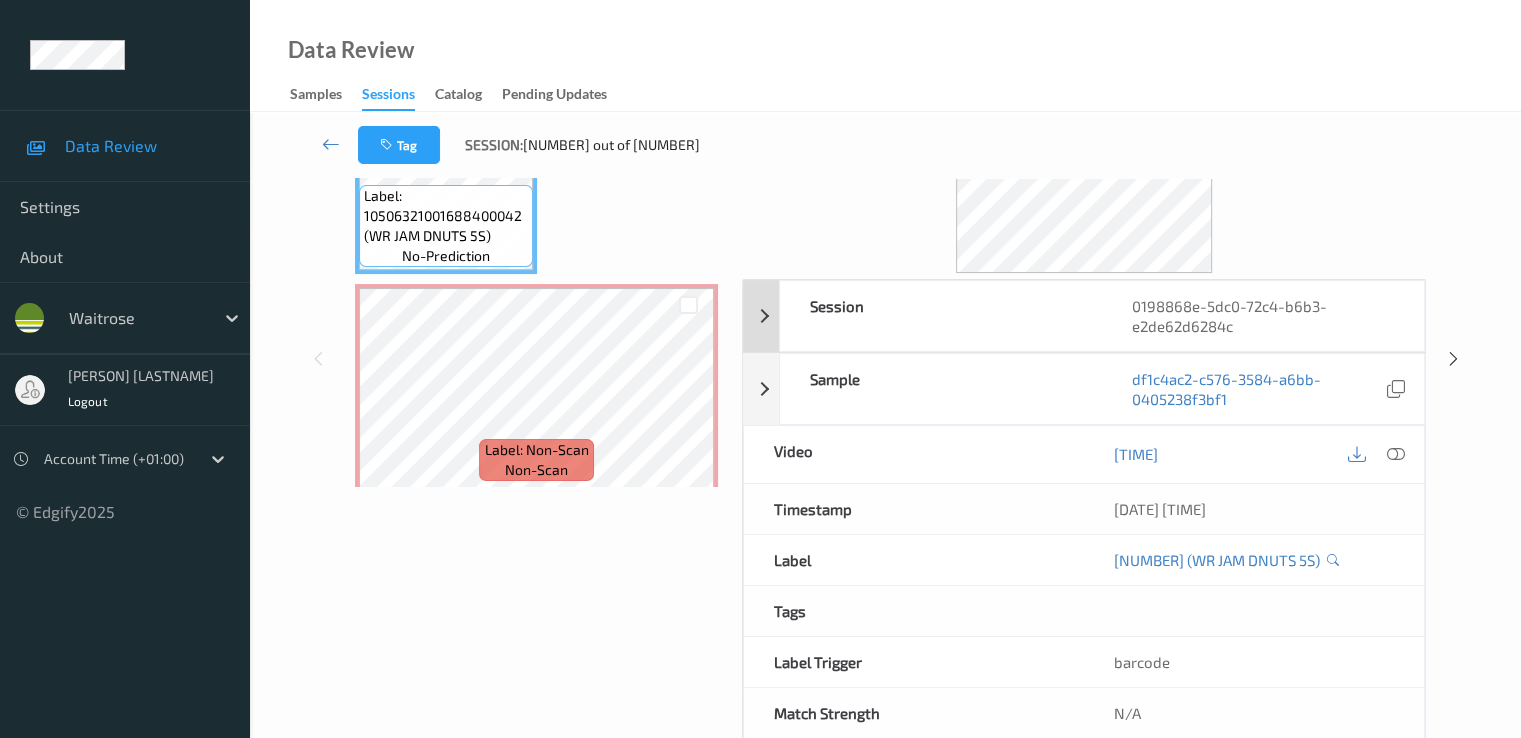 scroll, scrollTop: 0, scrollLeft: 0, axis: both 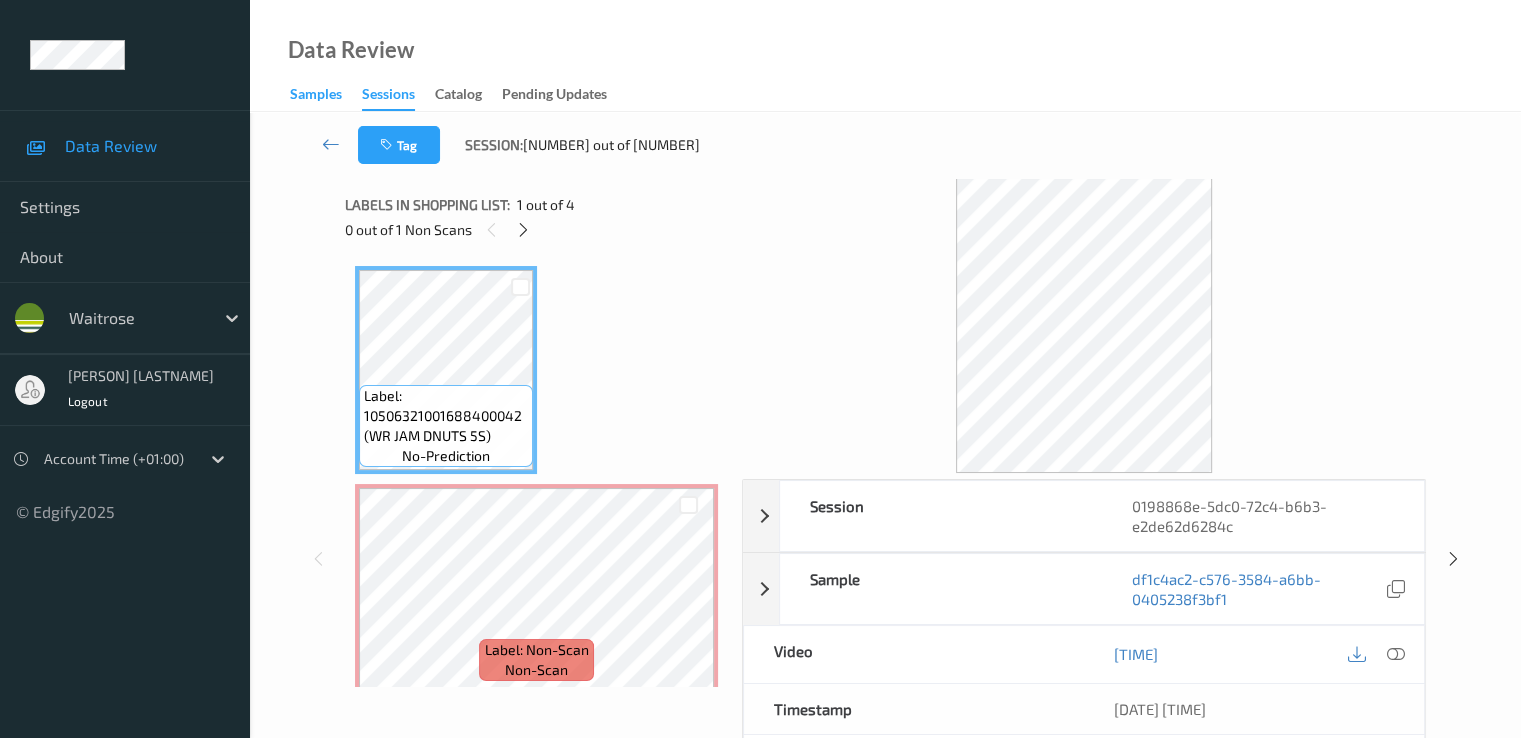 click on "Samples" at bounding box center [316, 96] 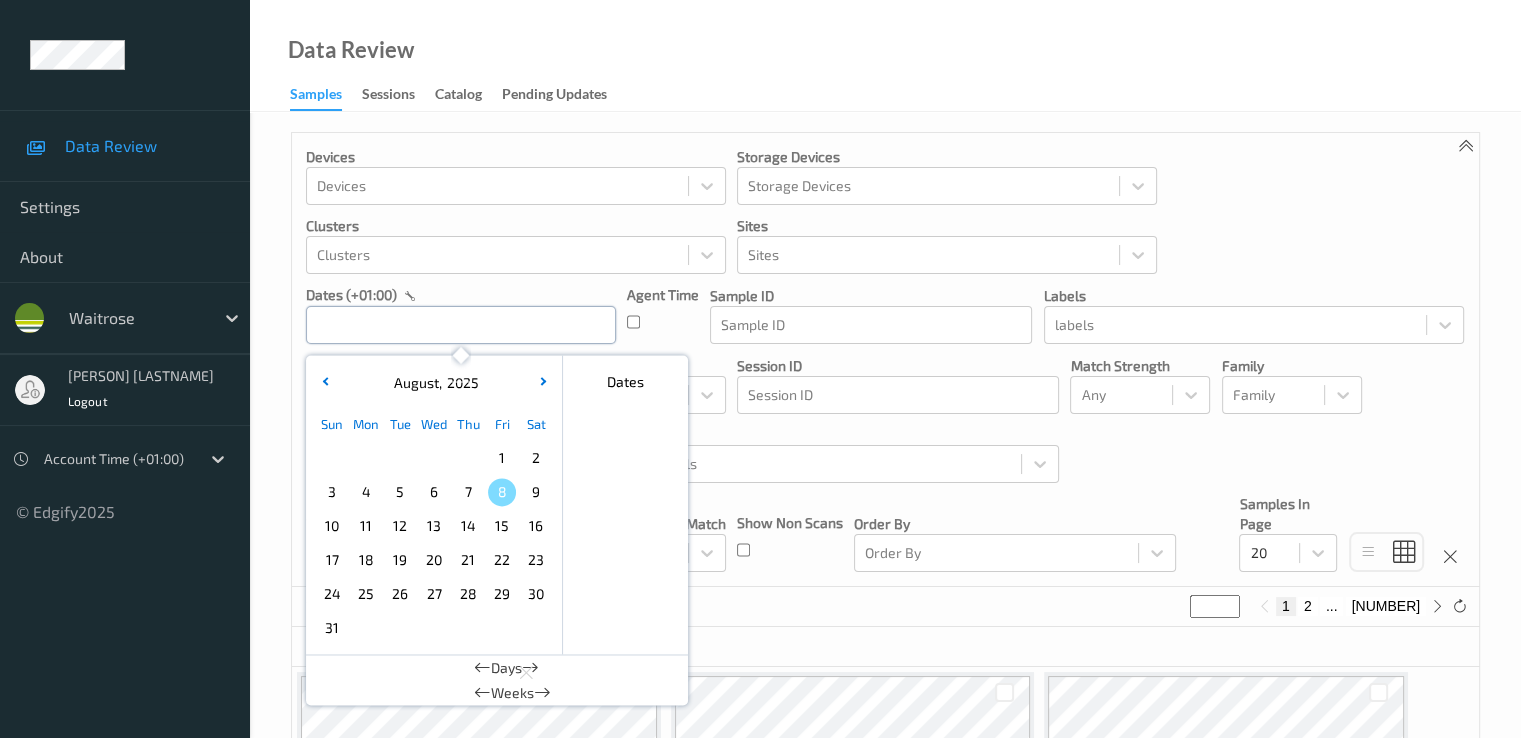 click at bounding box center (461, 325) 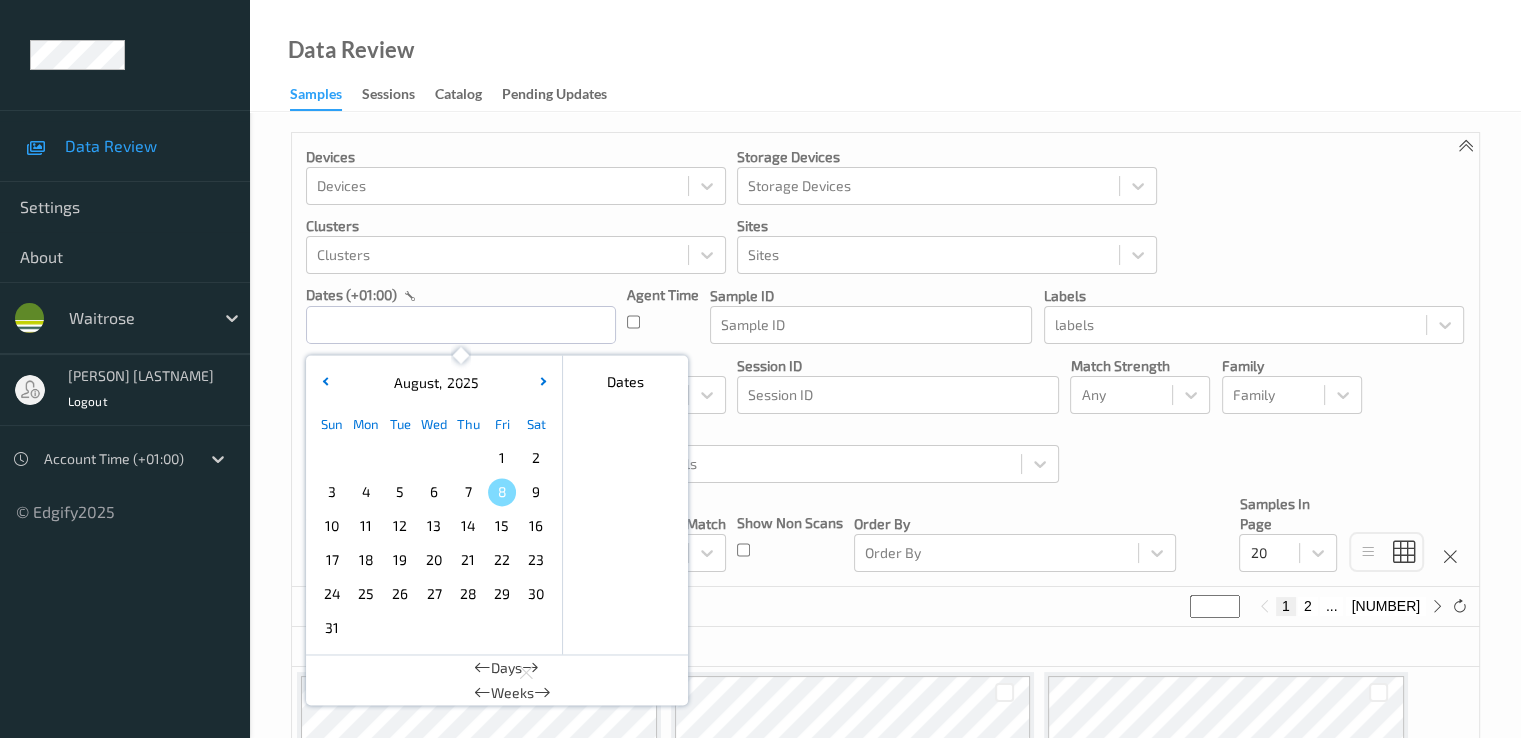 click on "7" at bounding box center [468, 492] 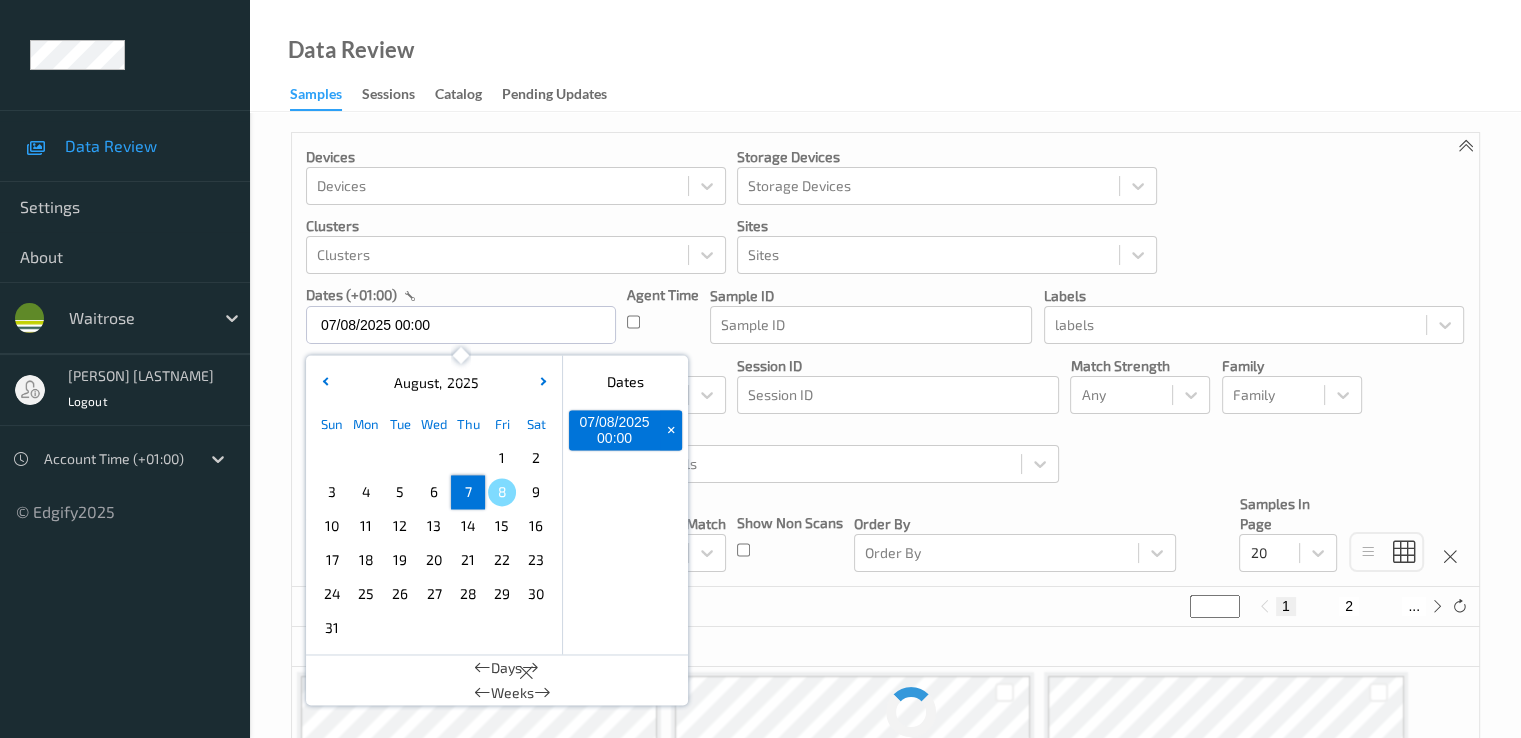 click on "7" at bounding box center (468, 492) 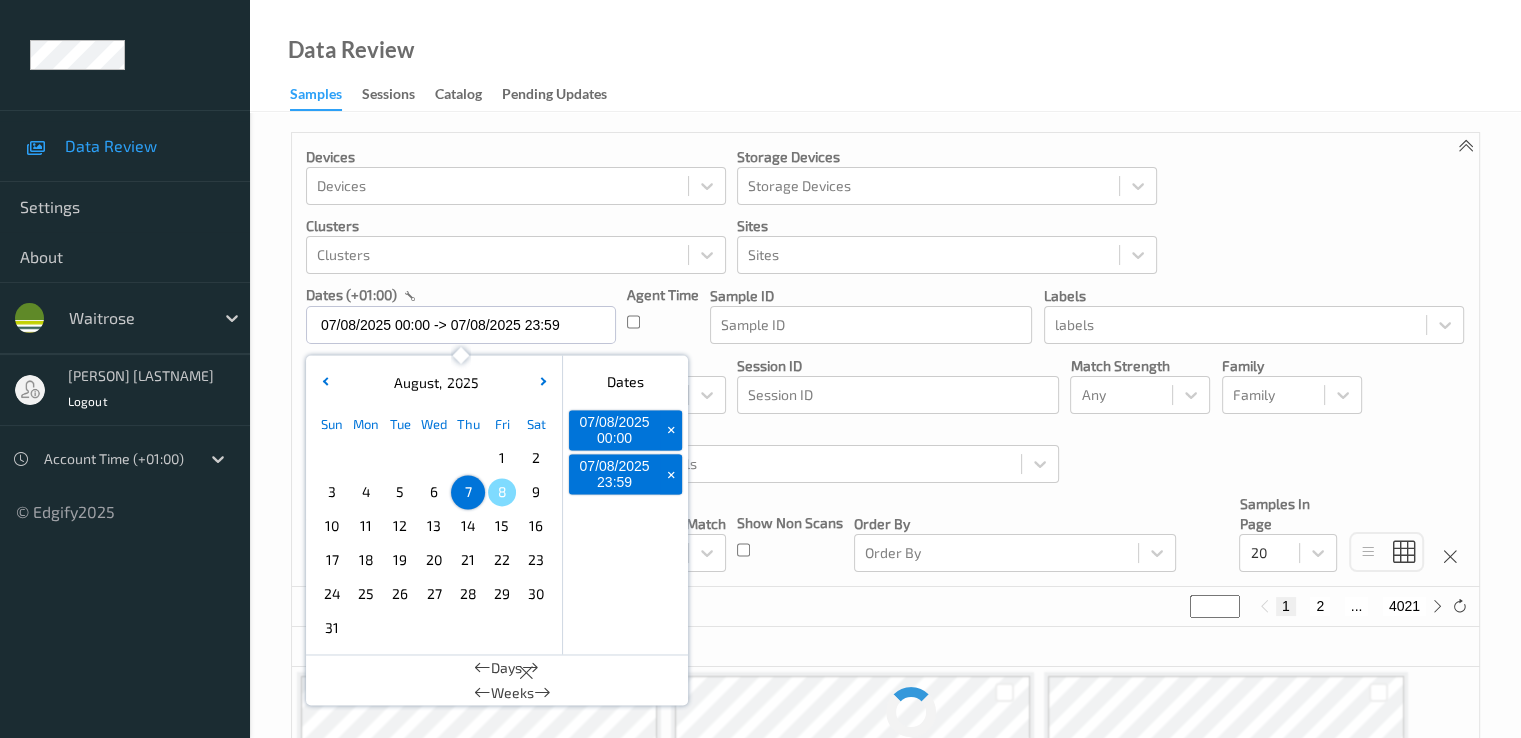 click on "Agent Time" at bounding box center (663, 314) 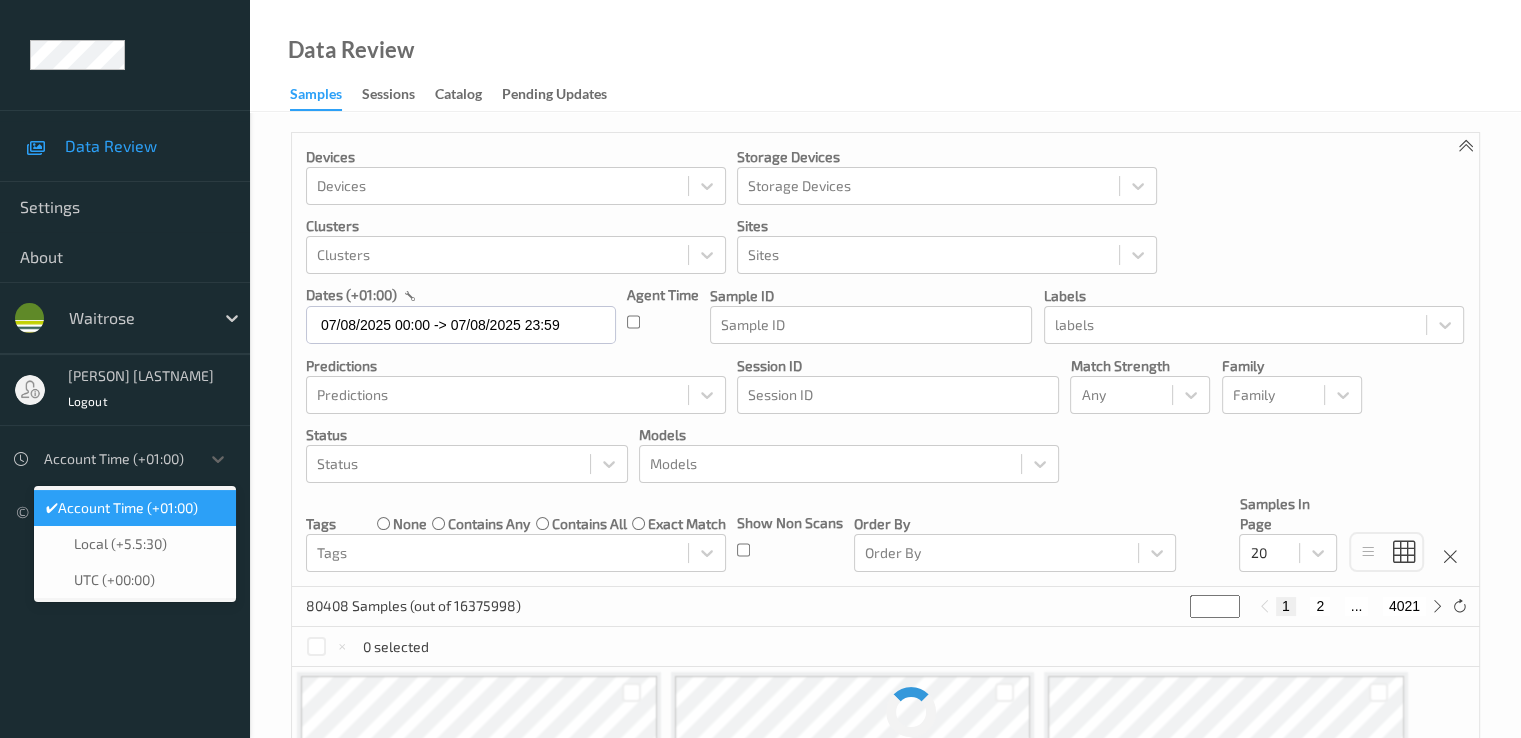 click at bounding box center [117, 459] 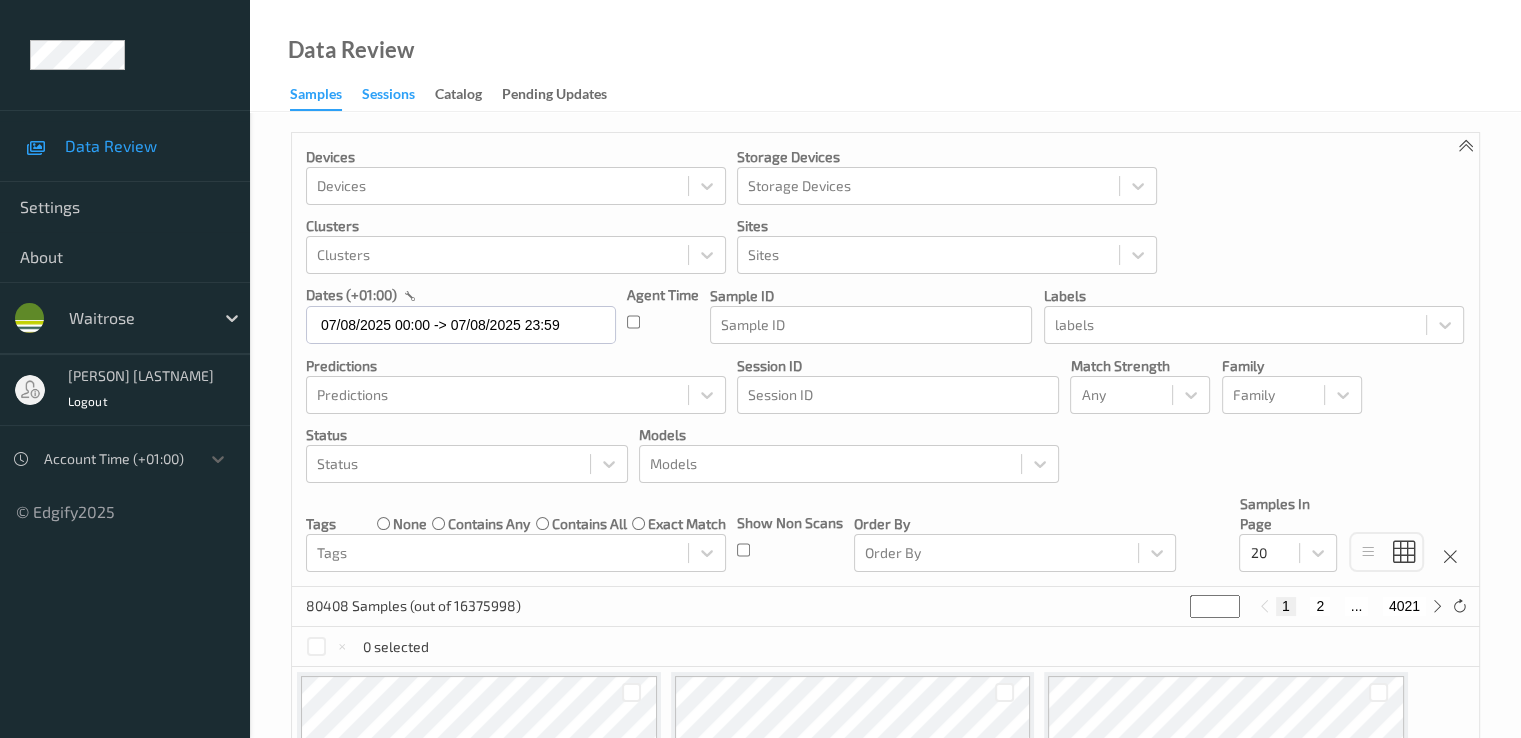 click on "Sessions" at bounding box center [388, 96] 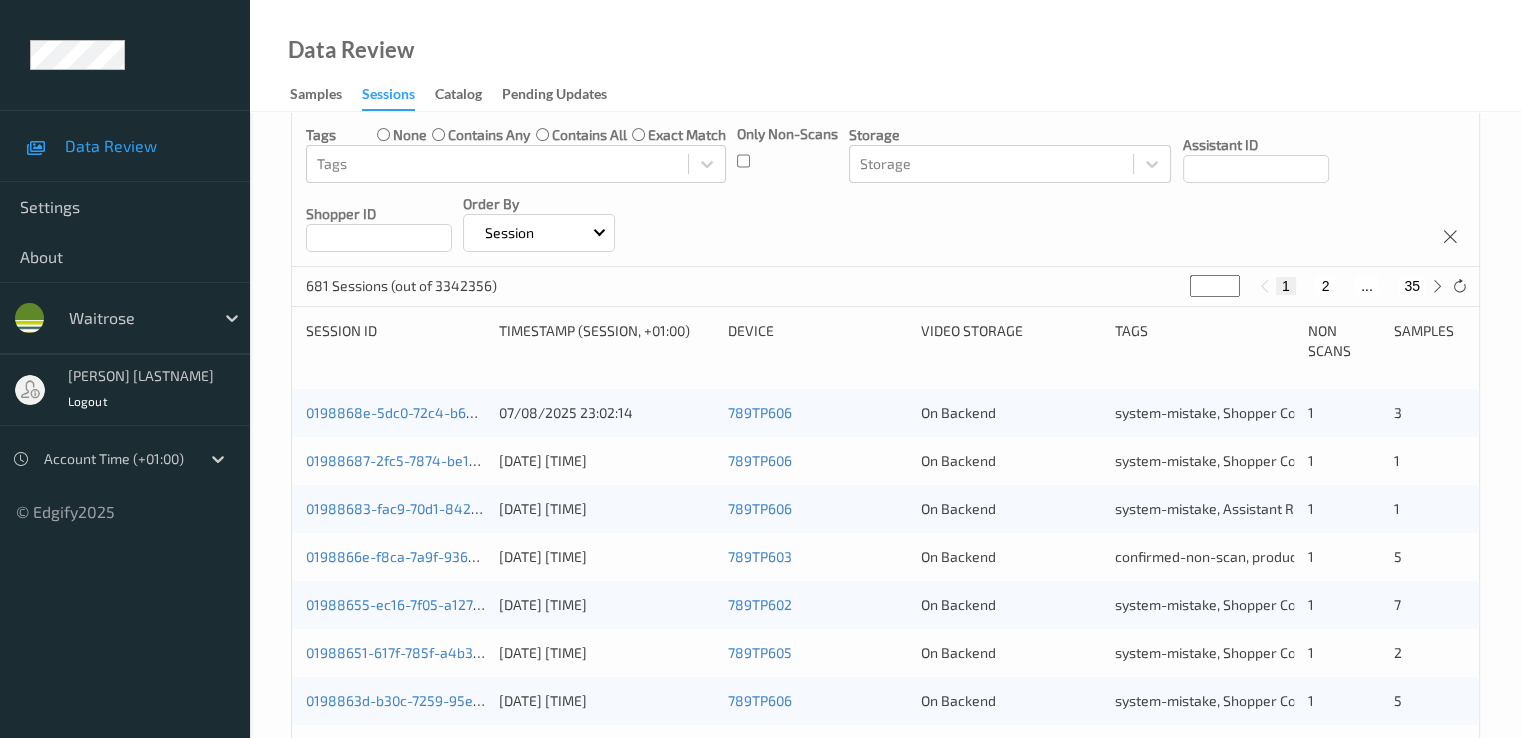 scroll, scrollTop: 200, scrollLeft: 0, axis: vertical 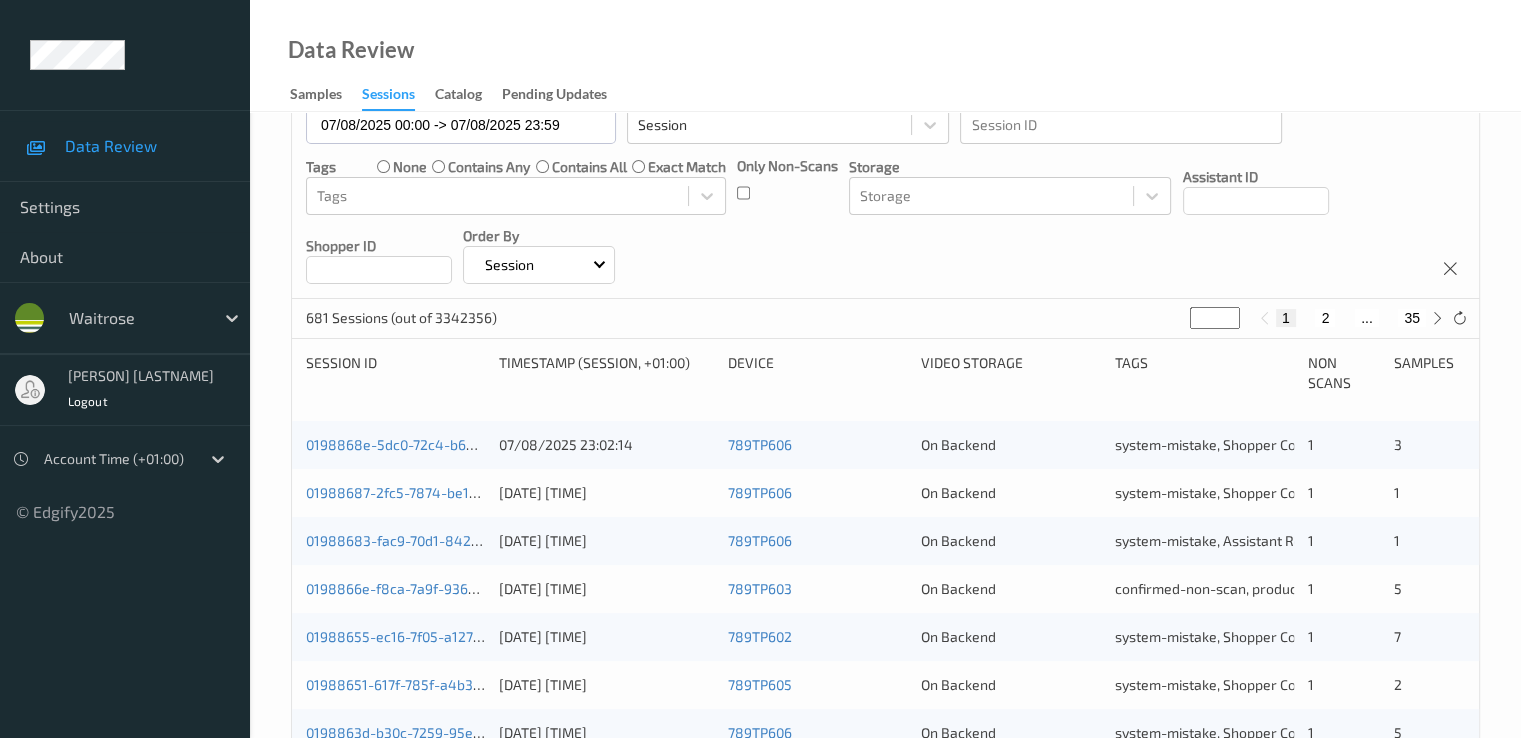 click on "2" at bounding box center [1325, 318] 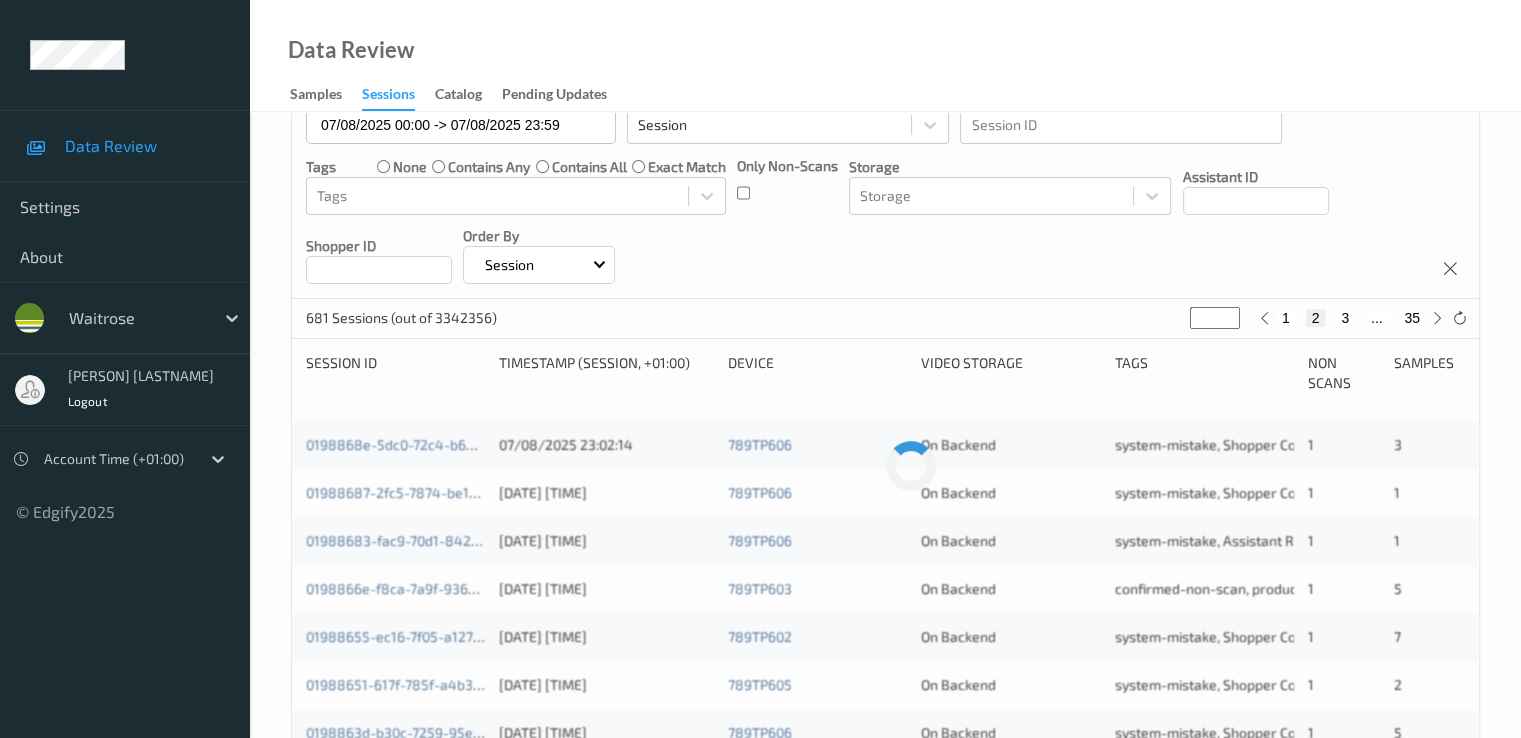 scroll, scrollTop: 0, scrollLeft: 0, axis: both 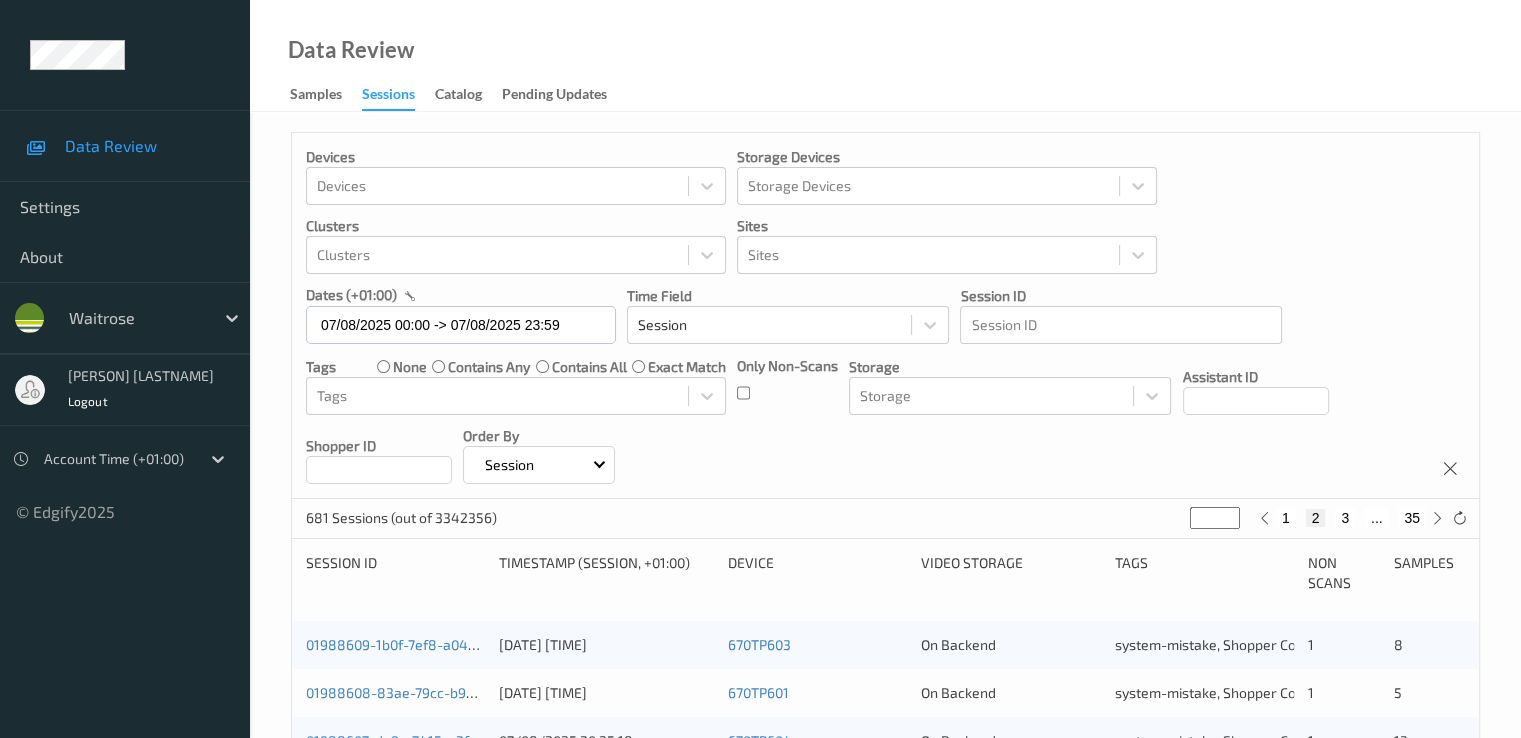 click on "3" at bounding box center [1345, 518] 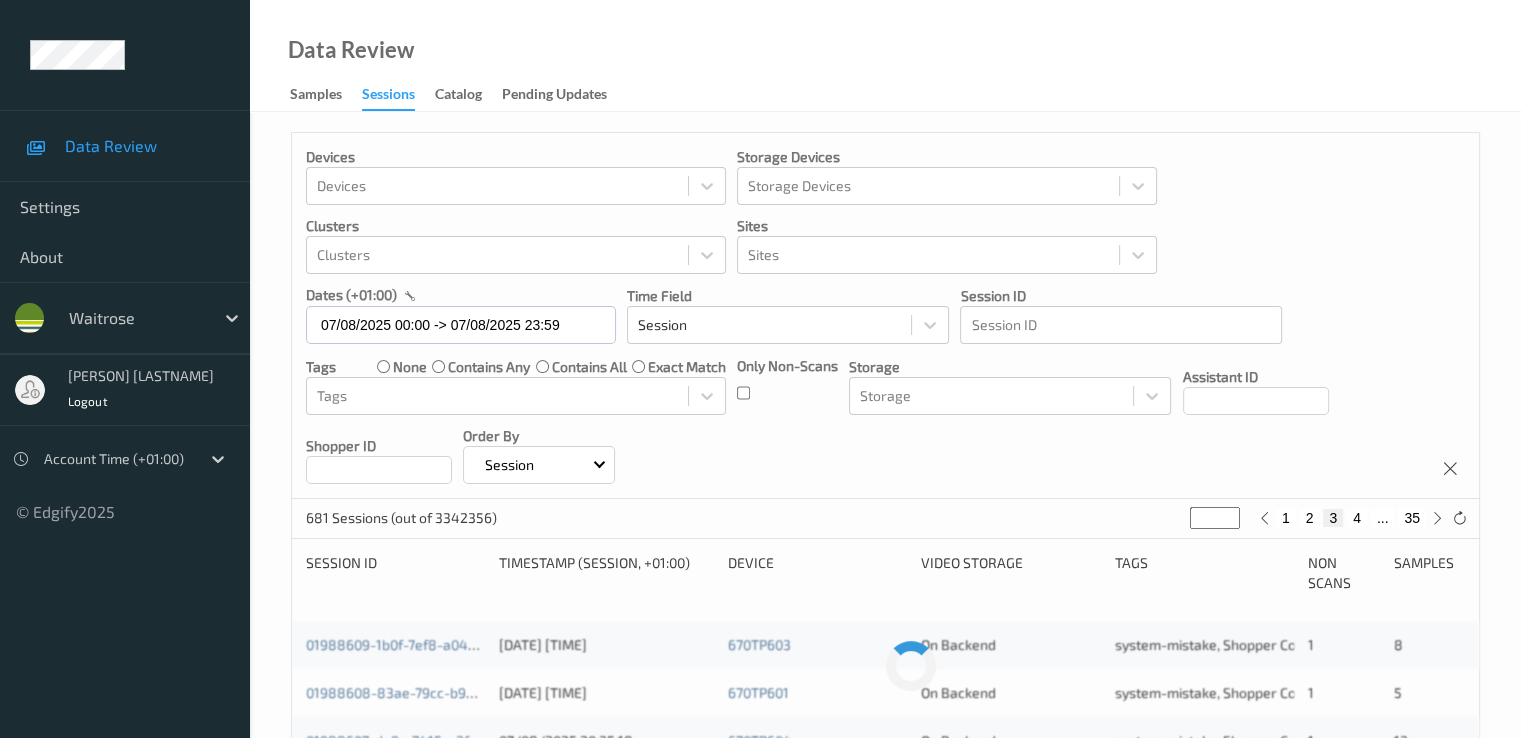 click on "4" at bounding box center [1357, 518] 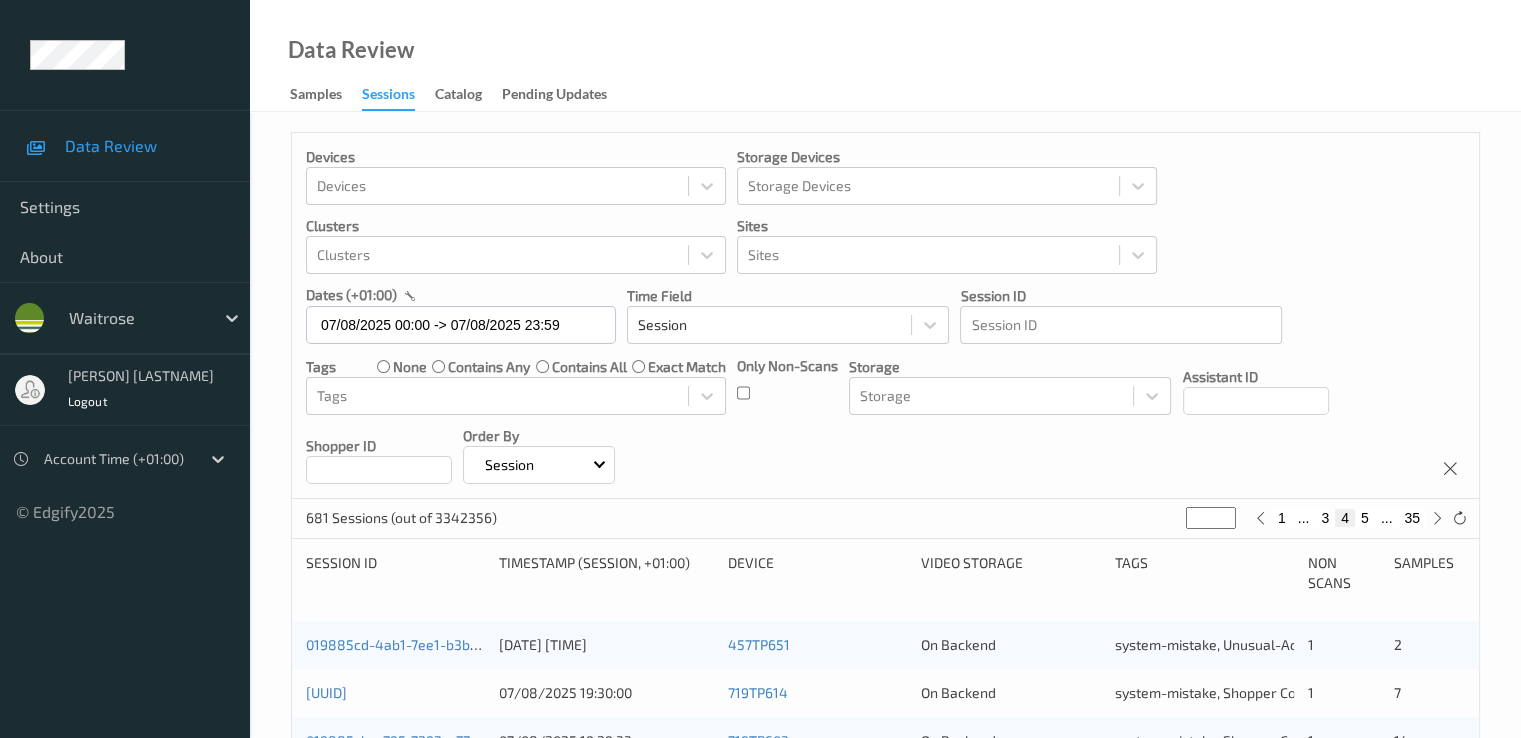 click on "5" at bounding box center (1365, 518) 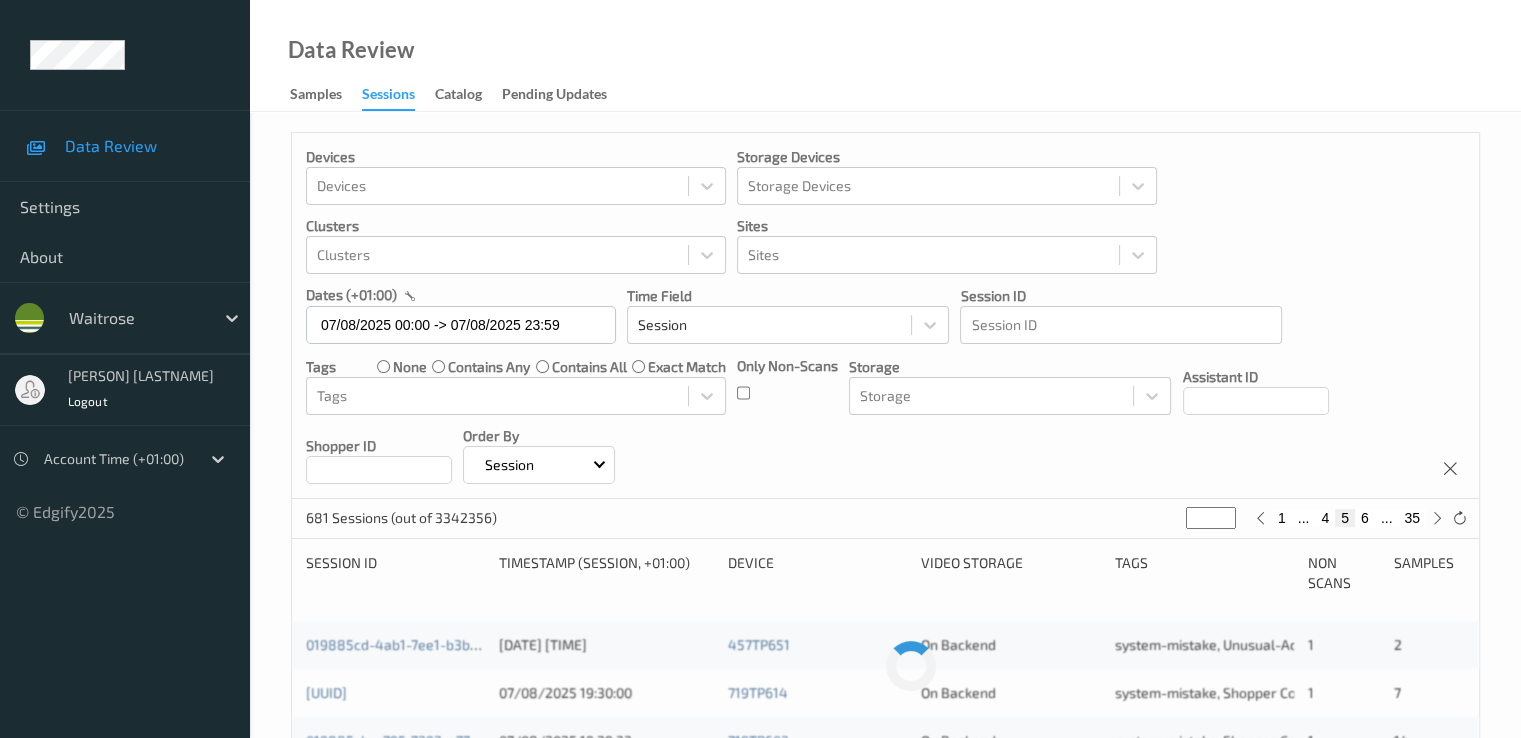 click on "6" at bounding box center (1365, 518) 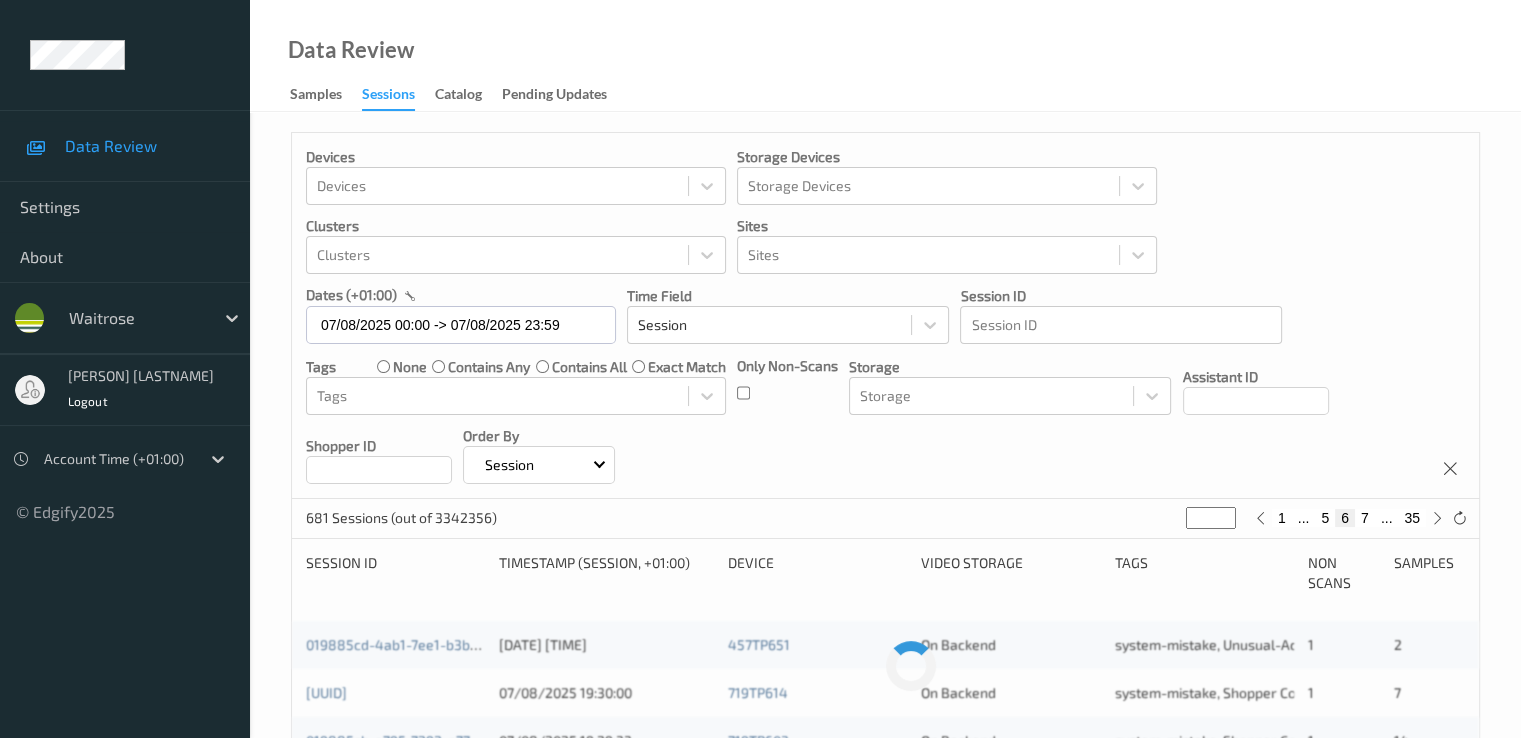 click on "7" at bounding box center [1365, 518] 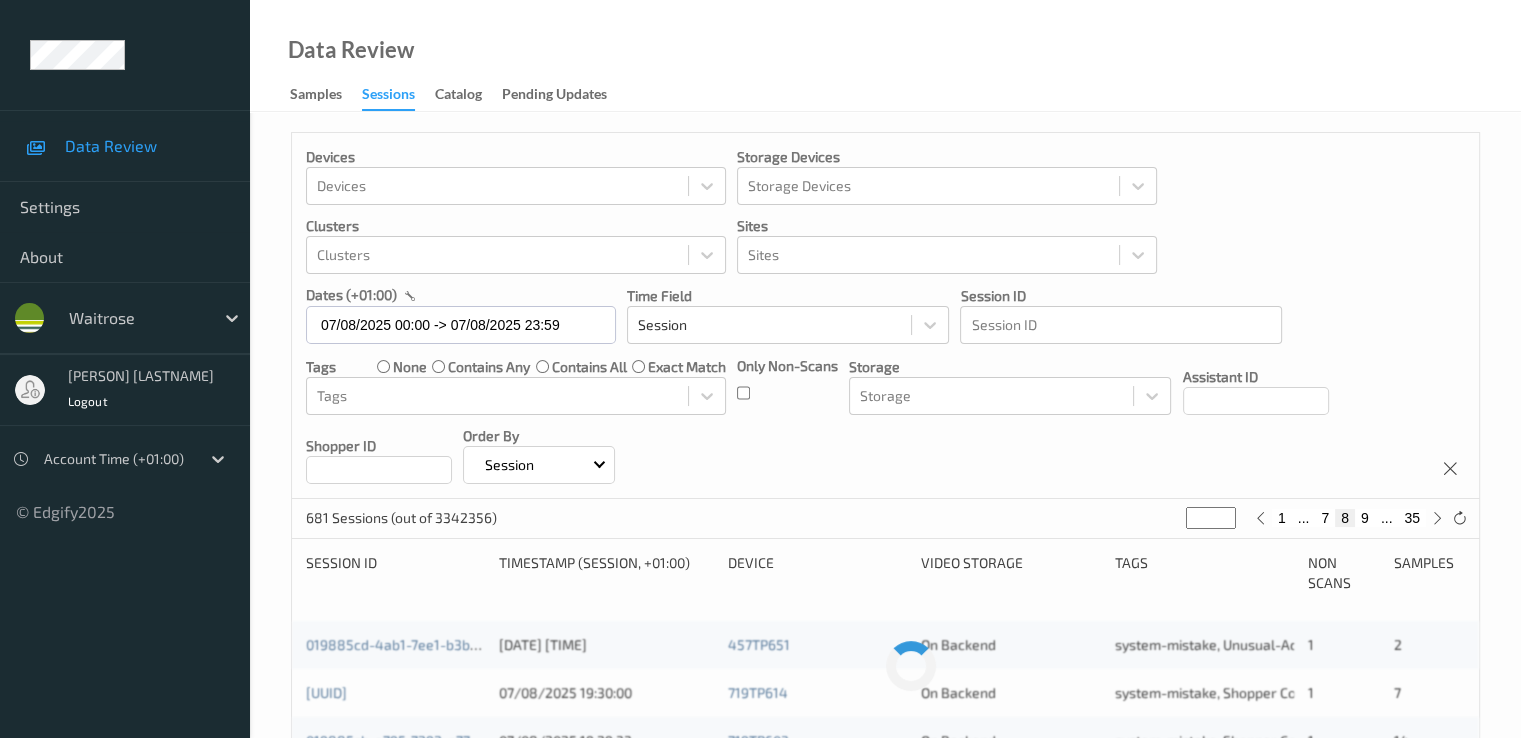 click on "9" at bounding box center [1365, 518] 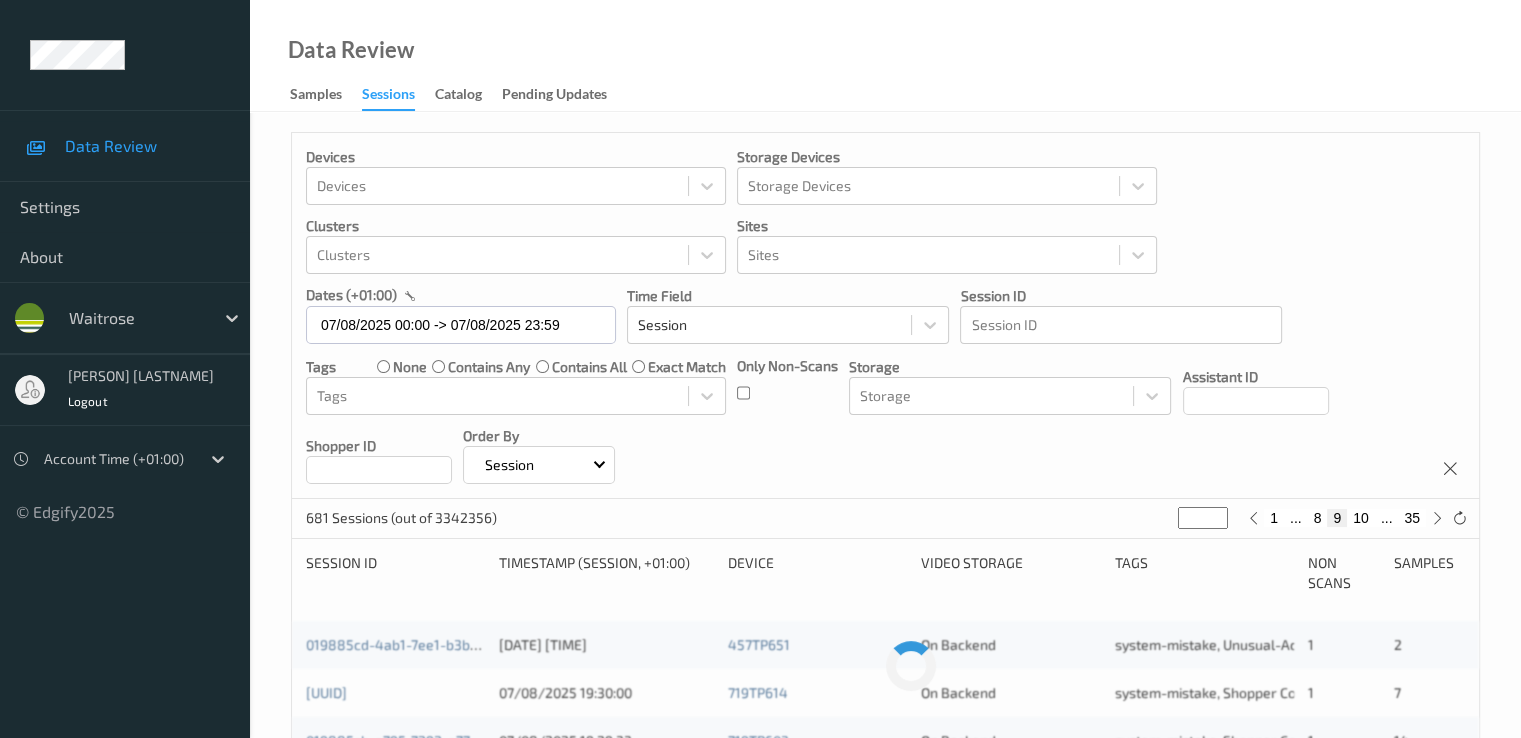 click on "10" at bounding box center (1361, 518) 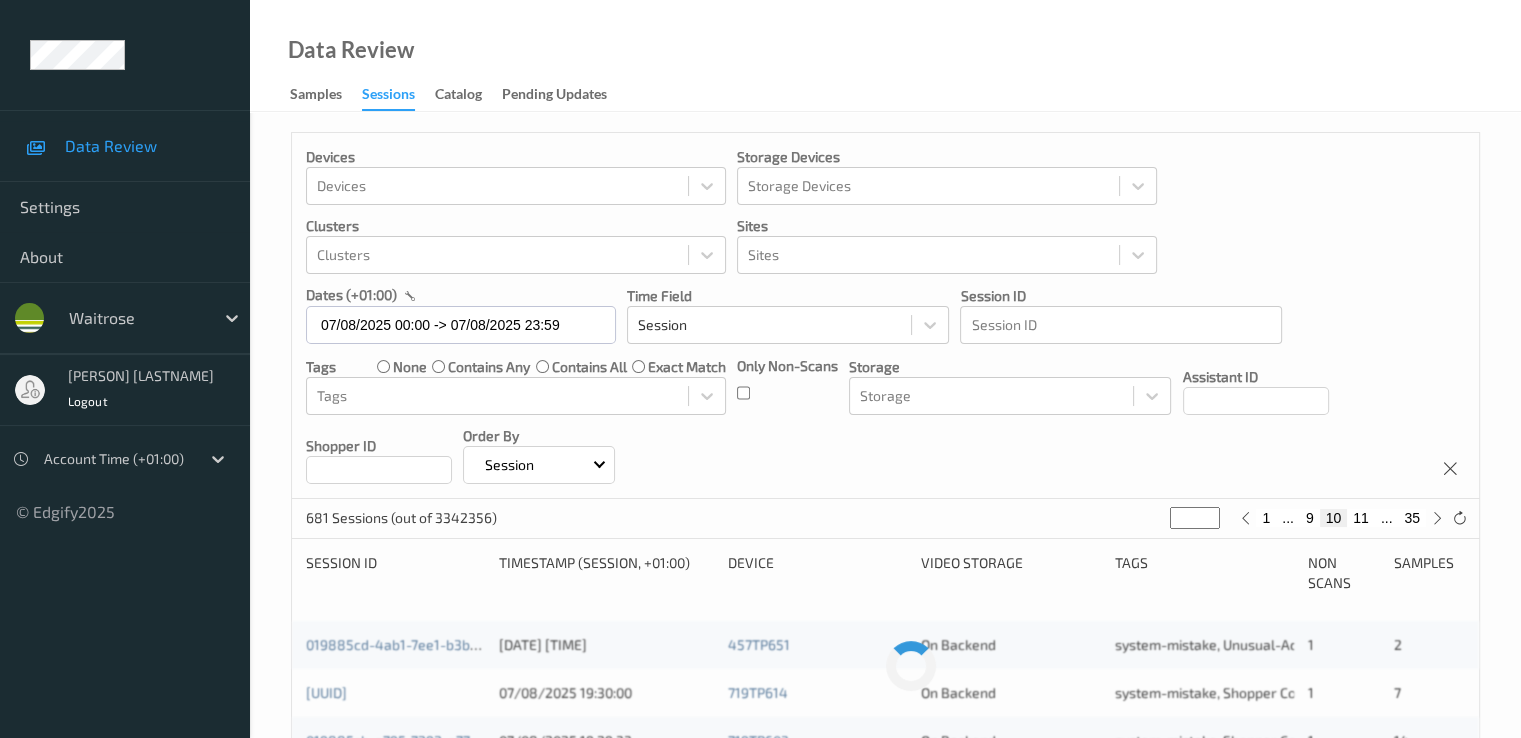 click on "11" at bounding box center (1361, 518) 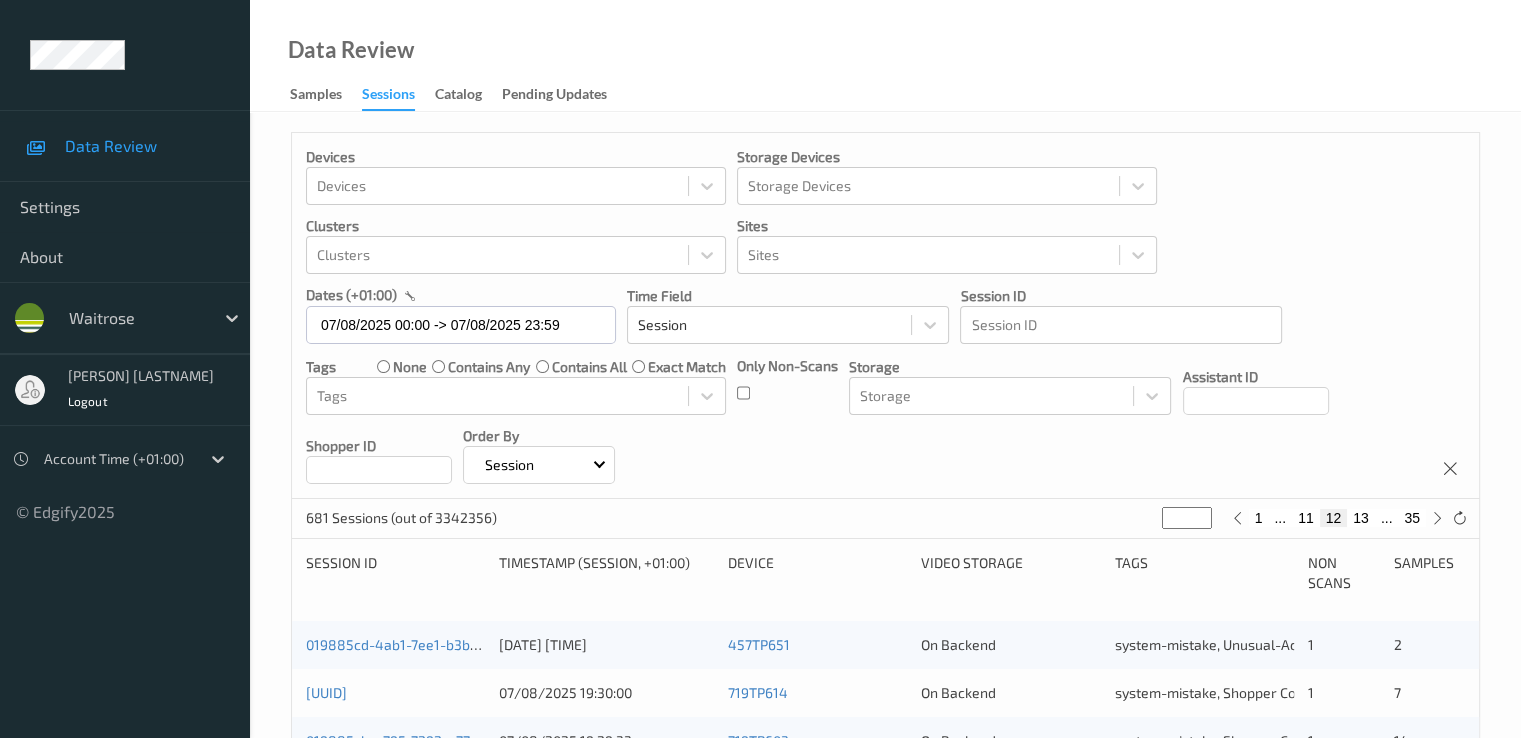 click on "13" at bounding box center (1361, 518) 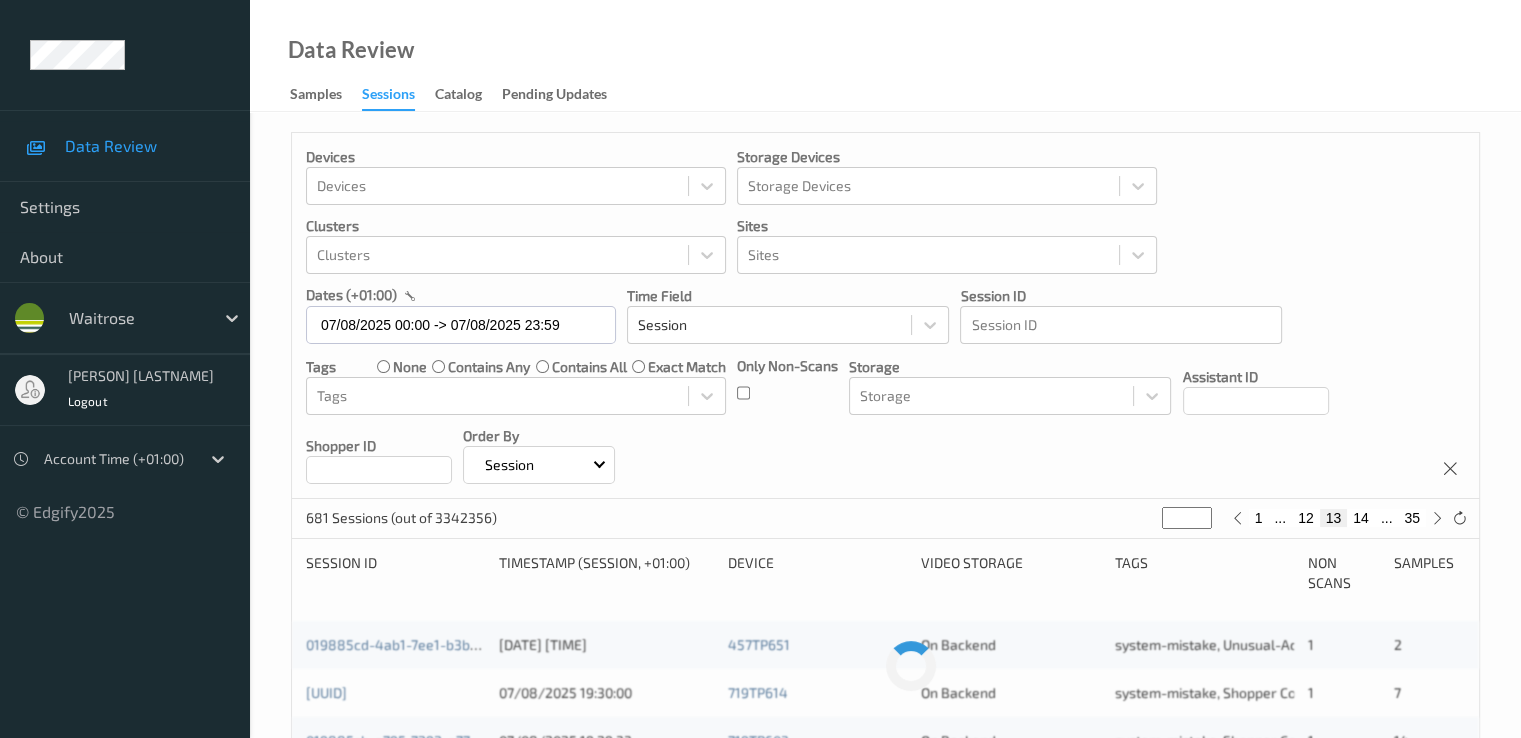 click on "14" at bounding box center (1361, 518) 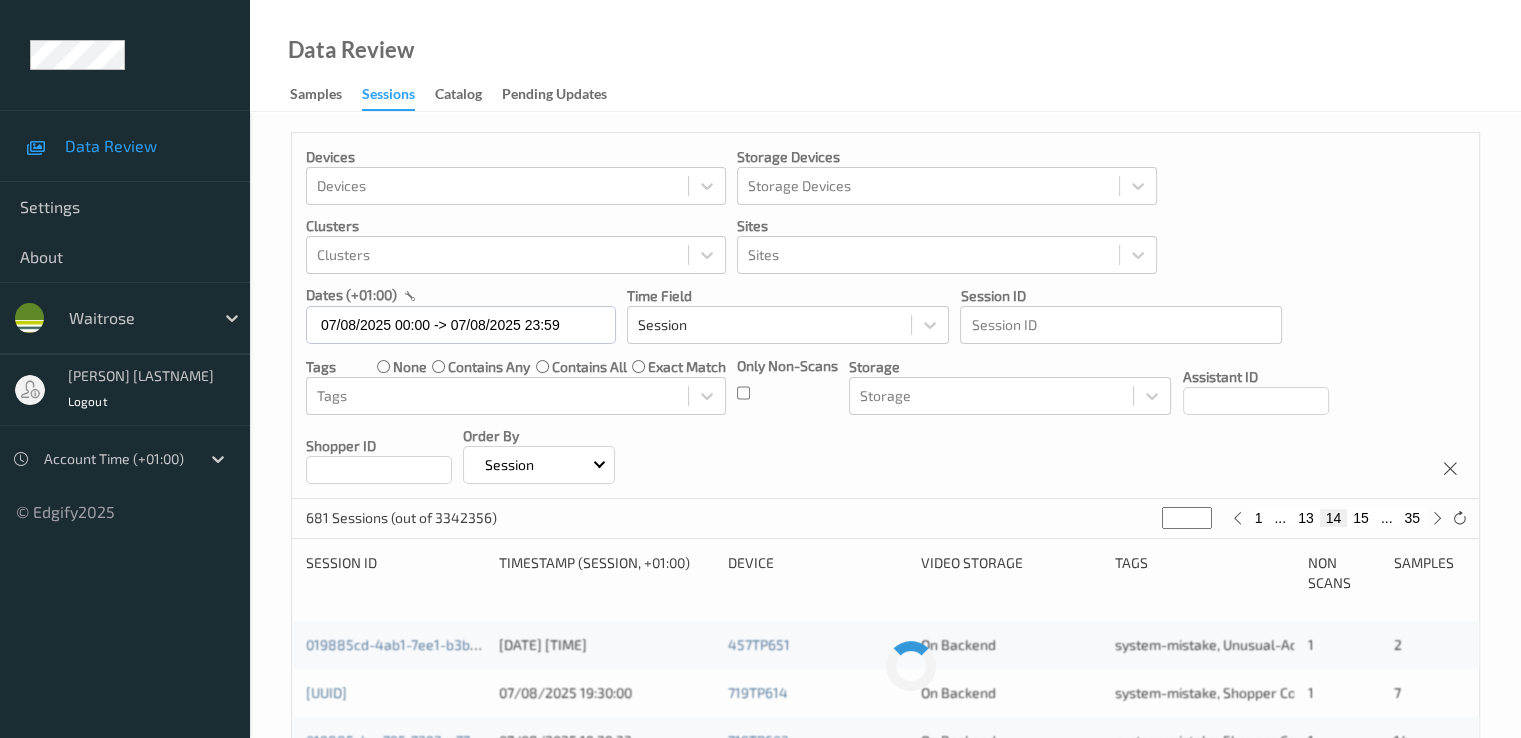 click on "15" at bounding box center [1361, 518] 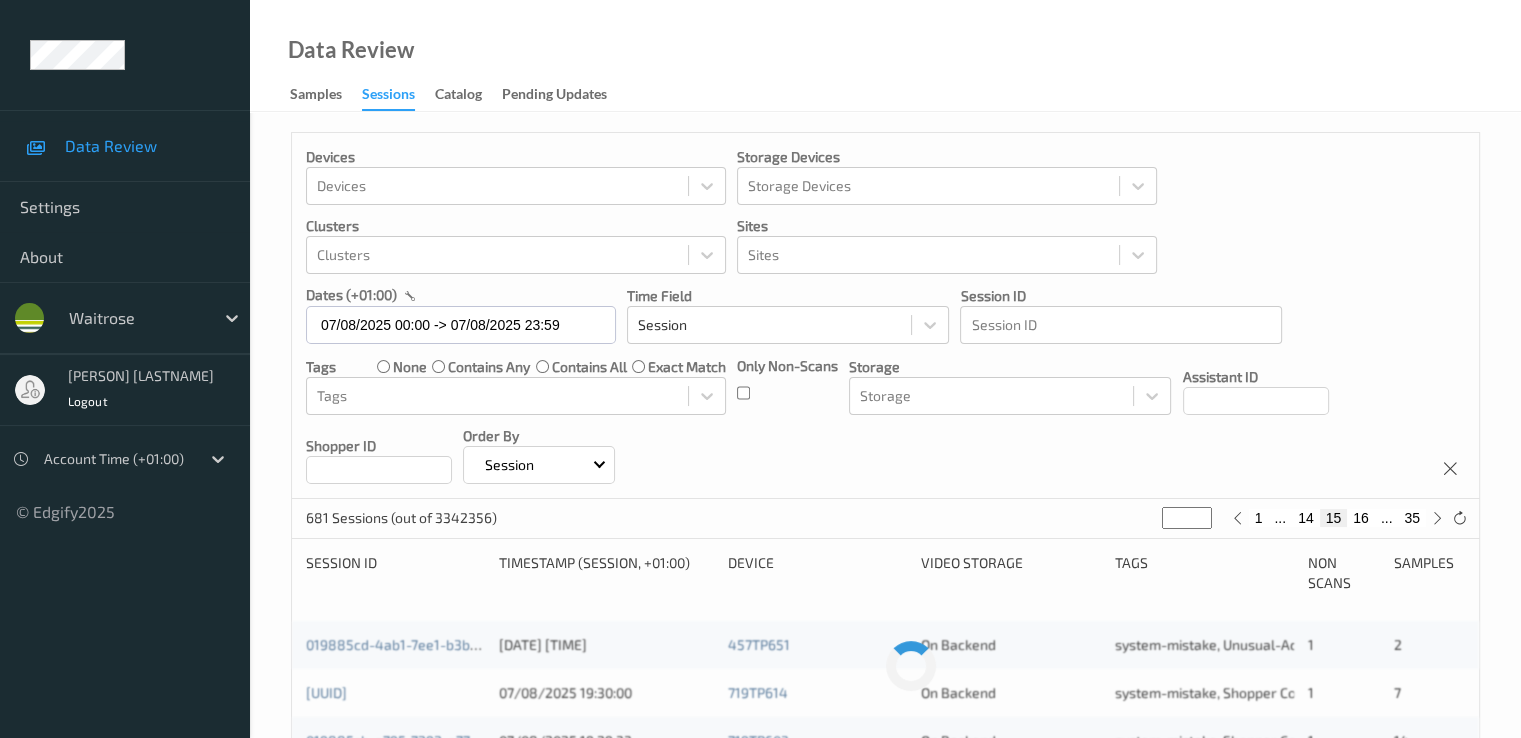 click on "16" at bounding box center [1361, 518] 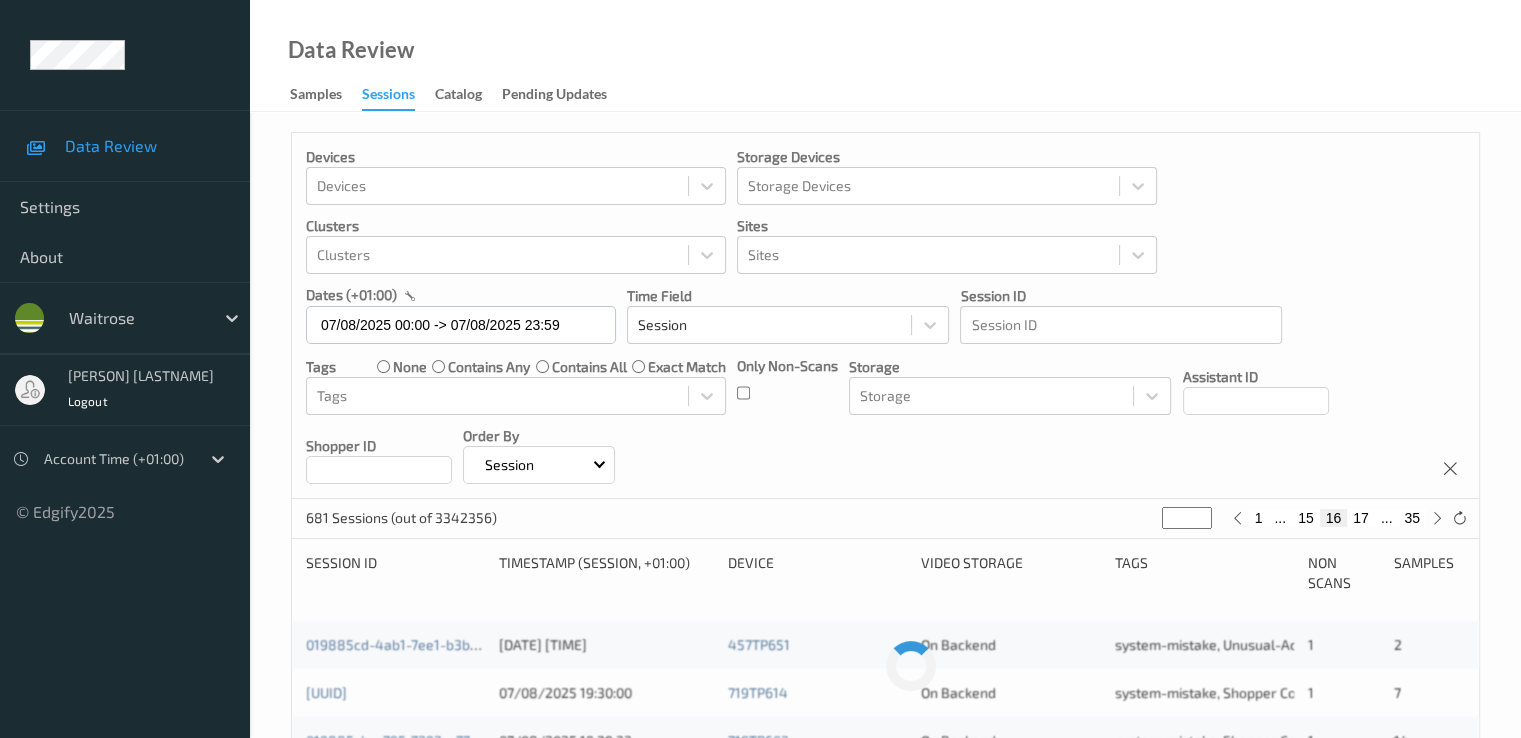click on "17" at bounding box center (1361, 518) 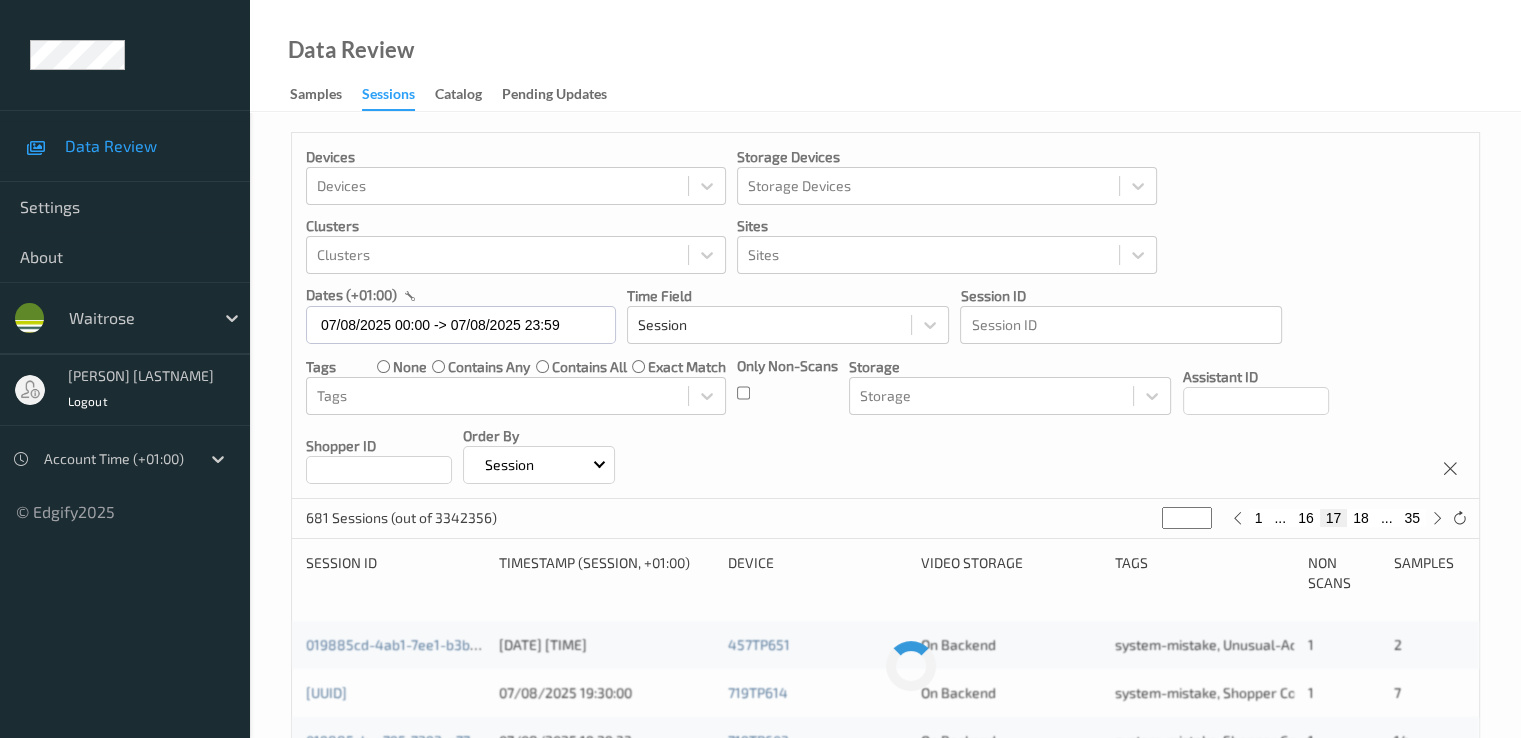 click on "18" at bounding box center (1361, 518) 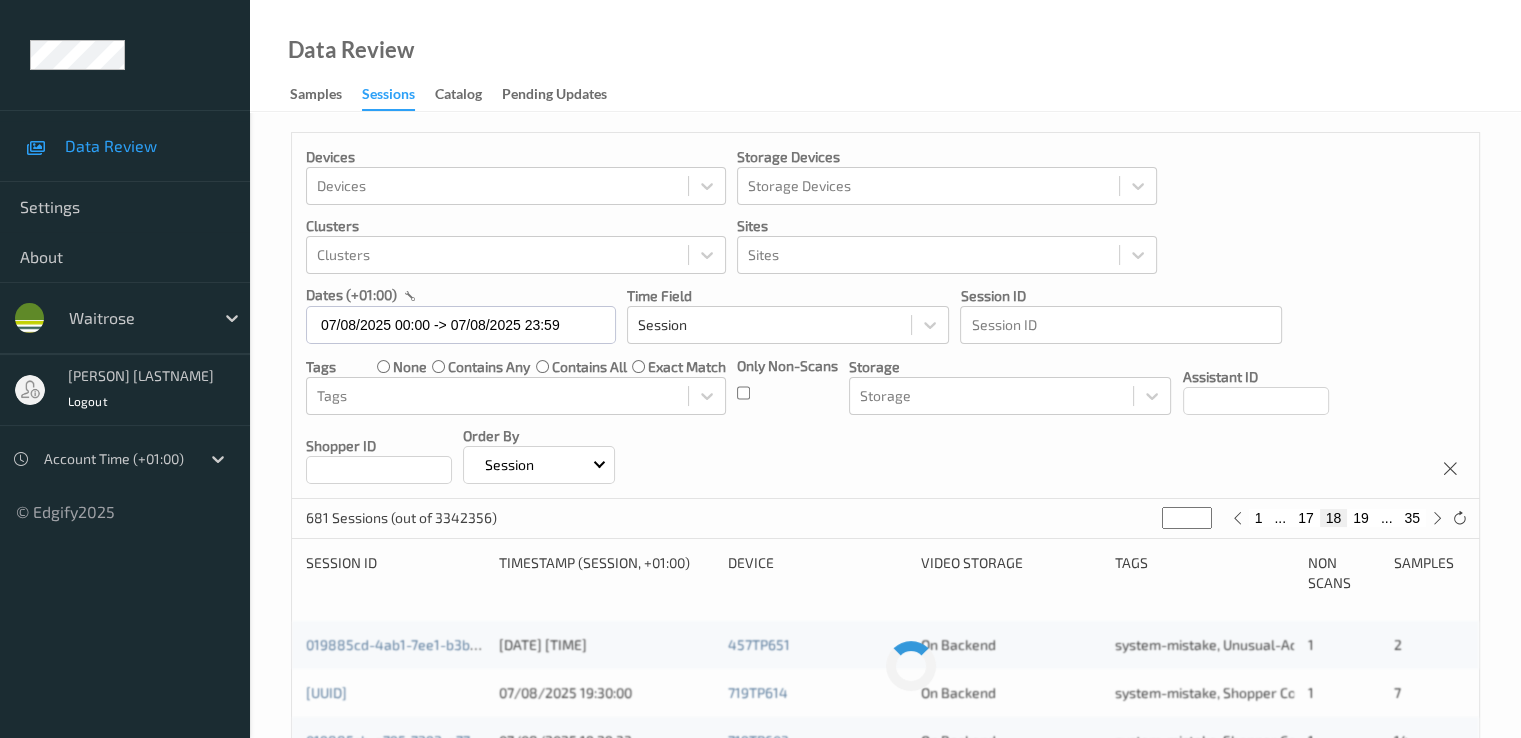 click on "19" at bounding box center [1361, 518] 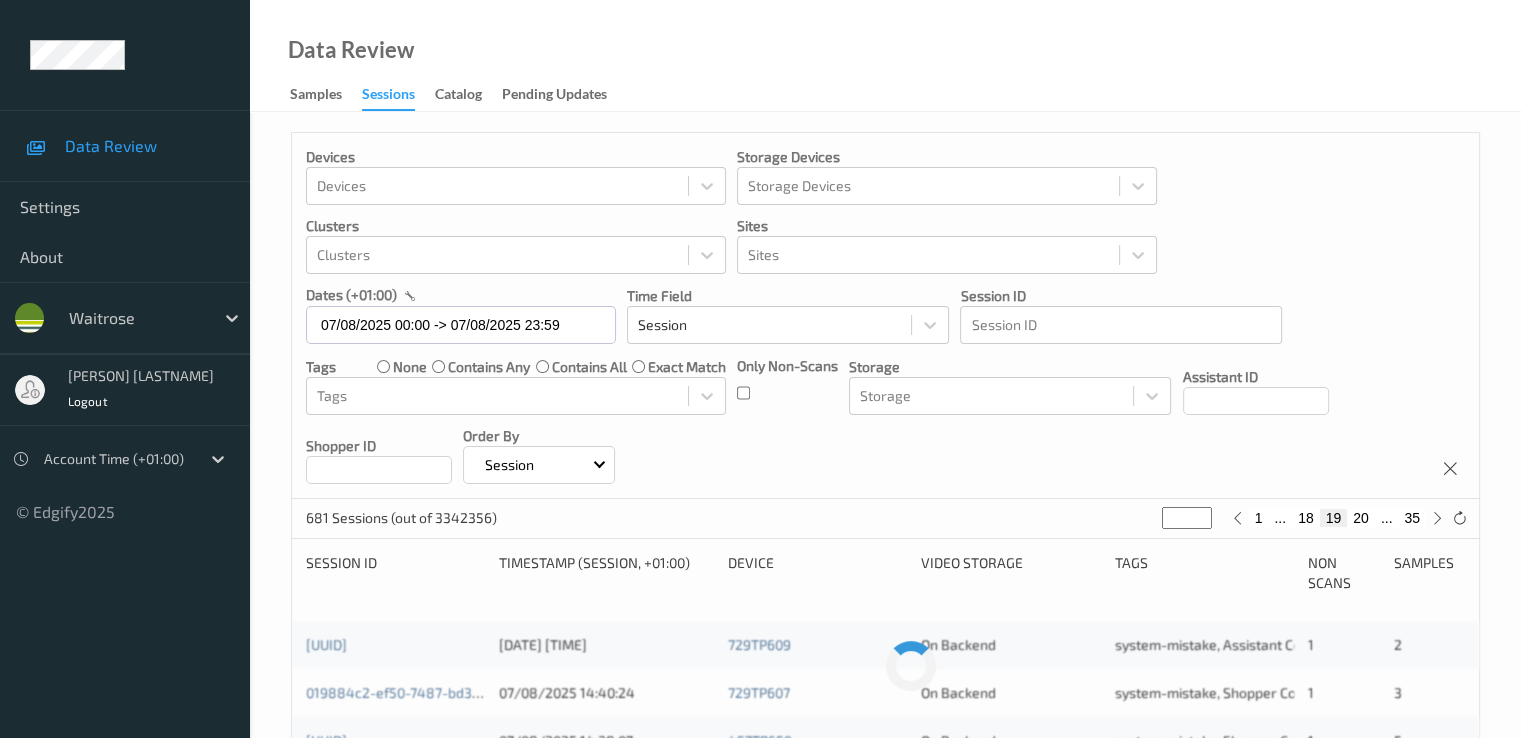 click on "20" at bounding box center [1361, 518] 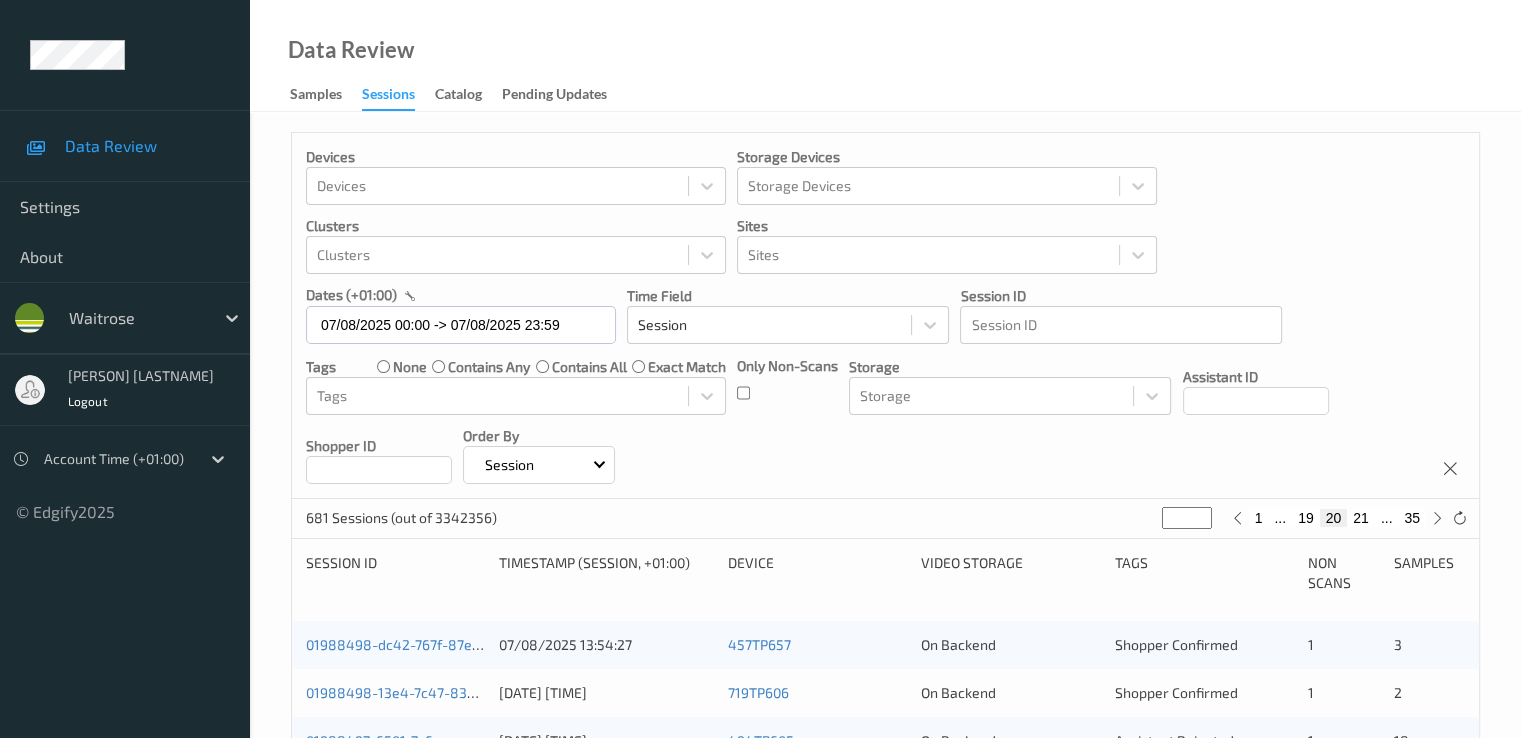 click on "19" at bounding box center (1306, 518) 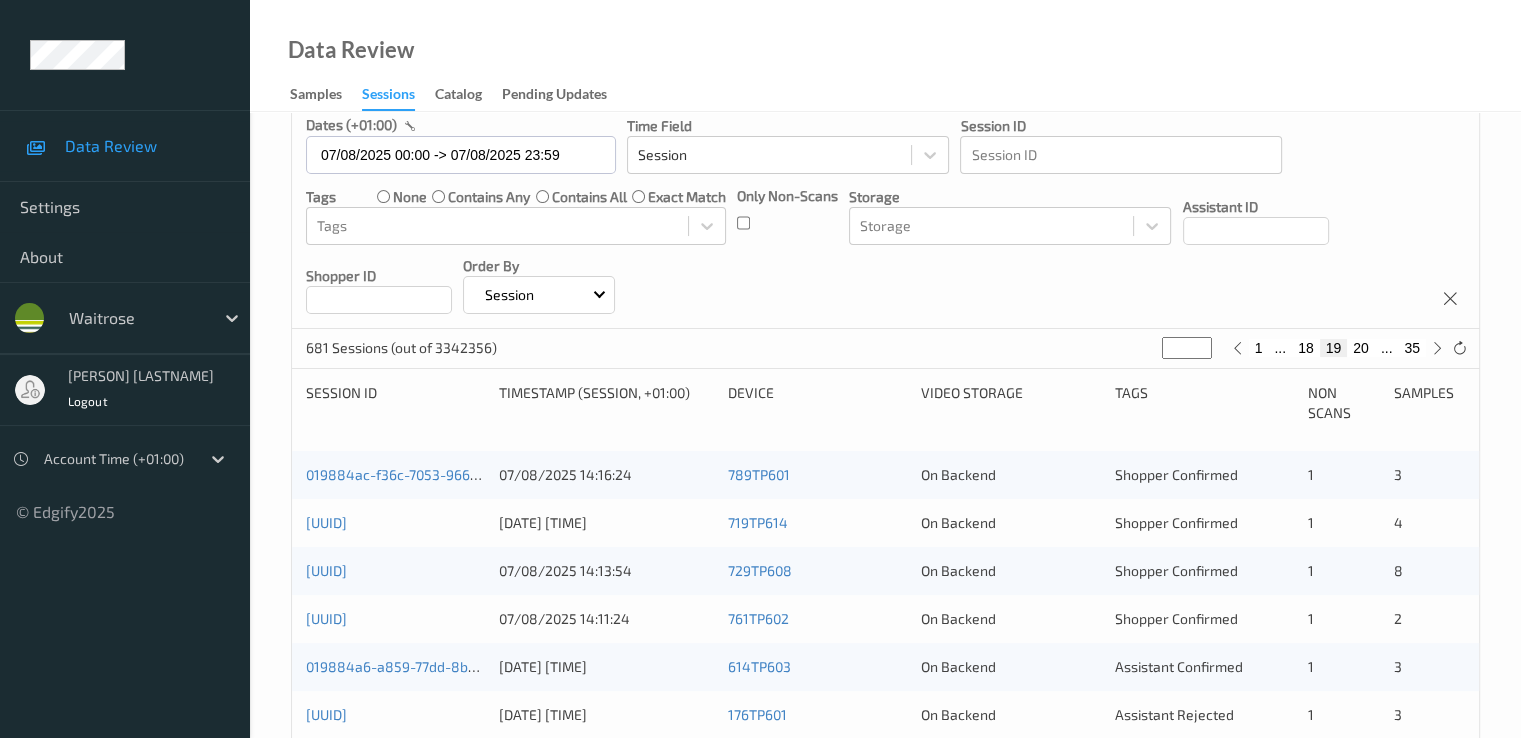 scroll, scrollTop: 200, scrollLeft: 0, axis: vertical 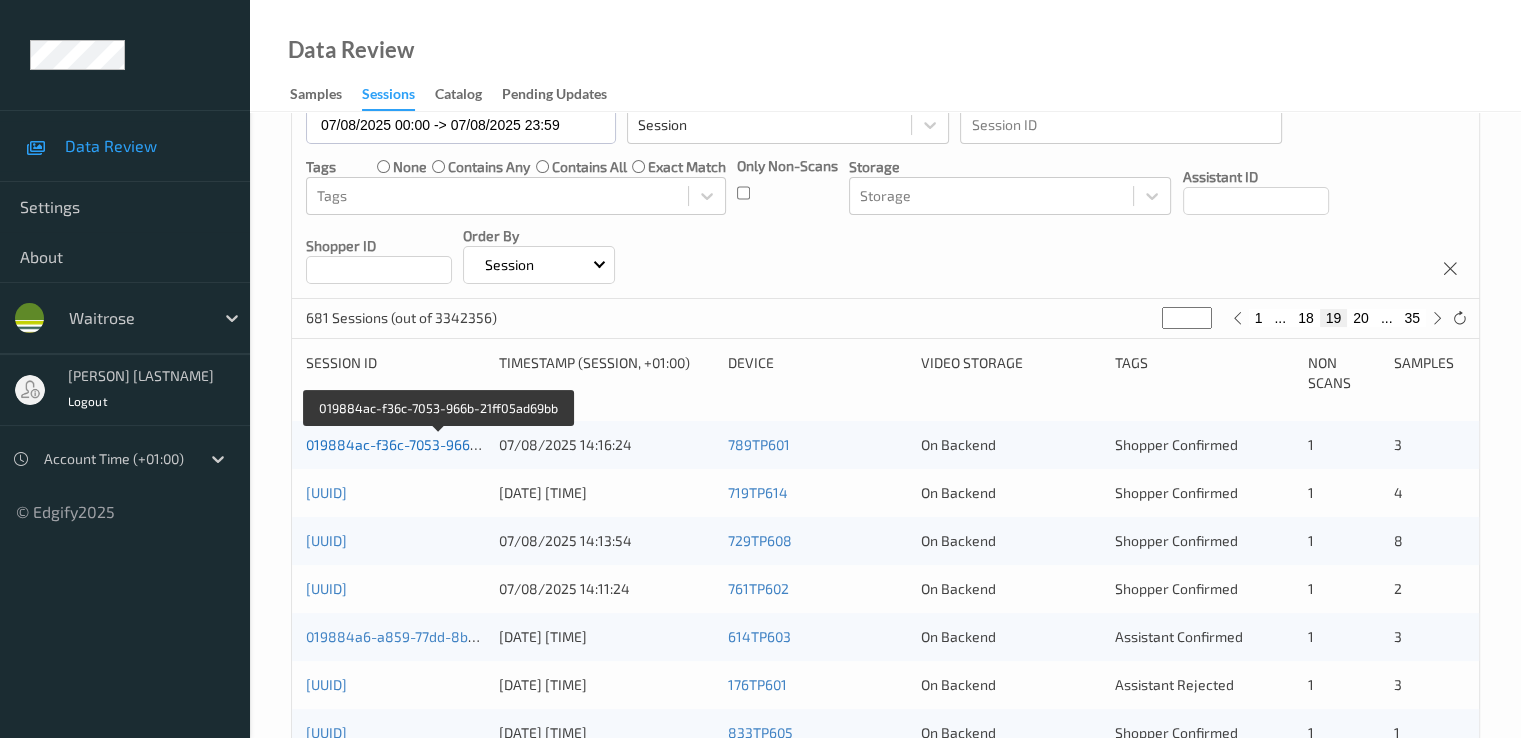 click on "019884ac-f36c-7053-966b-21ff05ad69bb" at bounding box center [439, 444] 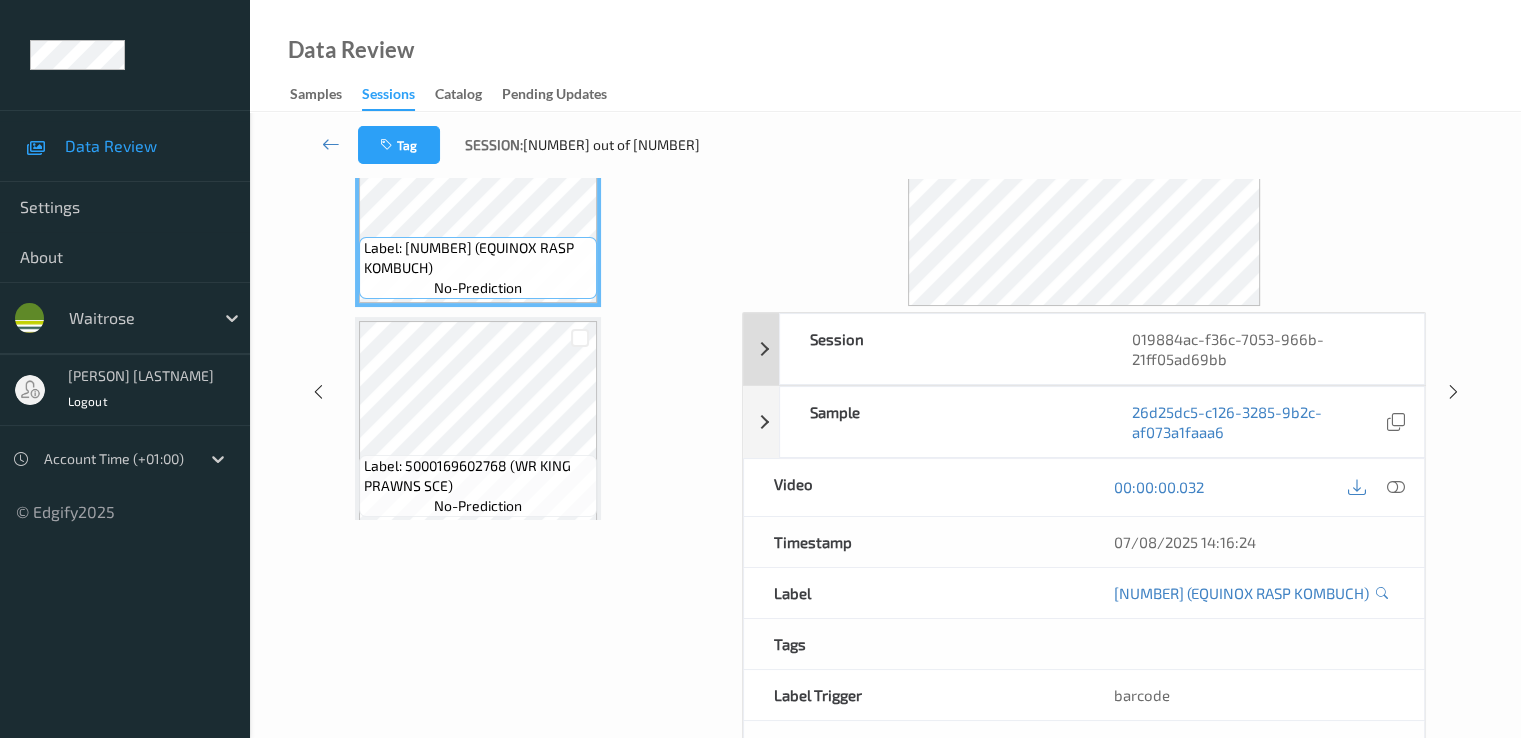 scroll, scrollTop: 200, scrollLeft: 0, axis: vertical 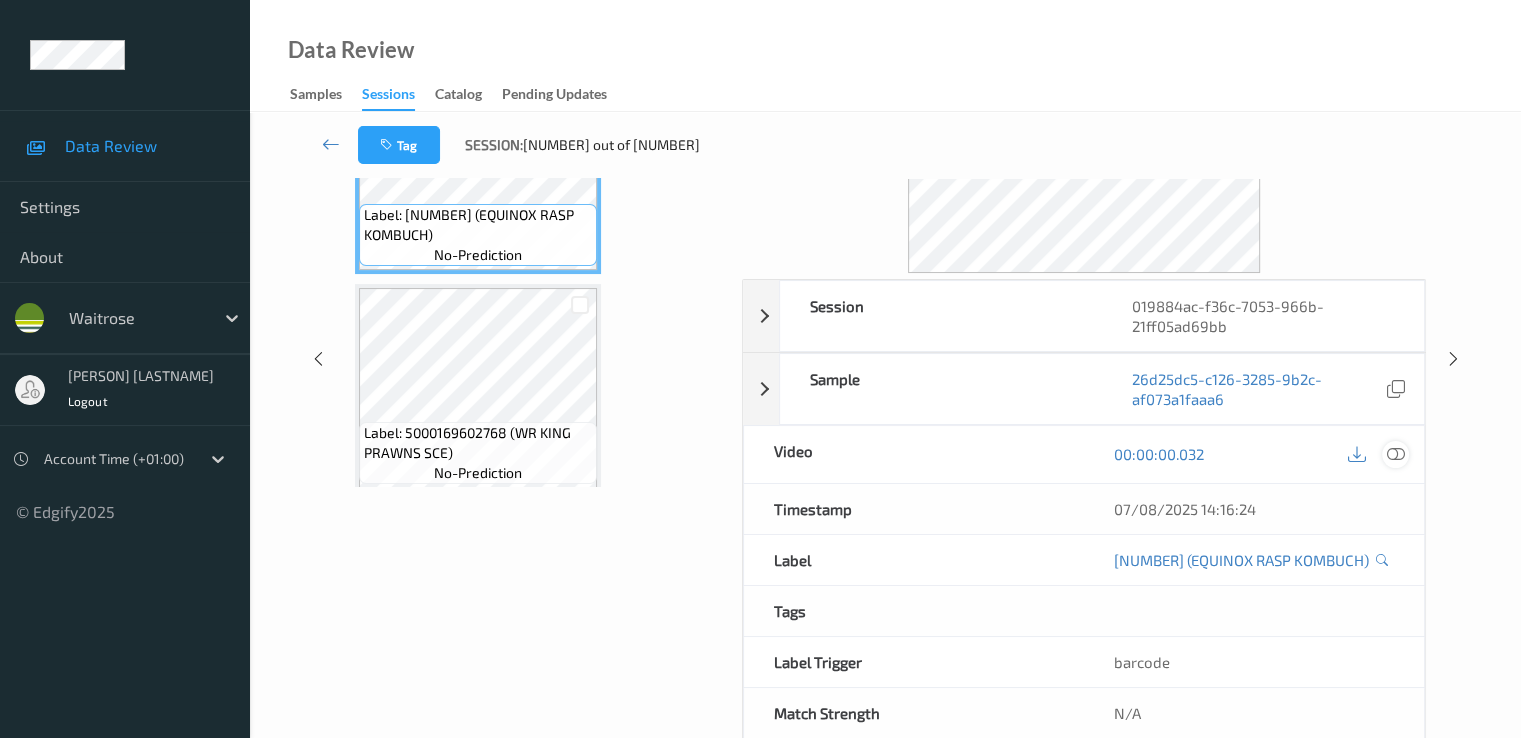 click at bounding box center [1395, 454] 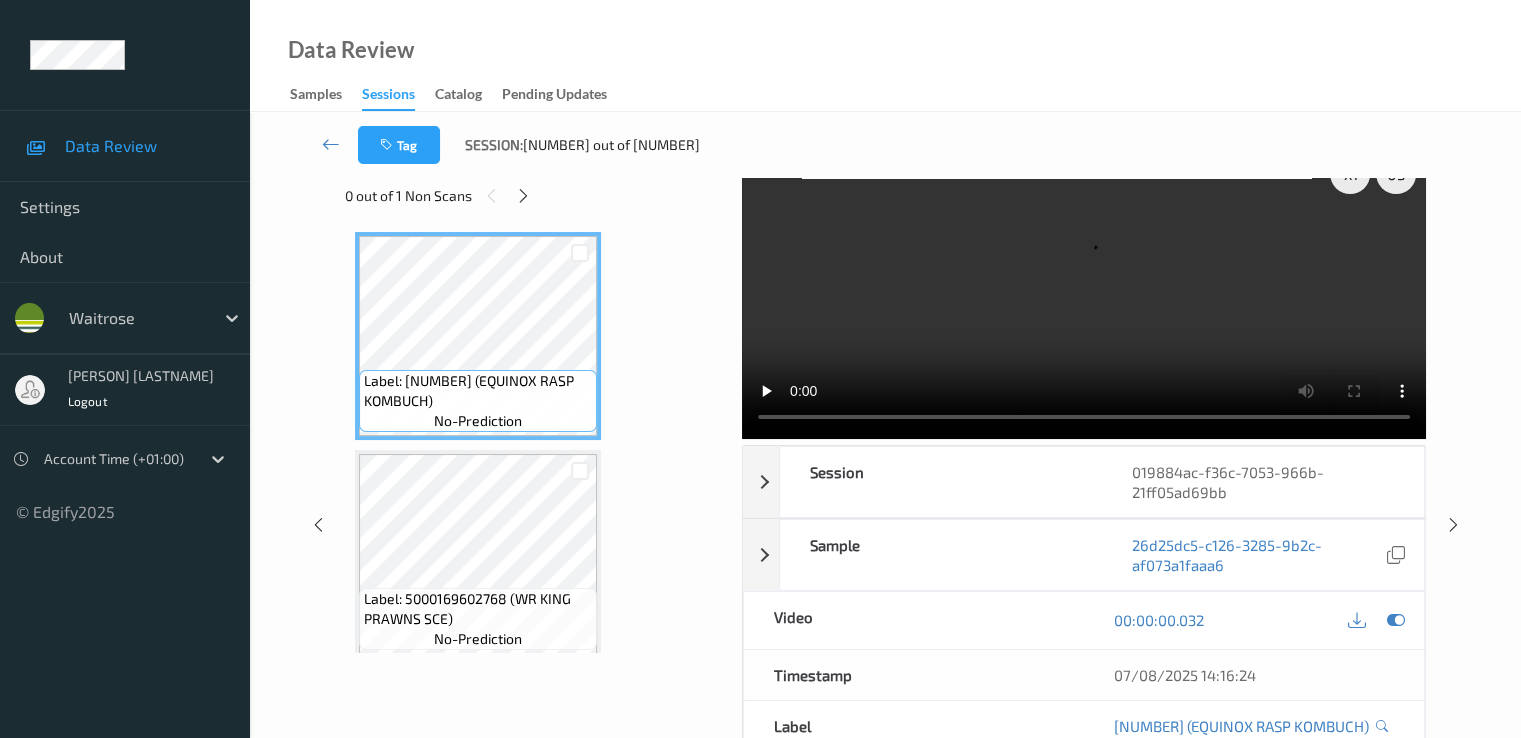 scroll, scrollTop: 0, scrollLeft: 0, axis: both 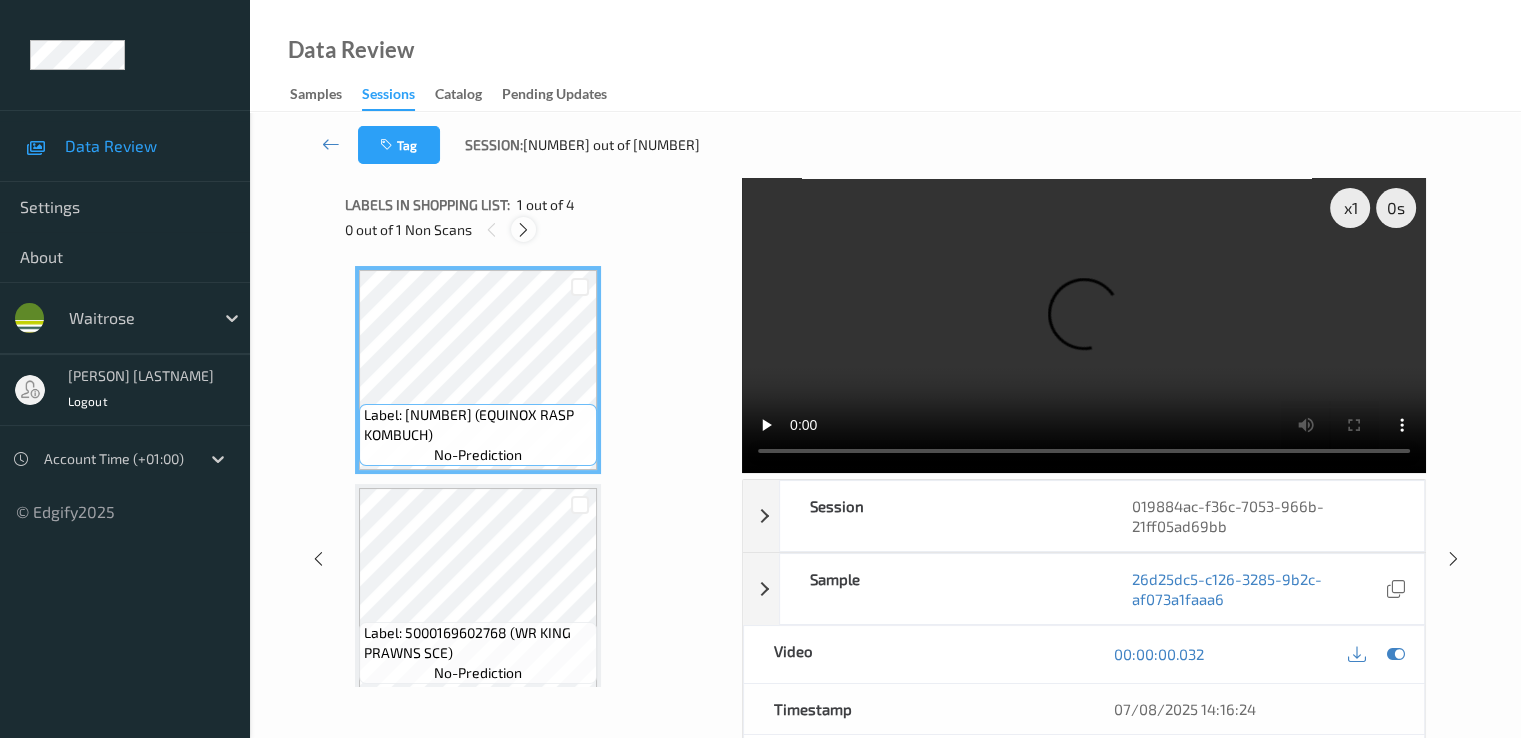 click at bounding box center [523, 229] 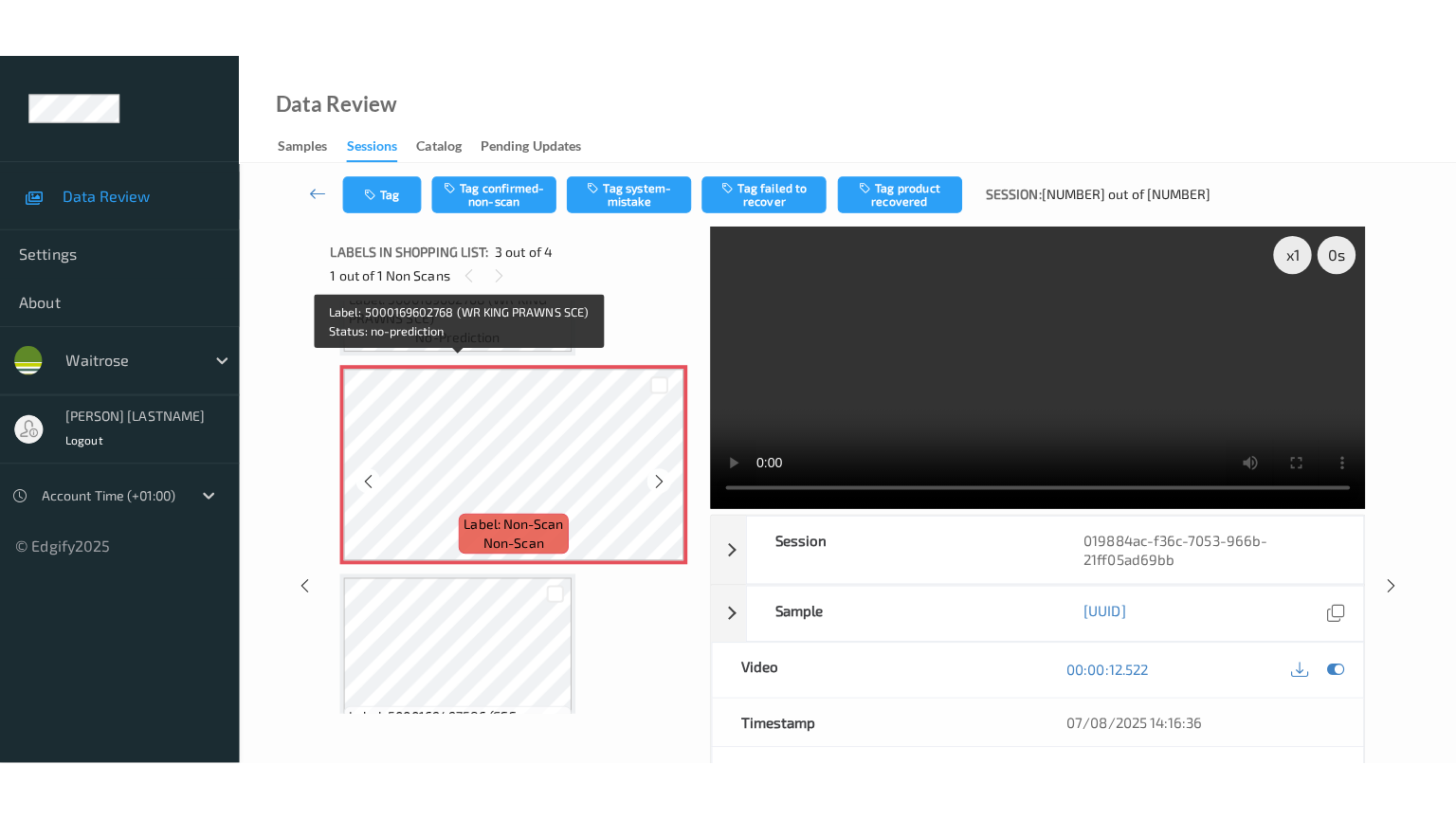 scroll, scrollTop: 406, scrollLeft: 0, axis: vertical 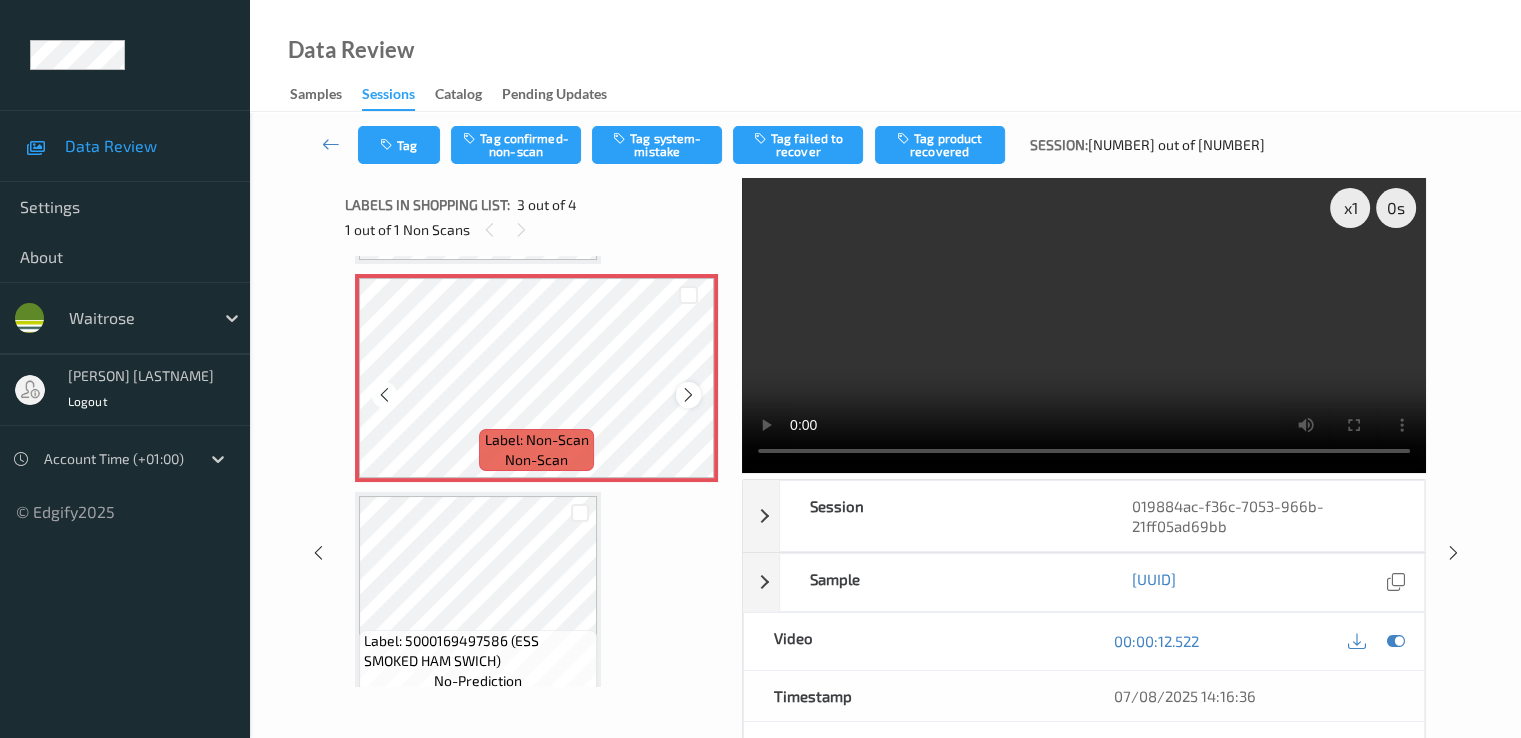 click at bounding box center [688, 395] 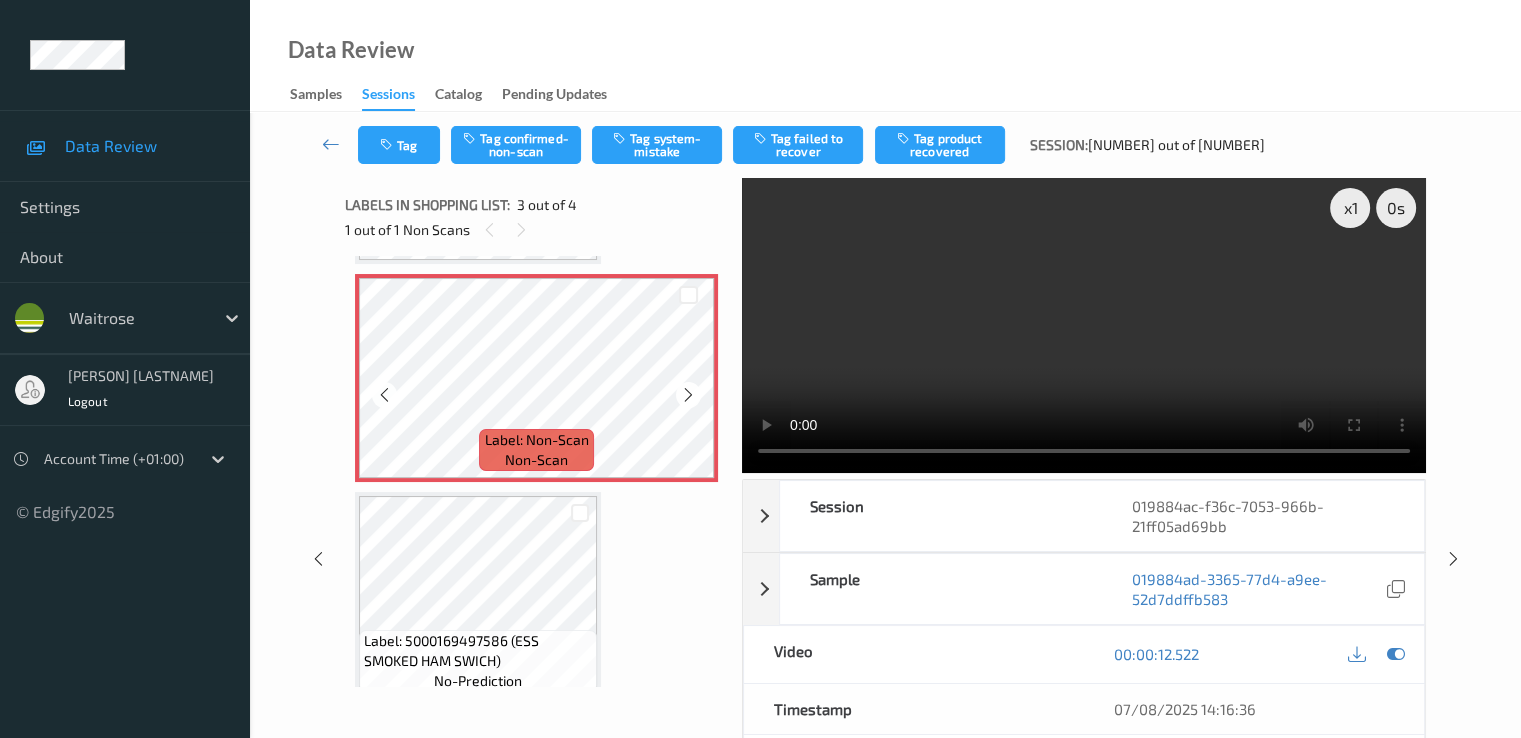 click at bounding box center [688, 395] 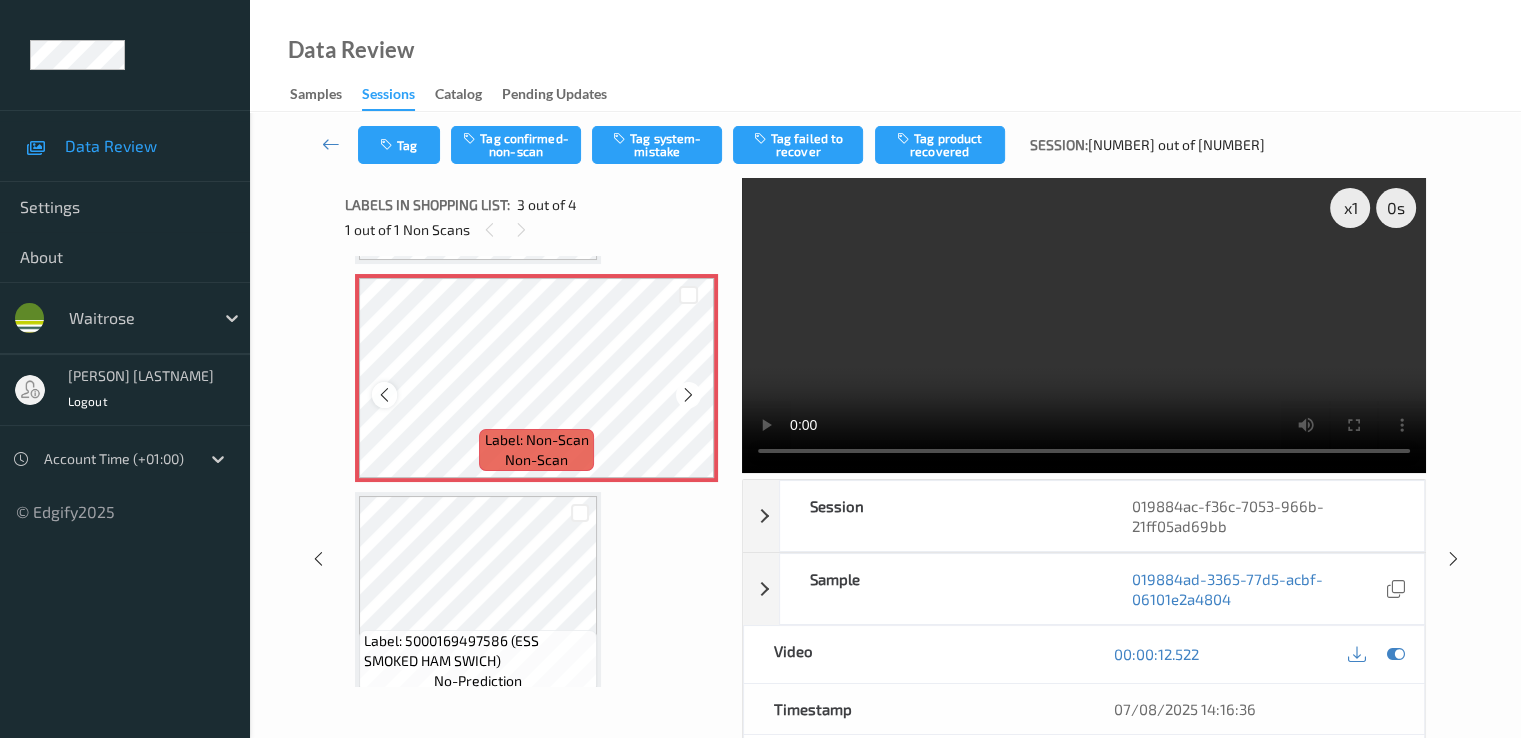 click at bounding box center (384, 395) 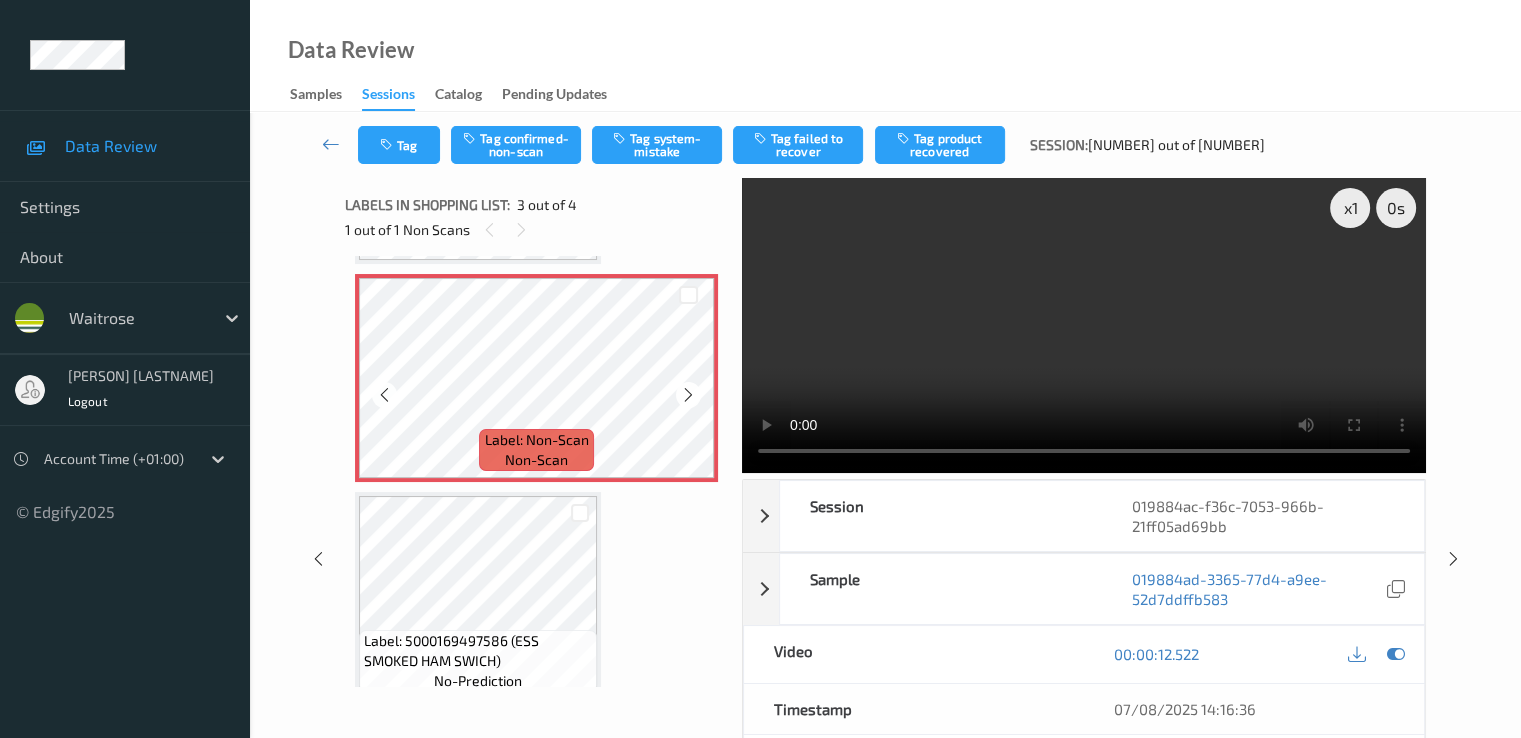 click at bounding box center (384, 395) 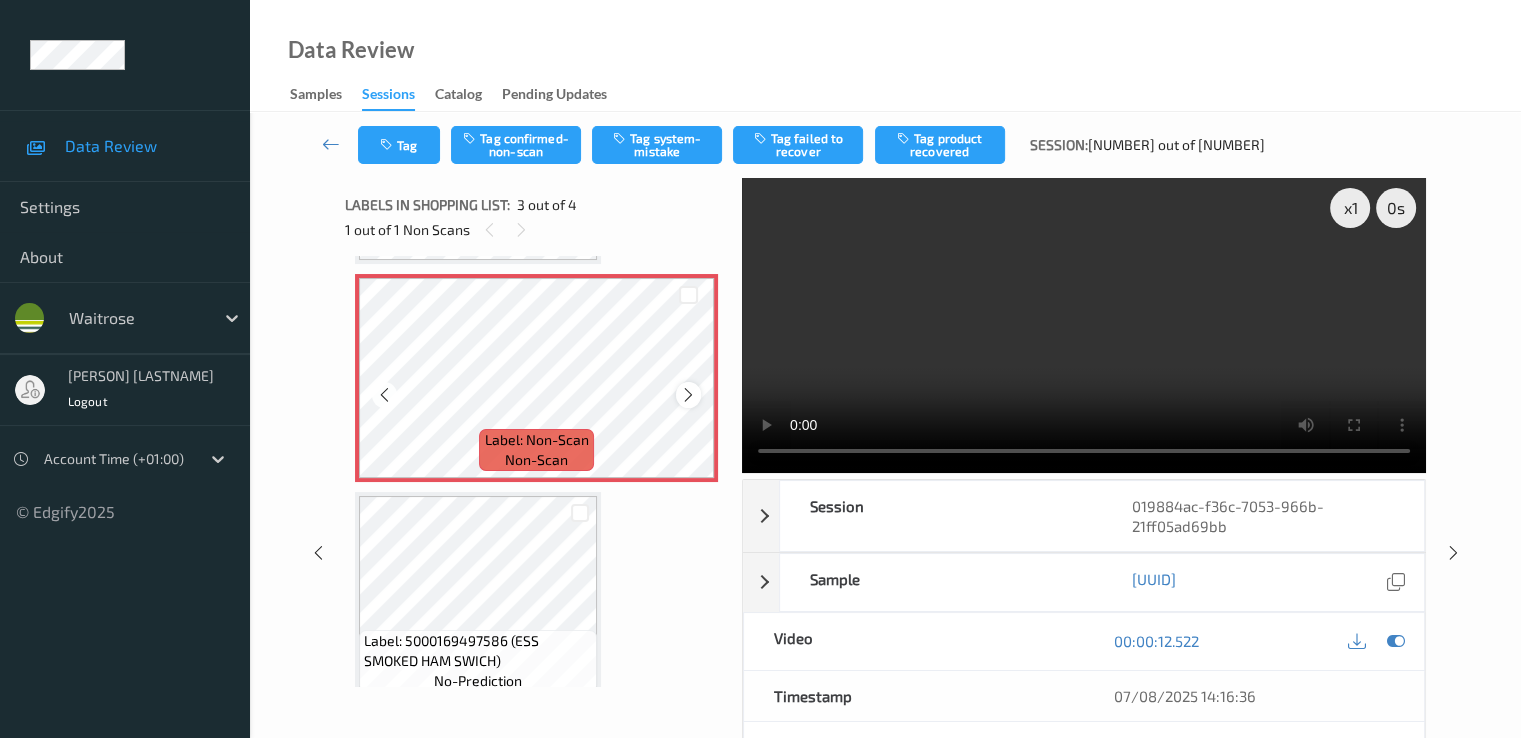 click at bounding box center (688, 395) 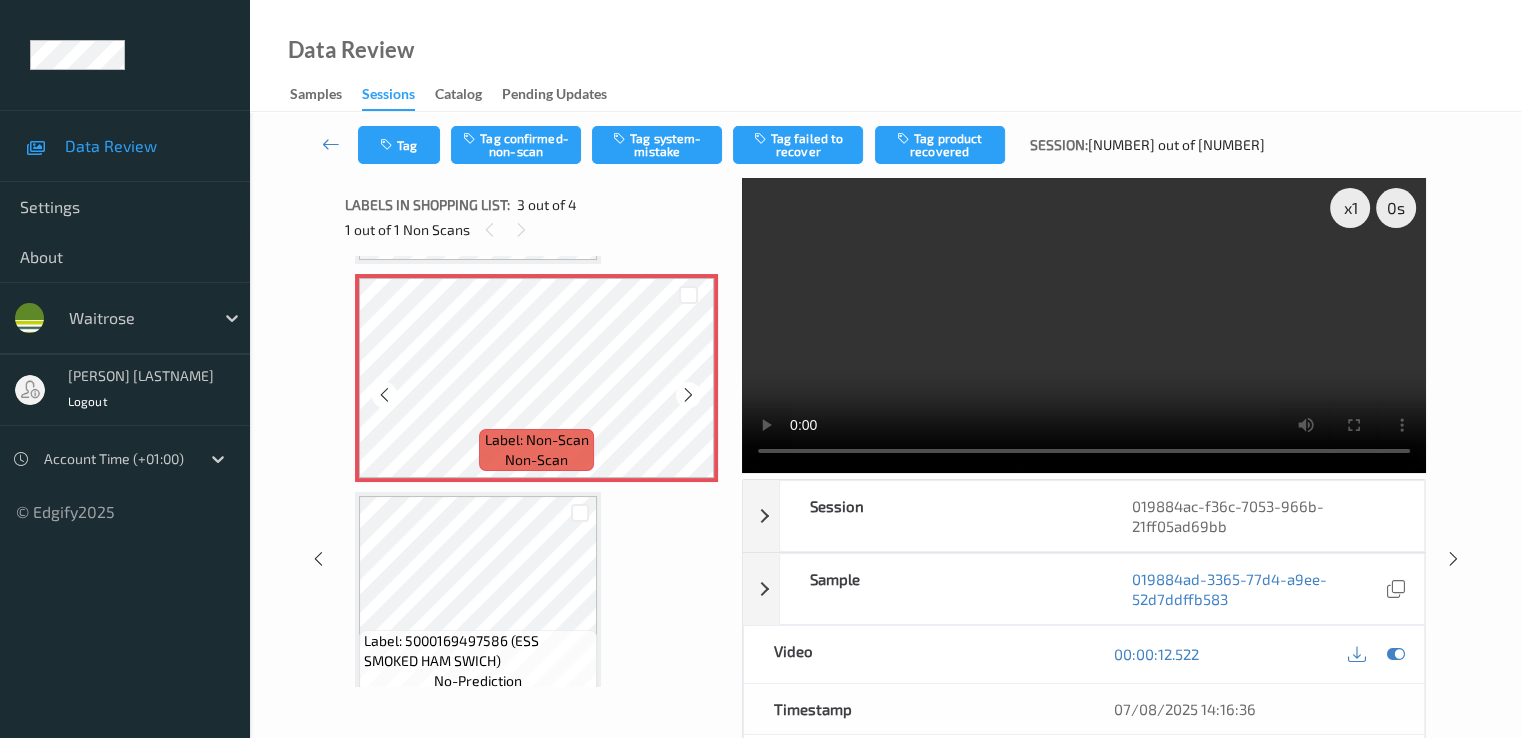 click at bounding box center [688, 395] 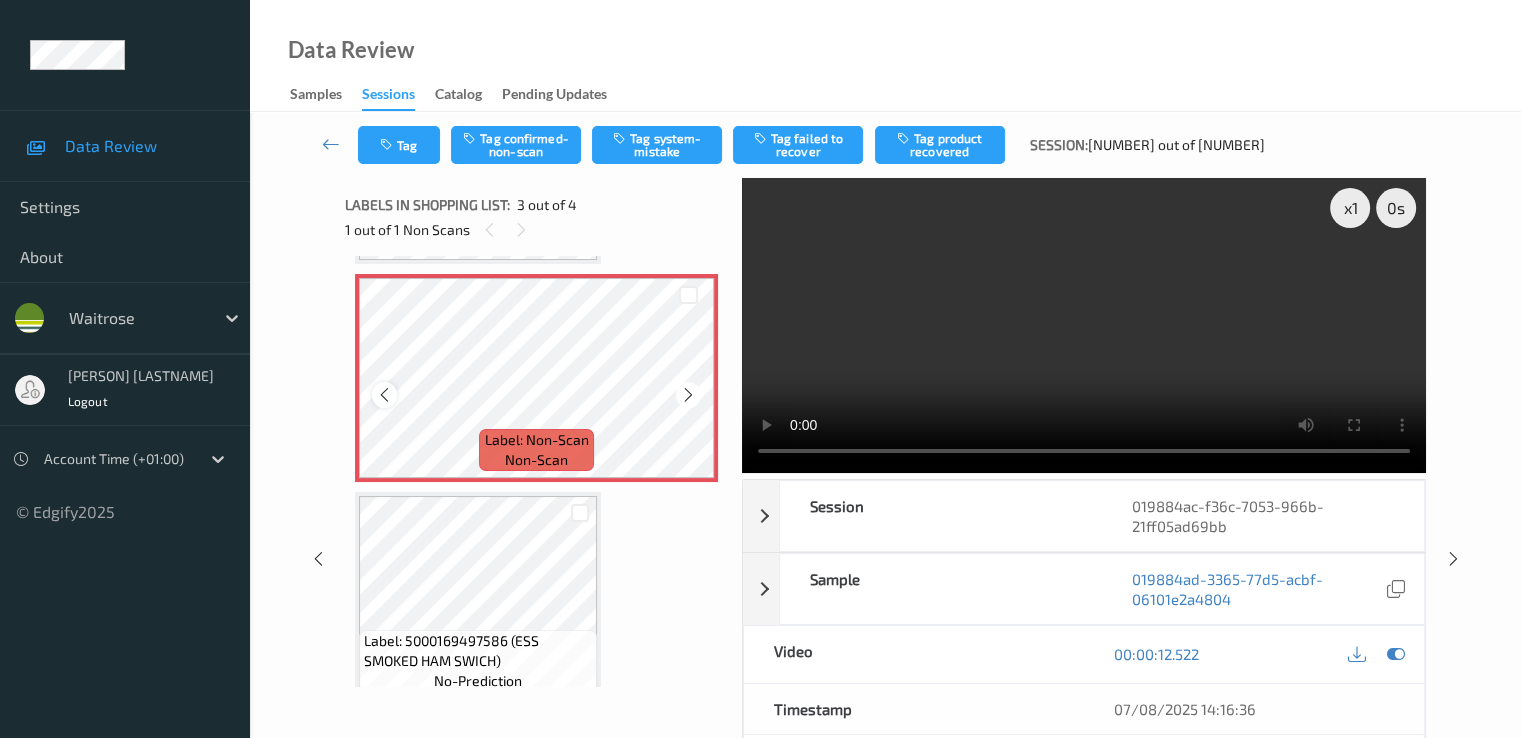 click at bounding box center (384, 395) 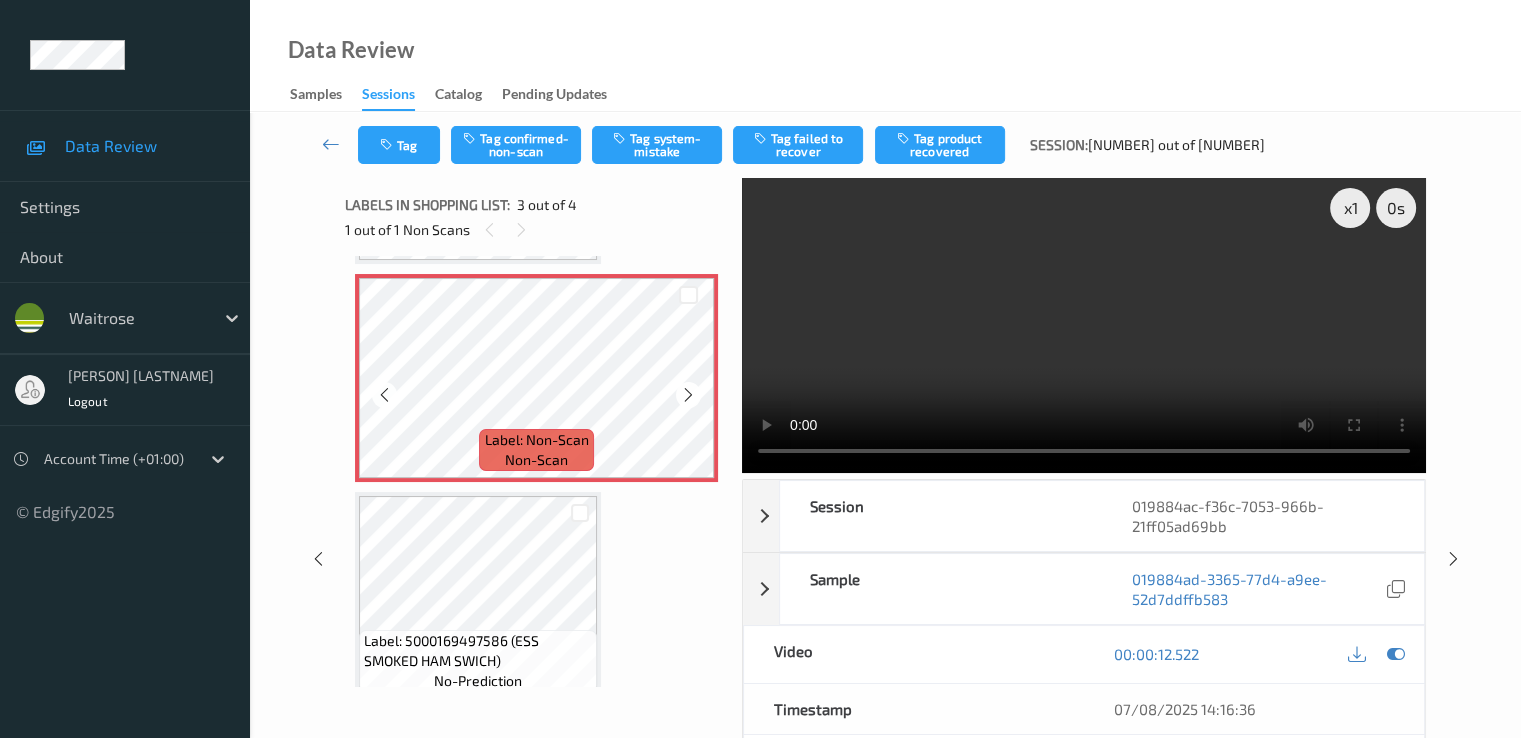click at bounding box center (384, 395) 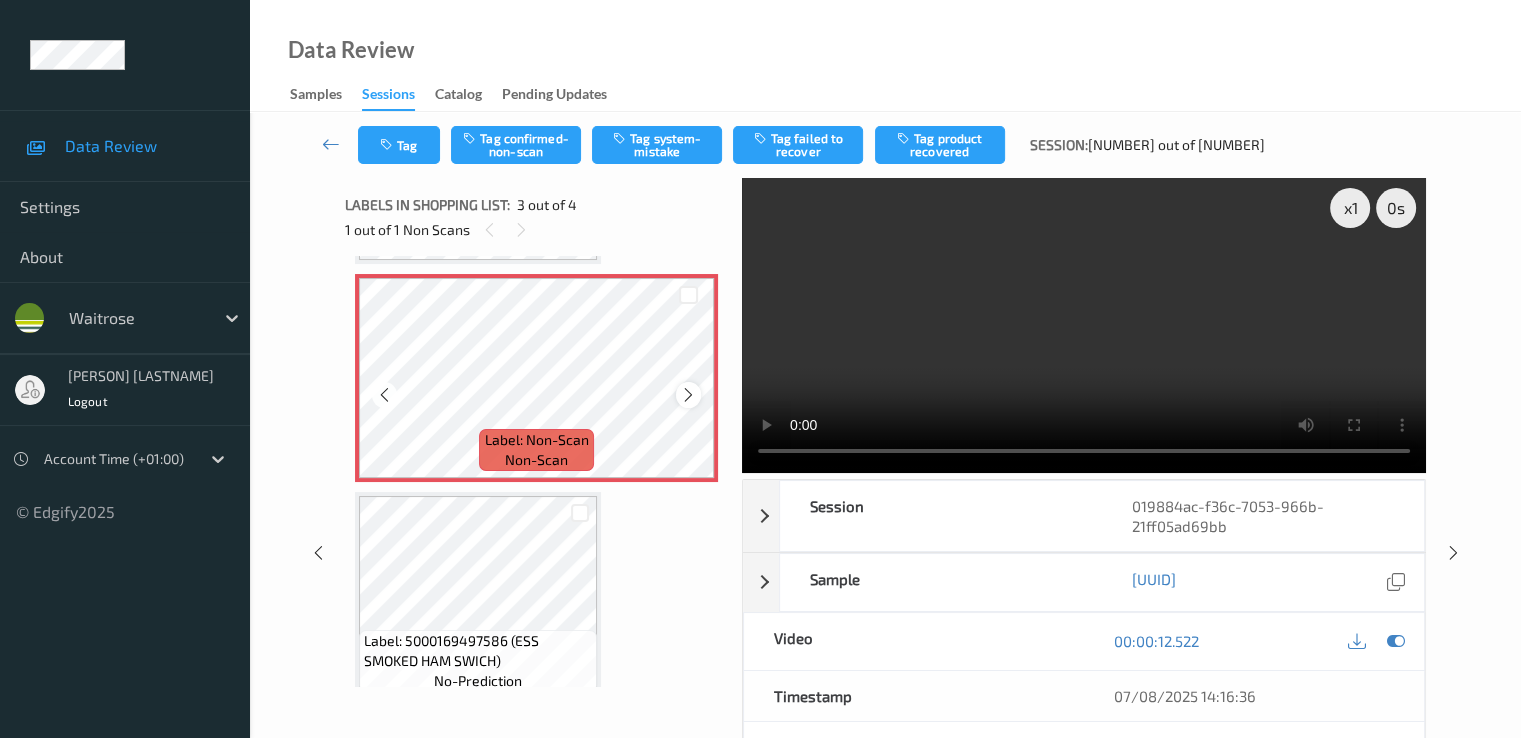 click at bounding box center [688, 395] 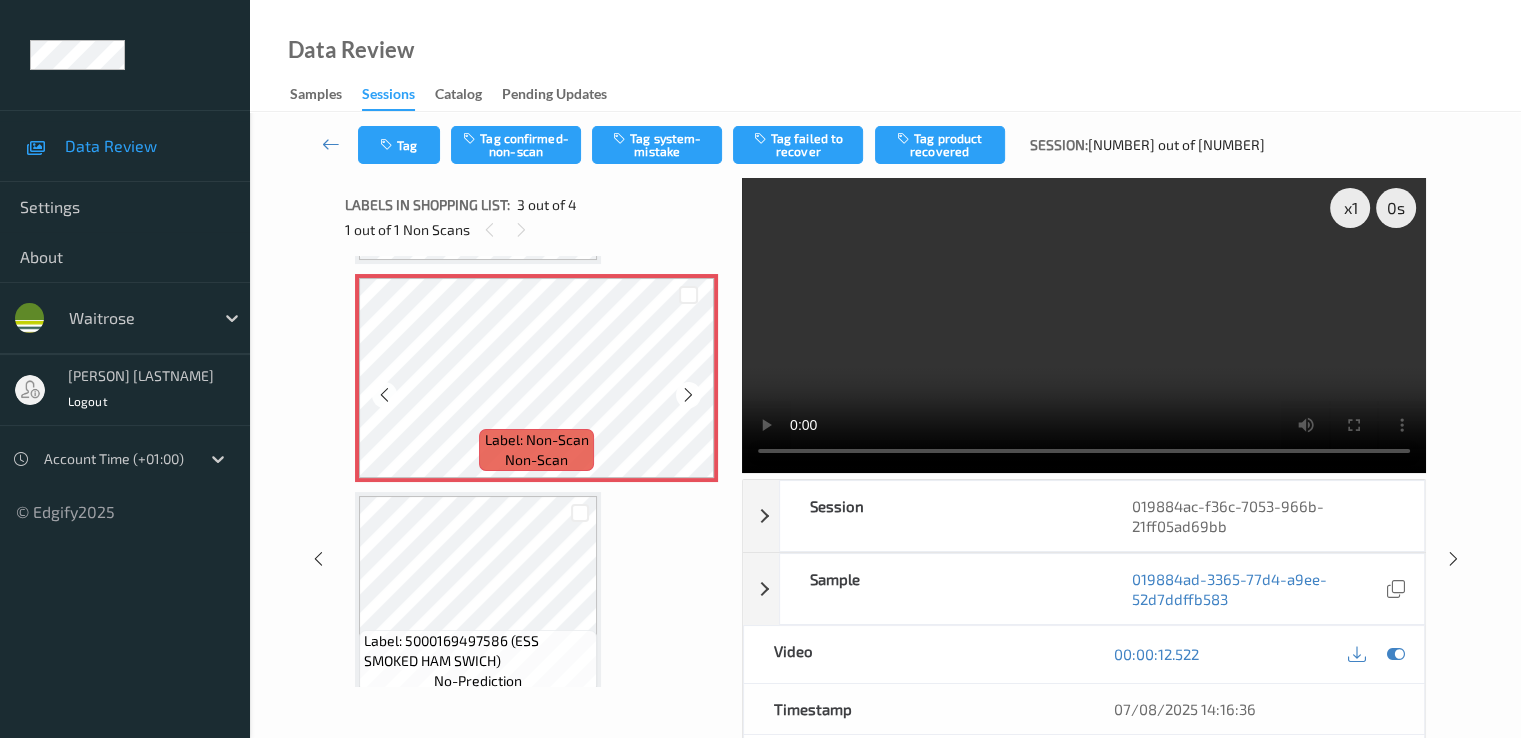click at bounding box center (688, 395) 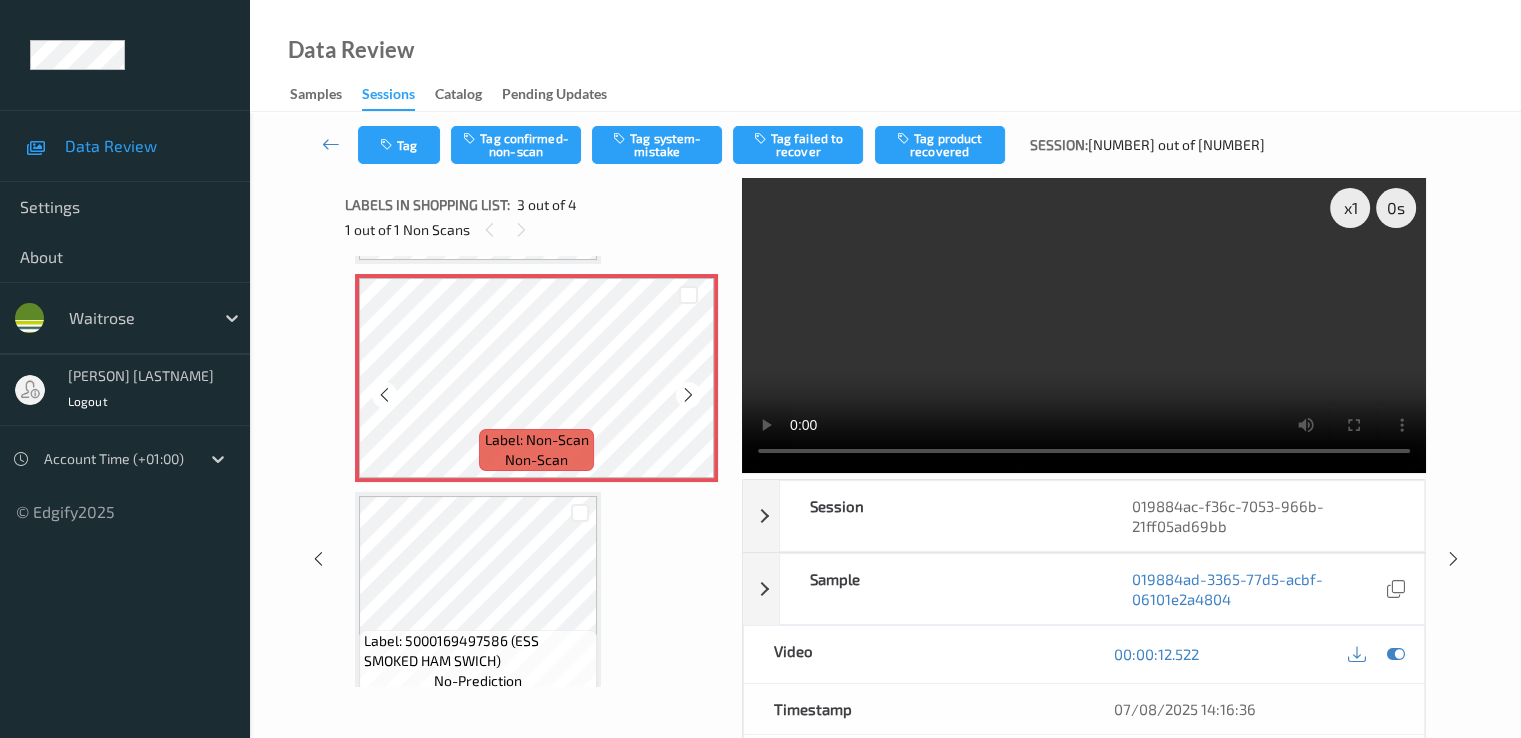 click at bounding box center (688, 395) 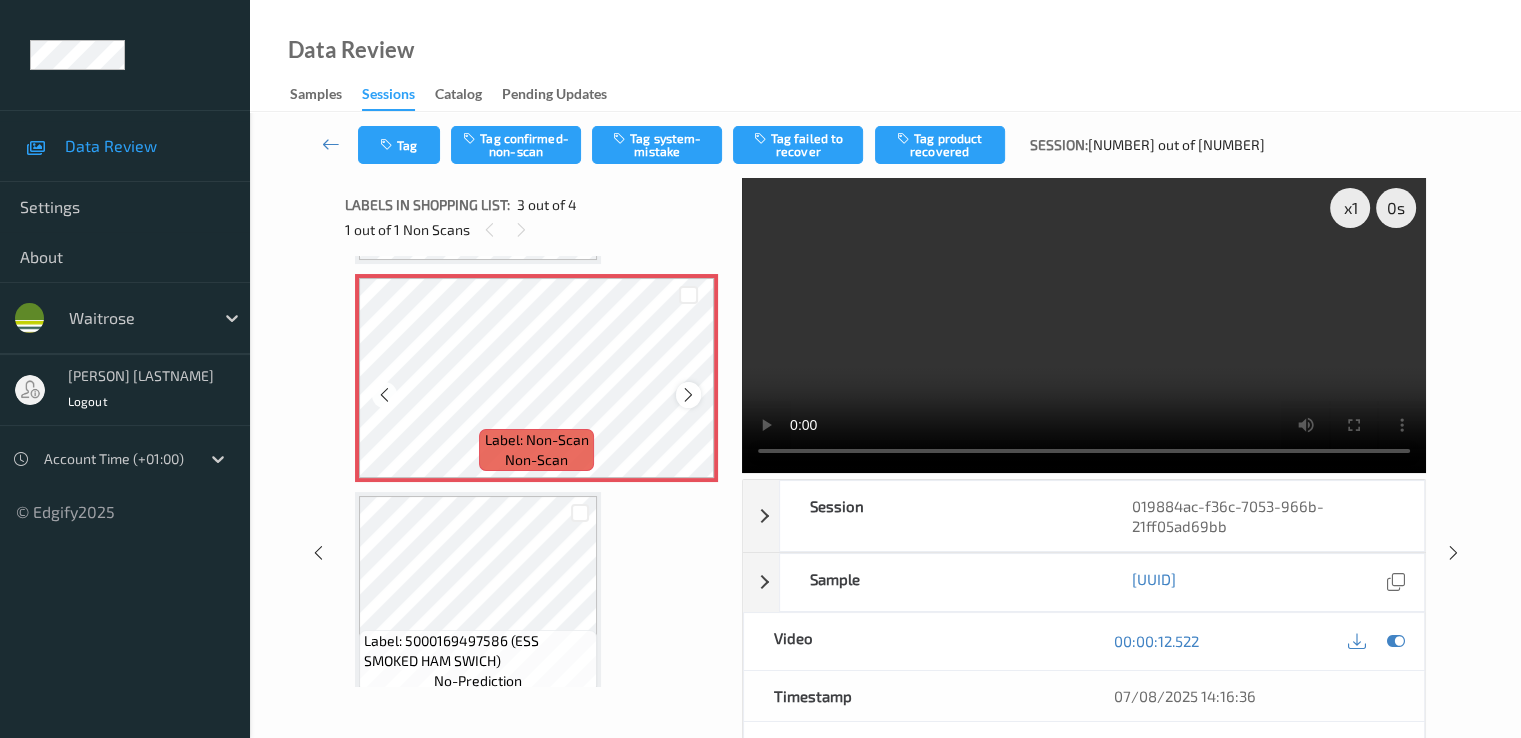 click at bounding box center (688, 395) 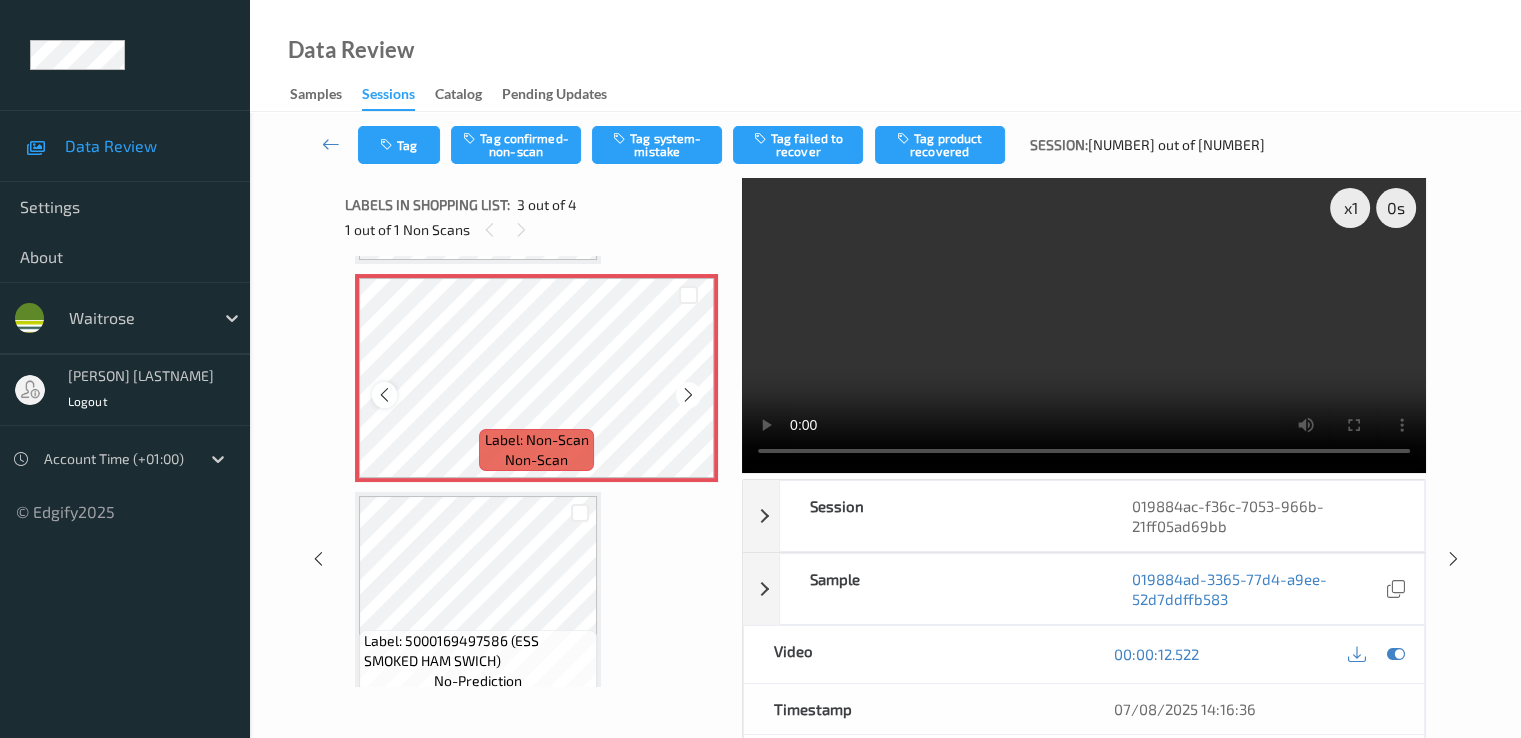 click at bounding box center (384, 394) 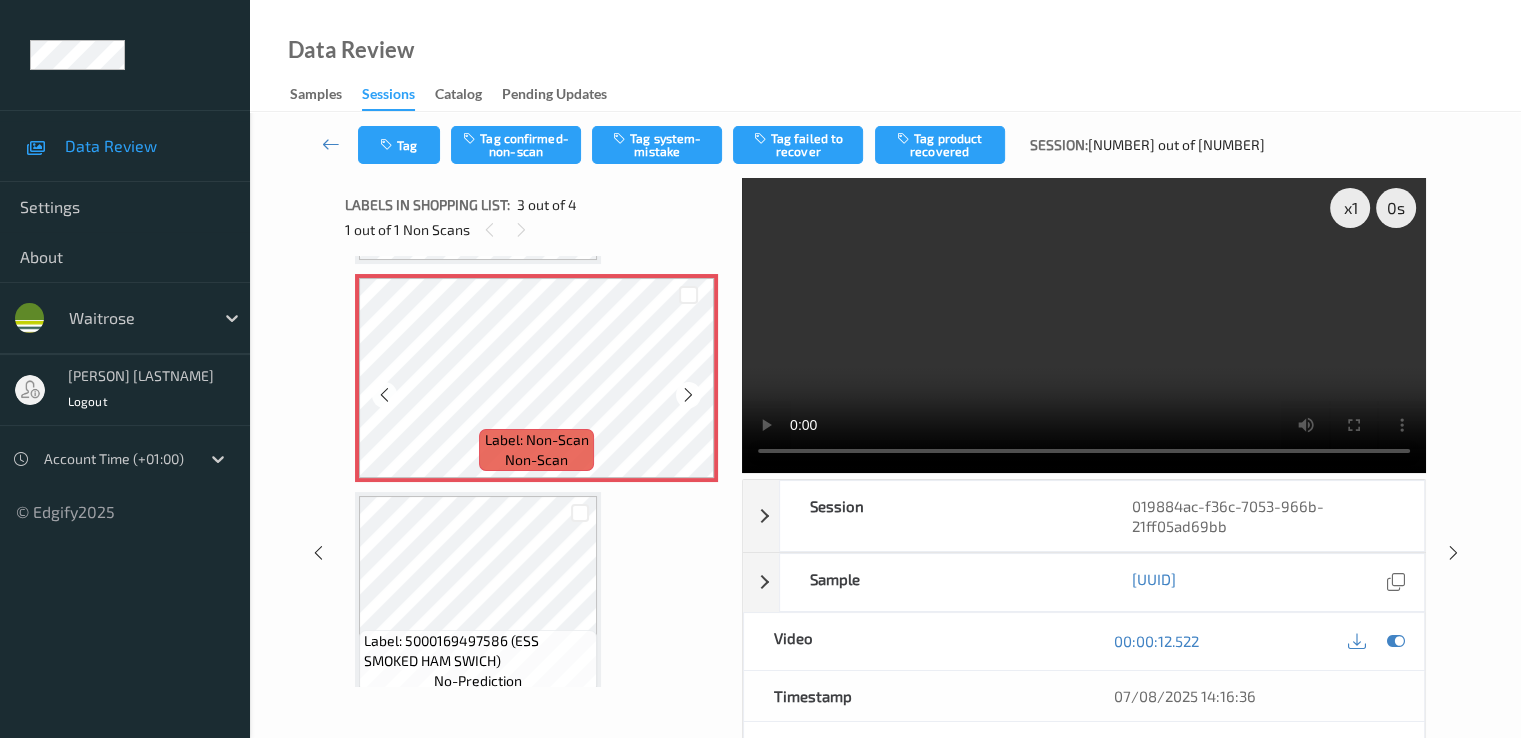 click at bounding box center [384, 394] 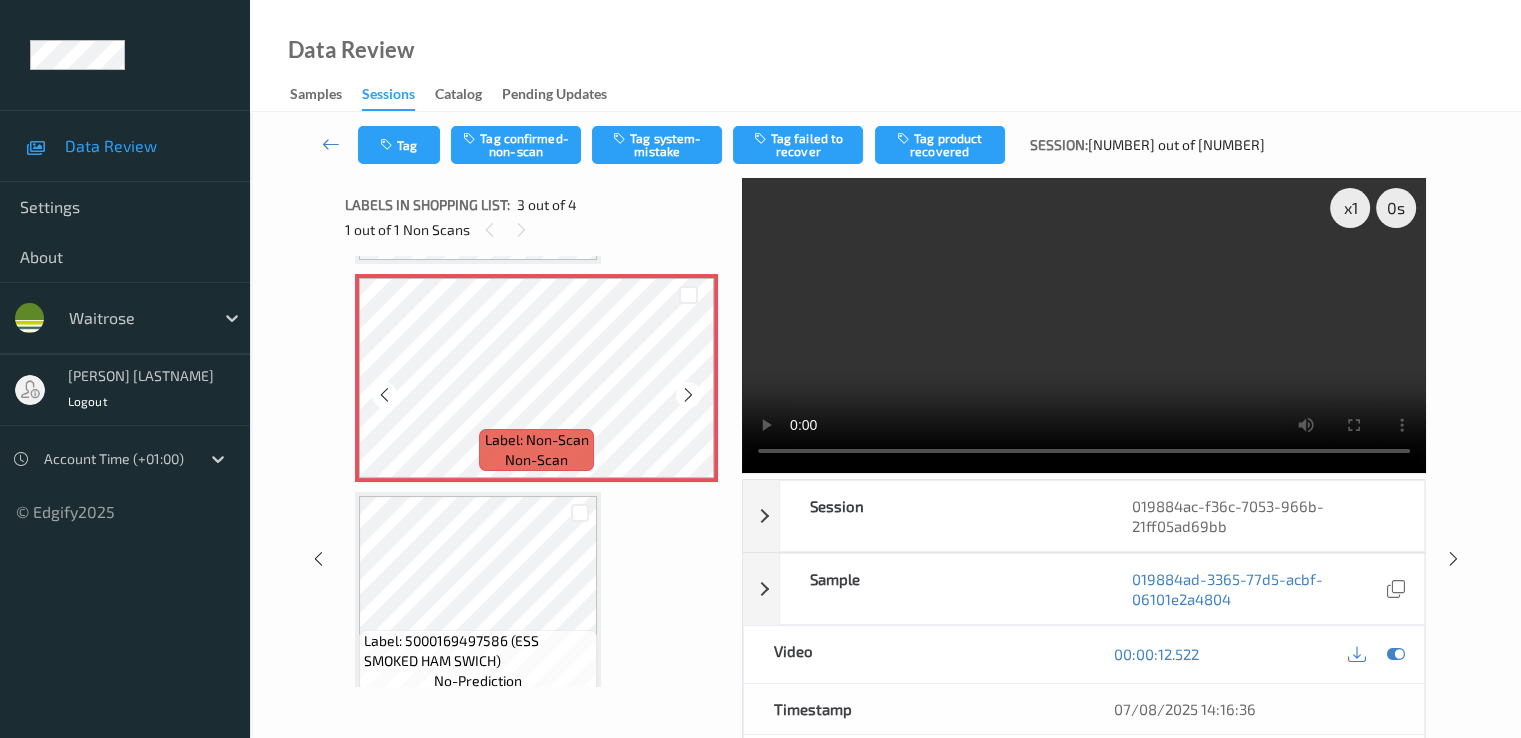 click at bounding box center [384, 394] 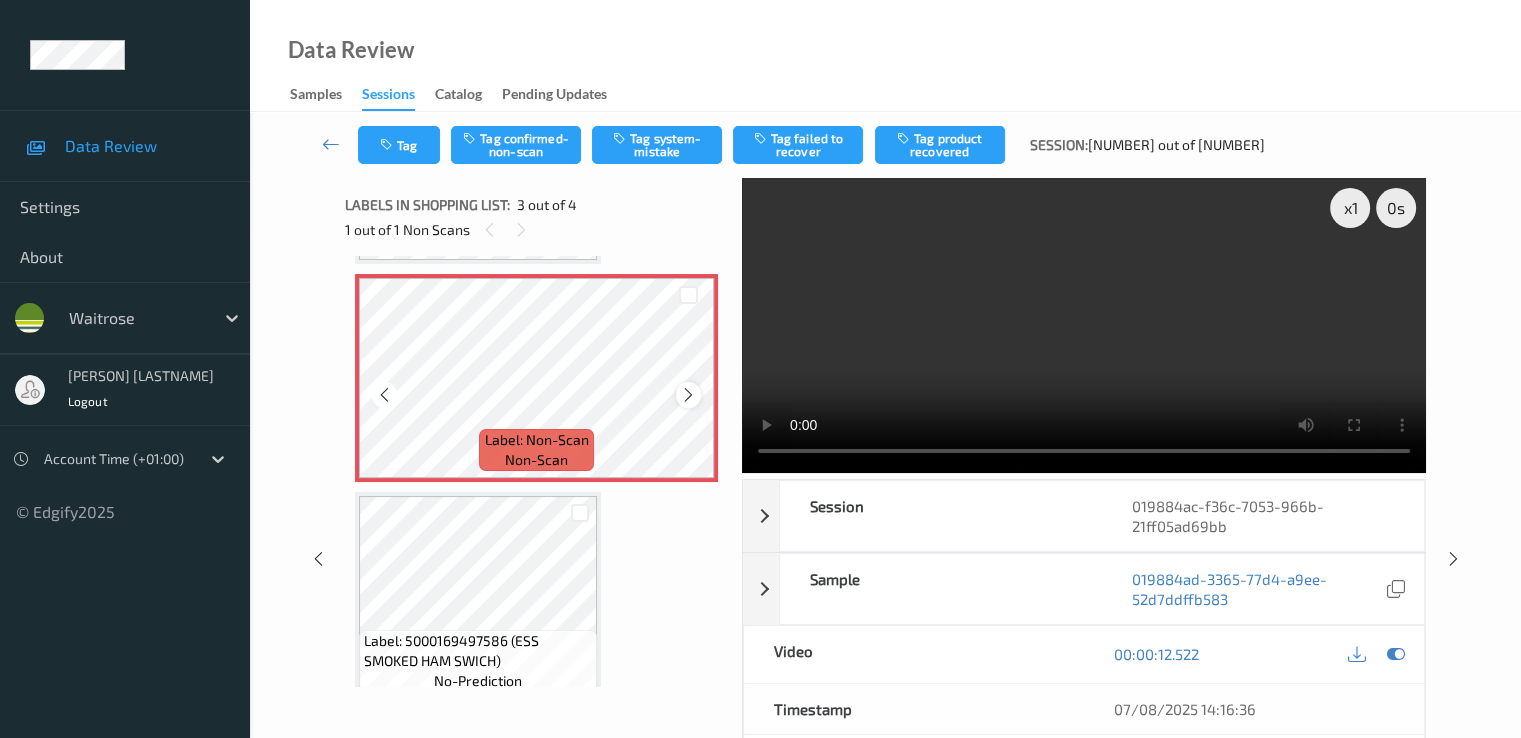 click at bounding box center [688, 394] 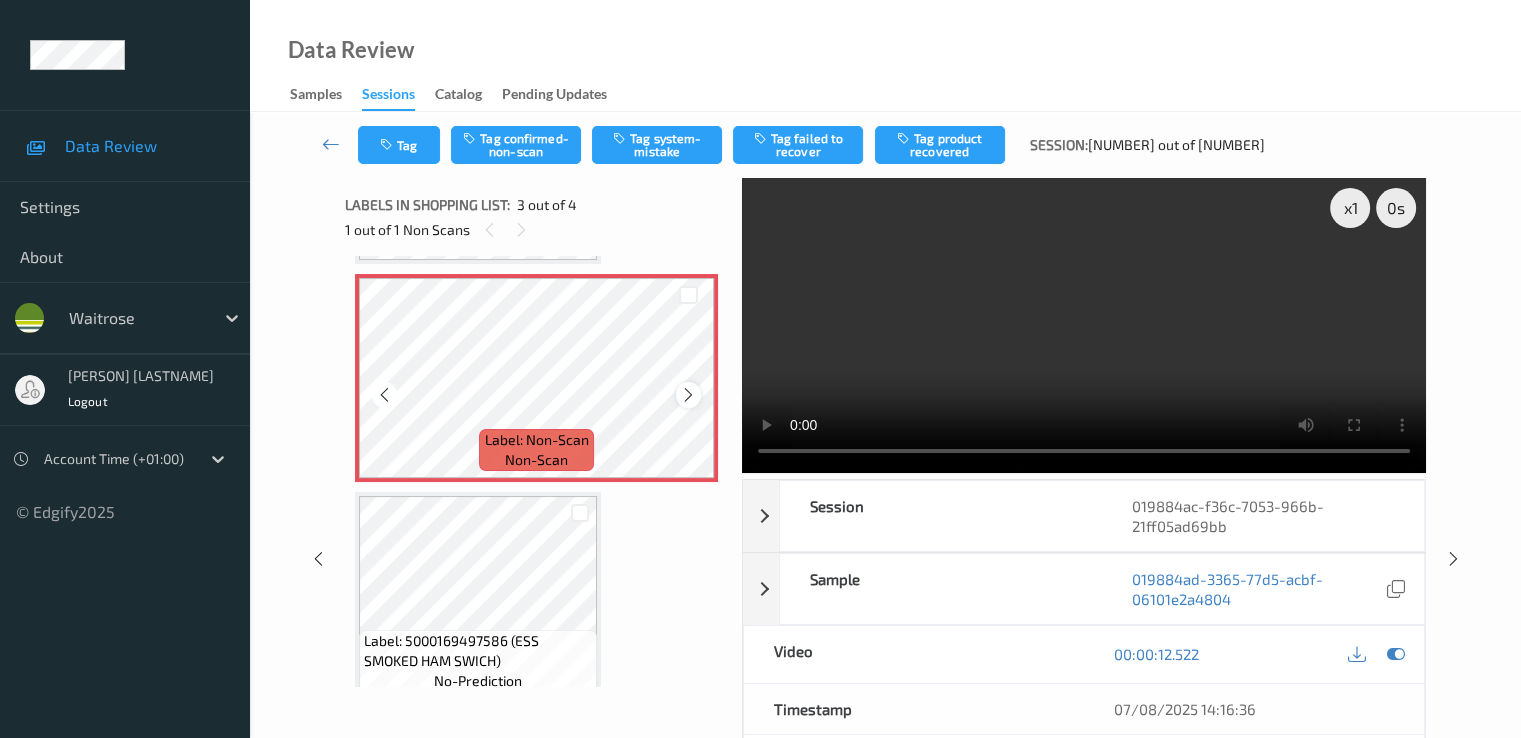 click at bounding box center (688, 395) 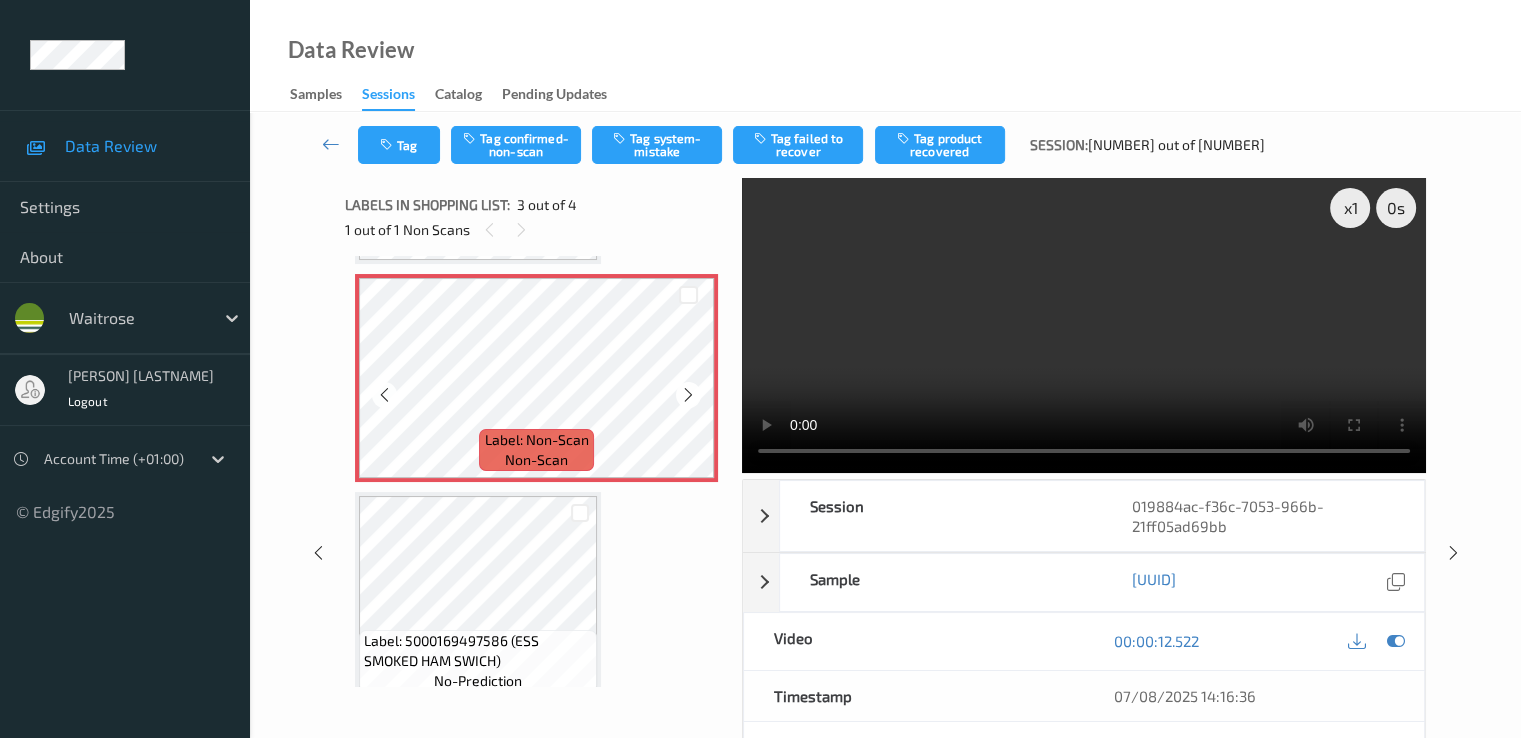 click at bounding box center [688, 395] 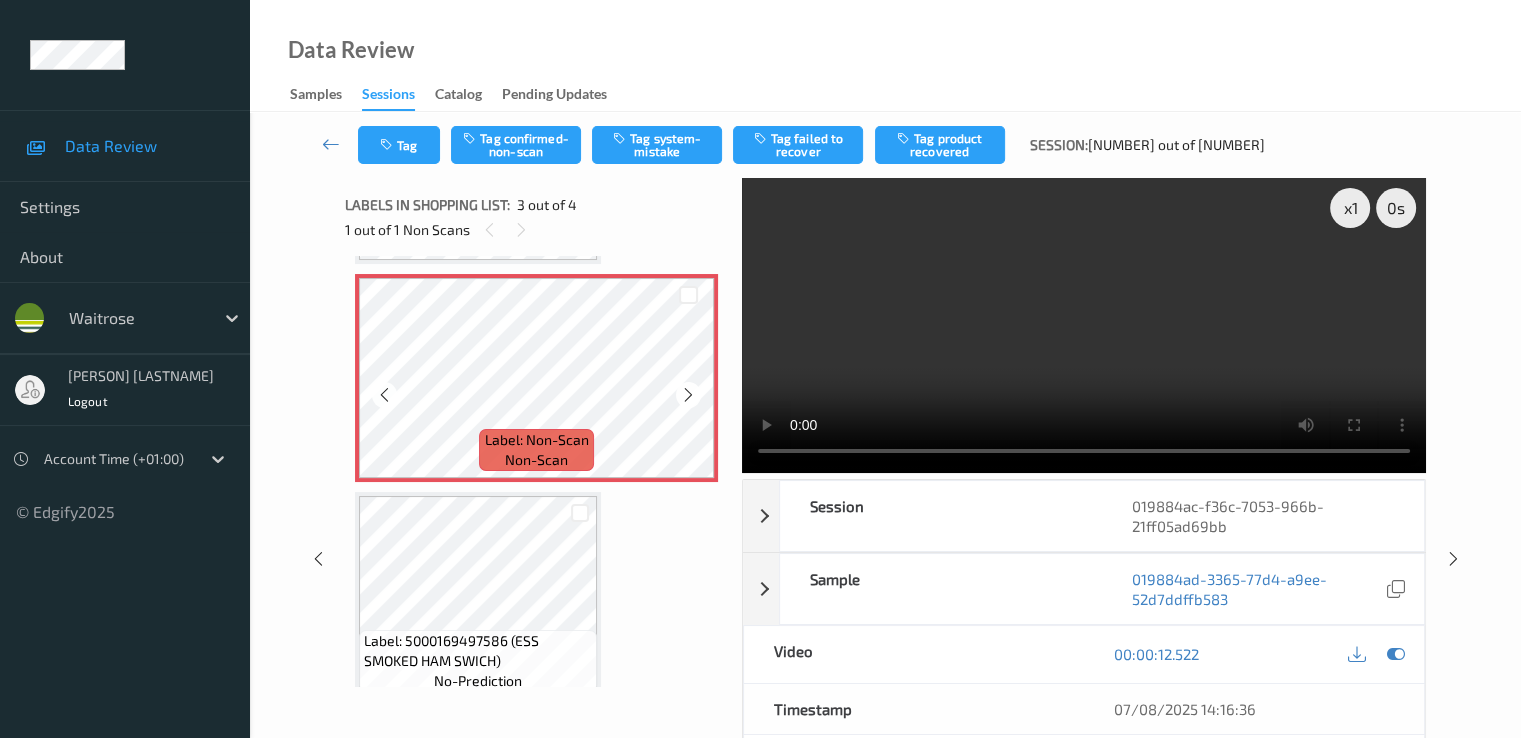 click at bounding box center [688, 395] 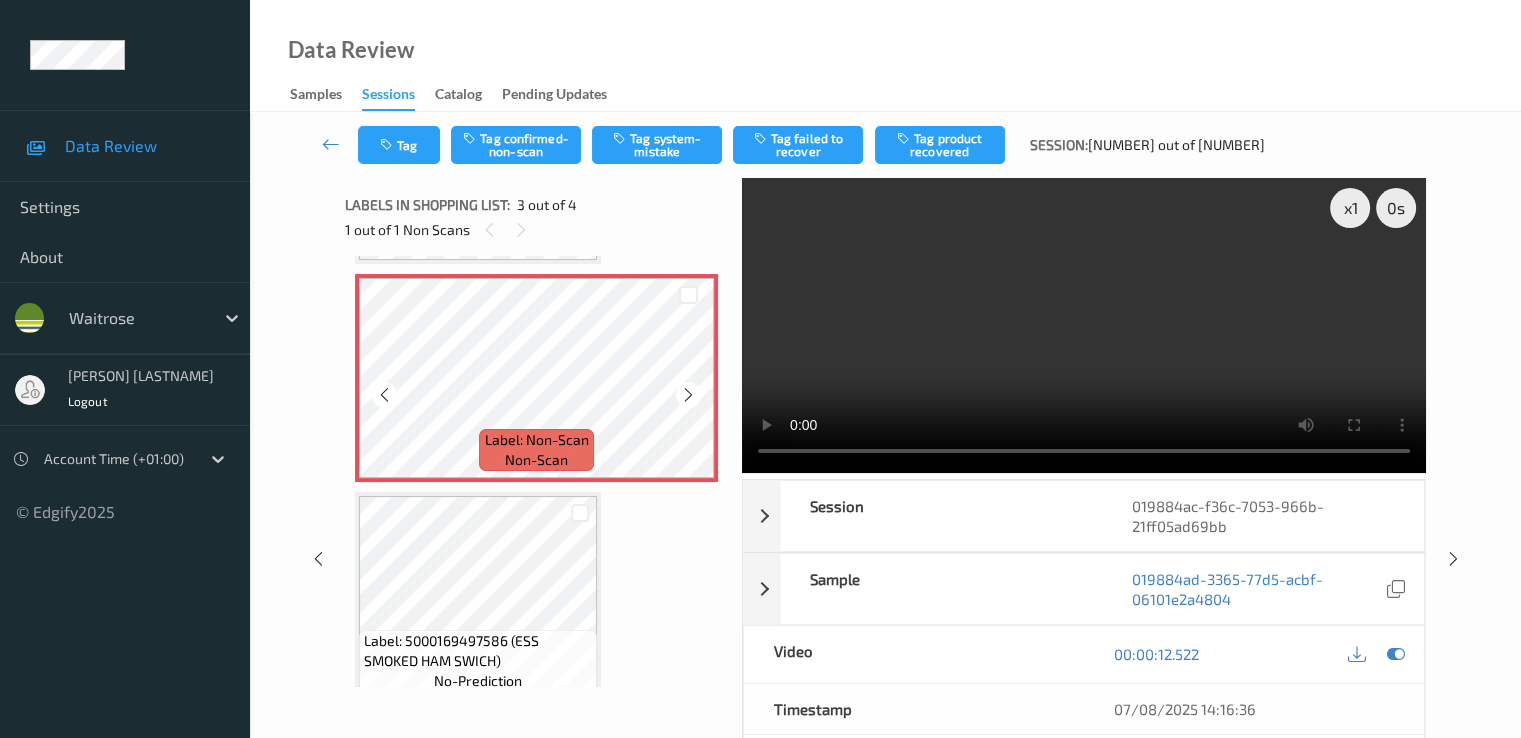 click at bounding box center (688, 395) 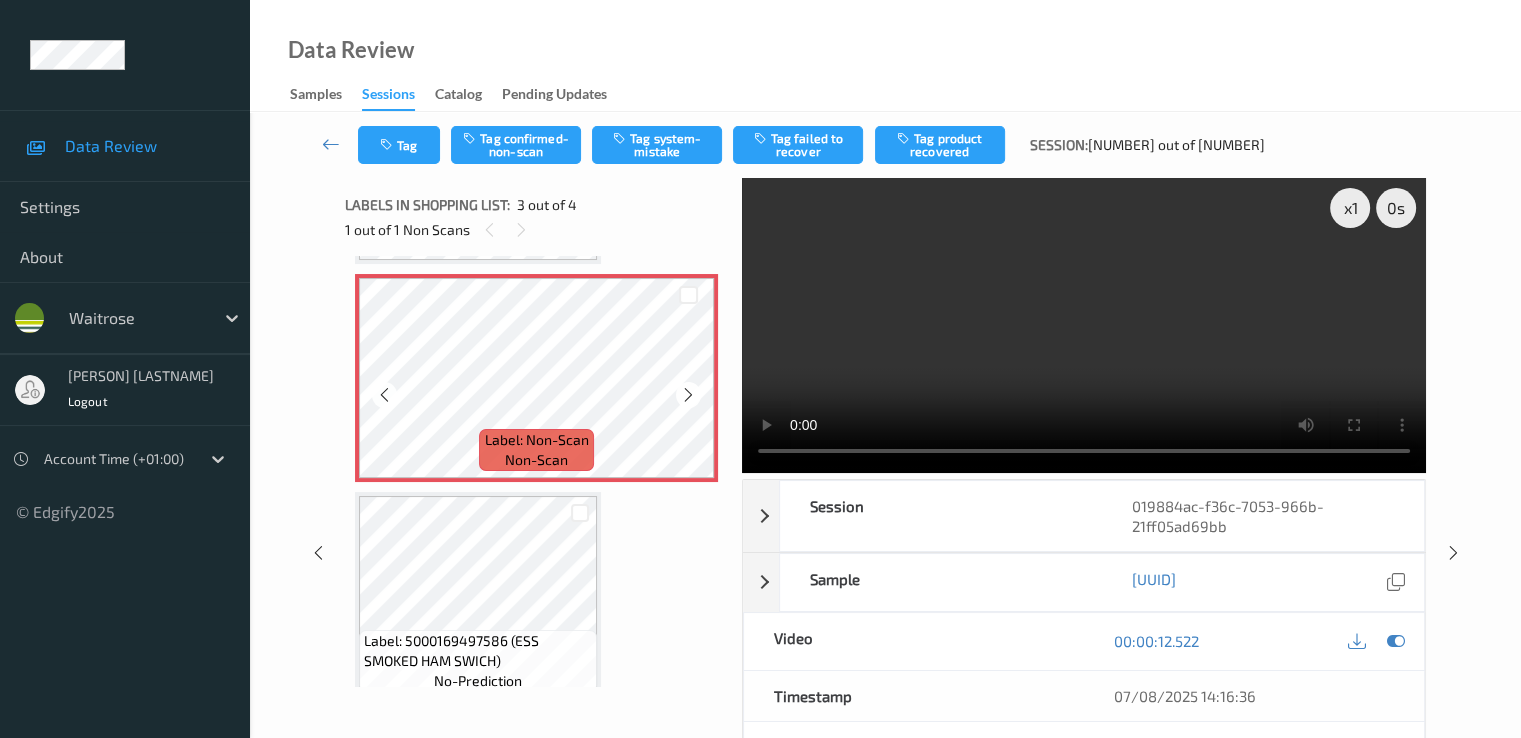 click at bounding box center (688, 395) 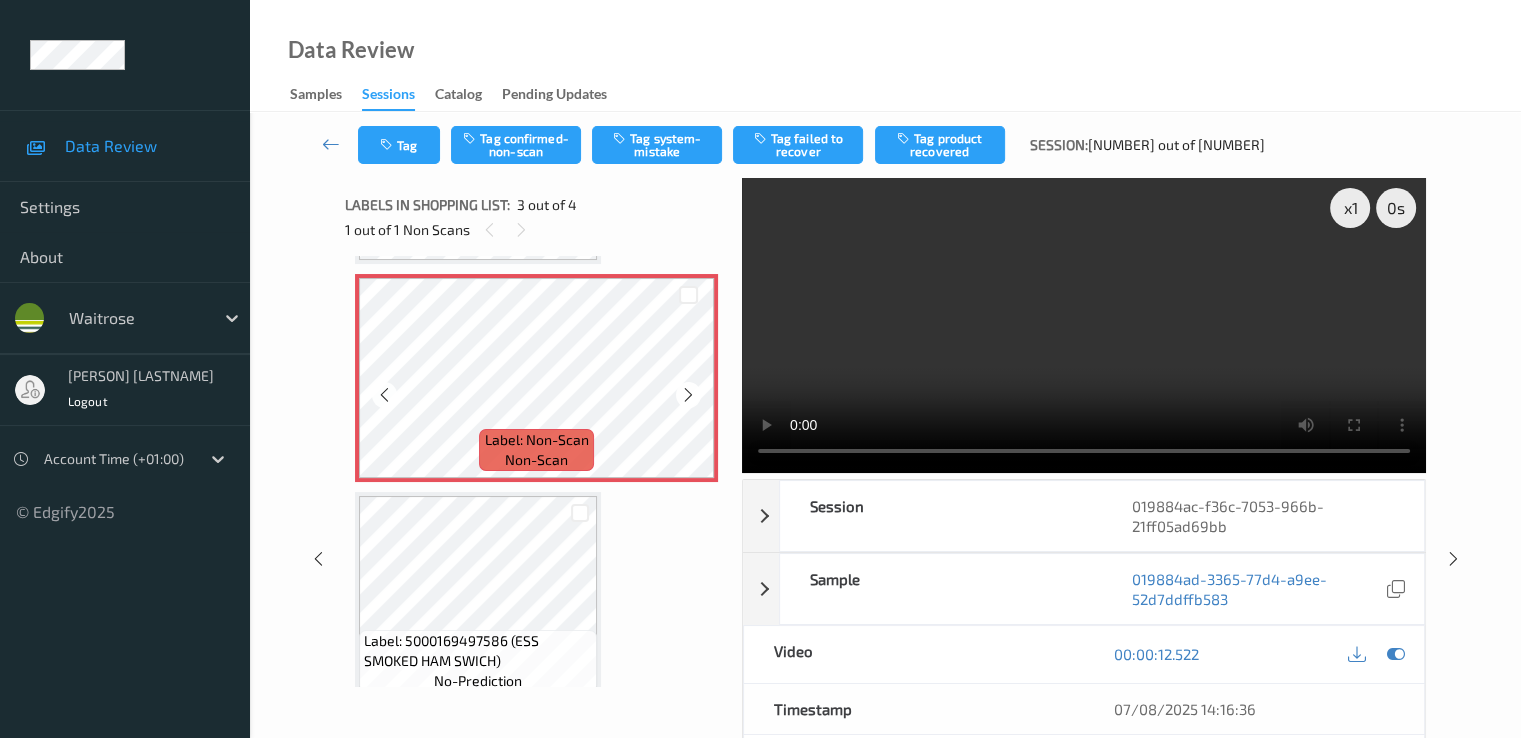 click at bounding box center [688, 395] 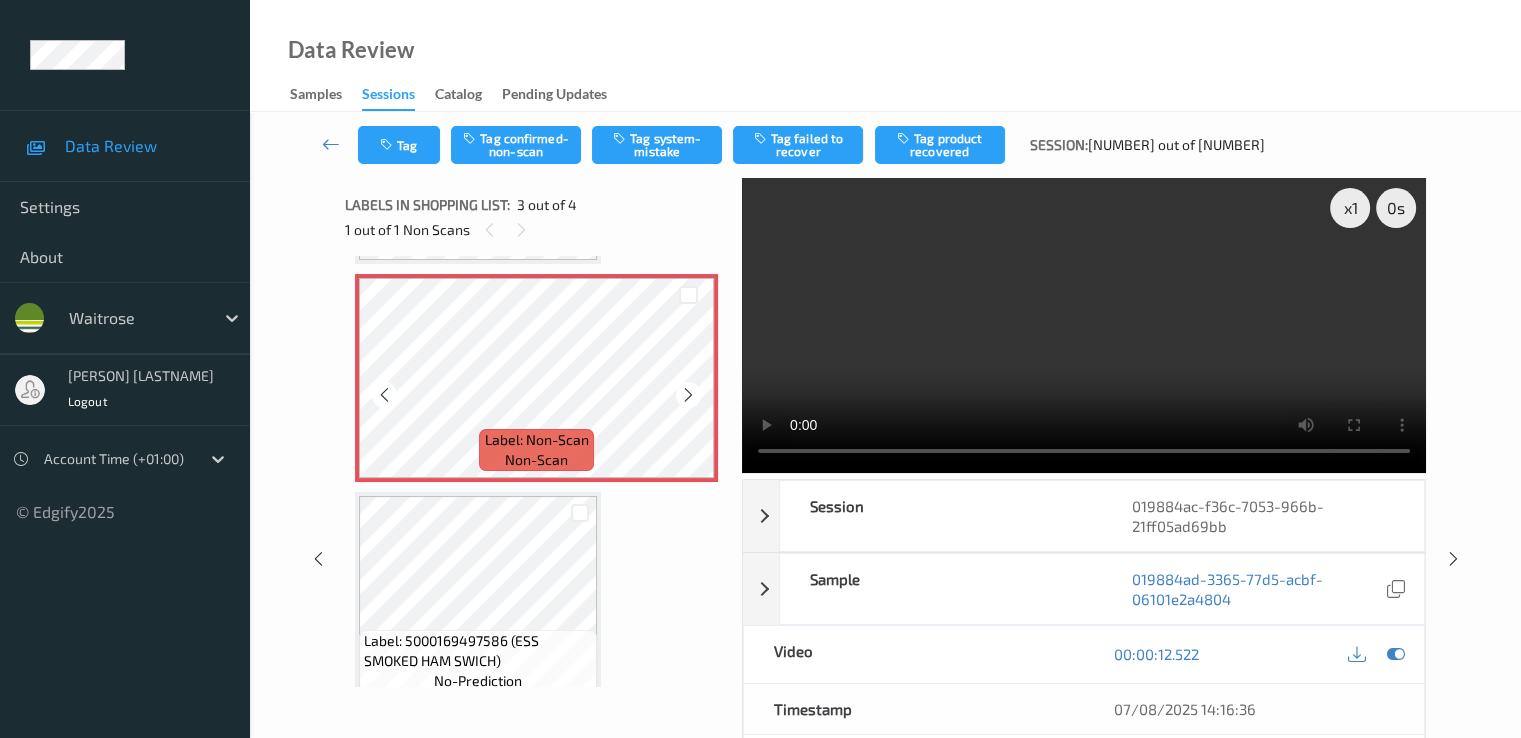 click at bounding box center [688, 395] 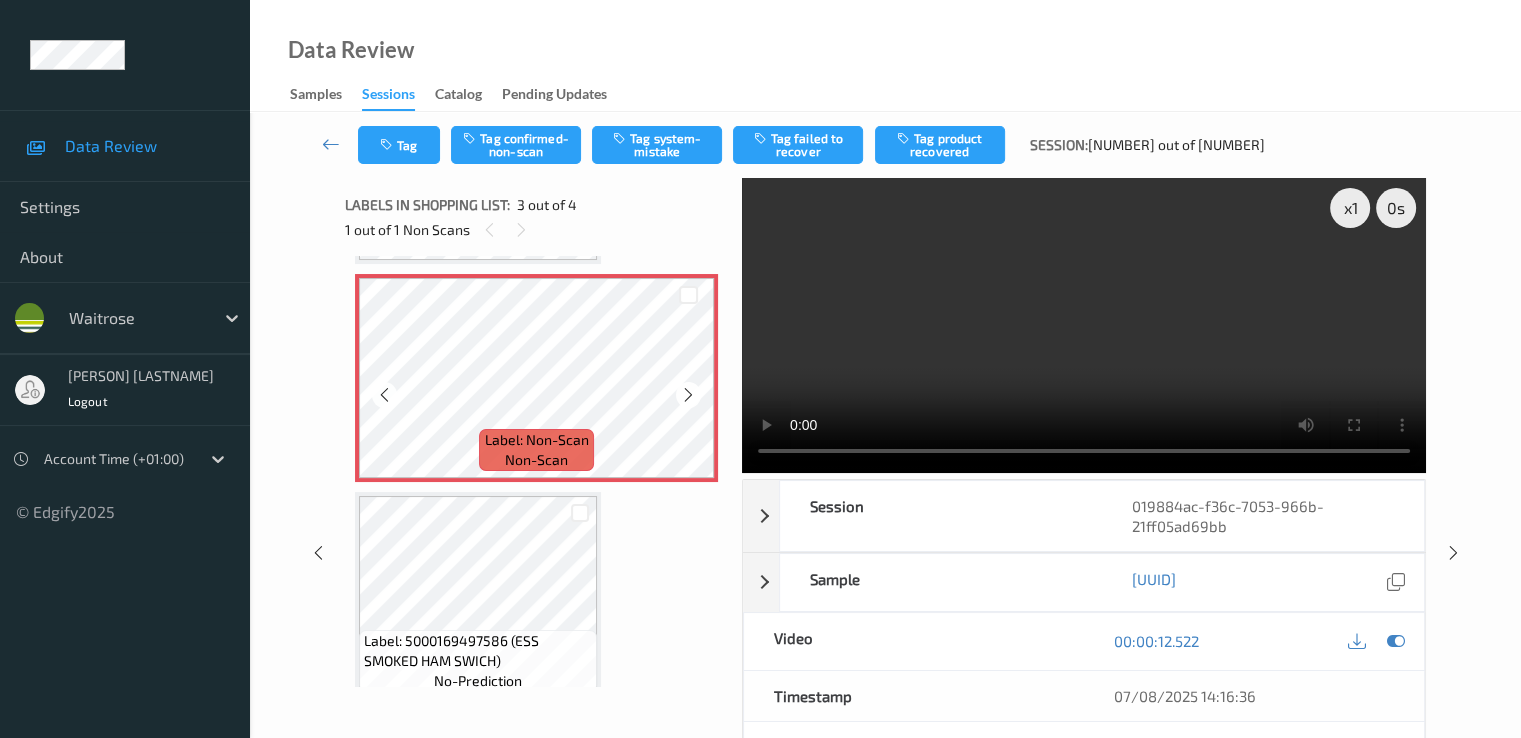 click at bounding box center [688, 395] 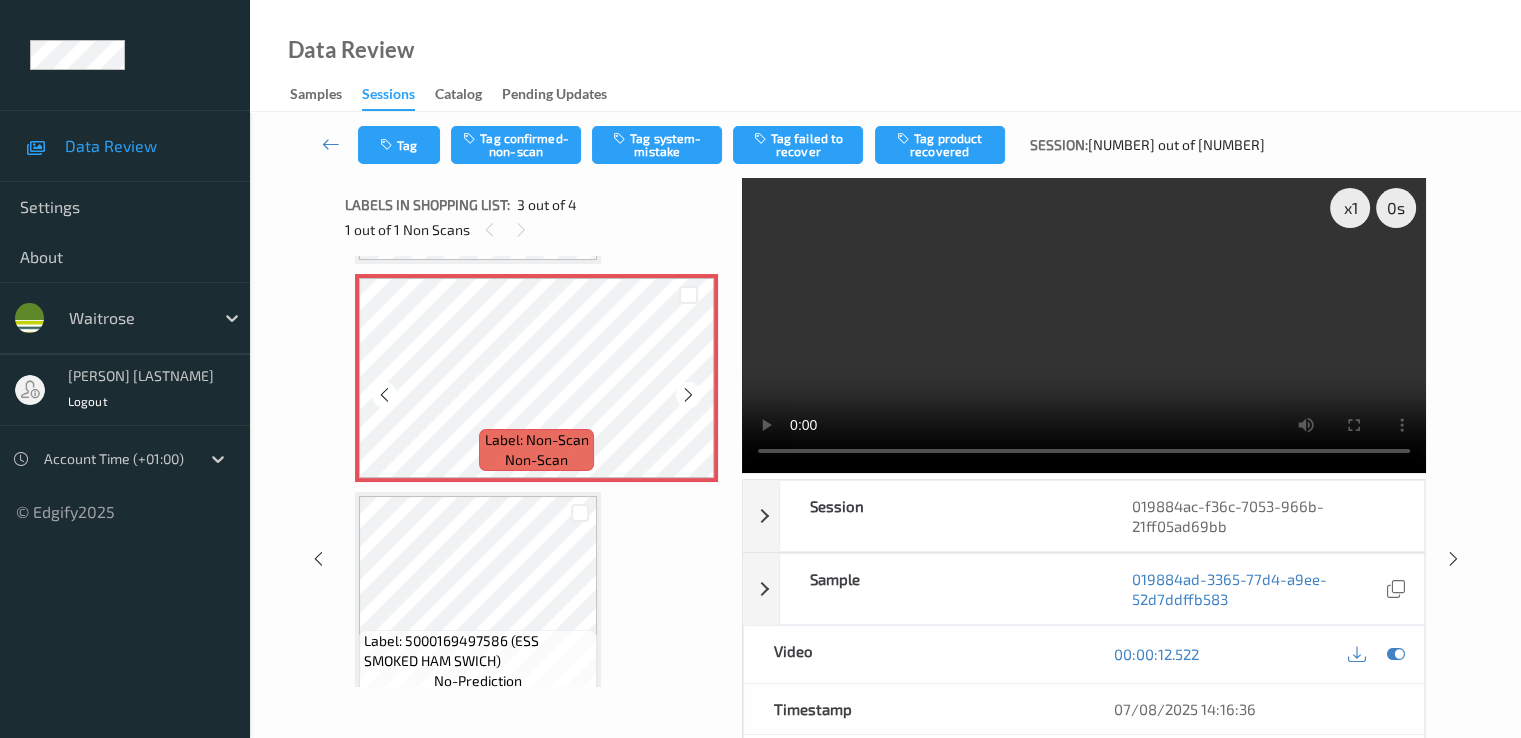 click at bounding box center (688, 395) 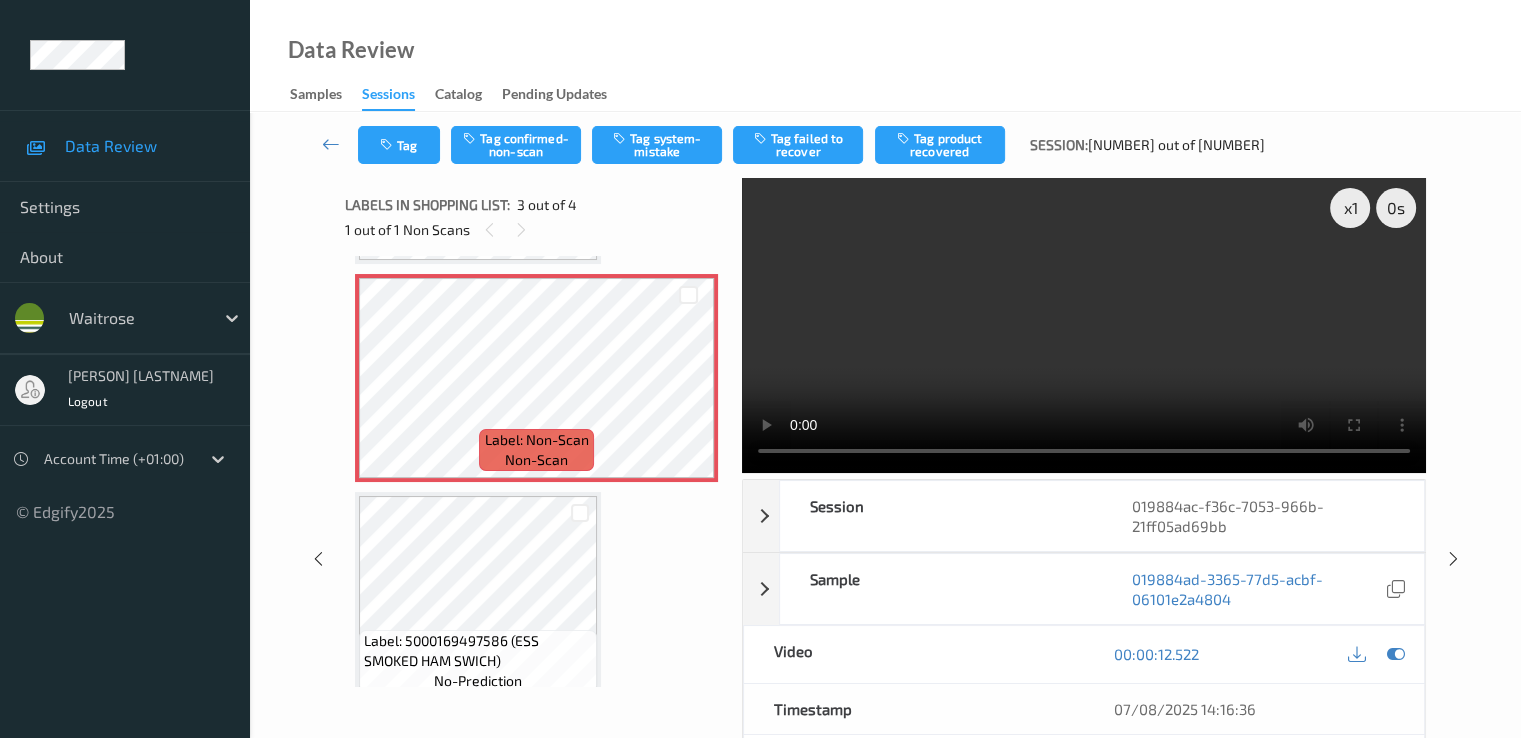 type 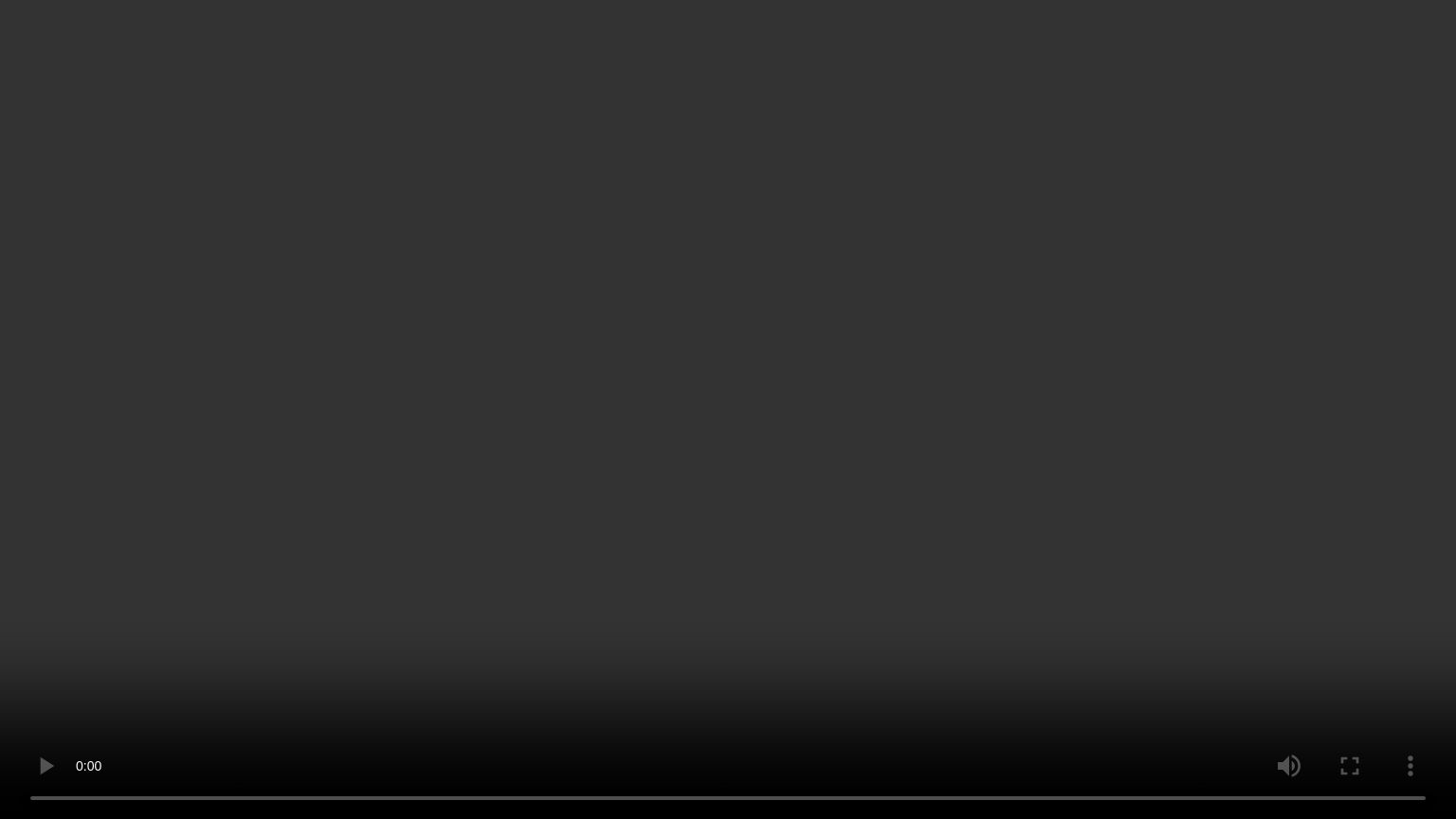 click at bounding box center [728, 410] 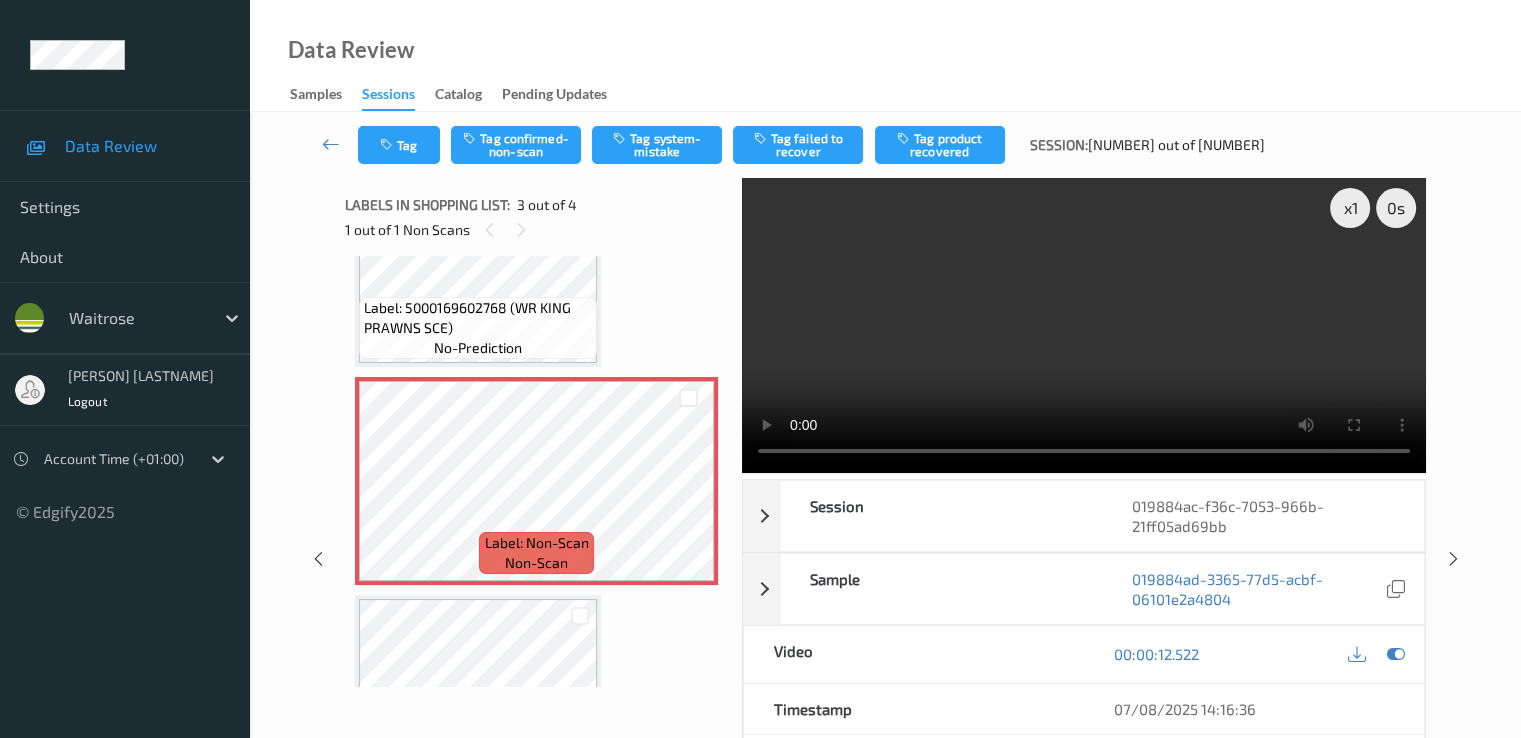click on "Tag Tag   confirmed-non-scan Tag   system-mistake Tag   failed to recover Tag   product recovered Session: 361 out of 681" at bounding box center [885, 145] 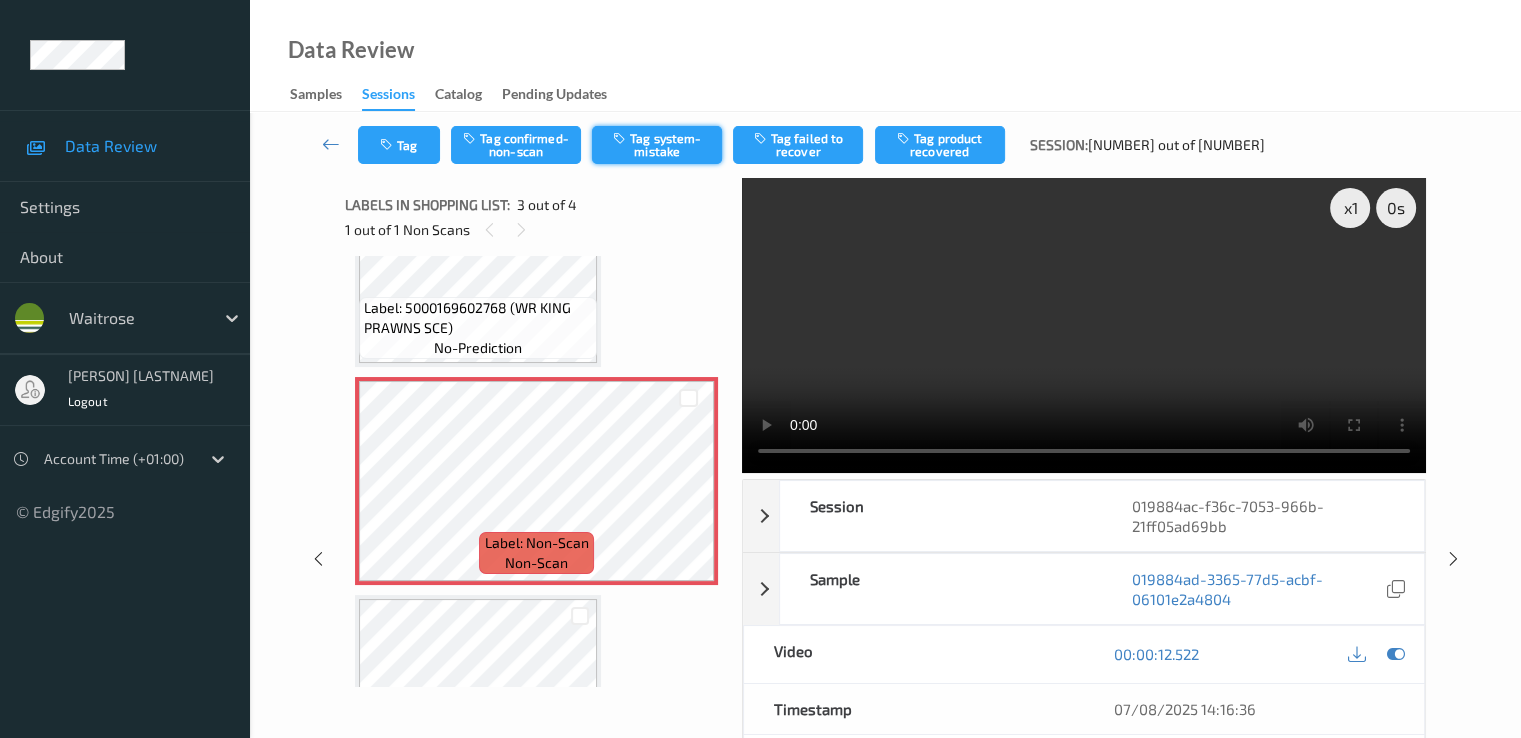 click on "Tag   system-mistake" at bounding box center [657, 145] 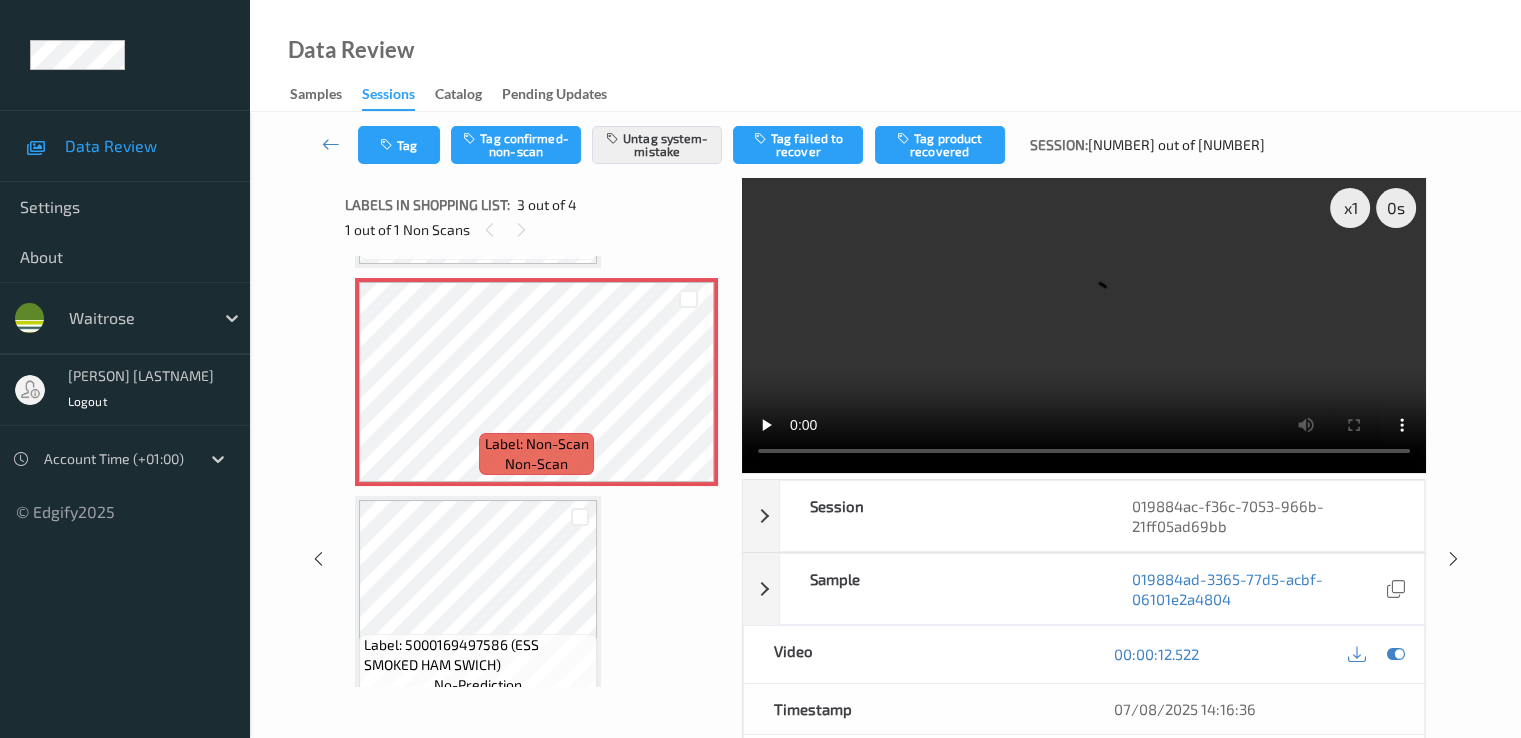 scroll, scrollTop: 451, scrollLeft: 0, axis: vertical 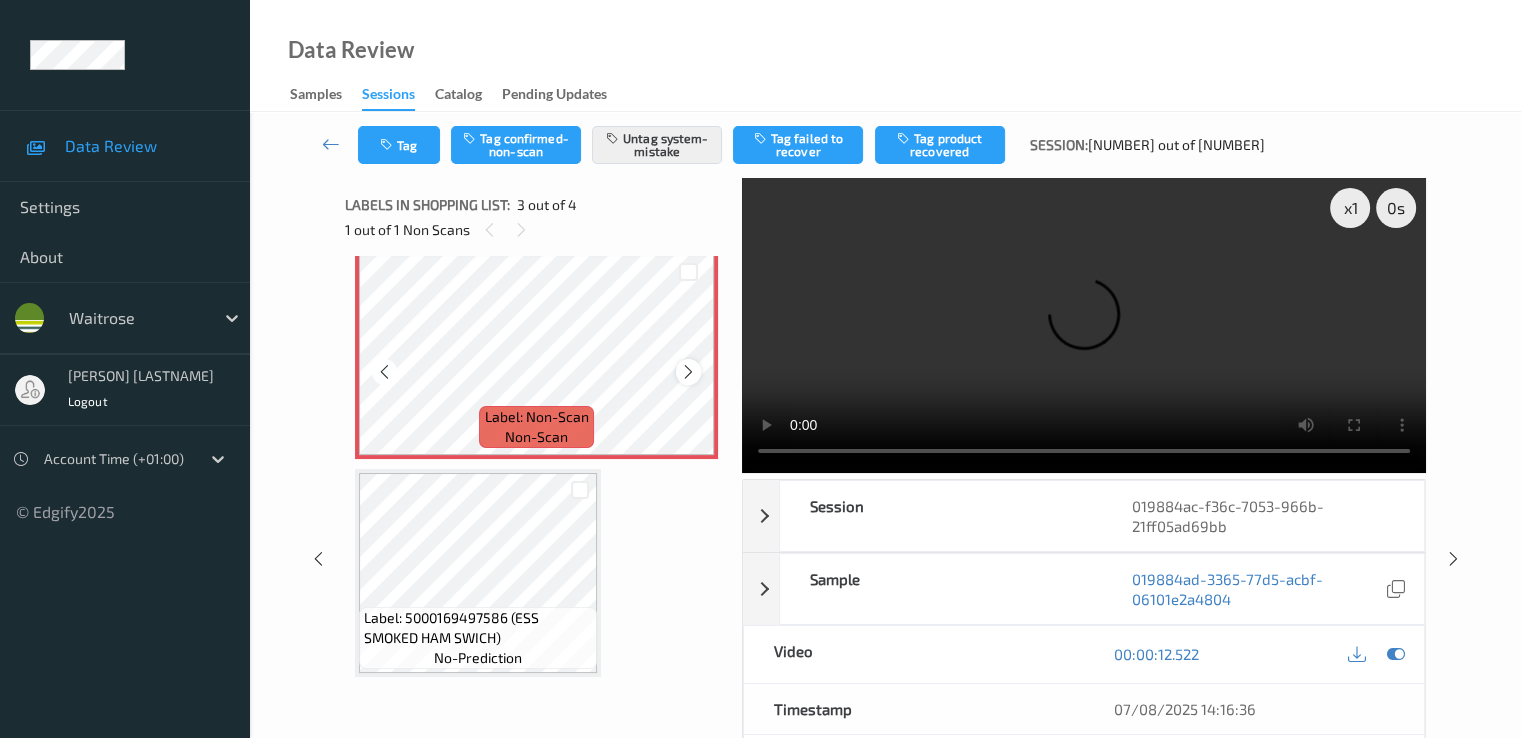 click at bounding box center [688, 372] 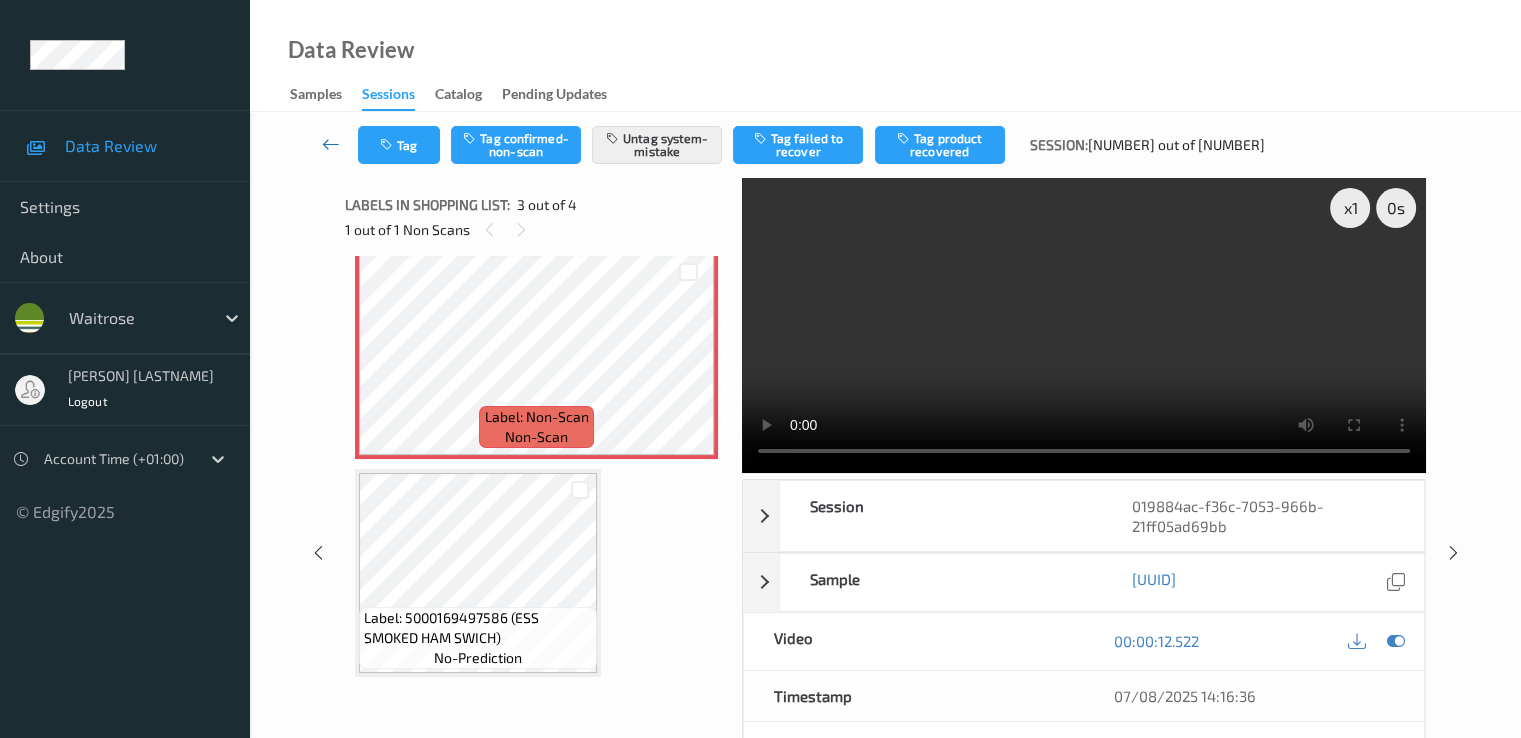click at bounding box center (331, 145) 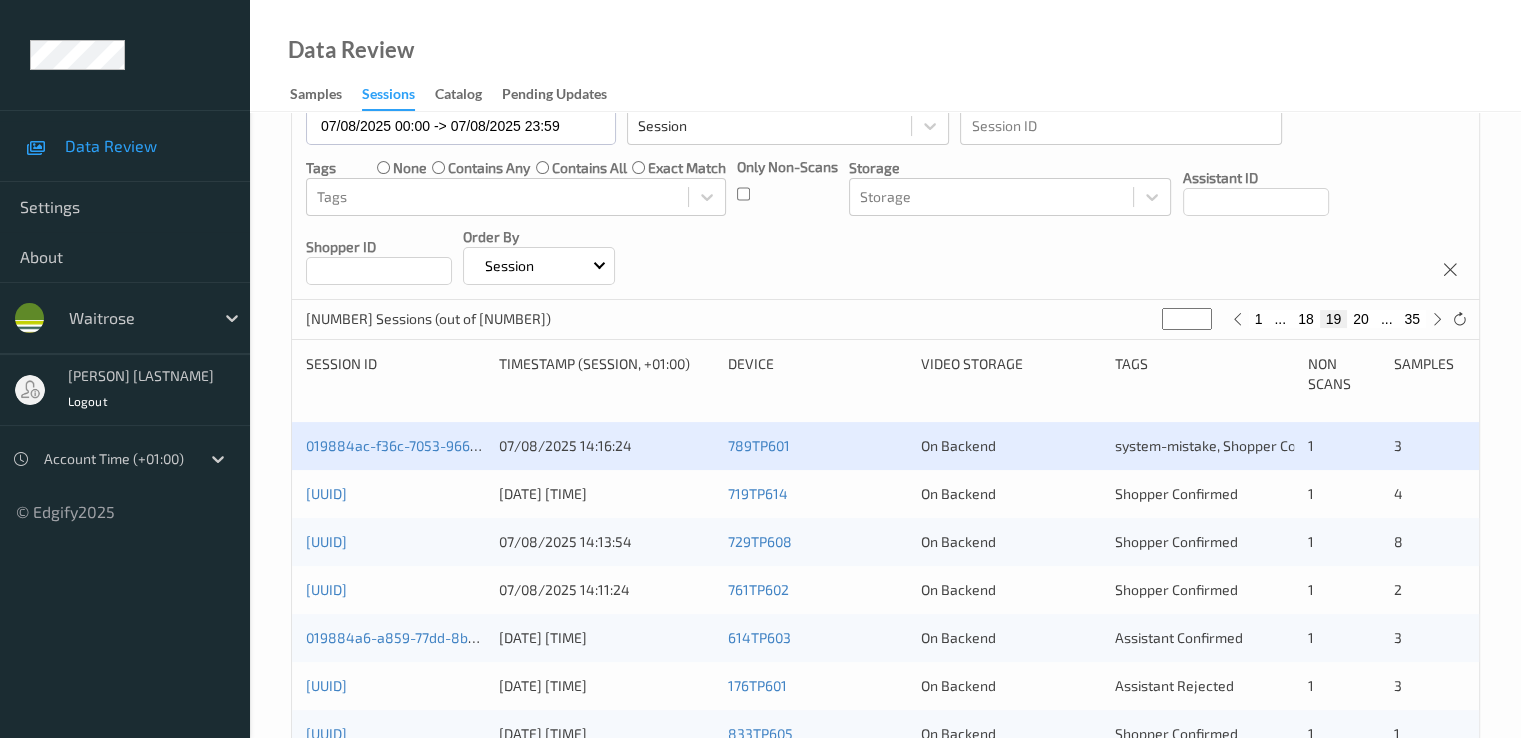 scroll, scrollTop: 400, scrollLeft: 0, axis: vertical 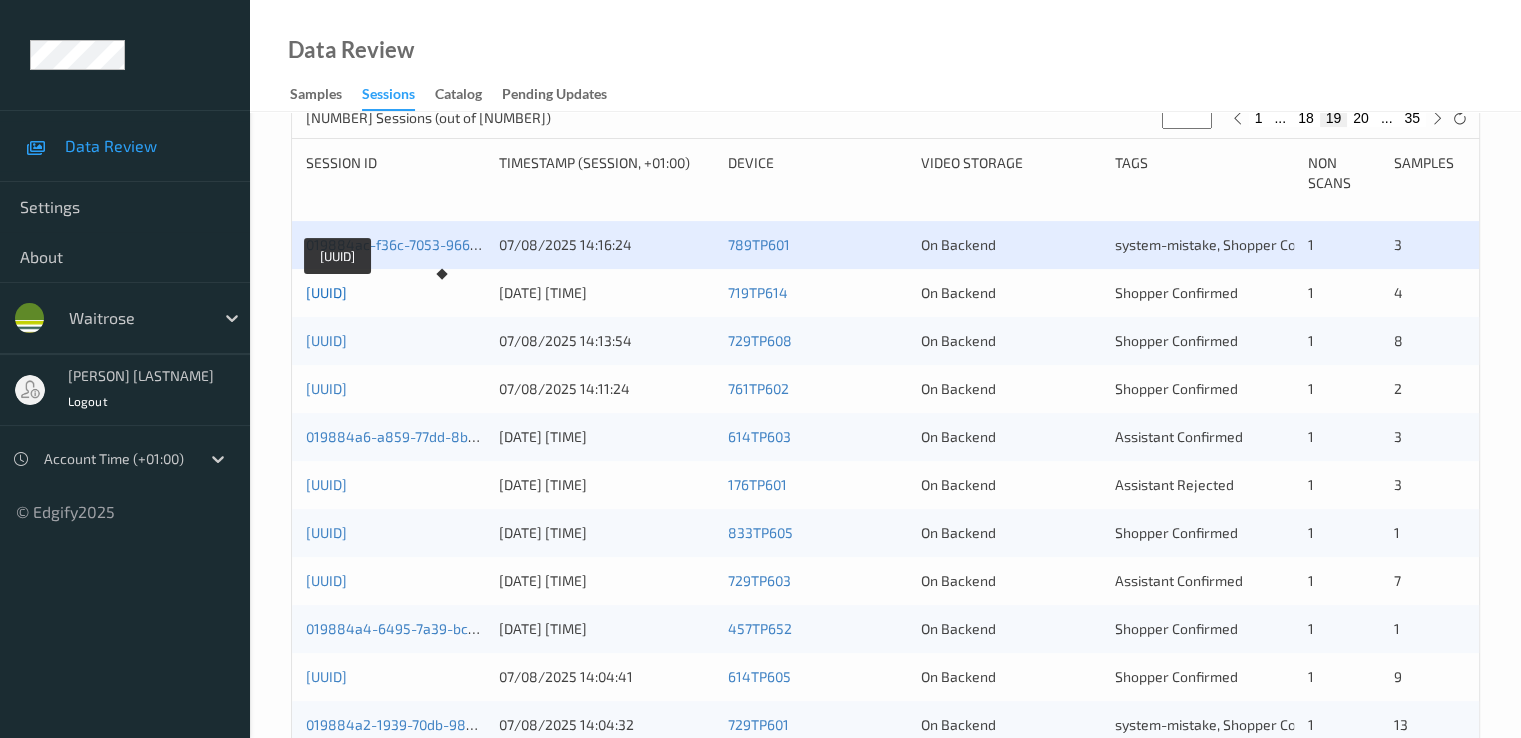 click on "[UUID]" at bounding box center [326, 292] 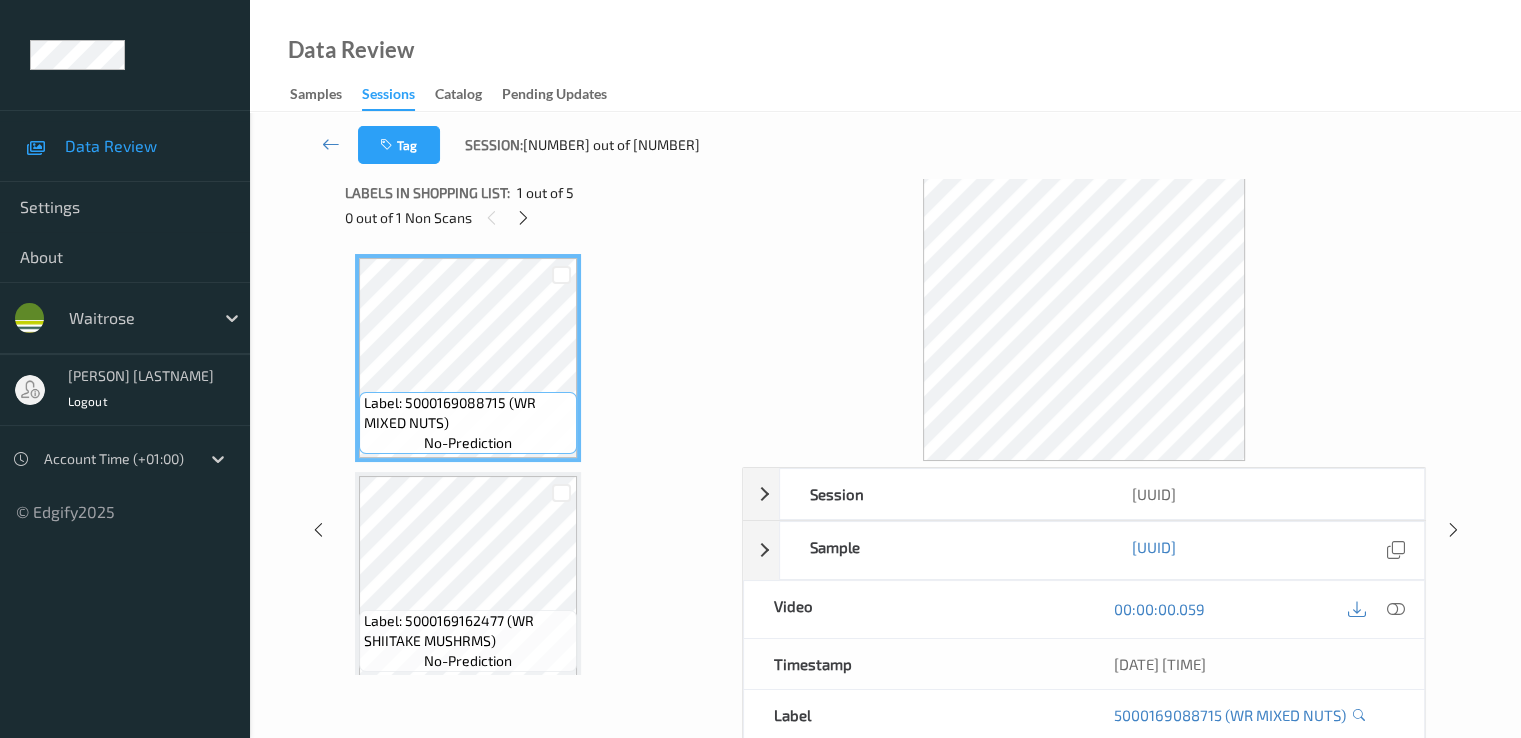 scroll, scrollTop: 0, scrollLeft: 0, axis: both 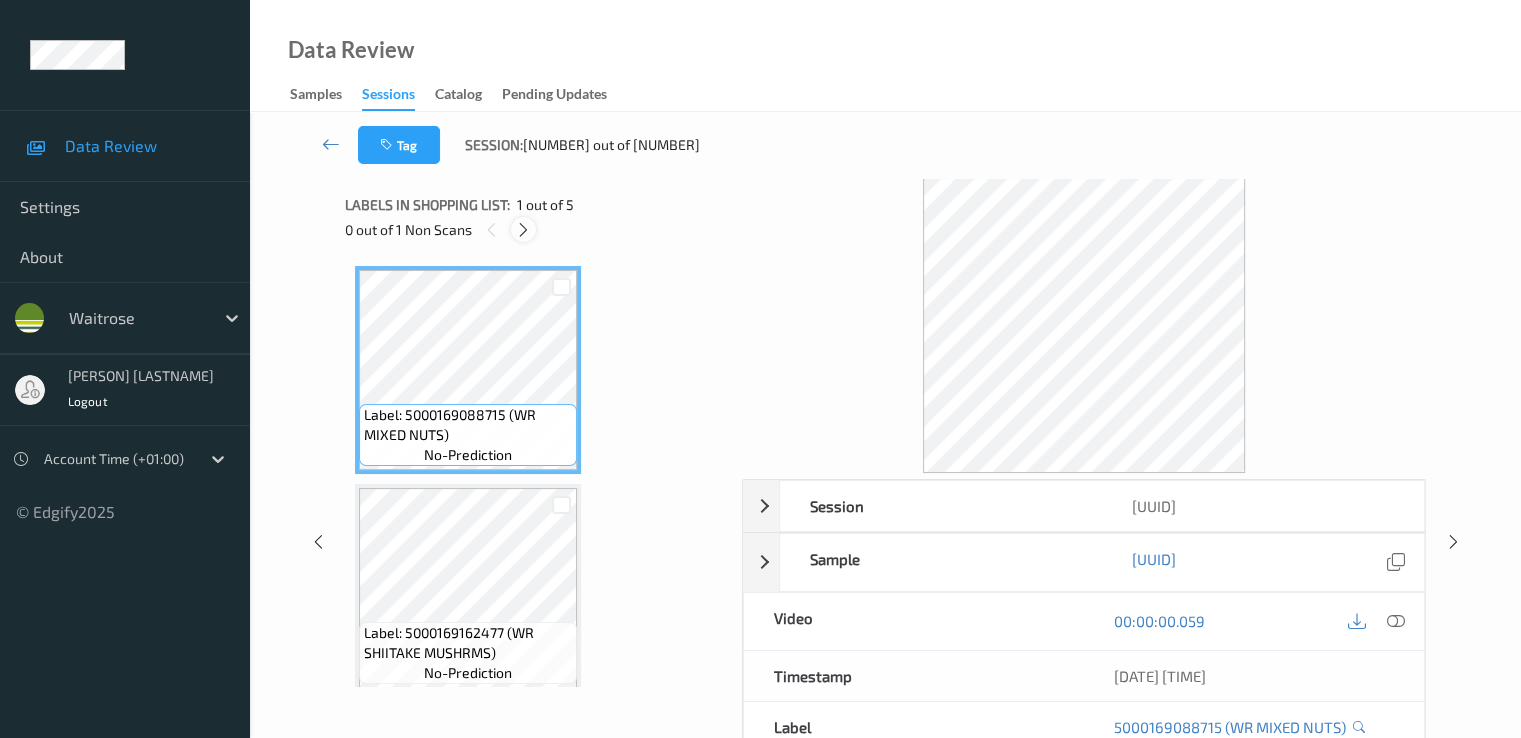 click at bounding box center [523, 230] 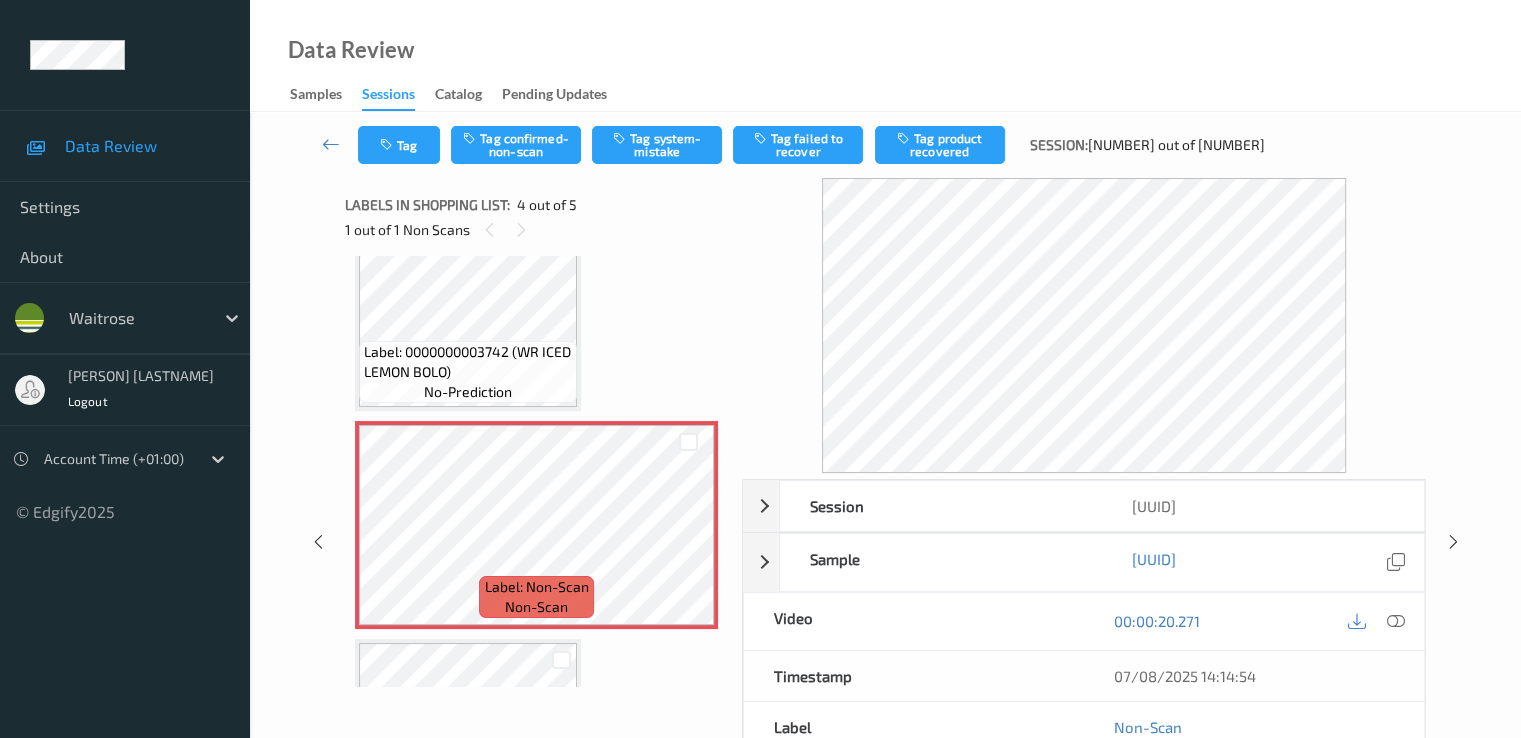 scroll, scrollTop: 446, scrollLeft: 0, axis: vertical 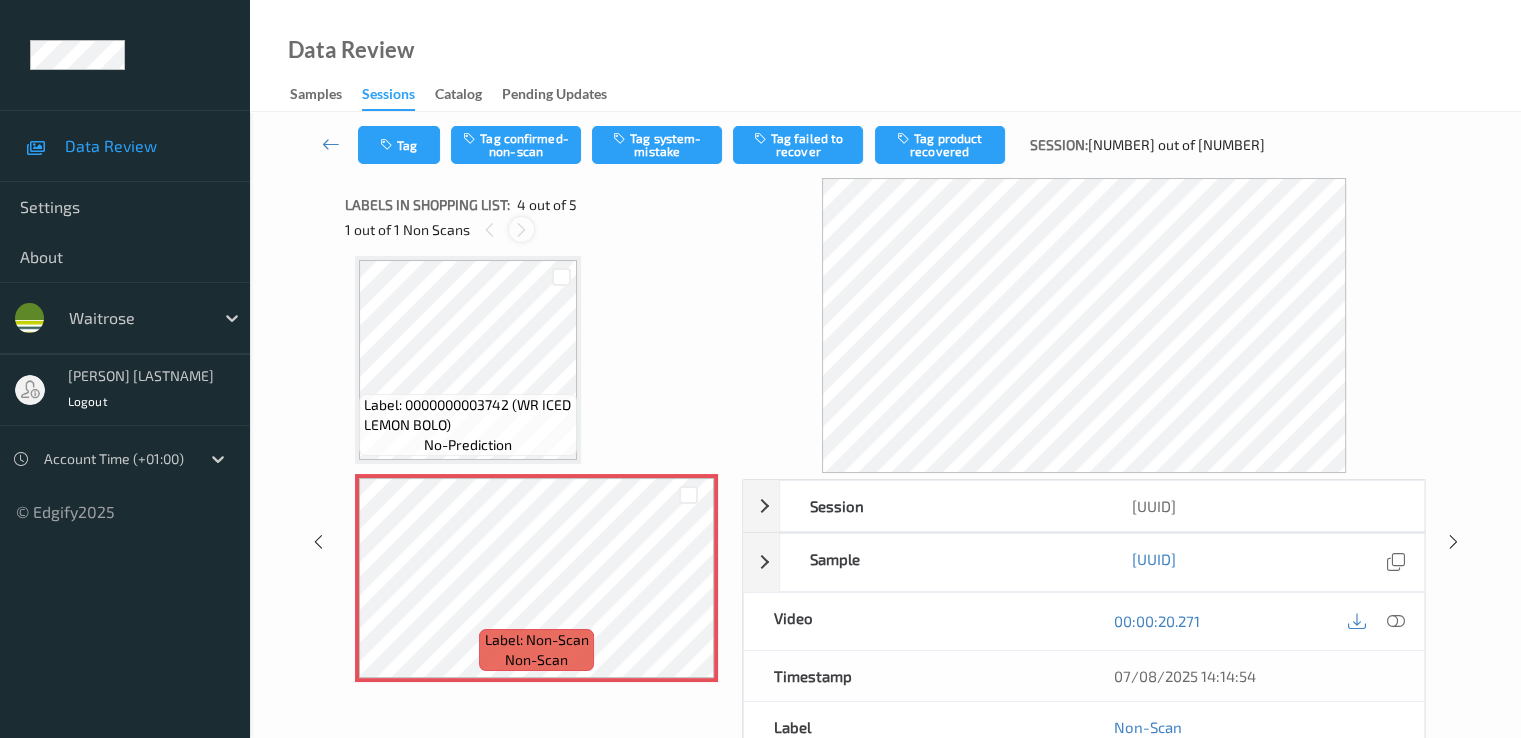 click at bounding box center [521, 230] 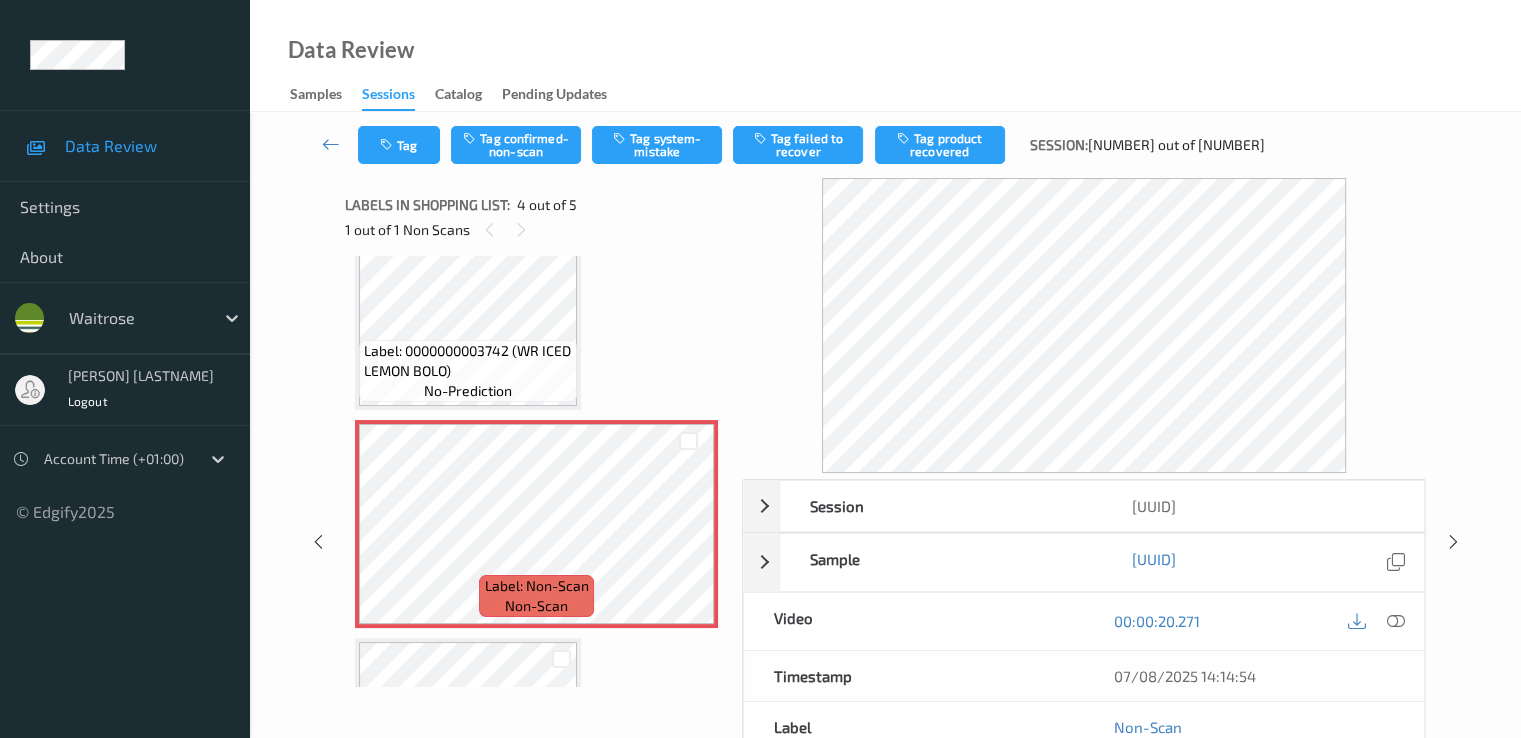 scroll, scrollTop: 469, scrollLeft: 0, axis: vertical 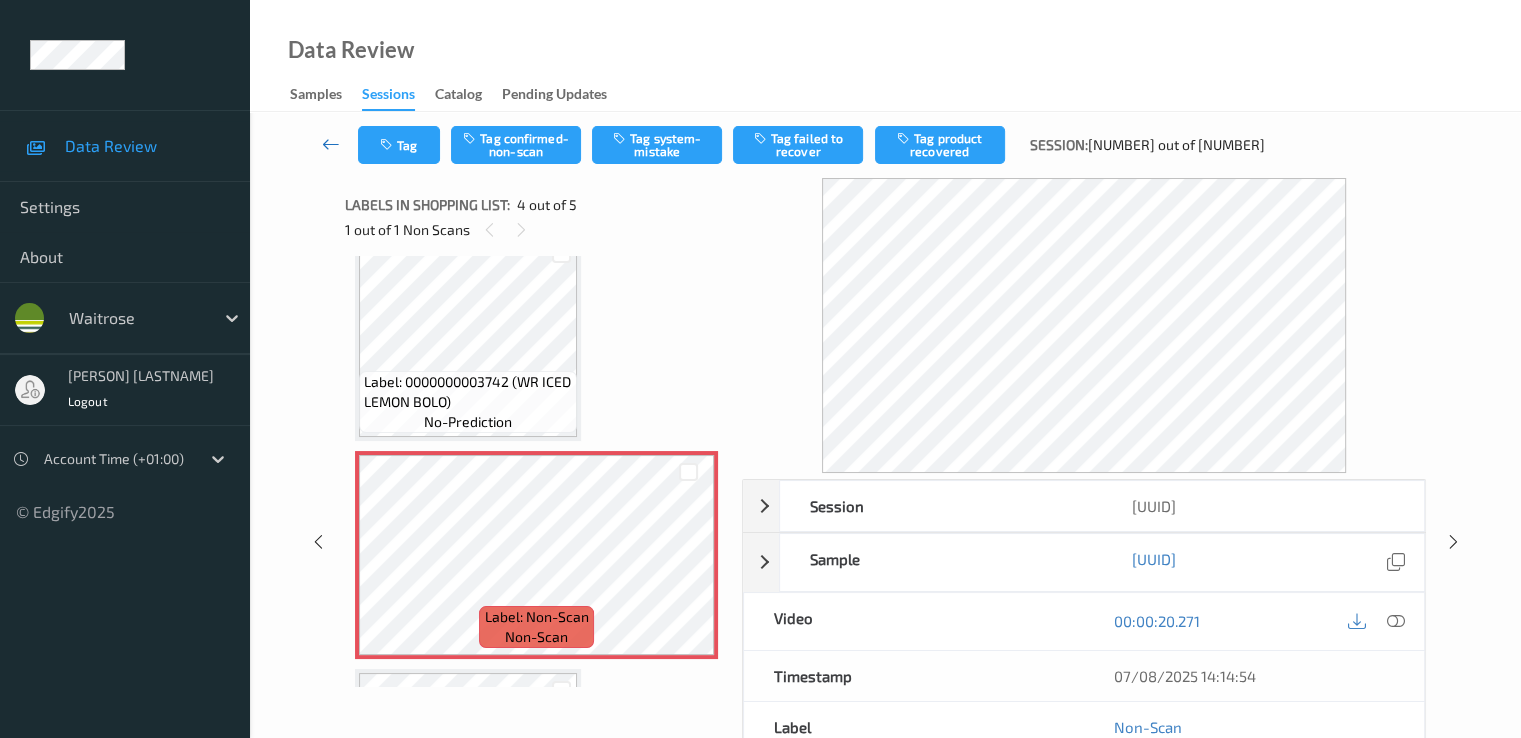 click at bounding box center (331, 144) 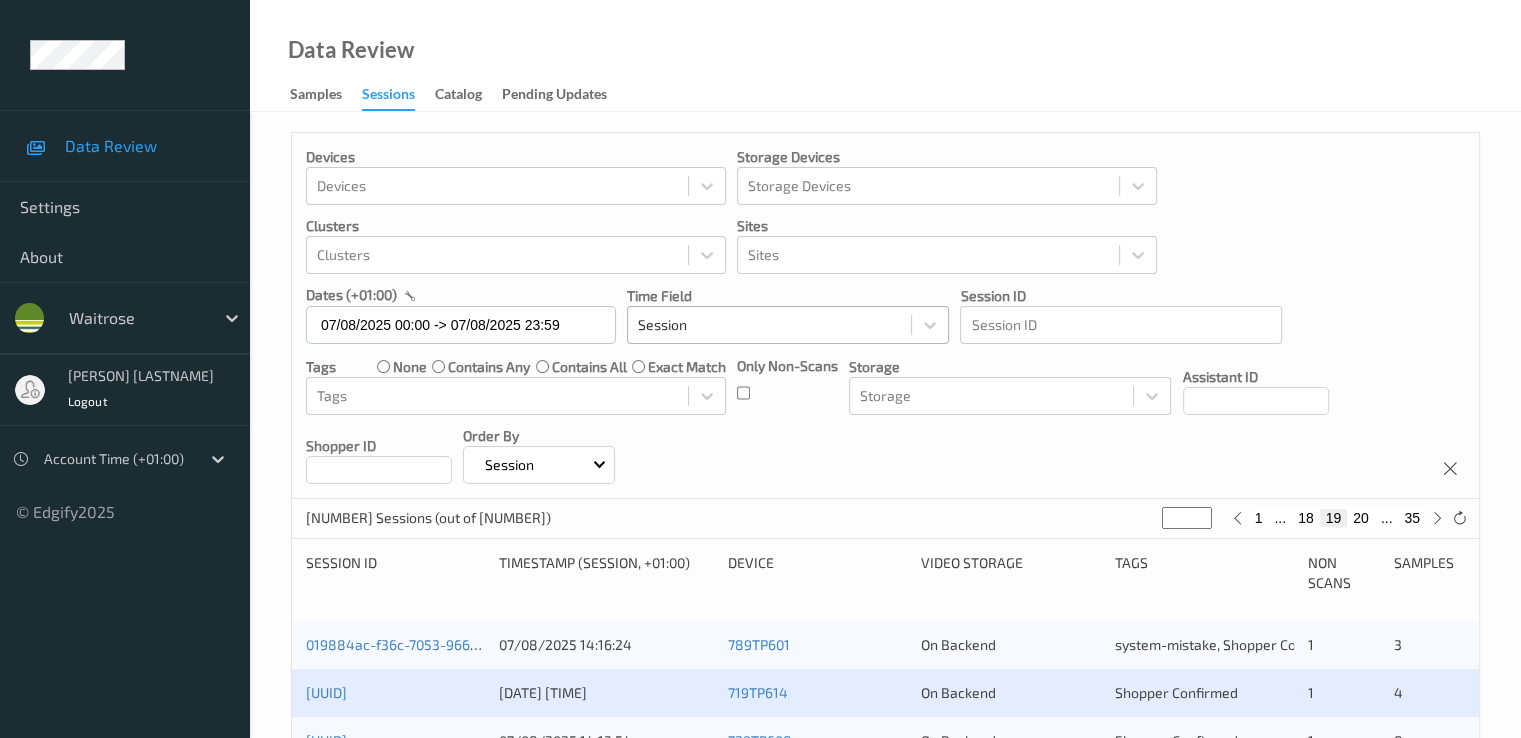 scroll, scrollTop: 200, scrollLeft: 0, axis: vertical 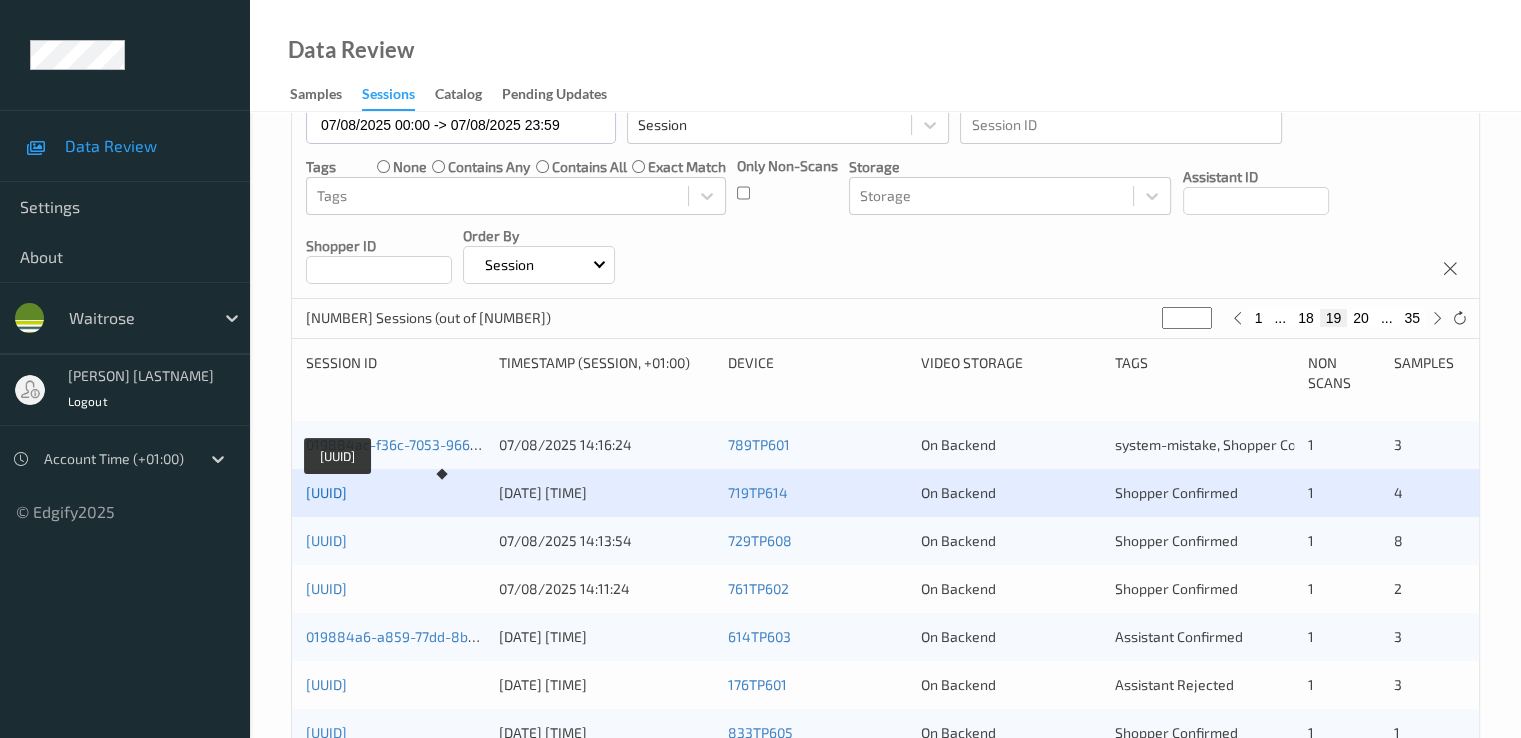 click on "[UUID]" at bounding box center (326, 492) 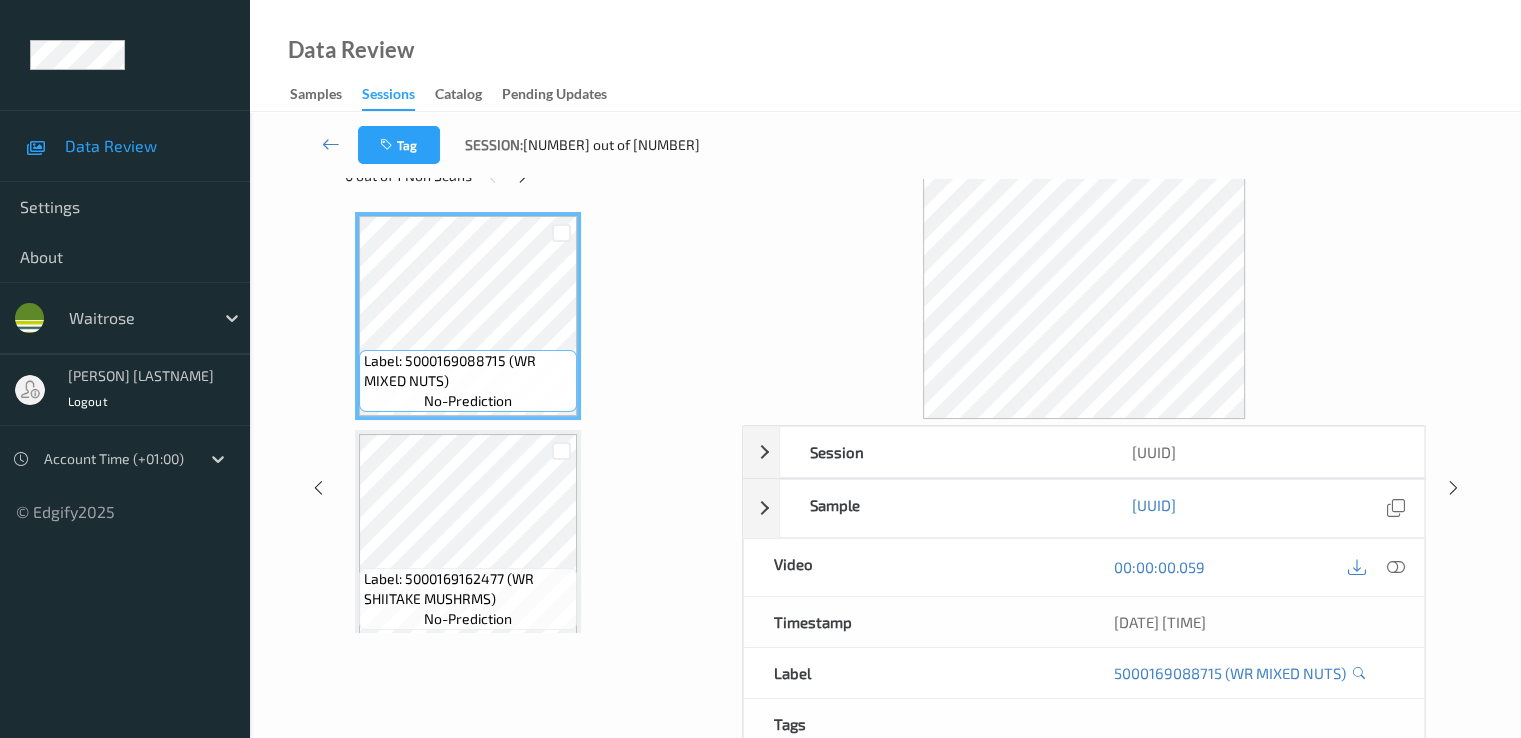 scroll, scrollTop: 0, scrollLeft: 0, axis: both 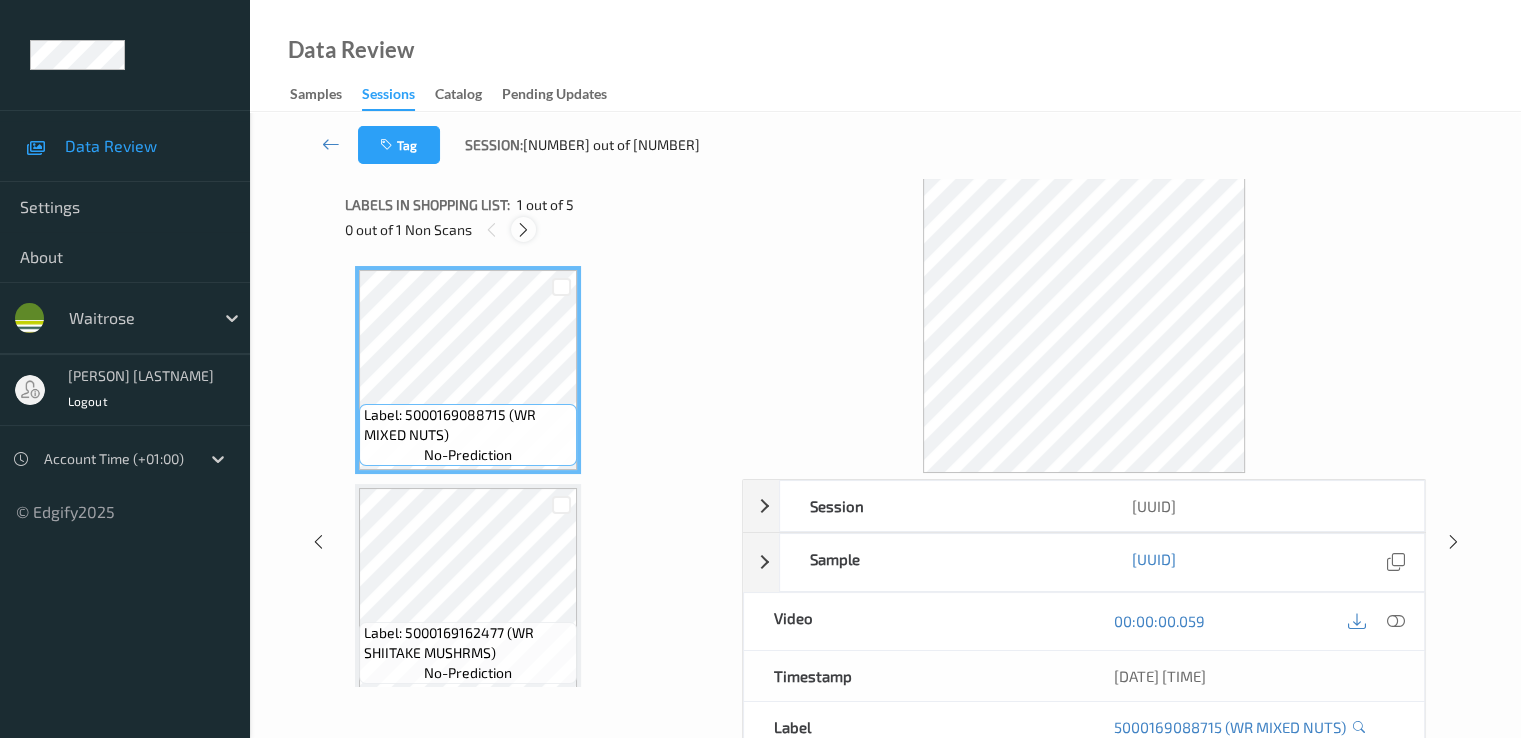 click at bounding box center [523, 230] 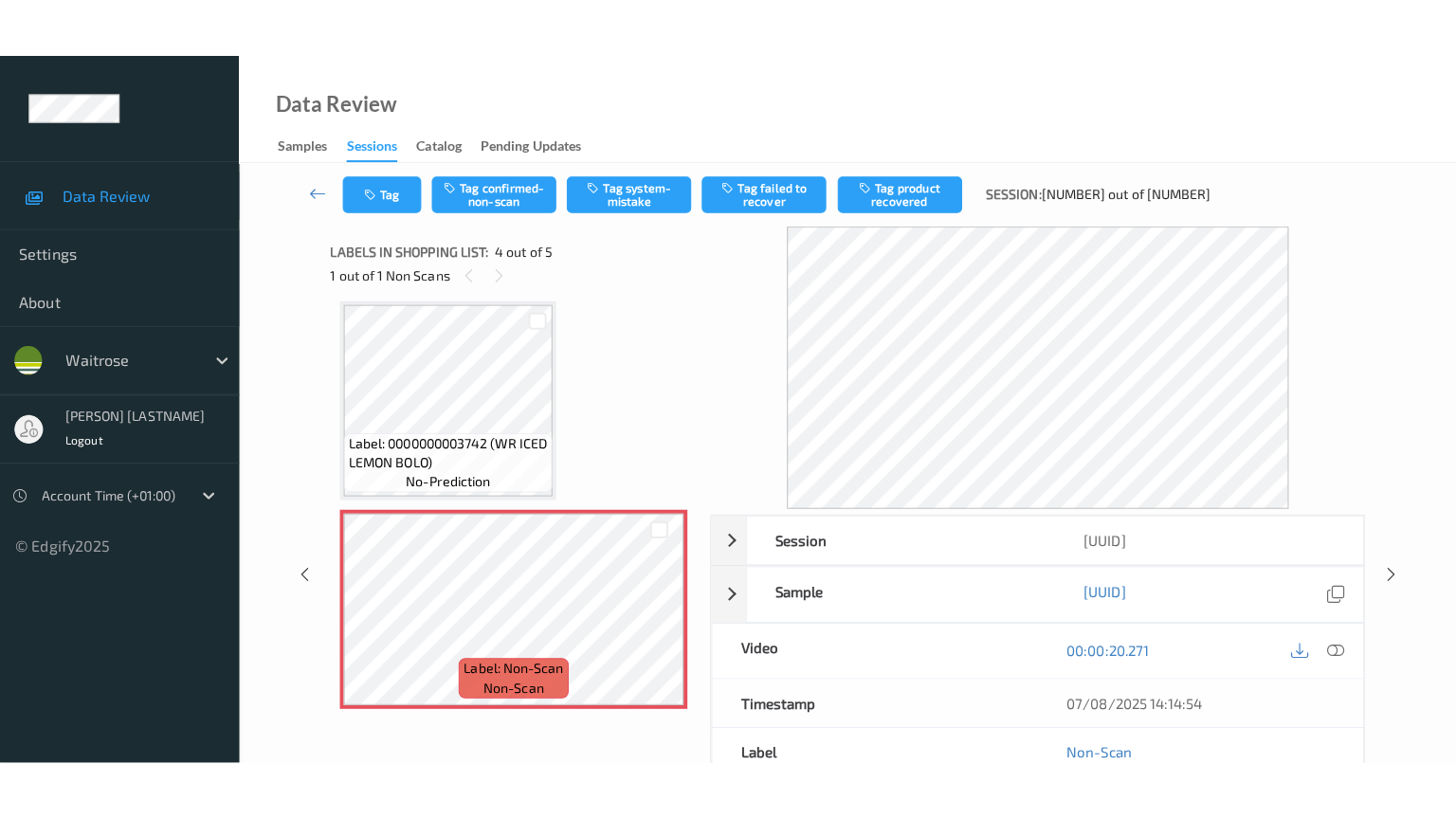 scroll, scrollTop: 612, scrollLeft: 0, axis: vertical 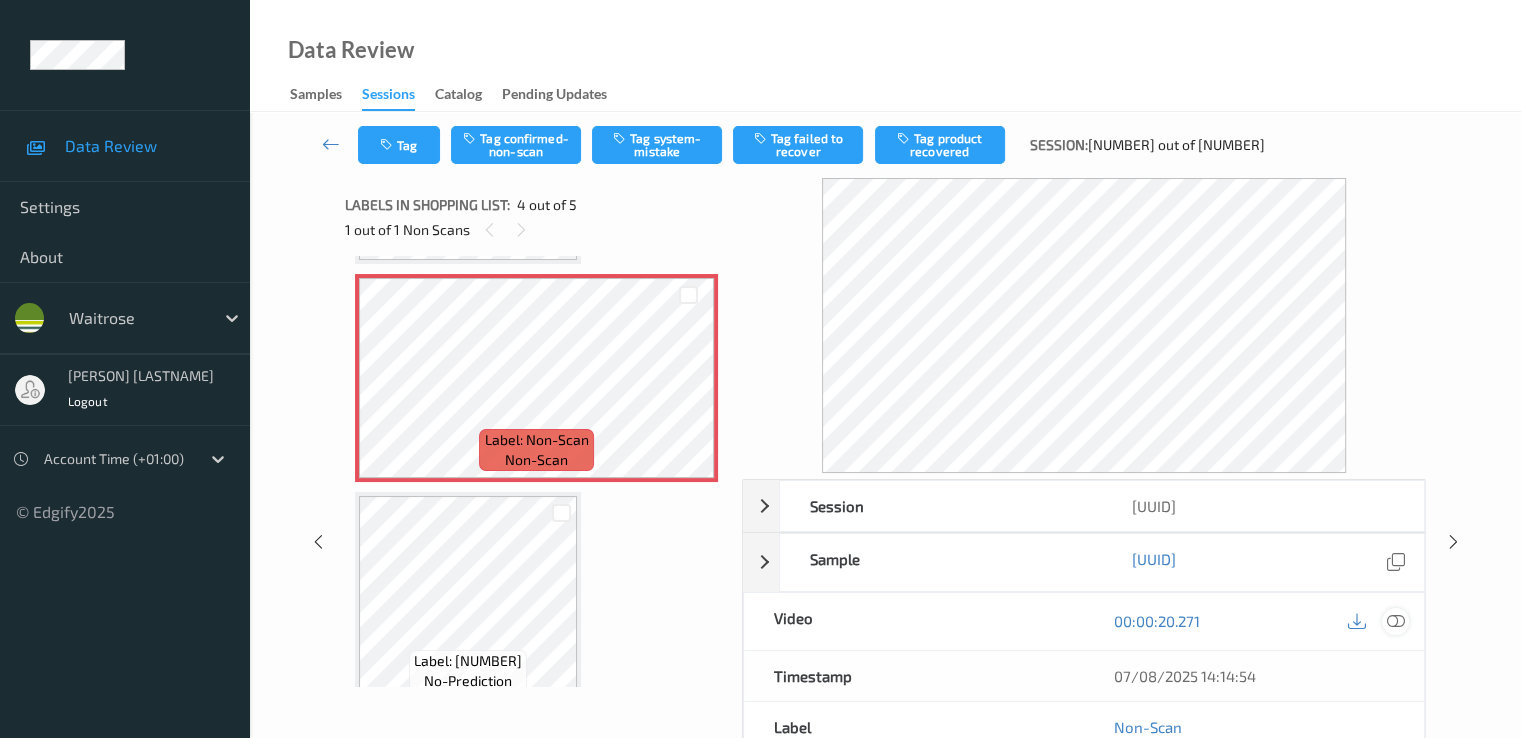 click at bounding box center [1395, 621] 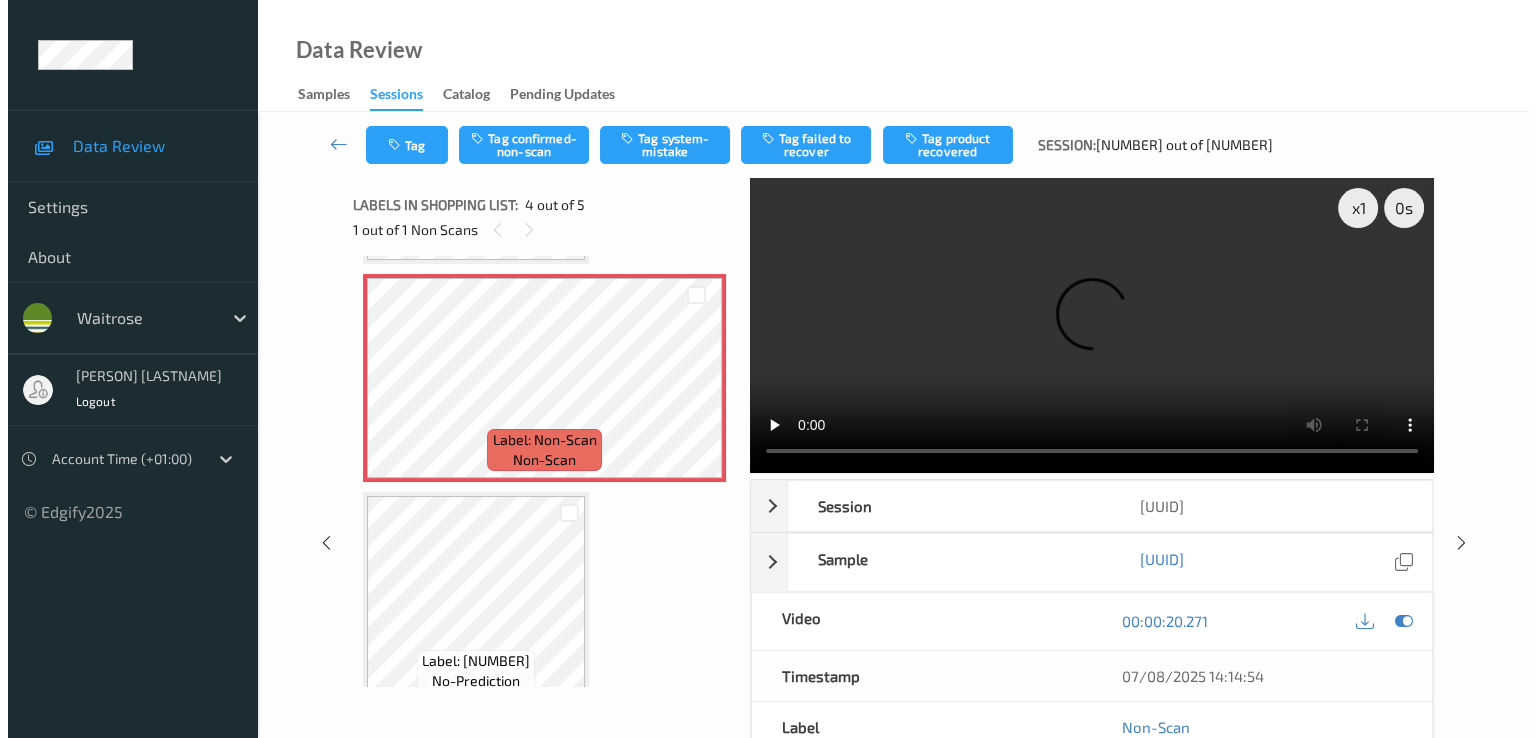 scroll, scrollTop: 543, scrollLeft: 0, axis: vertical 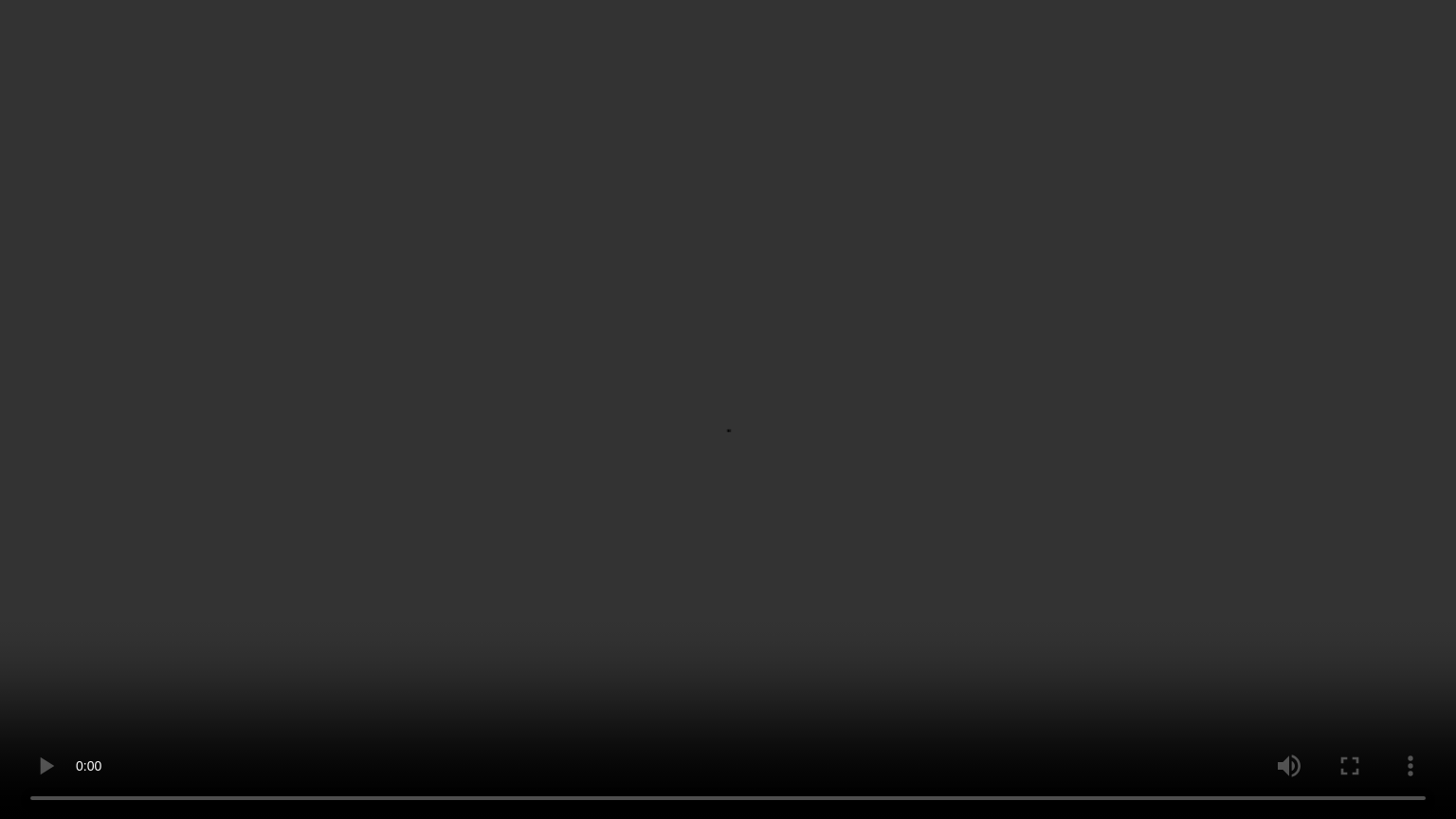 type 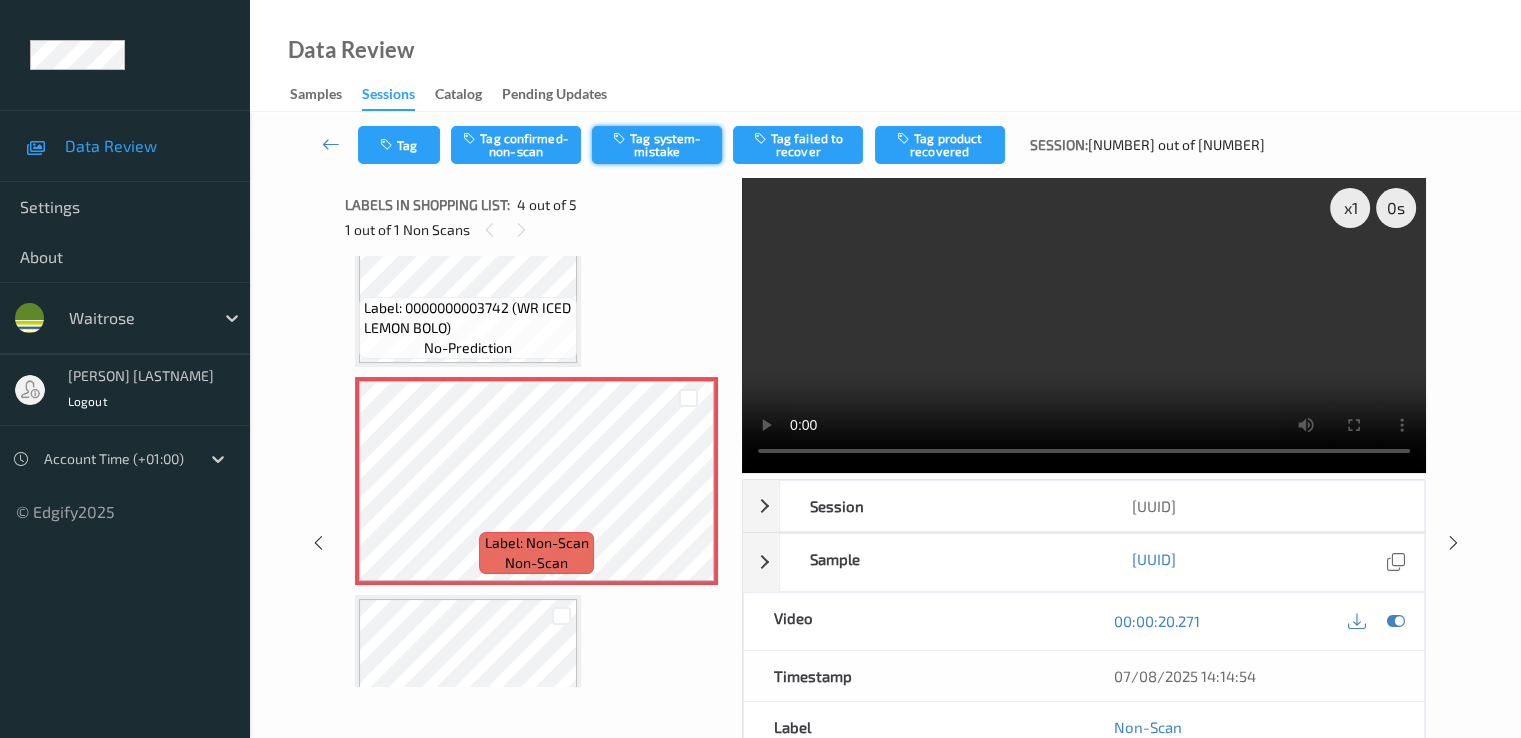 click on "Tag   system-mistake" at bounding box center (657, 145) 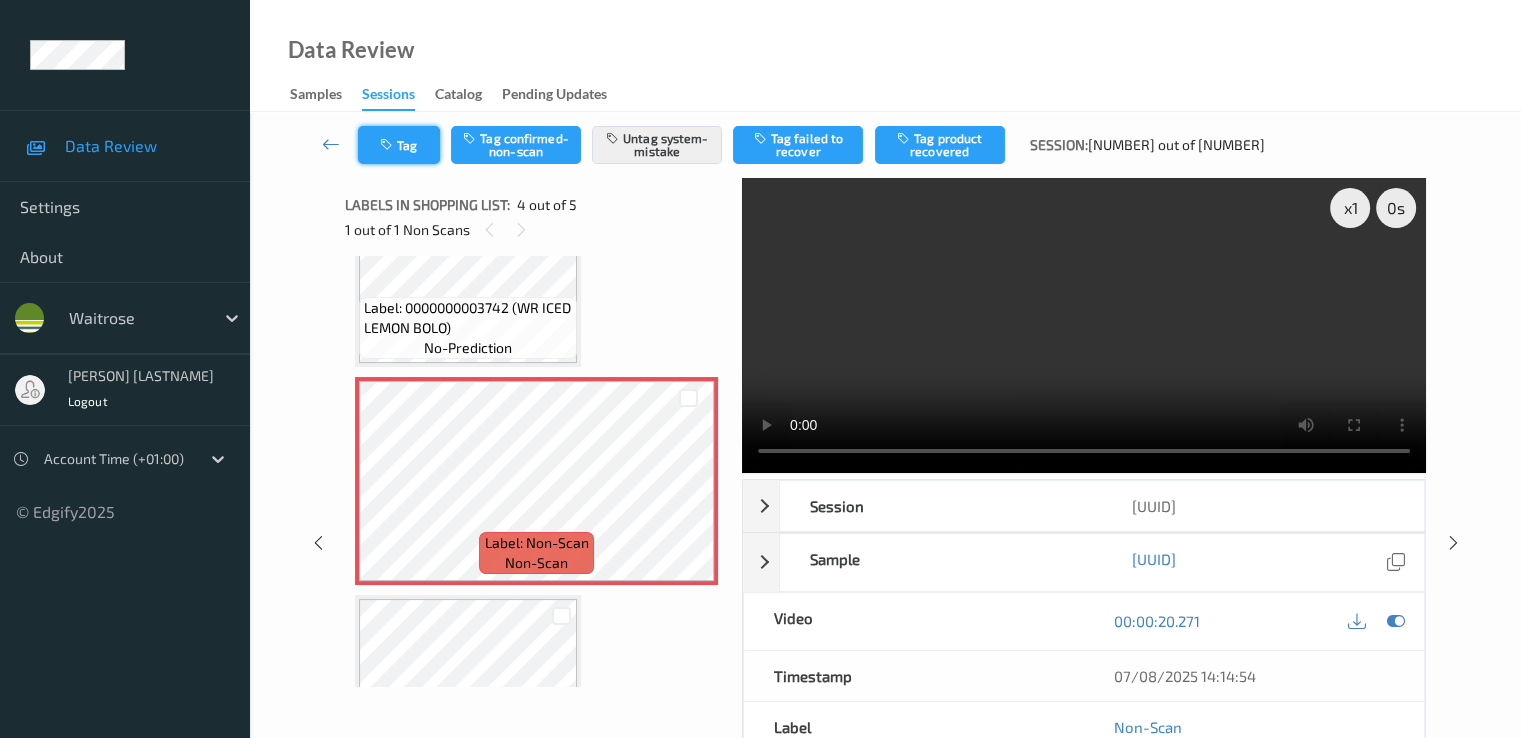 click on "Tag" at bounding box center [399, 145] 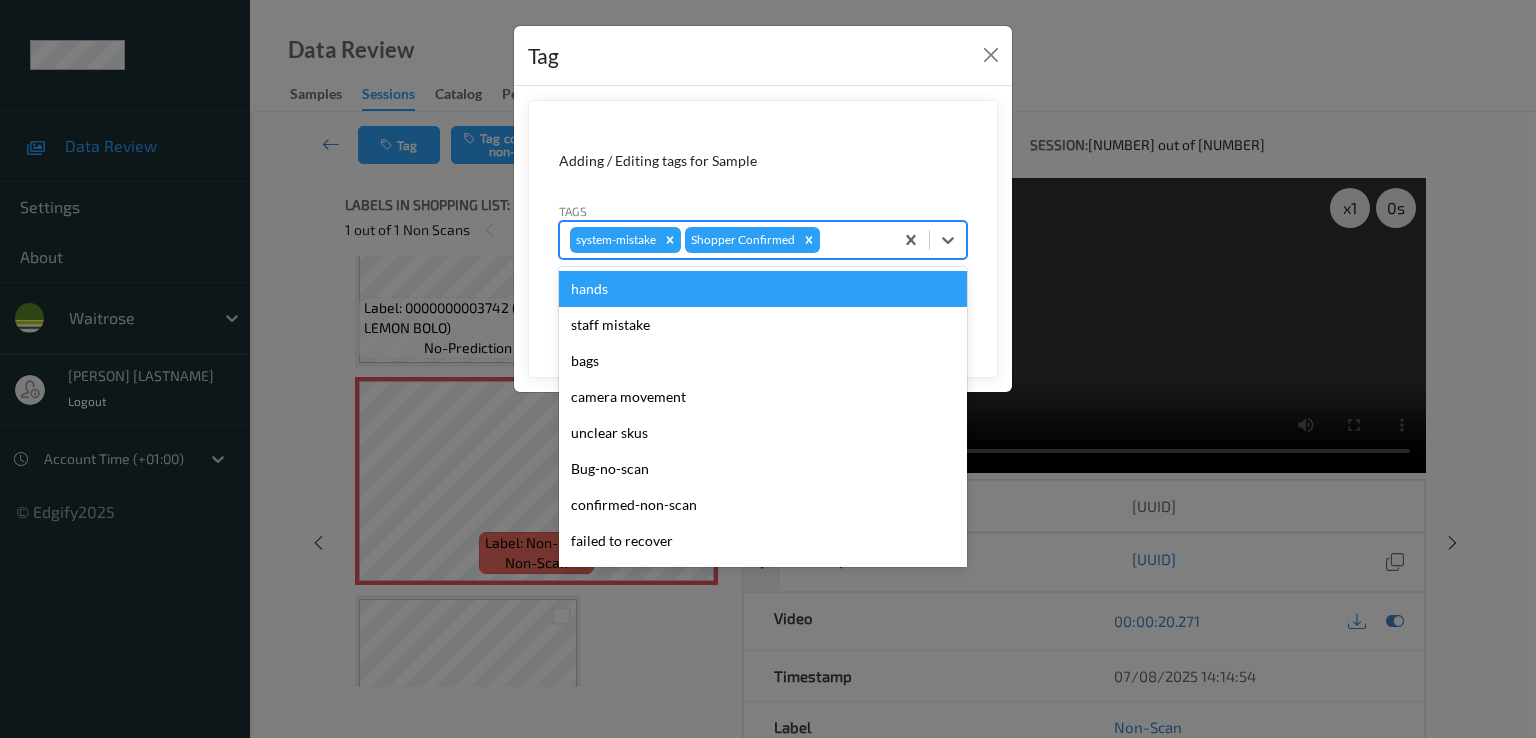 click at bounding box center [853, 240] 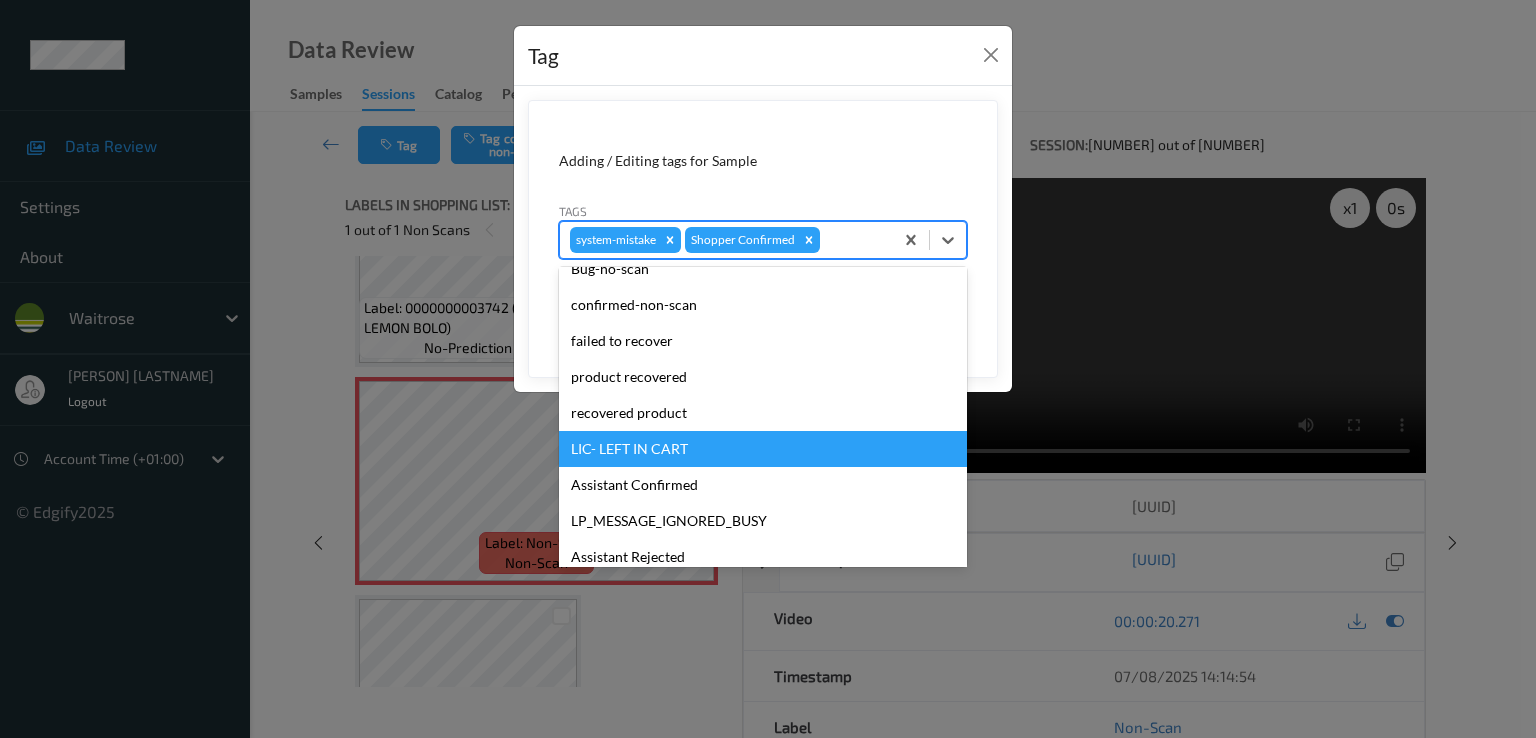 scroll, scrollTop: 392, scrollLeft: 0, axis: vertical 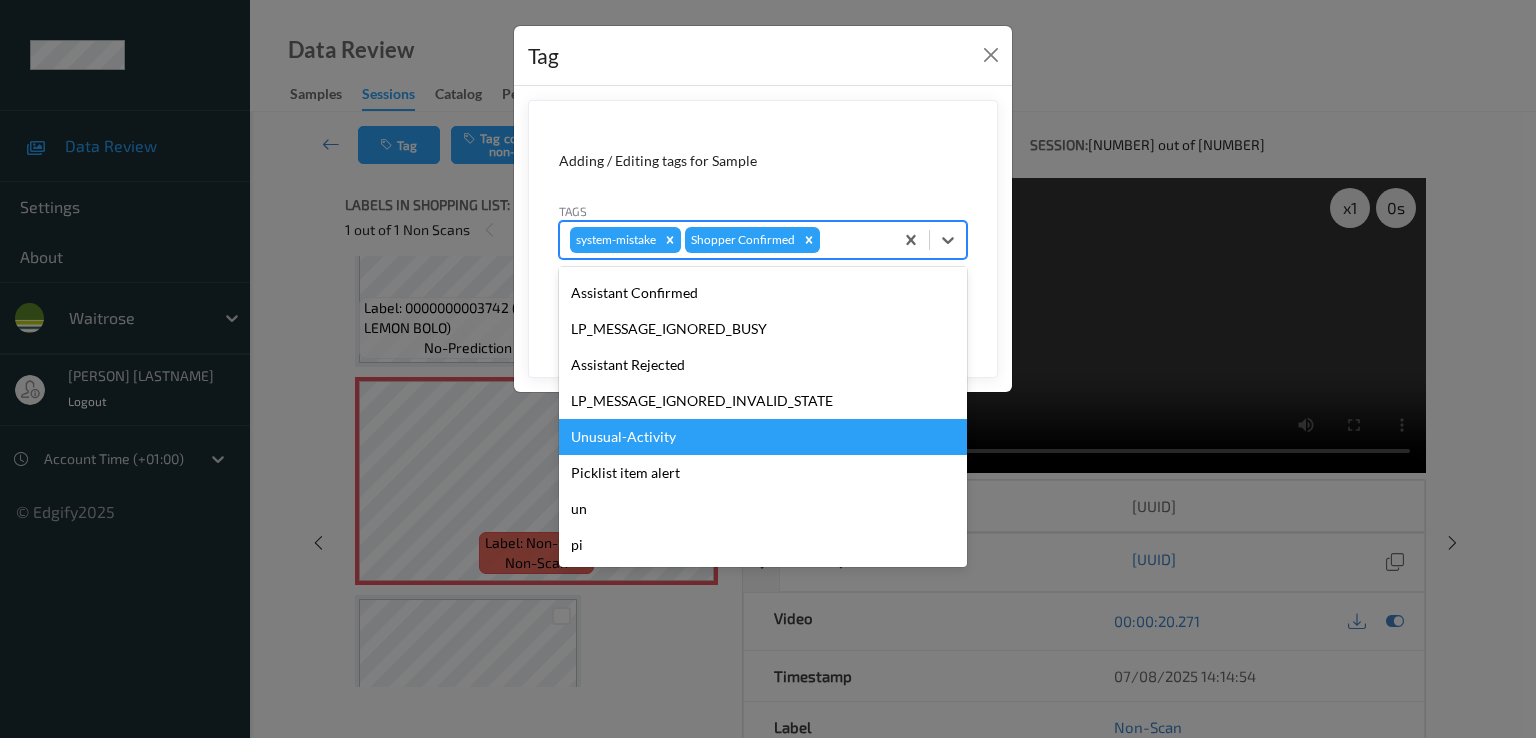 click on "Unusual-Activity" at bounding box center [763, 437] 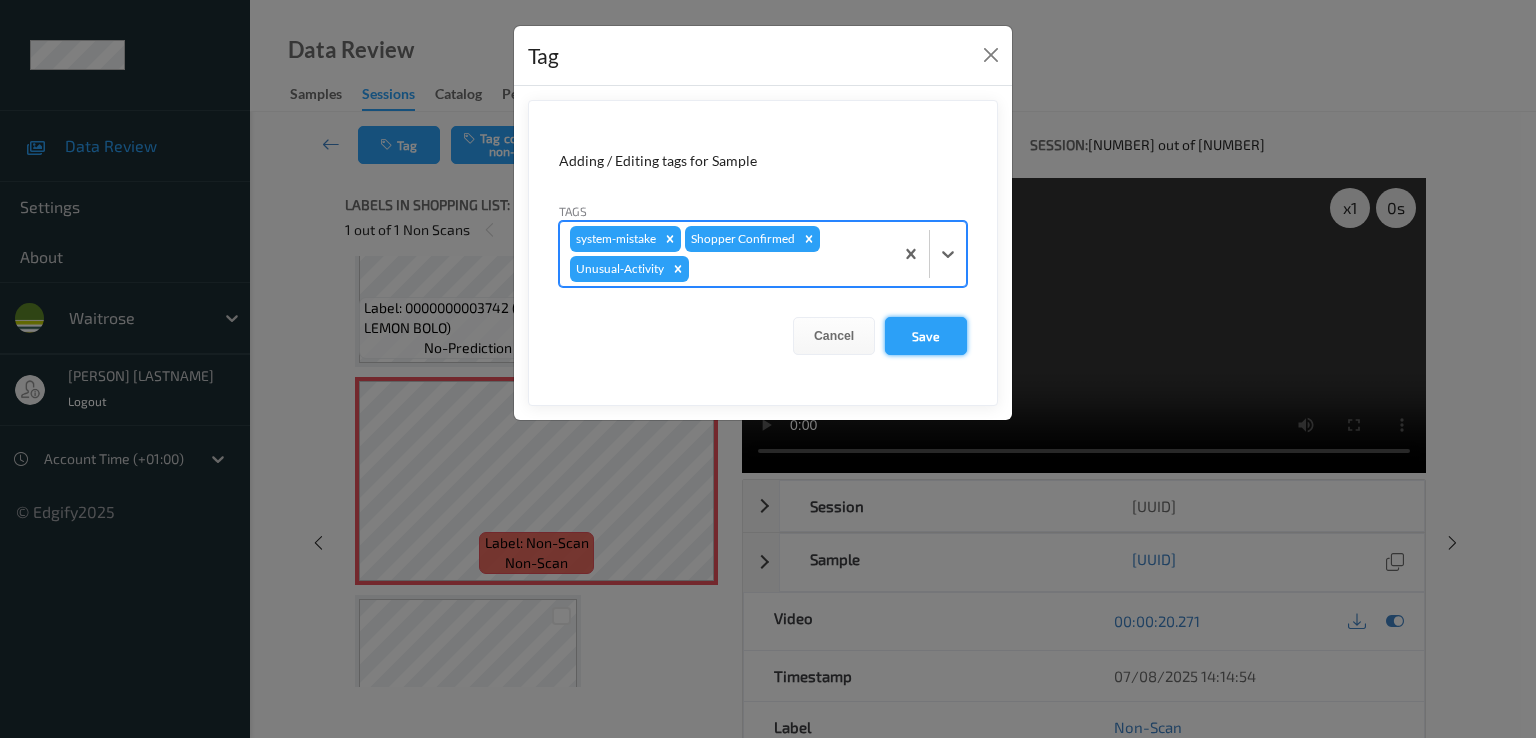 click on "Save" at bounding box center [926, 336] 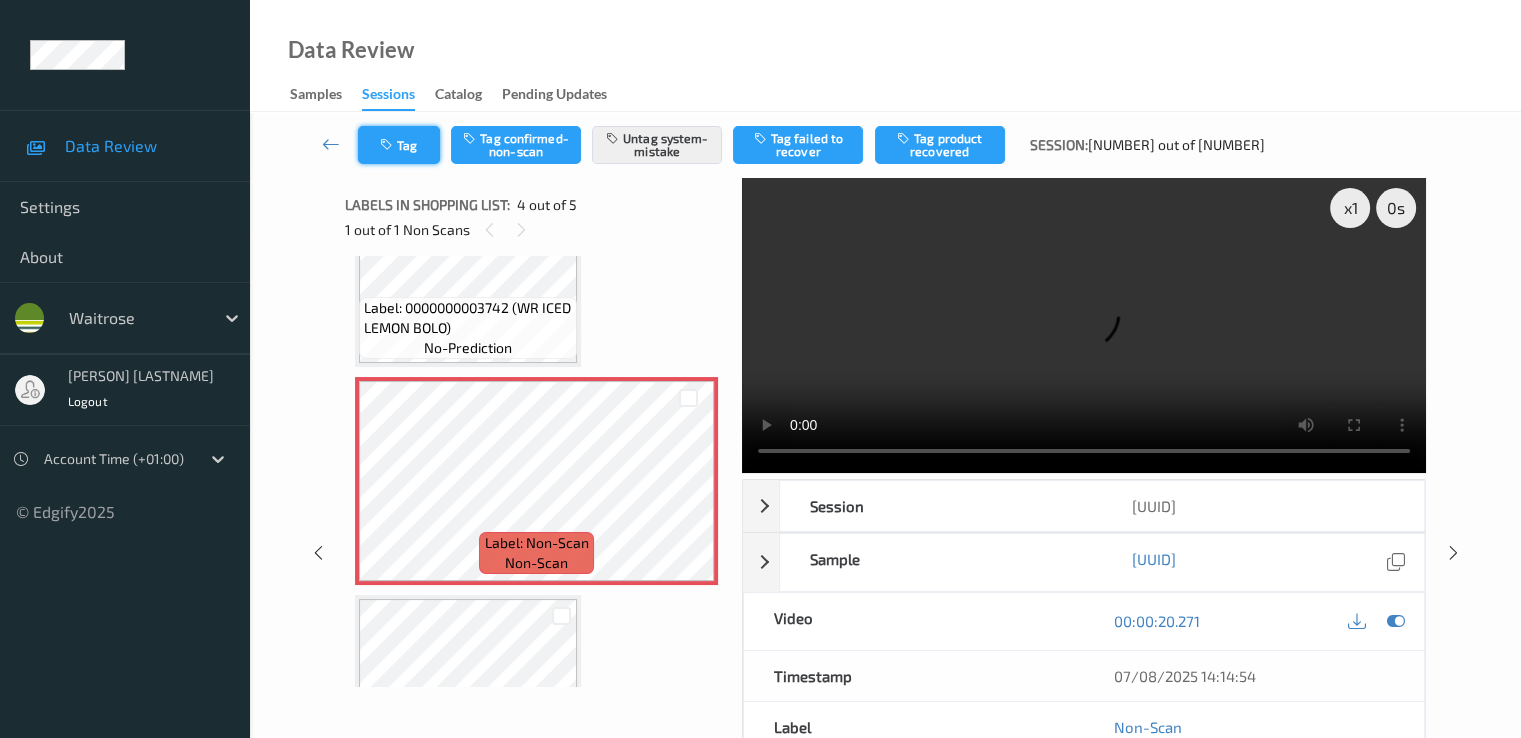 click at bounding box center (388, 145) 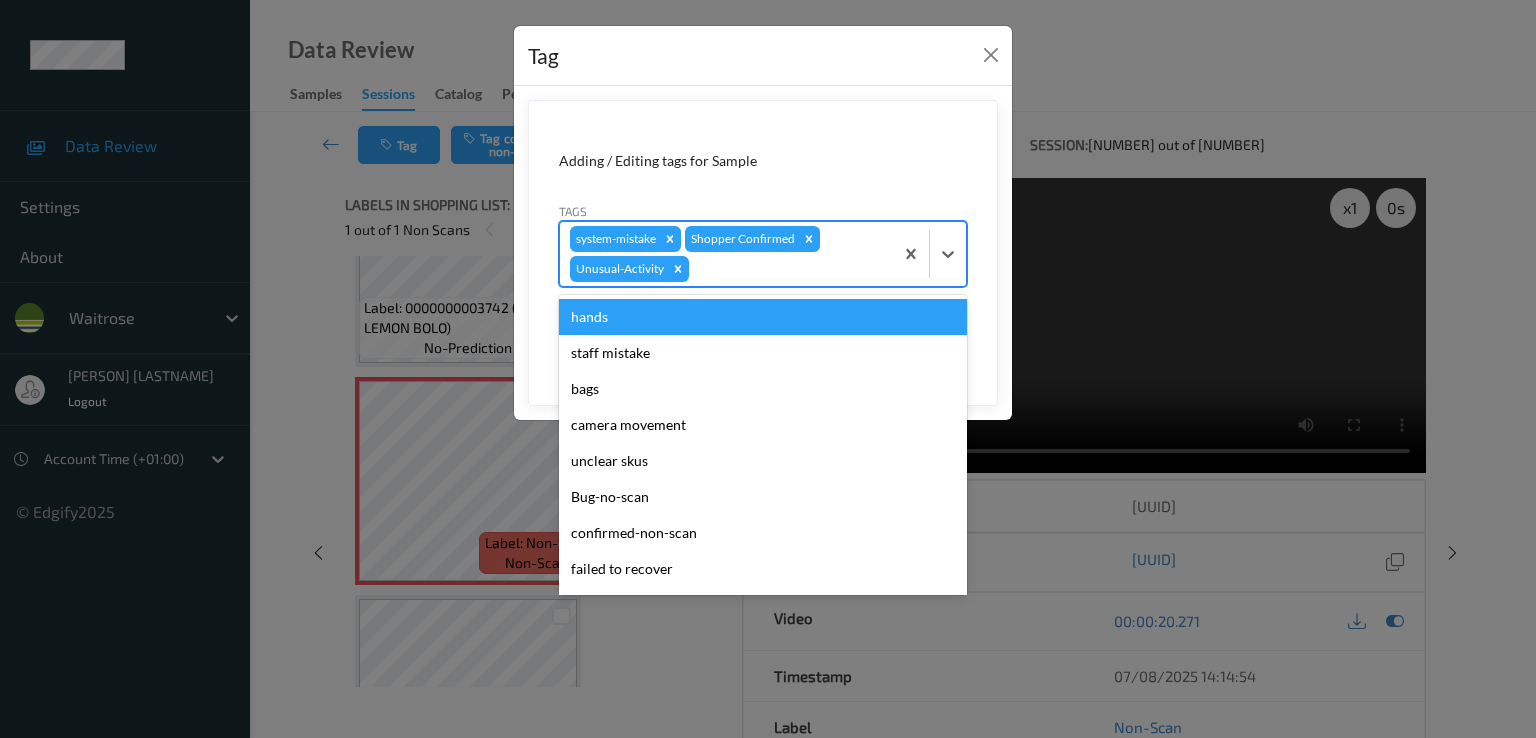 click at bounding box center (788, 269) 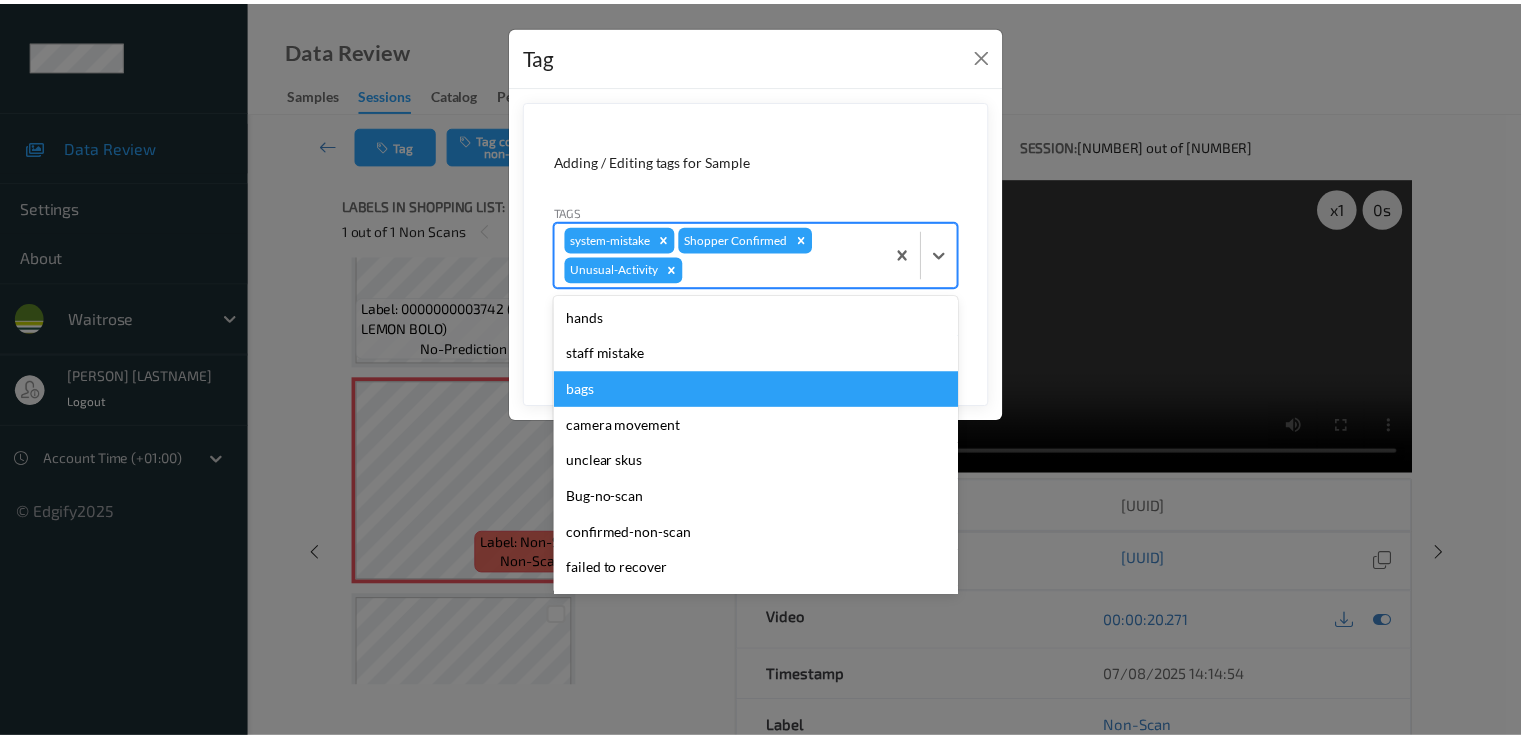 scroll, scrollTop: 356, scrollLeft: 0, axis: vertical 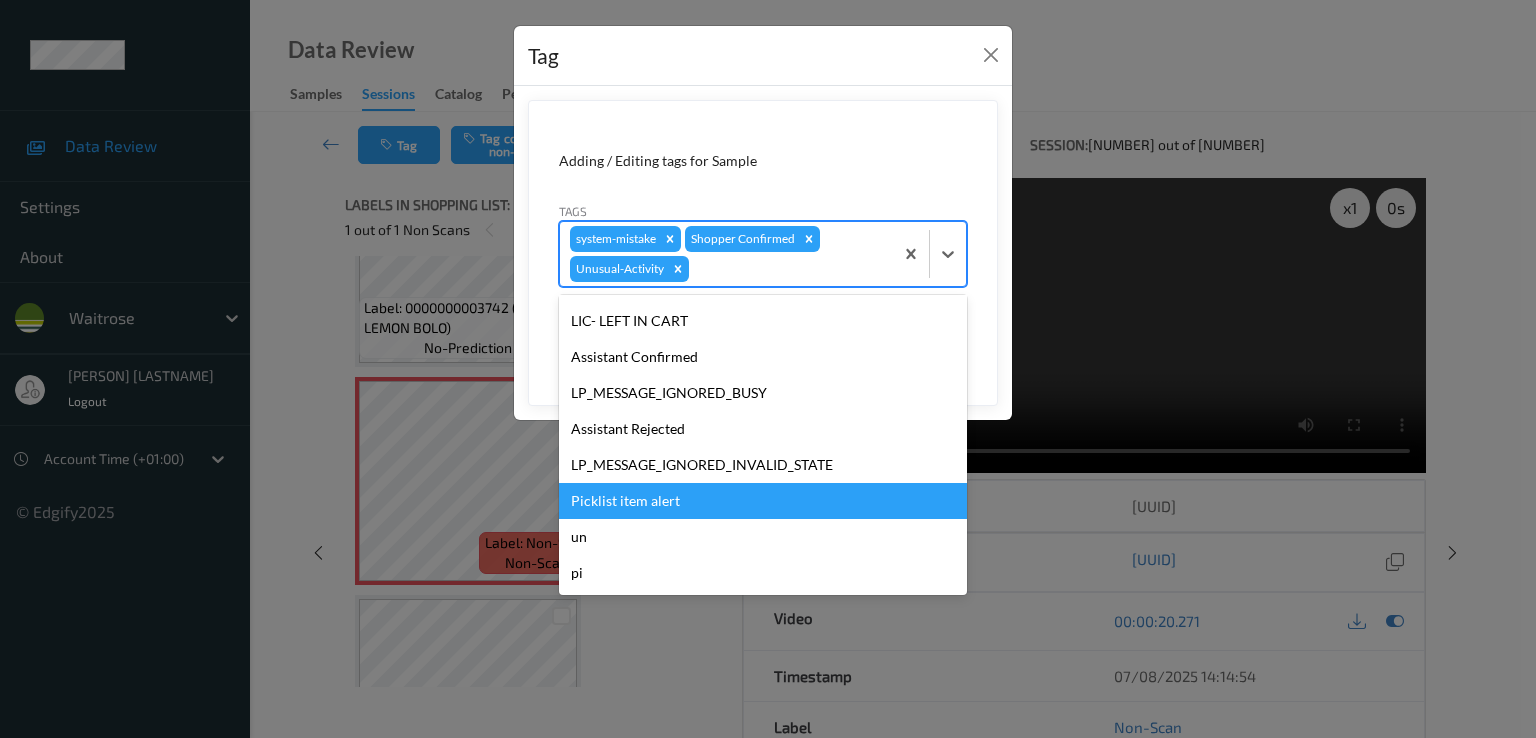 click on "Picklist item alert" at bounding box center (763, 501) 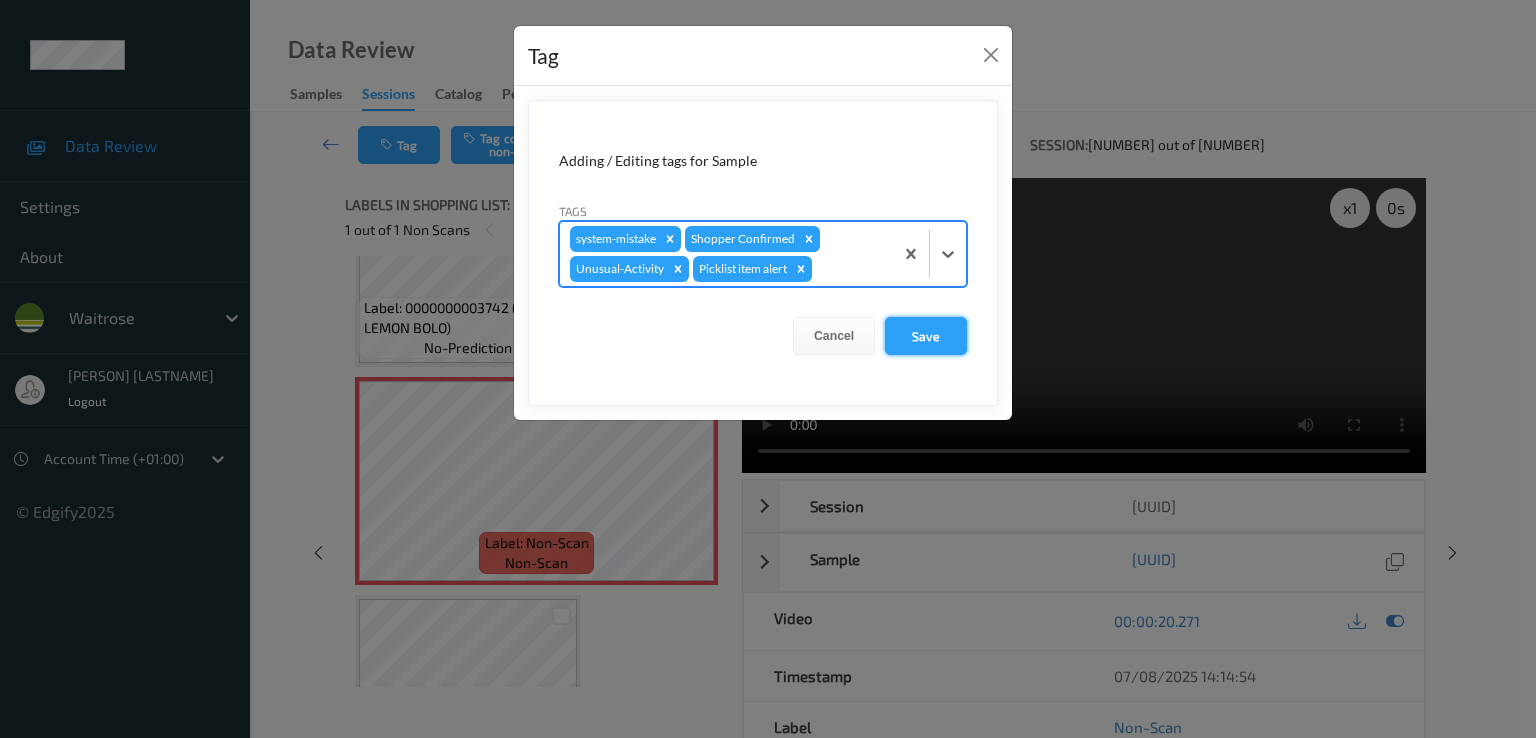 click on "Save" at bounding box center [926, 336] 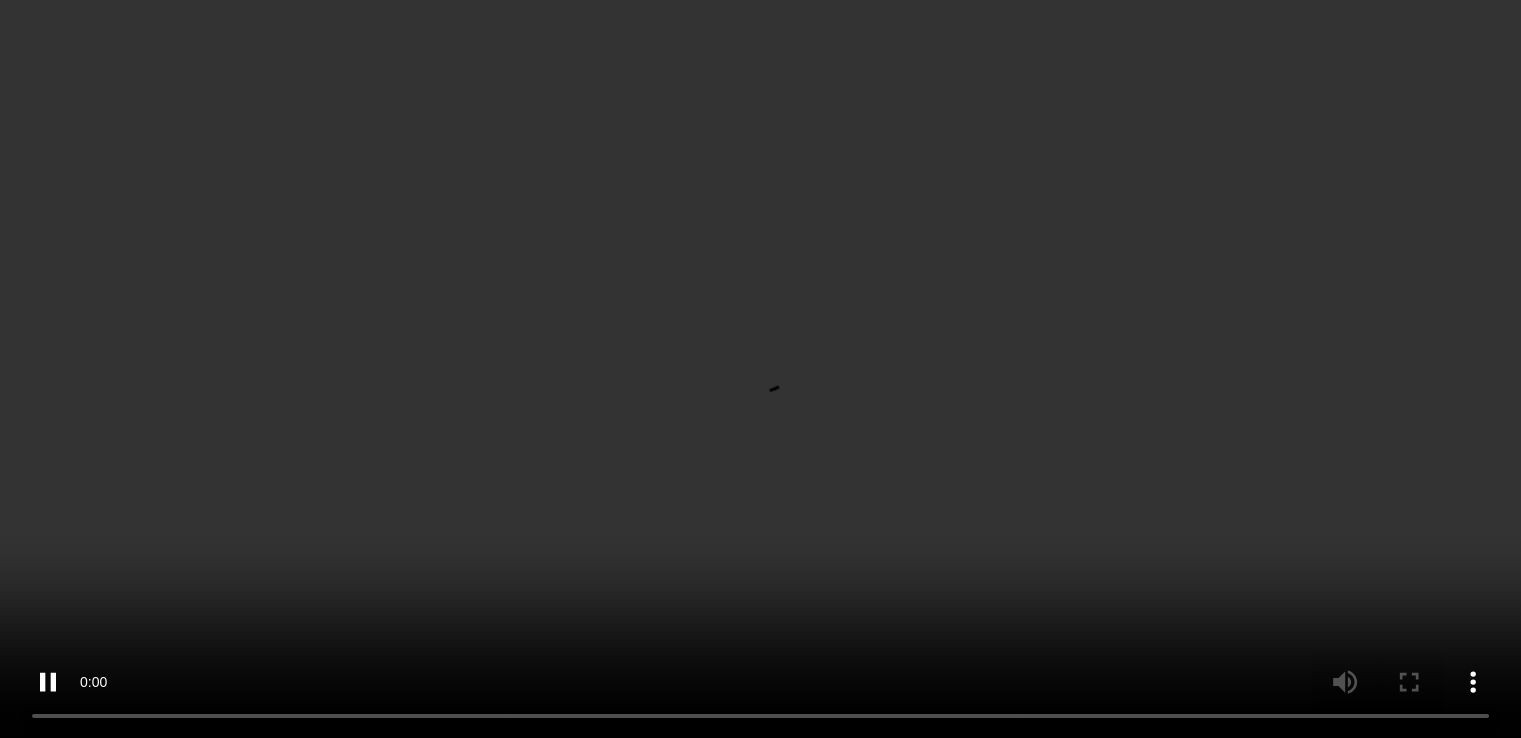 scroll, scrollTop: 0, scrollLeft: 0, axis: both 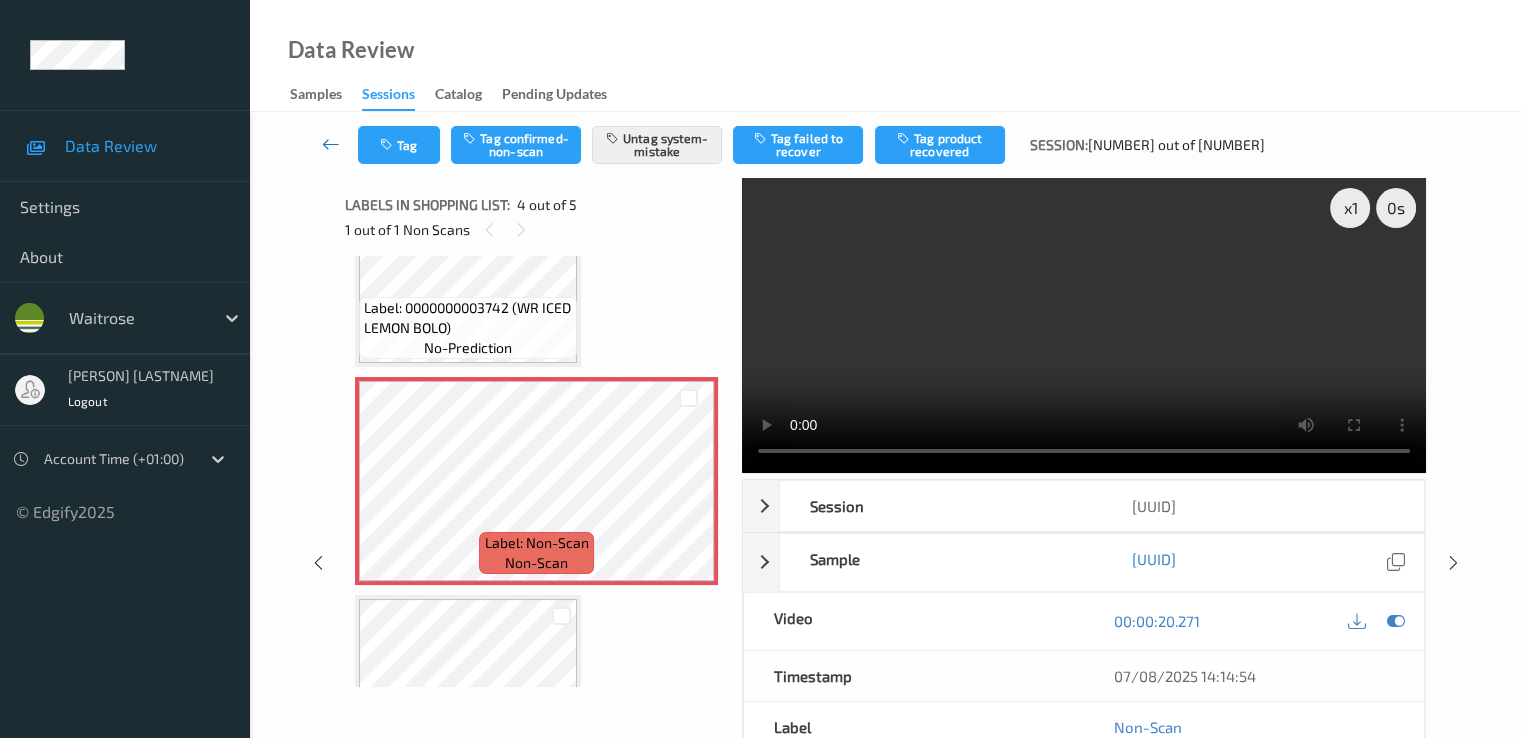 click at bounding box center [331, 144] 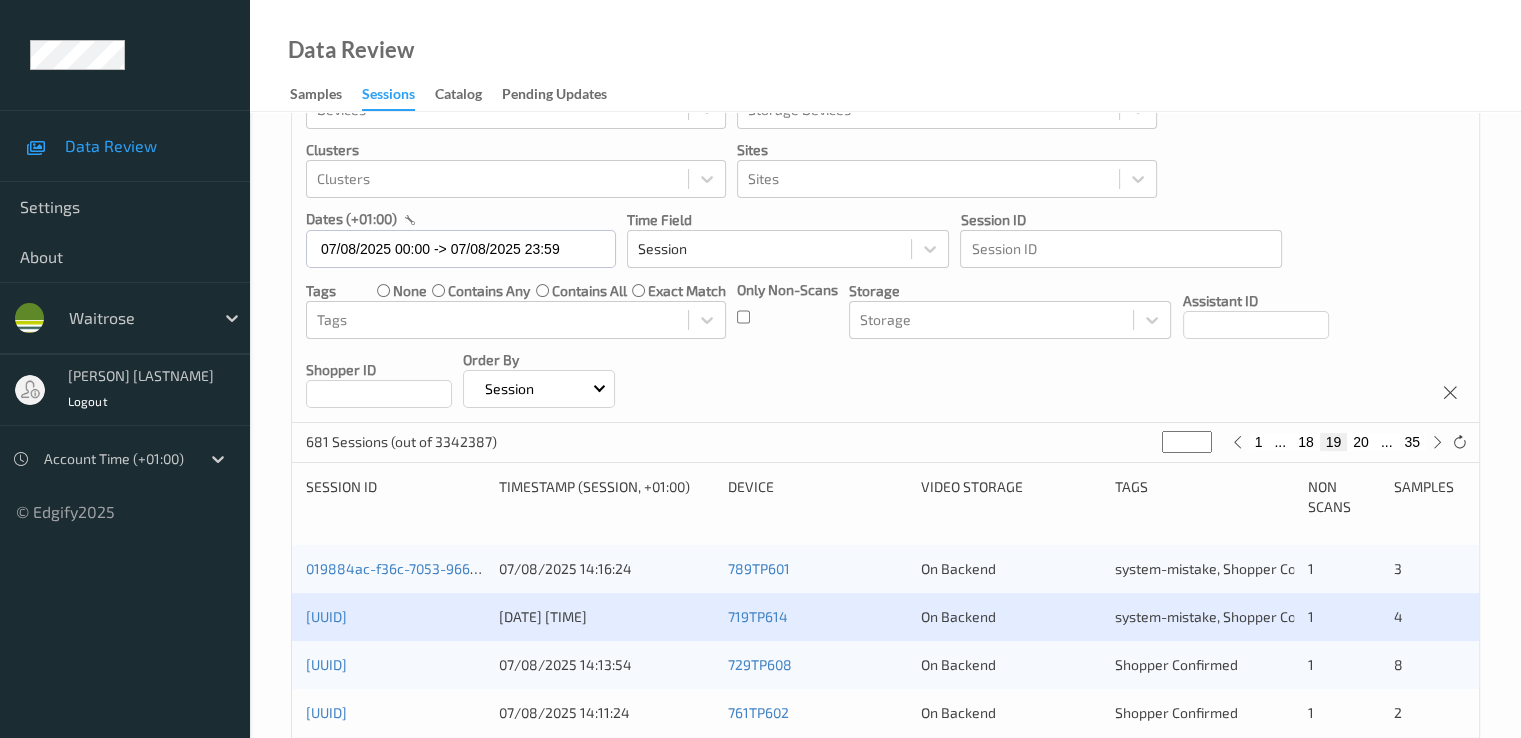 scroll, scrollTop: 200, scrollLeft: 0, axis: vertical 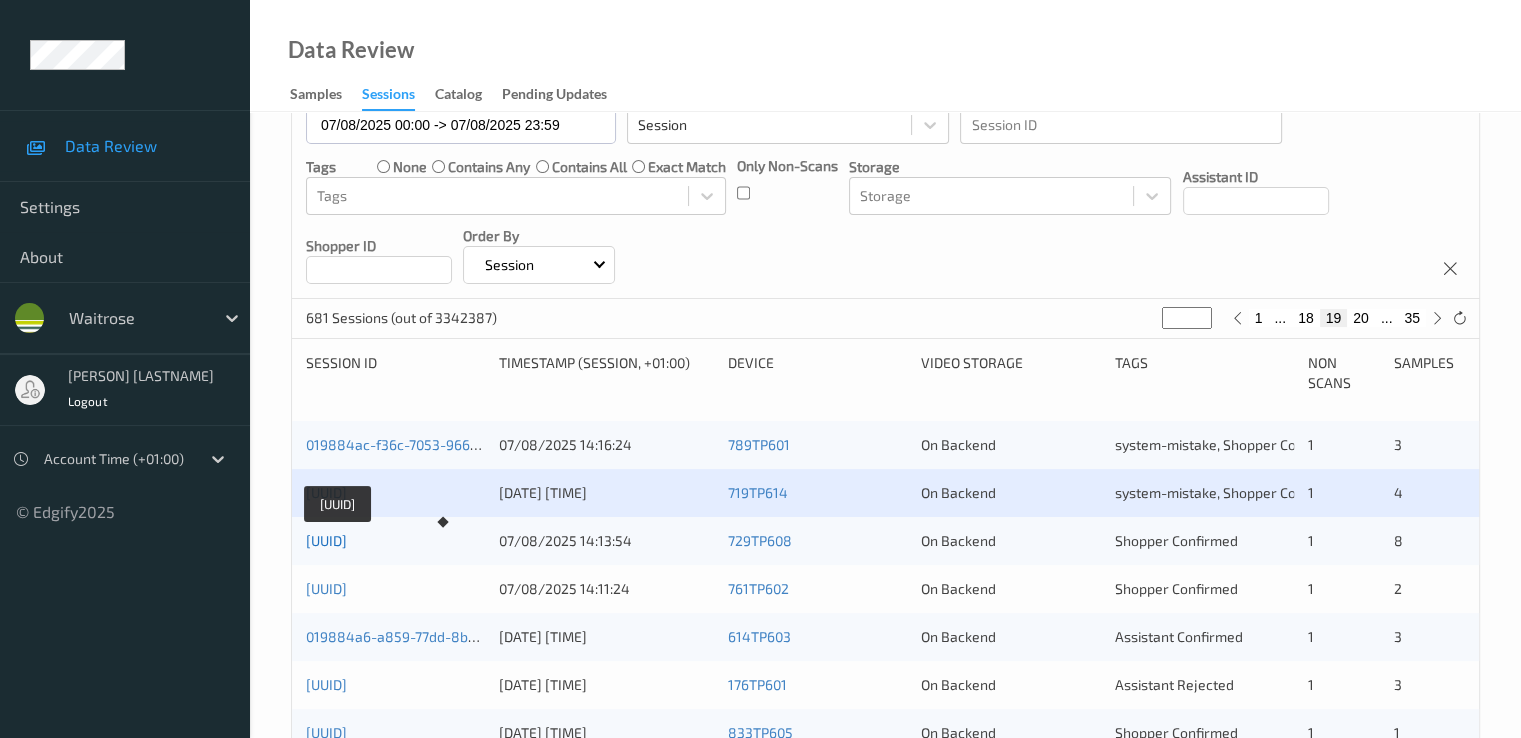 click on "[UUID]" at bounding box center (326, 540) 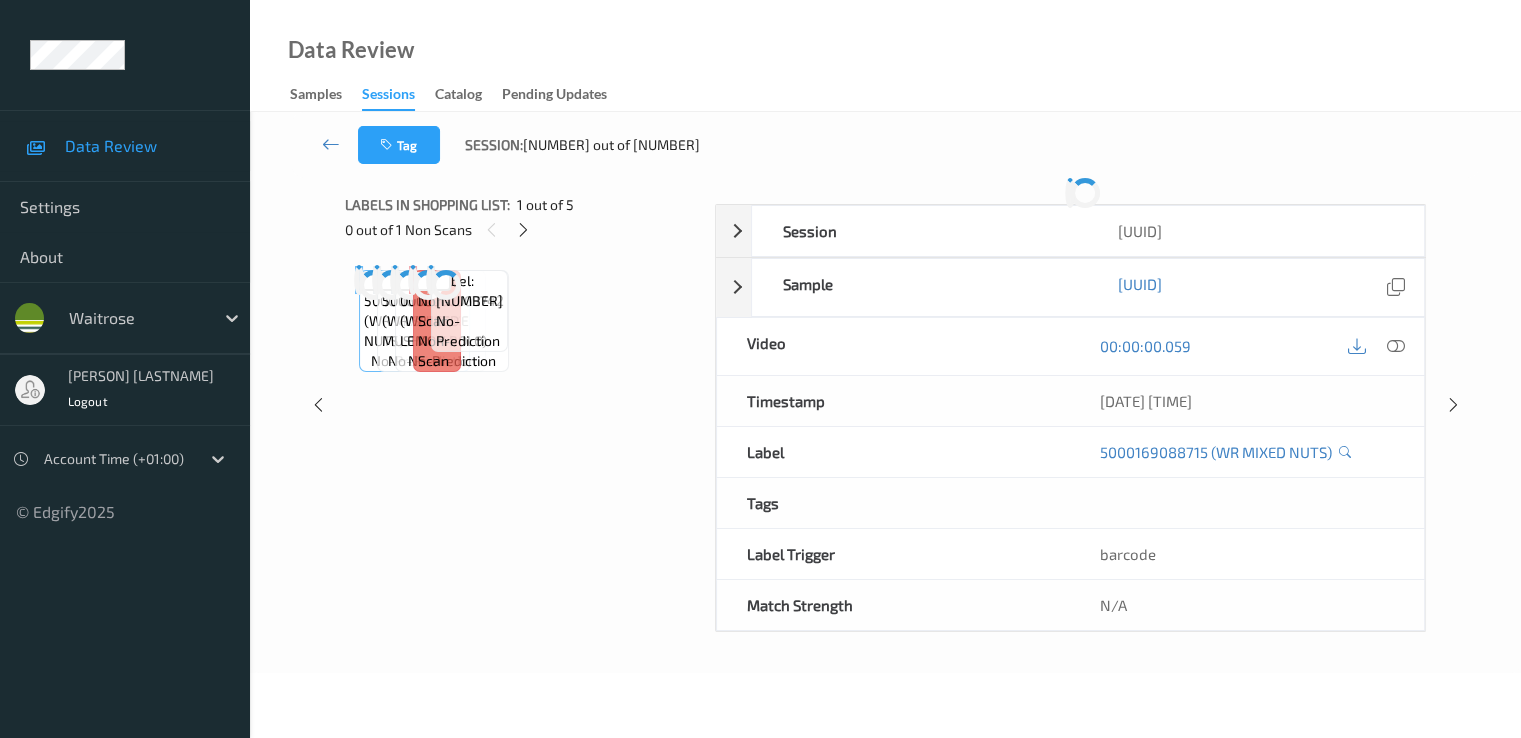 click on "Labels in shopping list: [NUMBER] out of [NUMBER] [NUMBER] out of [NUMBER] Non Scans Label: [NUMBER] (WR MIXED NUTS) no-prediction Label: [NUMBER] (WR SHIITAKE MUSHRMS) no-prediction Label: [NUMBER] (WR ICED LEMON BOLO) no-prediction Label: Non-Scan non-scan Label: [NUMBER] no-prediction" at bounding box center [523, 405] 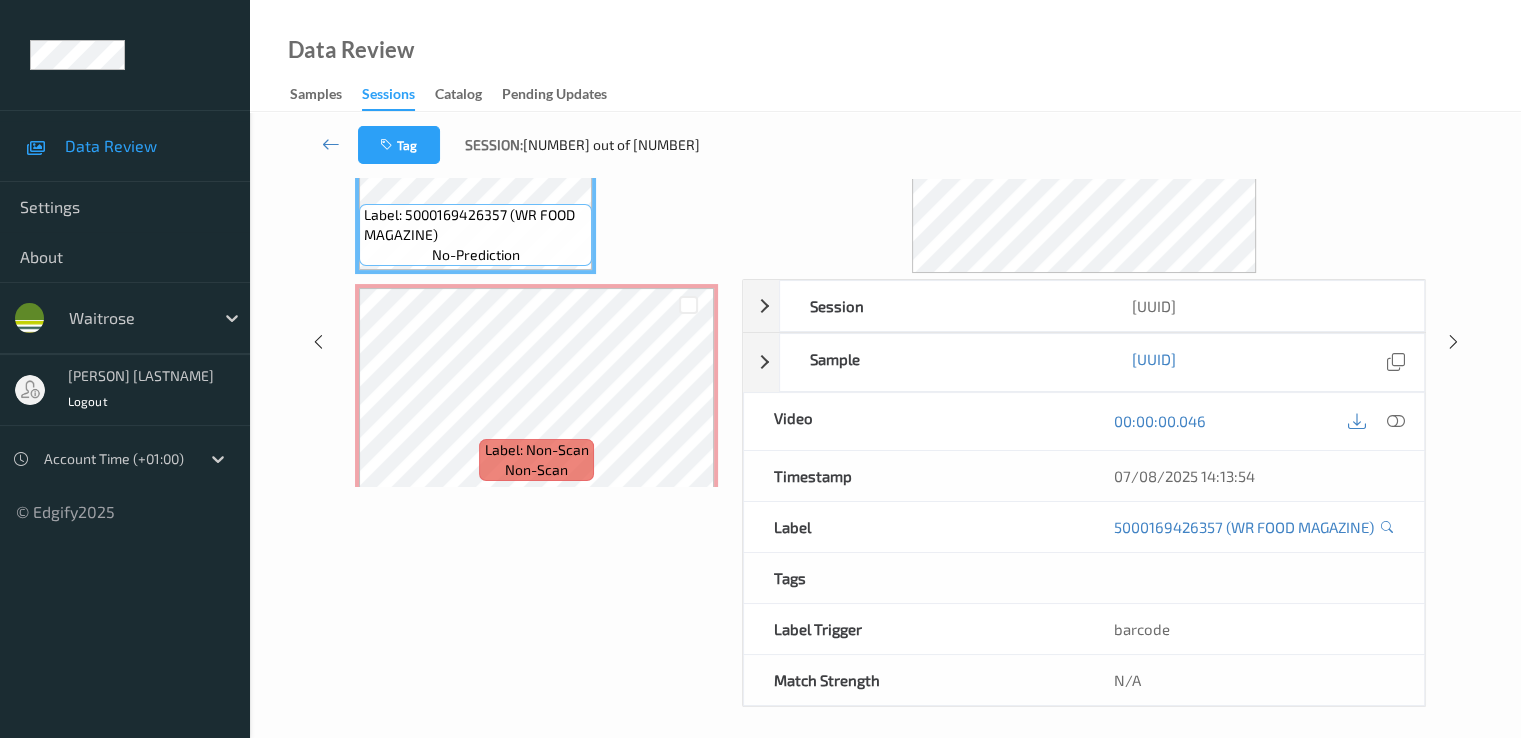 scroll, scrollTop: 0, scrollLeft: 0, axis: both 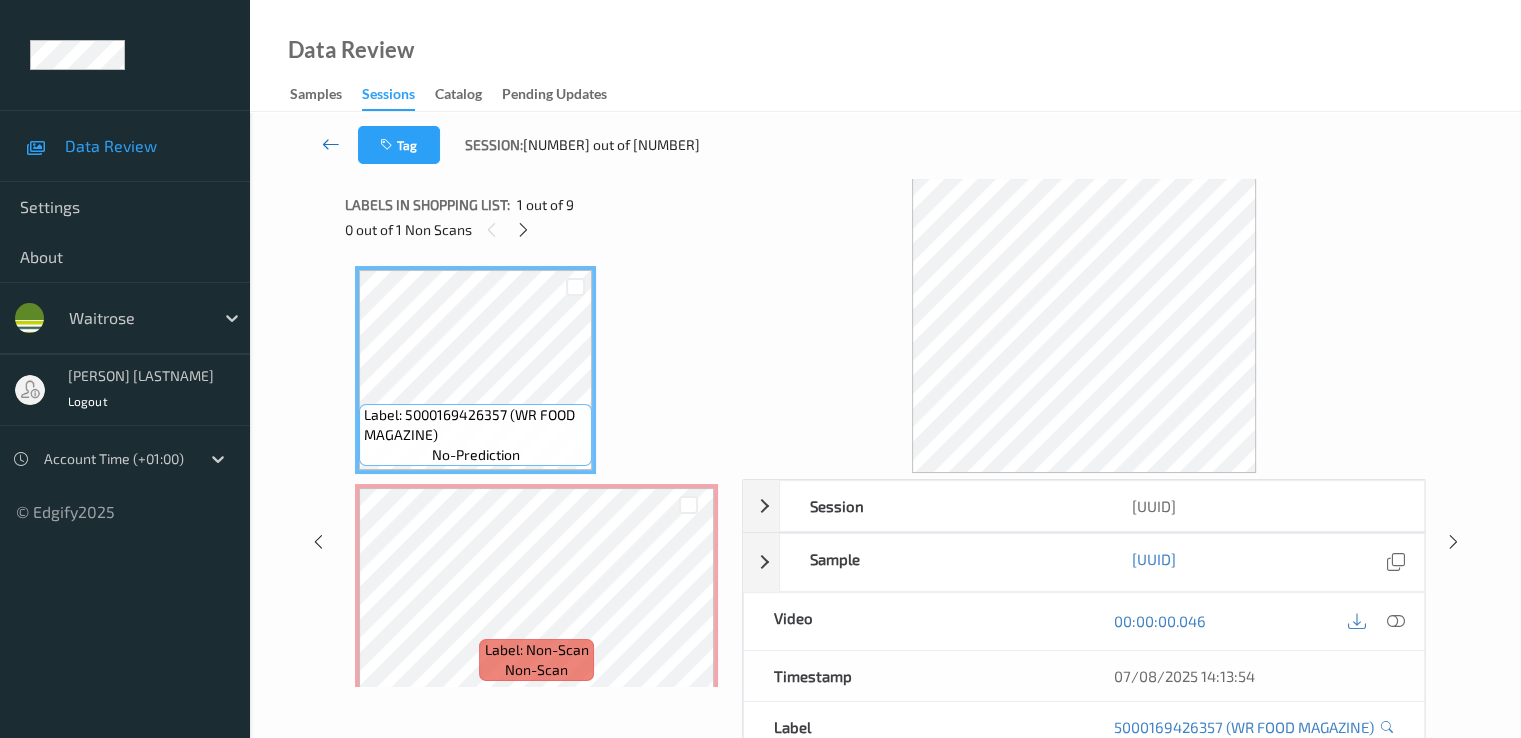 click at bounding box center [331, 145] 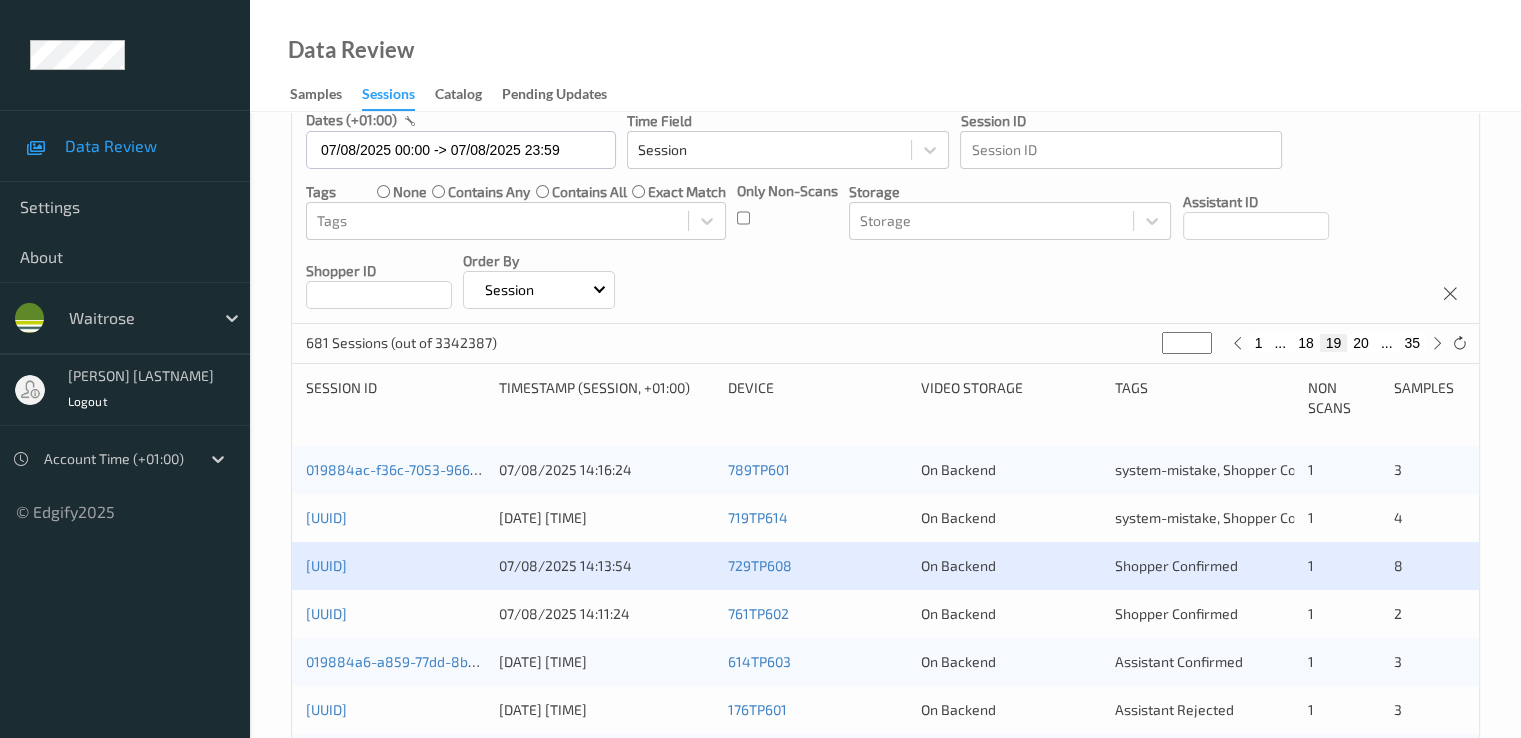 scroll, scrollTop: 200, scrollLeft: 0, axis: vertical 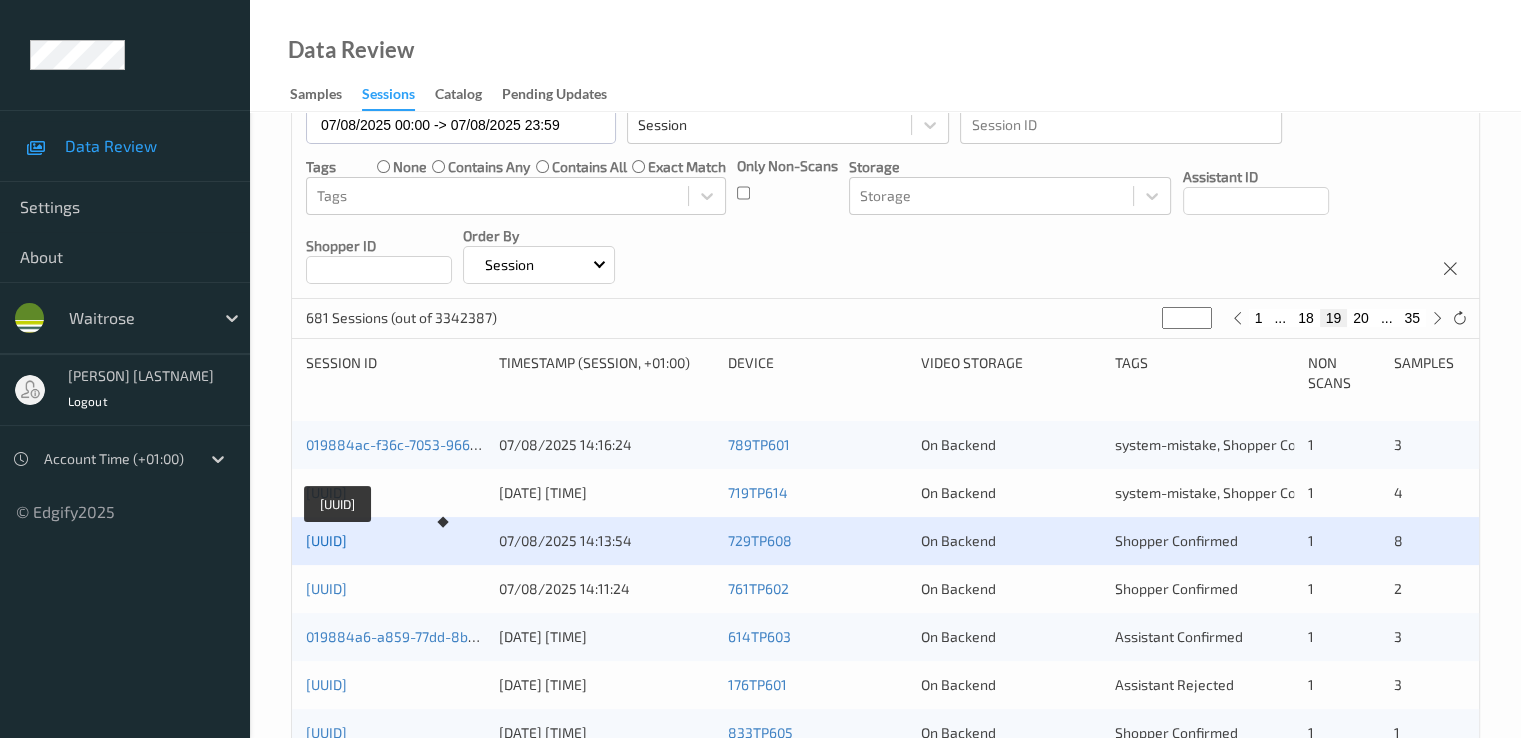 click on "[UUID]" at bounding box center (326, 540) 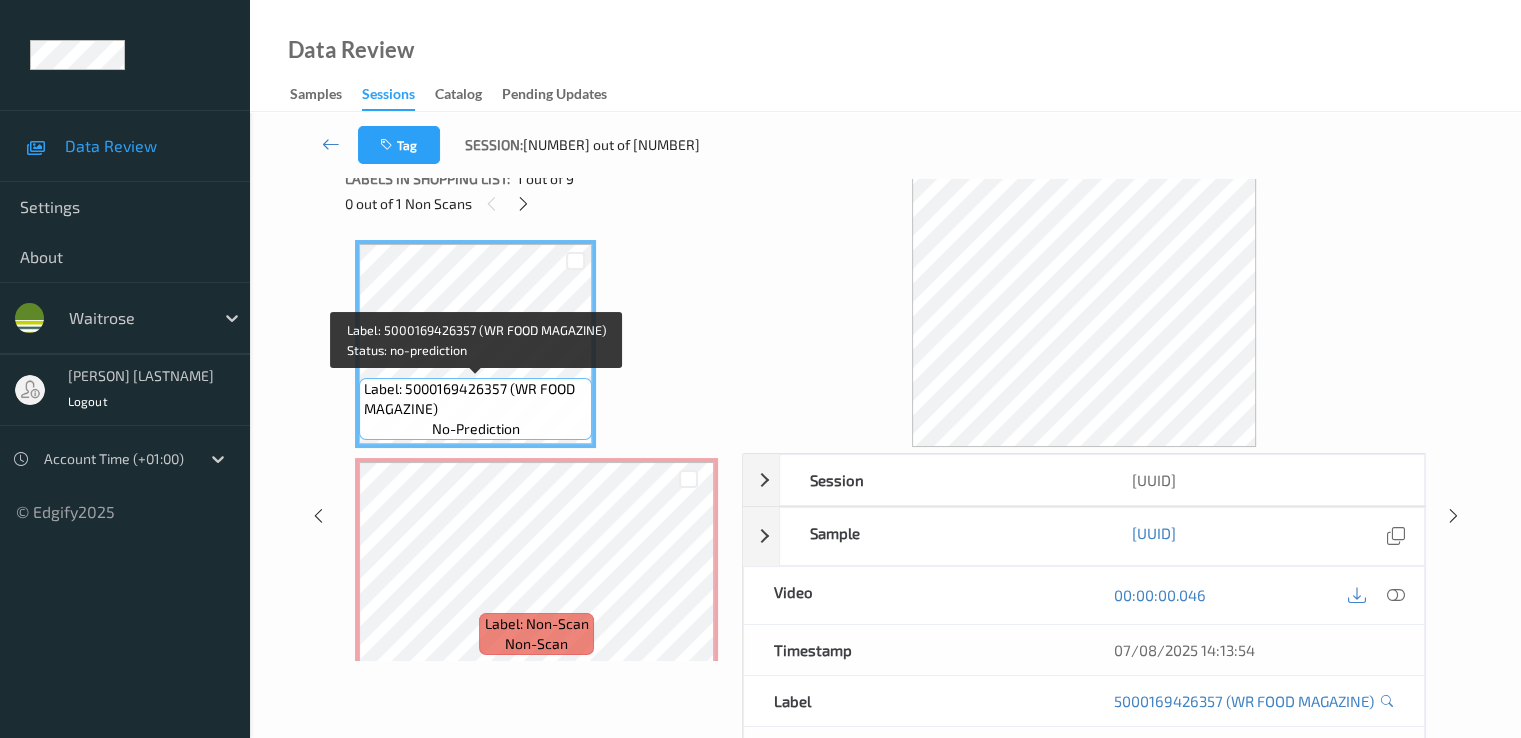 scroll, scrollTop: 0, scrollLeft: 0, axis: both 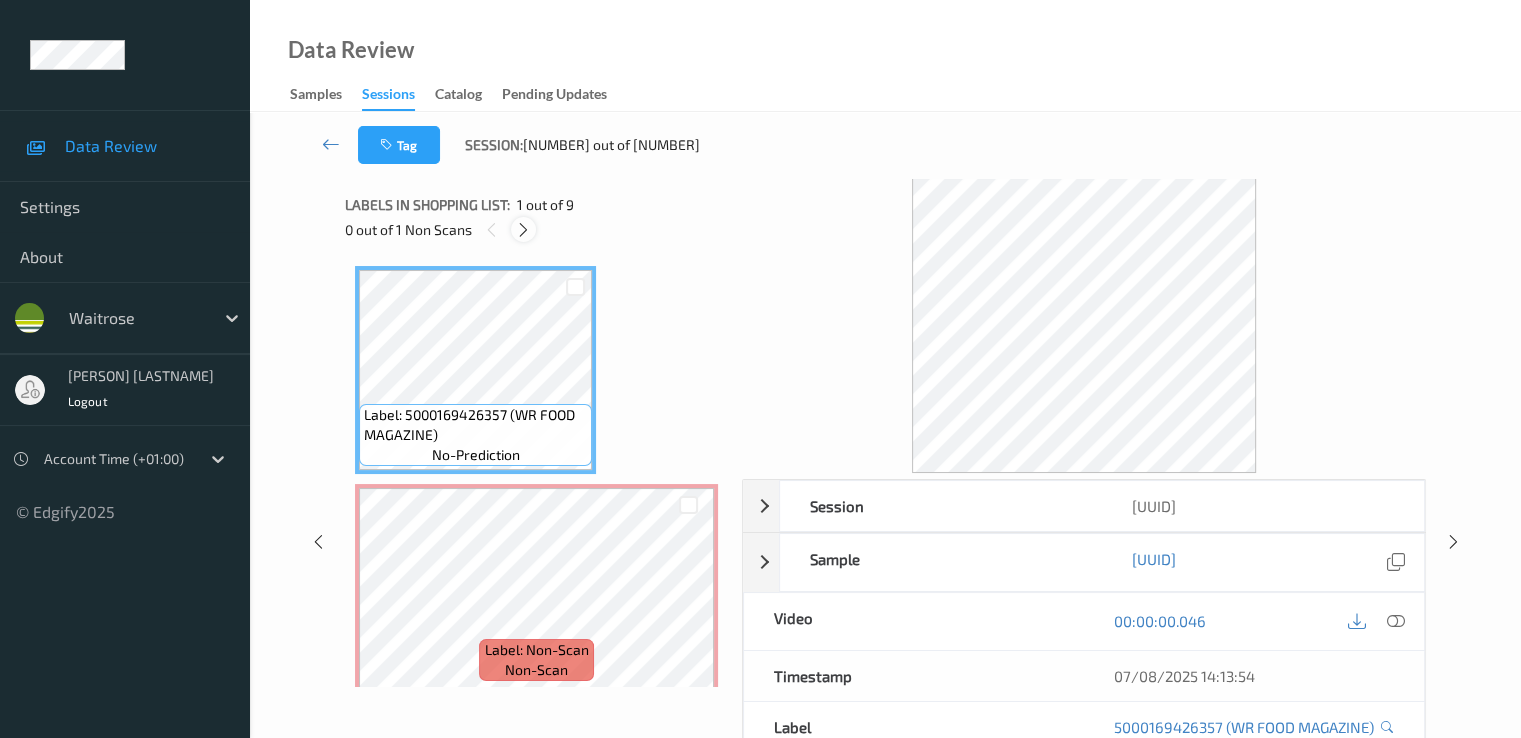 click at bounding box center (523, 230) 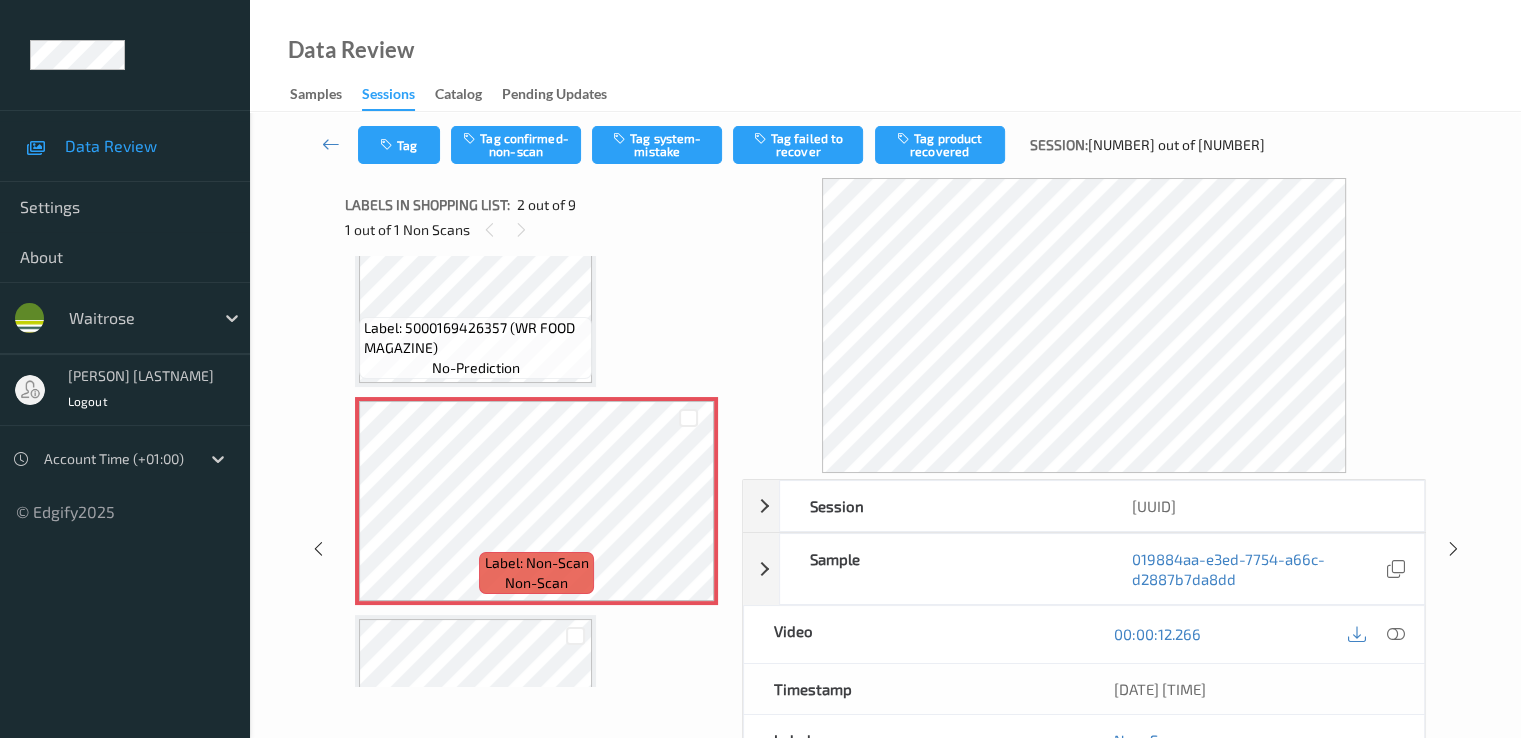 scroll, scrollTop: 0, scrollLeft: 0, axis: both 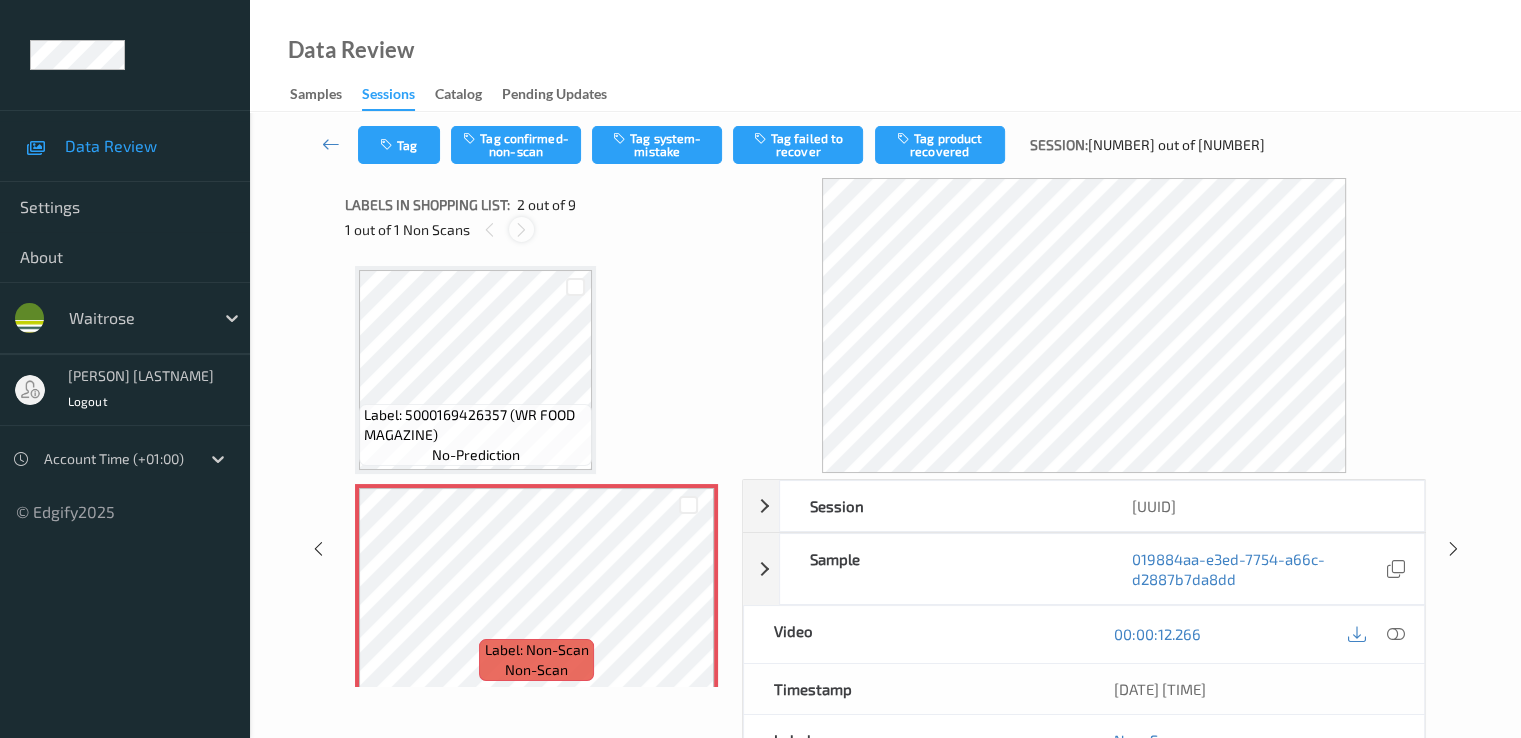 click at bounding box center (521, 229) 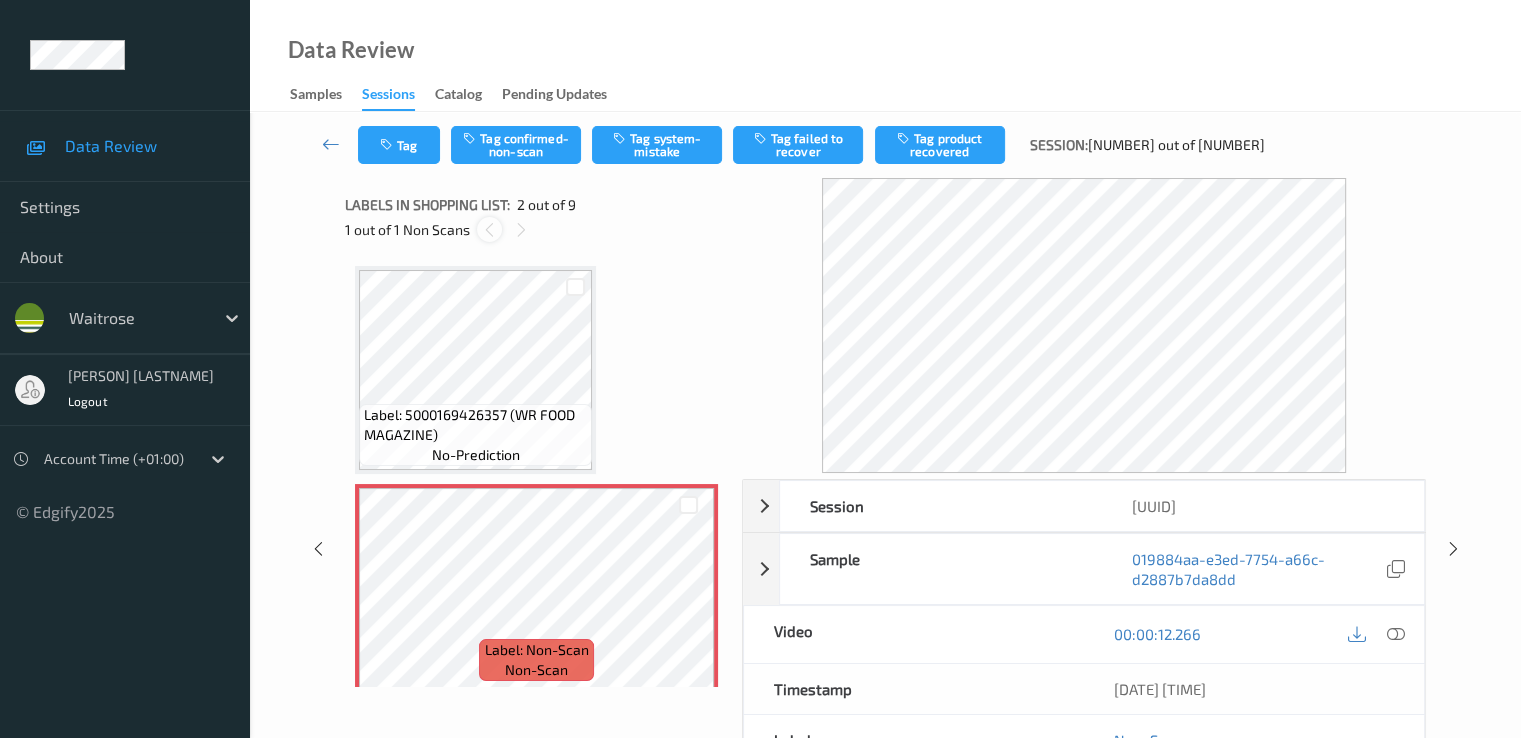 click at bounding box center [489, 230] 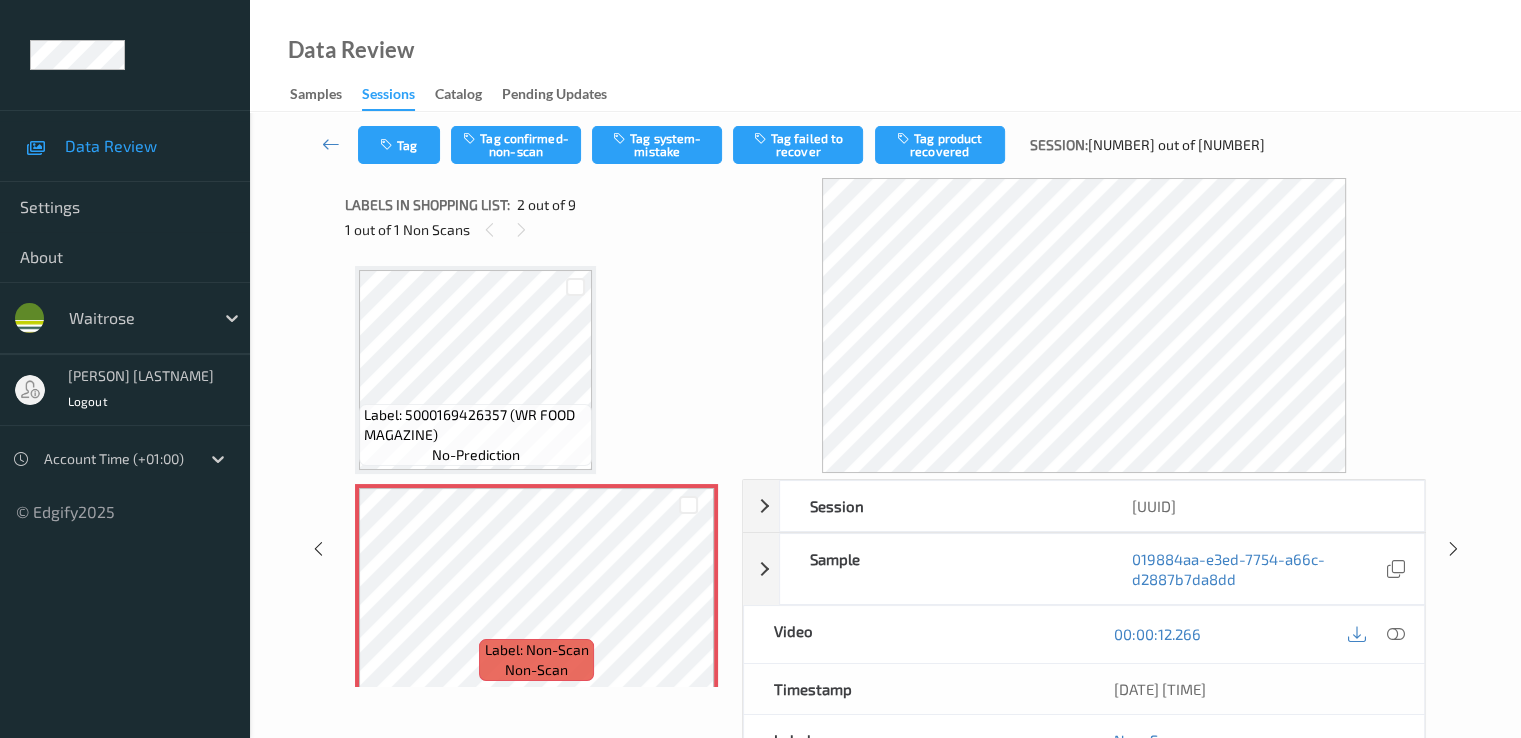 scroll, scrollTop: 200, scrollLeft: 0, axis: vertical 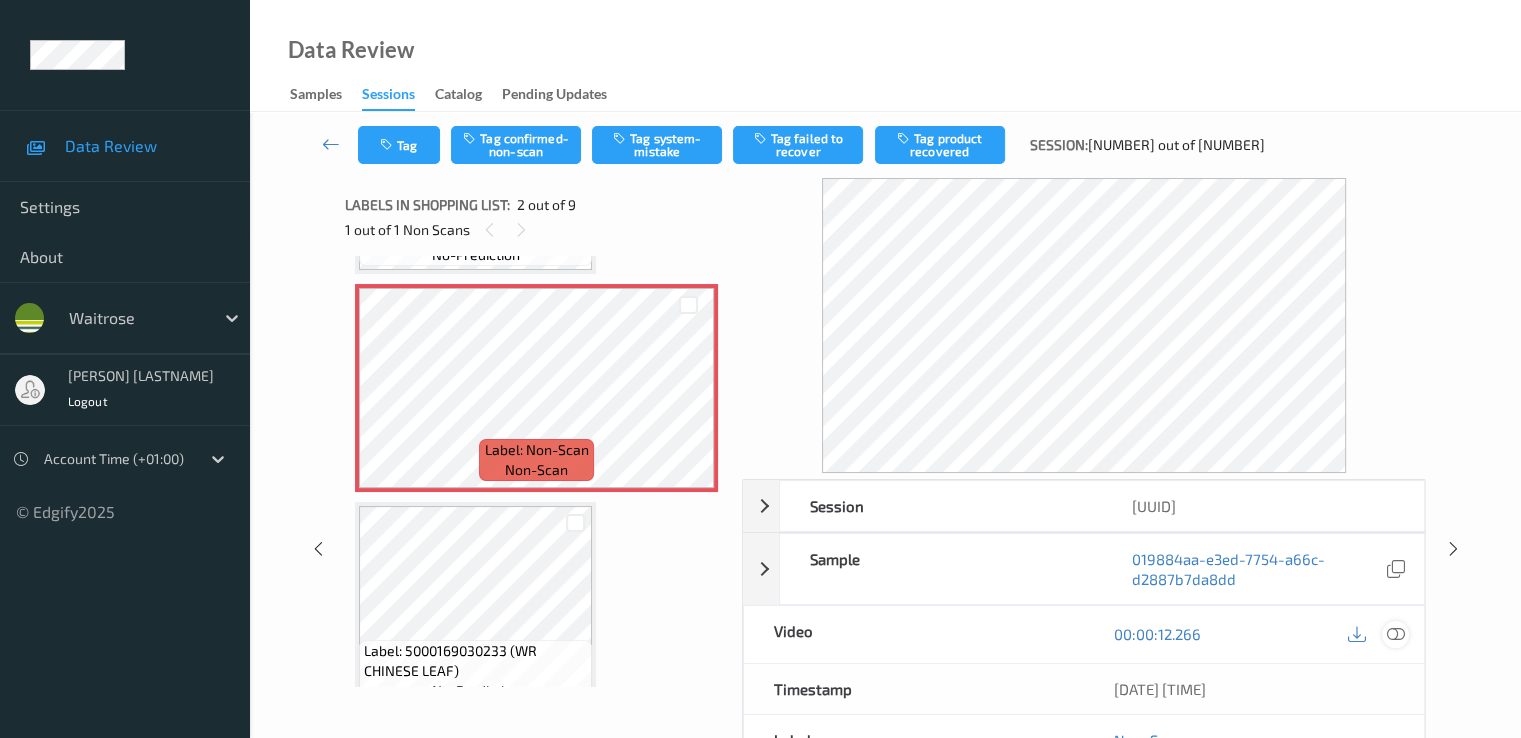 click at bounding box center [1395, 634] 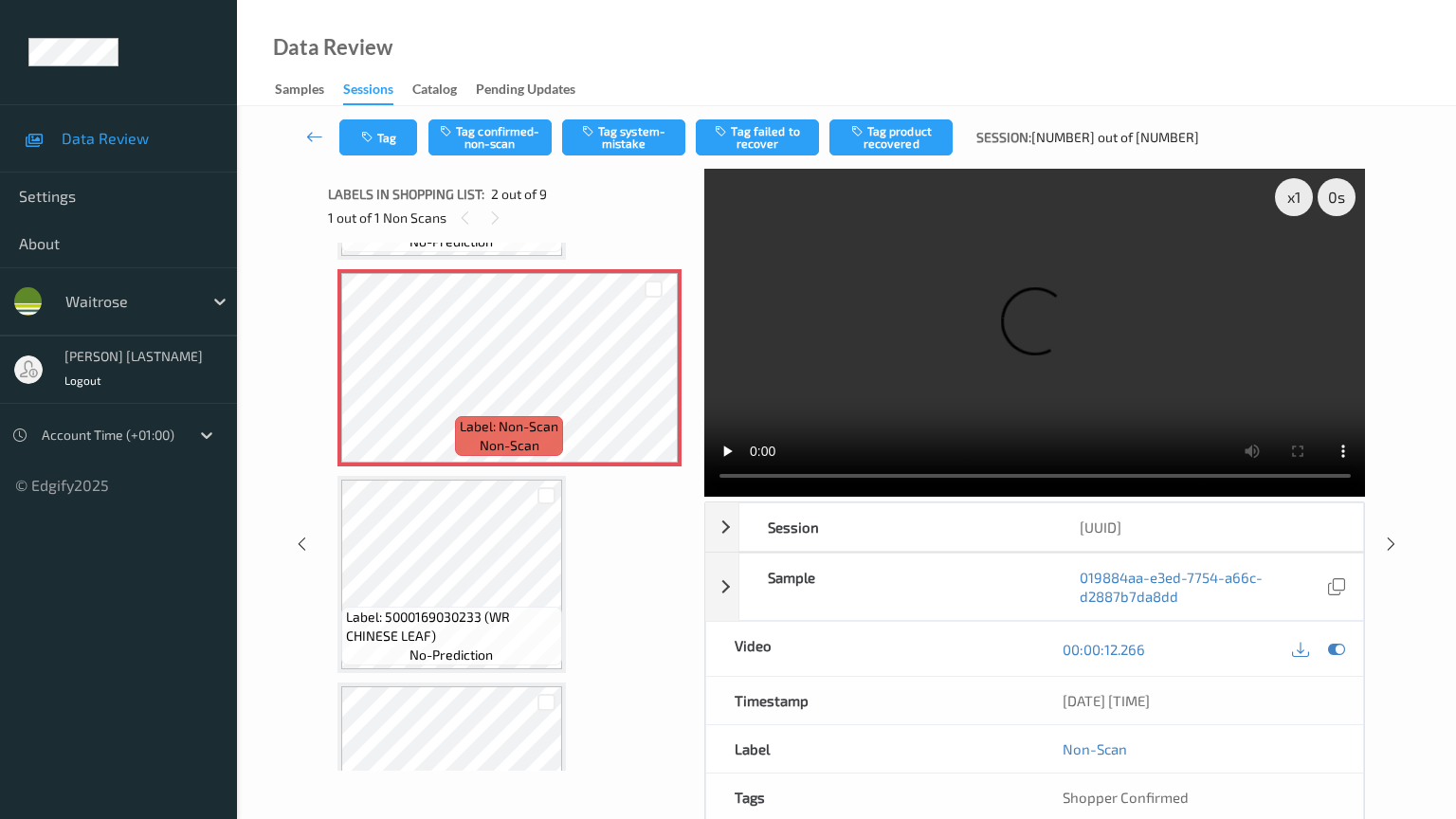 type 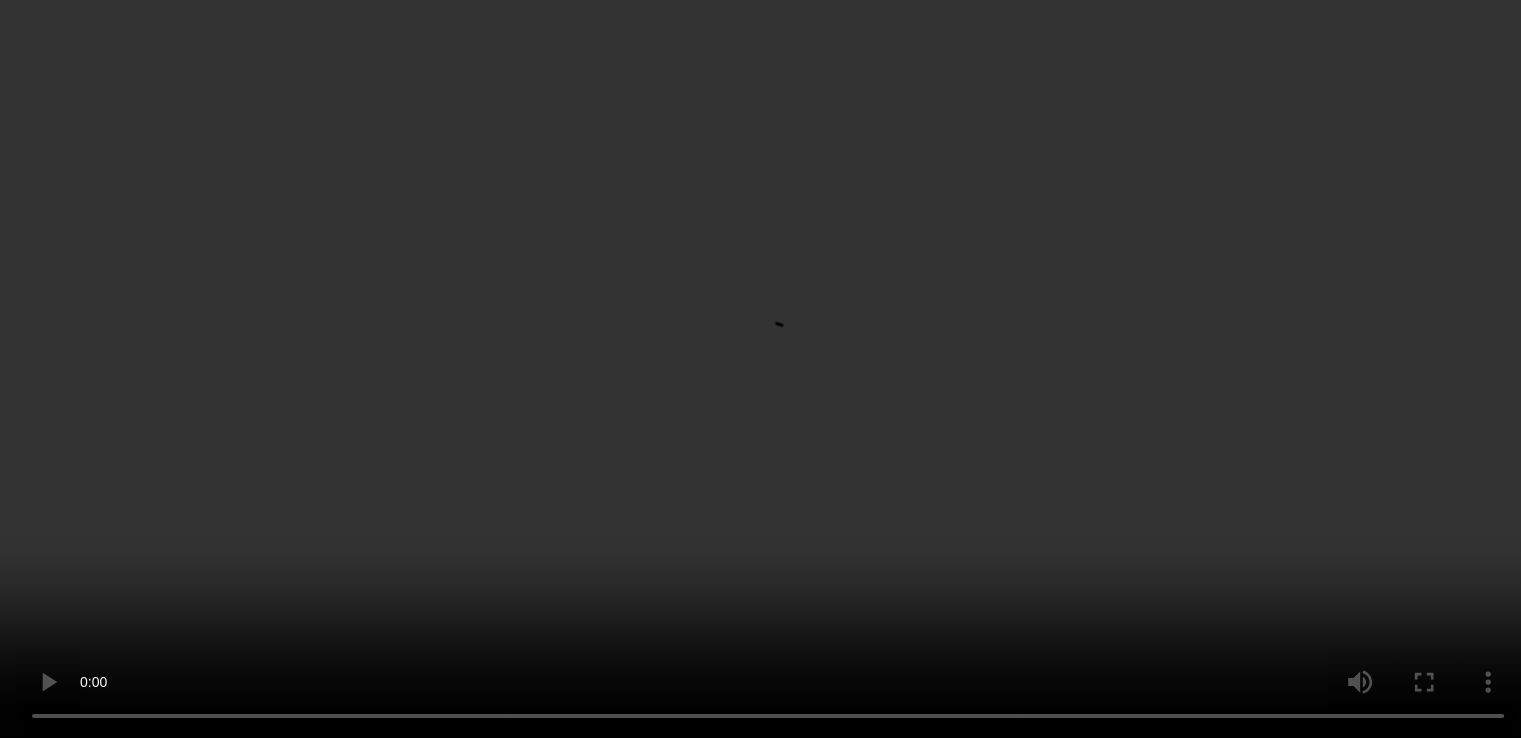 scroll, scrollTop: 0, scrollLeft: 0, axis: both 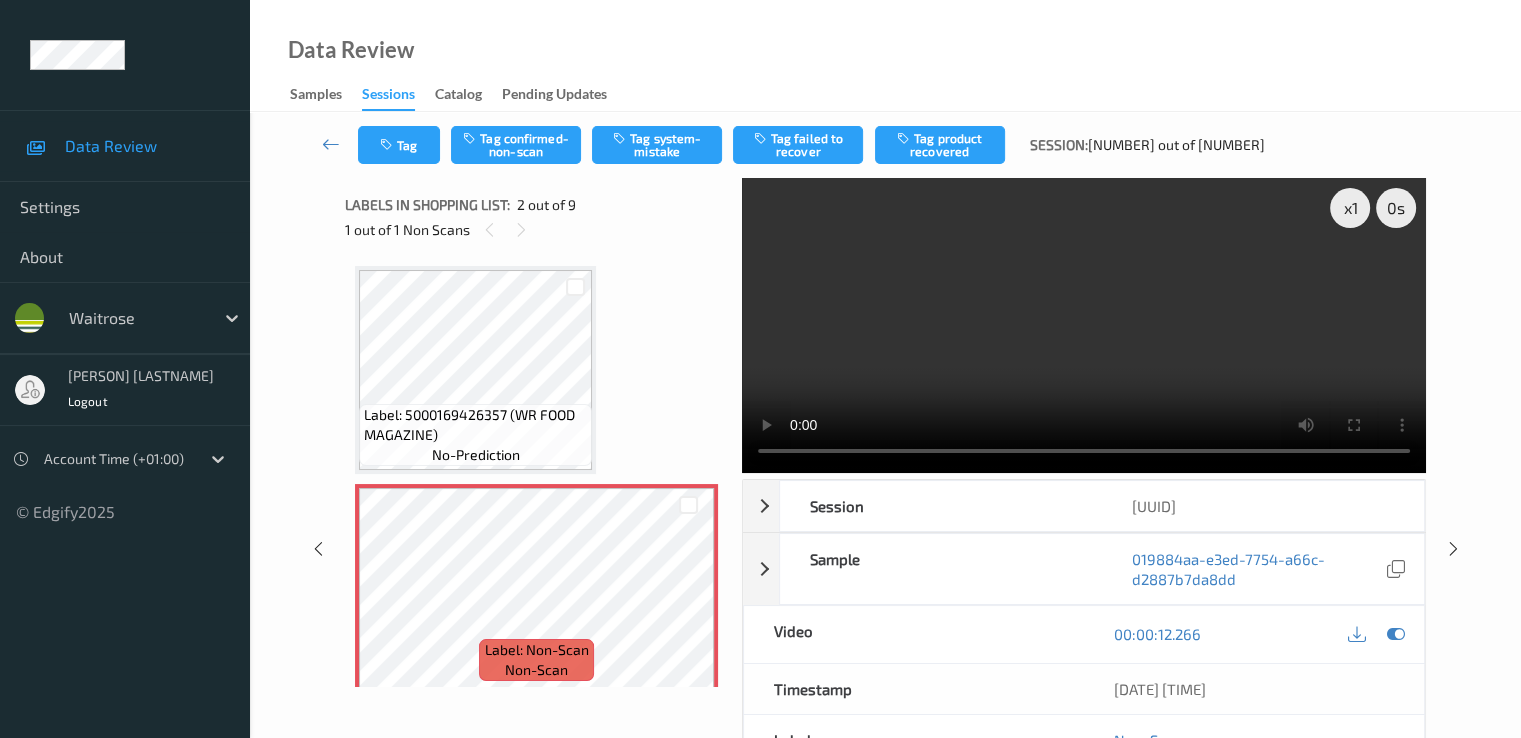 click on "1 out of 1 Non Scans" at bounding box center [536, 229] 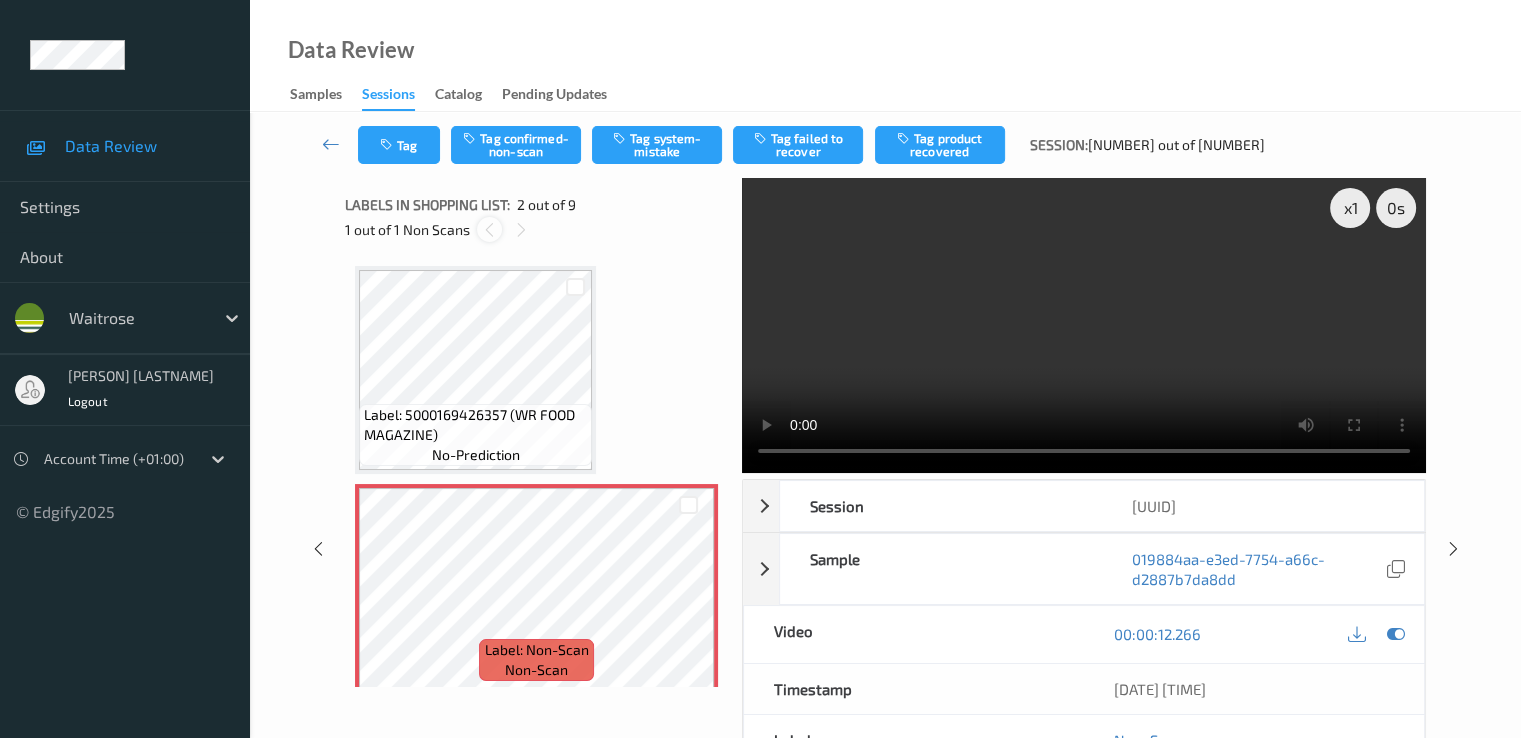 click at bounding box center (489, 230) 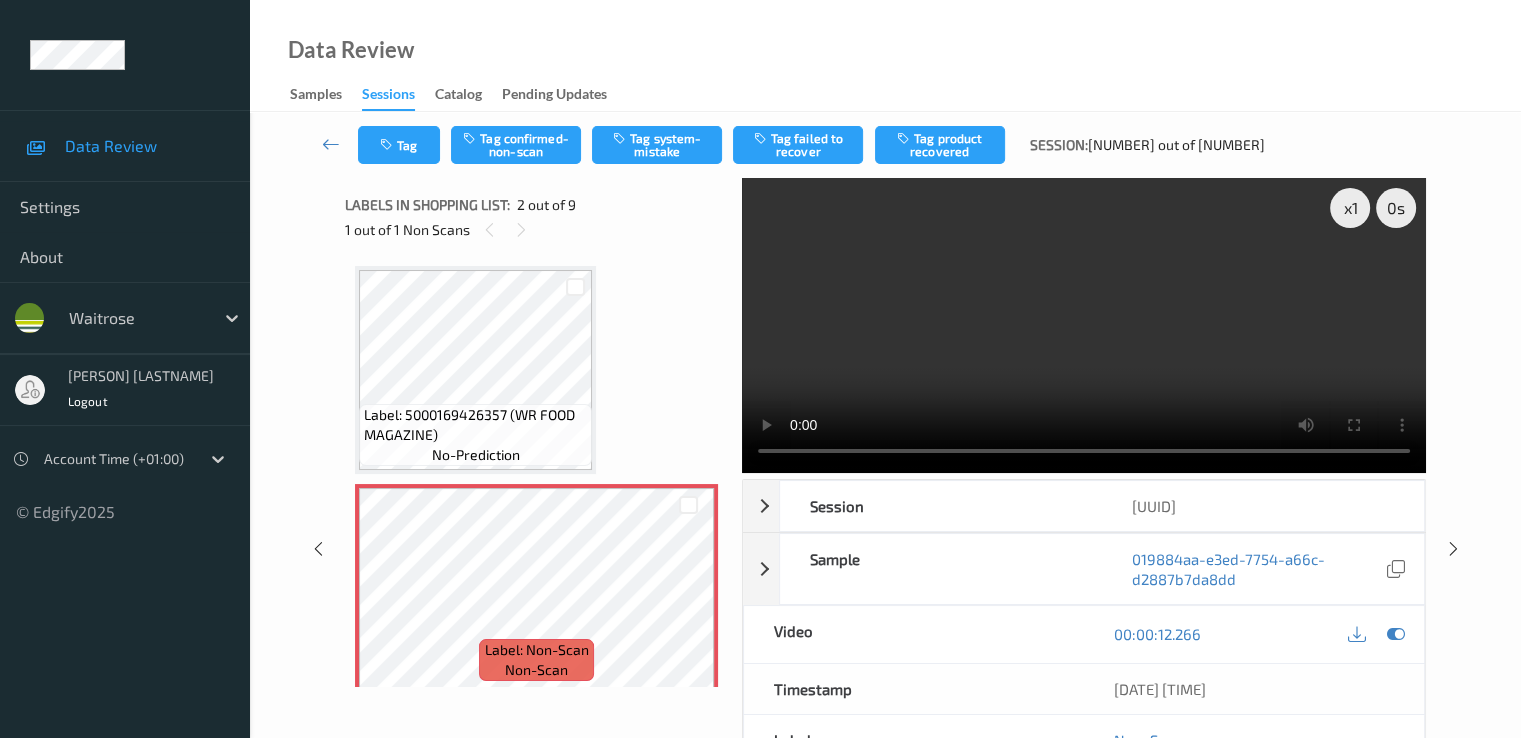 scroll, scrollTop: 200, scrollLeft: 0, axis: vertical 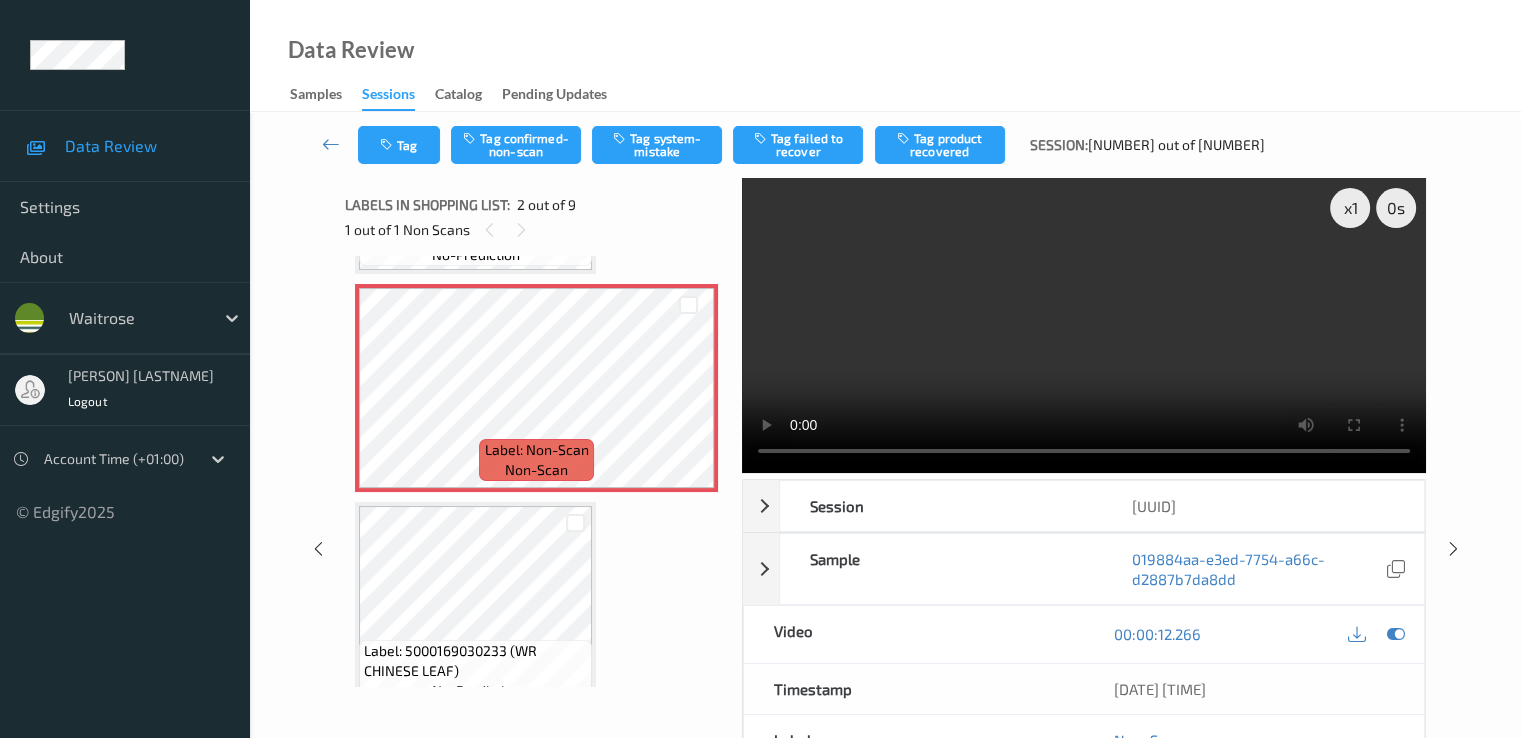 click on "x 1 0 s Session [UUID] Session ID [UUID] Session [DATE] [TIME] Timestamp [DATE] [TIME] Tags Shopper Confirmed Device [DEVICE_ID] Assistant ID N/A Shopper ID N/A Sample [UUID] Group ID [UUID] Prediction Loss N/A Video [DURATION] Timestamp [DATE] [TIME] Label Non-Scan Tags Shopper Confirmed Label Trigger MotionDetected Match Strength alert-non-scan Labels in shopping list: 2 out of 9 1 out of 1 Non Scans Label: [PRODUCT_CODE] (WR FOOD MAGAZINE) no-prediction Label: Non-Scan non-scan Label: [PRODUCT_CODE] (WR CHINESE LEAF) no-prediction Label: [PRODUCT_CODE] (C&amp;M FIORELLI) no-prediction Label: [PRODUCT_CODE] (WR PINOT GRIGIO) no-prediction Label: [PRODUCT_CODE] (COLLECTIV STRAIGHTUP) no-prediction Label: [PRODUCT_CODE] (WR DORG CHERRY TOMS) no-prediction Label: [PRODUCT_CODE] (CASTELLO CREAMY BLUE) no-prediction Label: [PRODUCT_CODE] no-prediction" at bounding box center (885, 549) 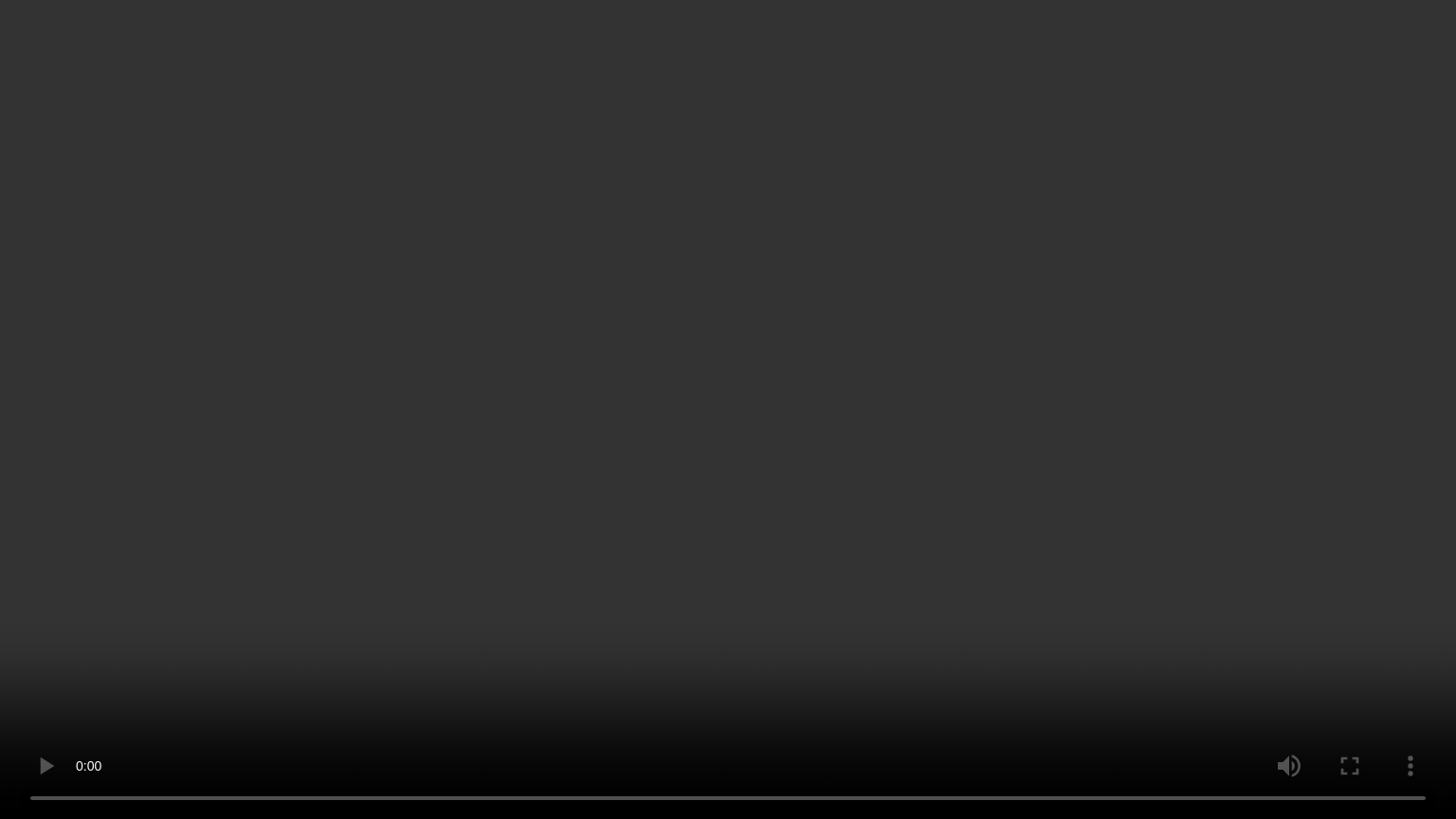 click at bounding box center [728, 410] 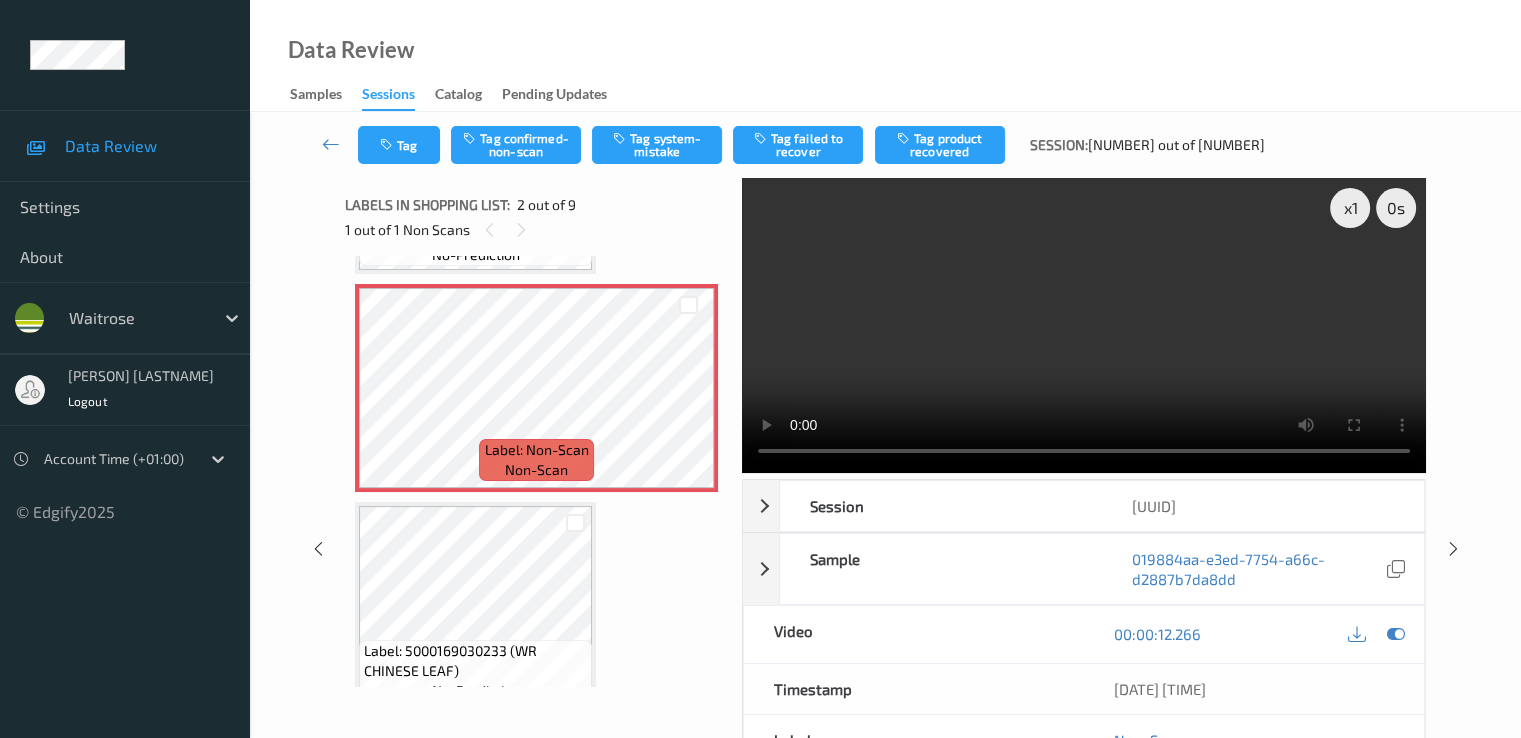 click on "Data Review   Settings   About [PERSON] [LASTNAME] Logout Account Time ([TIMEZONE]) © Edgify  [YEAR] New Dashboard Experience Data Review Samples Sessions Catalog Pending Updates Tag Tag   confirmed-non-scan Tag   system-mistake Tag   failed to recover Tag   product recovered Session: 363 out of 681 x 1 0 s Session [UUID] Session ID [UUID] Session [DATE] [TIME] Timestamp [DATE] [TIME] Tags Shopper Confirmed Device [DEVICE_ID] Assistant ID N/A Shopper ID N/A Sample [UUID] Group ID [UUID] Prediction Loss N/A Video [DURATION] Timestamp [DATE] [TIME] Label Non-Scan Tags Shopper Confirmed Label Trigger MotionDetected Match Strength alert-non-scan Labels in shopping list: 2 out of 9 1 out of 1 Non Scans Label: [PRODUCT_CODE] (WR FOOD MAGAZINE) no-prediction Label: Non-Scan non-scan Label: [PRODUCT_CODE] (WR CHINESE LEAF) no-prediction Label: [PRODUCT_CODE] (C&amp;M FIORELLI) no-prediction Label: [PRODUCT_CODE] (WR PINOT GRIGIO) no-prediction Label: [PRODUCT_CODE] (COLLECTIV STRAIGHTUP) no-prediction Label: [PRODUCT_CODE] (WR DORG CHERRY TOMS) no-prediction Label: [PRODUCT_CODE] (CASTELLO CREAMY BLUE) no-prediction Label: [PRODUCT_CODE] no-prediction" at bounding box center [760, 369] 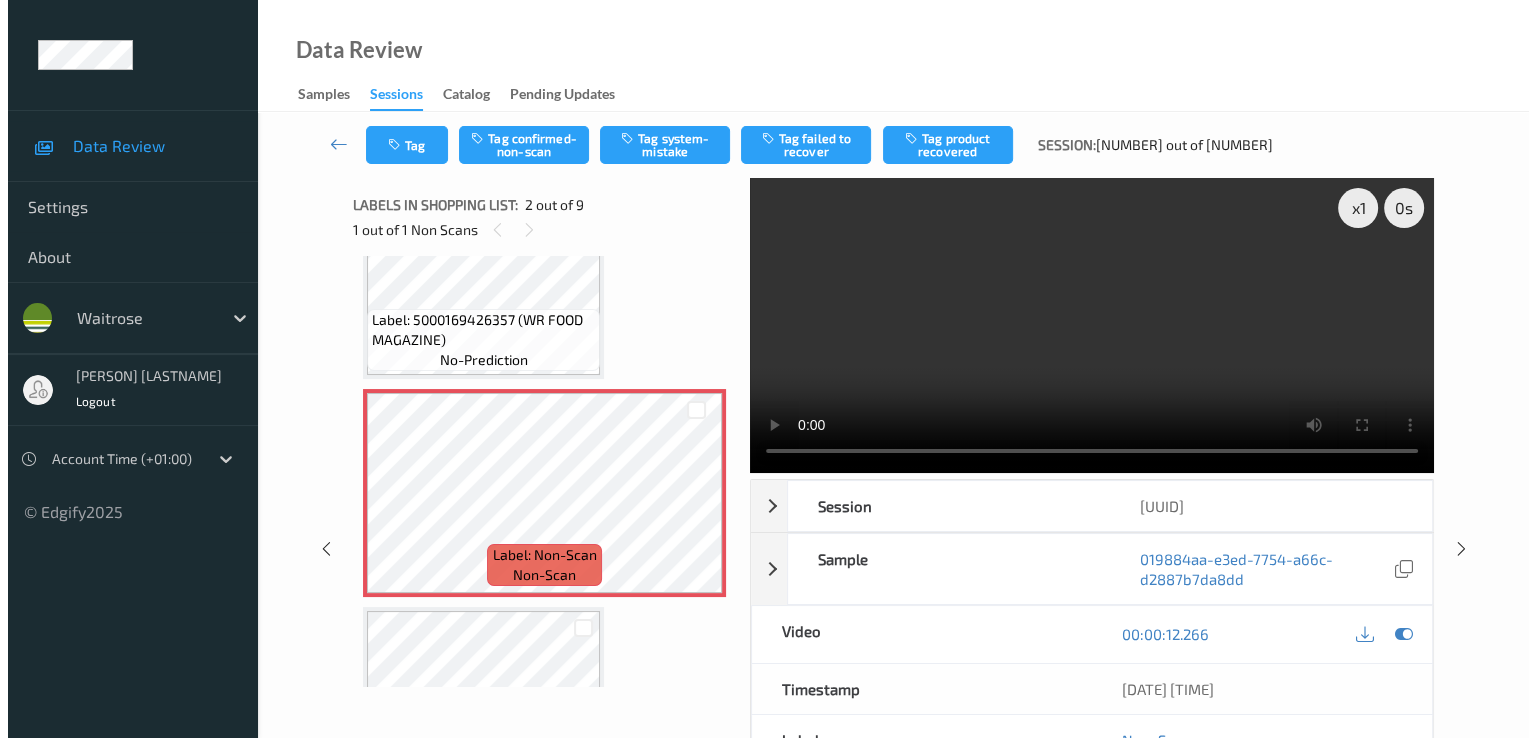 scroll, scrollTop: 0, scrollLeft: 0, axis: both 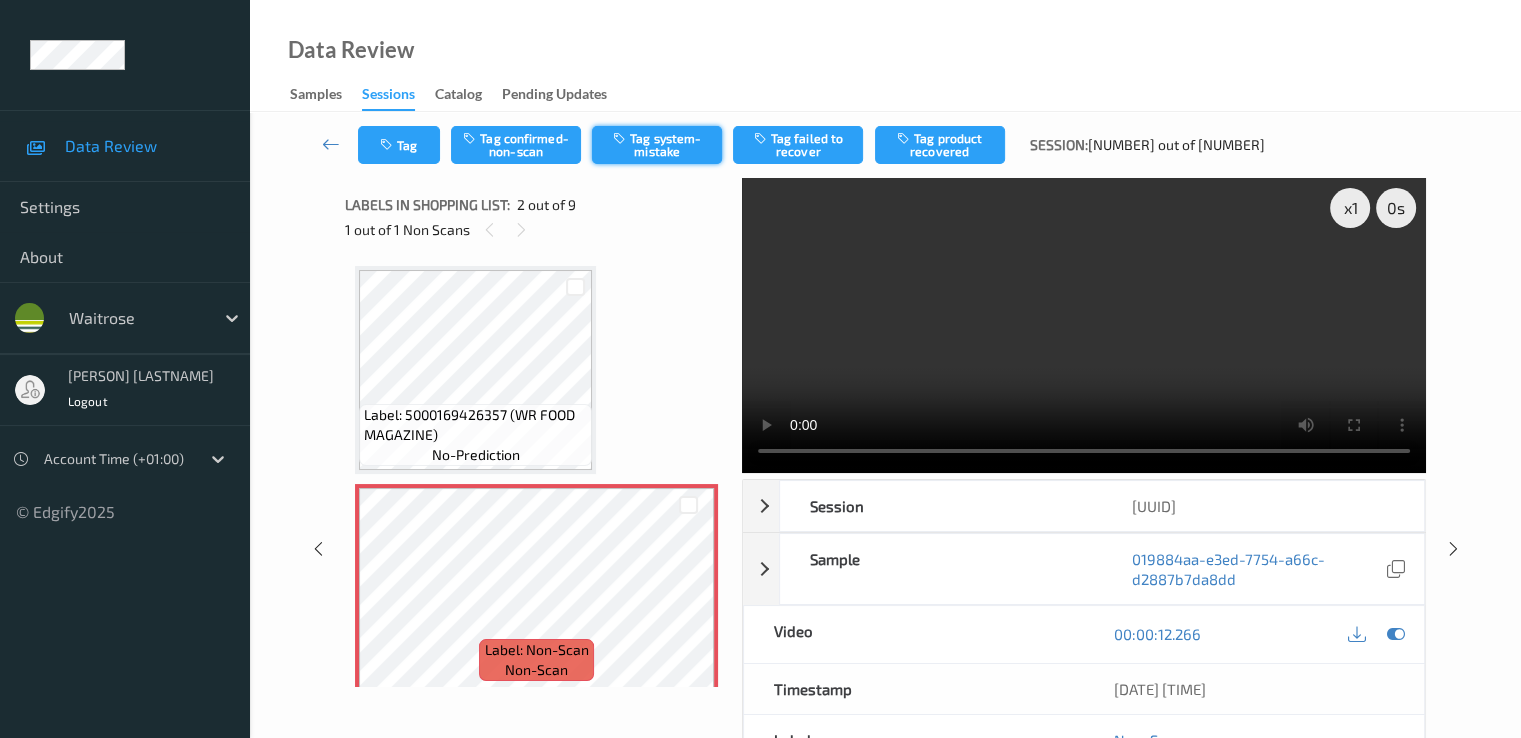 click on "Tag   system-mistake" at bounding box center [657, 145] 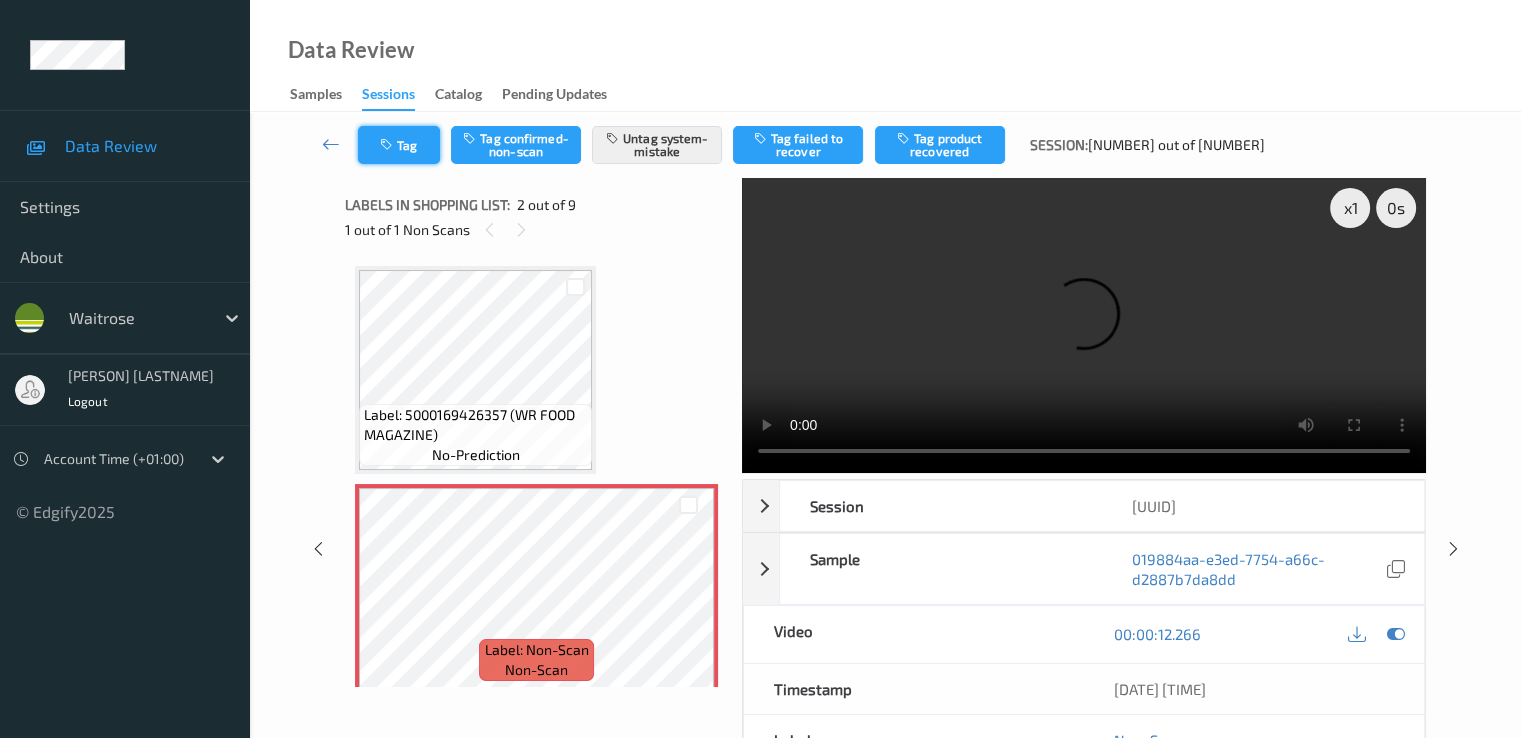 click on "Tag" at bounding box center (399, 145) 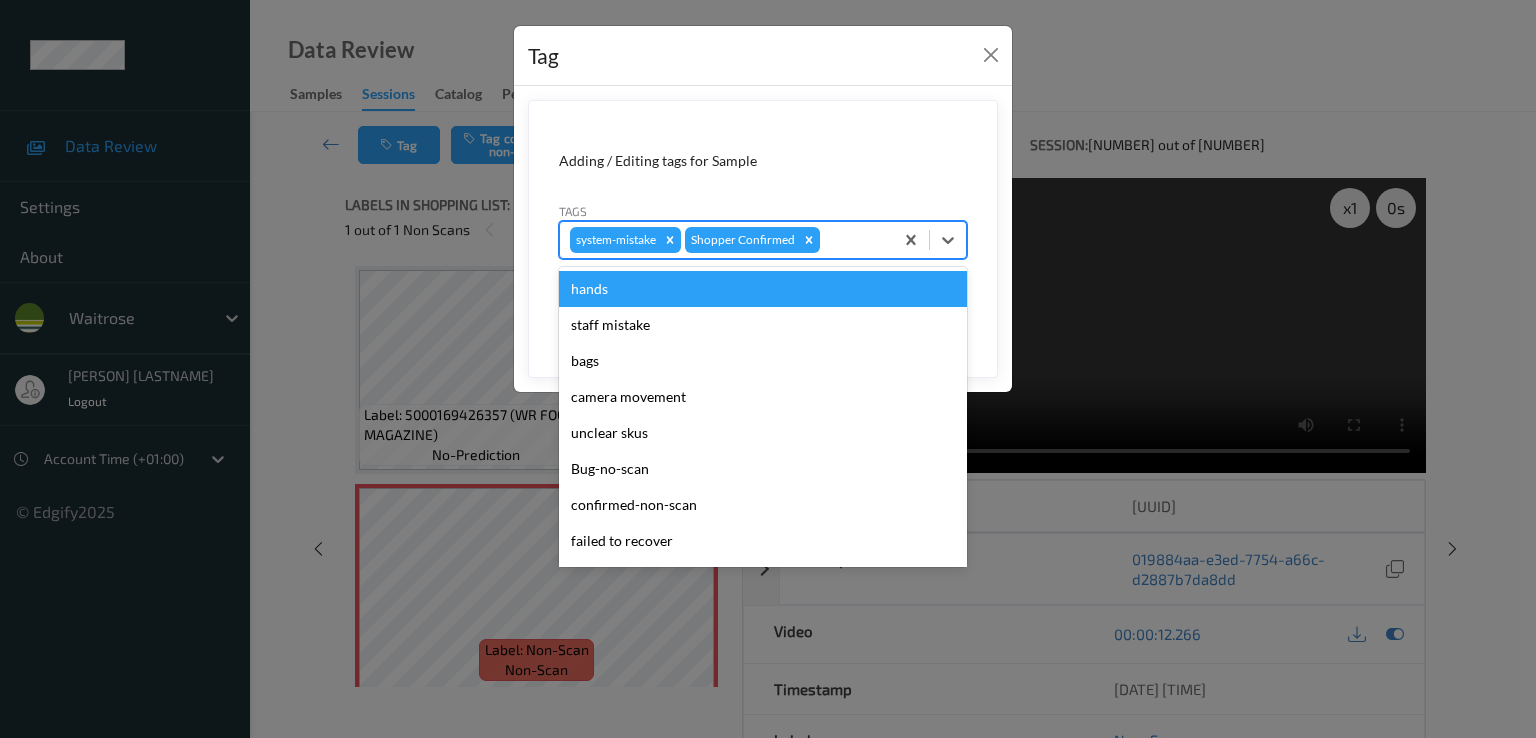 click at bounding box center [853, 240] 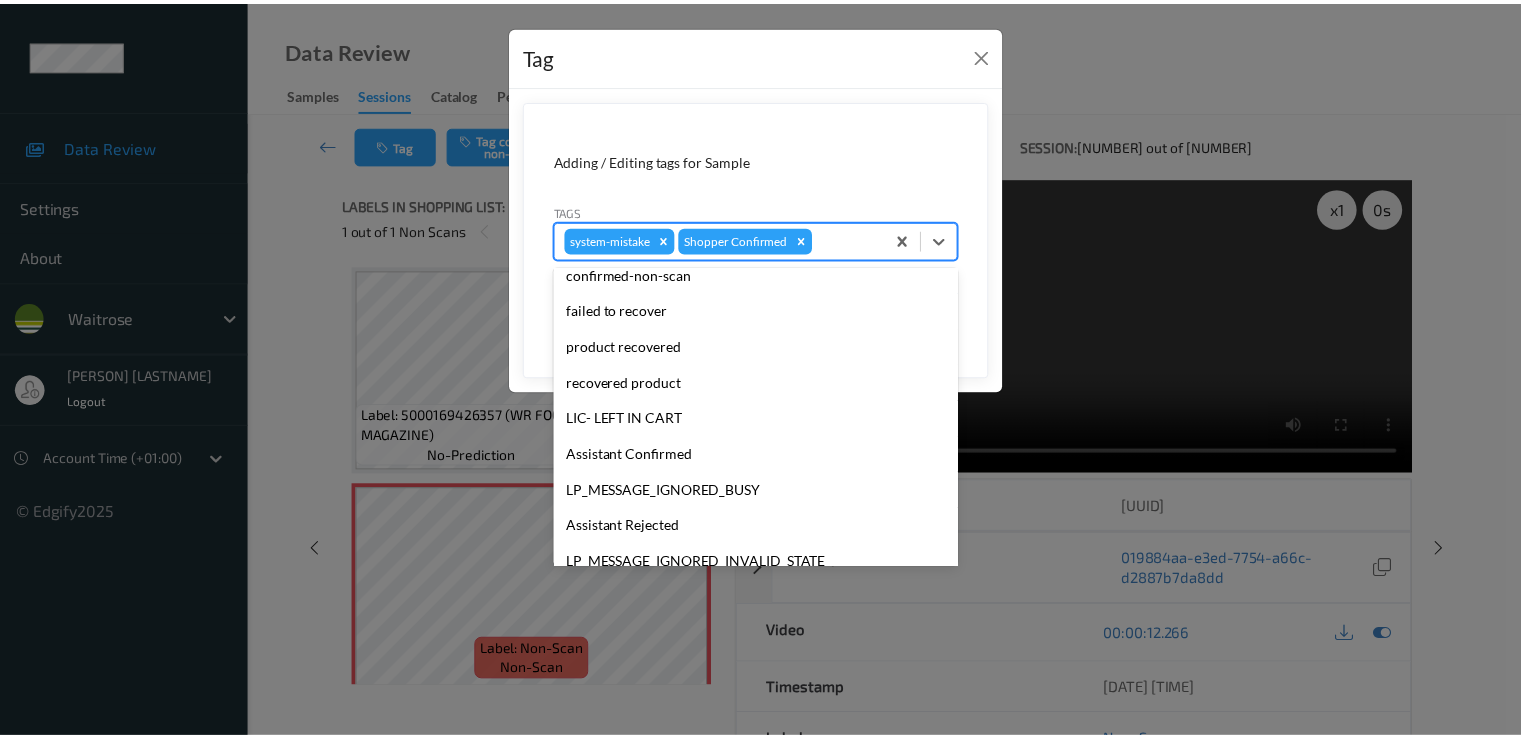 scroll, scrollTop: 392, scrollLeft: 0, axis: vertical 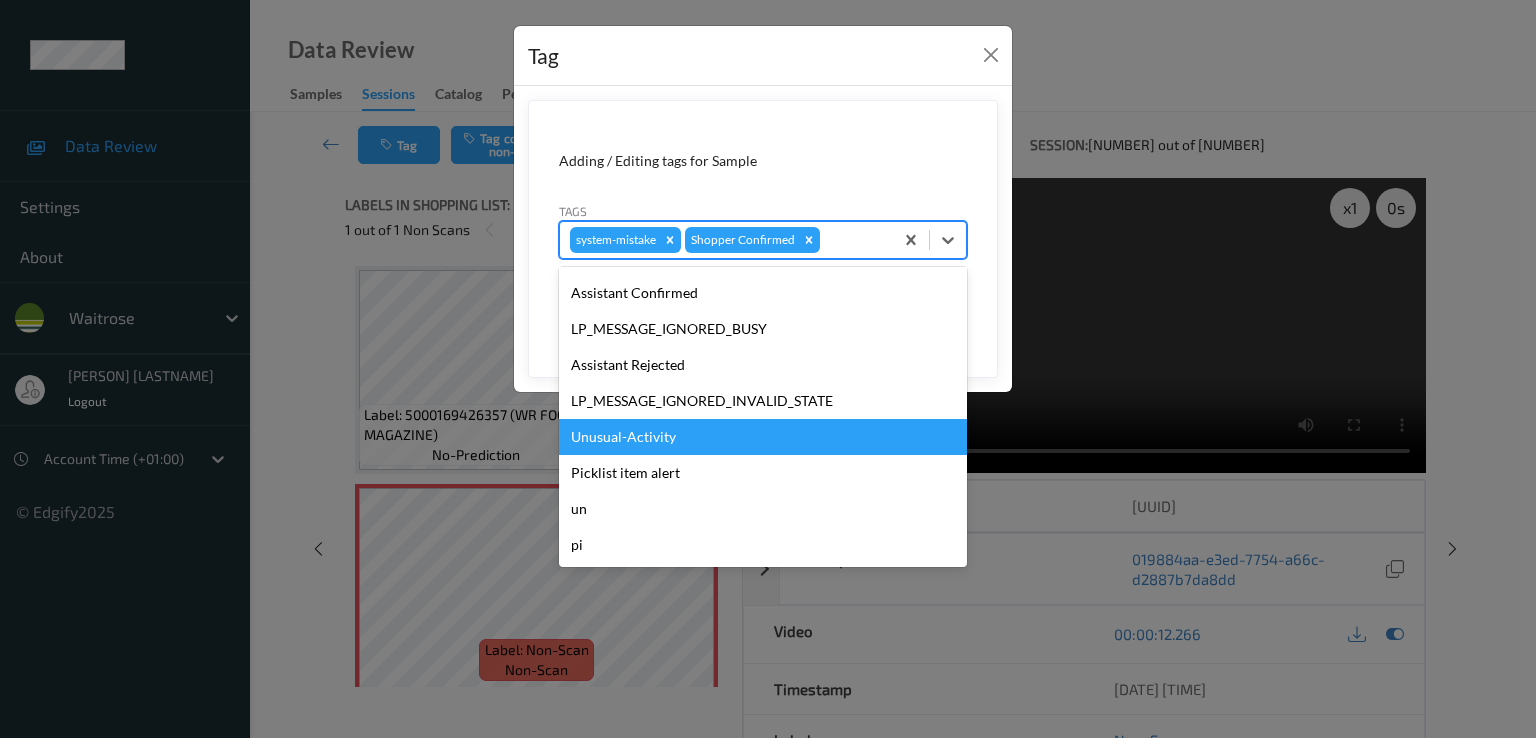 click on "Unusual-Activity" at bounding box center [763, 437] 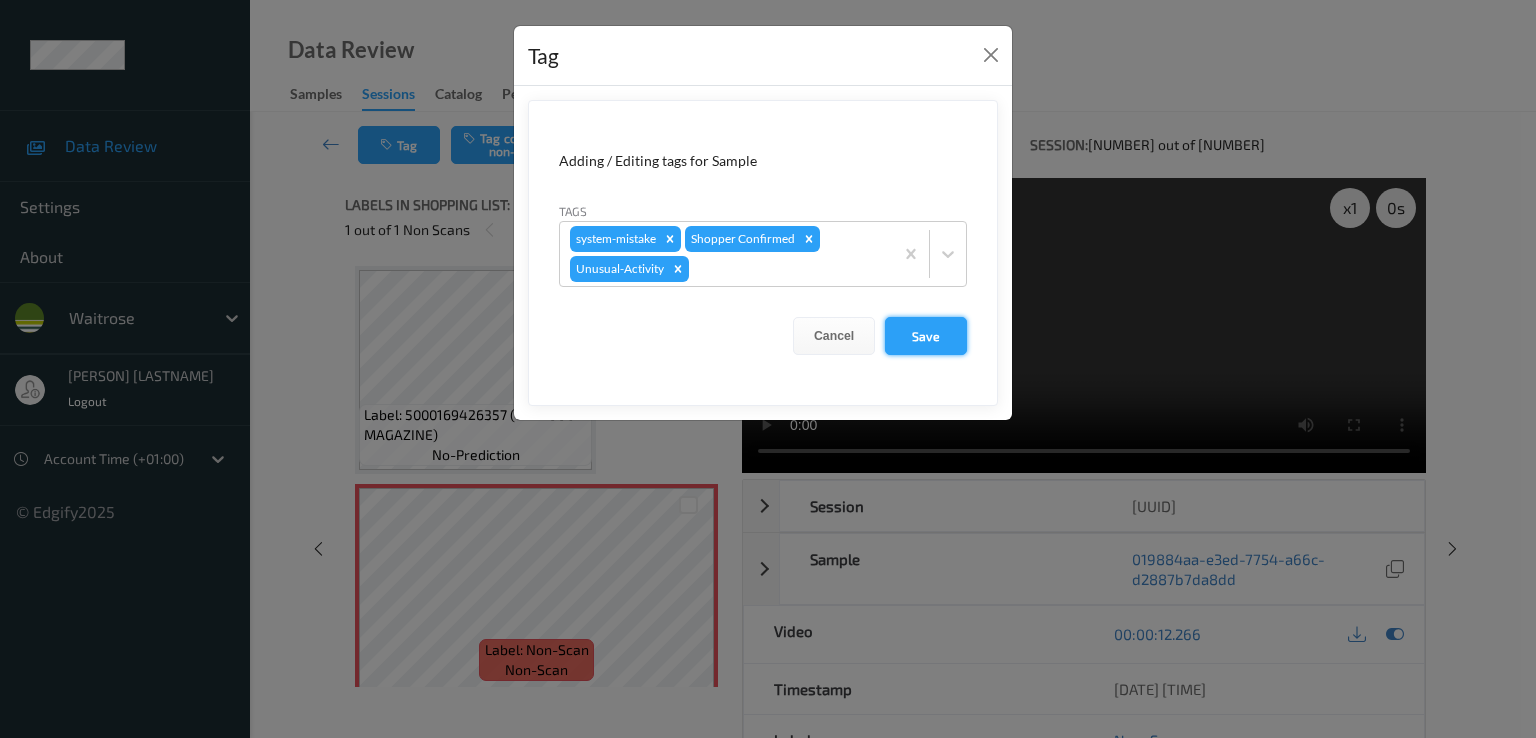 click on "Save" at bounding box center [926, 336] 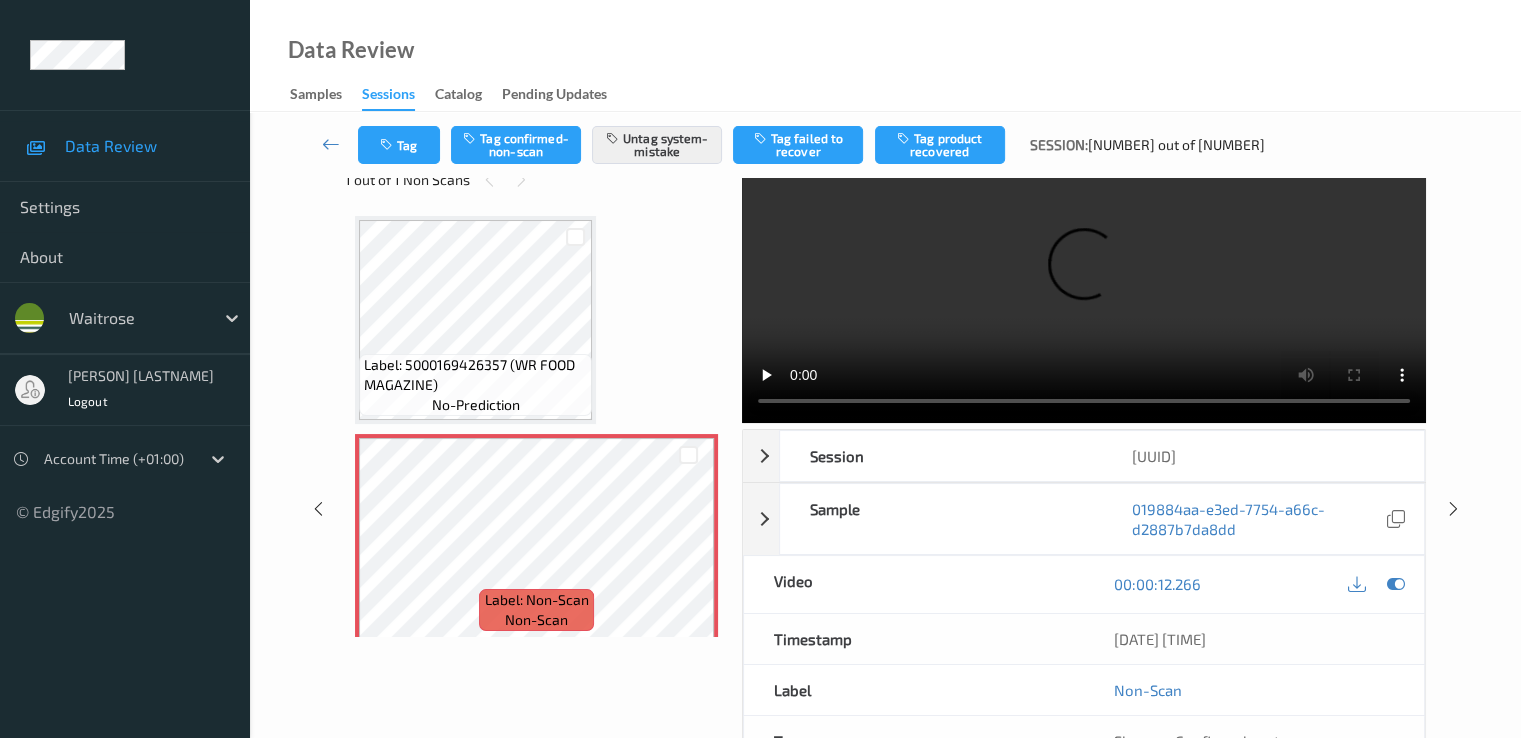 scroll, scrollTop: 0, scrollLeft: 0, axis: both 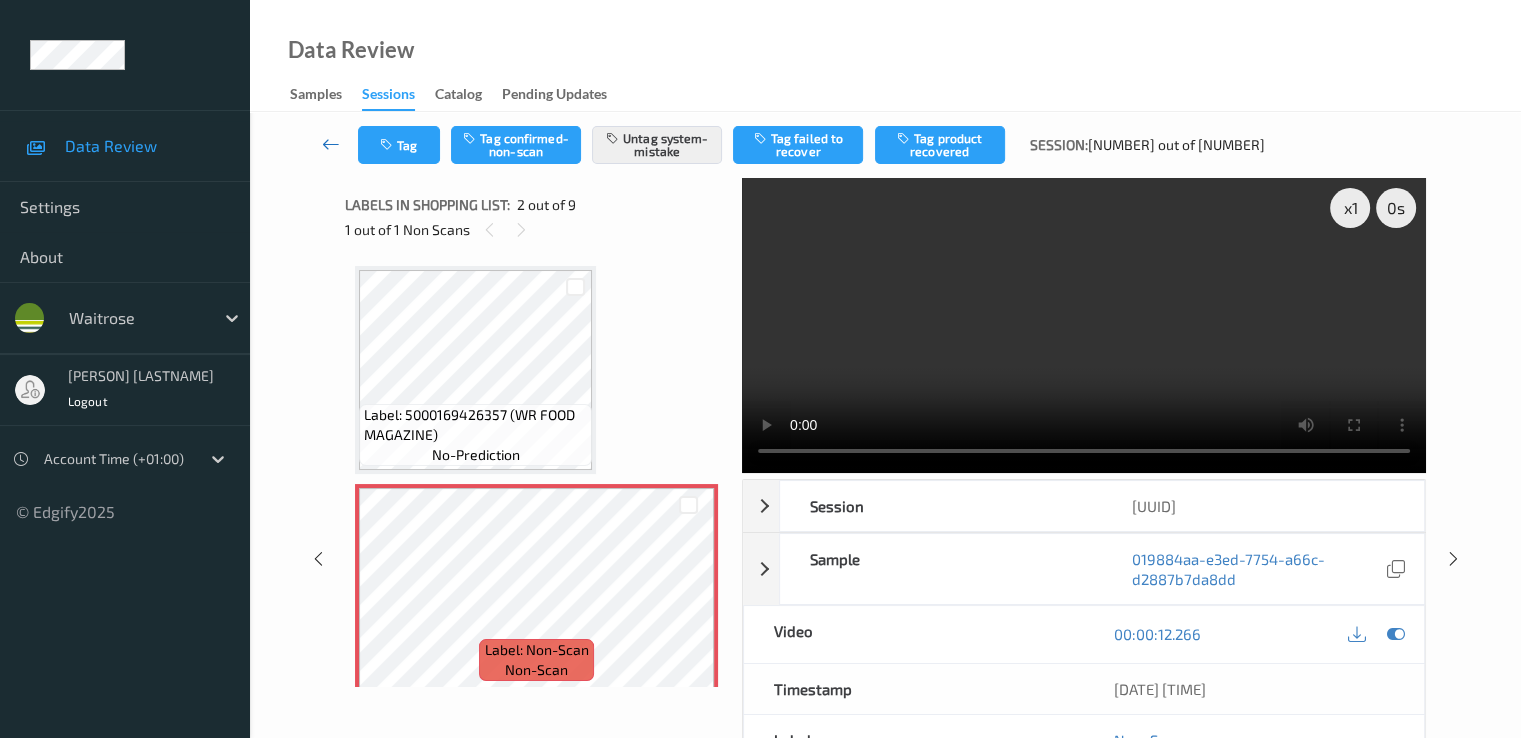 click at bounding box center [331, 144] 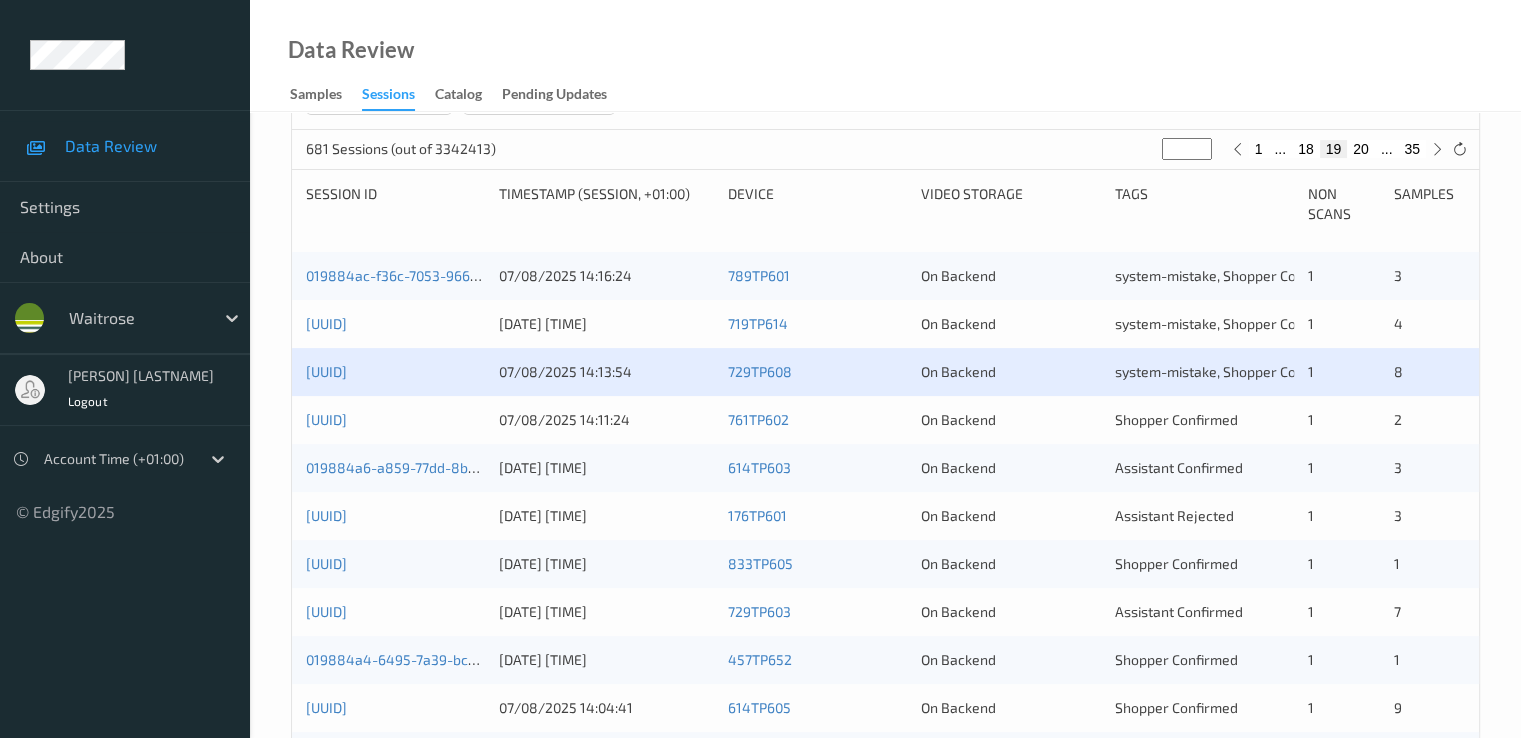 scroll, scrollTop: 400, scrollLeft: 0, axis: vertical 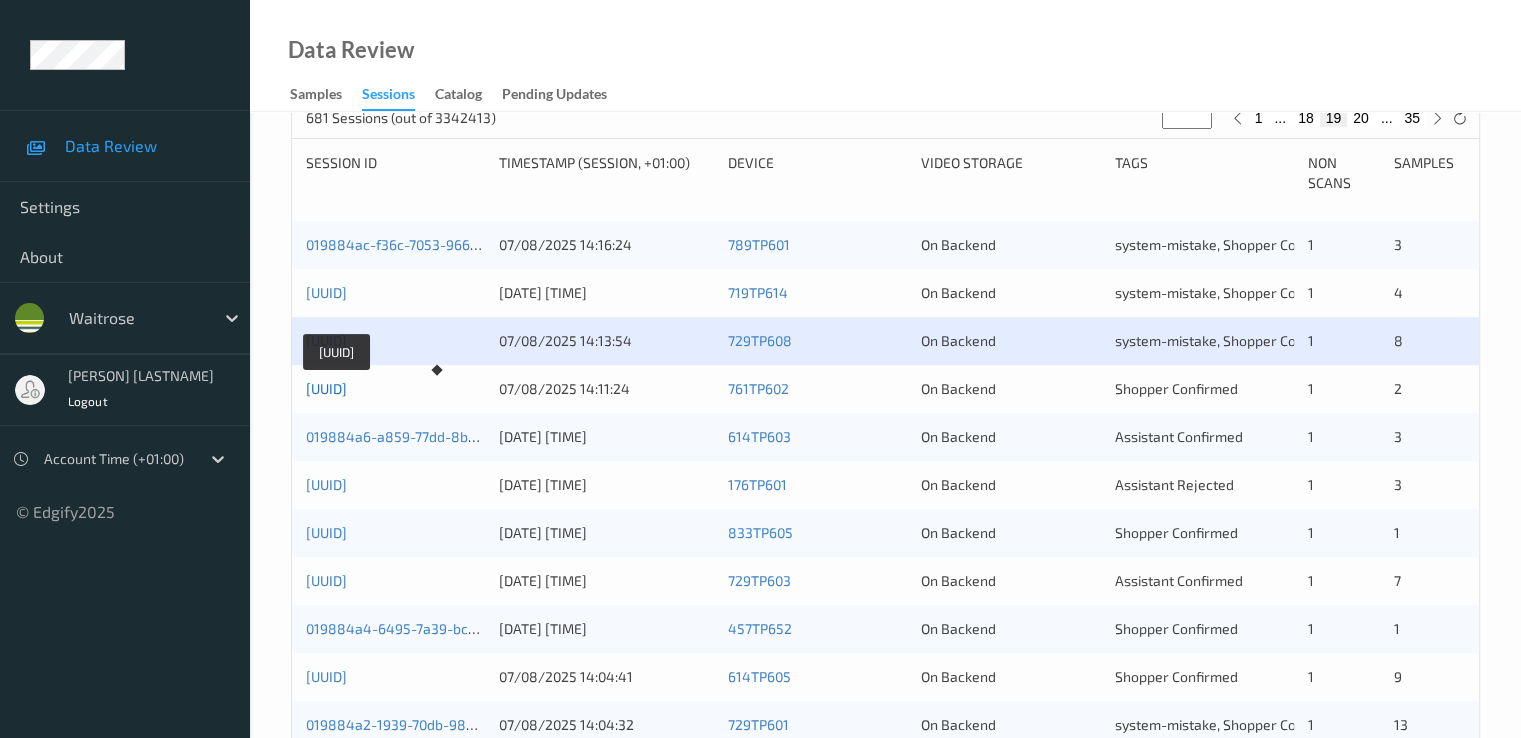 click on "[UUID]" at bounding box center [326, 388] 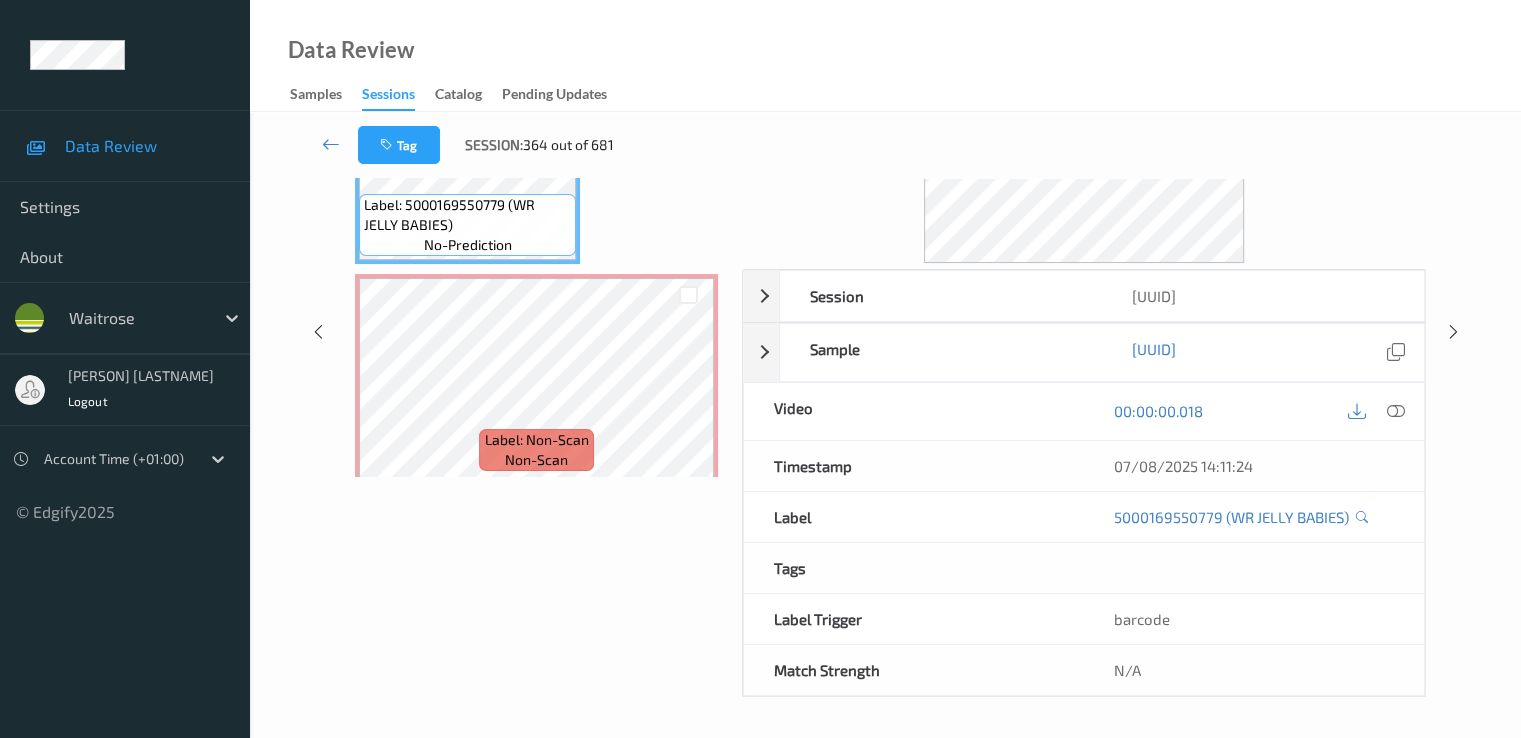 scroll, scrollTop: 240, scrollLeft: 0, axis: vertical 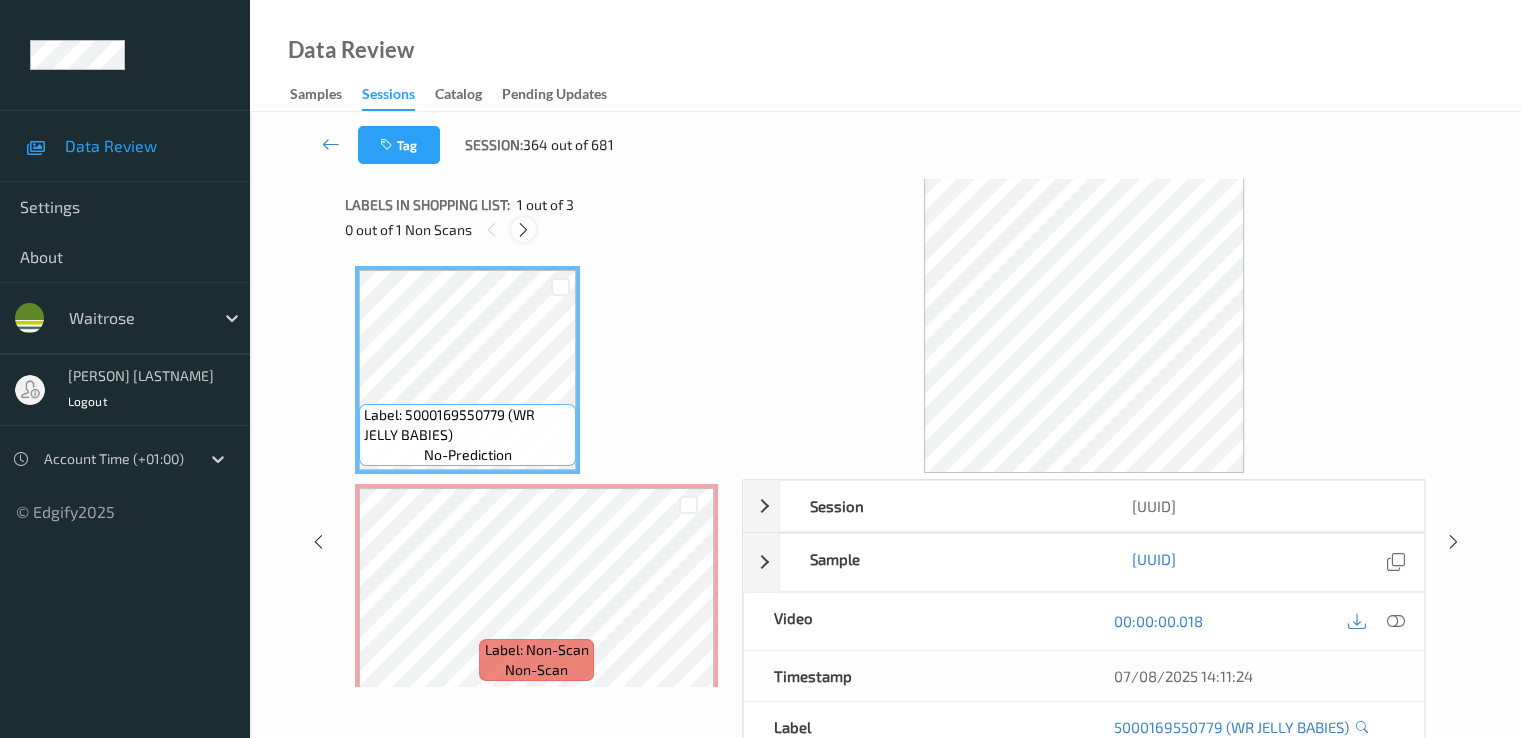 click at bounding box center (523, 229) 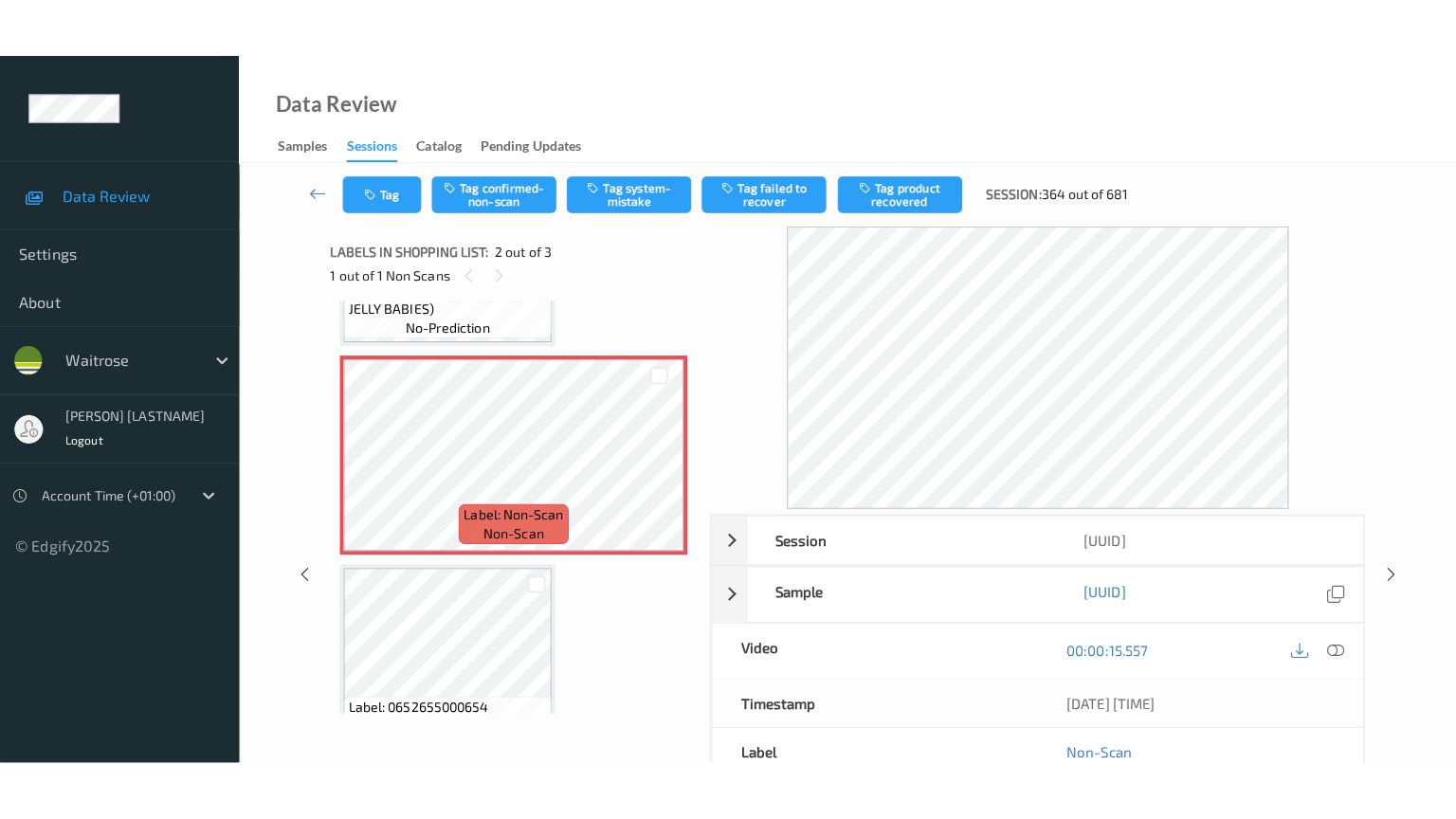 scroll, scrollTop: 190, scrollLeft: 0, axis: vertical 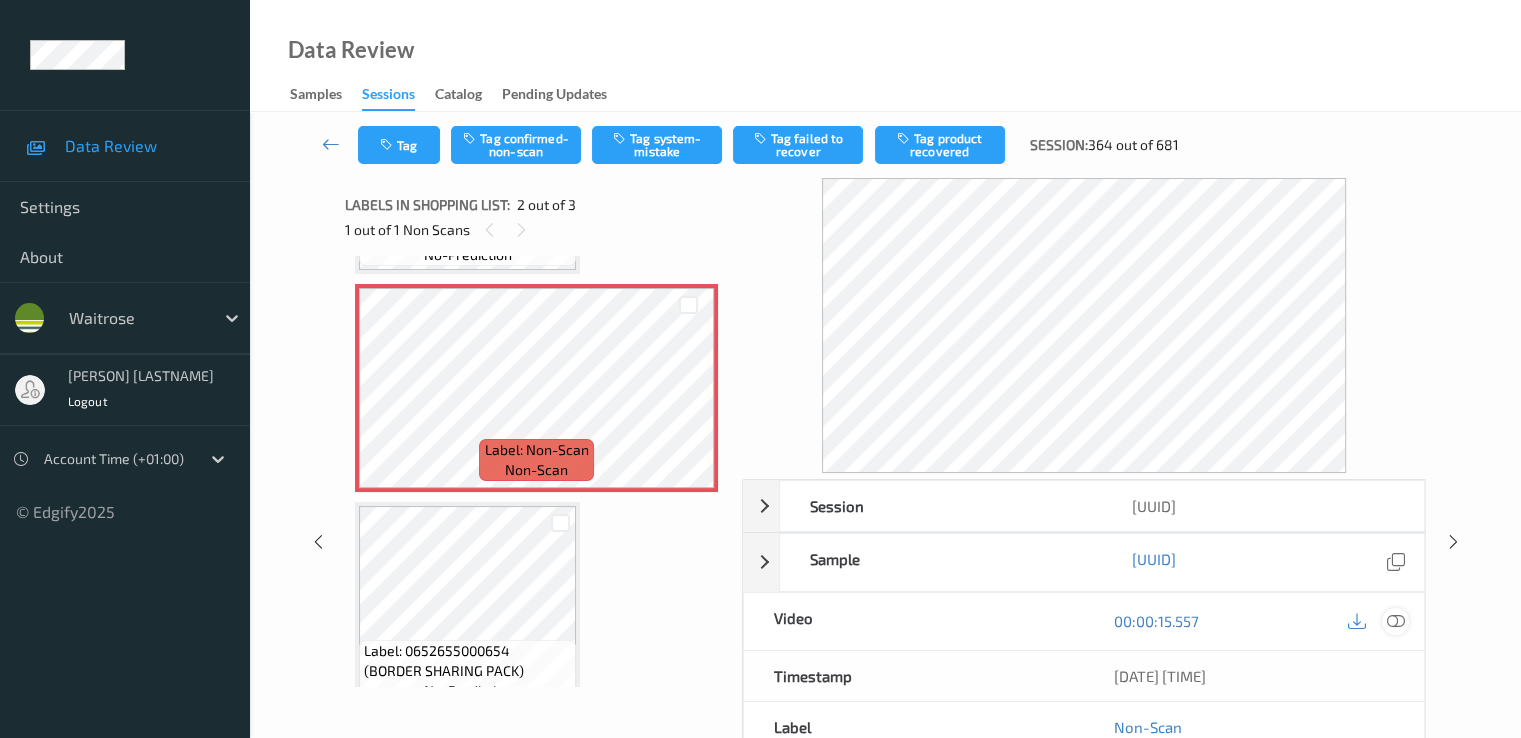click at bounding box center [1395, 621] 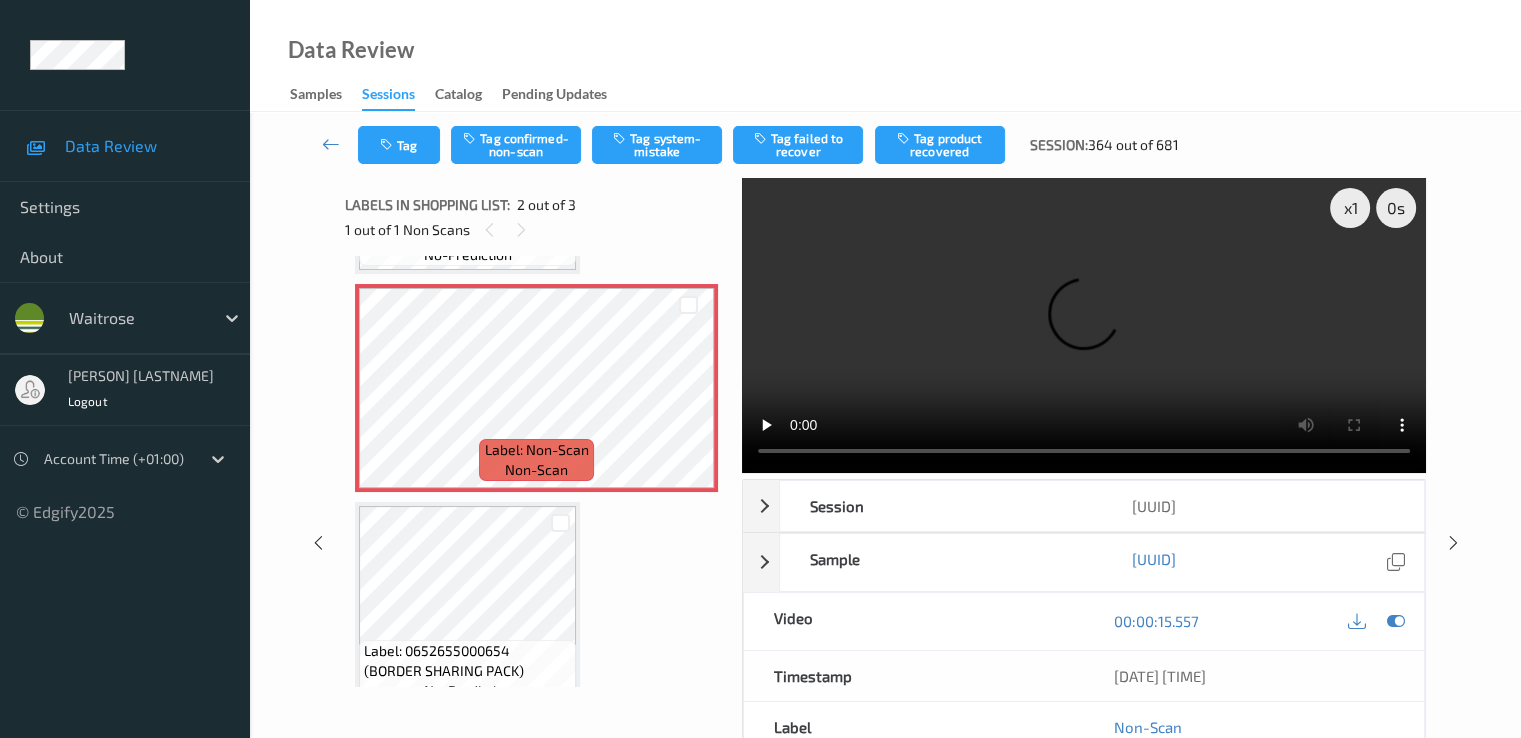 type 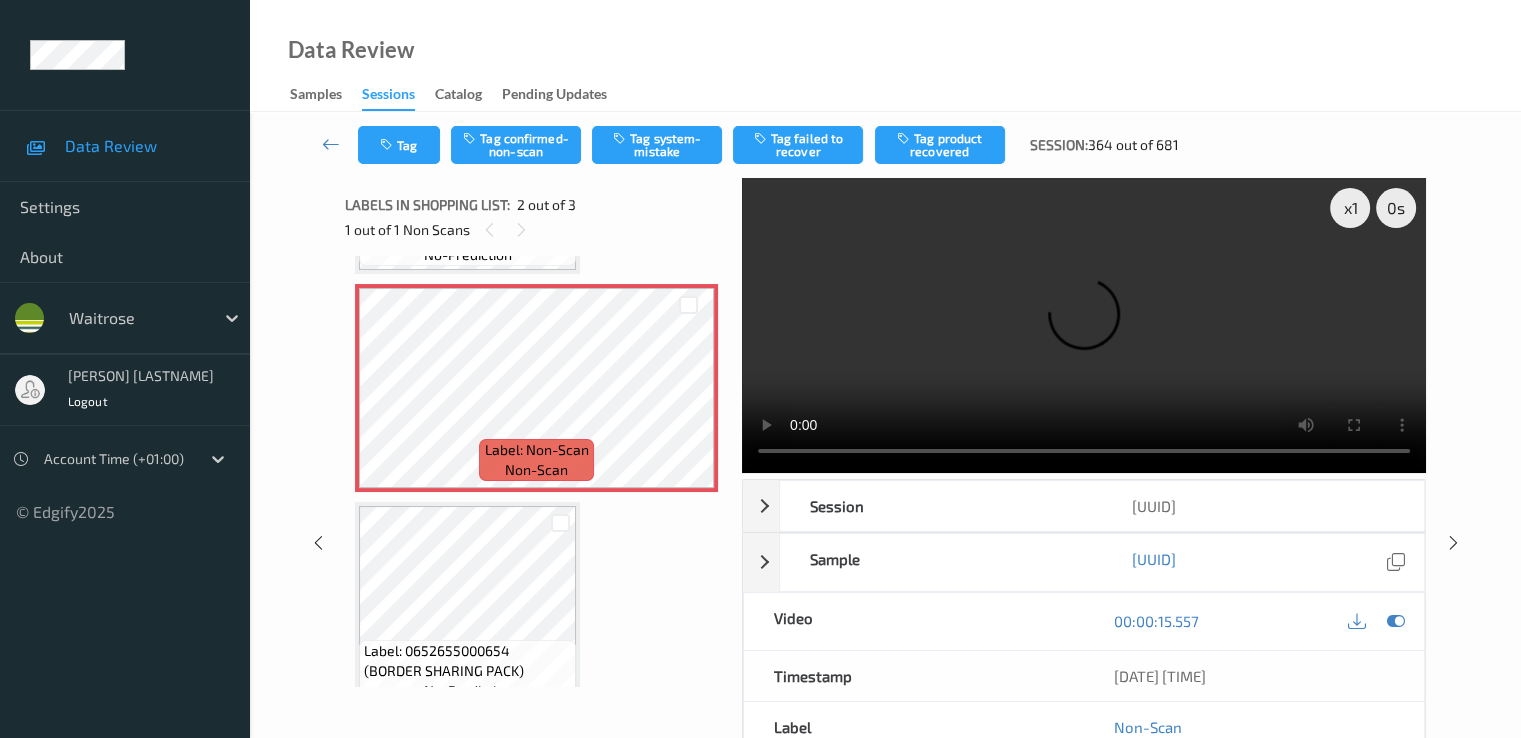scroll, scrollTop: 107, scrollLeft: 0, axis: vertical 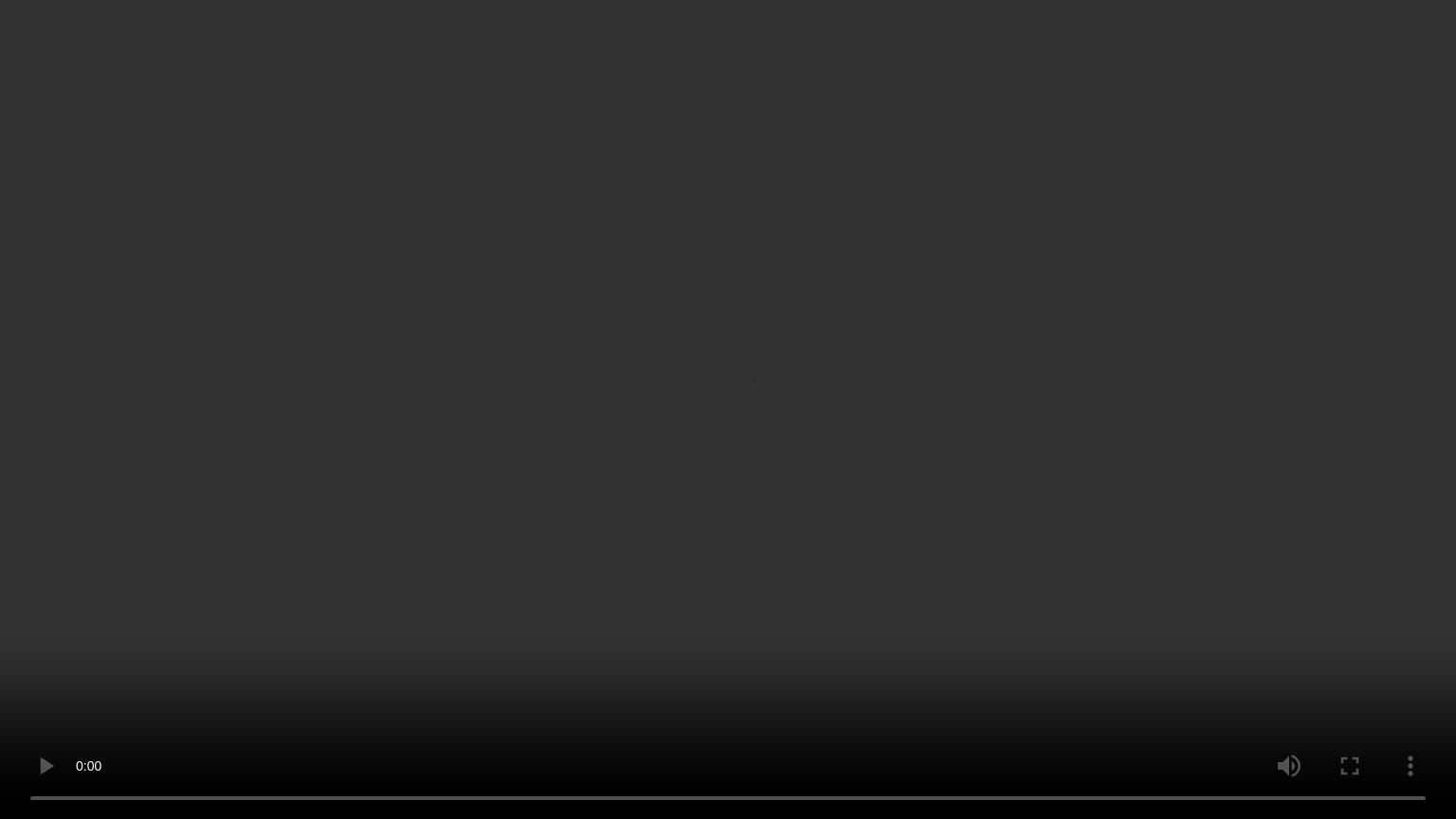 click at bounding box center (728, 410) 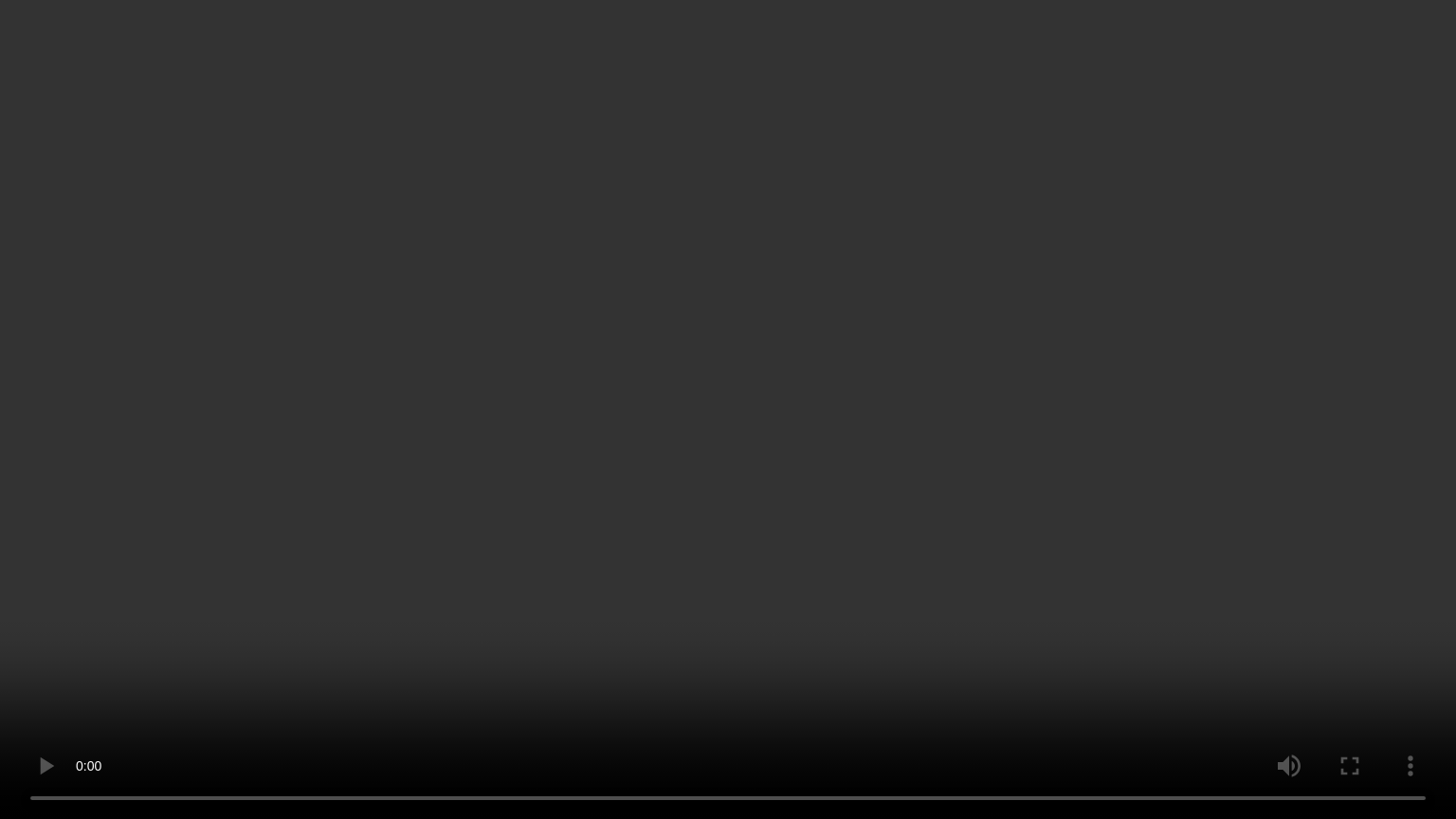 click at bounding box center [728, 410] 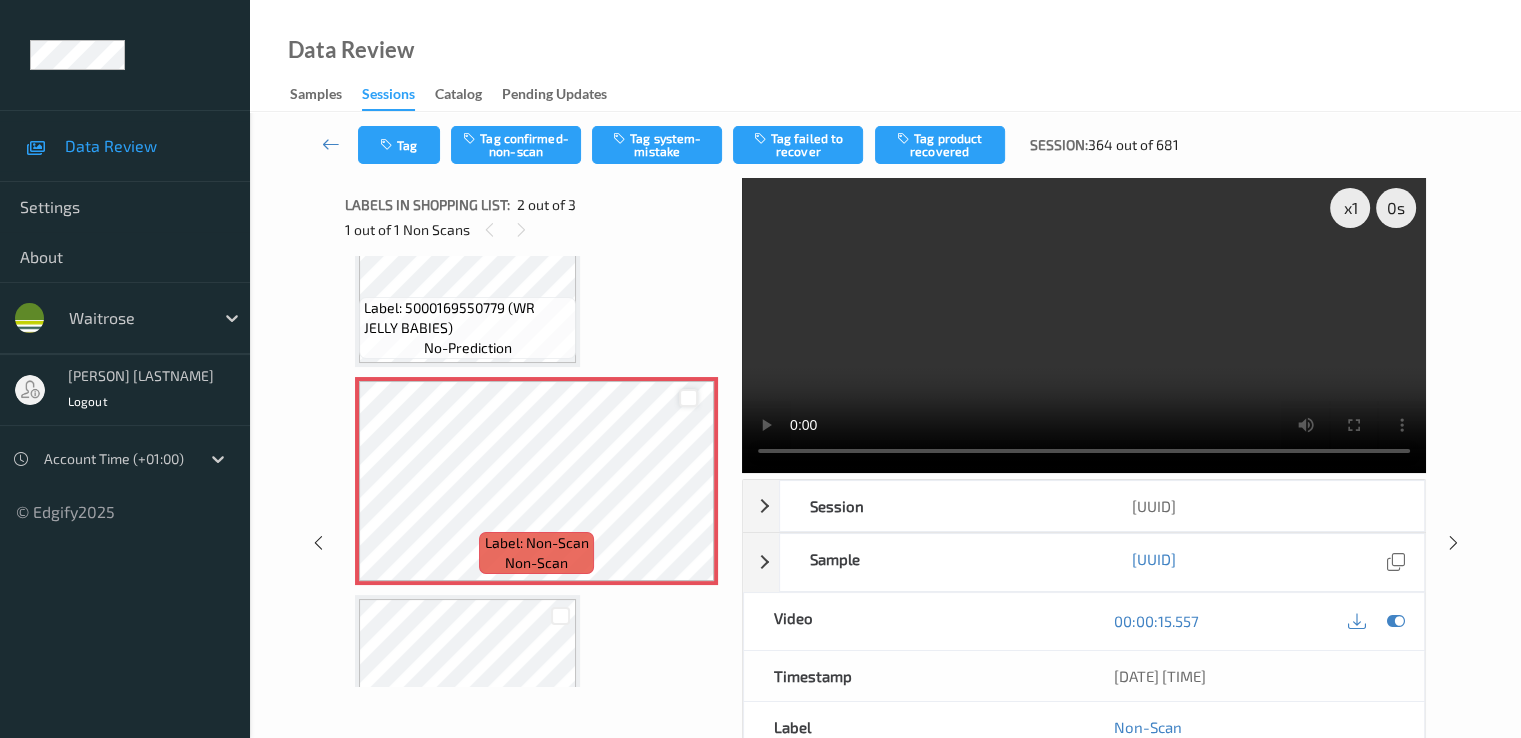 scroll, scrollTop: 233, scrollLeft: 0, axis: vertical 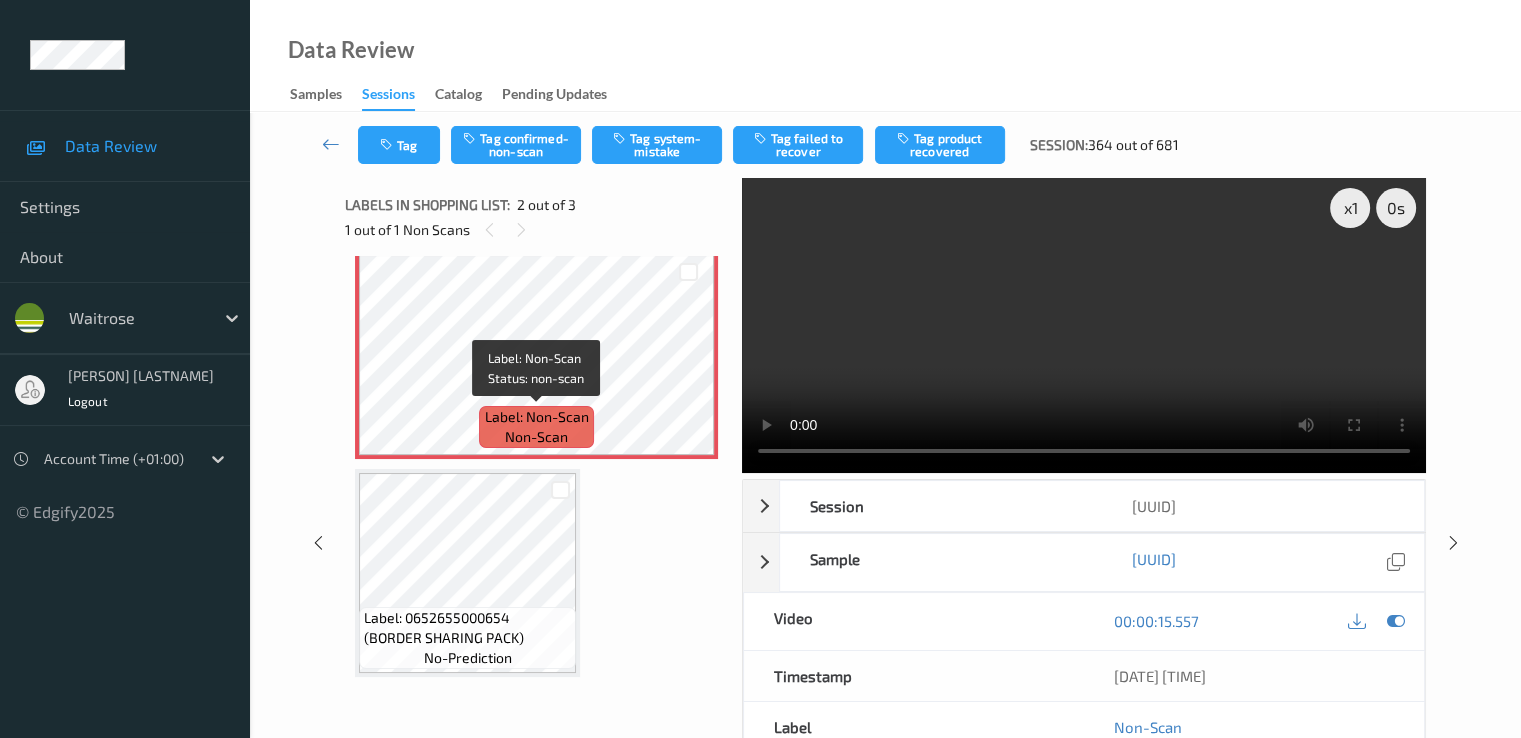 click on "Label: Non-Scan non-scan" at bounding box center [536, 427] 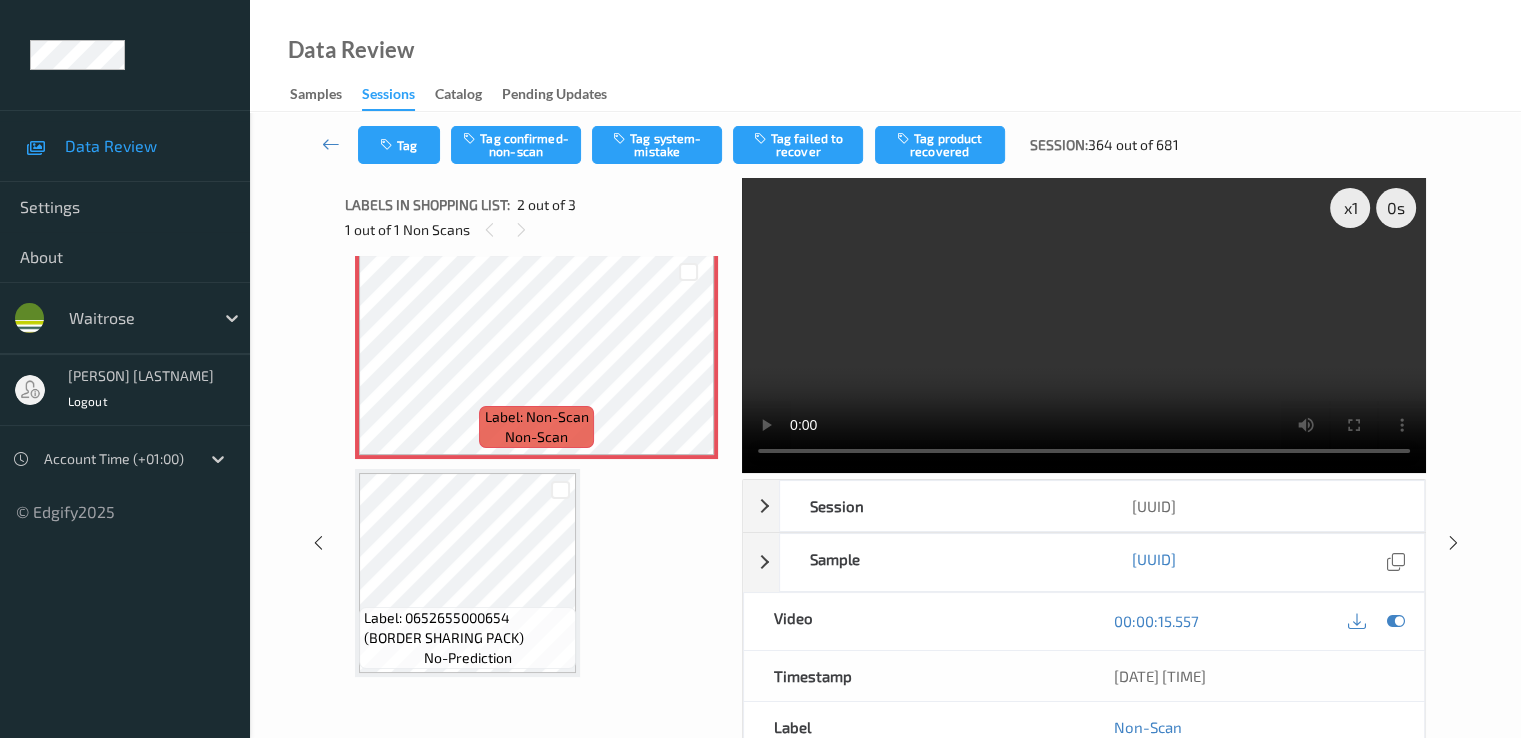 click at bounding box center (1084, 325) 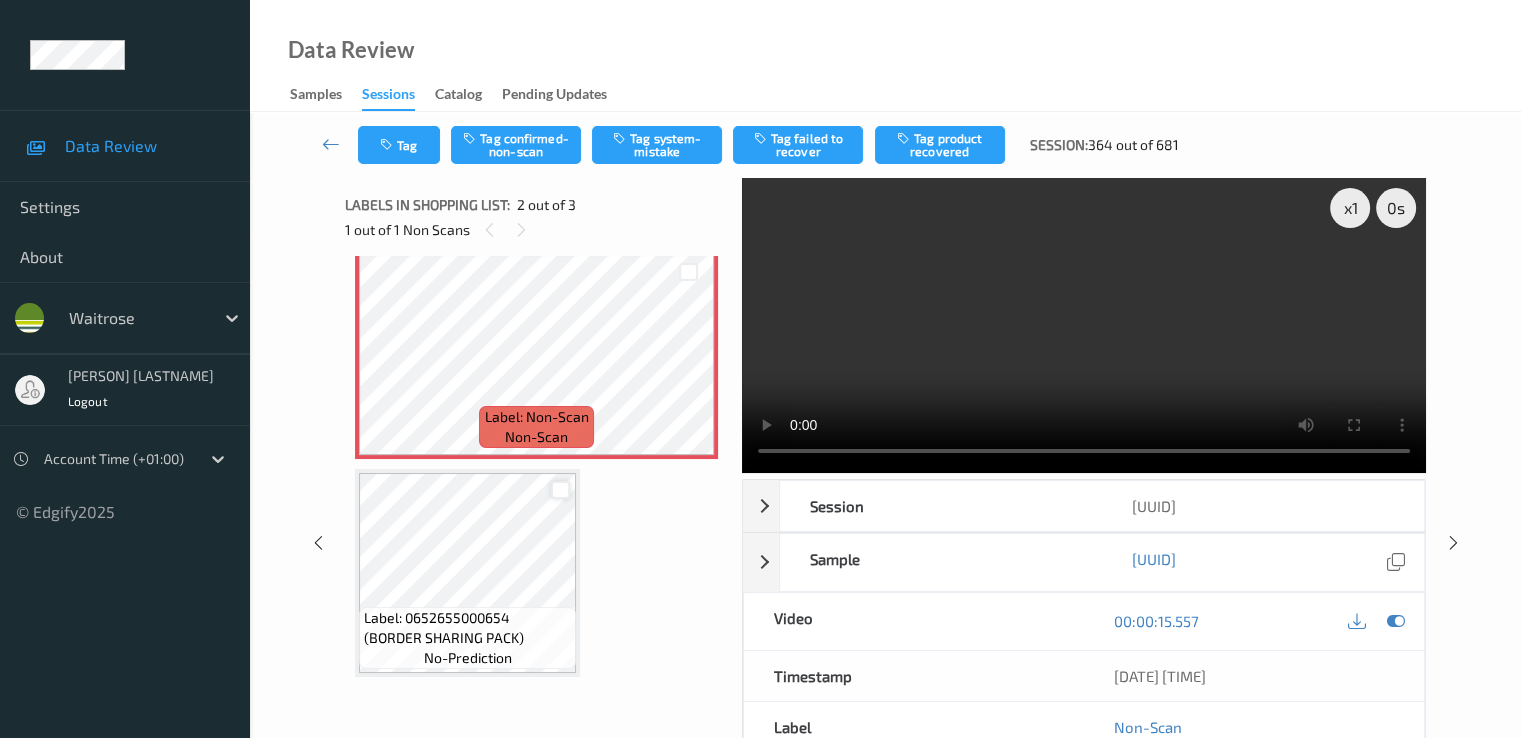 scroll, scrollTop: 0, scrollLeft: 0, axis: both 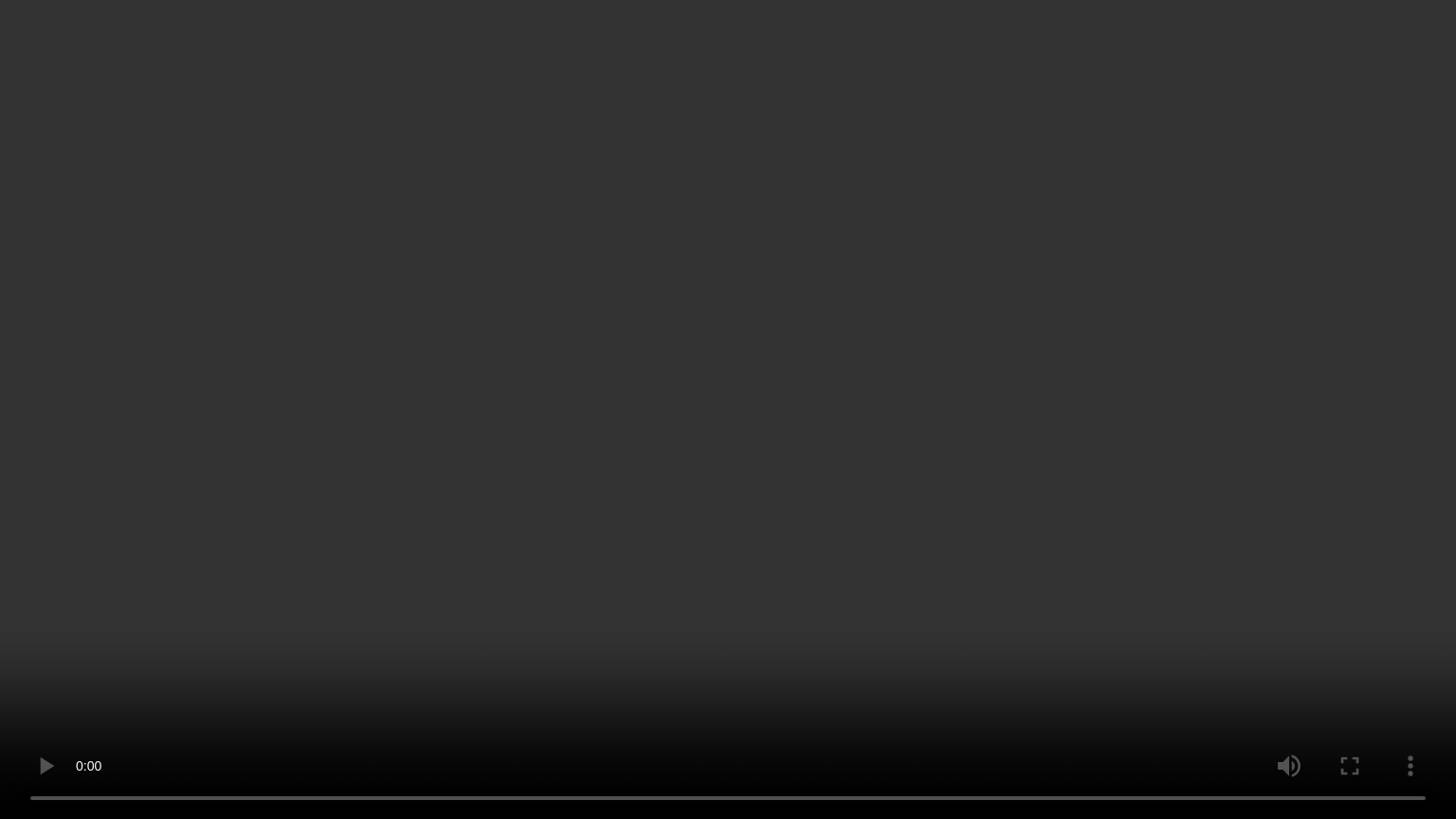 click at bounding box center [728, 410] 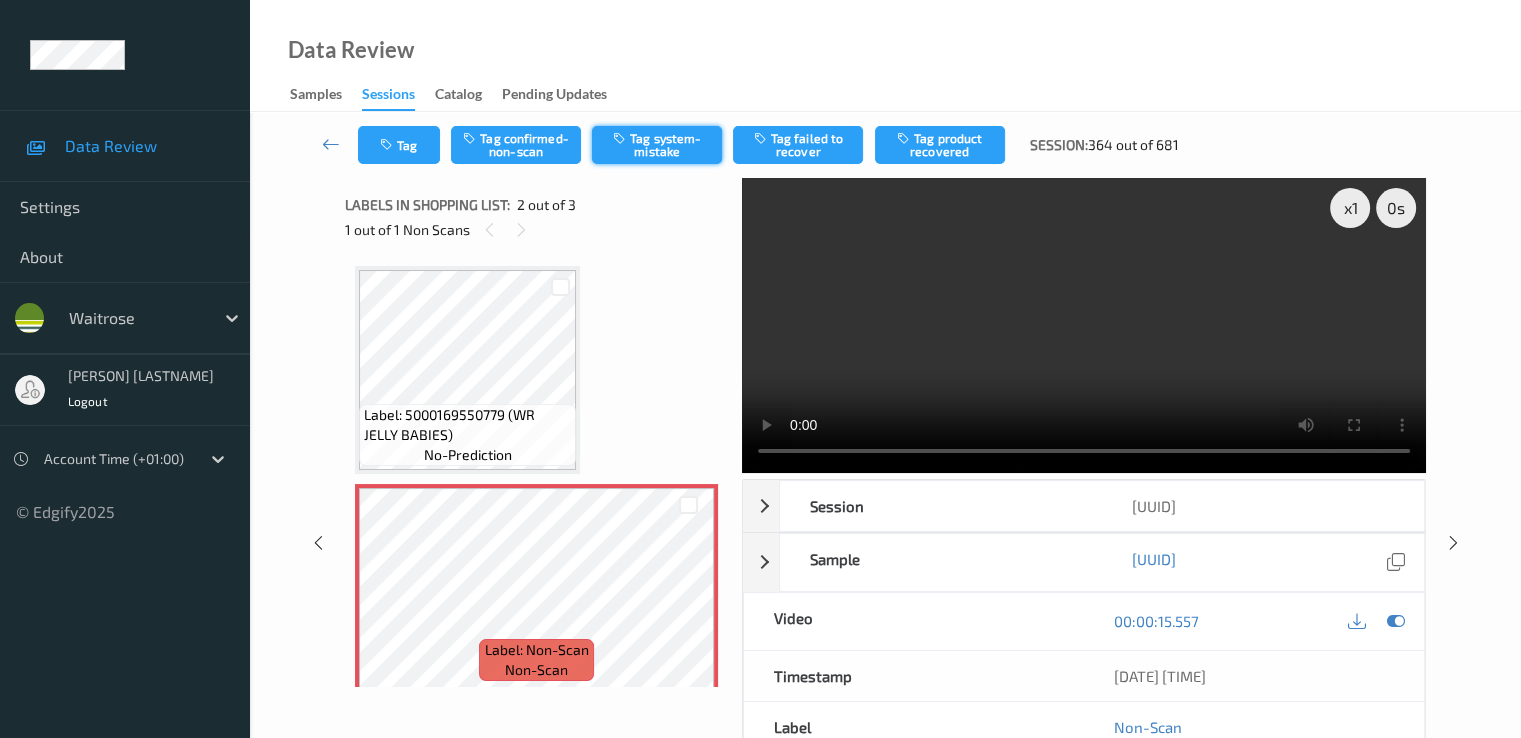 click on "Tag   system-mistake" at bounding box center (657, 145) 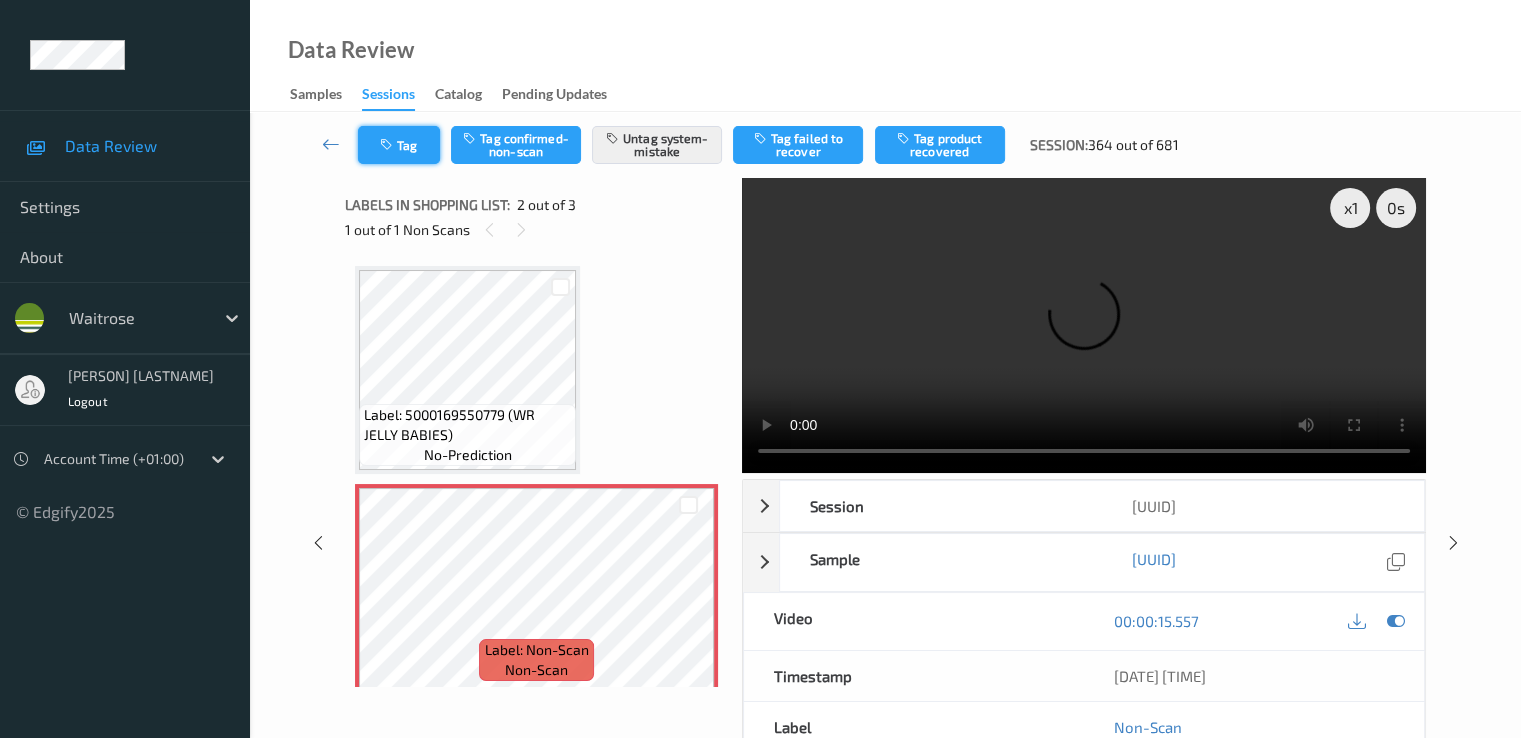 click on "Tag" at bounding box center (399, 145) 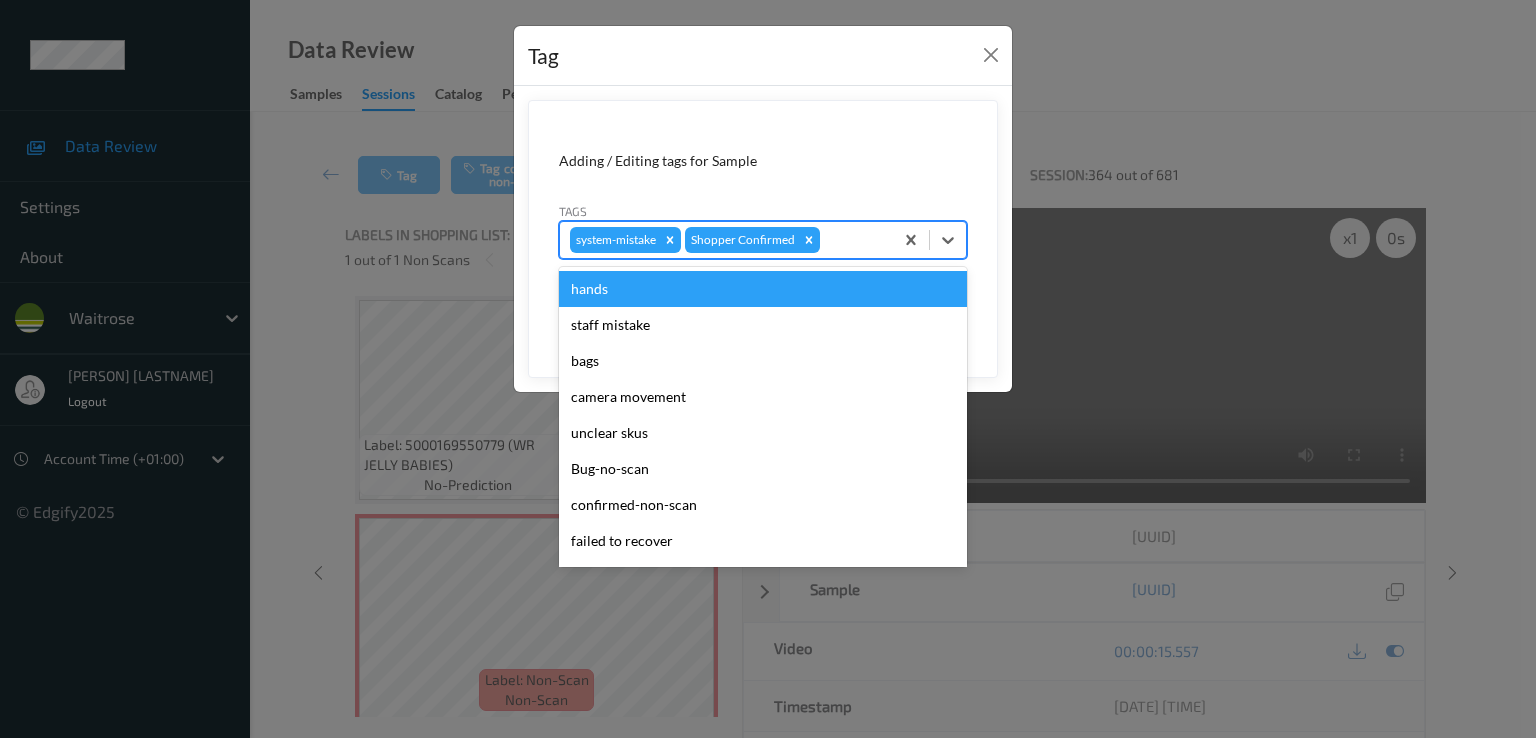click at bounding box center (853, 240) 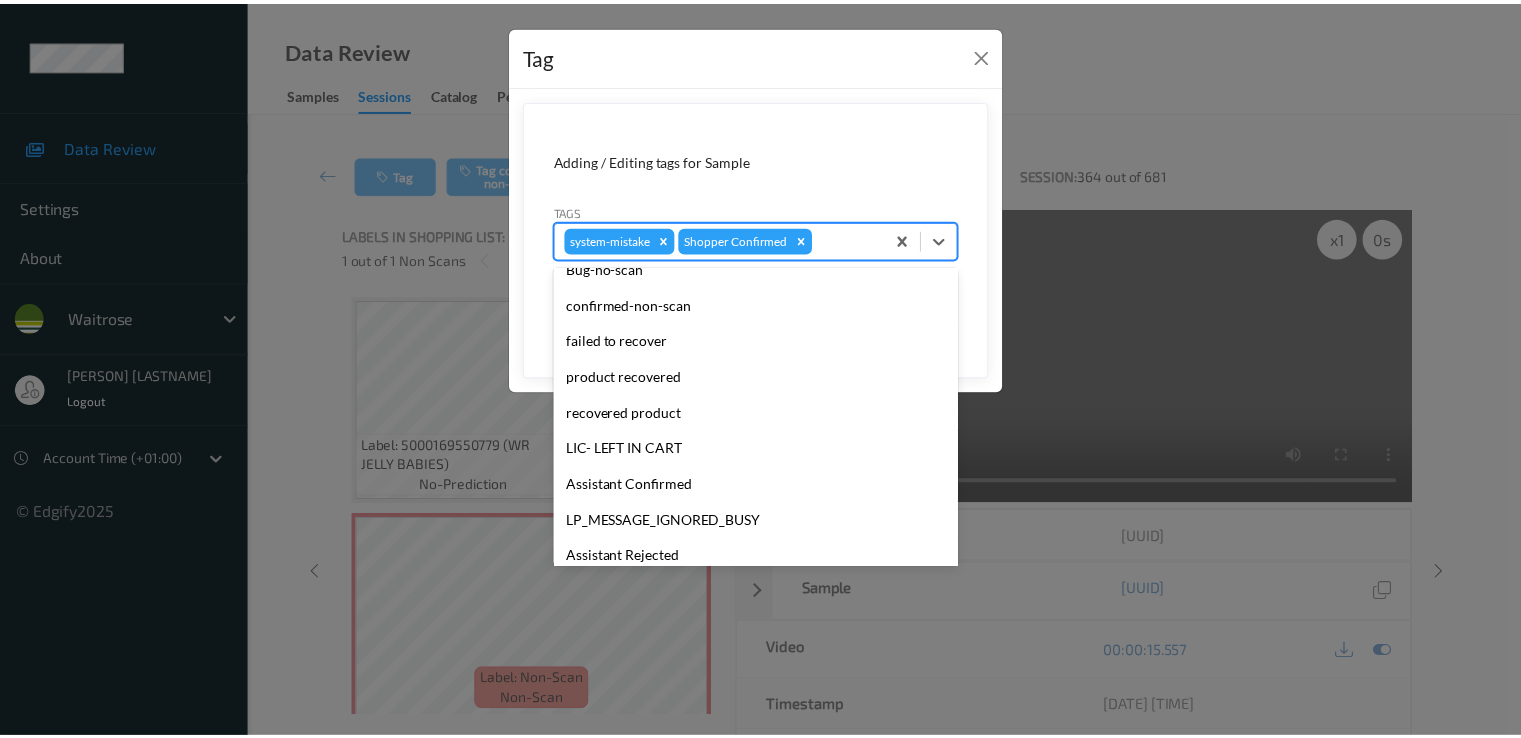 scroll, scrollTop: 392, scrollLeft: 0, axis: vertical 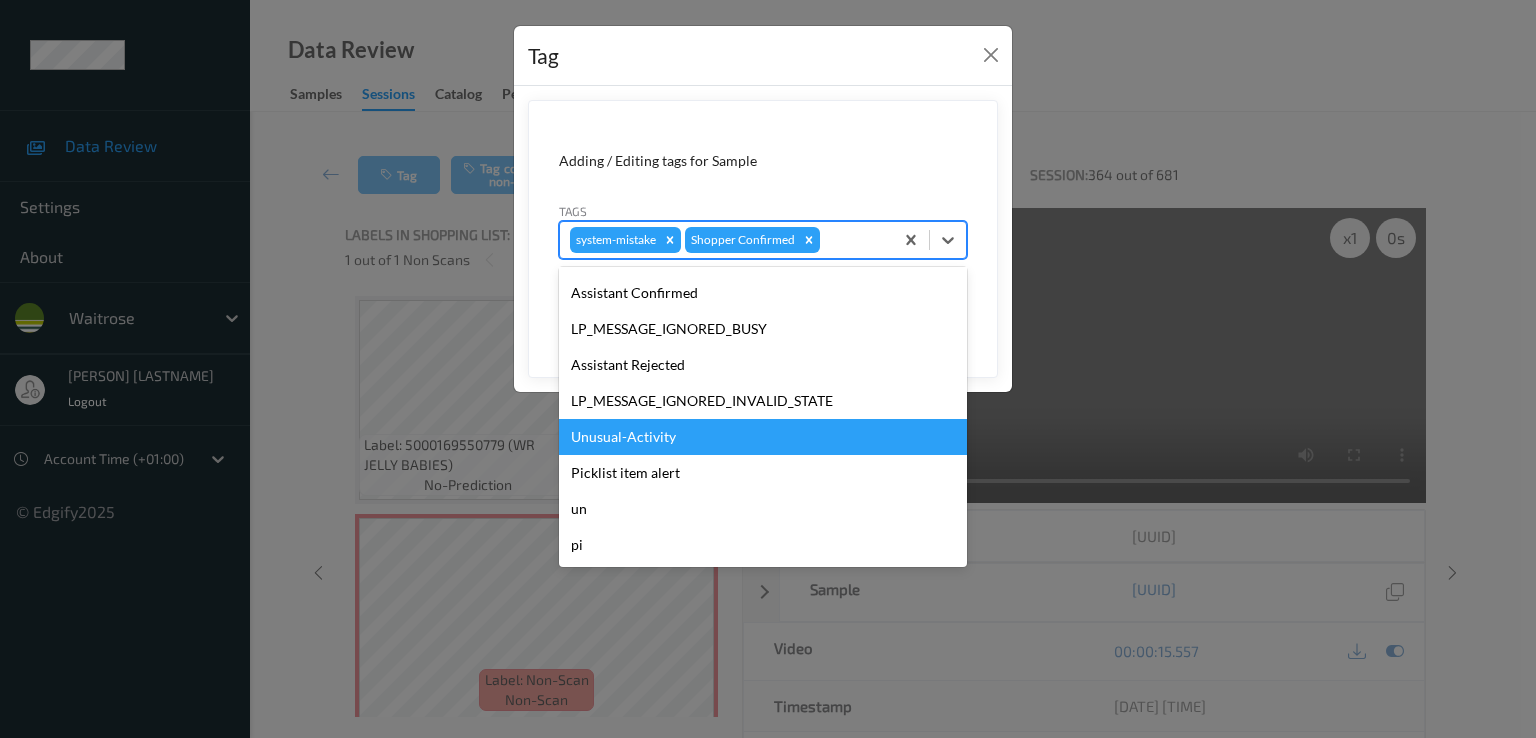 click on "Unusual-Activity" at bounding box center (763, 437) 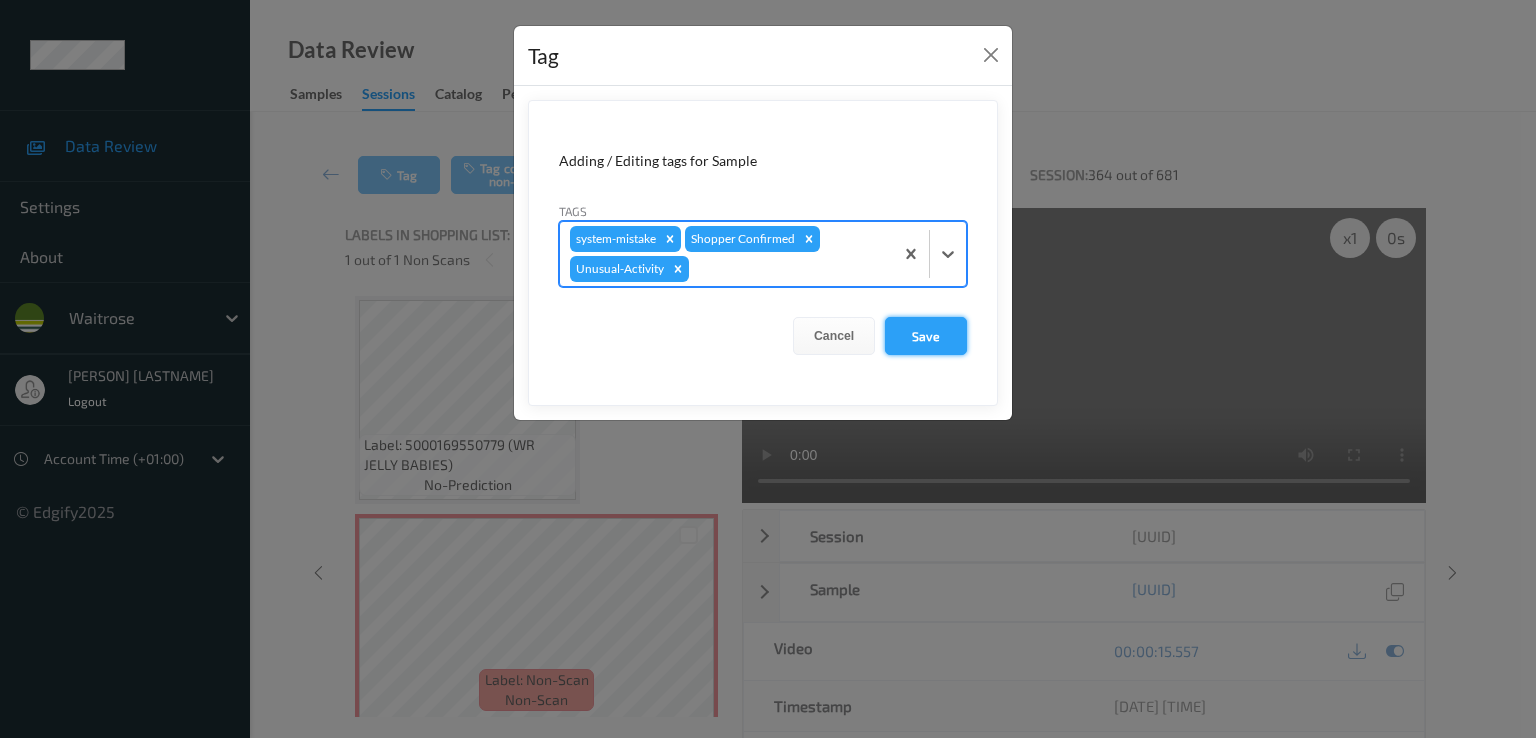 click on "Save" at bounding box center [926, 336] 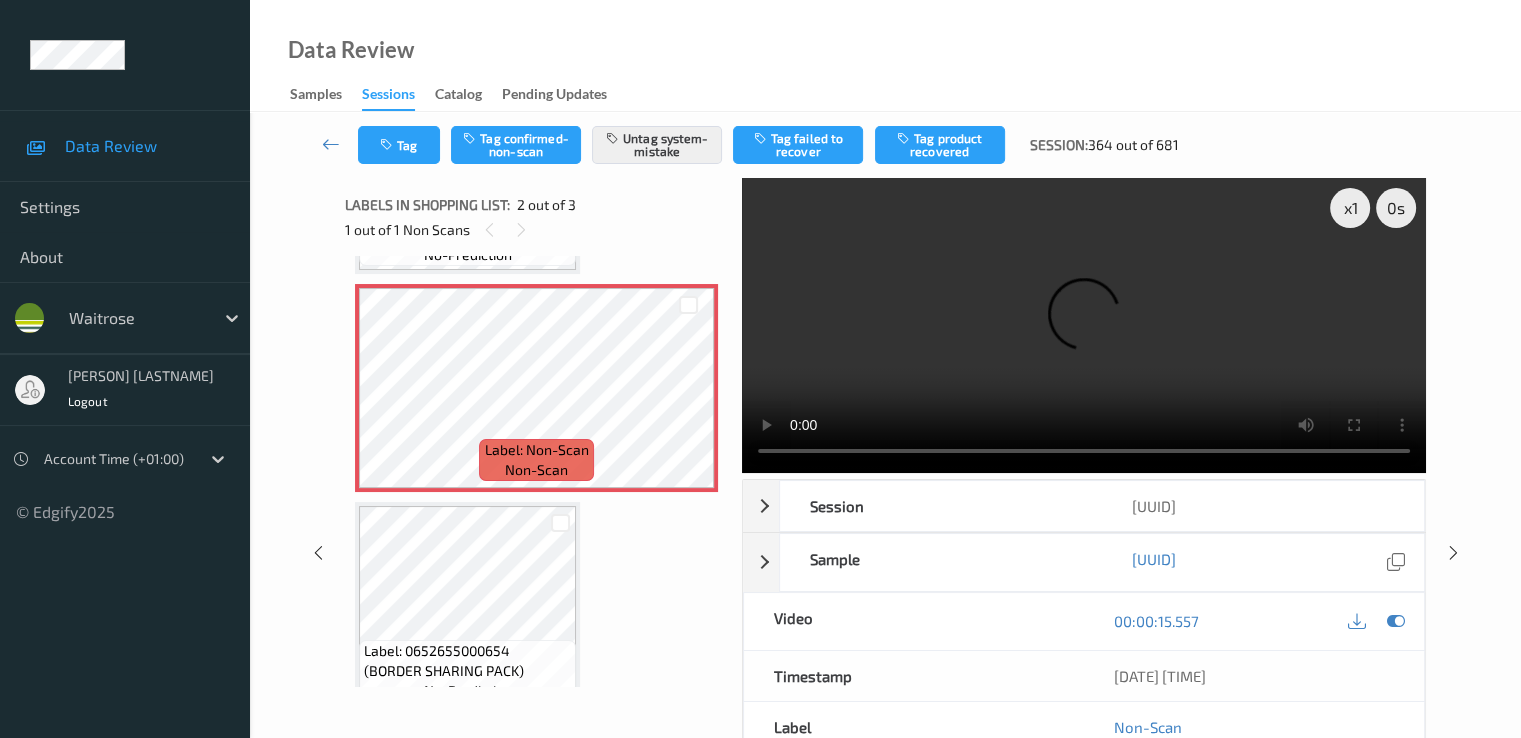 scroll, scrollTop: 0, scrollLeft: 0, axis: both 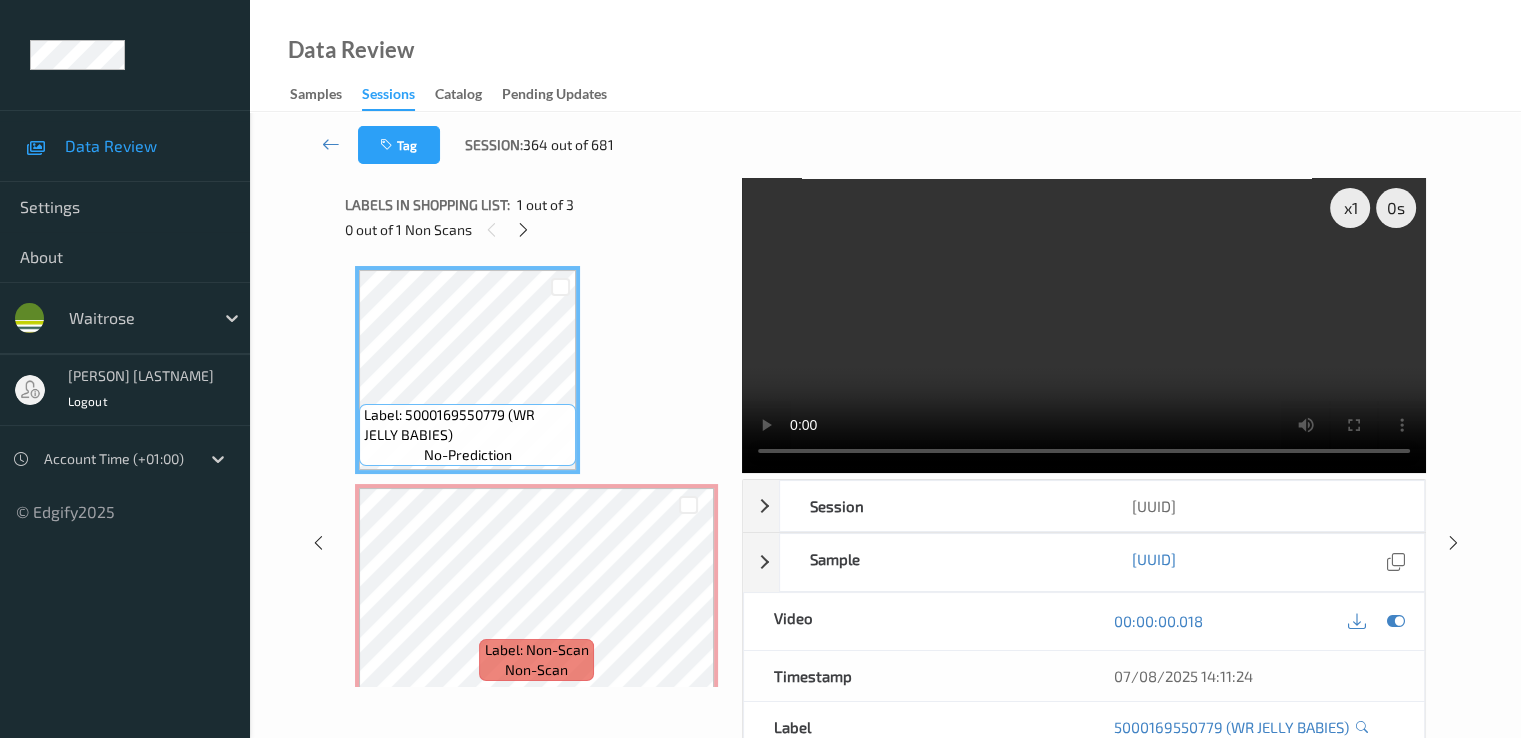 click at bounding box center [1084, 325] 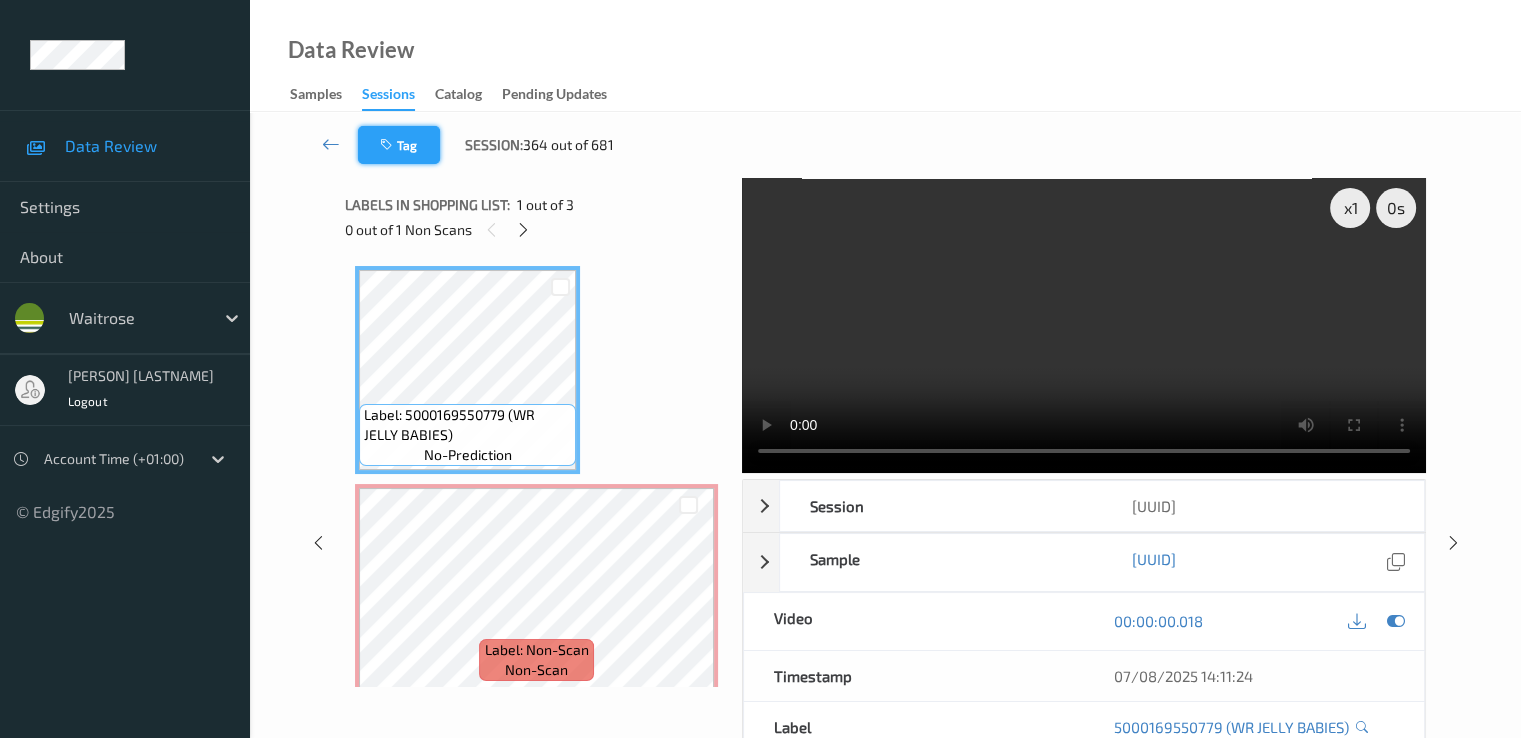 click at bounding box center (388, 145) 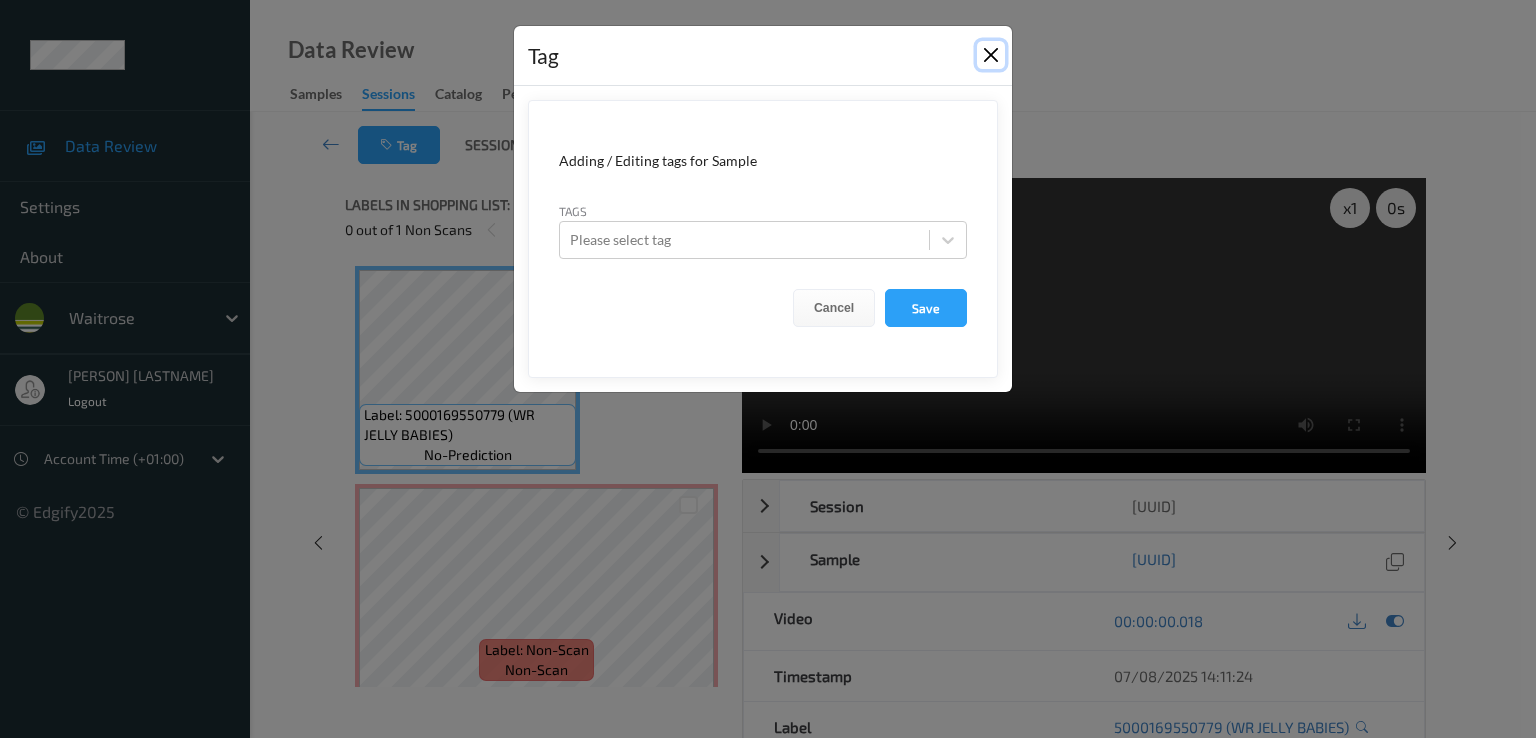 click at bounding box center (991, 55) 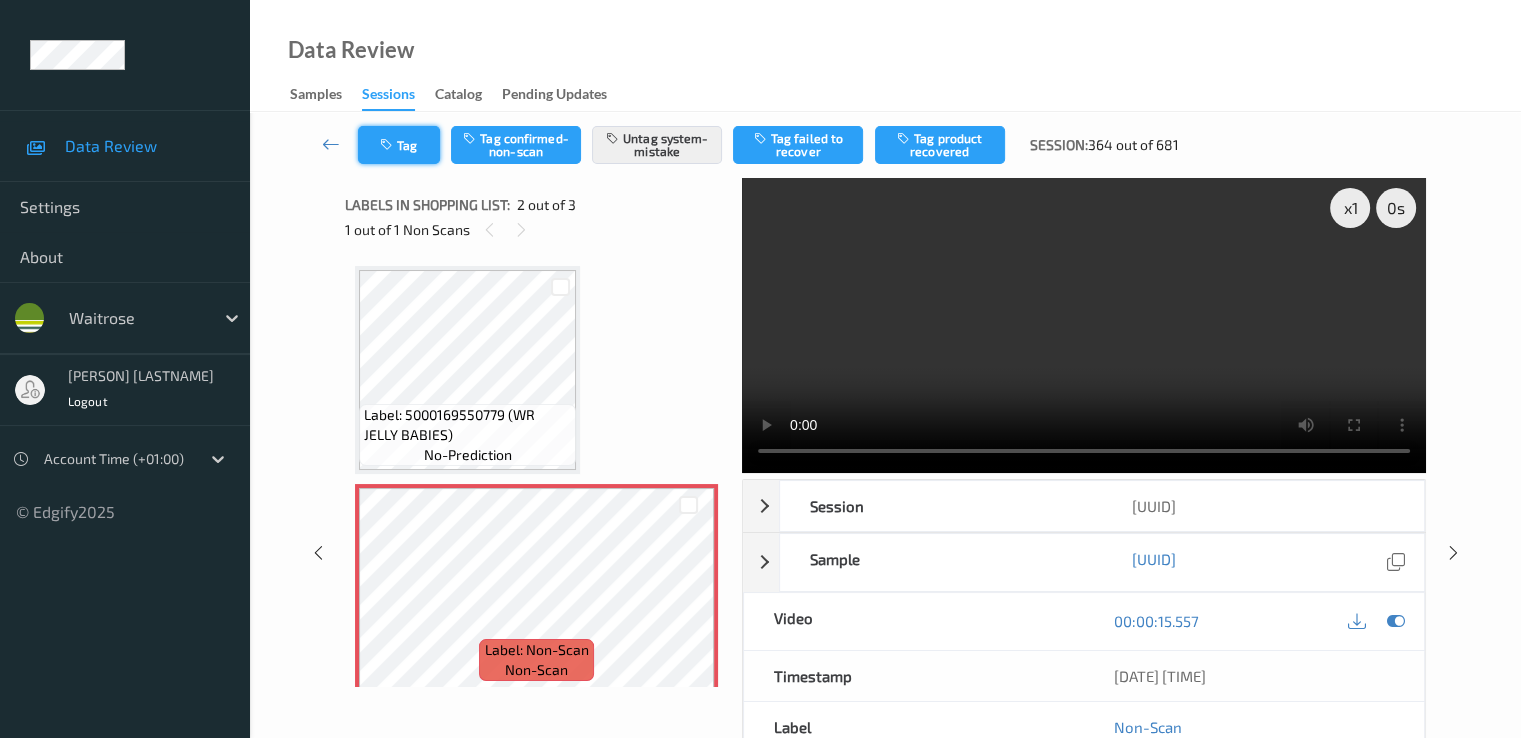 click at bounding box center [388, 145] 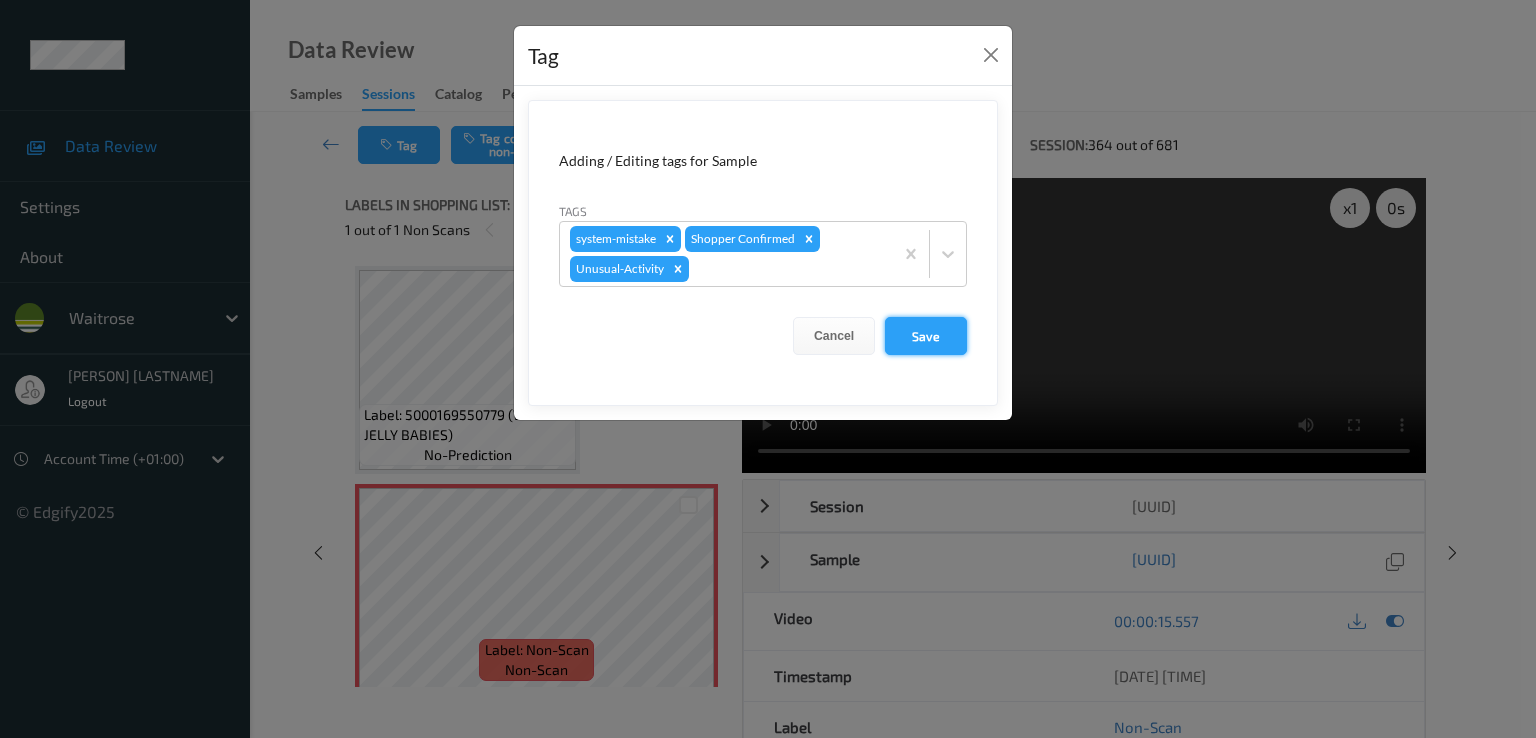 click on "Save" at bounding box center (926, 336) 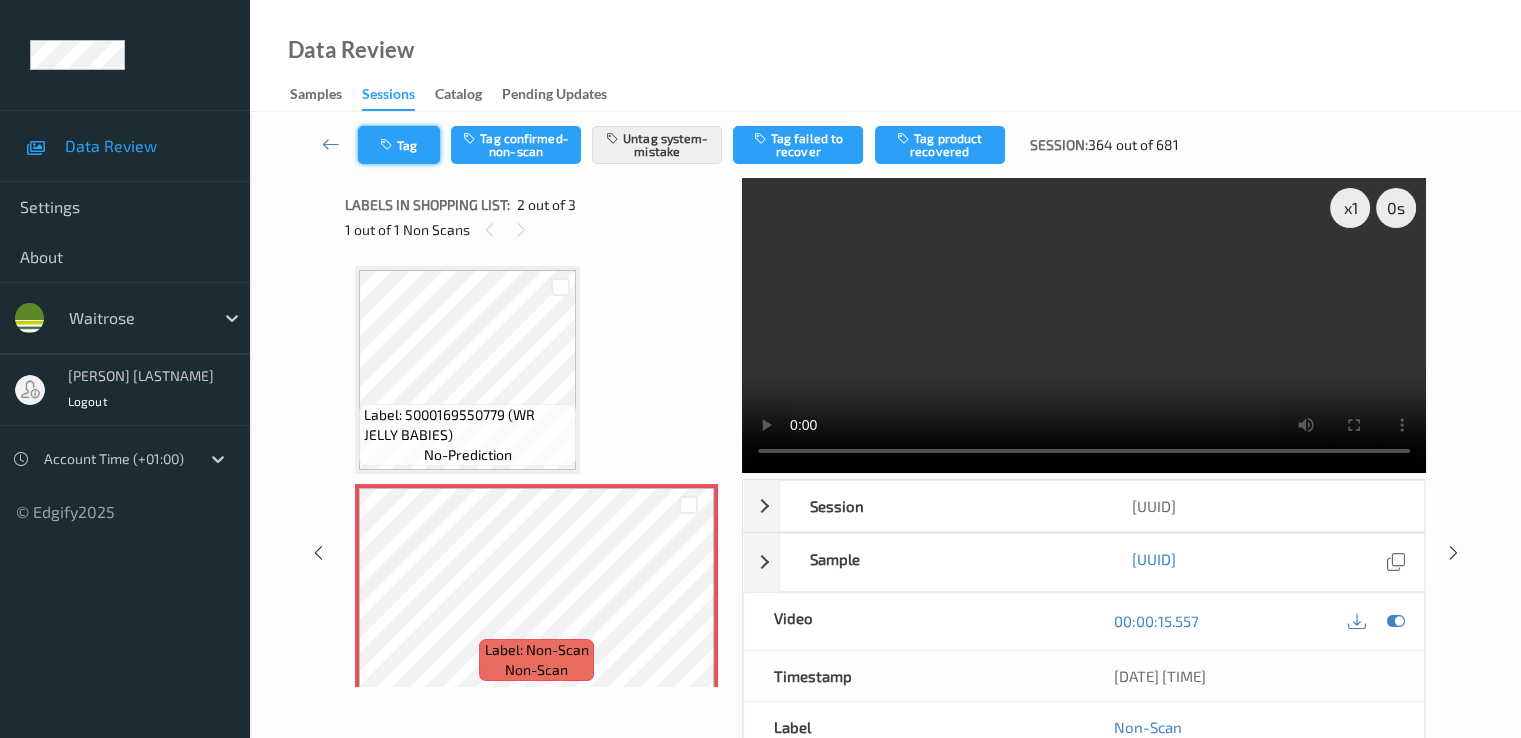 click on "Tag" at bounding box center [399, 145] 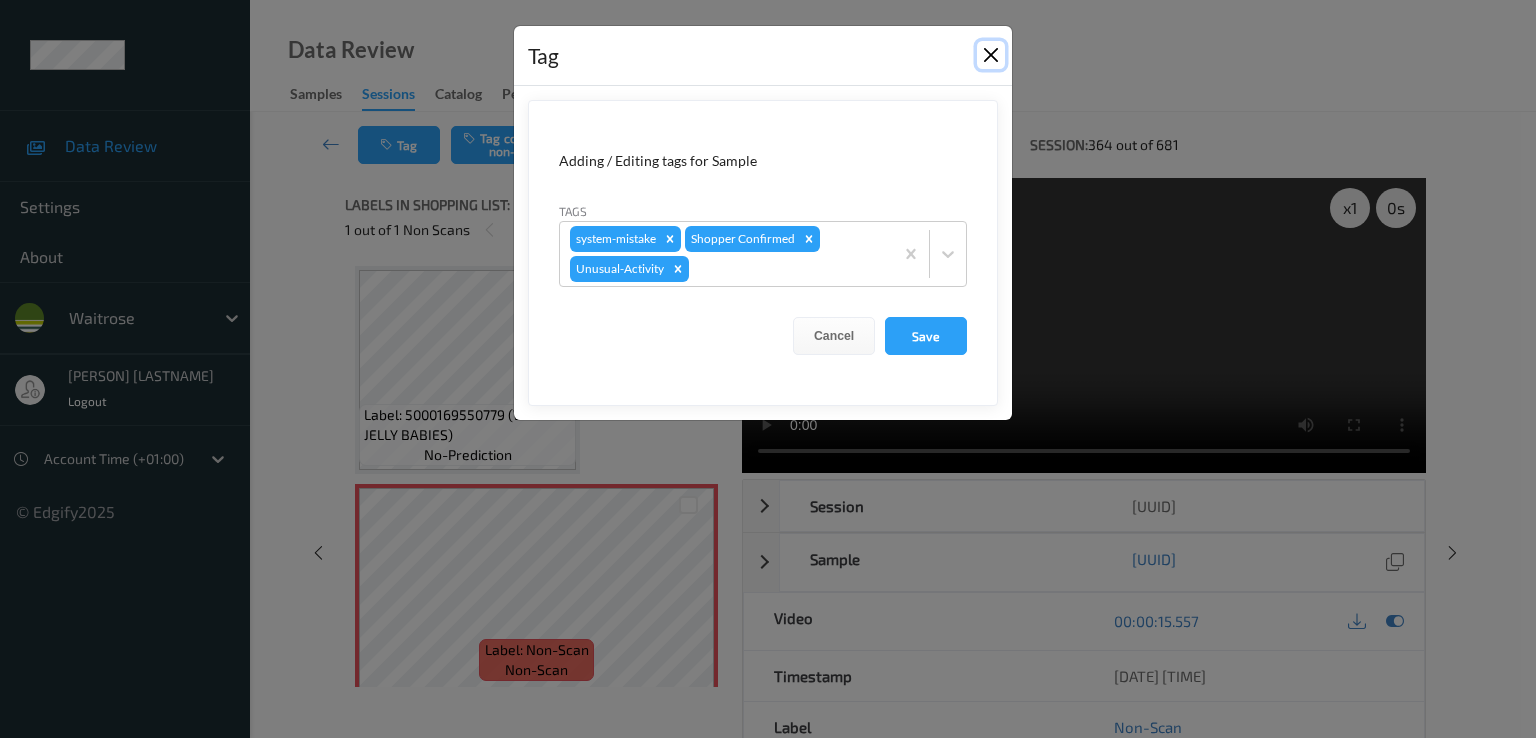 click at bounding box center [991, 55] 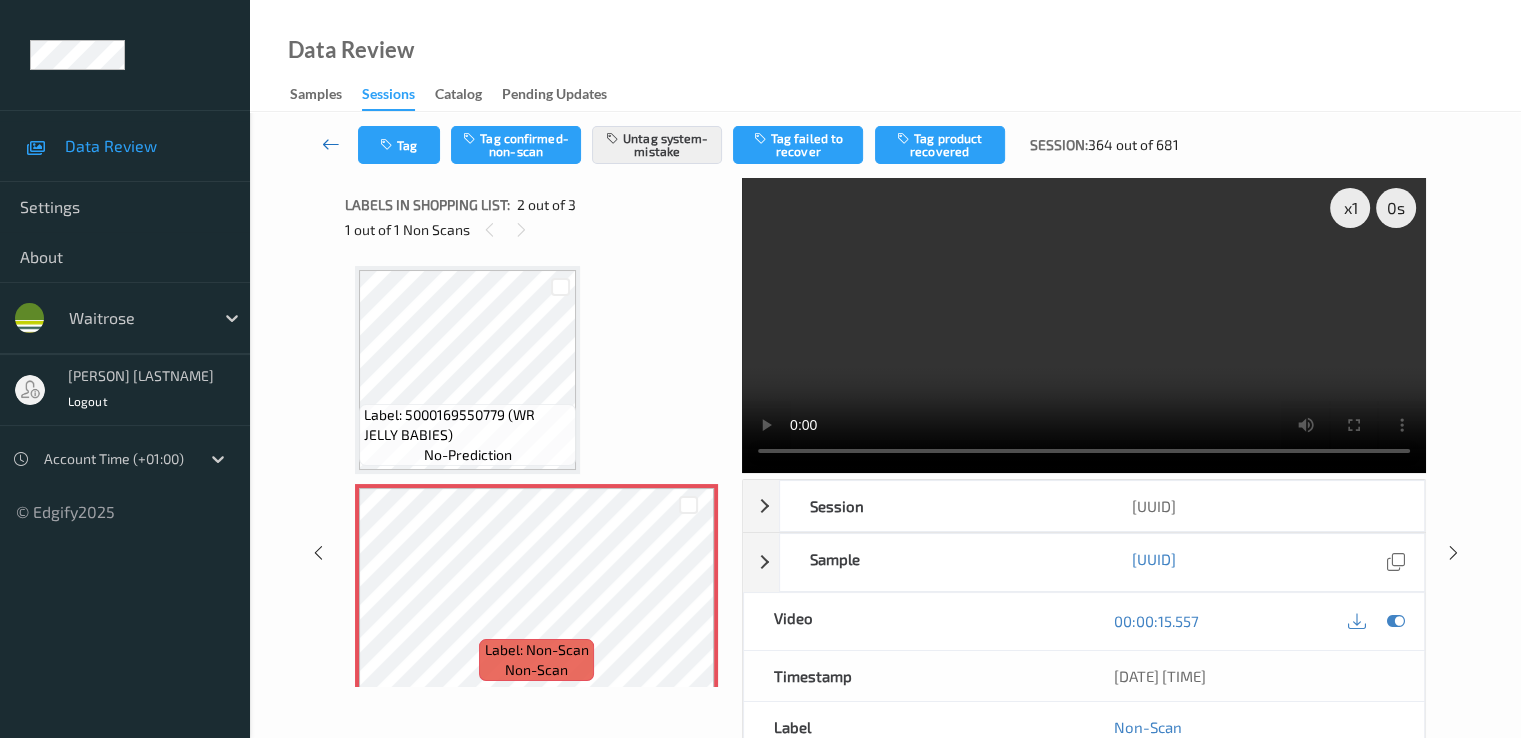 click at bounding box center (331, 145) 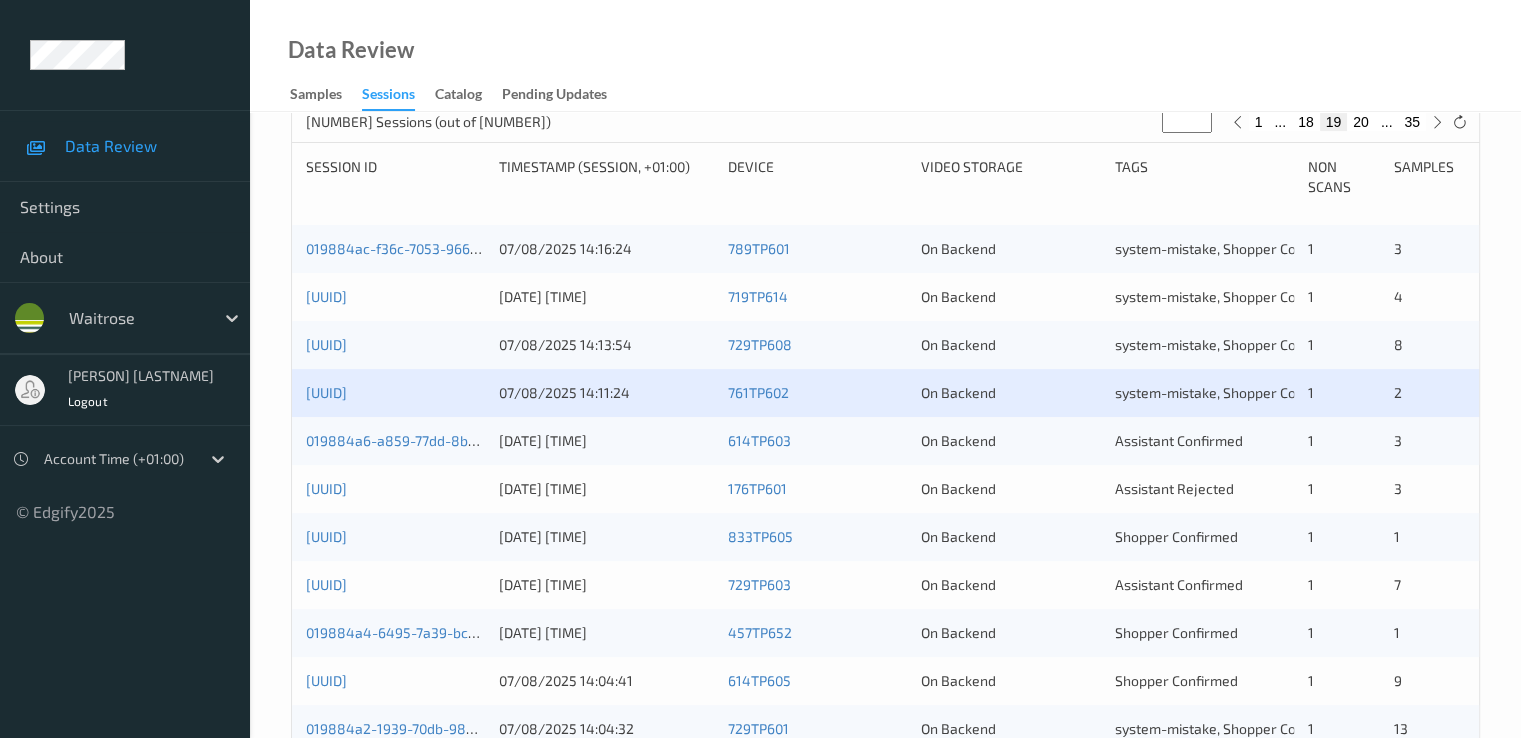 scroll, scrollTop: 400, scrollLeft: 0, axis: vertical 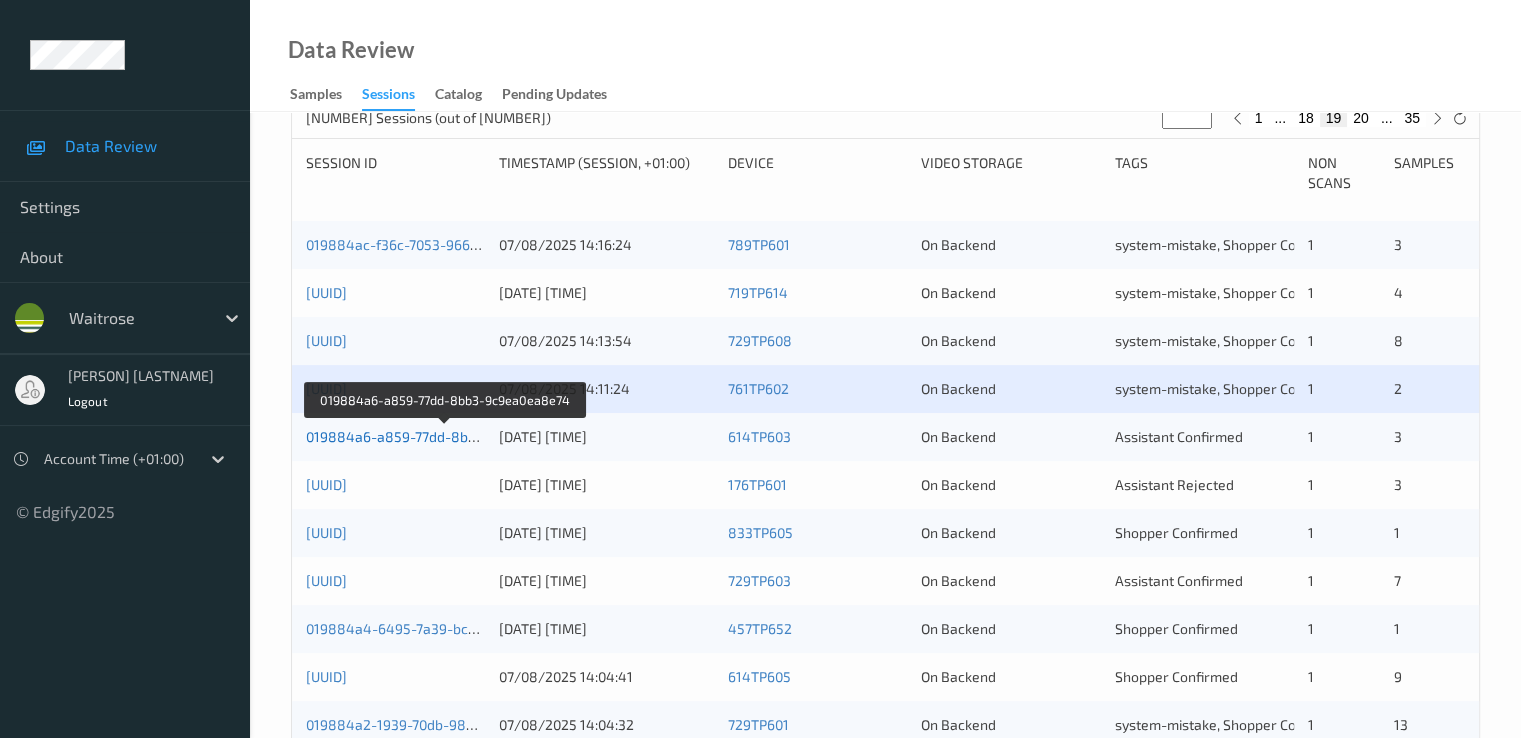 click on "019884a6-a859-77dd-8bb3-9c9ea0ea8e74" at bounding box center (446, 436) 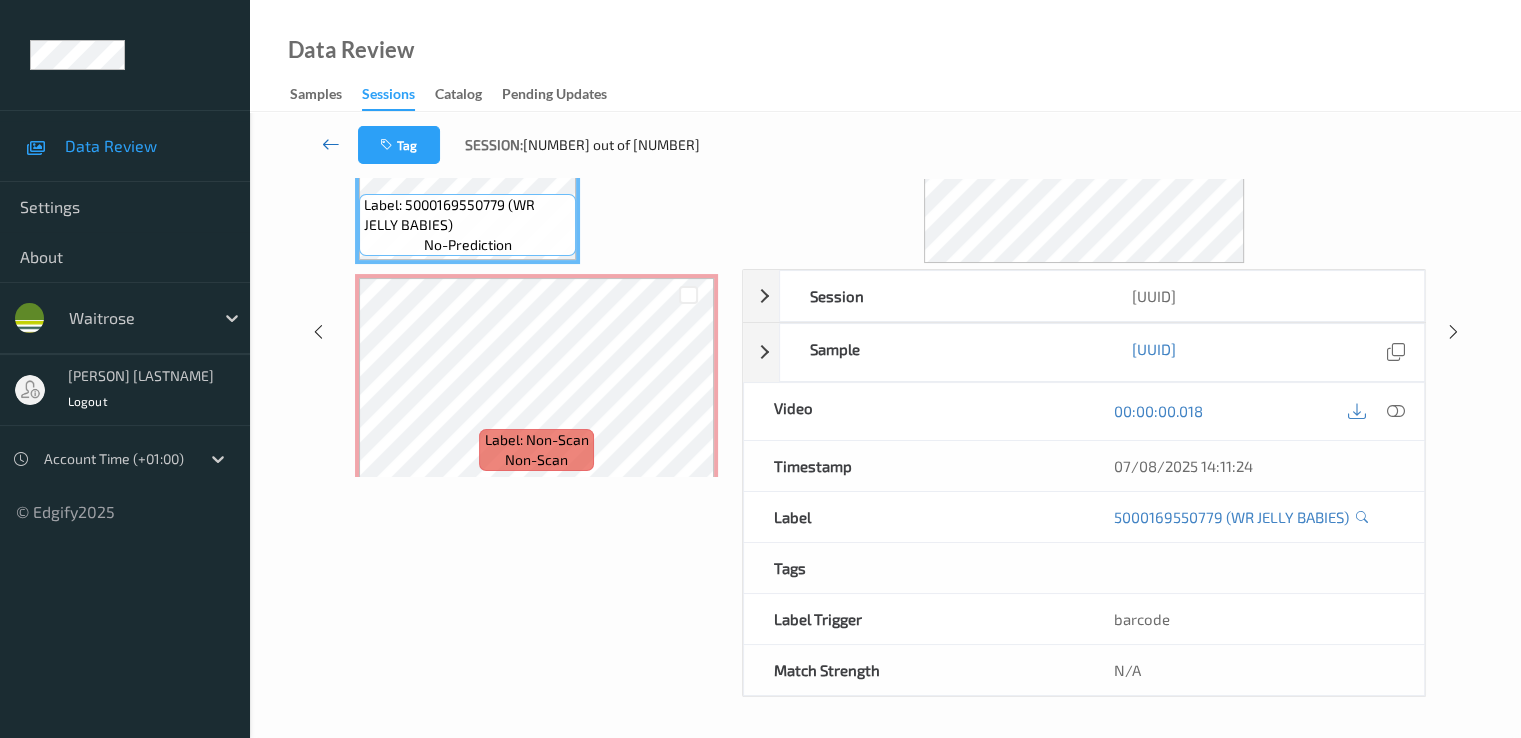 click at bounding box center [331, 144] 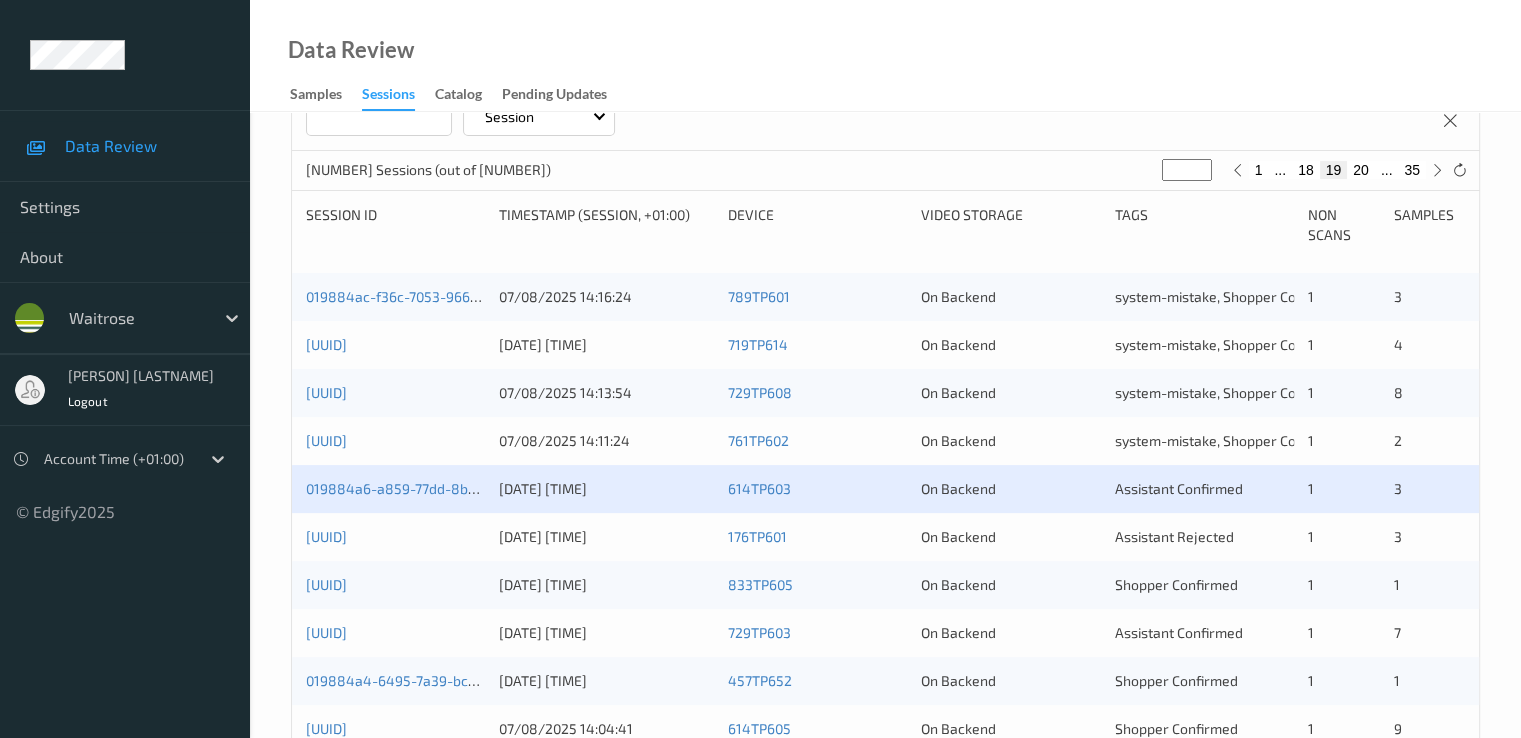 scroll, scrollTop: 400, scrollLeft: 0, axis: vertical 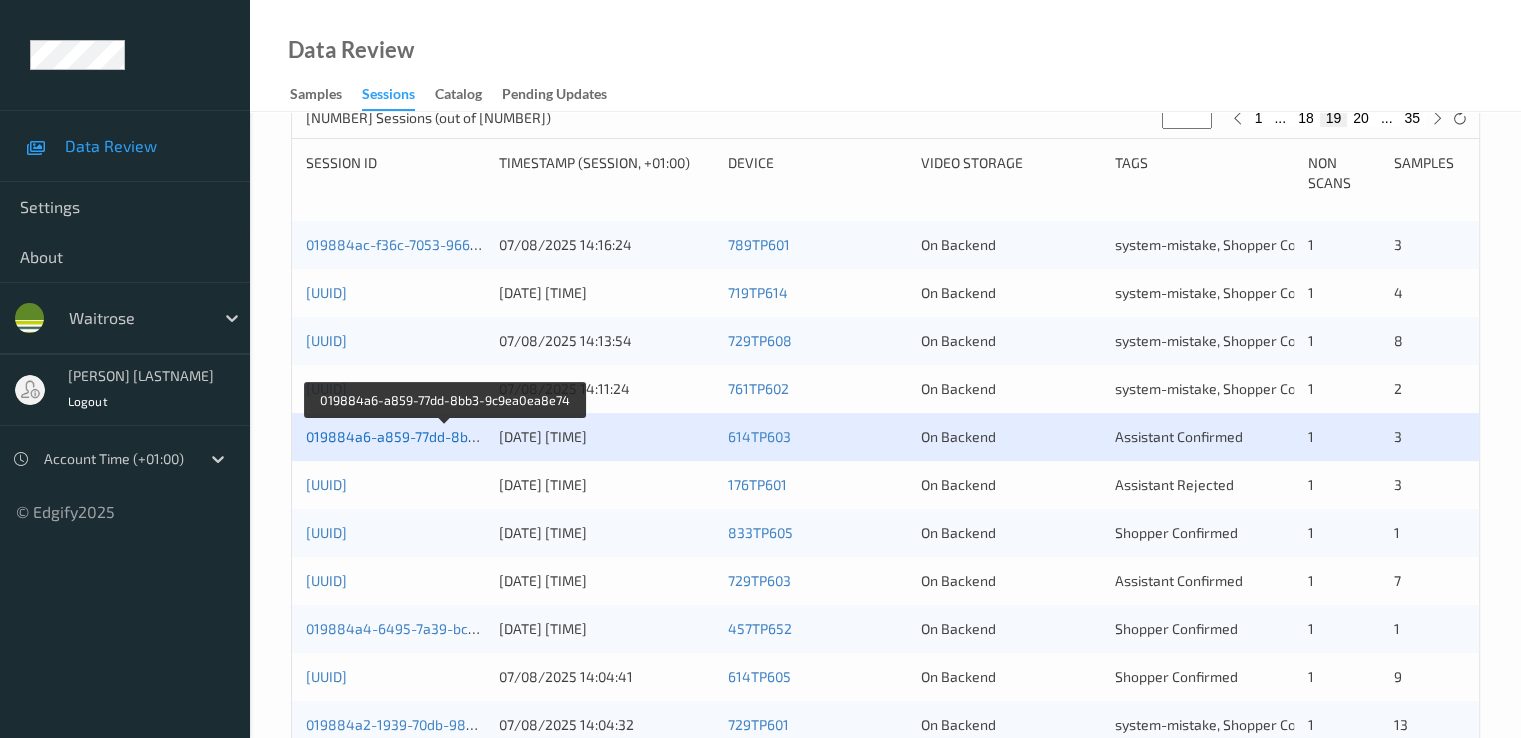 click on "019884a6-a859-77dd-8bb3-9c9ea0ea8e74" at bounding box center (446, 436) 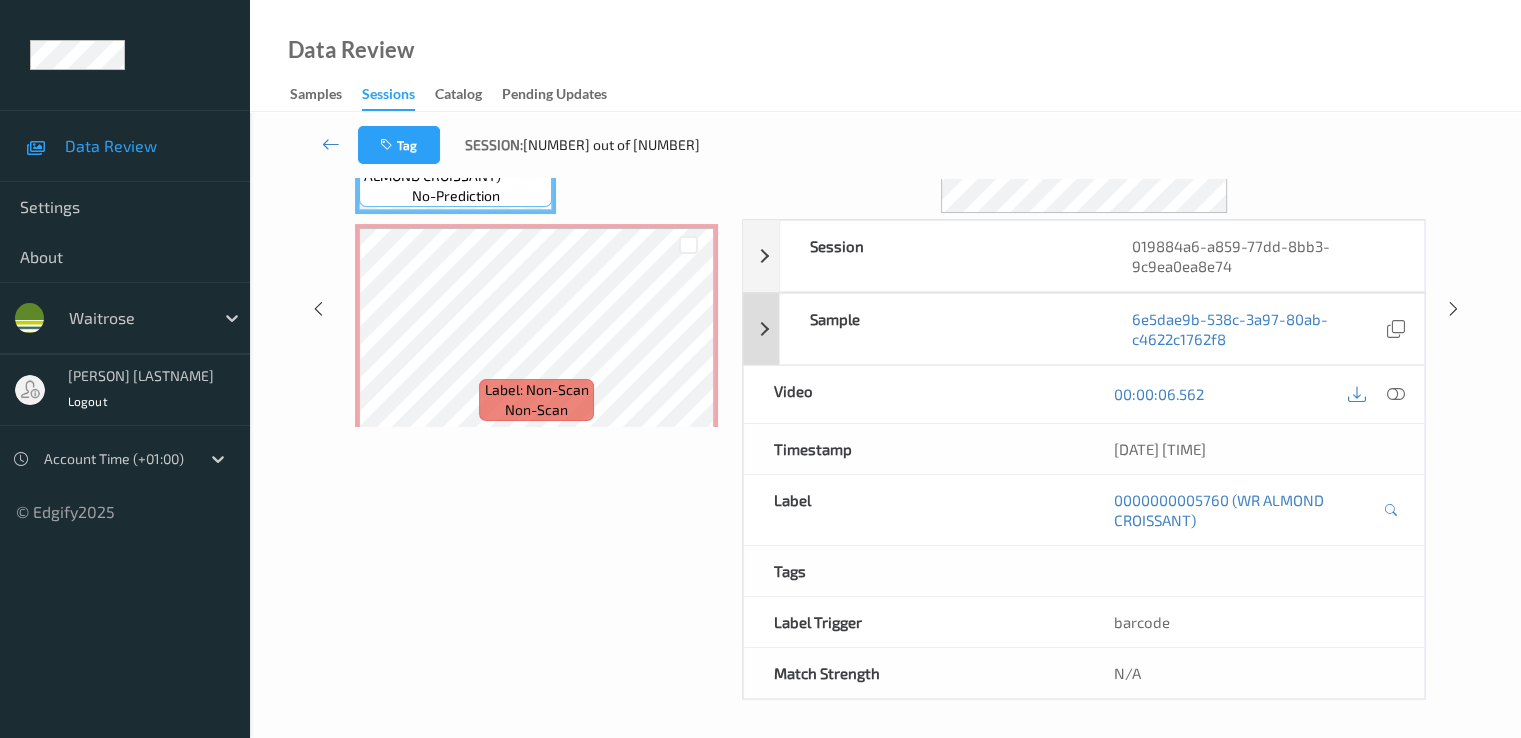 scroll, scrollTop: 0, scrollLeft: 0, axis: both 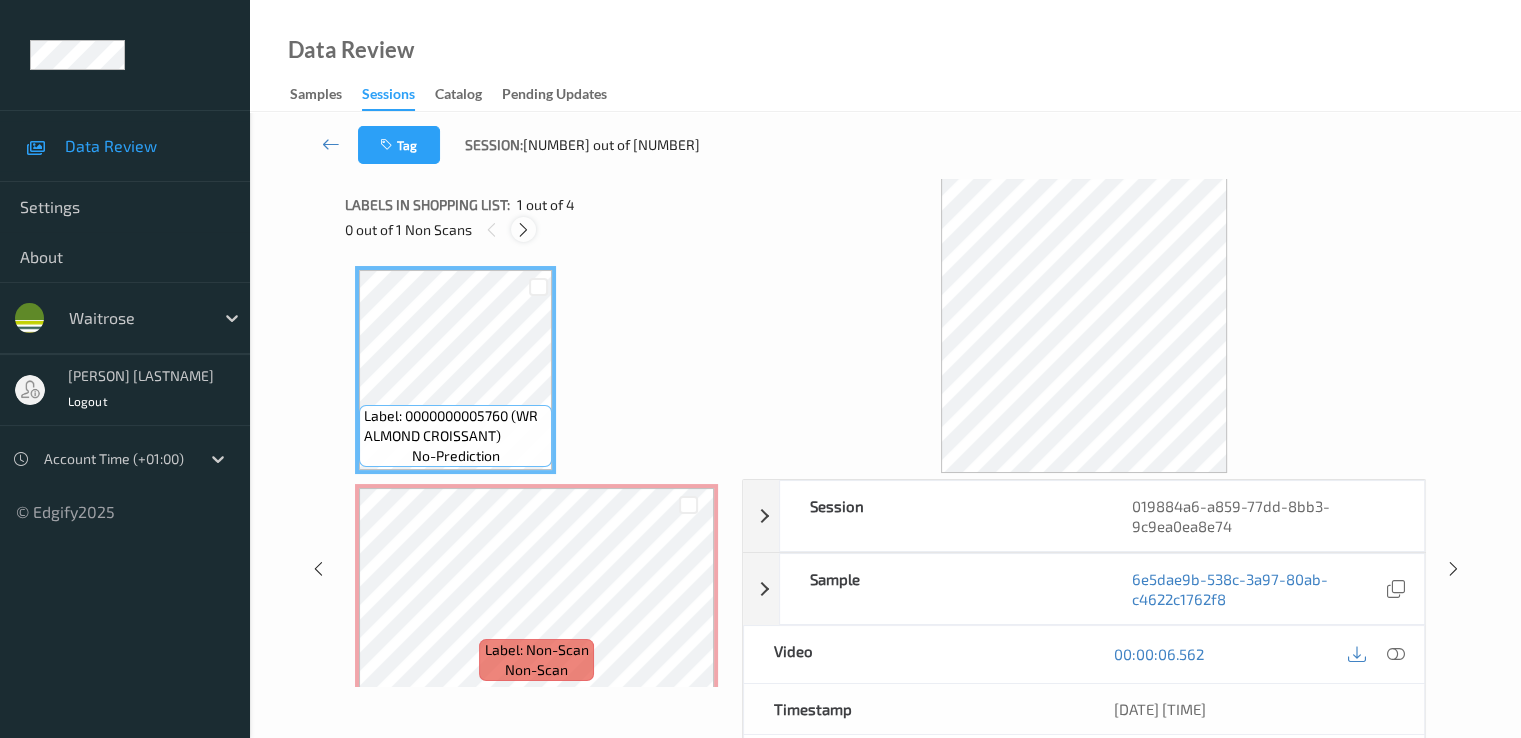 click at bounding box center (523, 229) 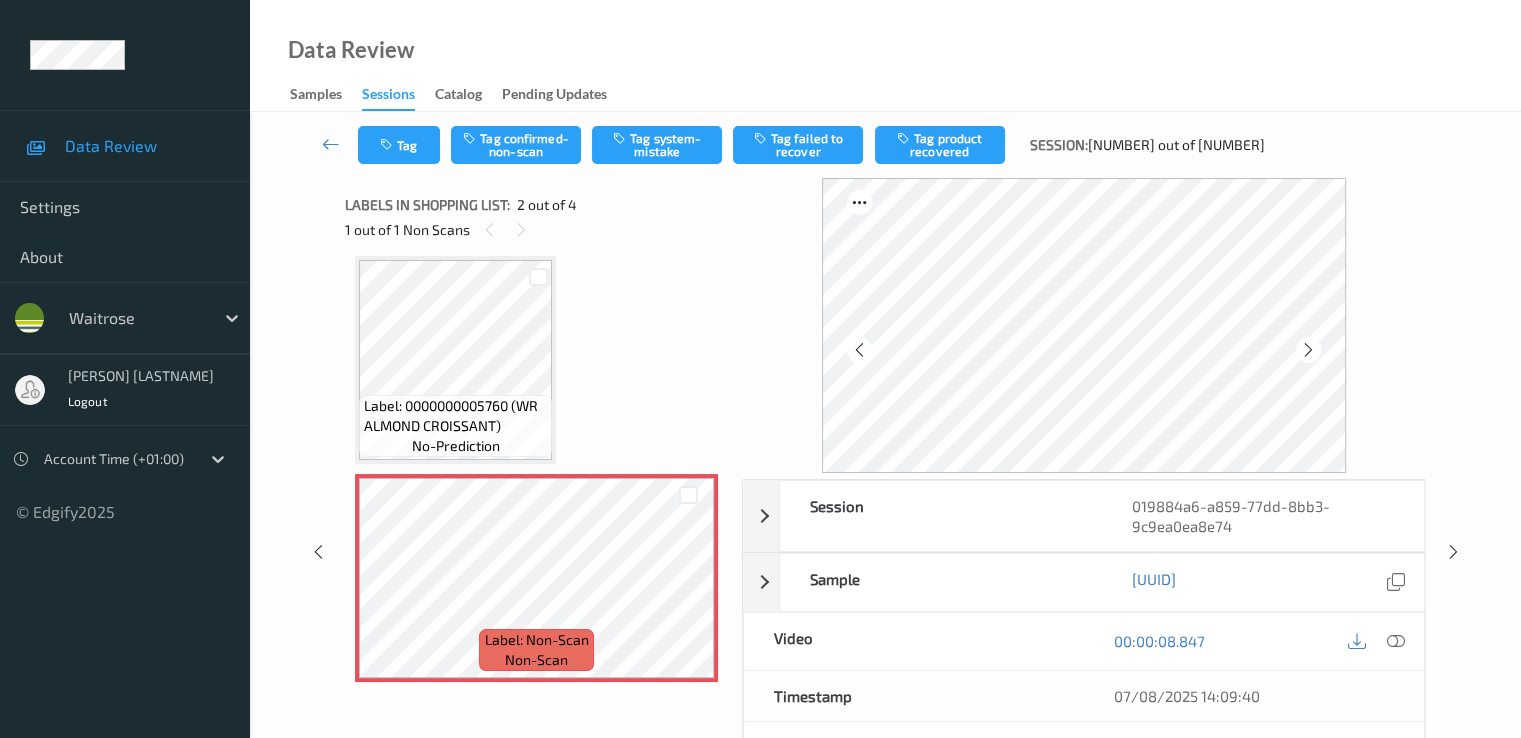scroll, scrollTop: 210, scrollLeft: 0, axis: vertical 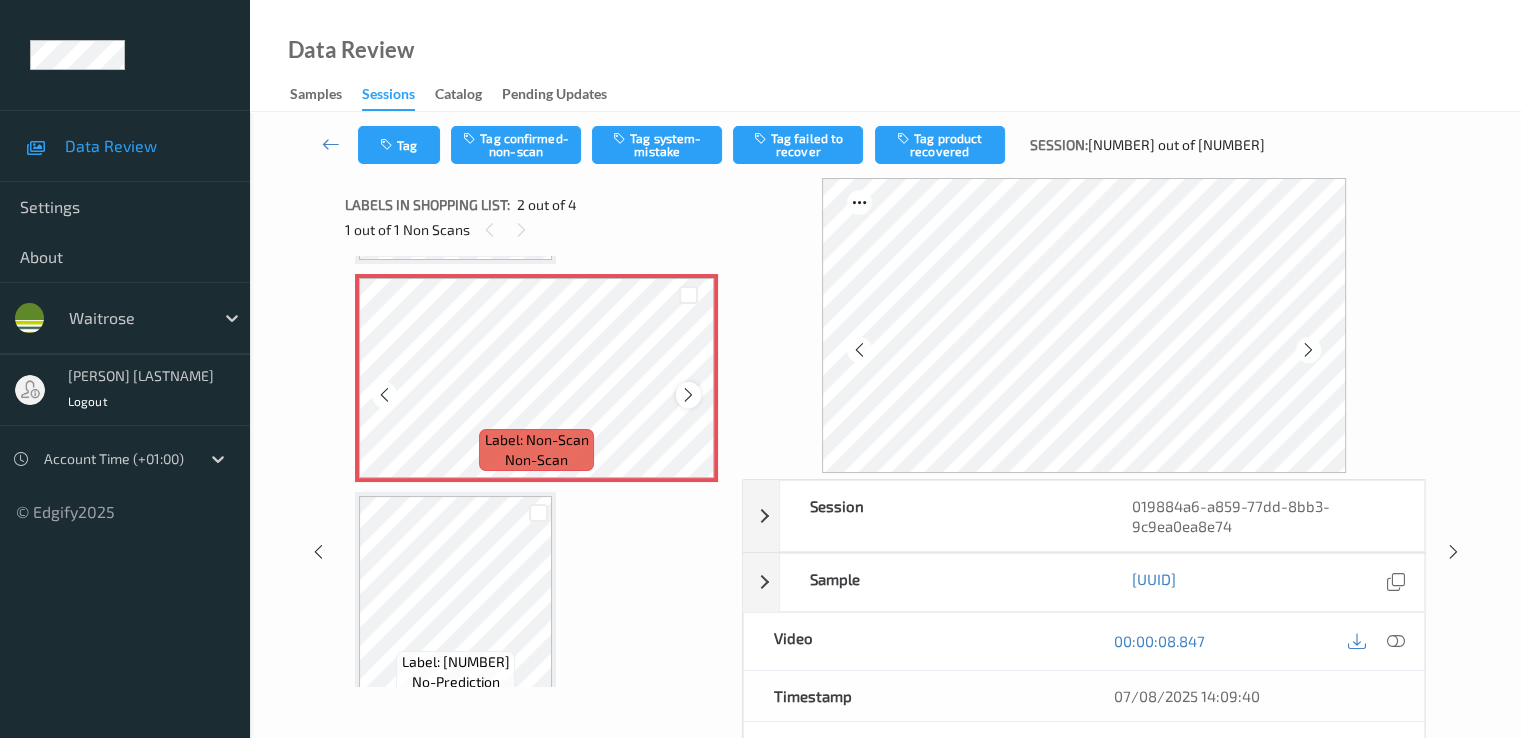 click at bounding box center (688, 394) 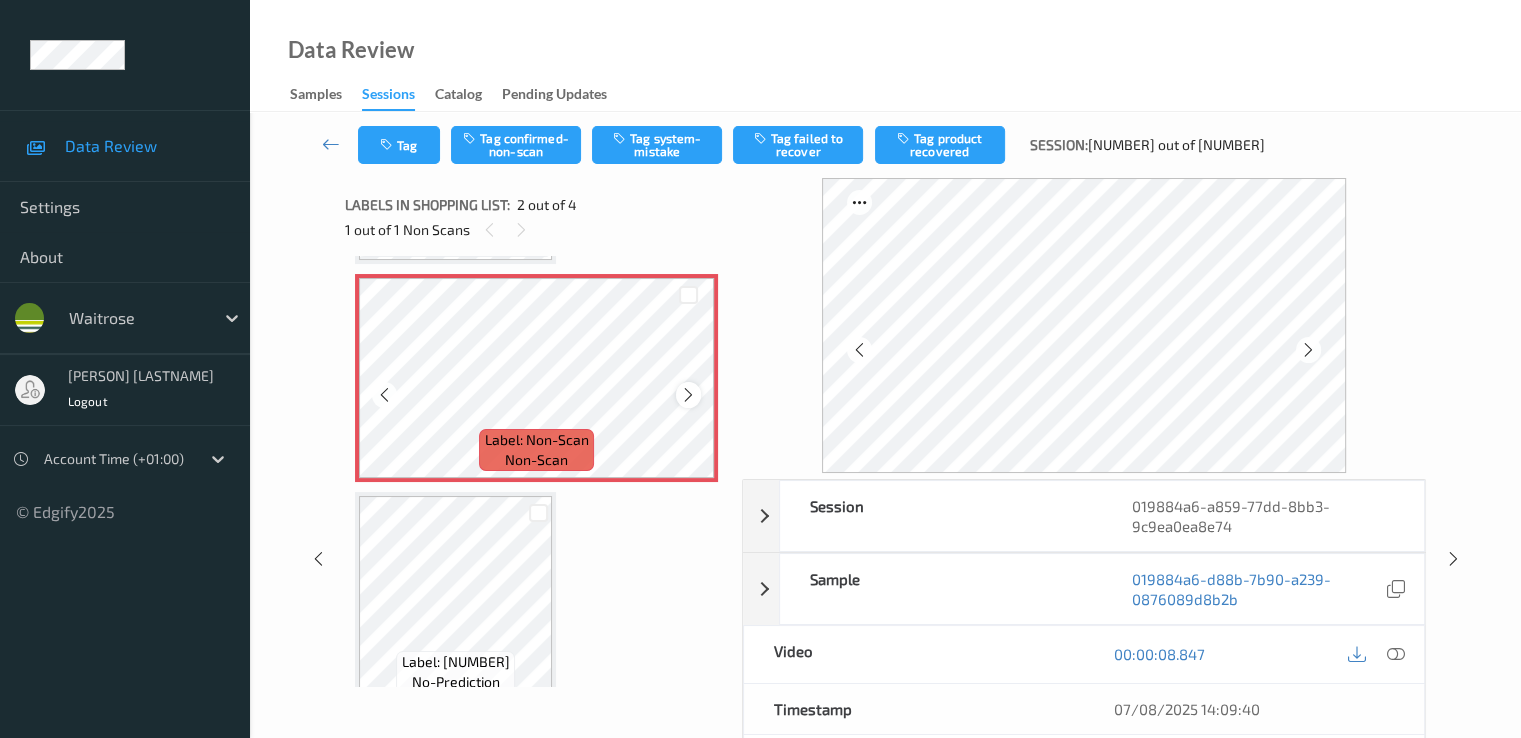 click at bounding box center [688, 395] 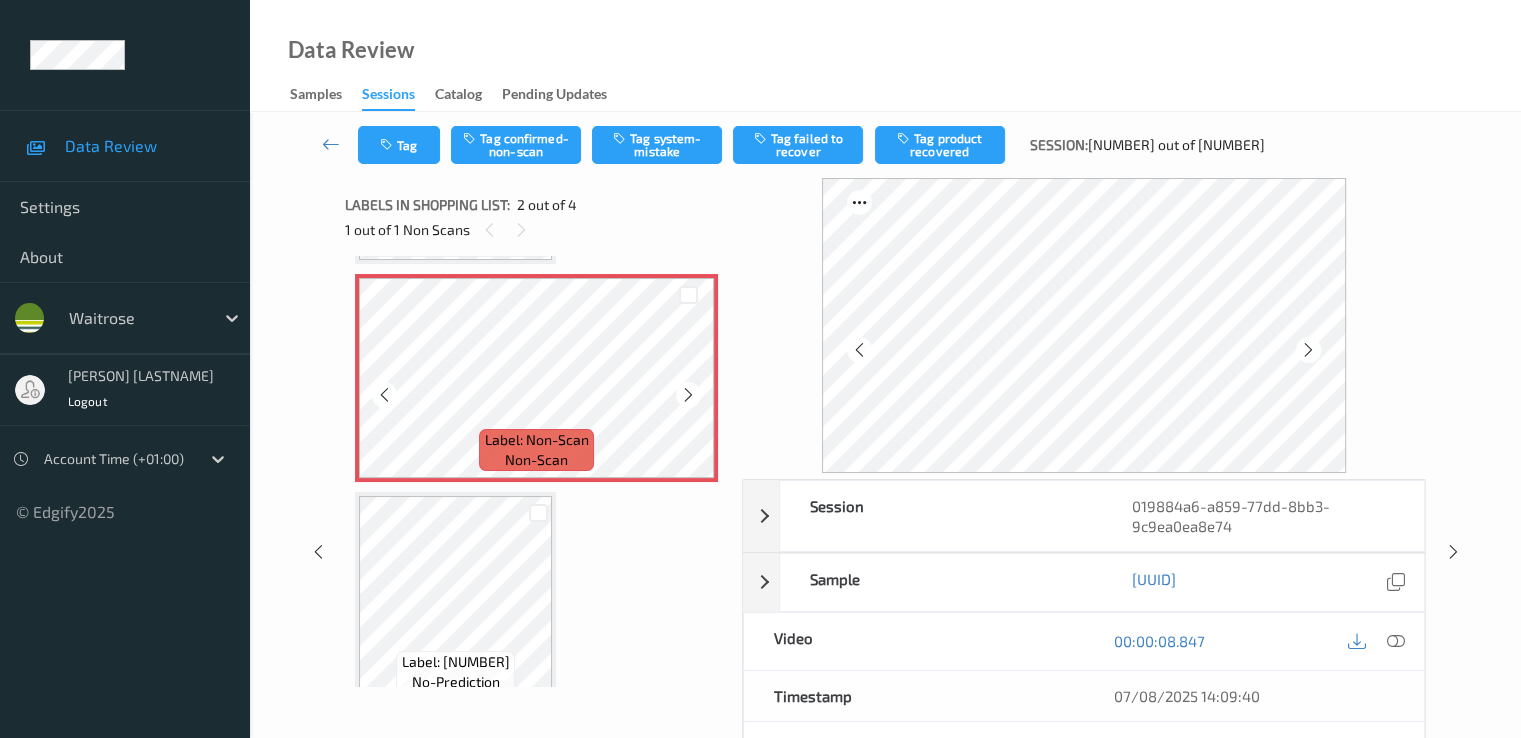 click at bounding box center [688, 395] 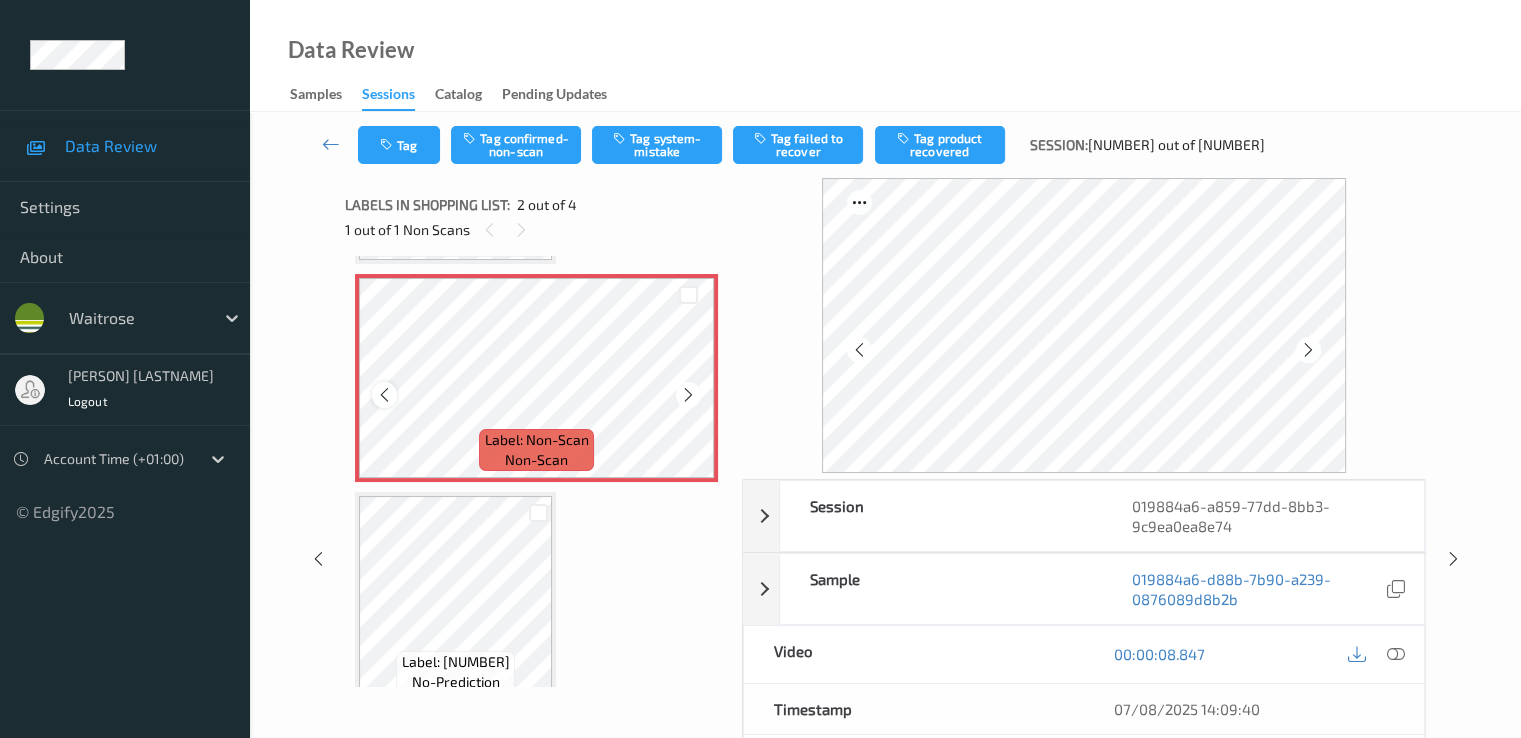 click at bounding box center [384, 395] 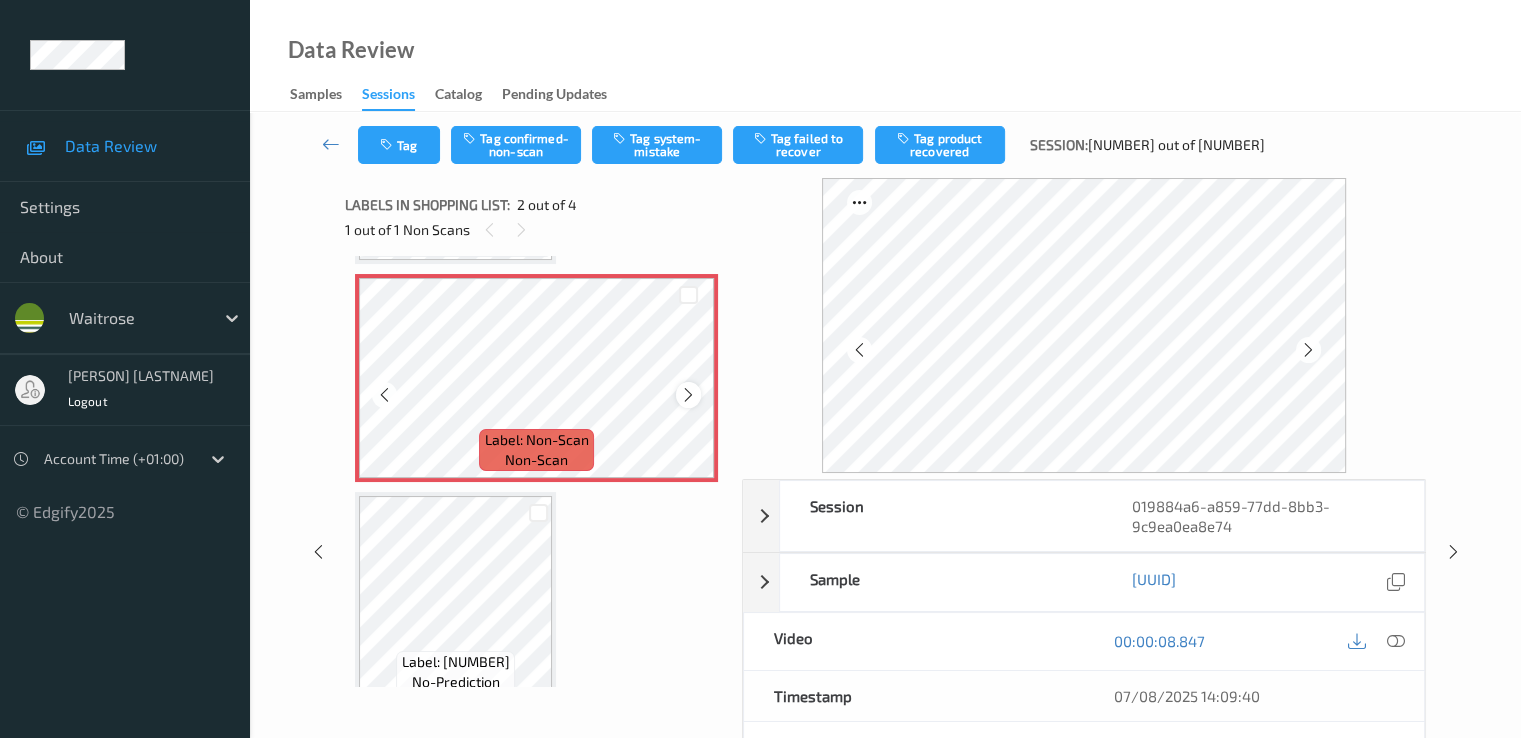 click at bounding box center (688, 395) 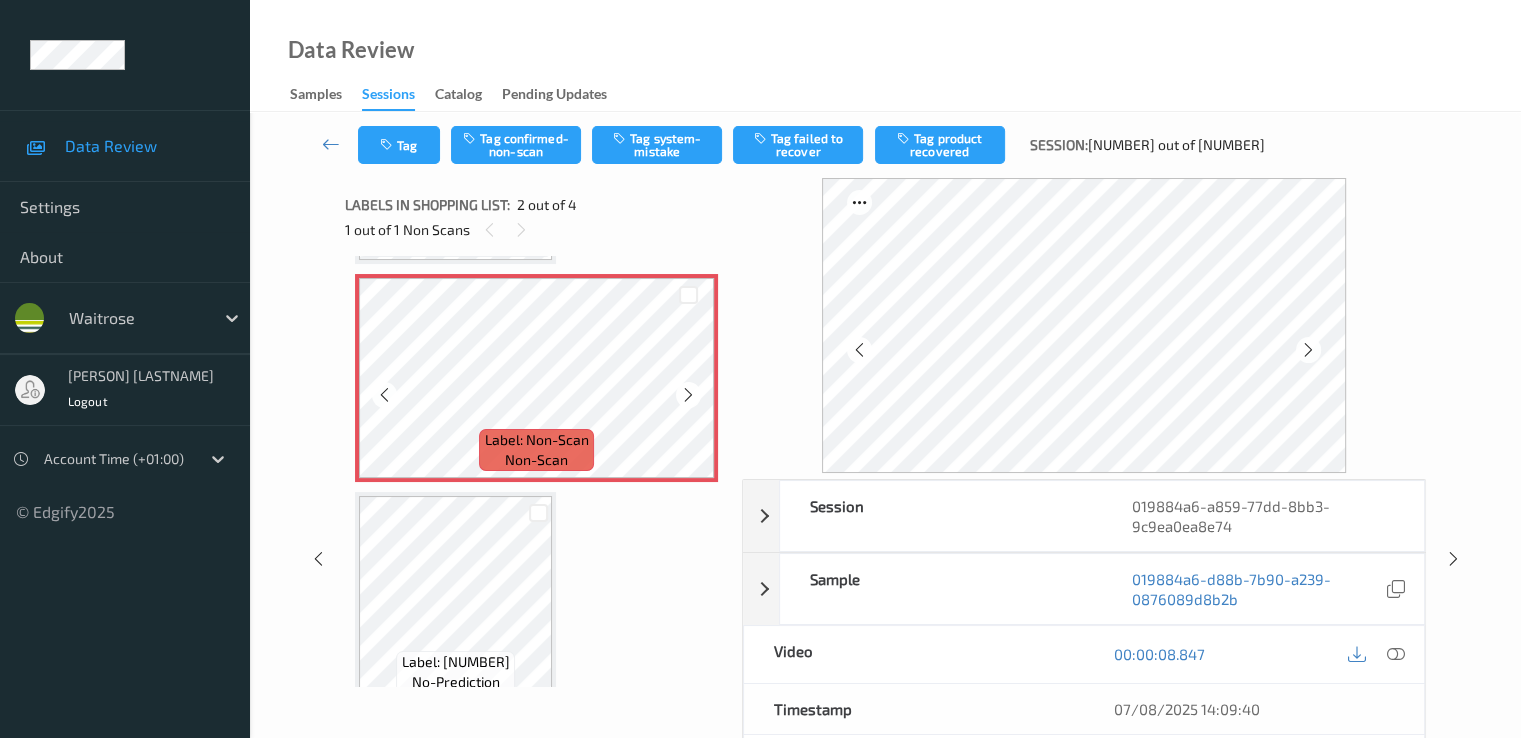 click at bounding box center (688, 395) 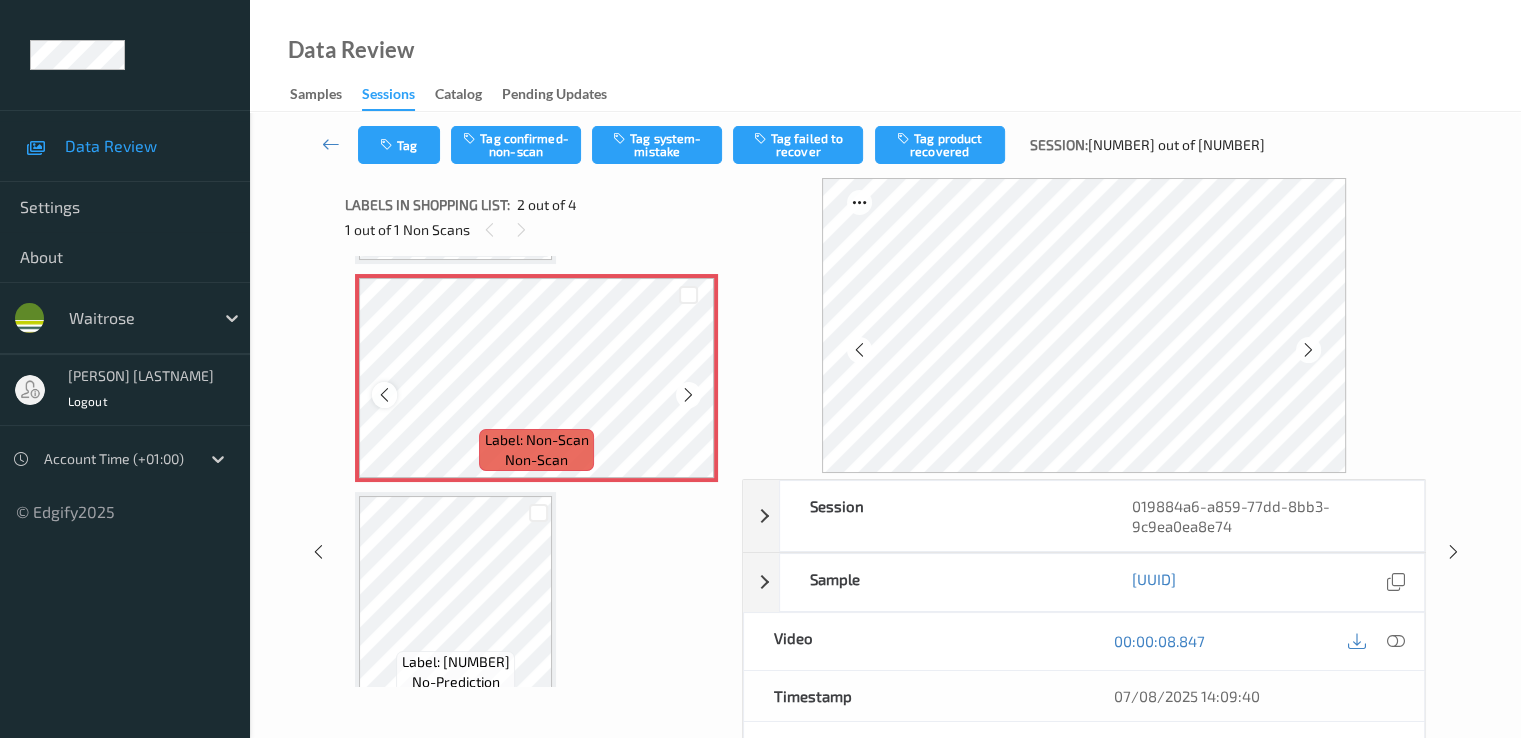 click at bounding box center [384, 395] 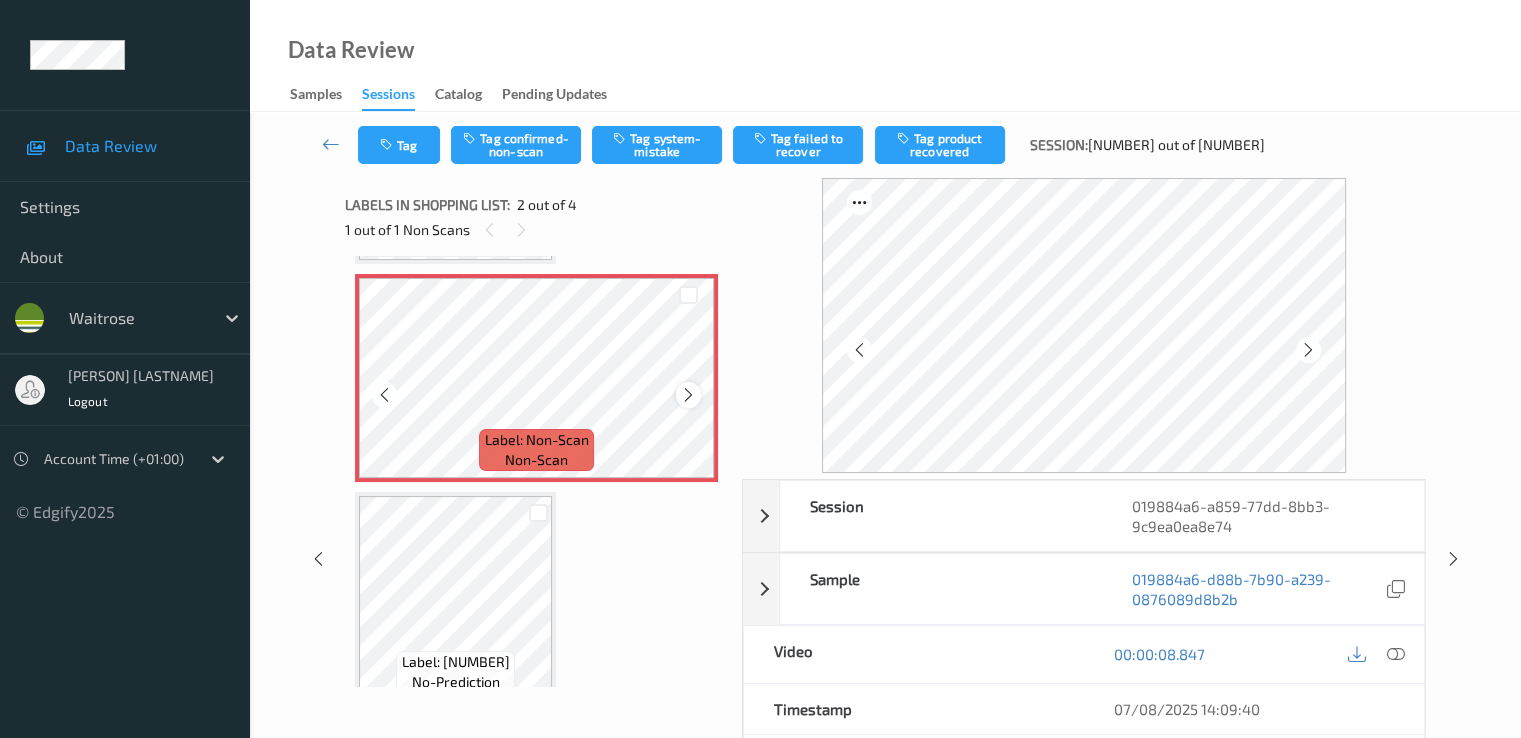click at bounding box center (688, 394) 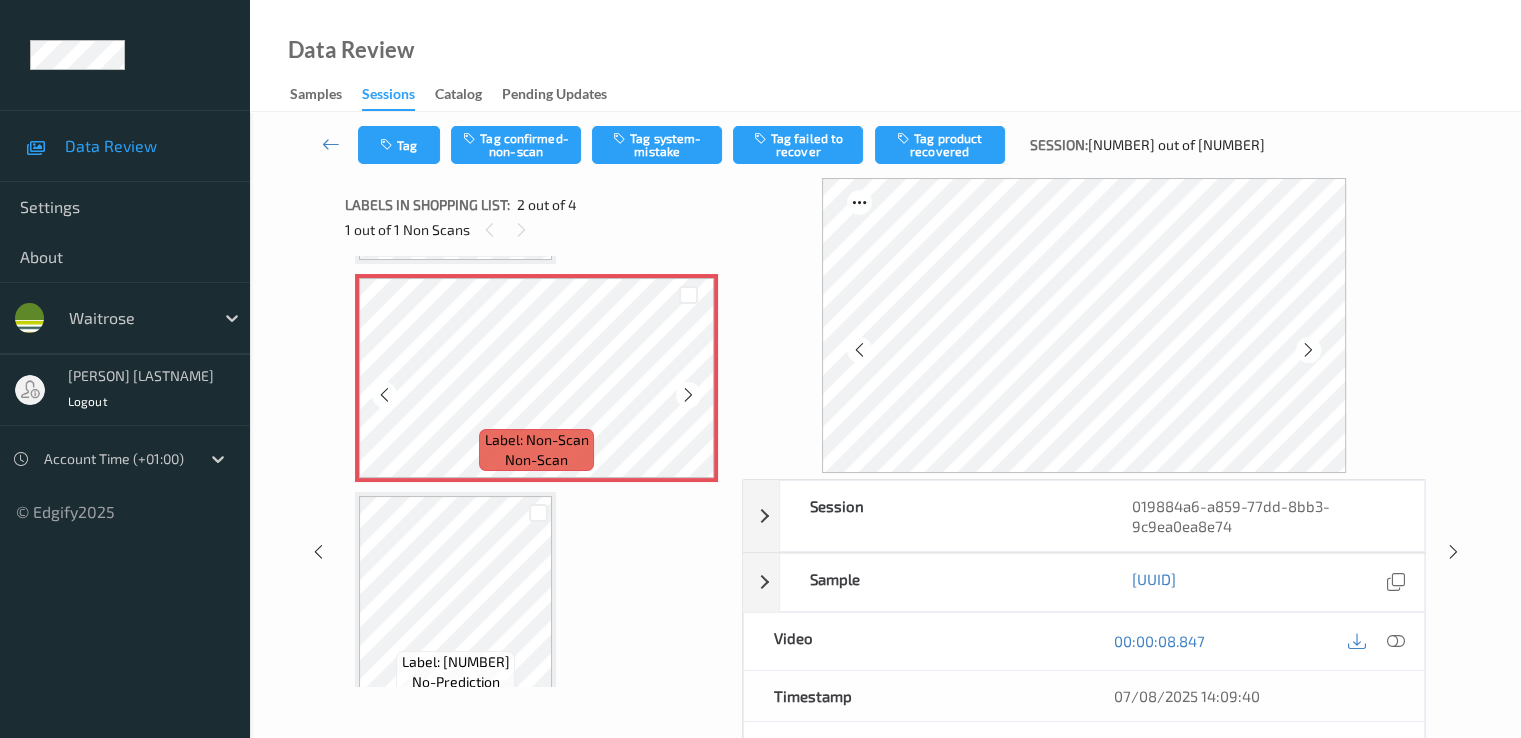 click at bounding box center (688, 394) 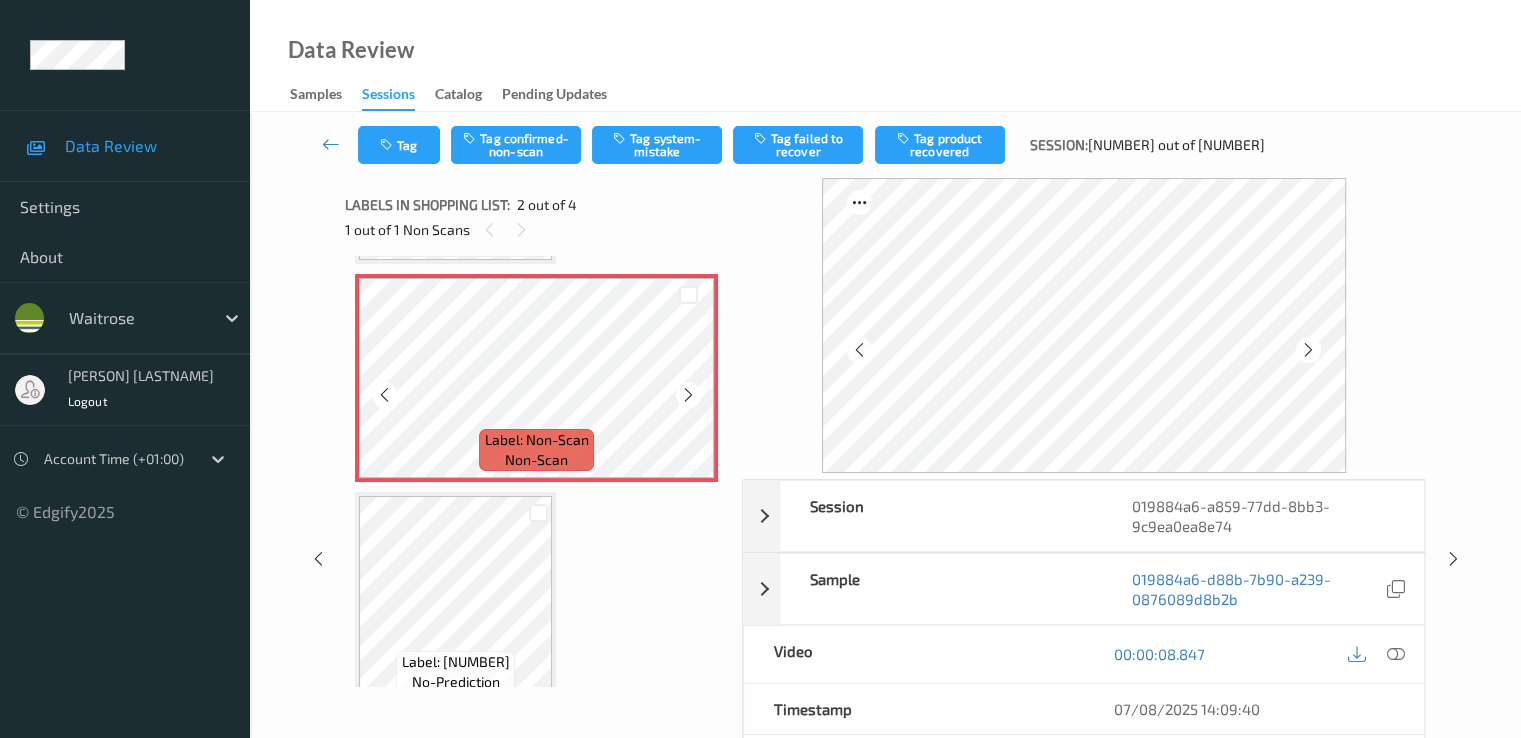 click at bounding box center [688, 394] 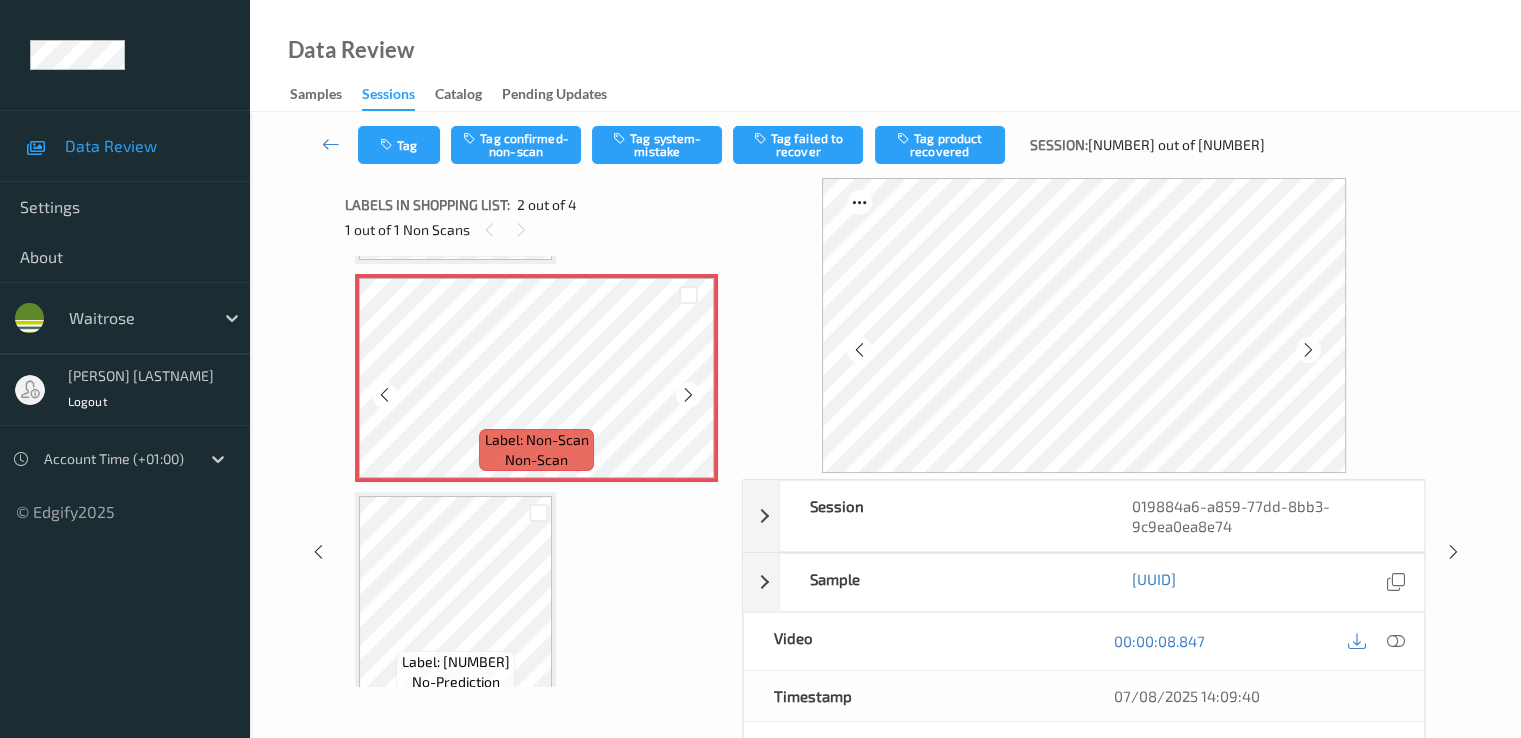 click at bounding box center (688, 394) 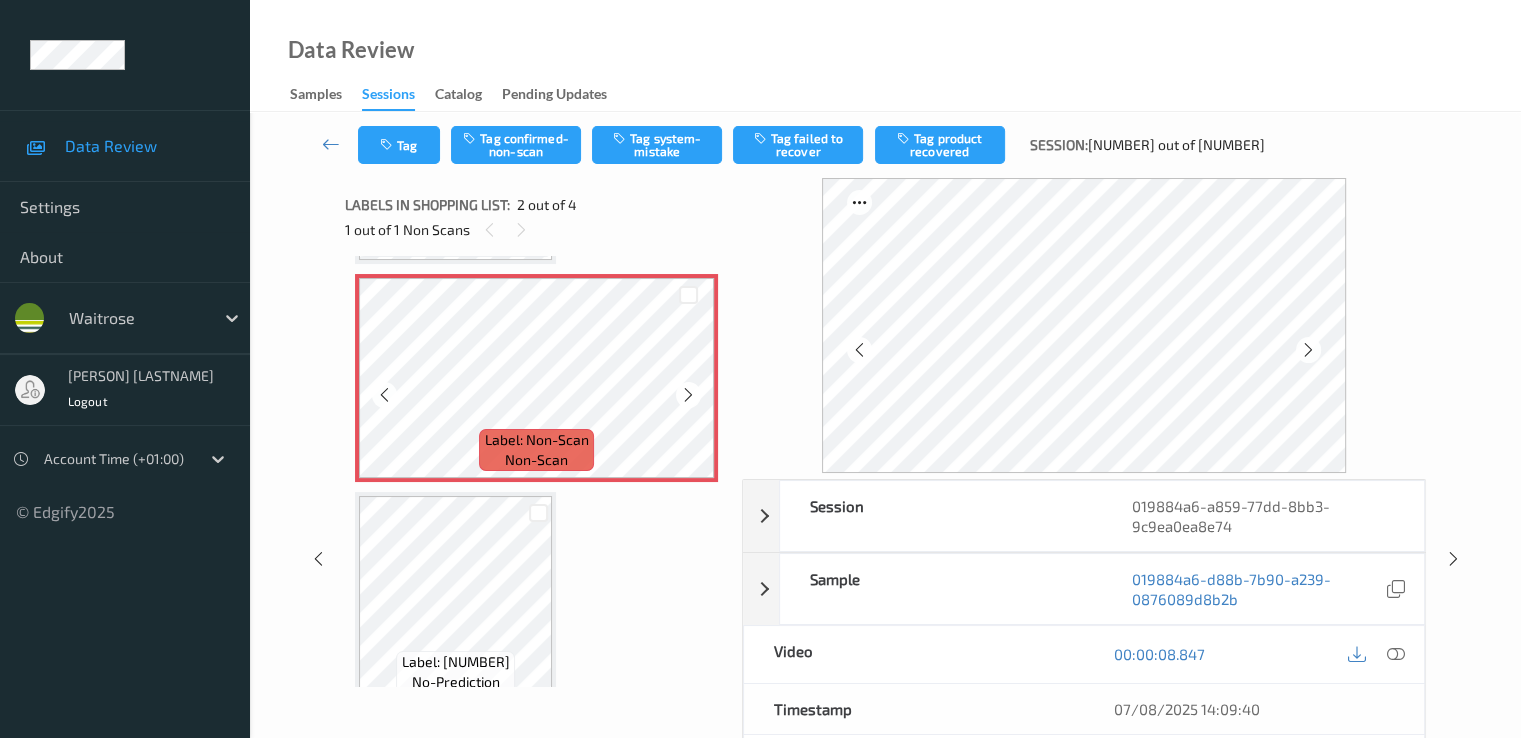 click at bounding box center [688, 394] 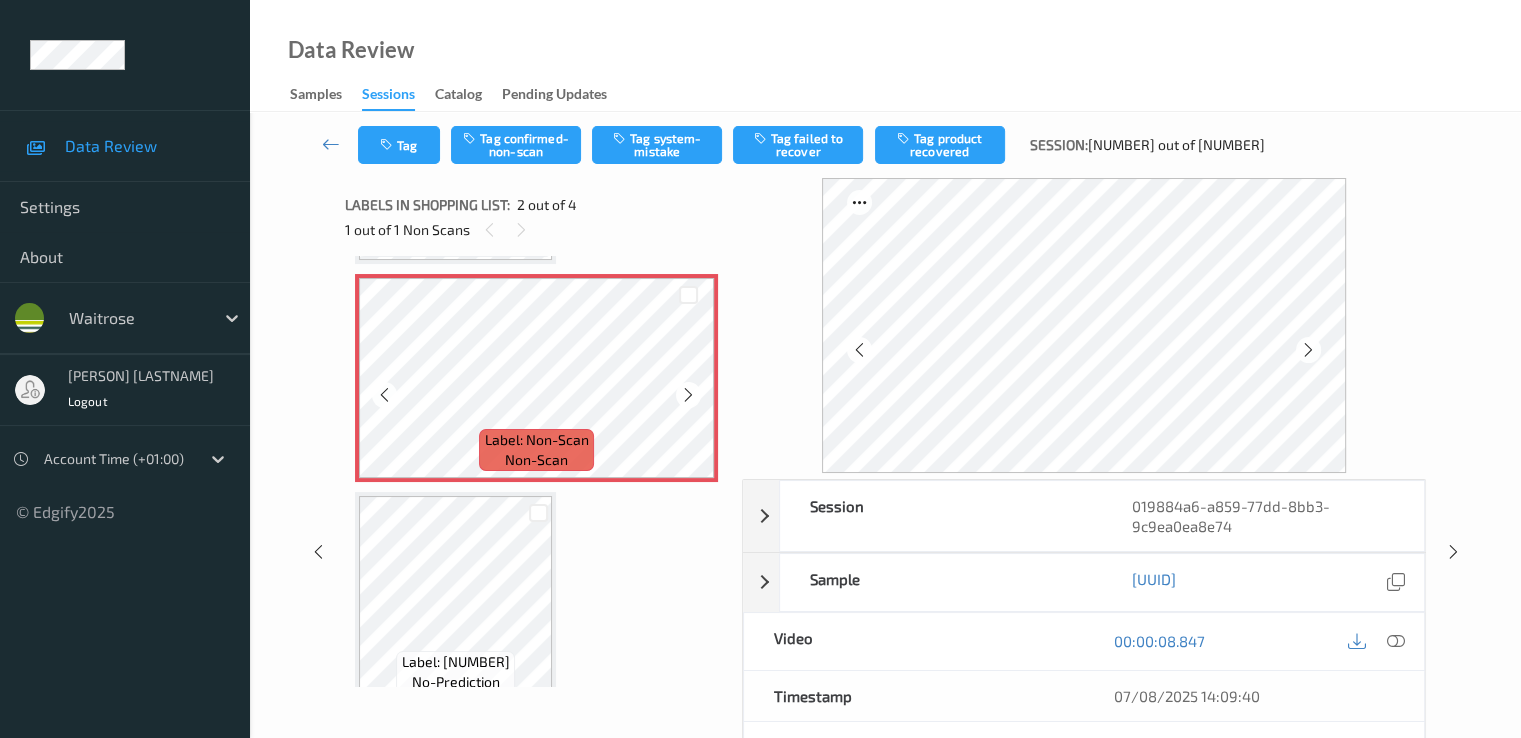 click at bounding box center (688, 394) 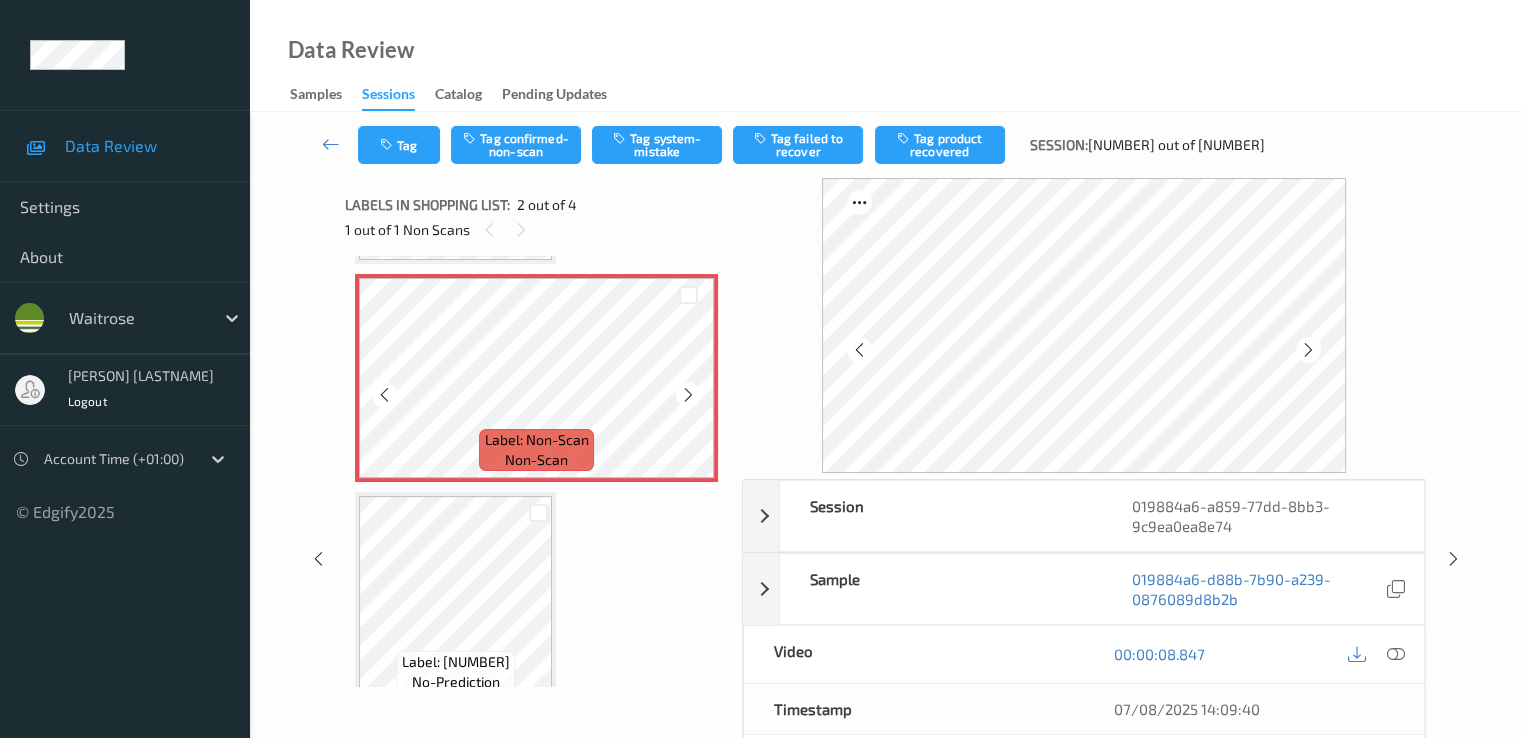 click at bounding box center [688, 394] 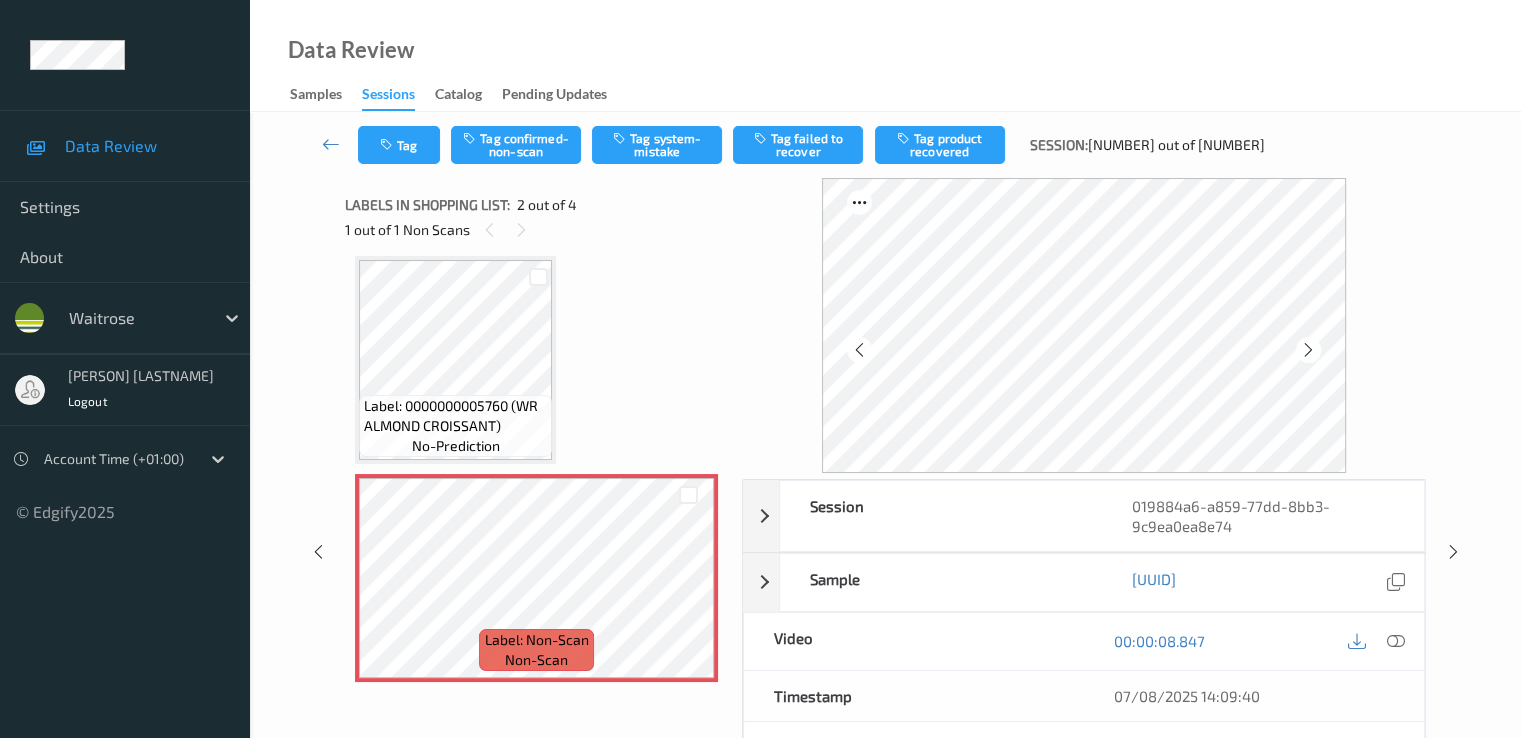 scroll, scrollTop: 0, scrollLeft: 0, axis: both 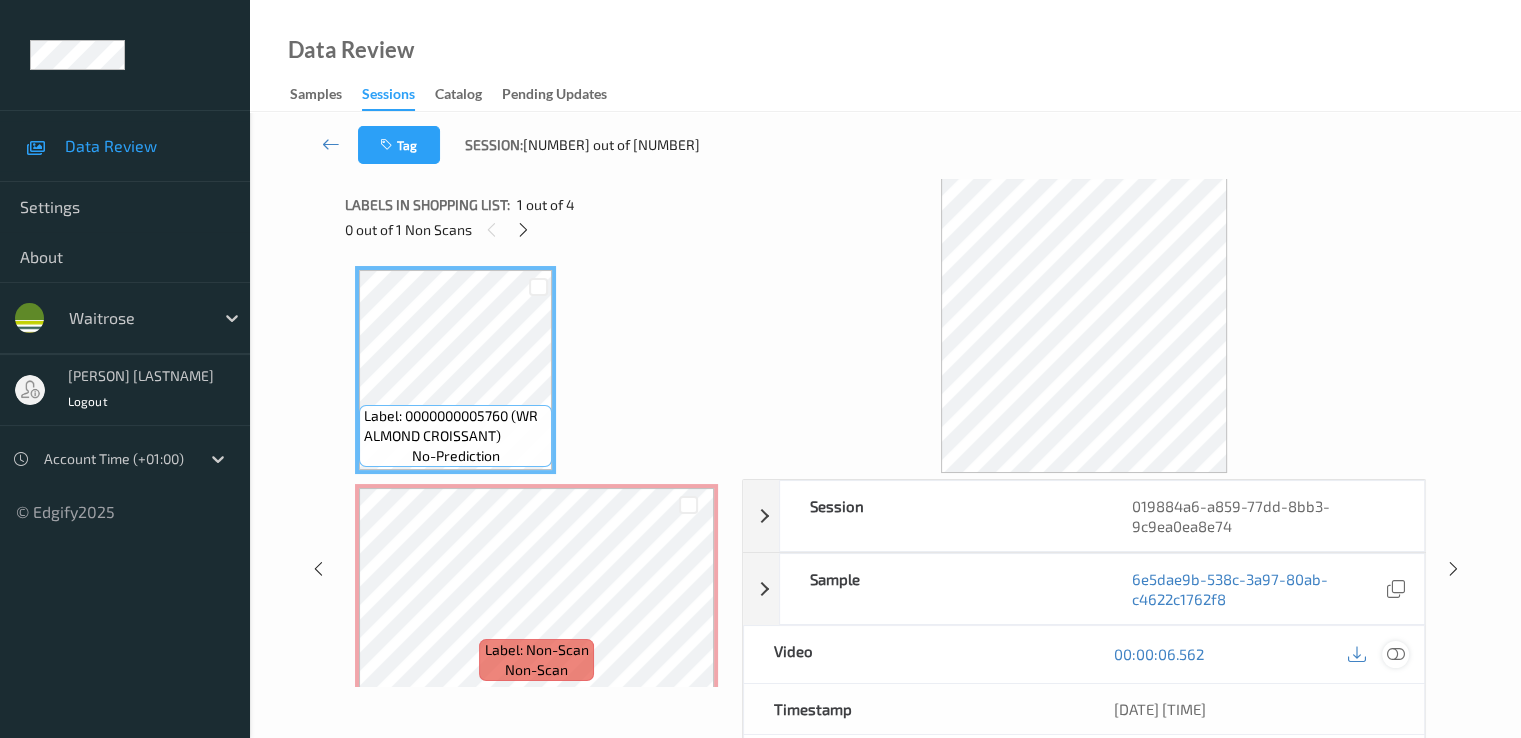 click at bounding box center (1395, 654) 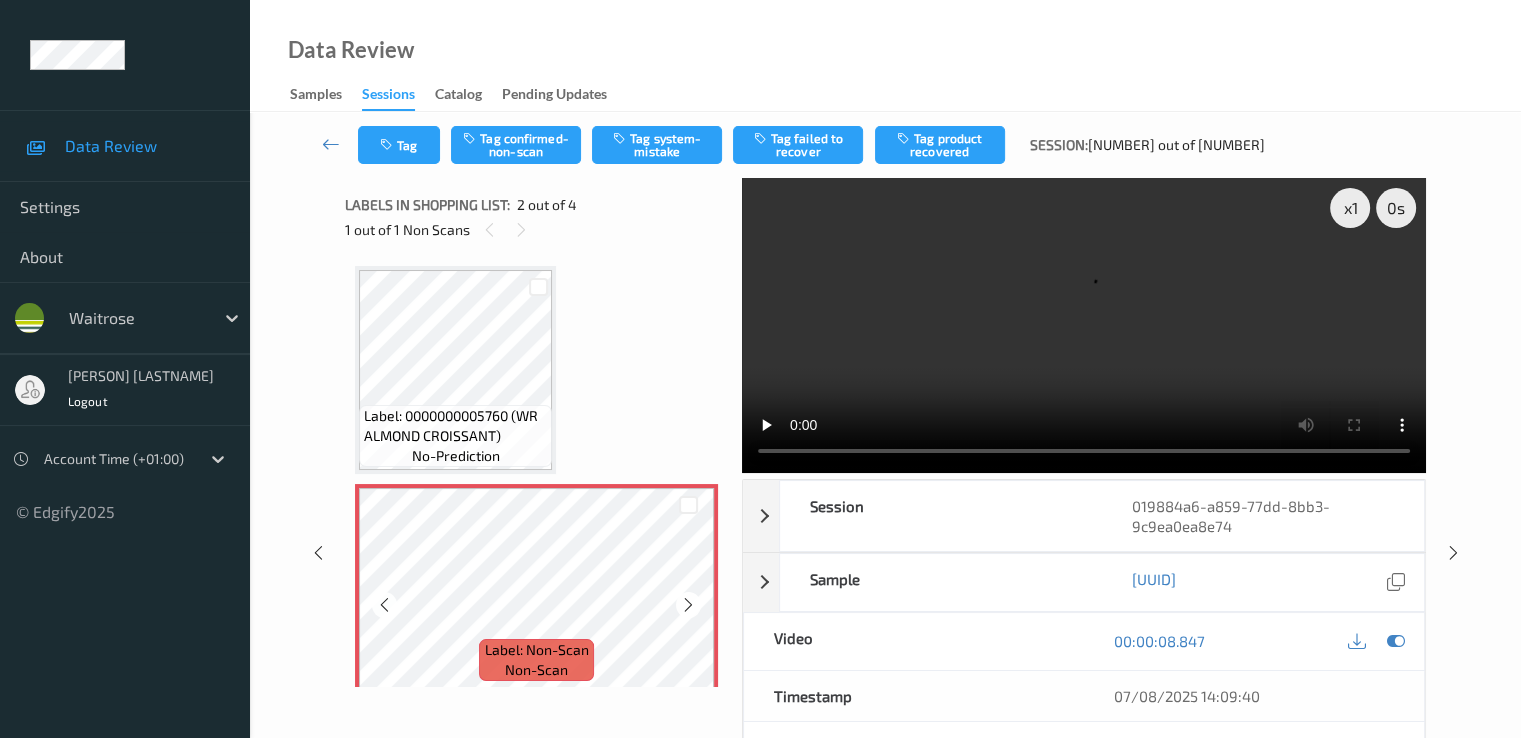 scroll, scrollTop: 200, scrollLeft: 0, axis: vertical 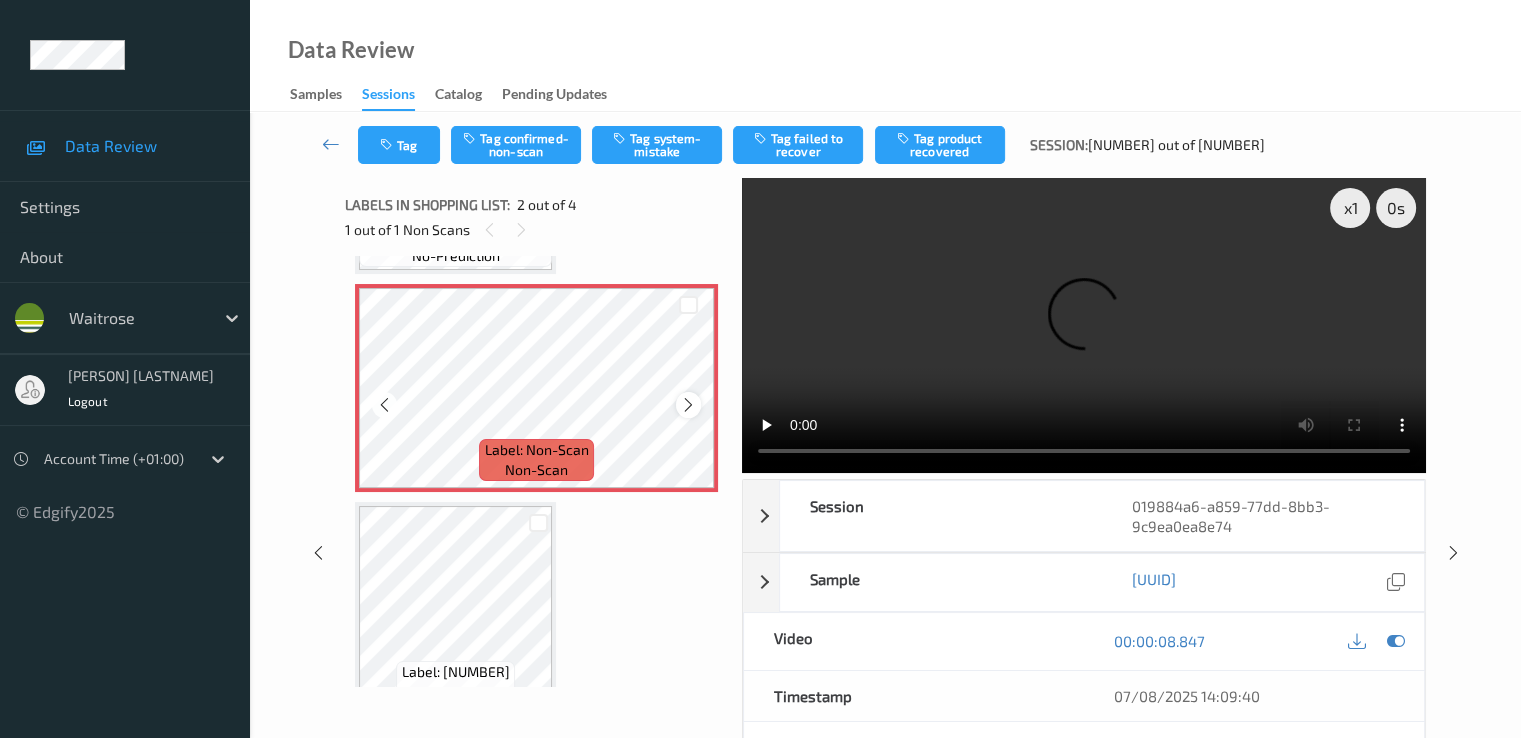 click at bounding box center [688, 405] 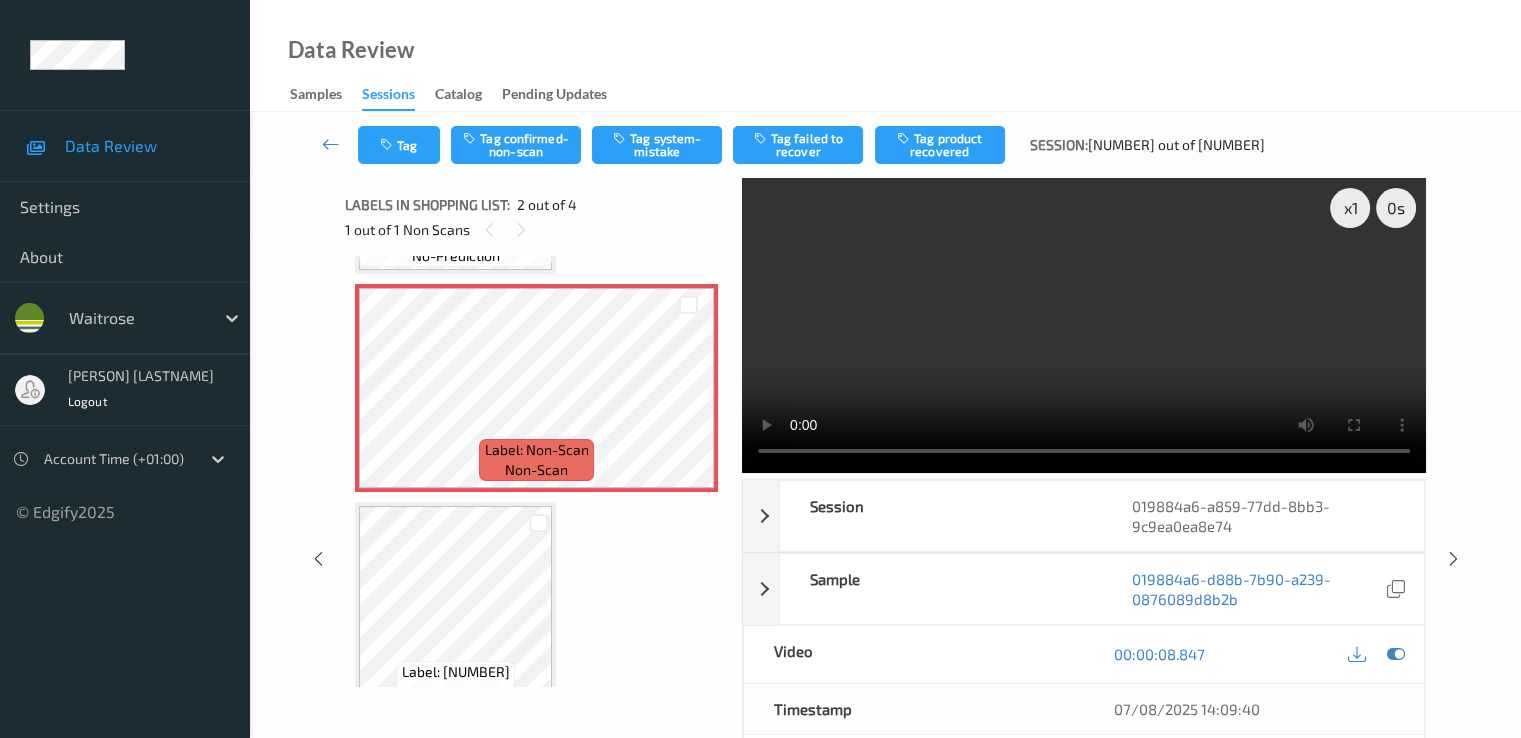 type 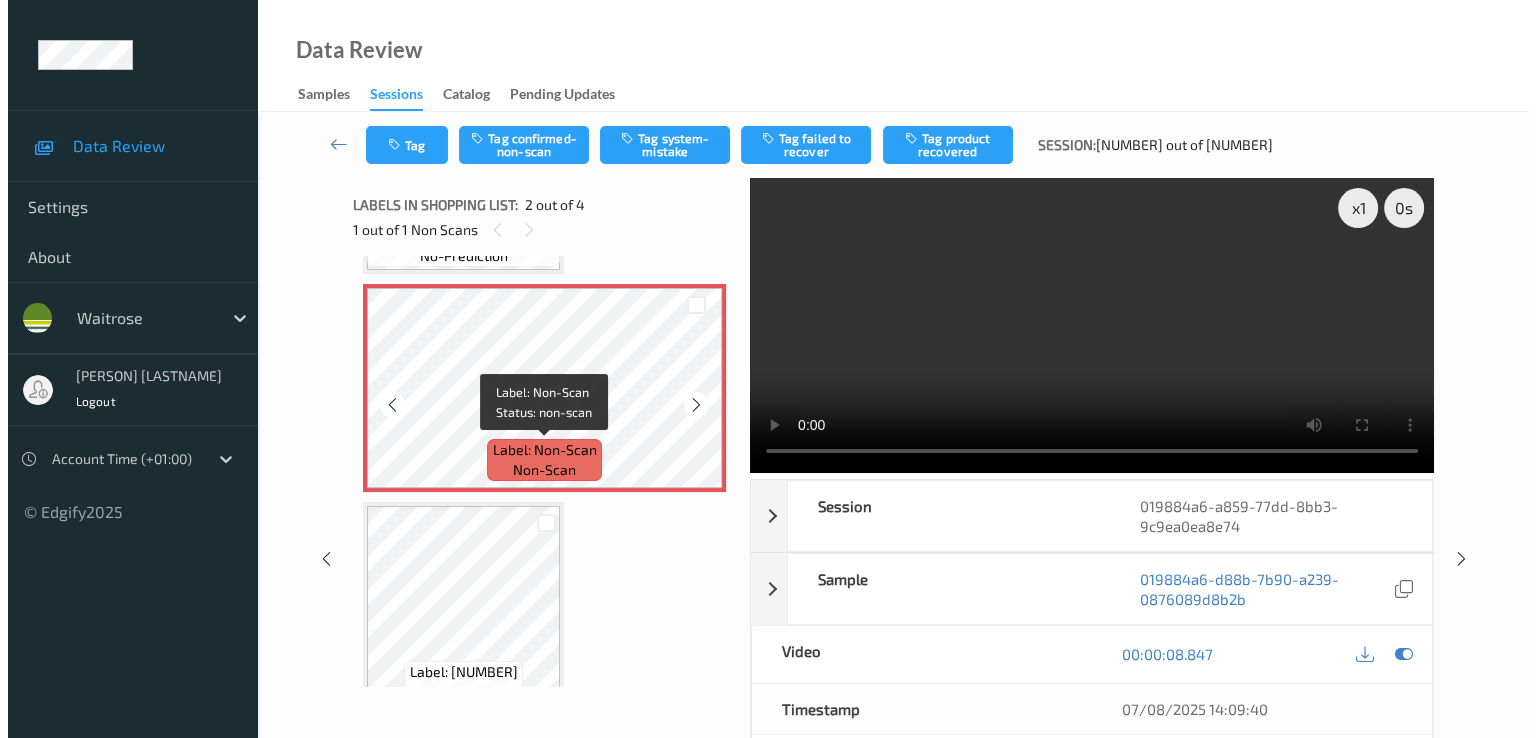 scroll, scrollTop: 0, scrollLeft: 0, axis: both 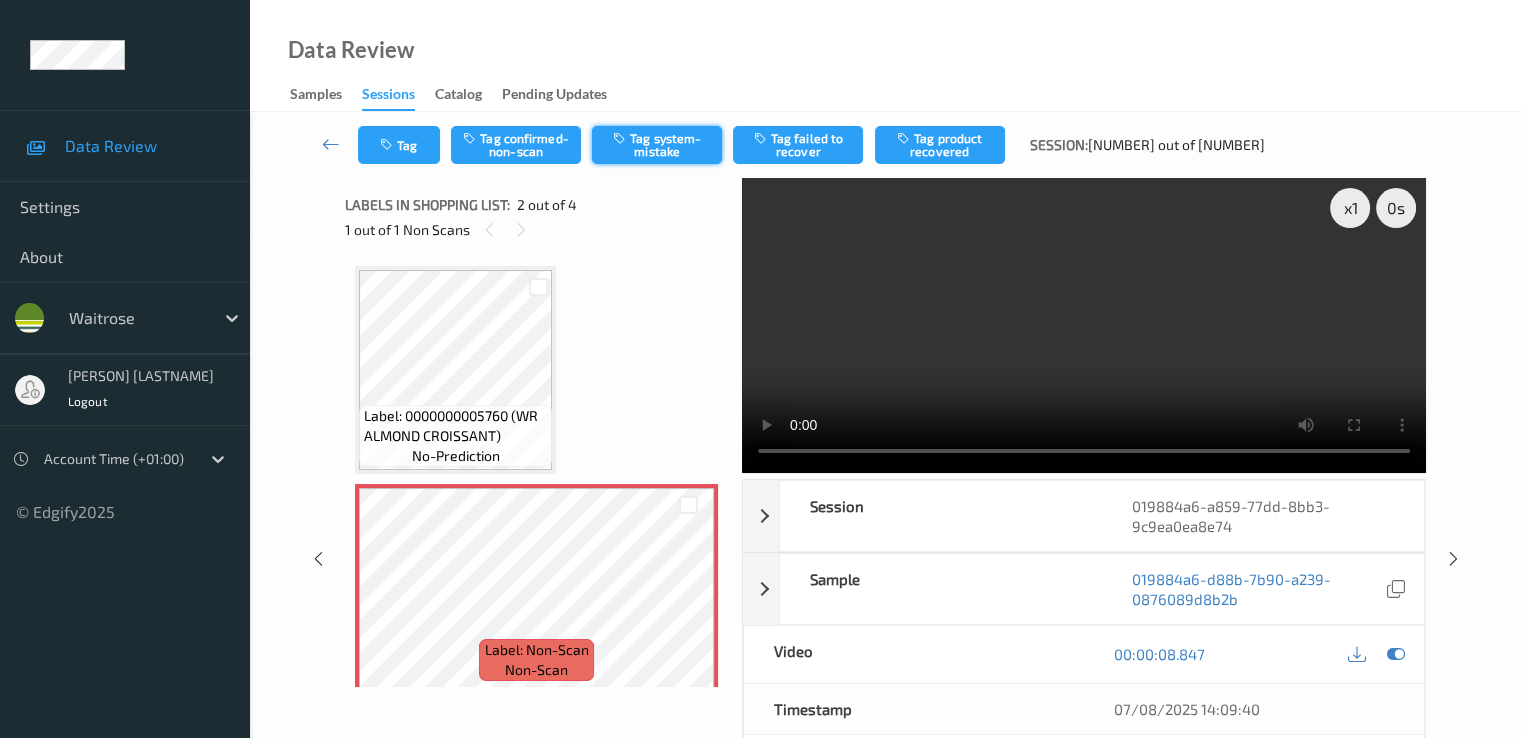 click on "Tag   system-mistake" at bounding box center (657, 145) 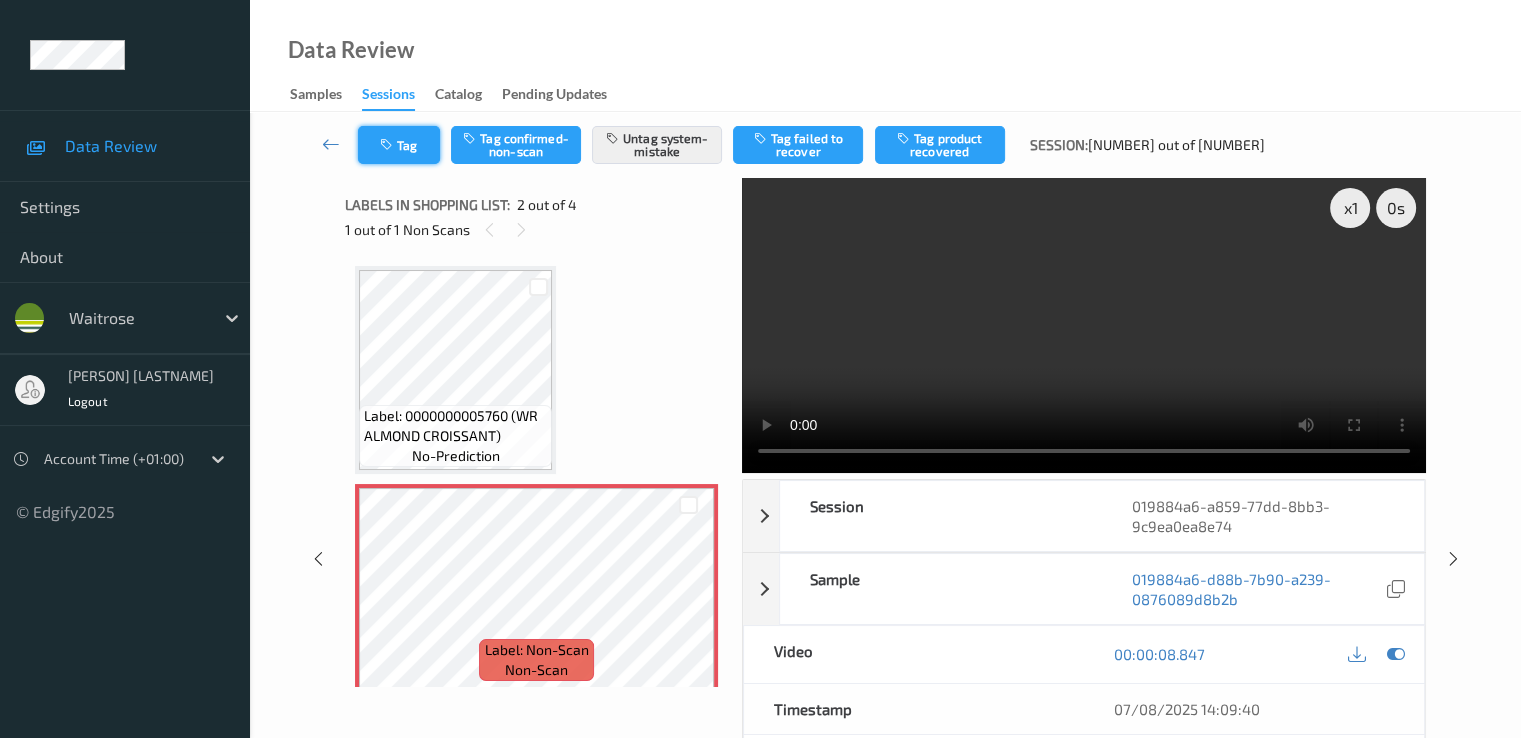 click on "Tag" at bounding box center [399, 145] 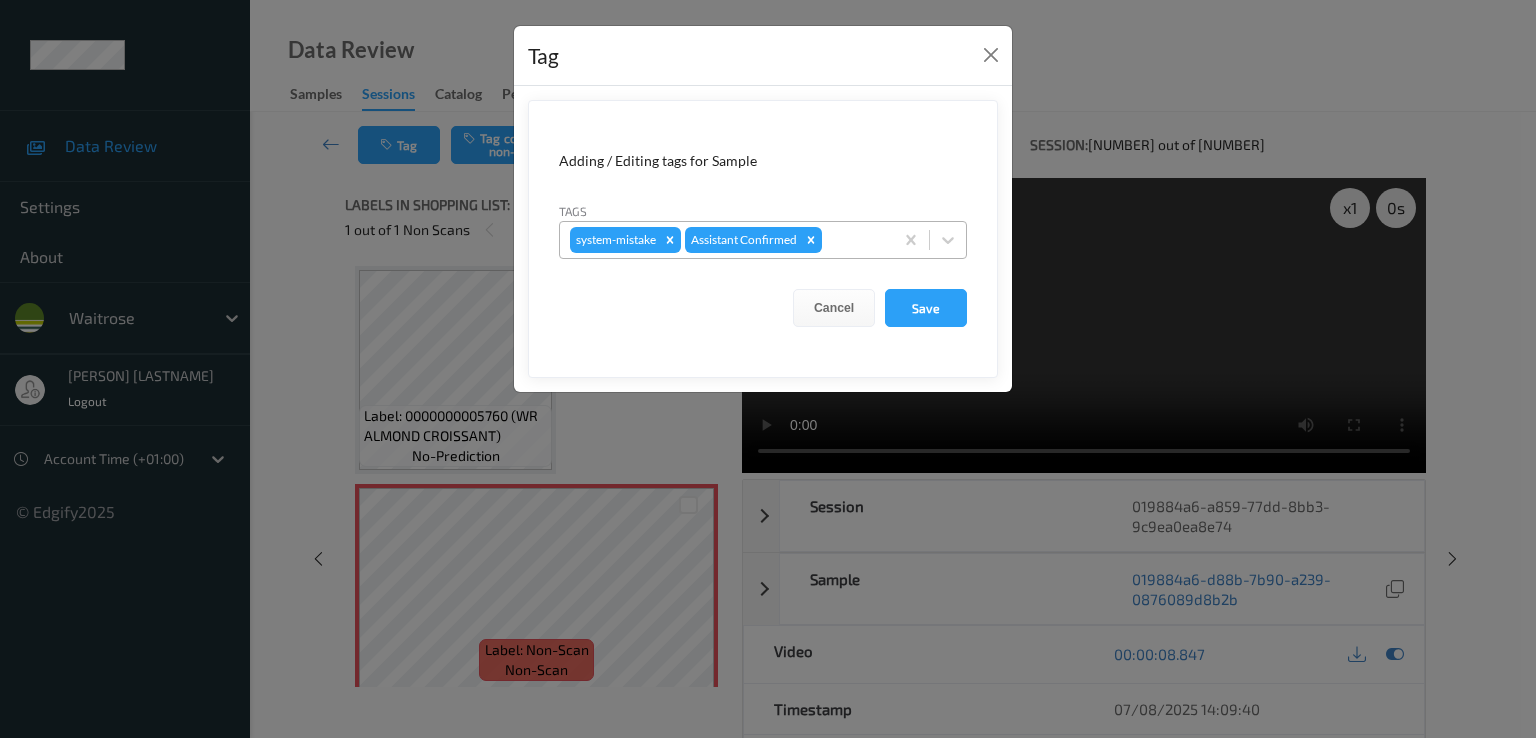 click at bounding box center [854, 240] 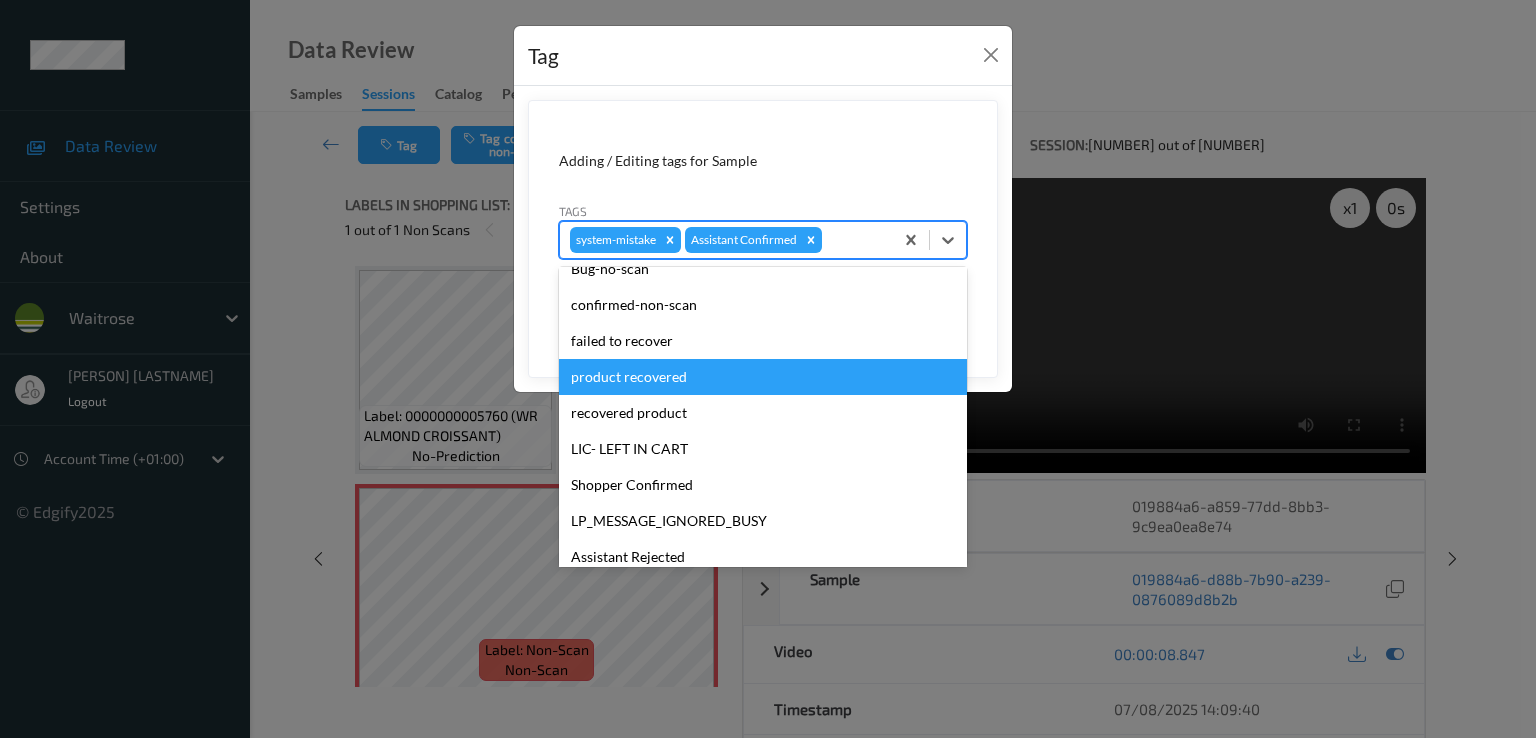 scroll, scrollTop: 392, scrollLeft: 0, axis: vertical 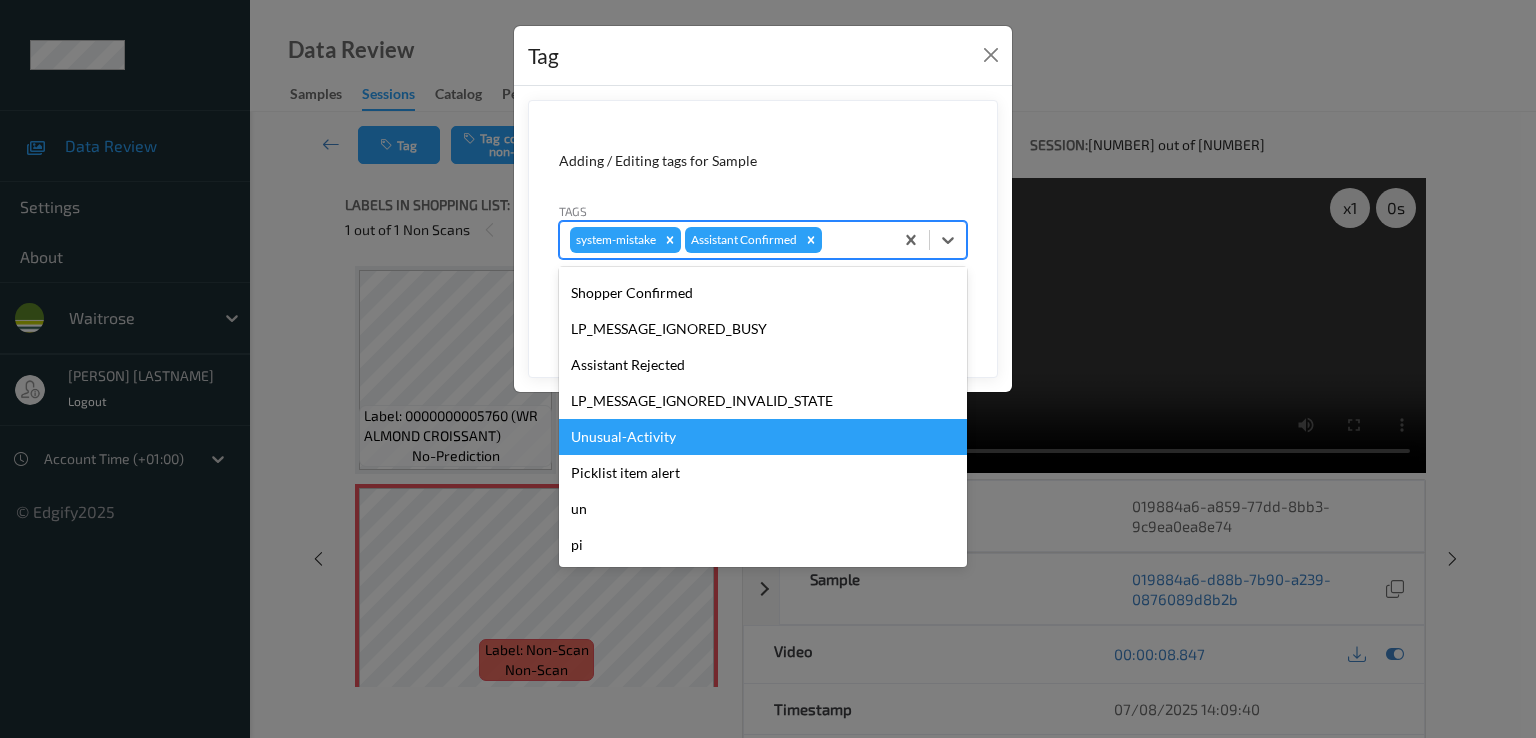 click on "Unusual-Activity" at bounding box center [763, 437] 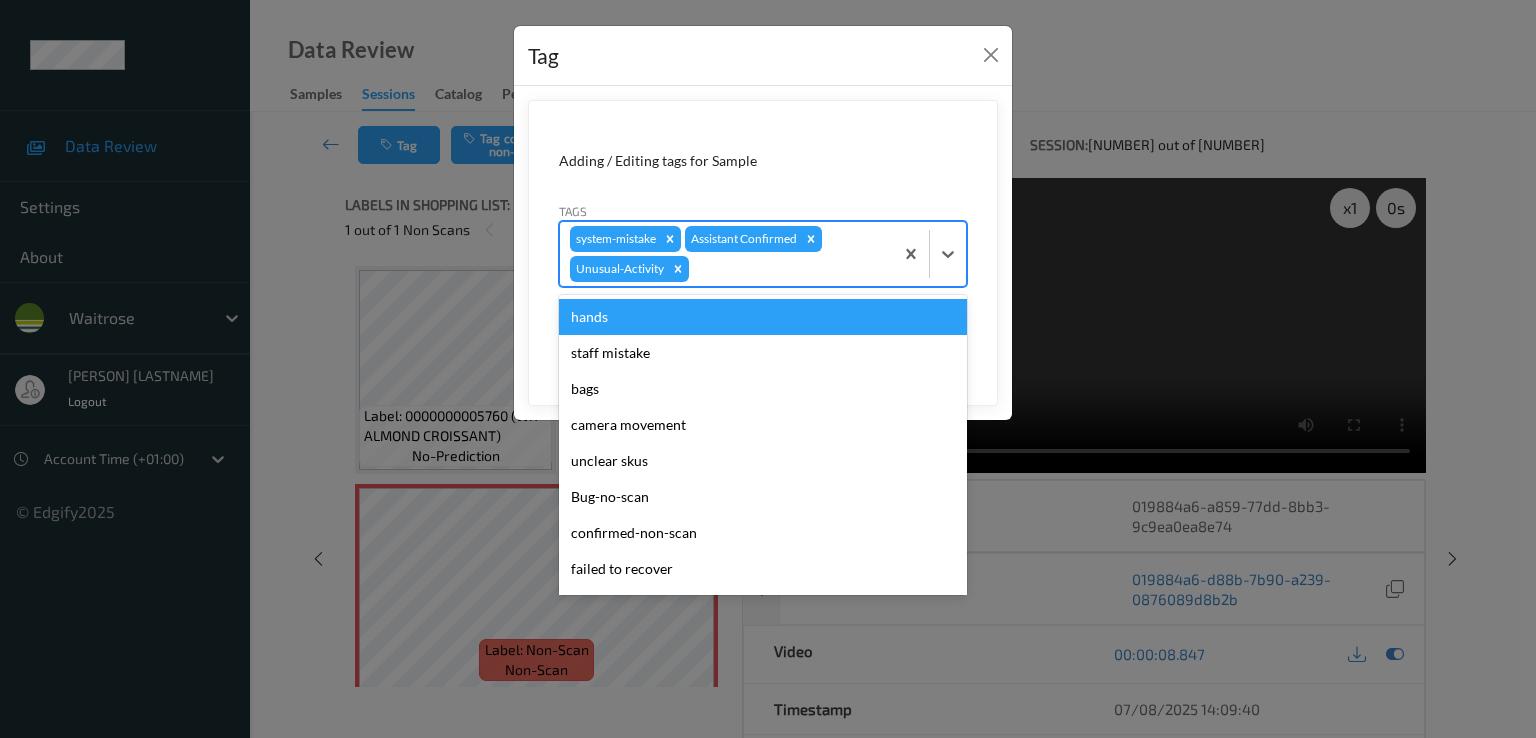 click at bounding box center [788, 269] 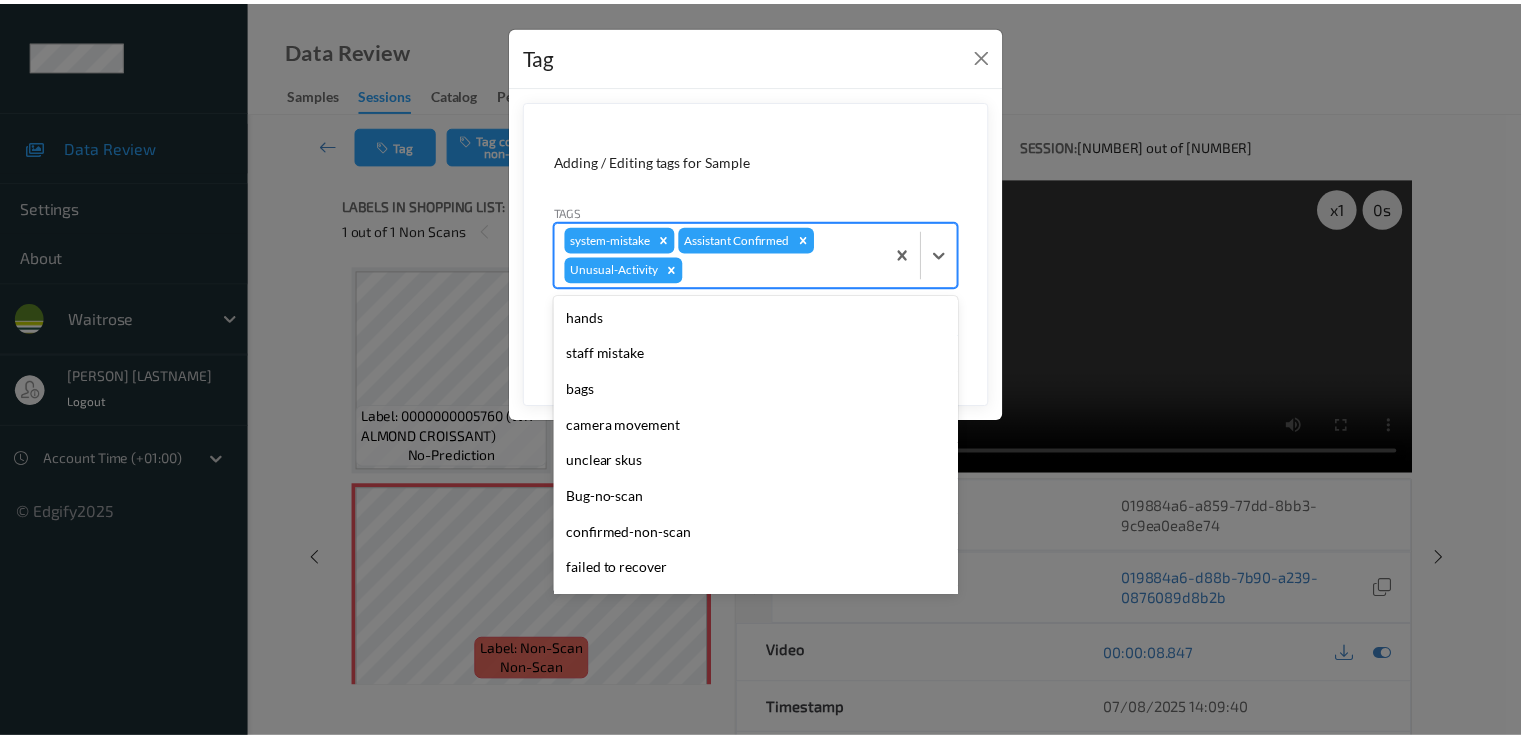 scroll, scrollTop: 356, scrollLeft: 0, axis: vertical 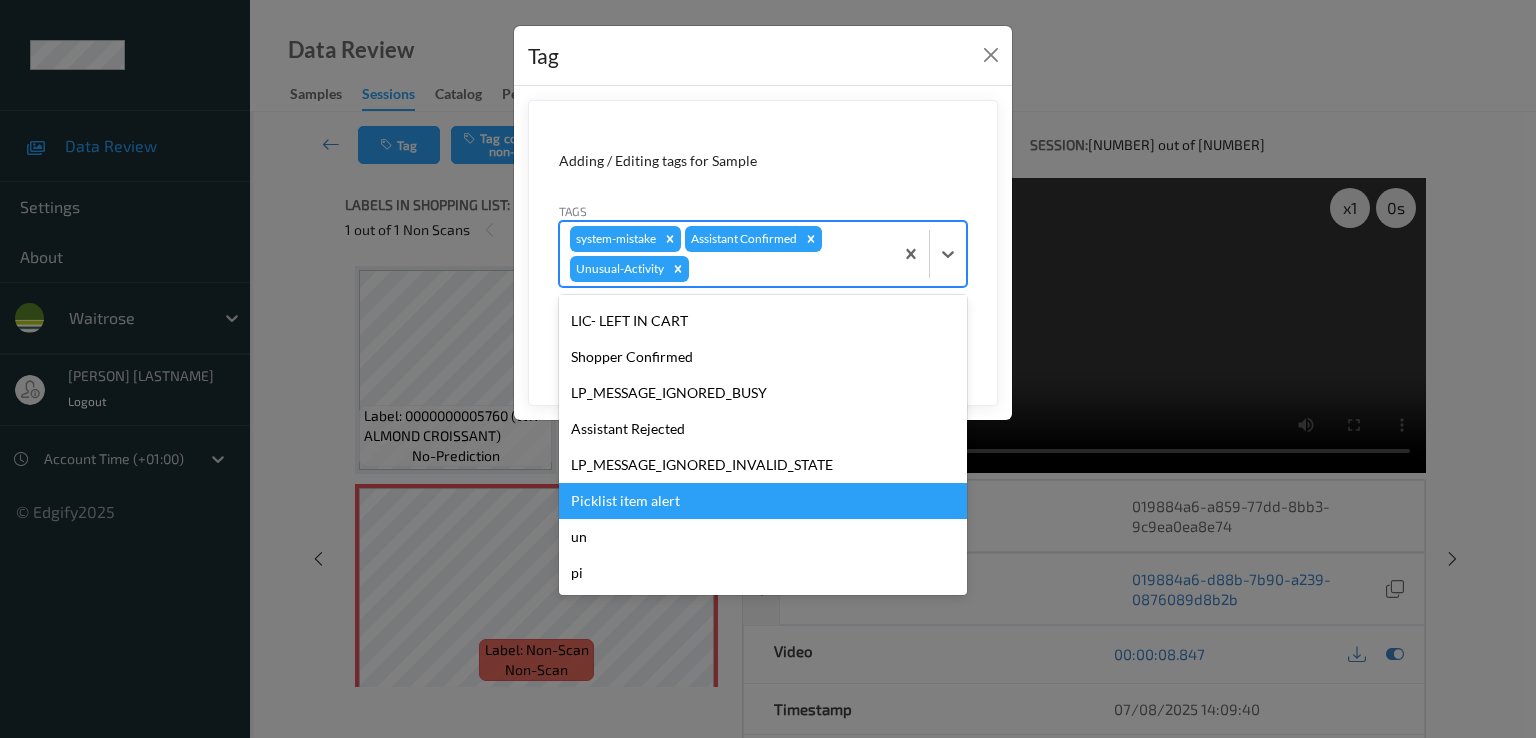 click on "Picklist item alert" at bounding box center (763, 501) 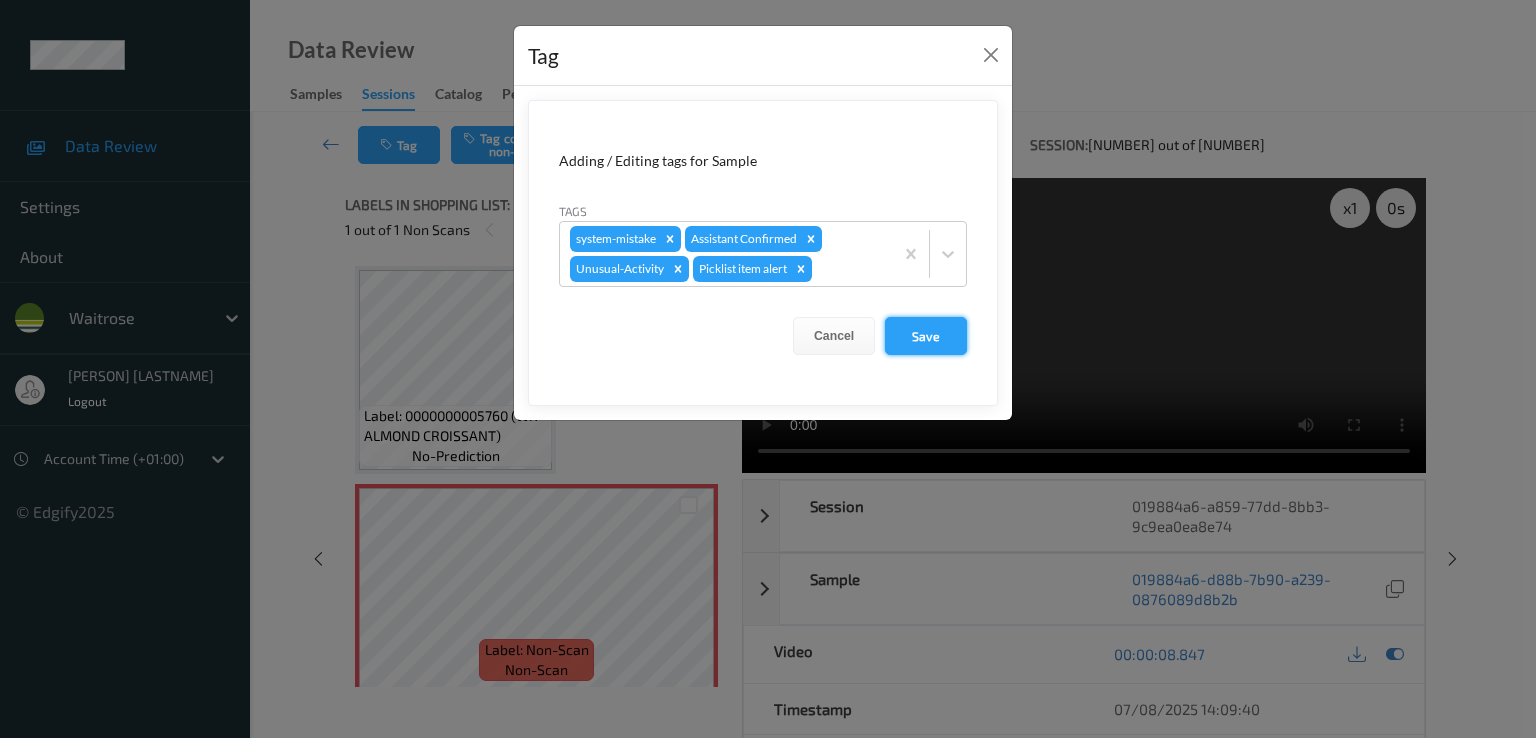 click on "Save" at bounding box center (926, 336) 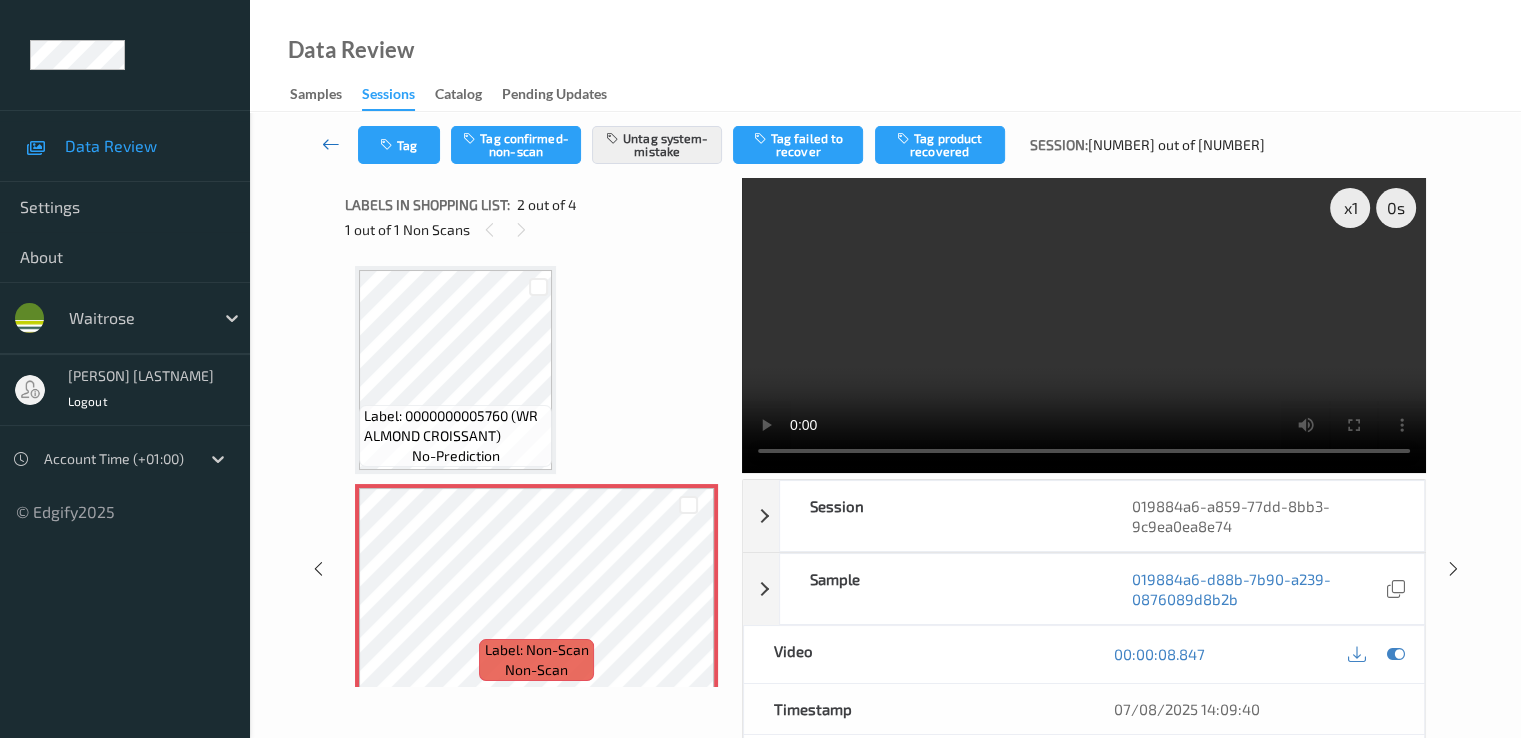 click at bounding box center (331, 144) 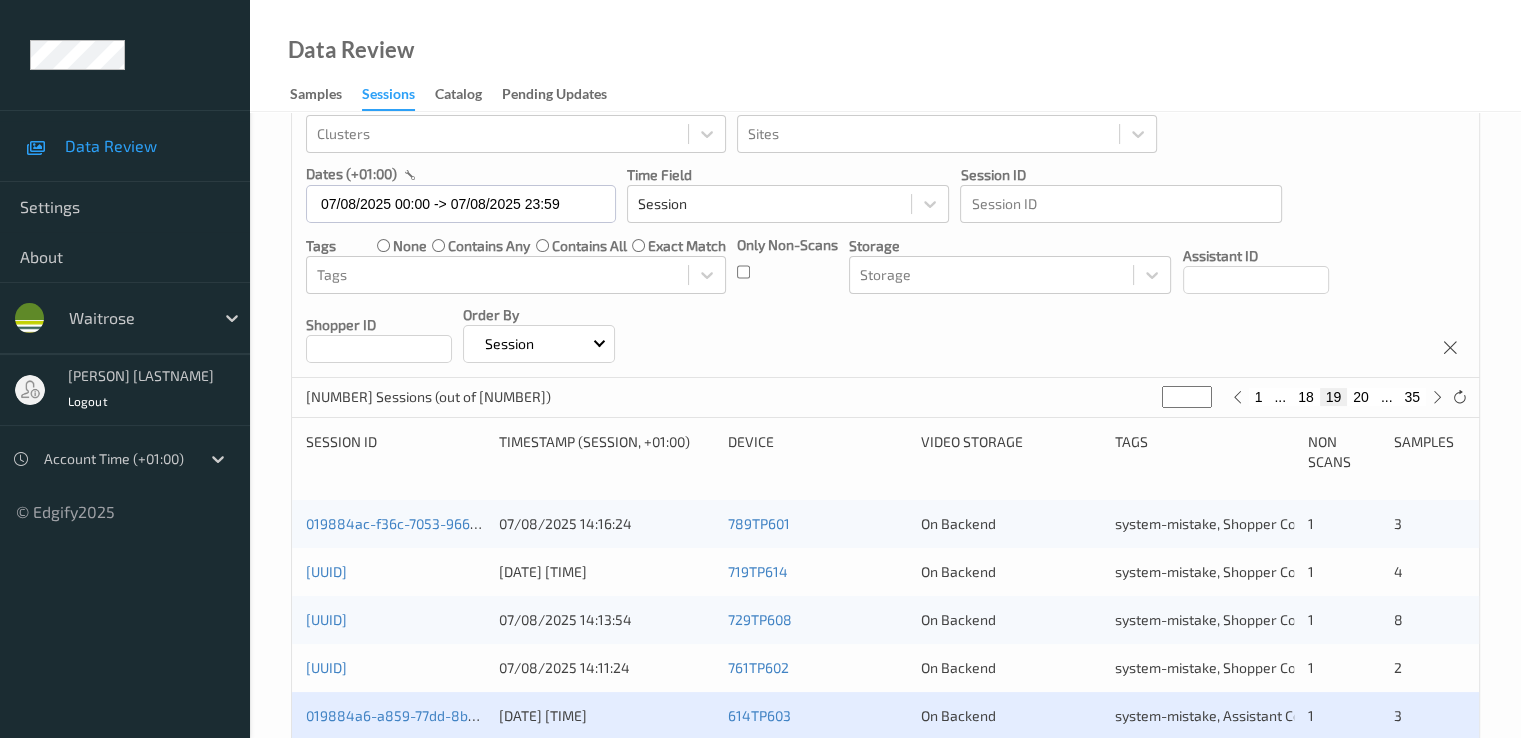 scroll, scrollTop: 400, scrollLeft: 0, axis: vertical 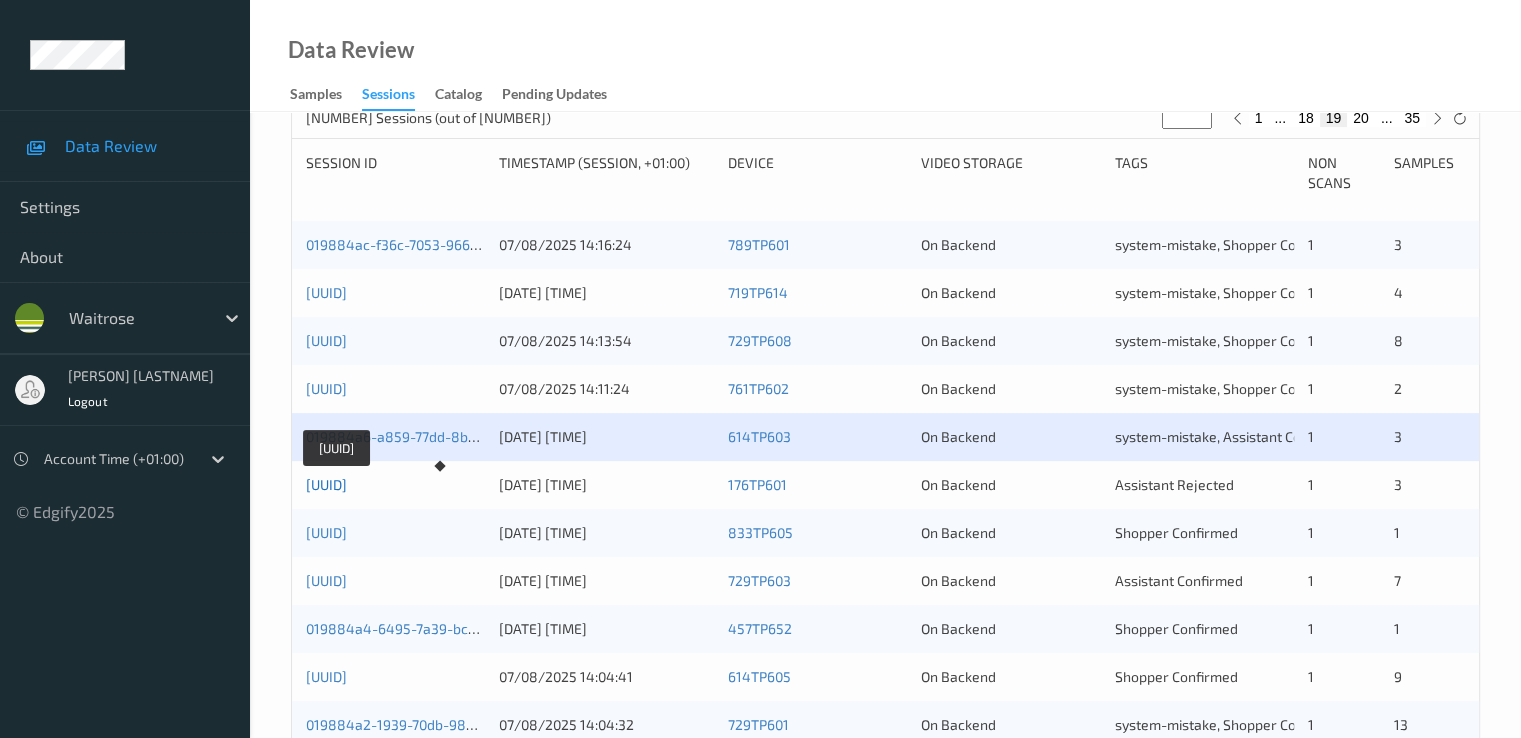 click on "[UUID]" at bounding box center (326, 484) 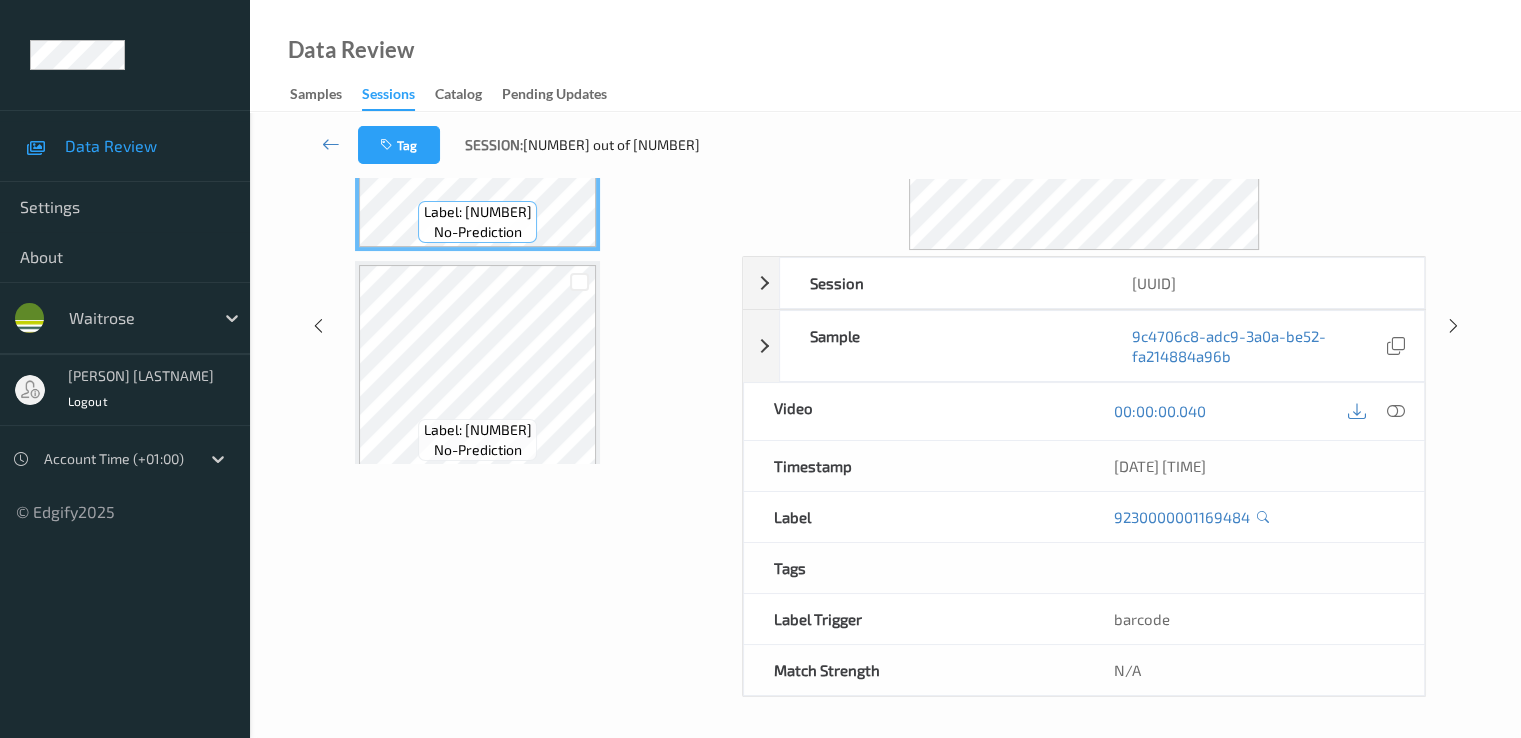 scroll, scrollTop: 240, scrollLeft: 0, axis: vertical 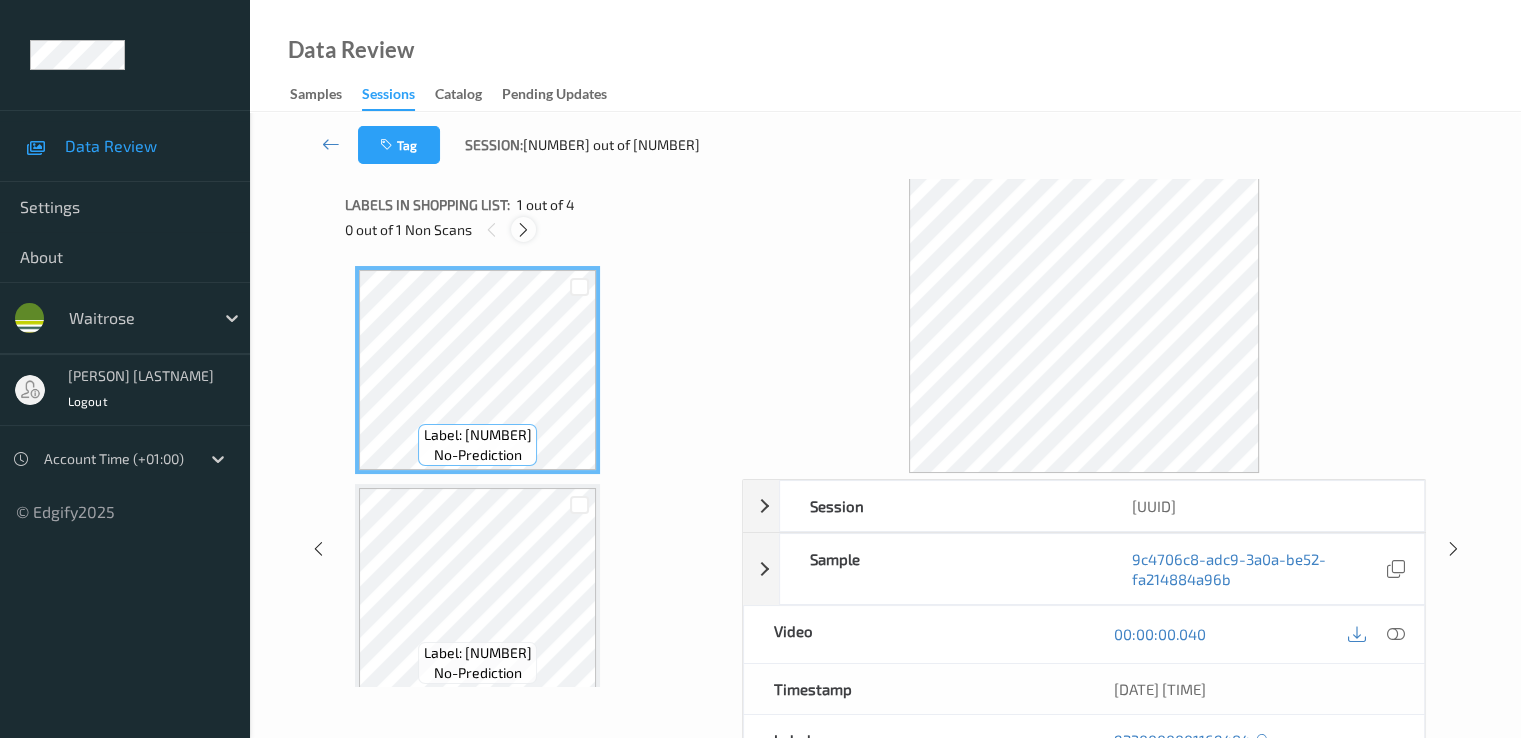 click at bounding box center (523, 229) 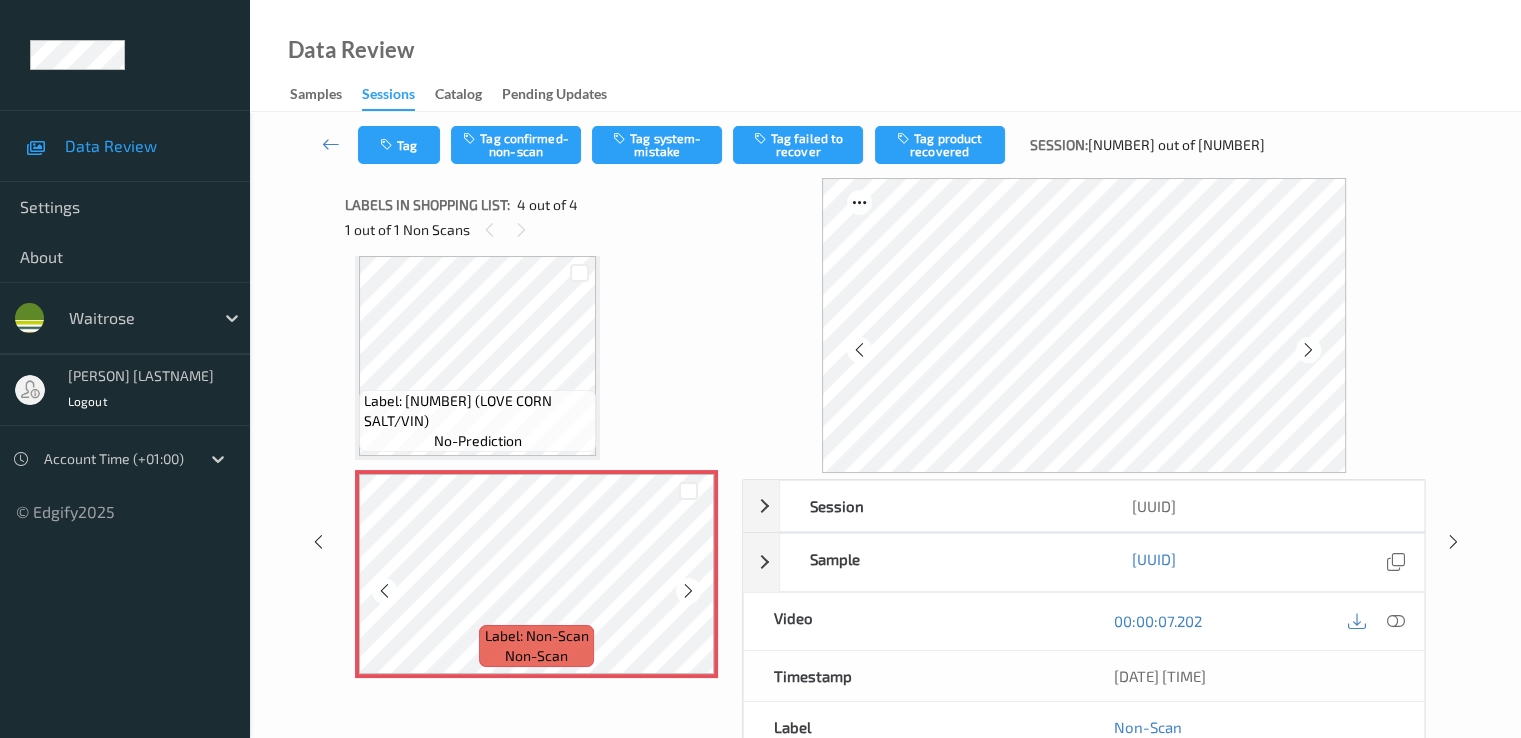 scroll, scrollTop: 451, scrollLeft: 0, axis: vertical 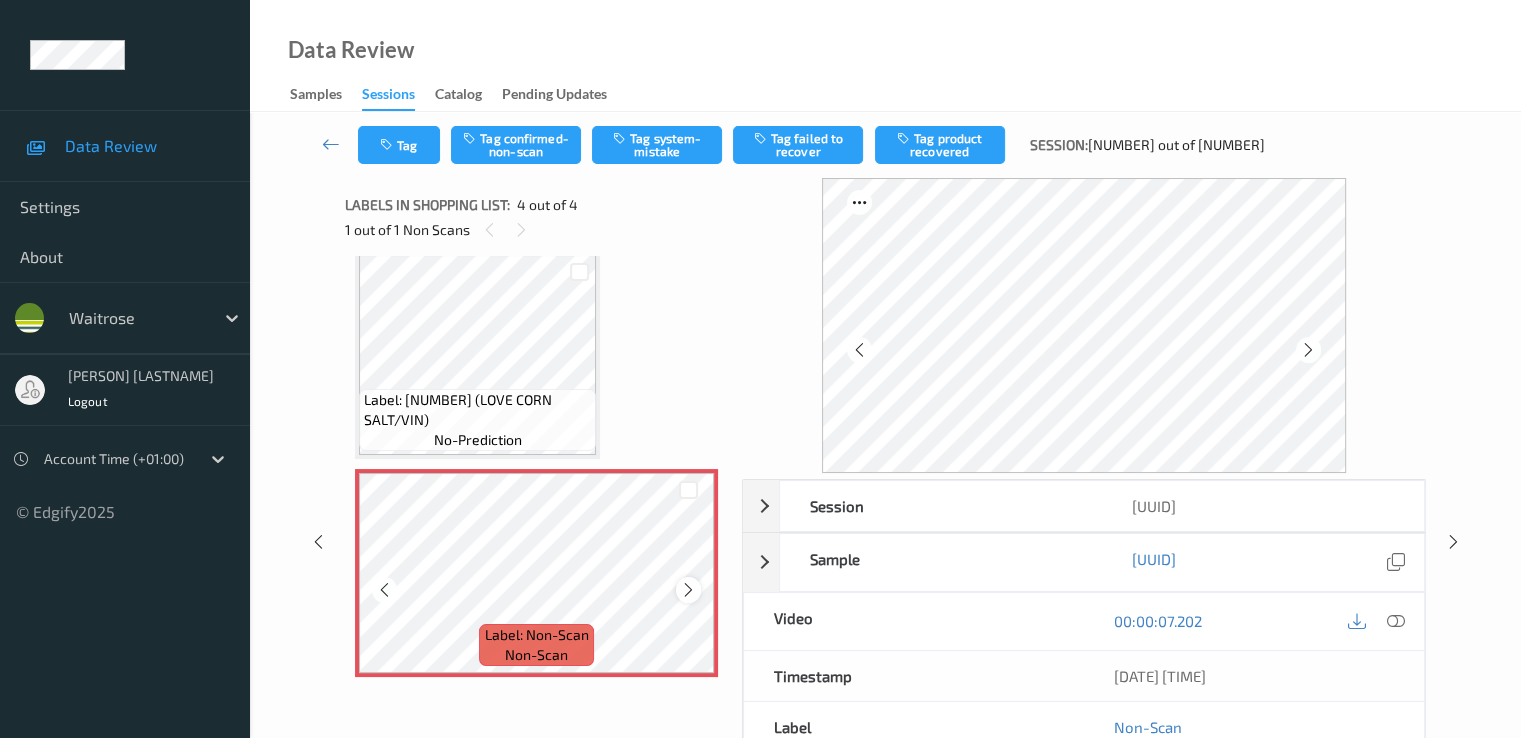 click at bounding box center (688, 590) 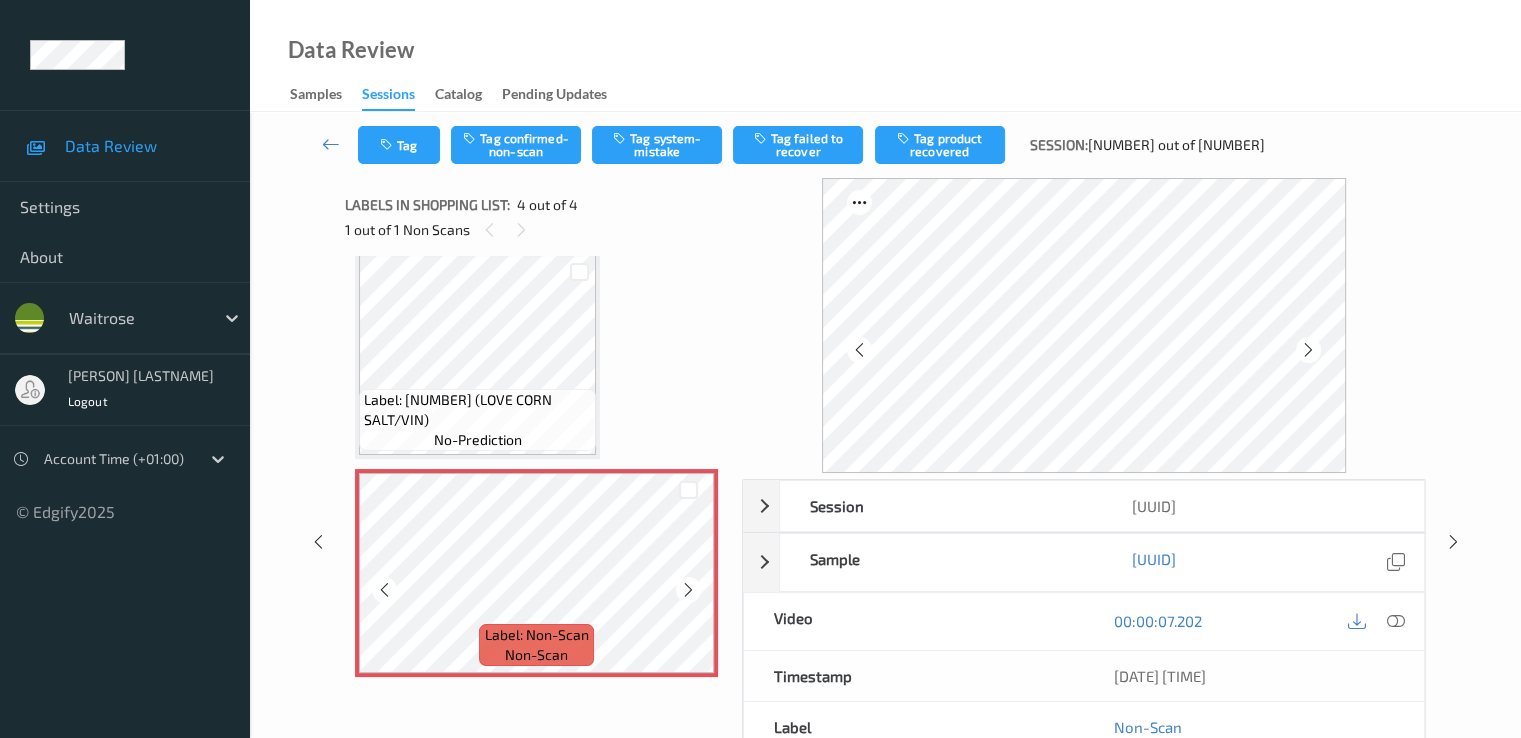click at bounding box center [688, 590] 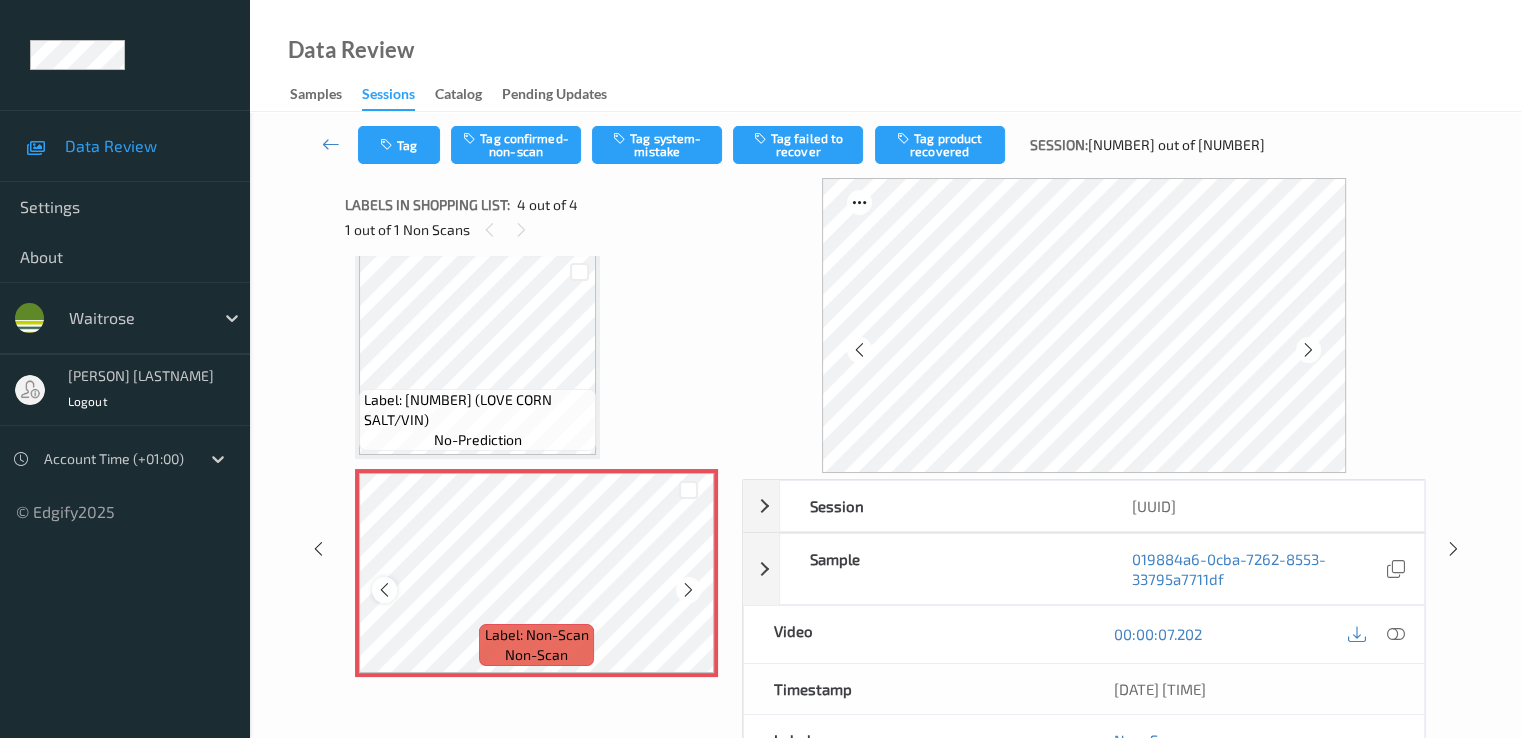 click at bounding box center [384, 590] 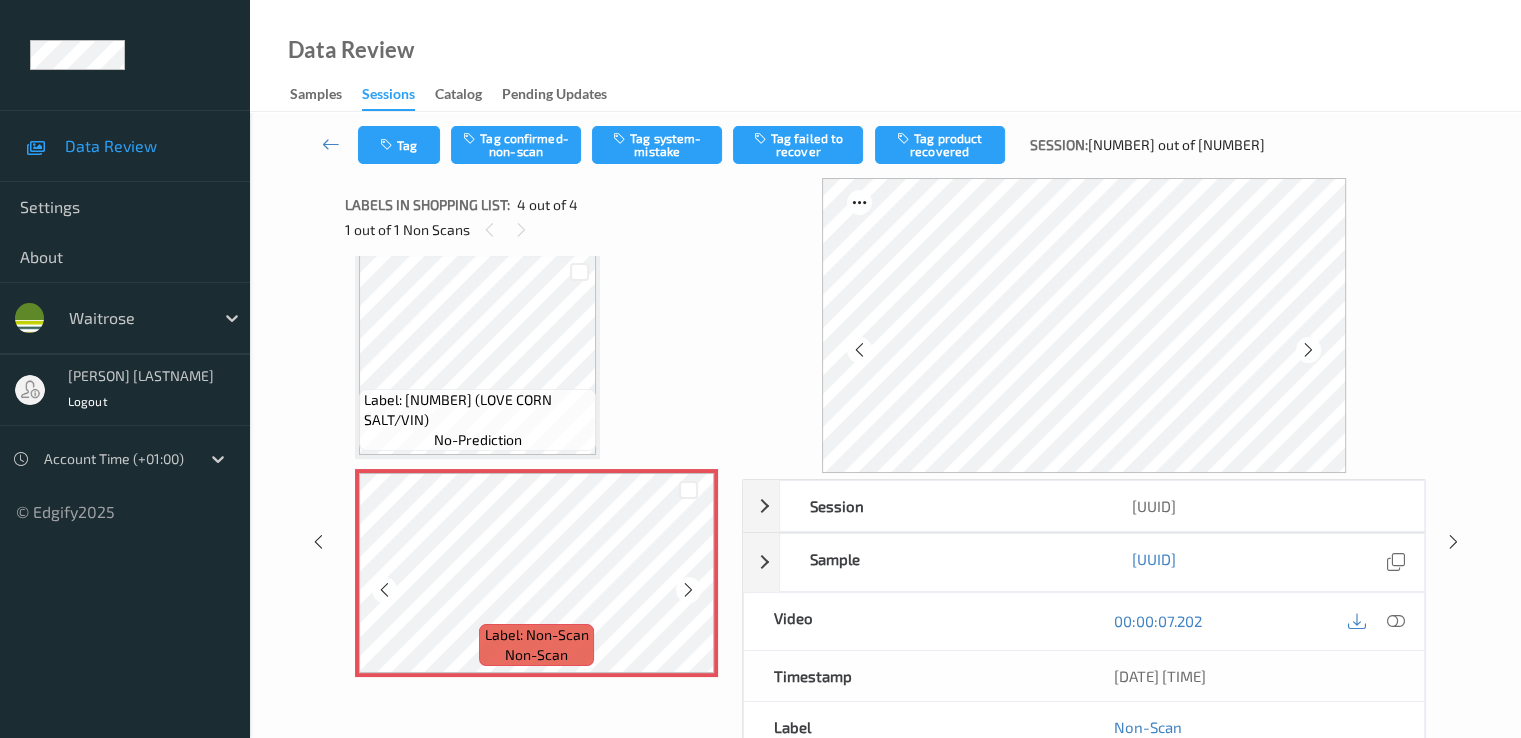 click at bounding box center [384, 590] 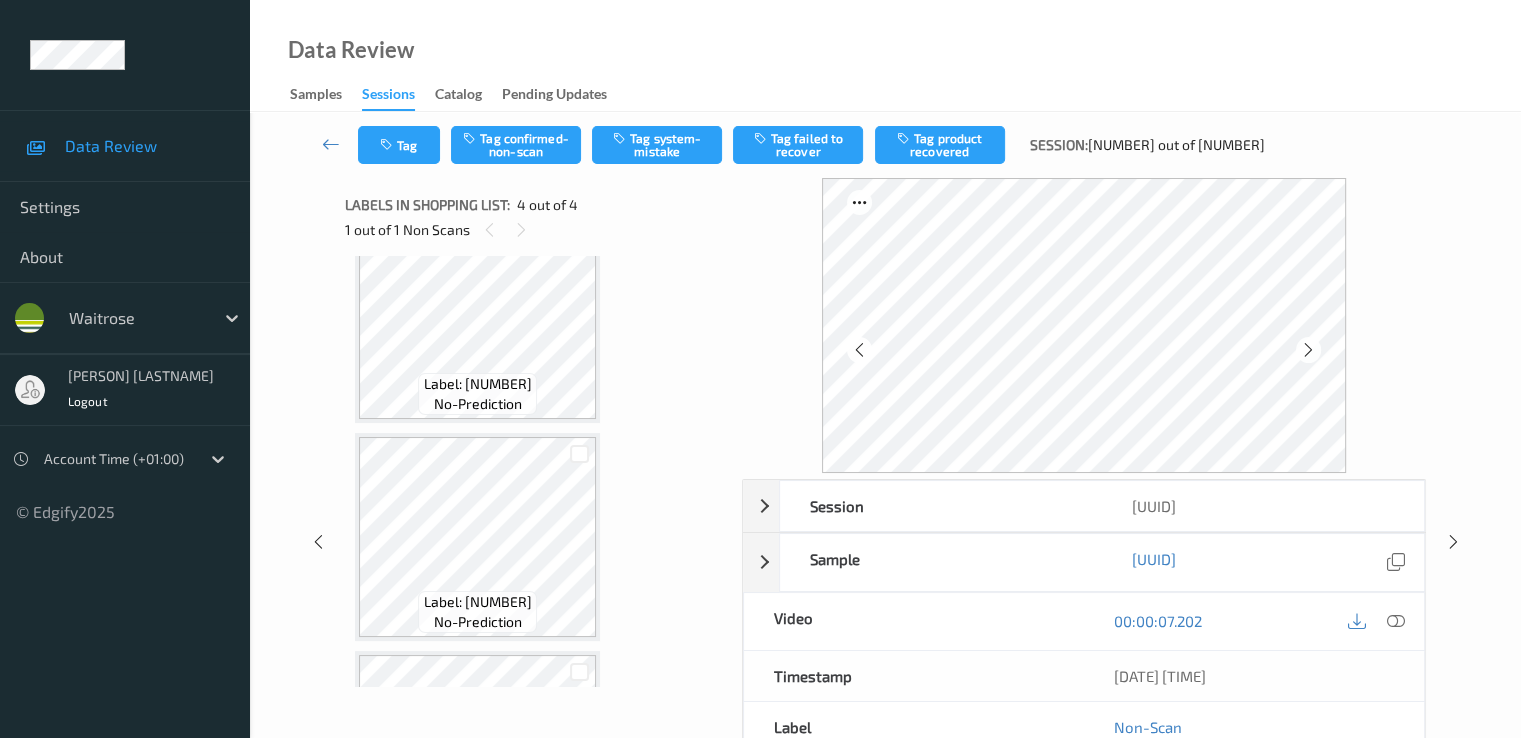 scroll, scrollTop: 0, scrollLeft: 0, axis: both 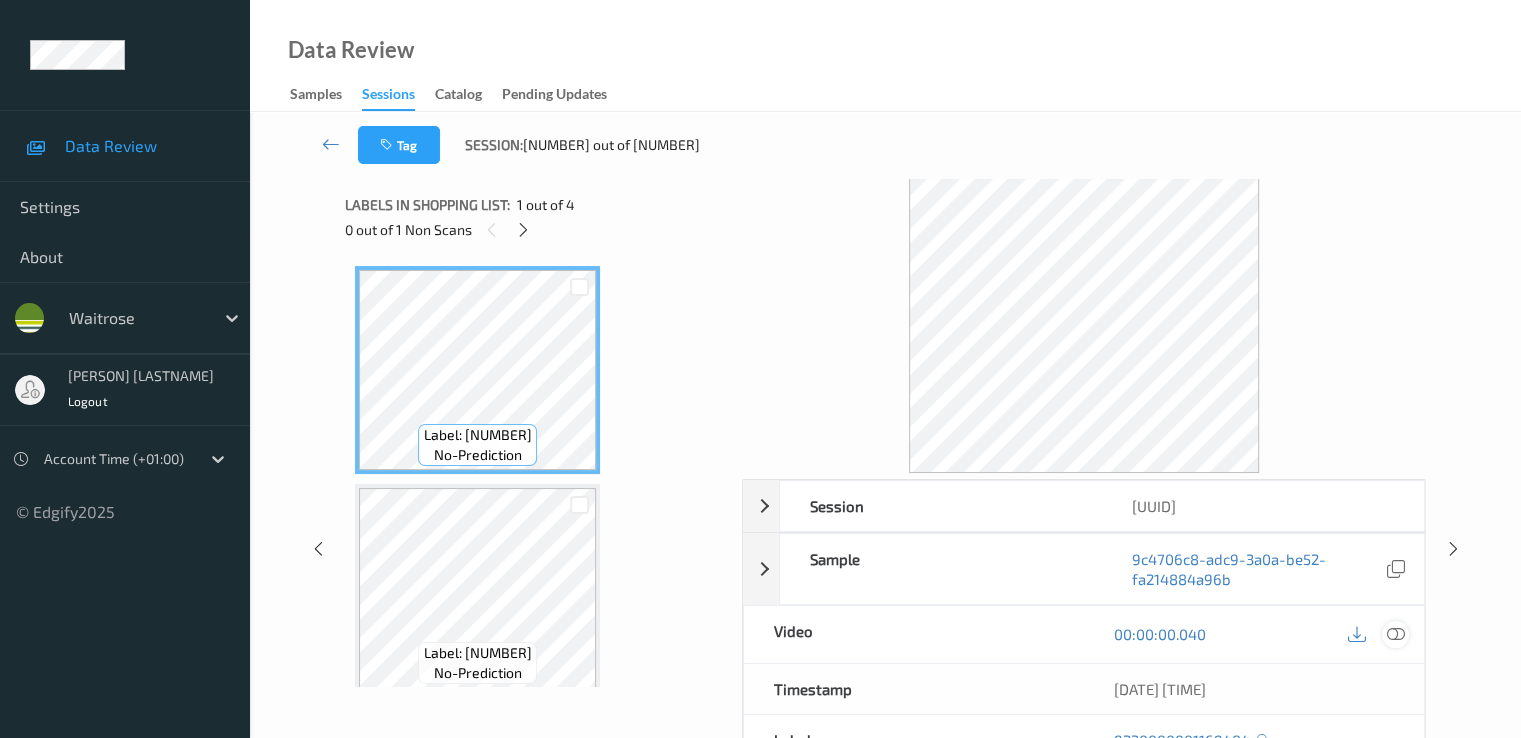 click at bounding box center [1395, 634] 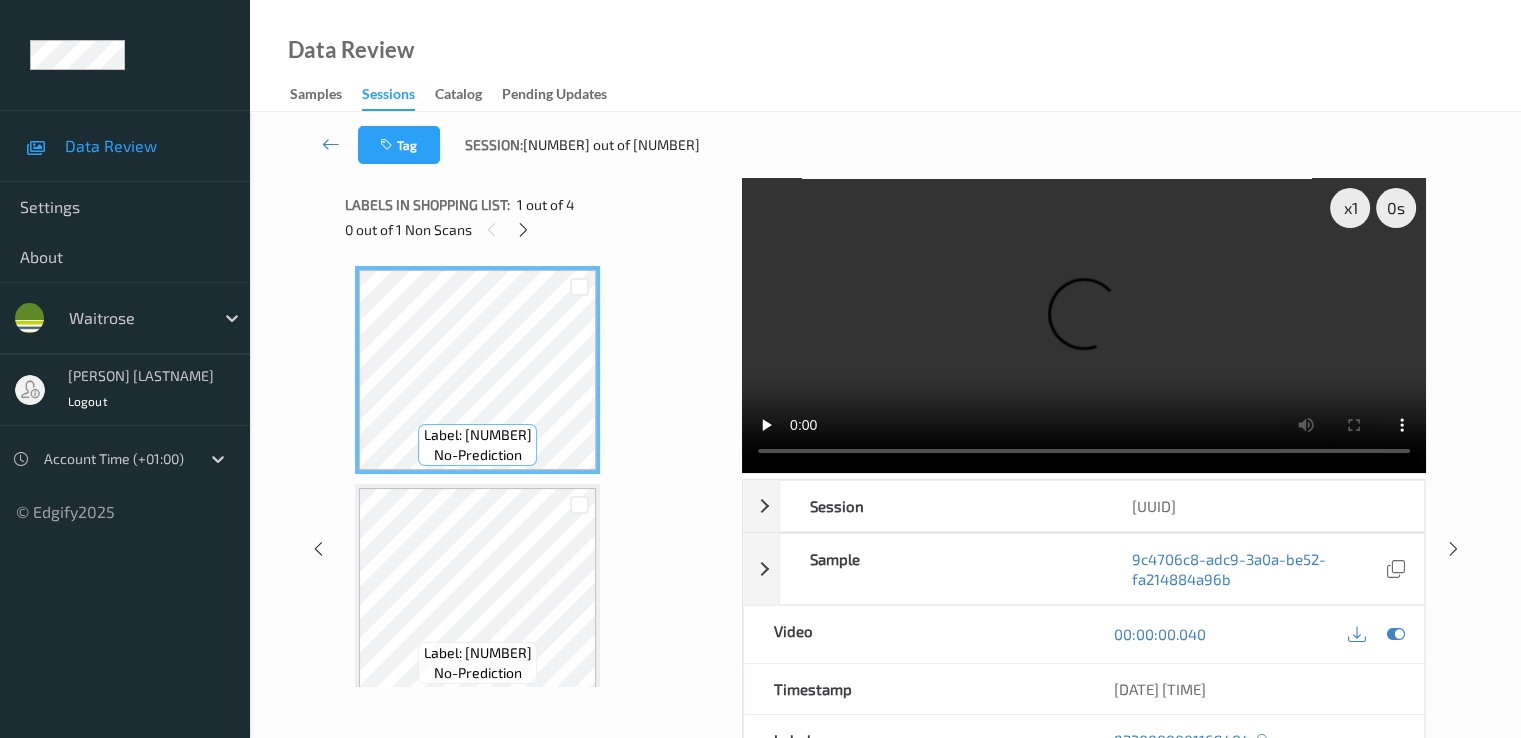 type 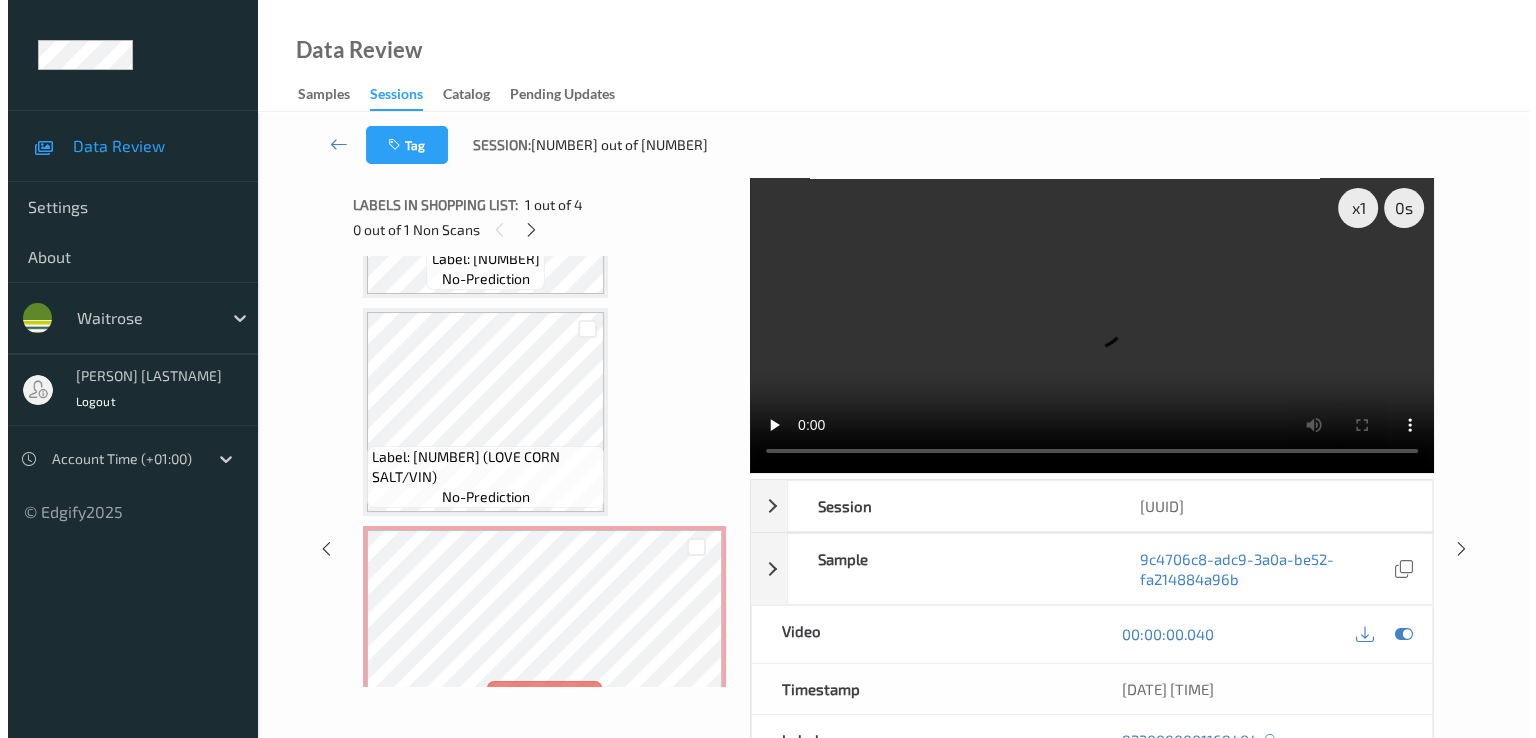 scroll, scrollTop: 451, scrollLeft: 0, axis: vertical 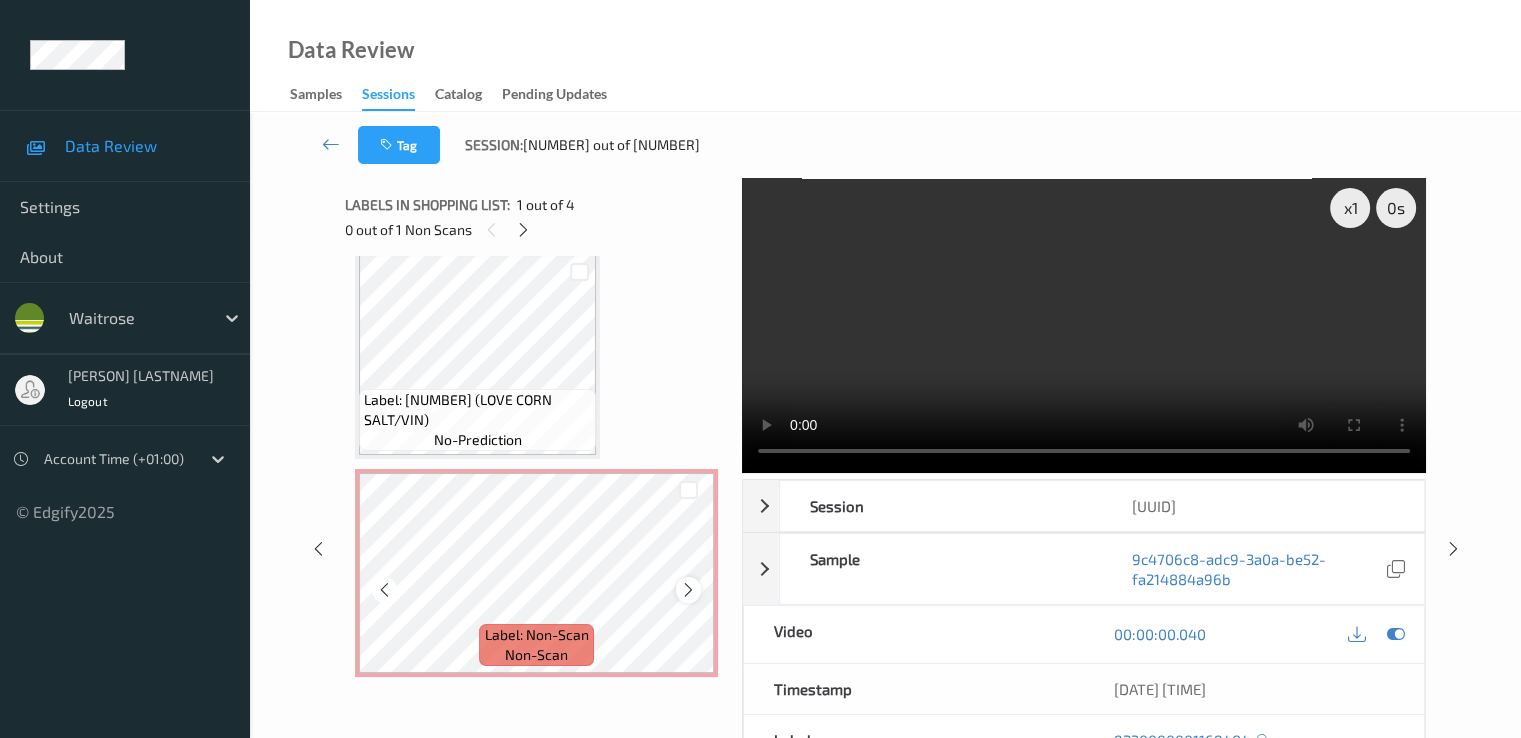 click at bounding box center (688, 590) 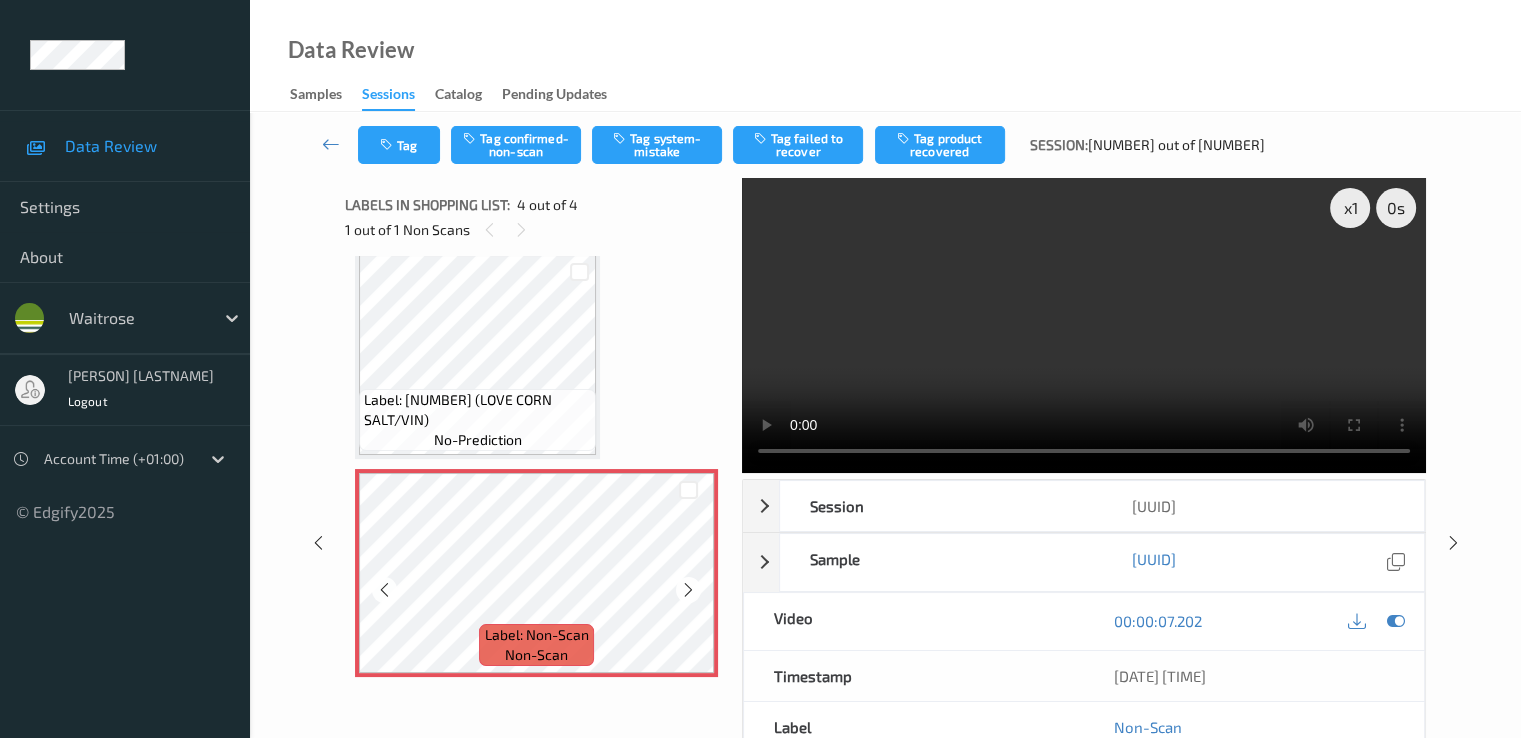 click at bounding box center [688, 590] 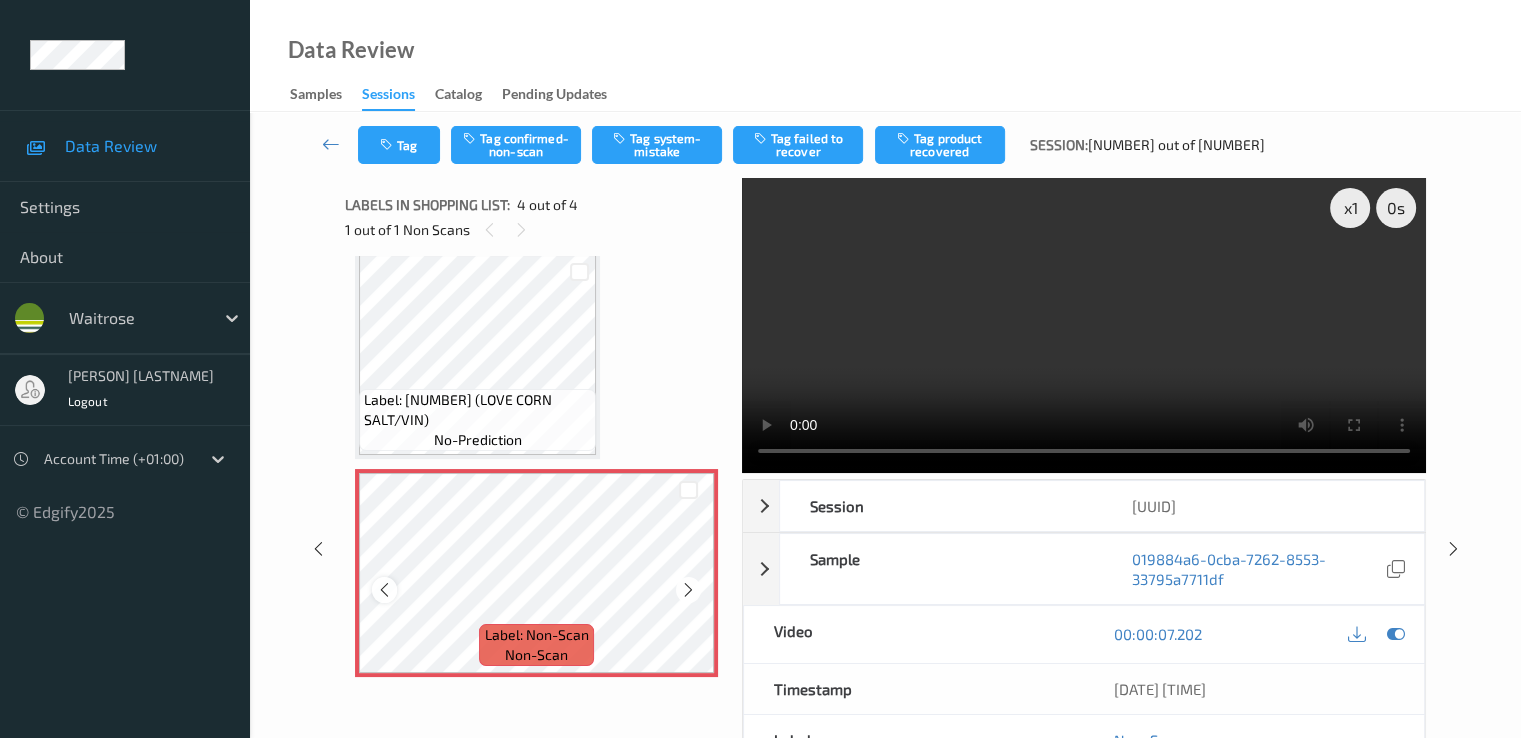 click at bounding box center (384, 590) 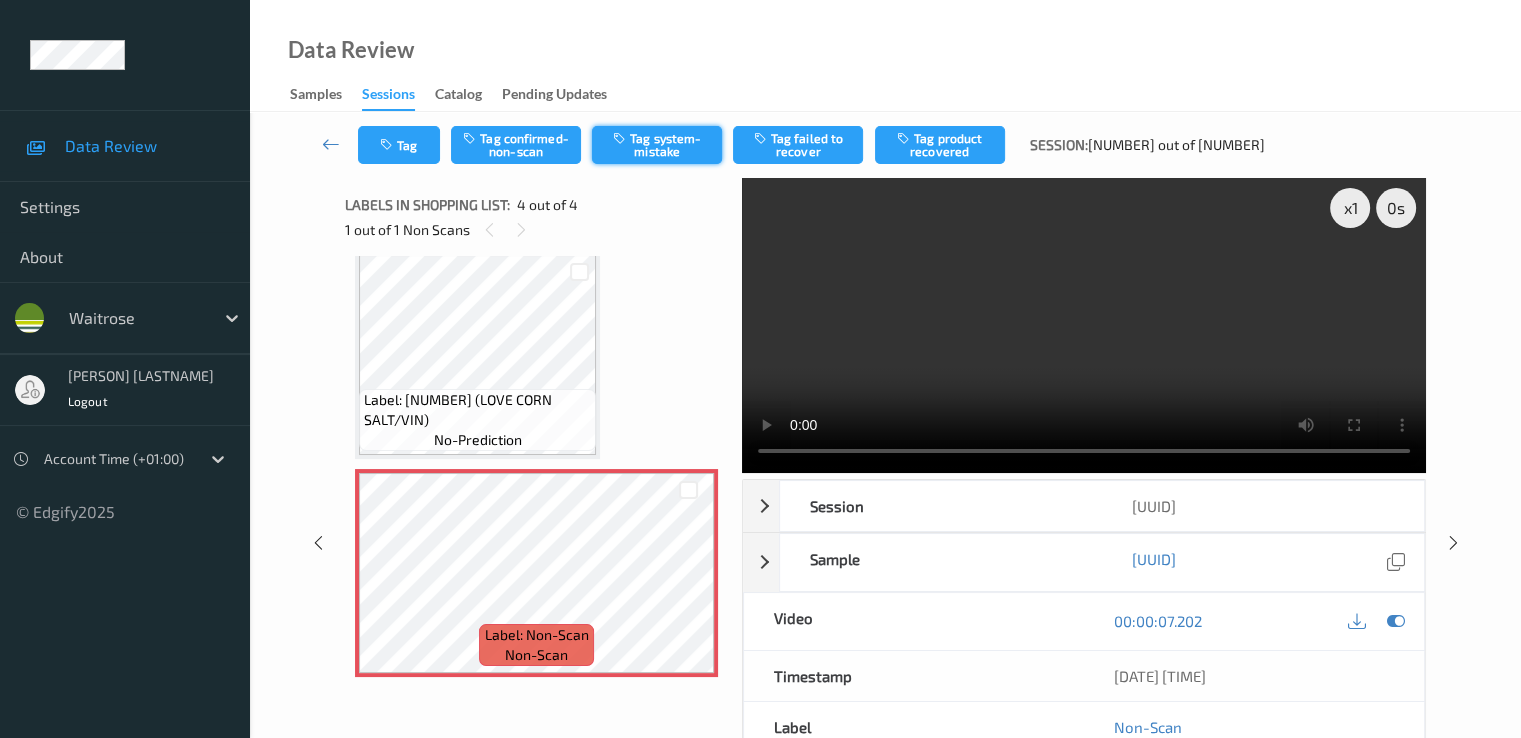 click on "Tag   system-mistake" at bounding box center (657, 145) 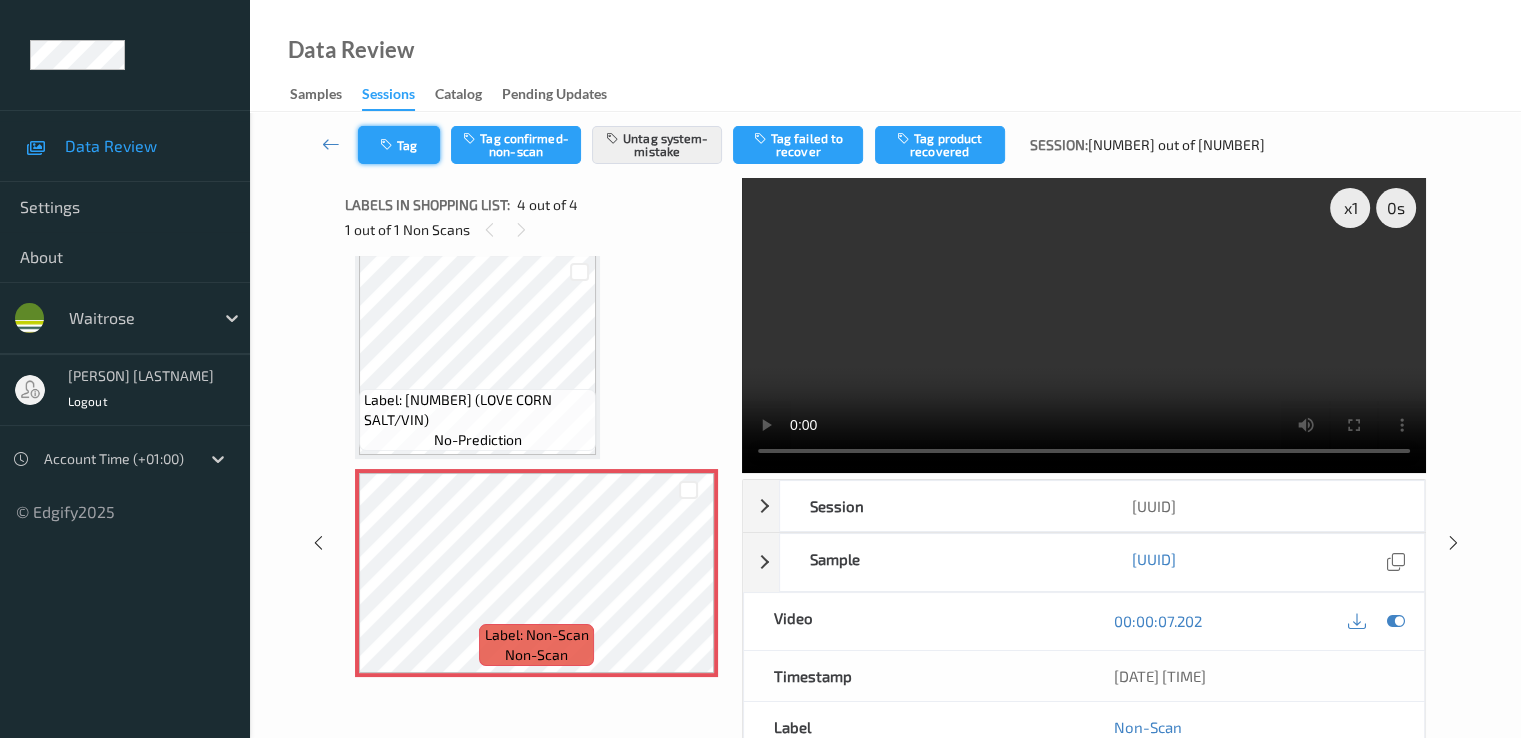 click at bounding box center [388, 145] 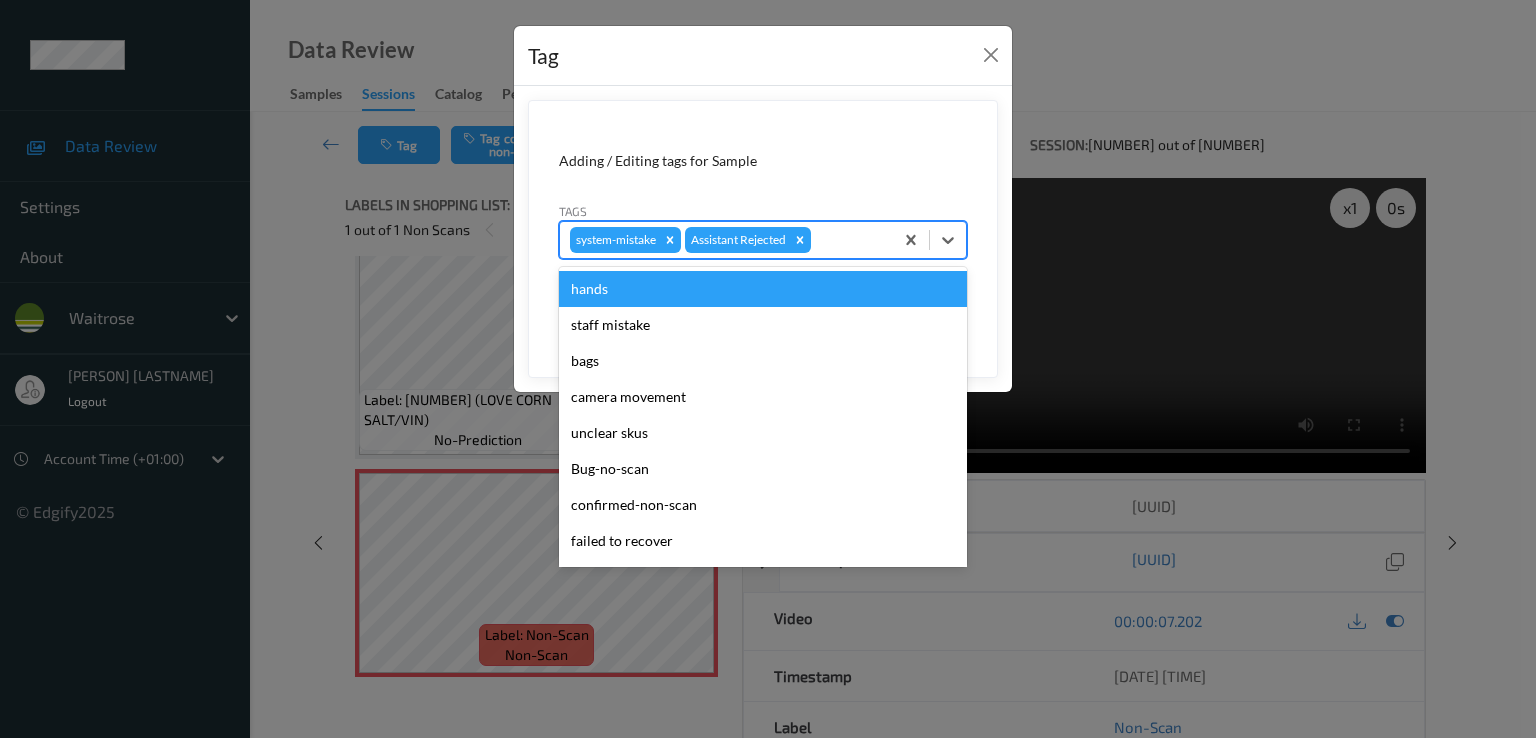 click at bounding box center (849, 240) 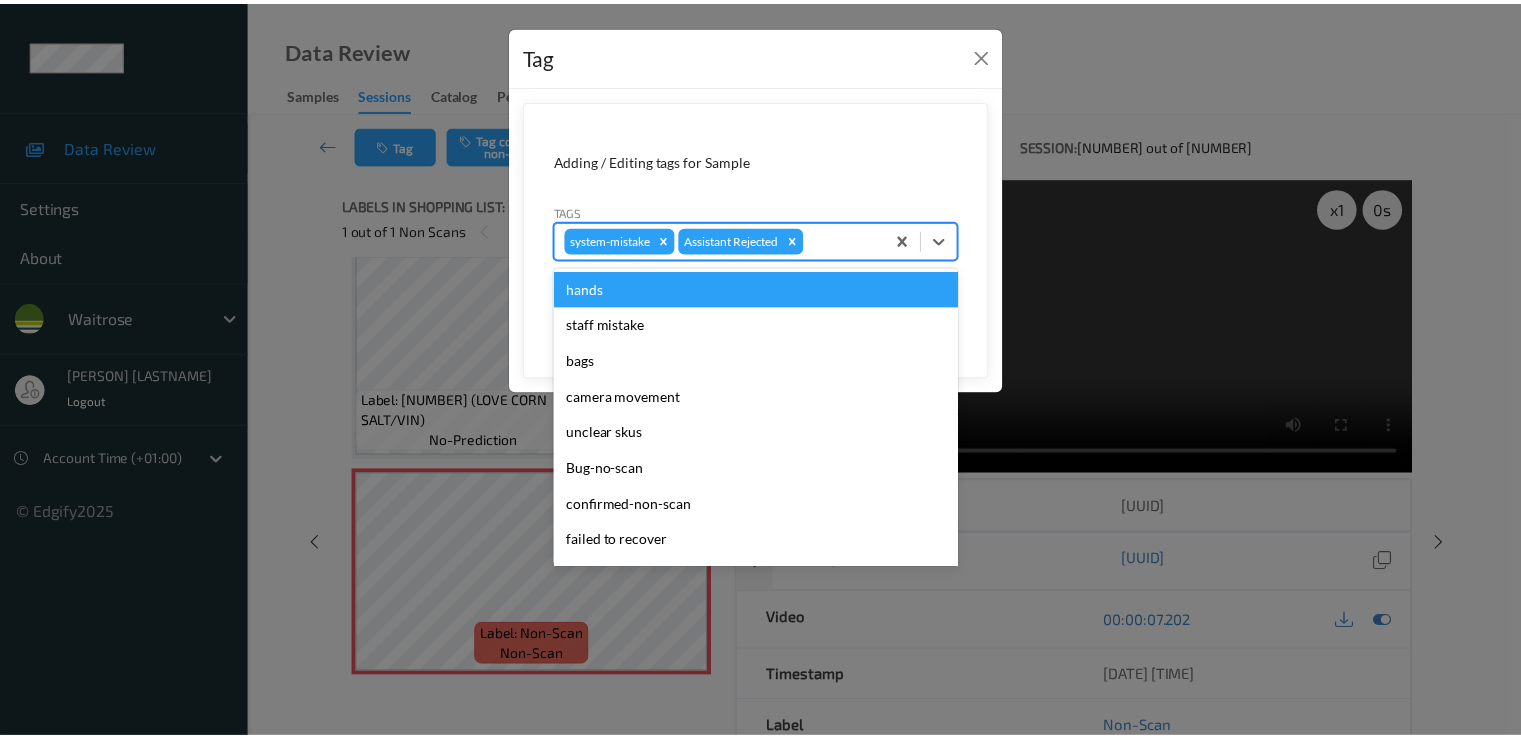 scroll, scrollTop: 392, scrollLeft: 0, axis: vertical 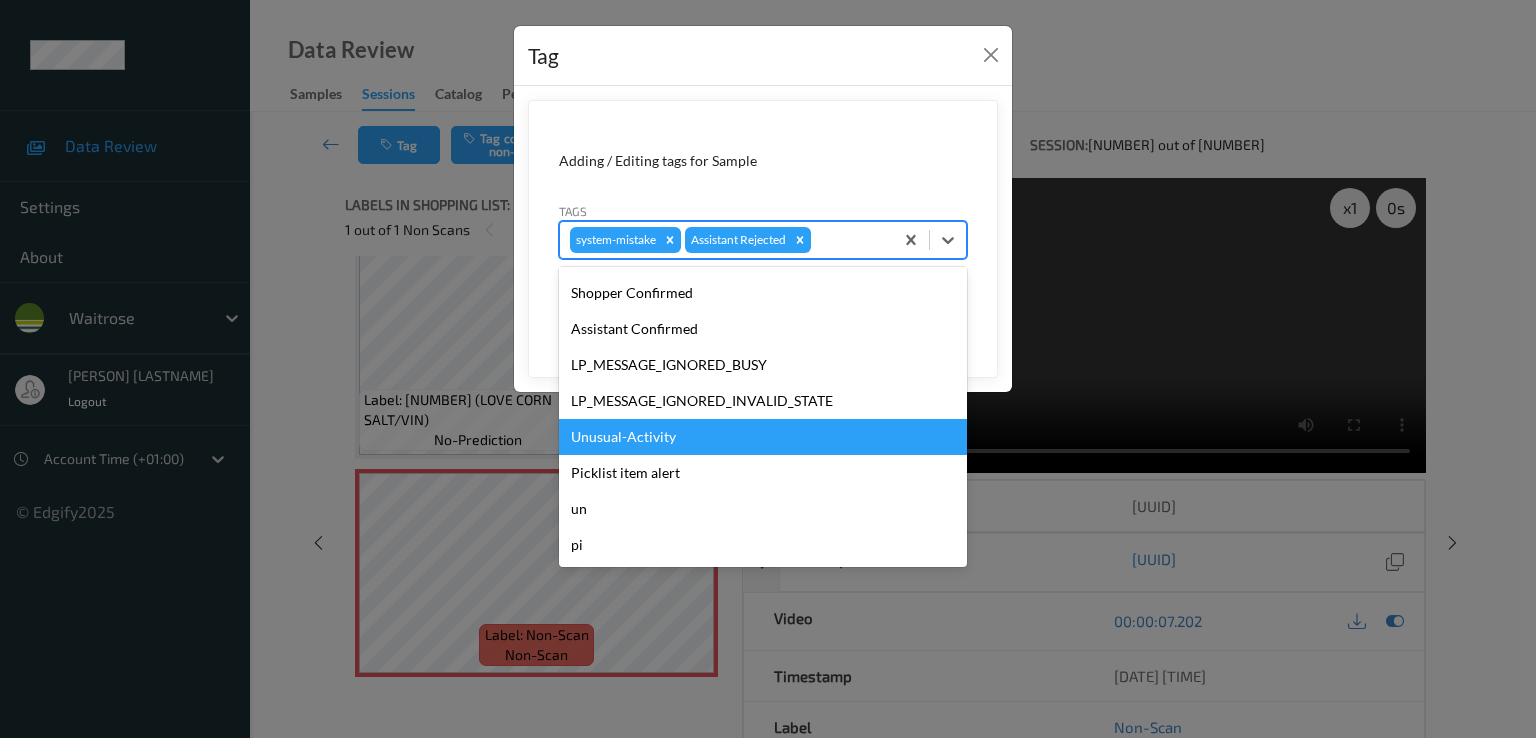 click on "Unusual-Activity" at bounding box center (763, 437) 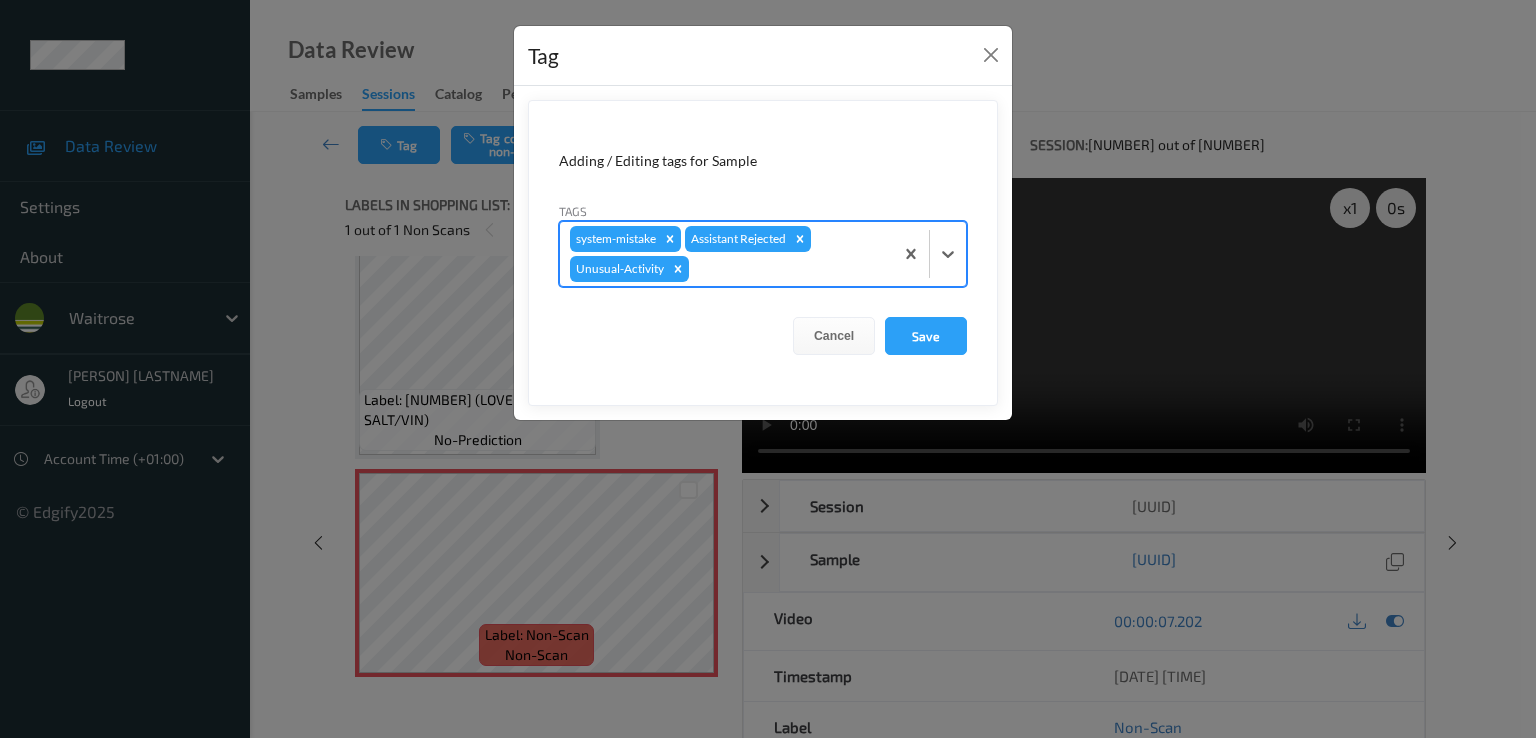 click on "Adding / Editing tags for Sample   Tags option Unusual-Activity, selected.   Select is focused ,type to refine list, press Down to open the menu,  press left to focus selected values system-mistake Assistant Rejected Unusual-Activity Cancel Save" at bounding box center [763, 253] 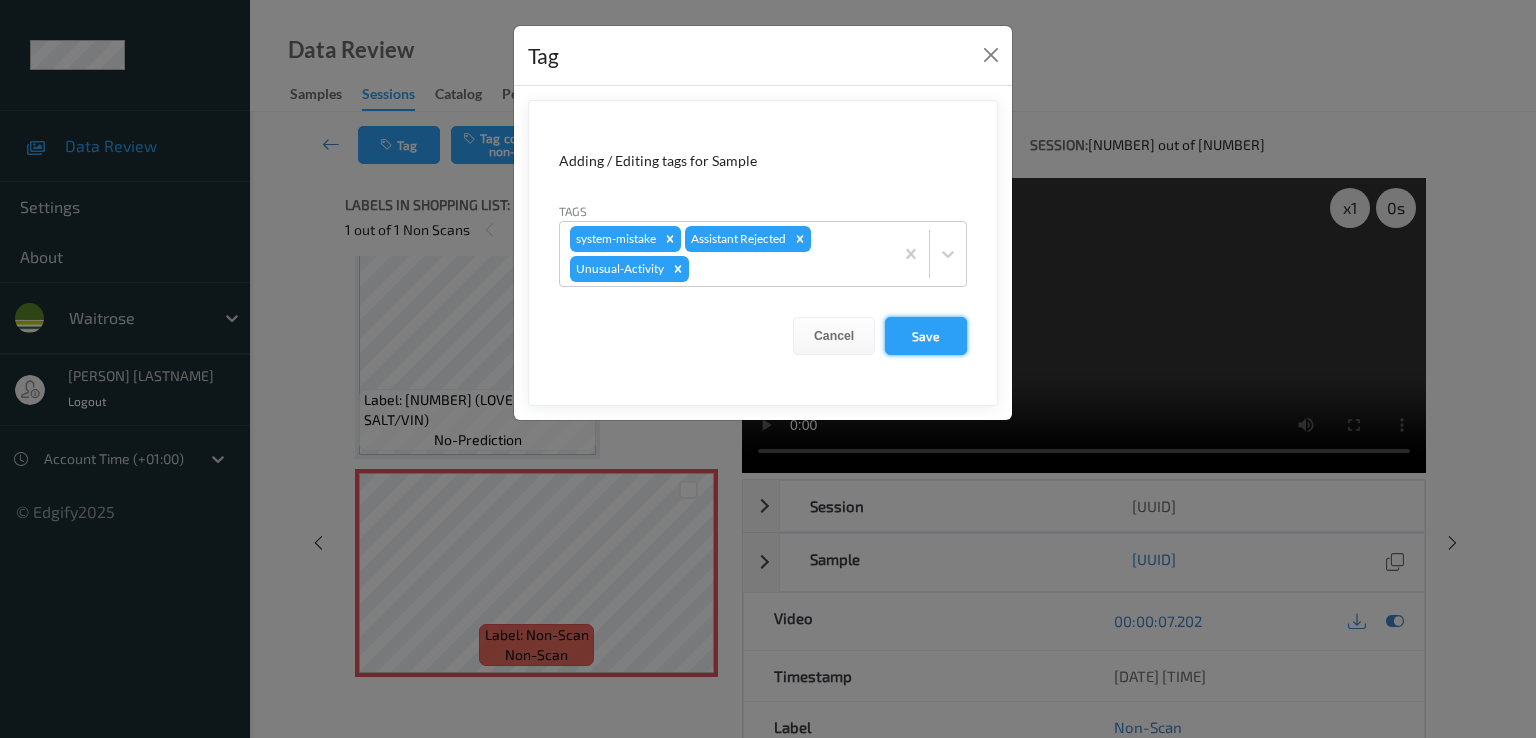 click on "Save" at bounding box center [926, 336] 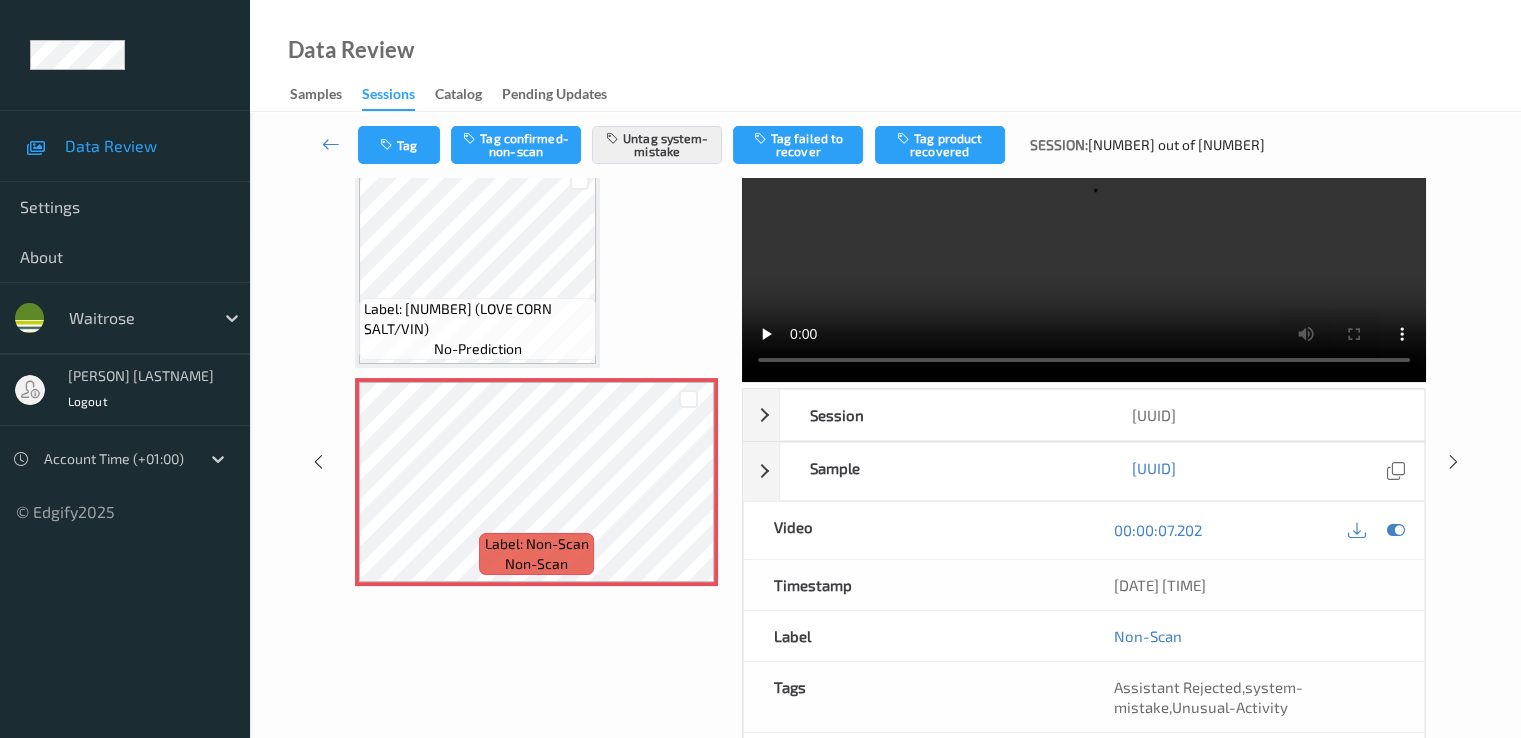 scroll, scrollTop: 0, scrollLeft: 0, axis: both 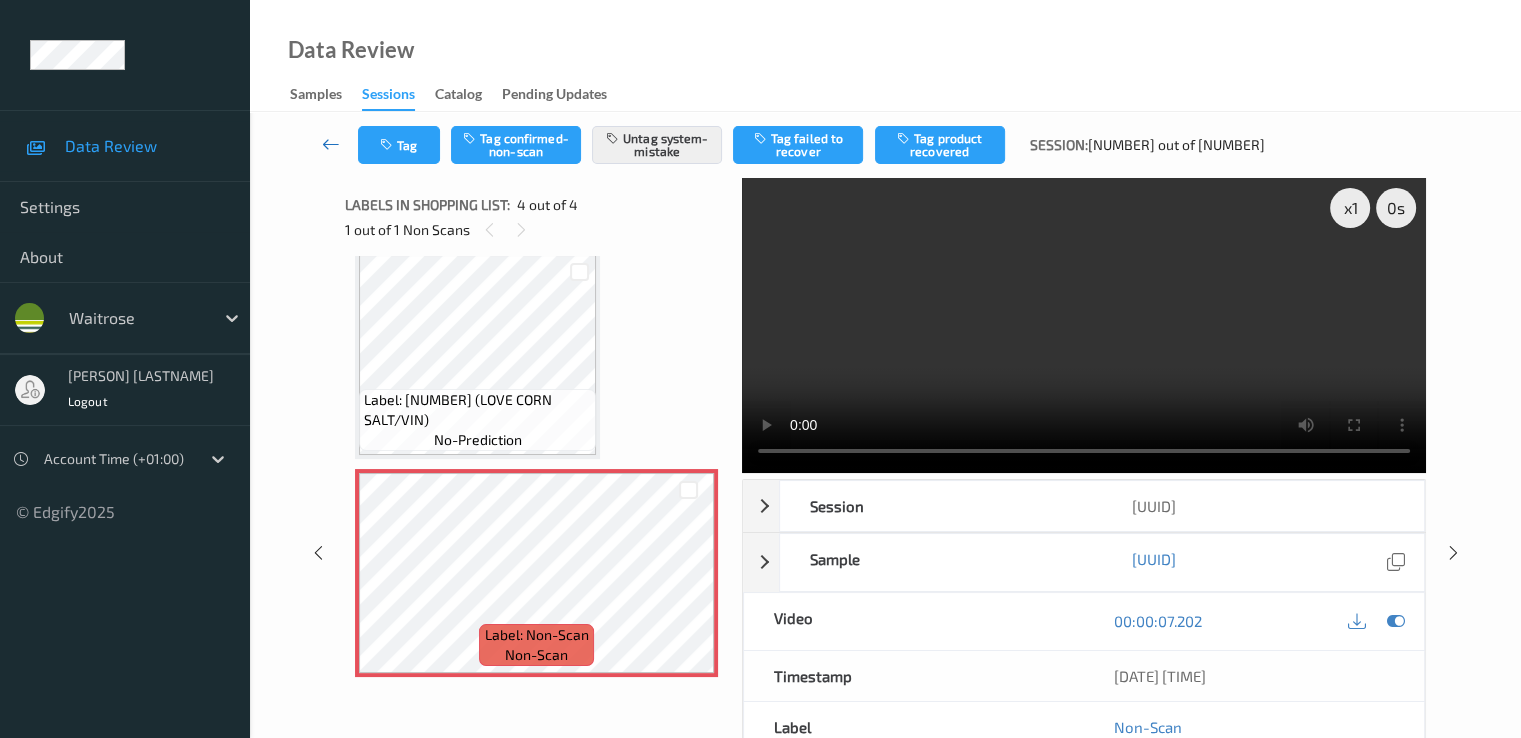 click at bounding box center [331, 144] 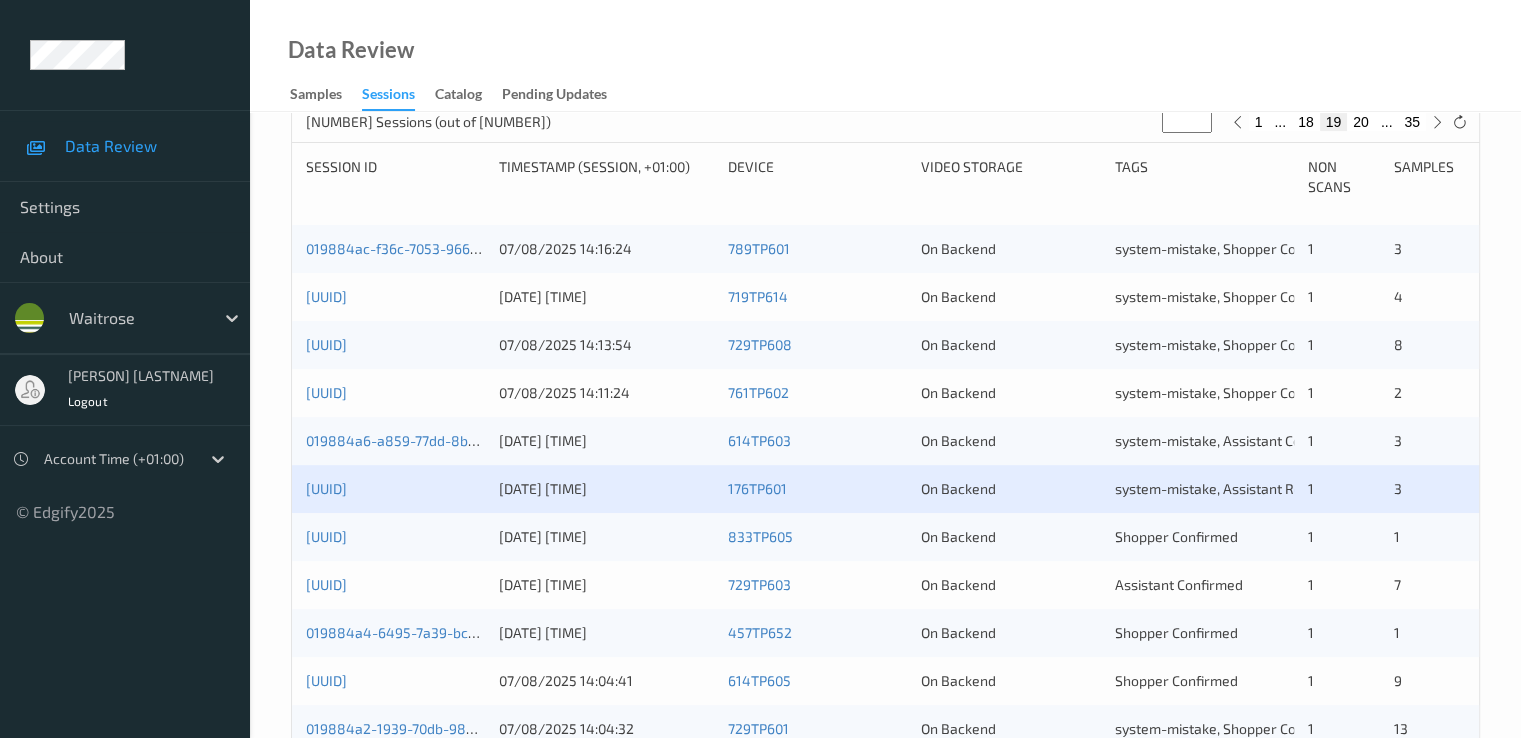 scroll, scrollTop: 400, scrollLeft: 0, axis: vertical 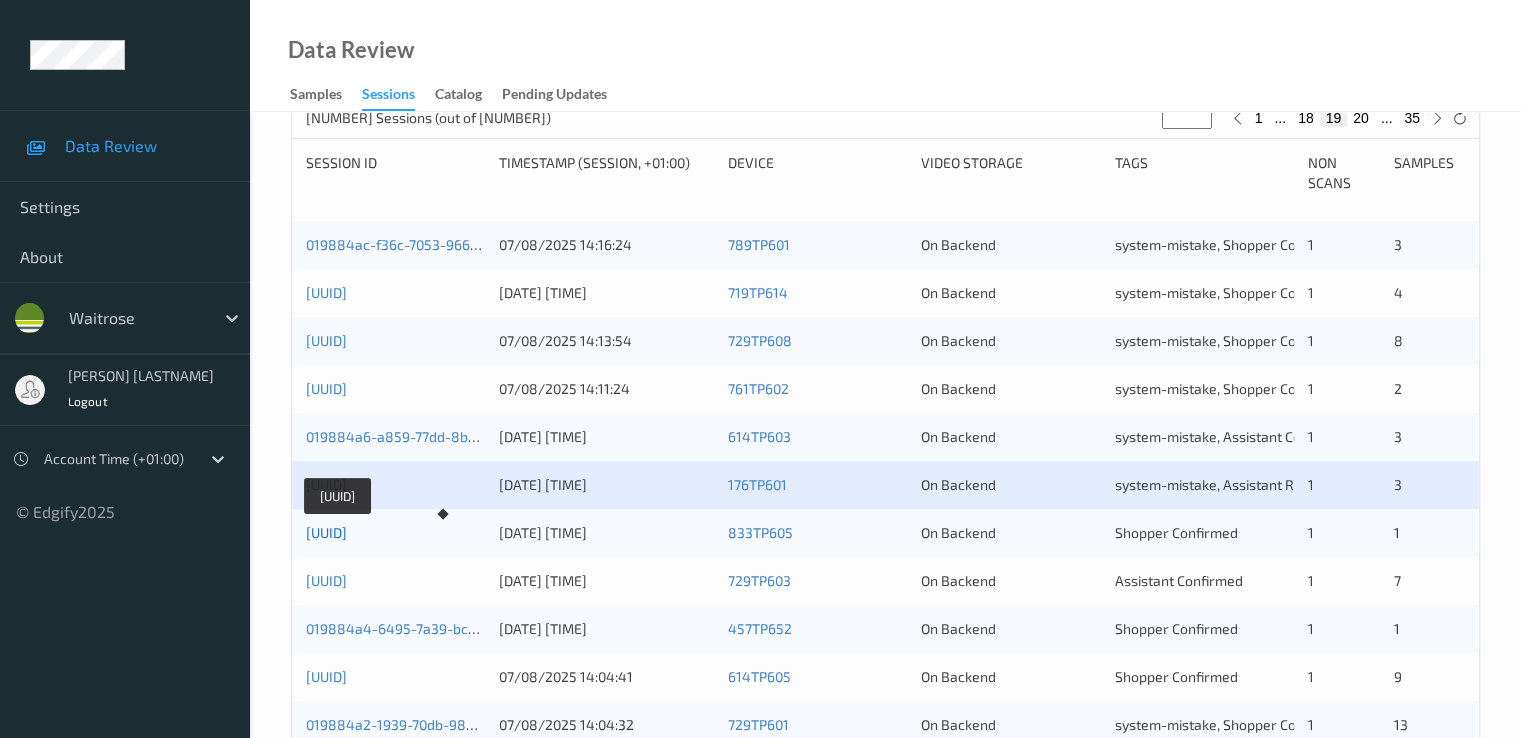 click on "[UUID]" at bounding box center (326, 532) 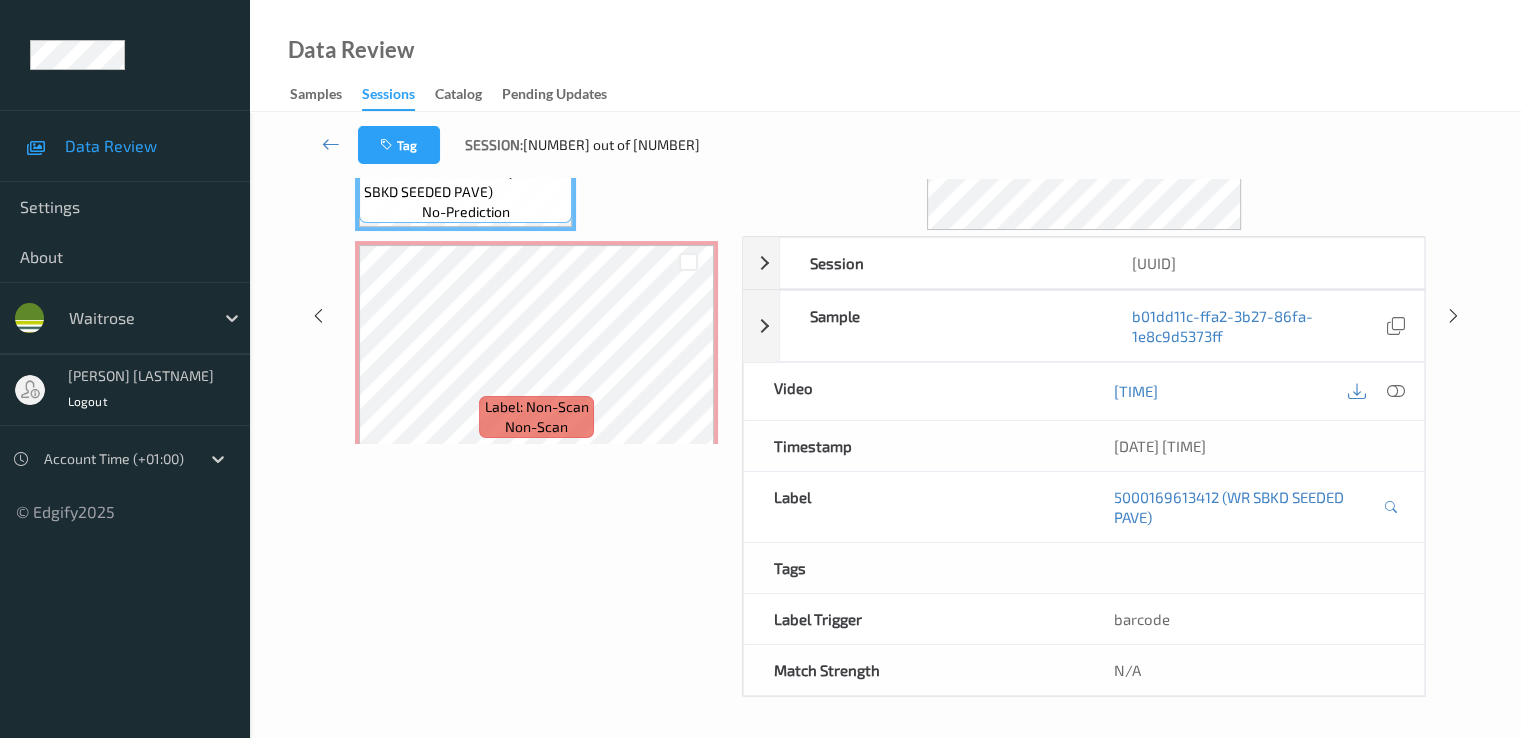 scroll, scrollTop: 260, scrollLeft: 0, axis: vertical 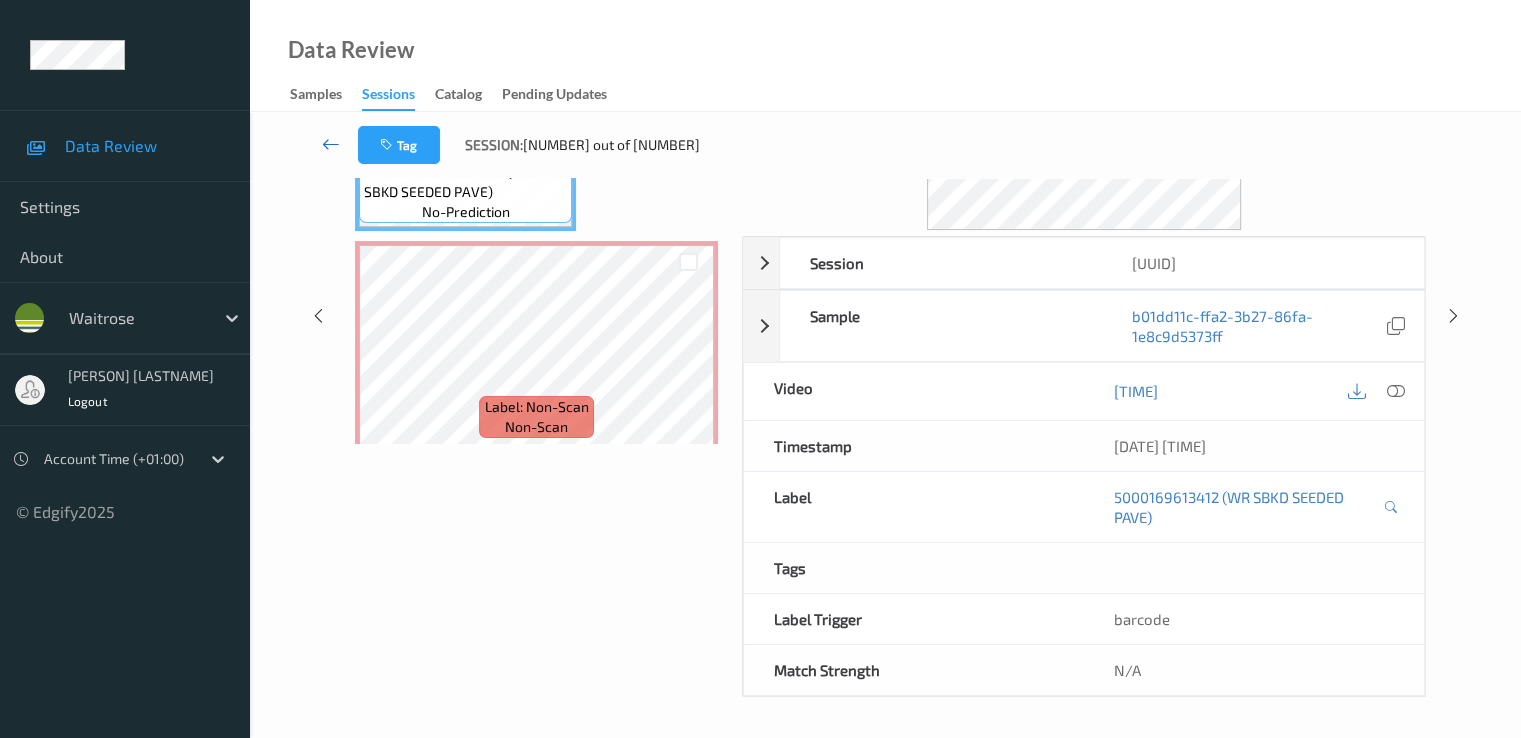 click at bounding box center [331, 144] 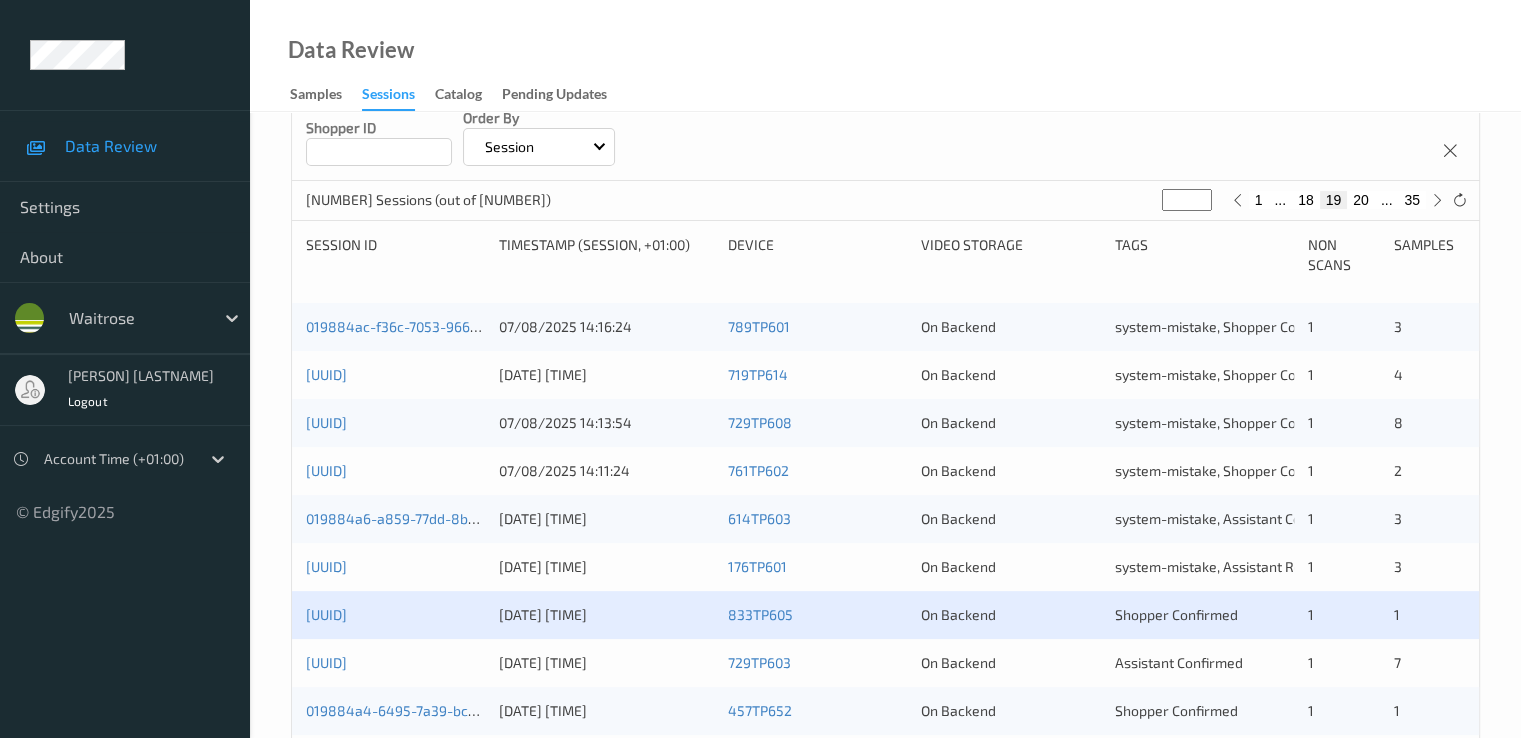 scroll, scrollTop: 400, scrollLeft: 0, axis: vertical 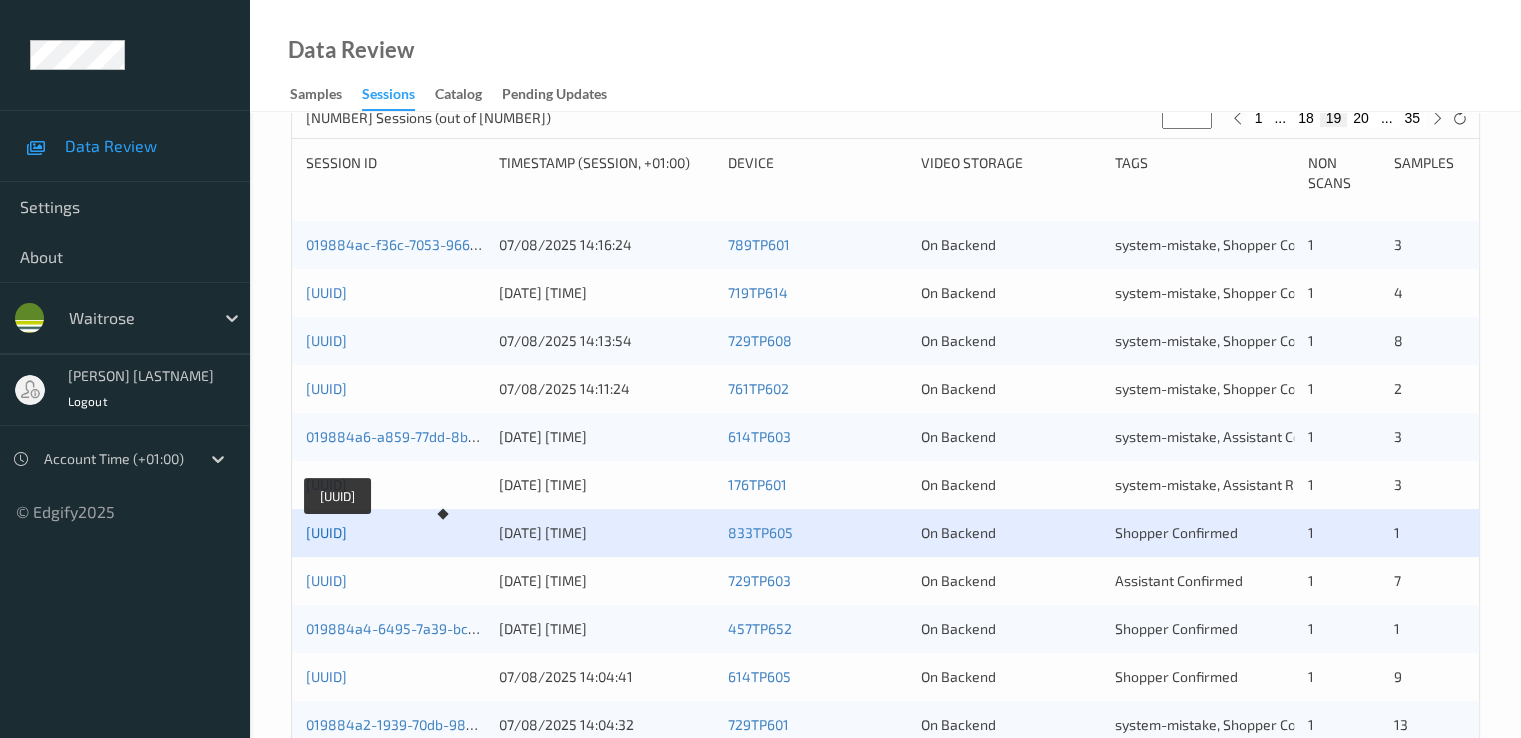 click on "[UUID]" at bounding box center [326, 532] 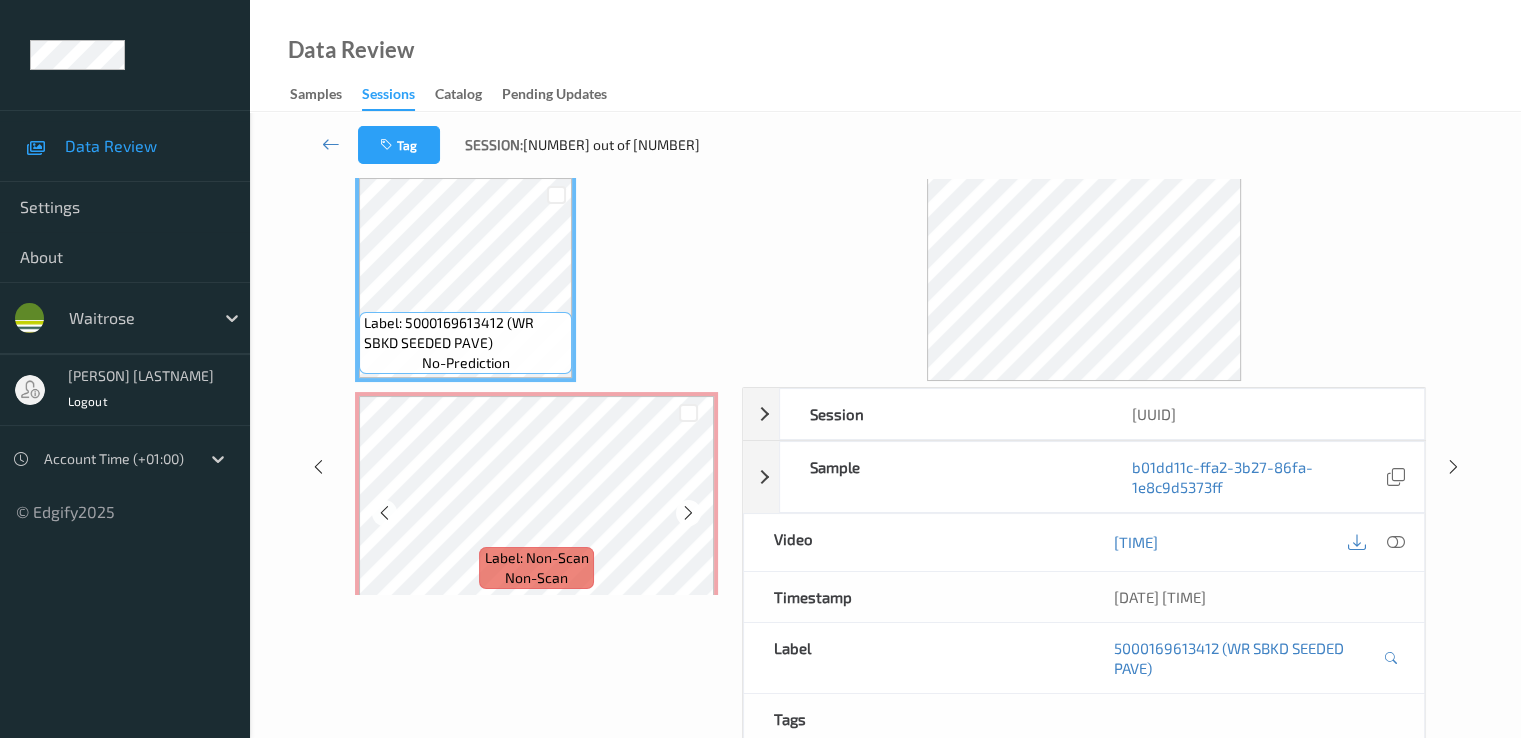 scroll, scrollTop: 0, scrollLeft: 0, axis: both 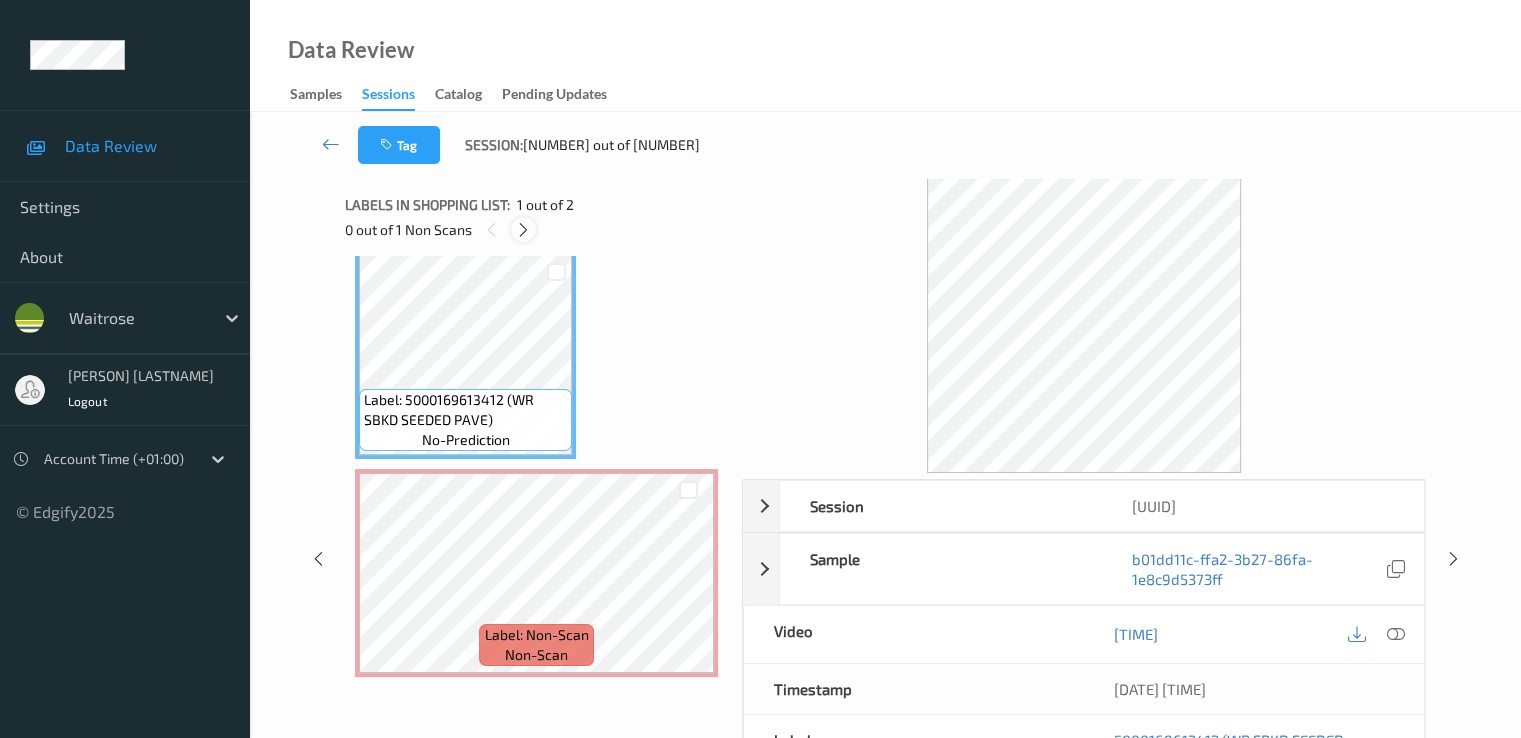 click at bounding box center (523, 230) 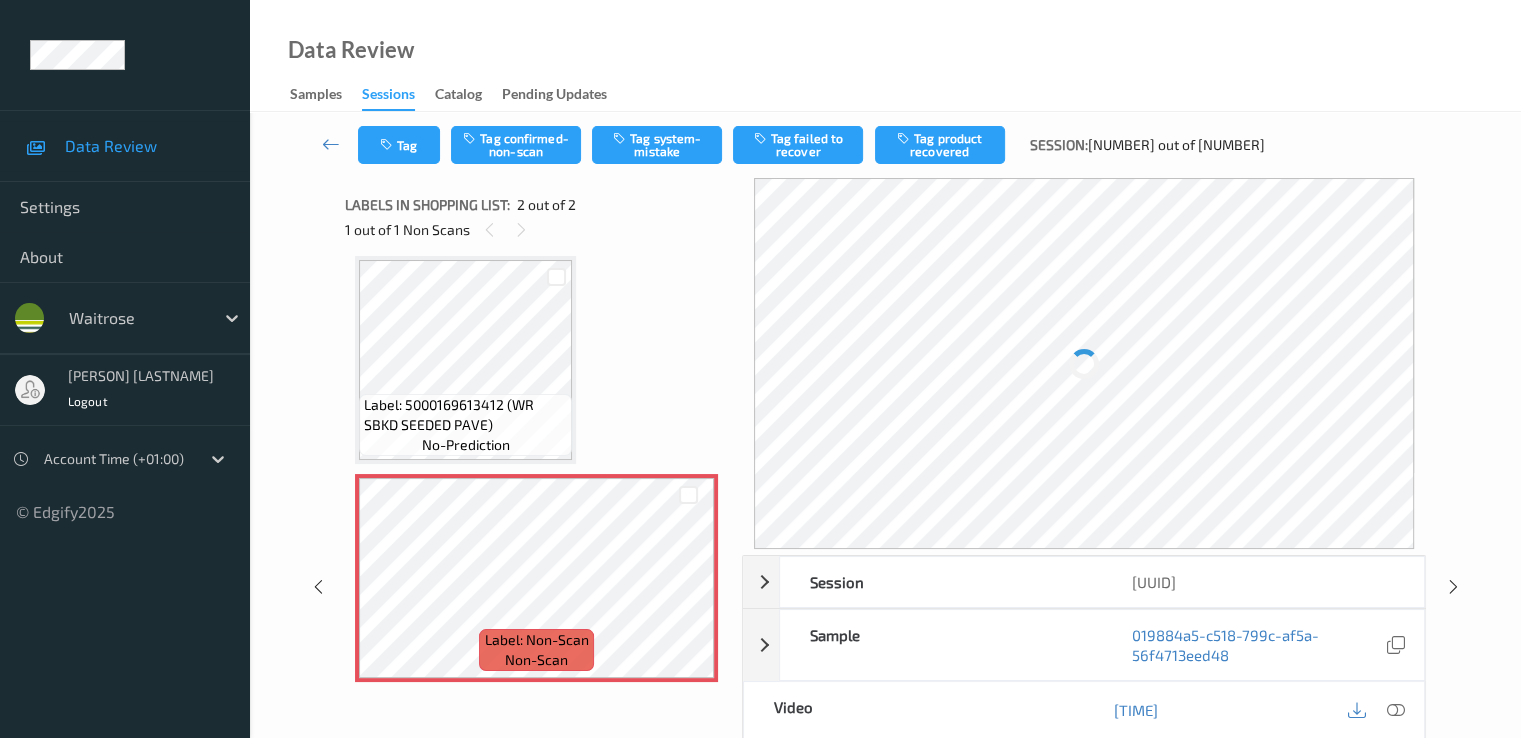 scroll, scrollTop: 15, scrollLeft: 0, axis: vertical 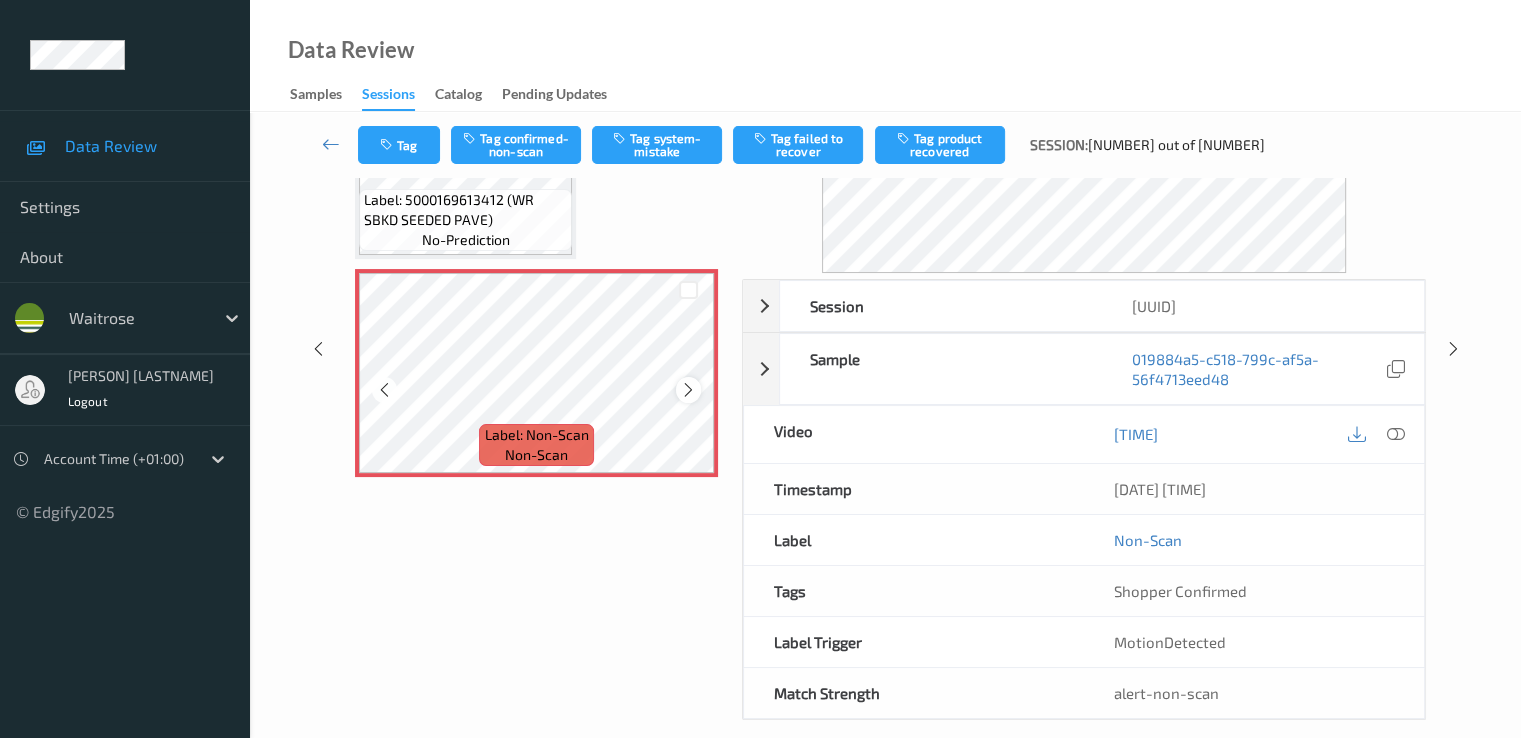 click at bounding box center [688, 390] 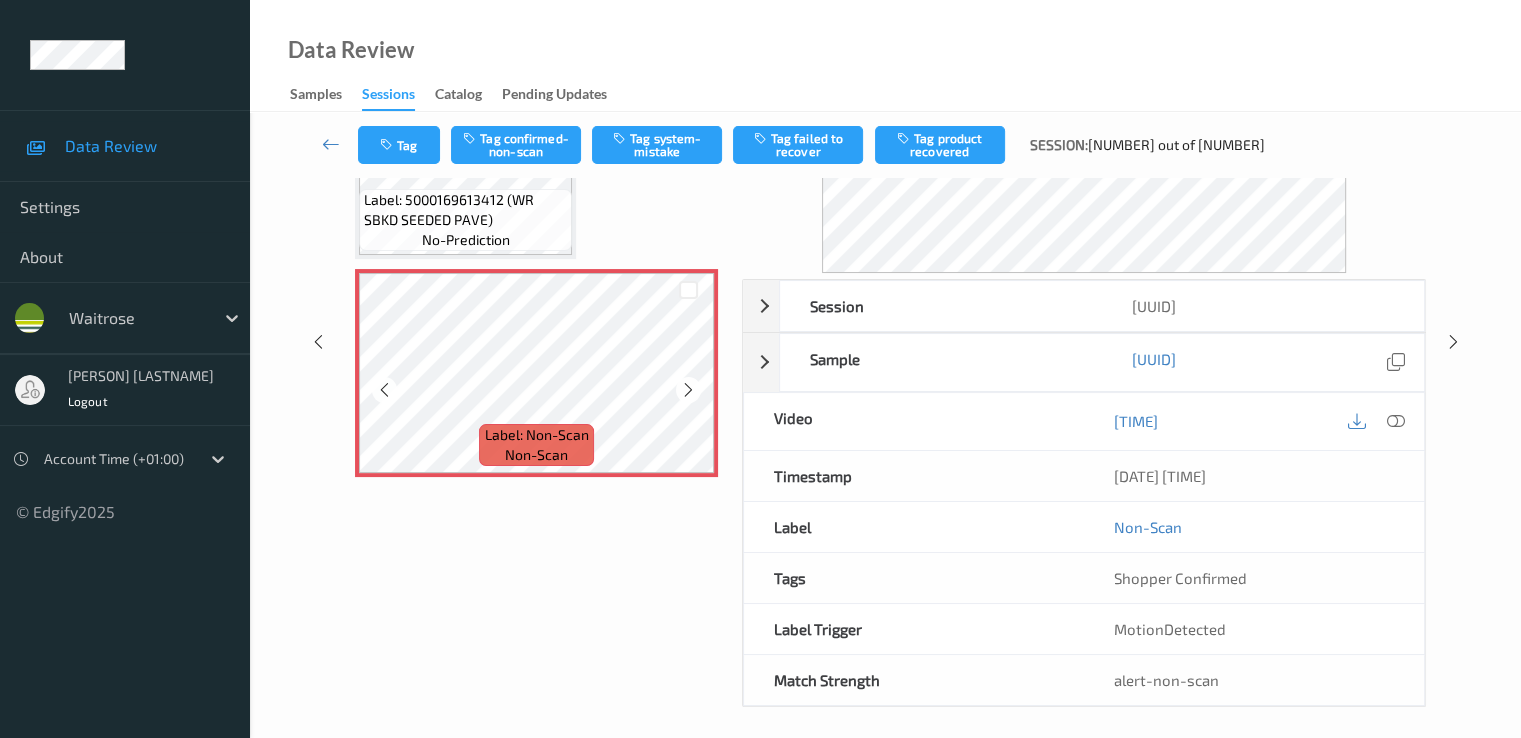click at bounding box center (688, 390) 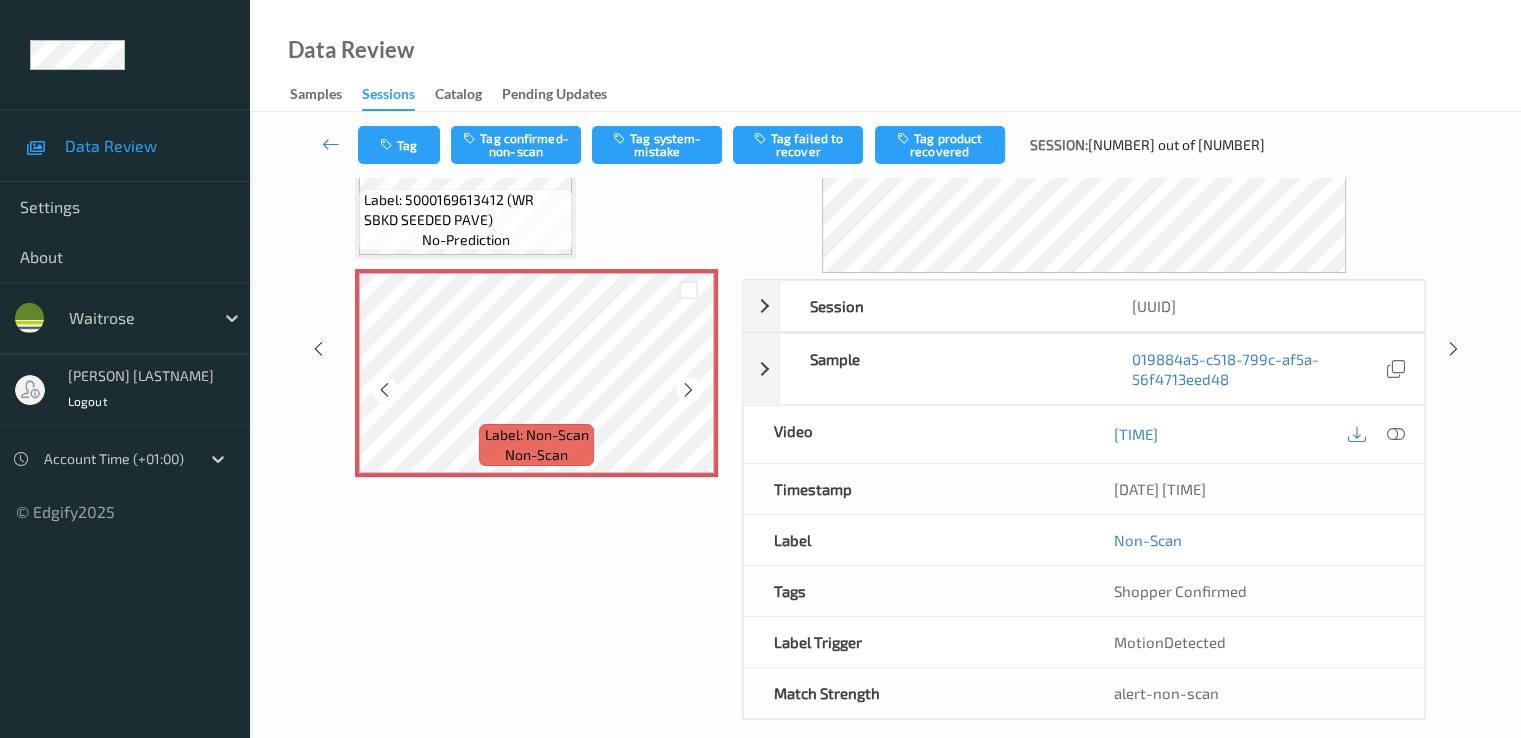 click at bounding box center [688, 390] 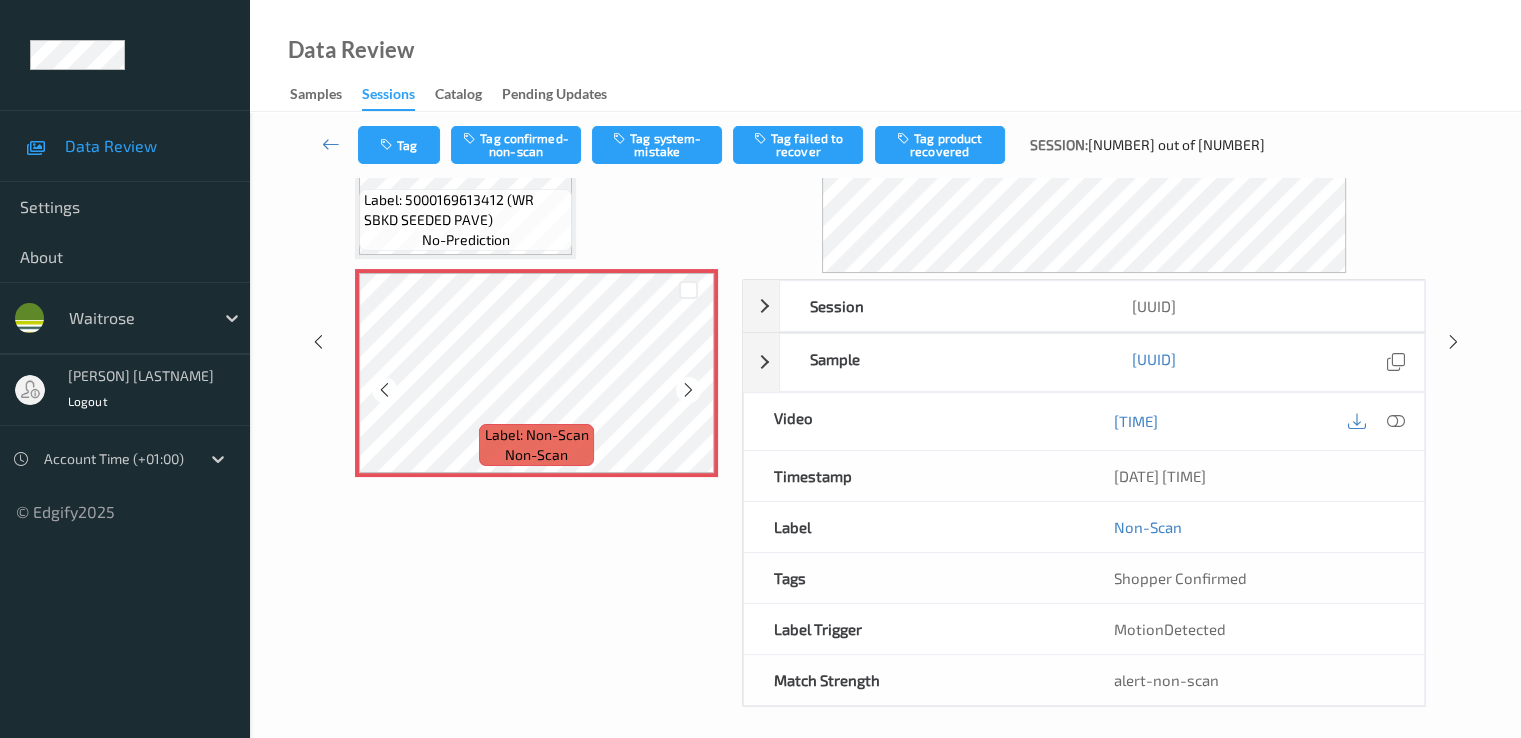 click at bounding box center (688, 390) 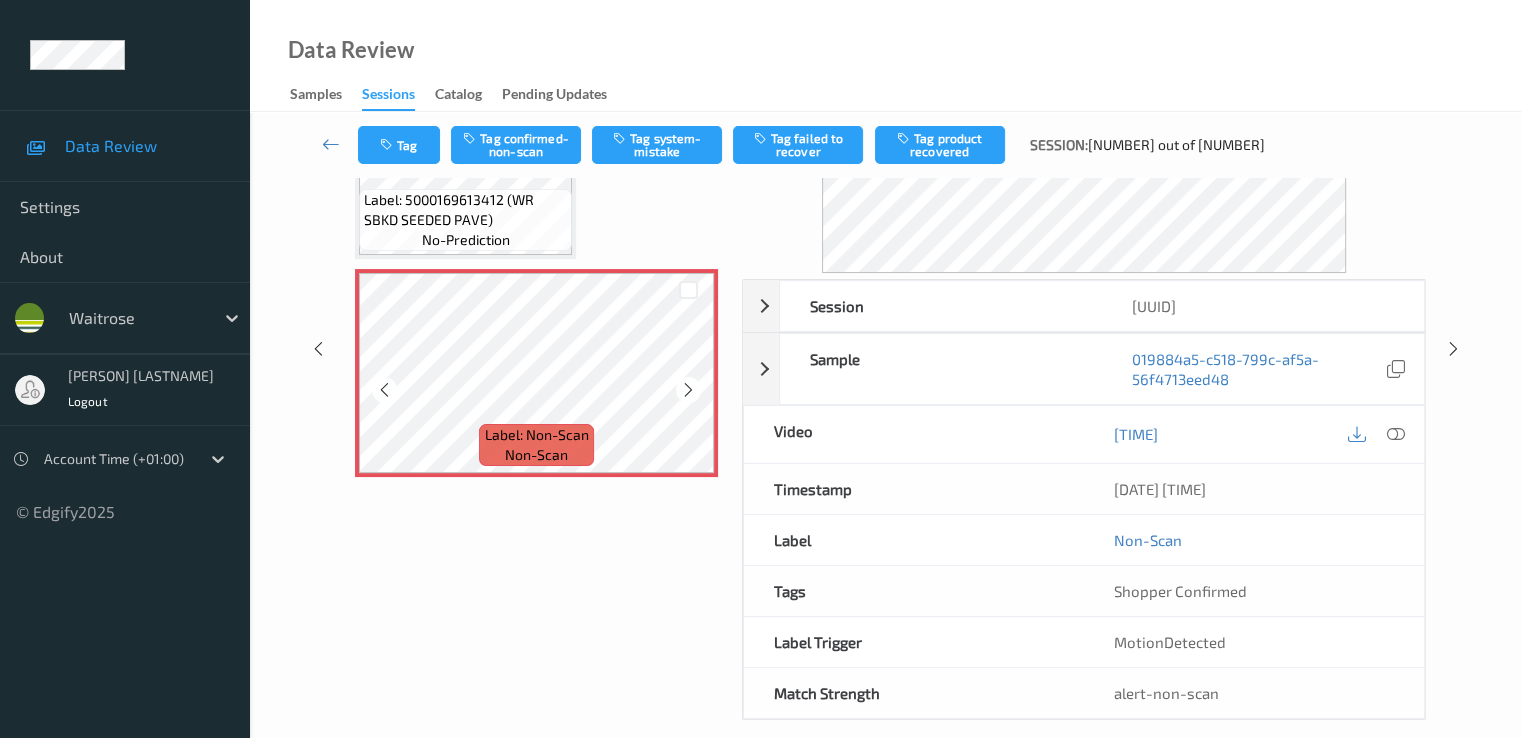click at bounding box center [688, 390] 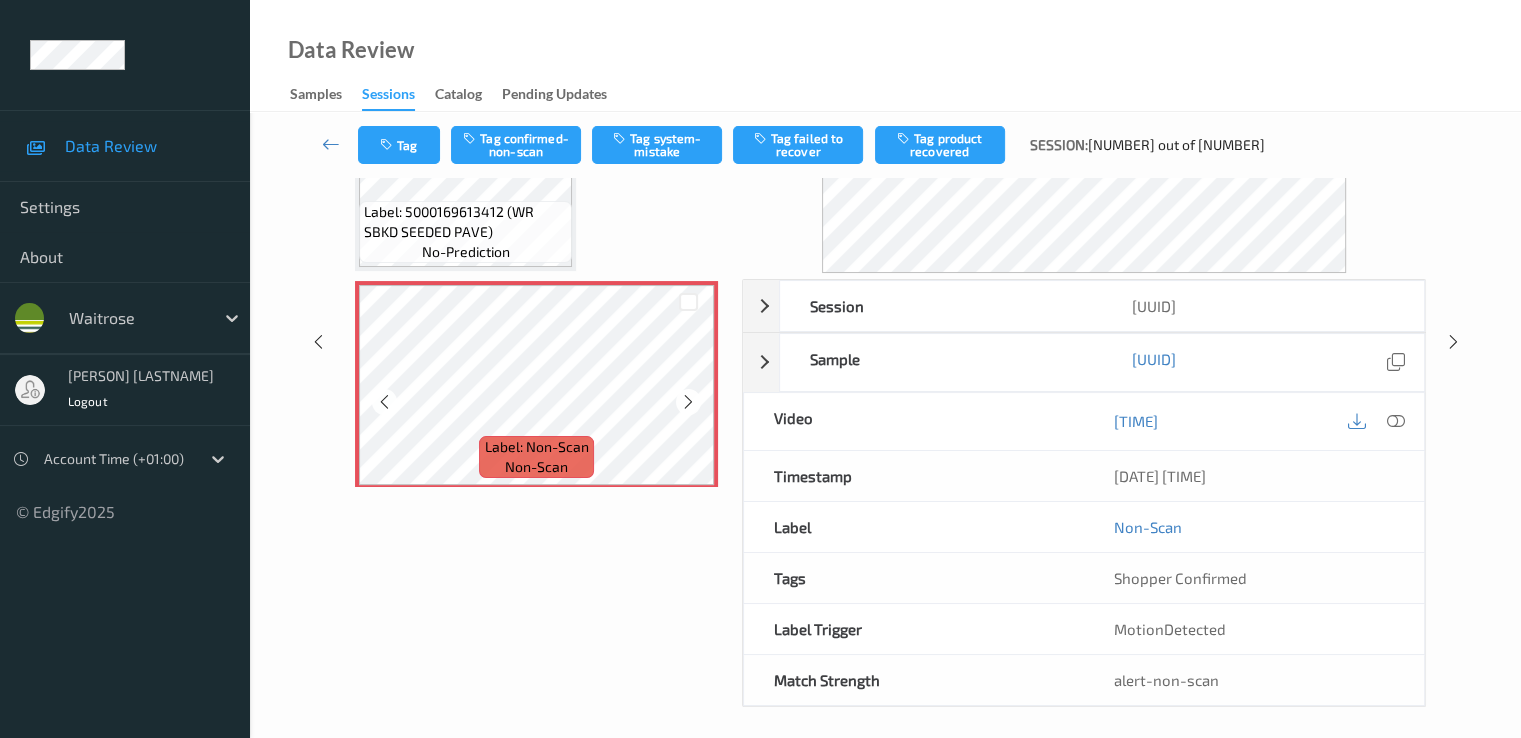 scroll, scrollTop: 0, scrollLeft: 0, axis: both 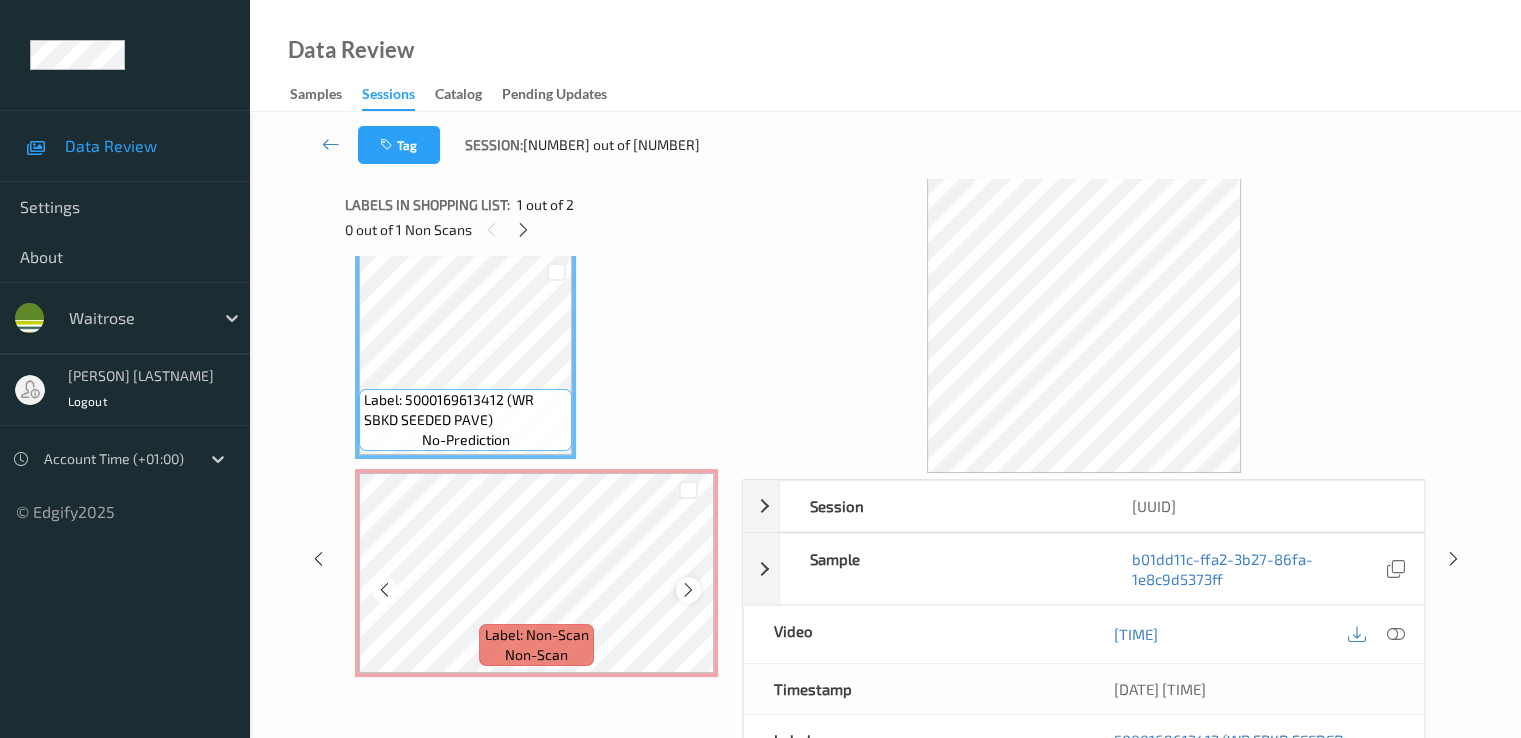 click at bounding box center (688, 590) 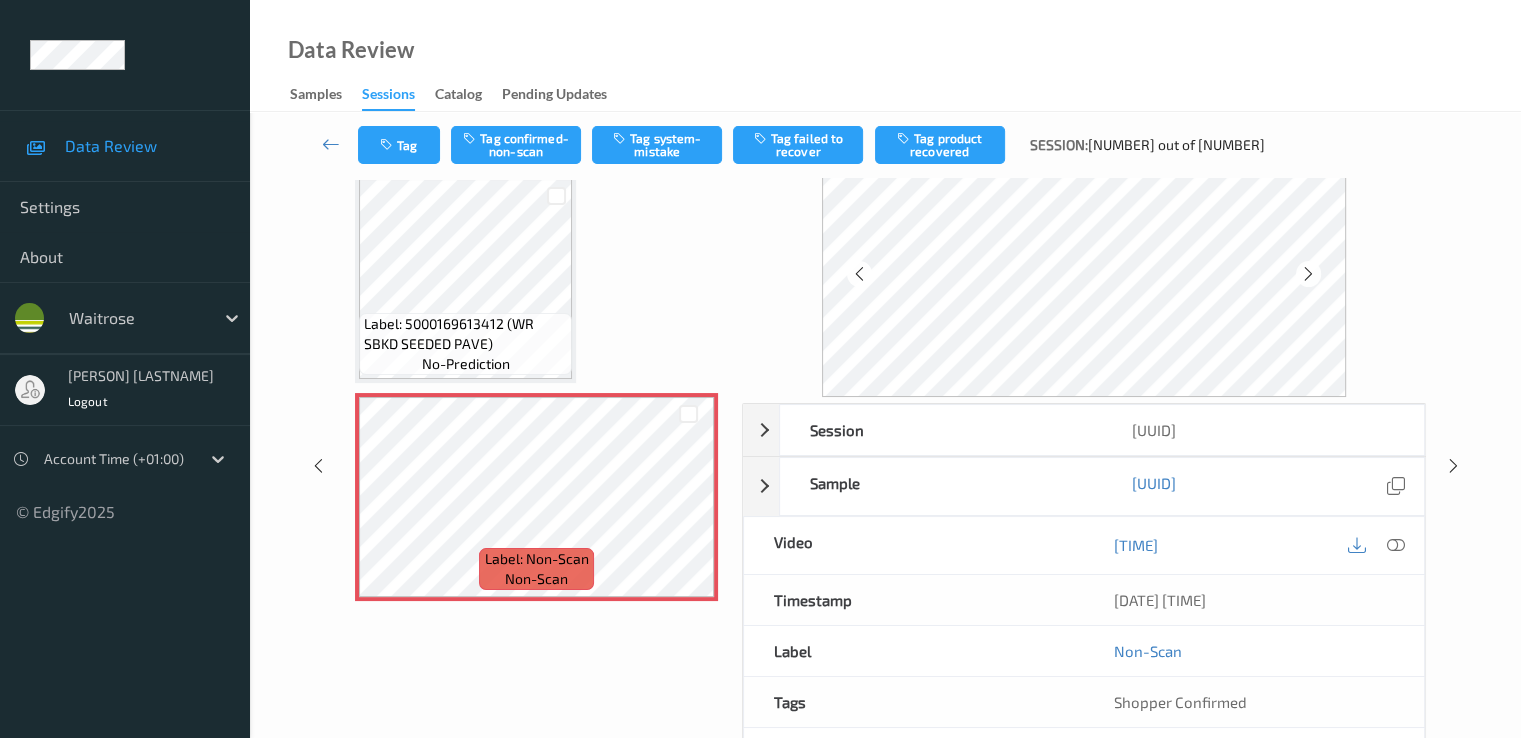 scroll, scrollTop: 200, scrollLeft: 0, axis: vertical 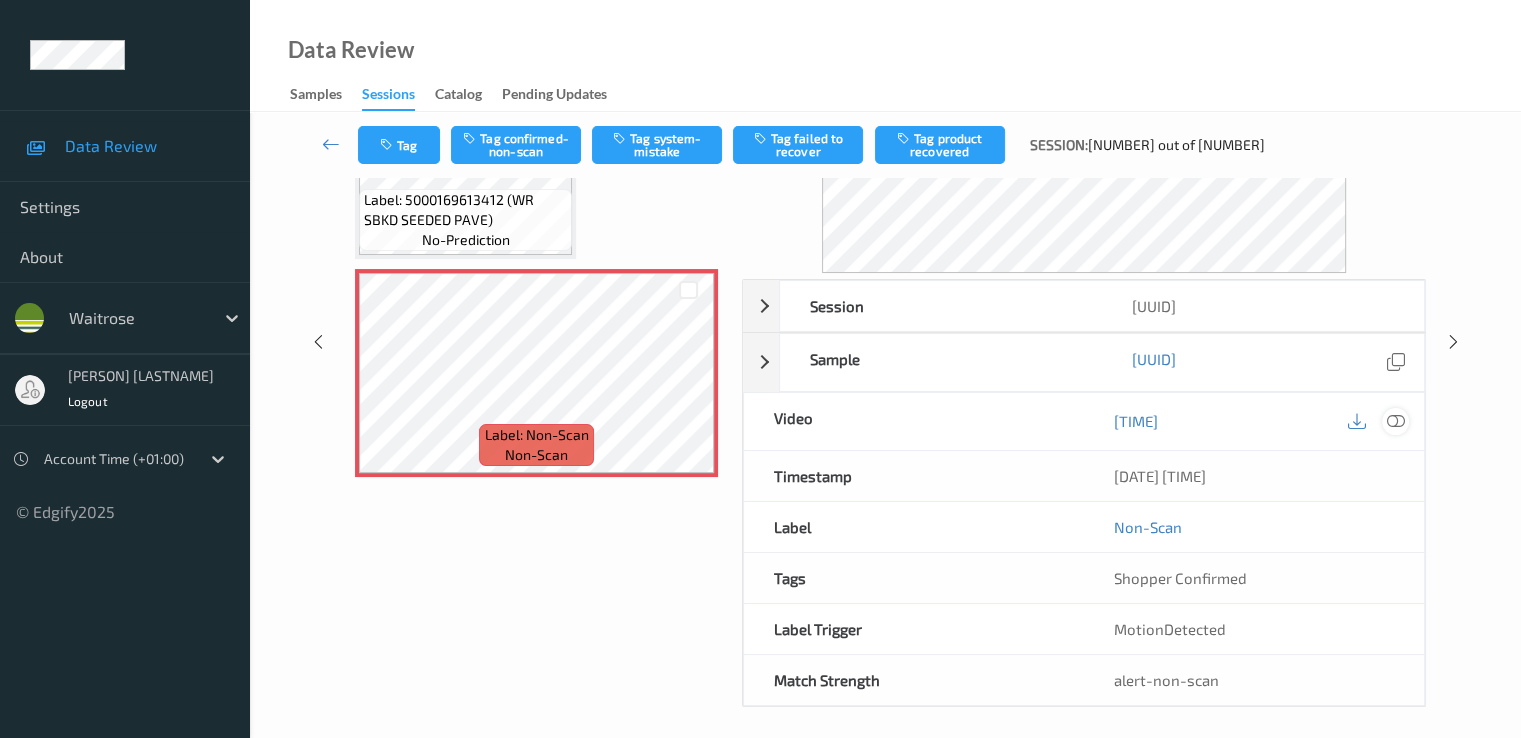 click at bounding box center [1395, 421] 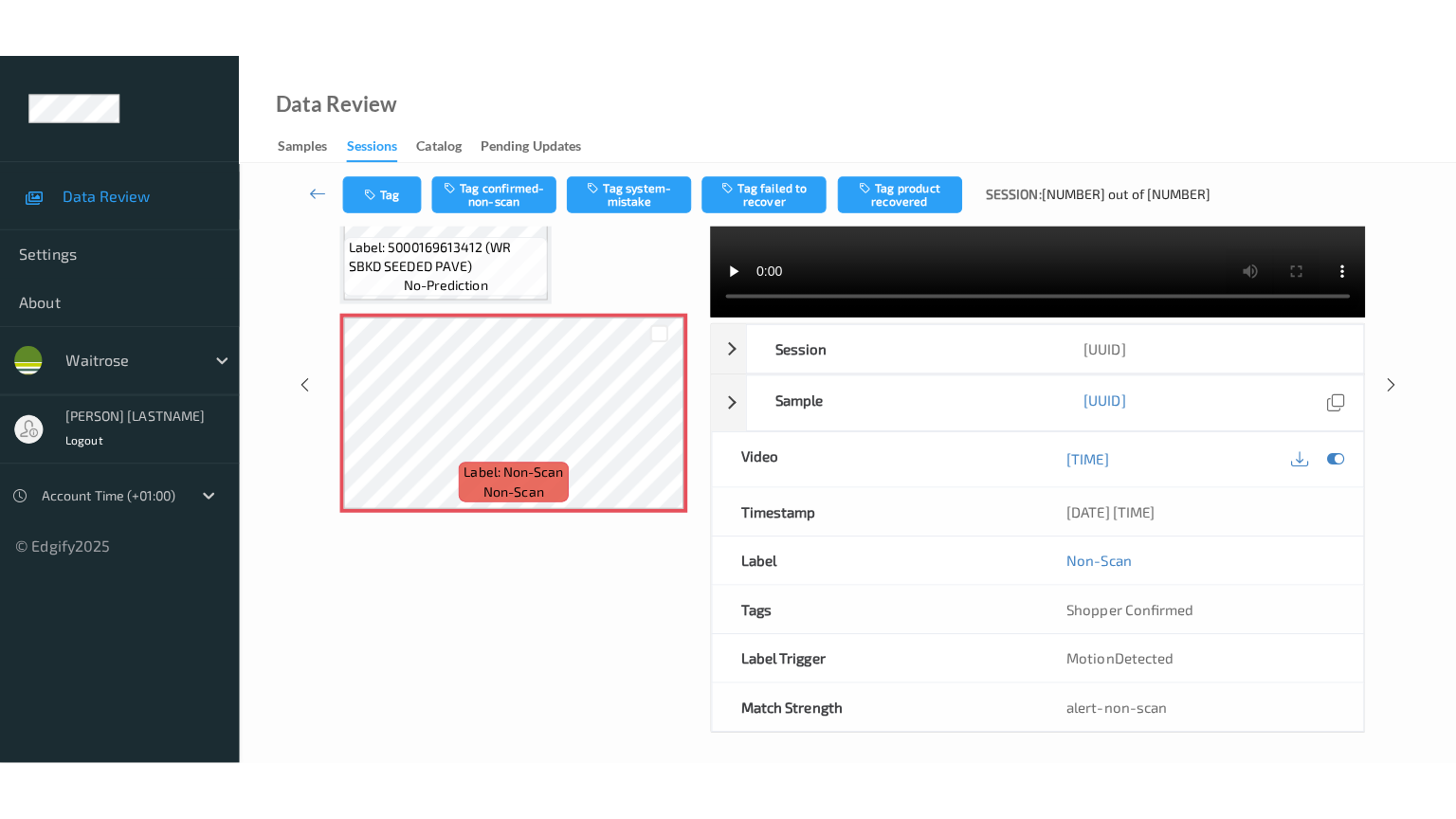 scroll, scrollTop: 0, scrollLeft: 0, axis: both 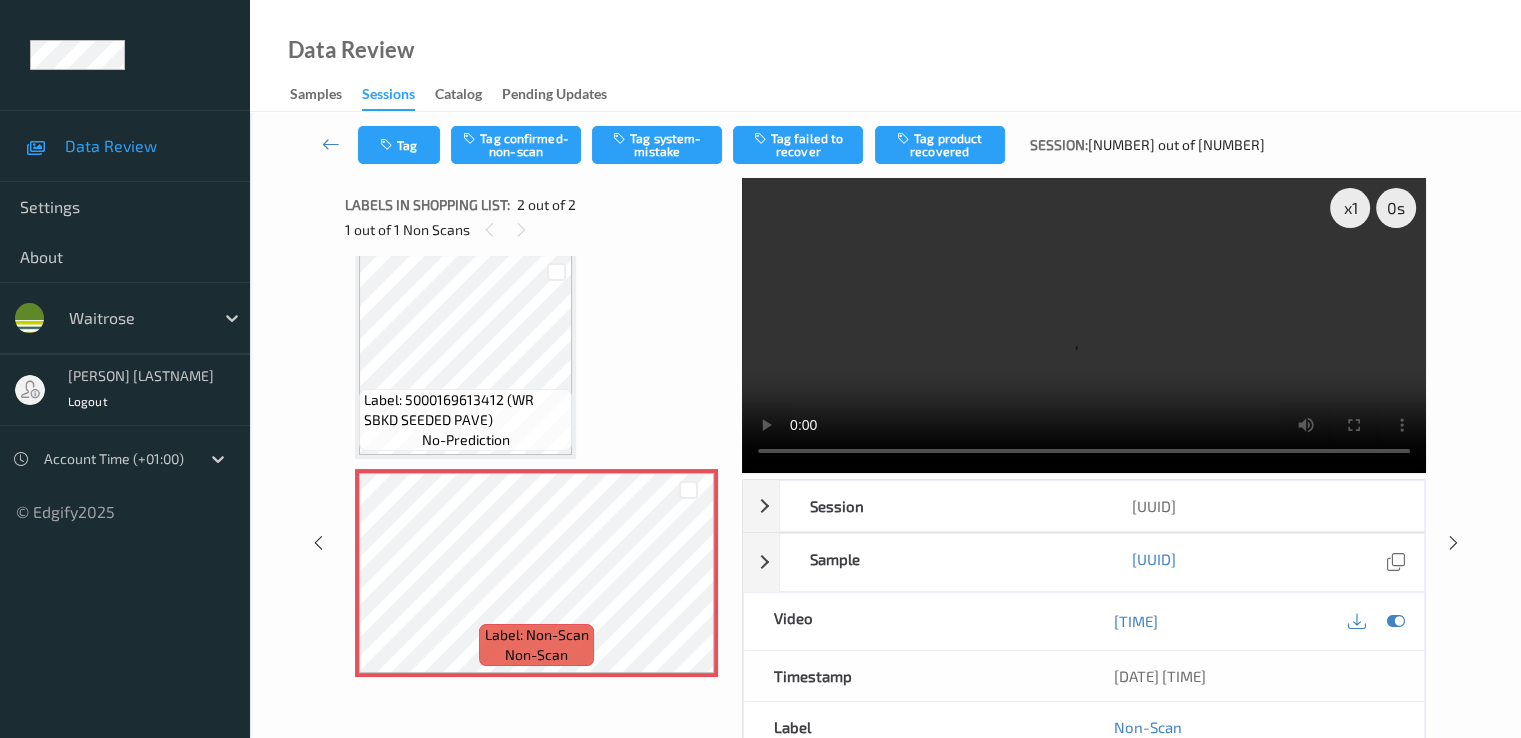 type 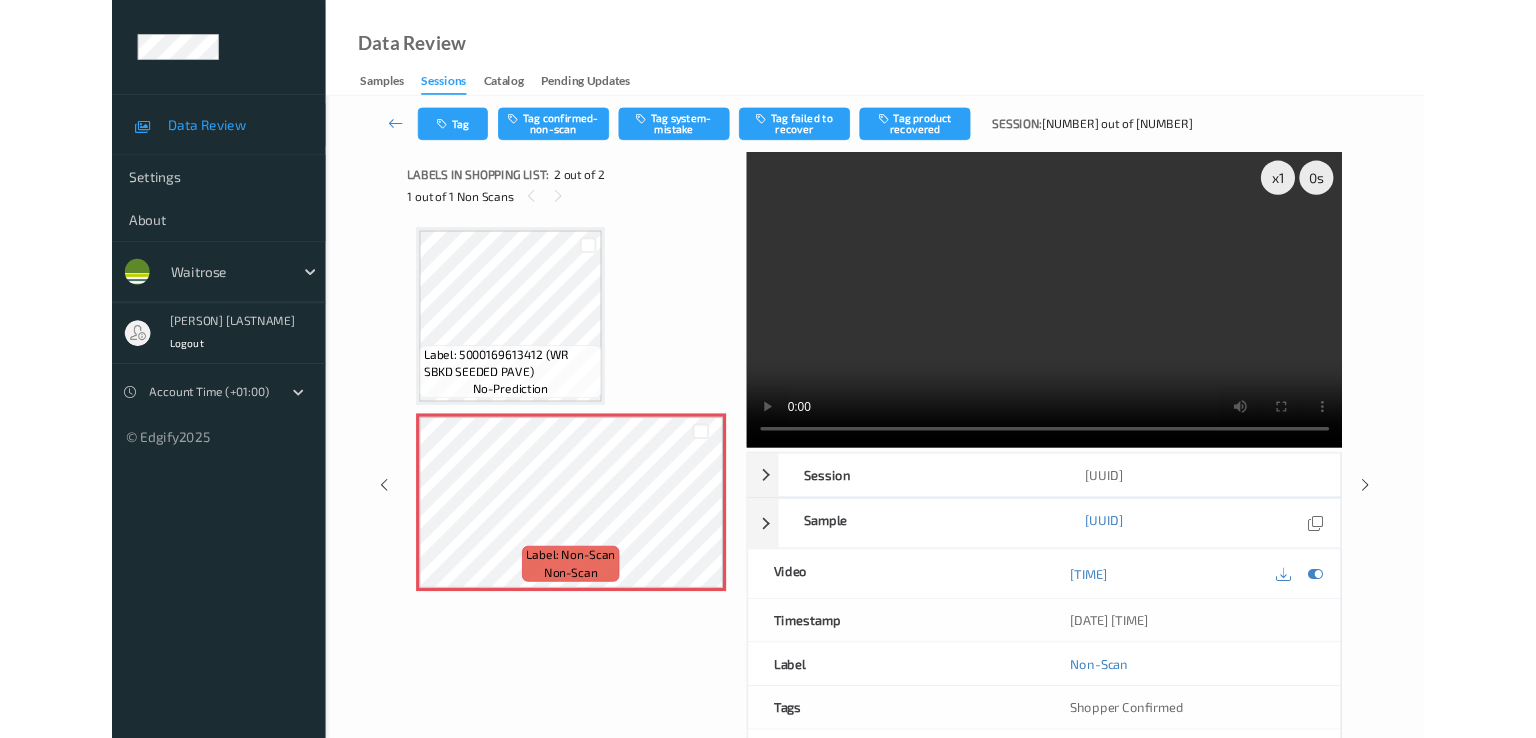 scroll, scrollTop: 0, scrollLeft: 0, axis: both 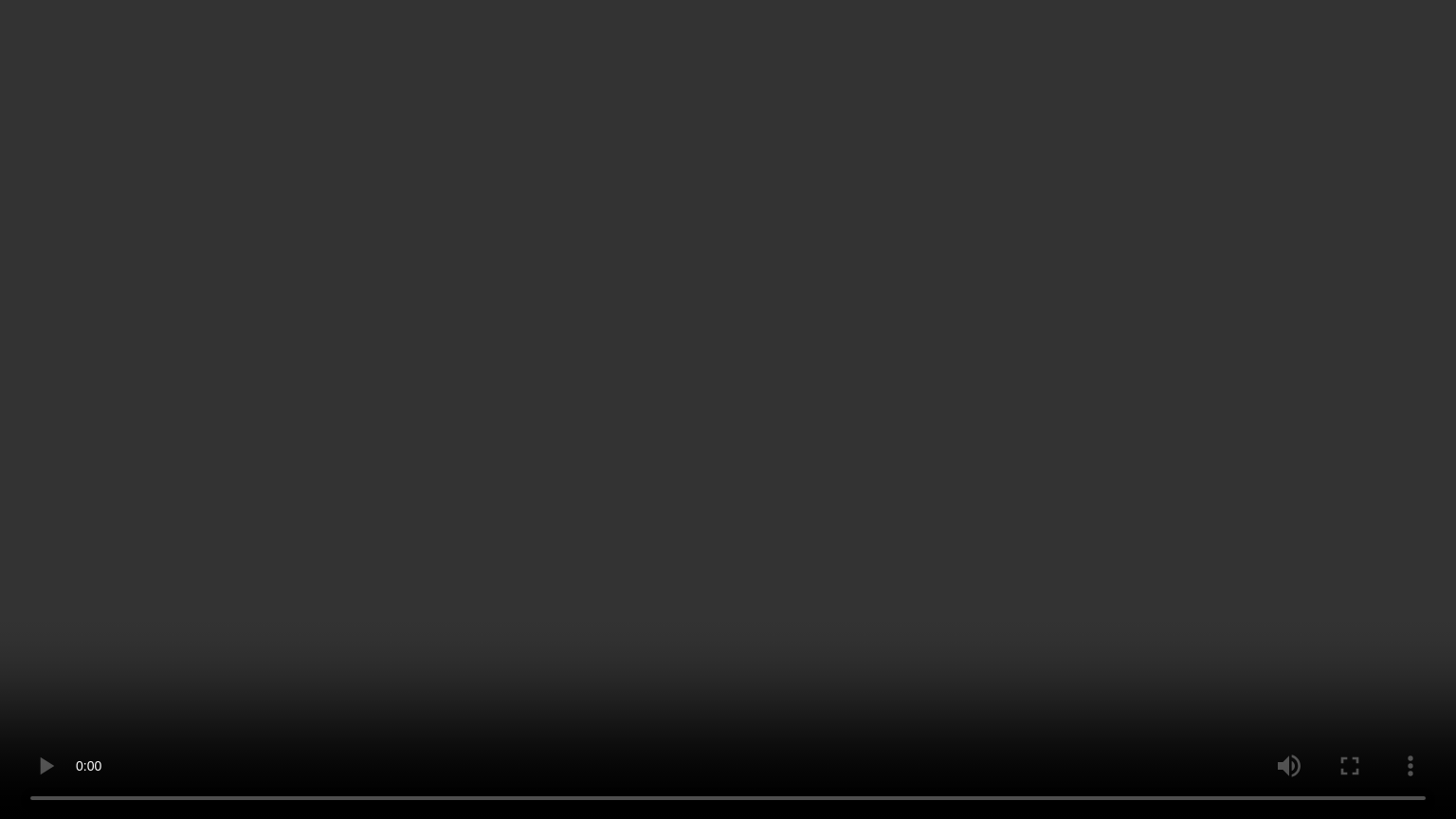 click at bounding box center [728, 410] 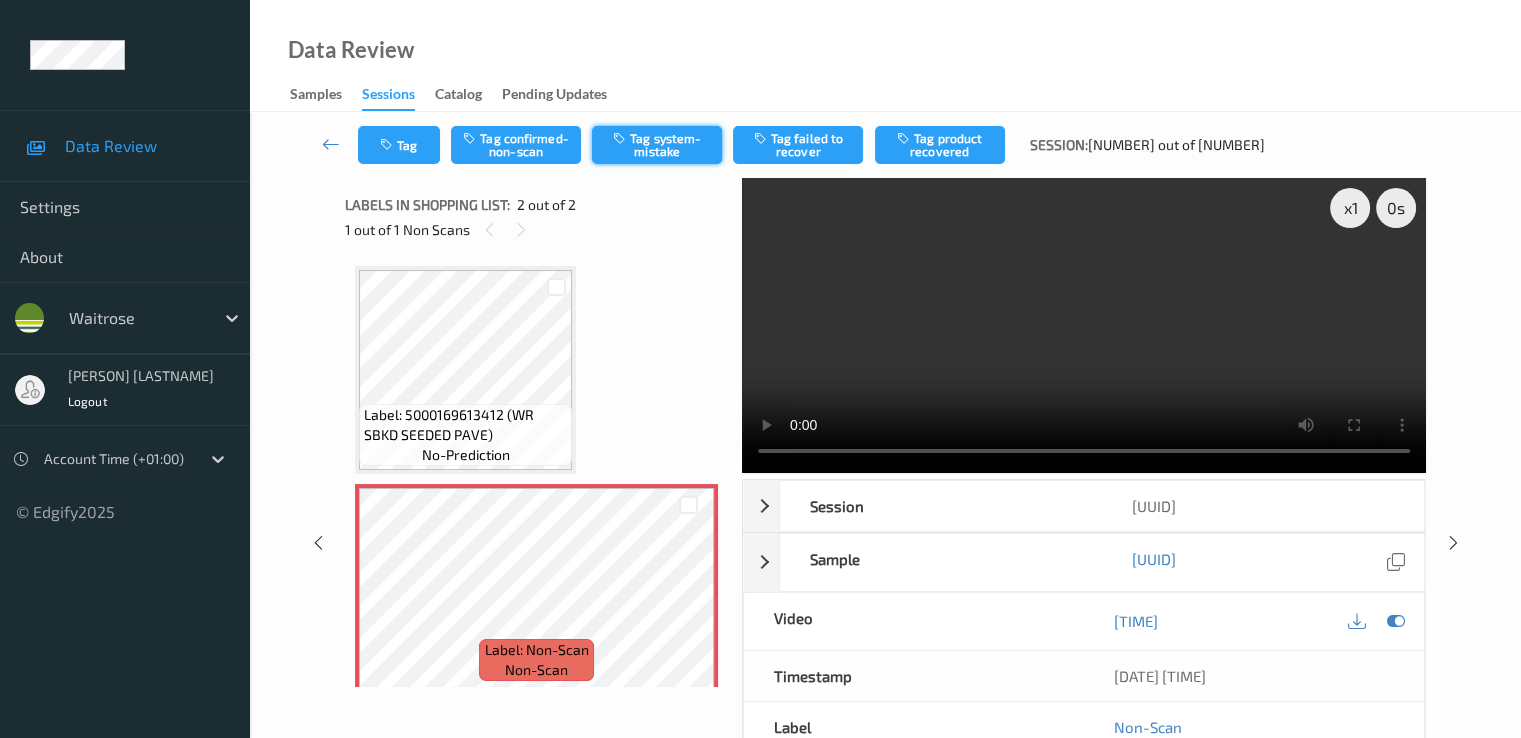 click on "Tag   system-mistake" at bounding box center [657, 145] 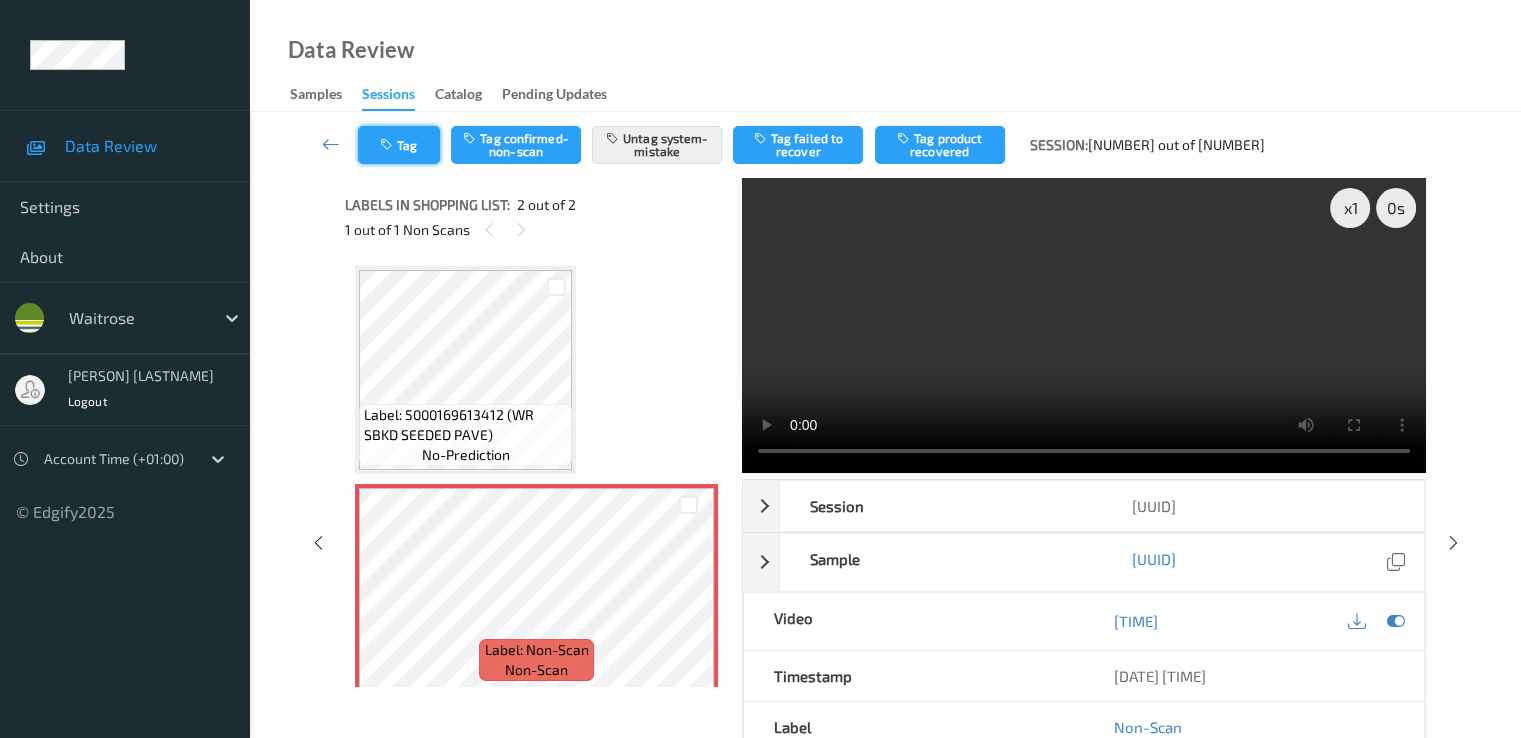 click on "Tag" at bounding box center [399, 145] 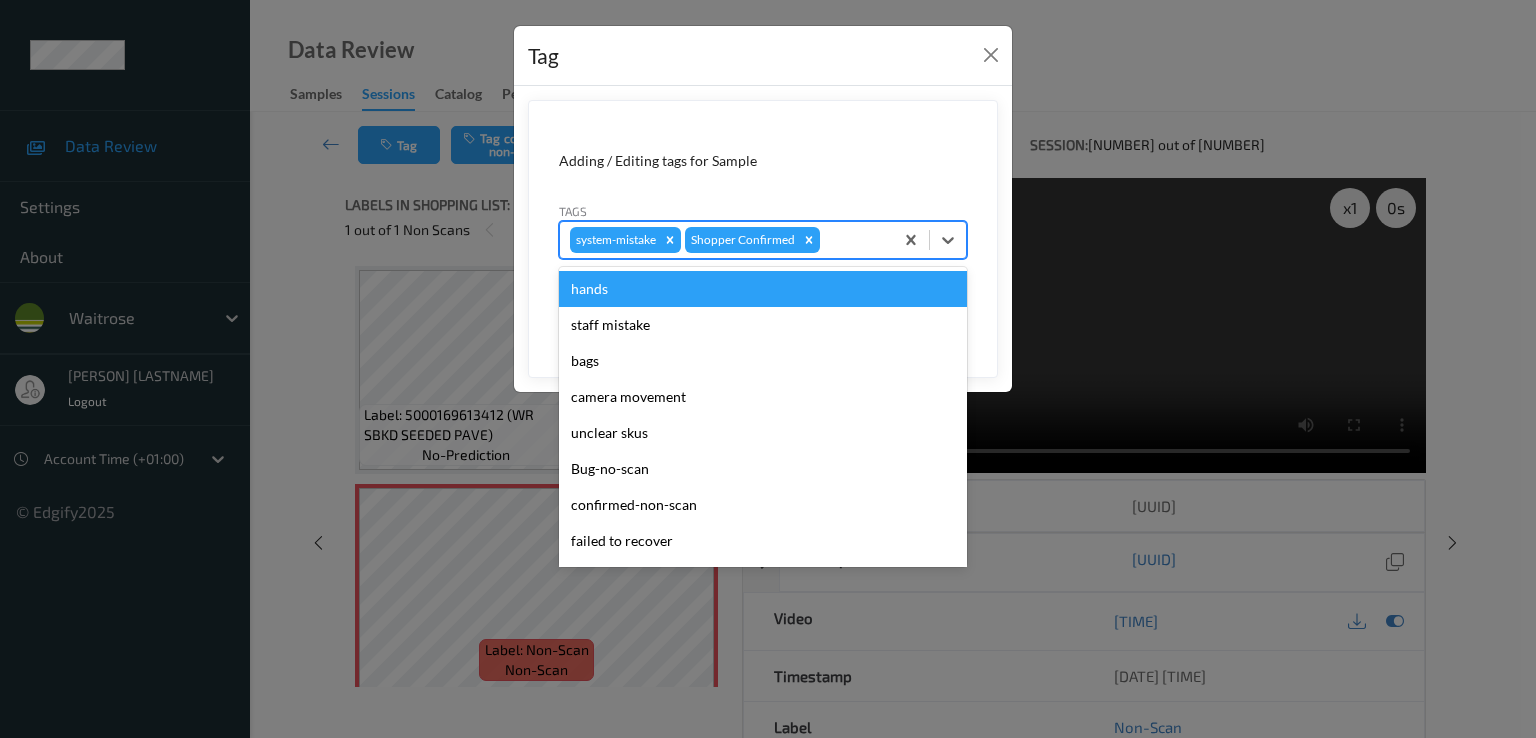 click at bounding box center [853, 240] 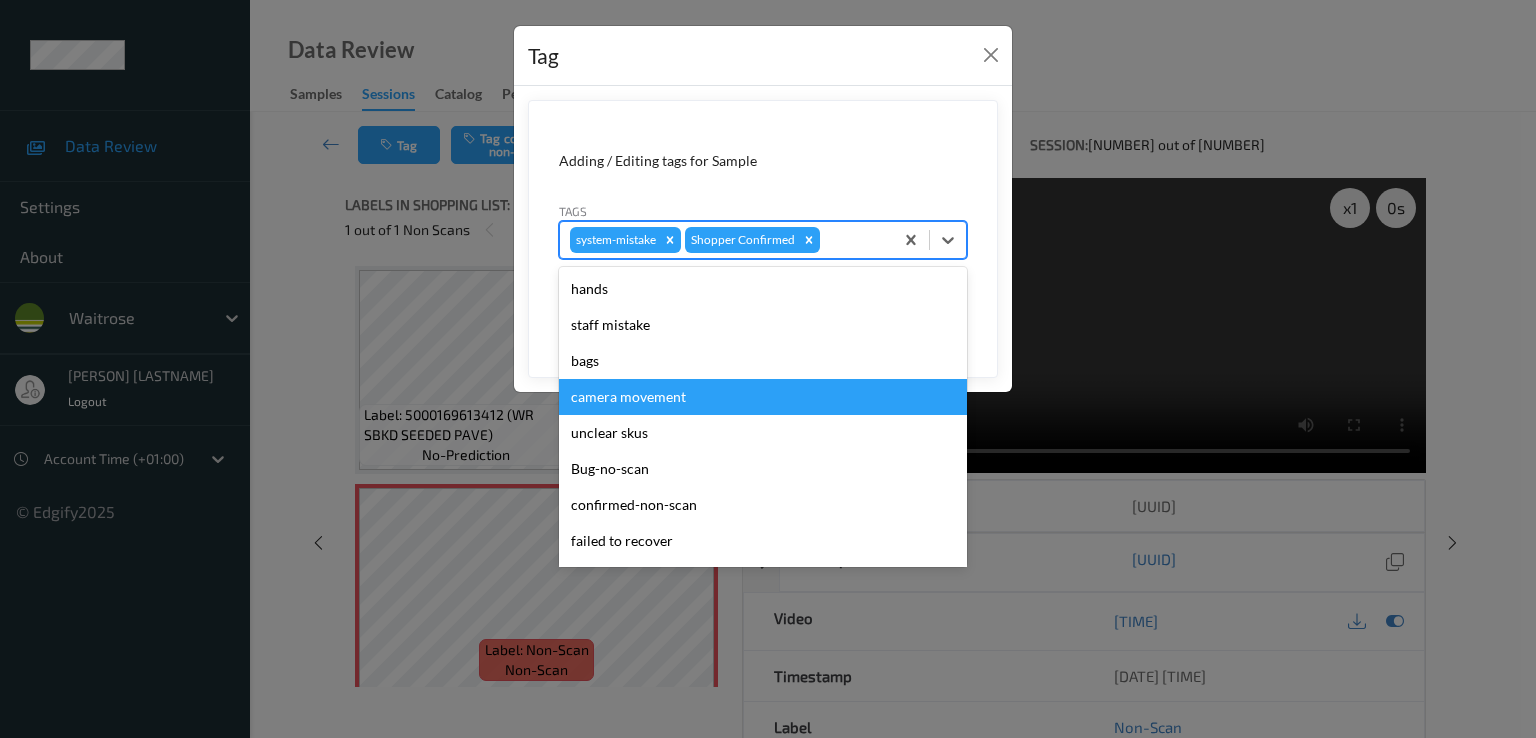 scroll, scrollTop: 392, scrollLeft: 0, axis: vertical 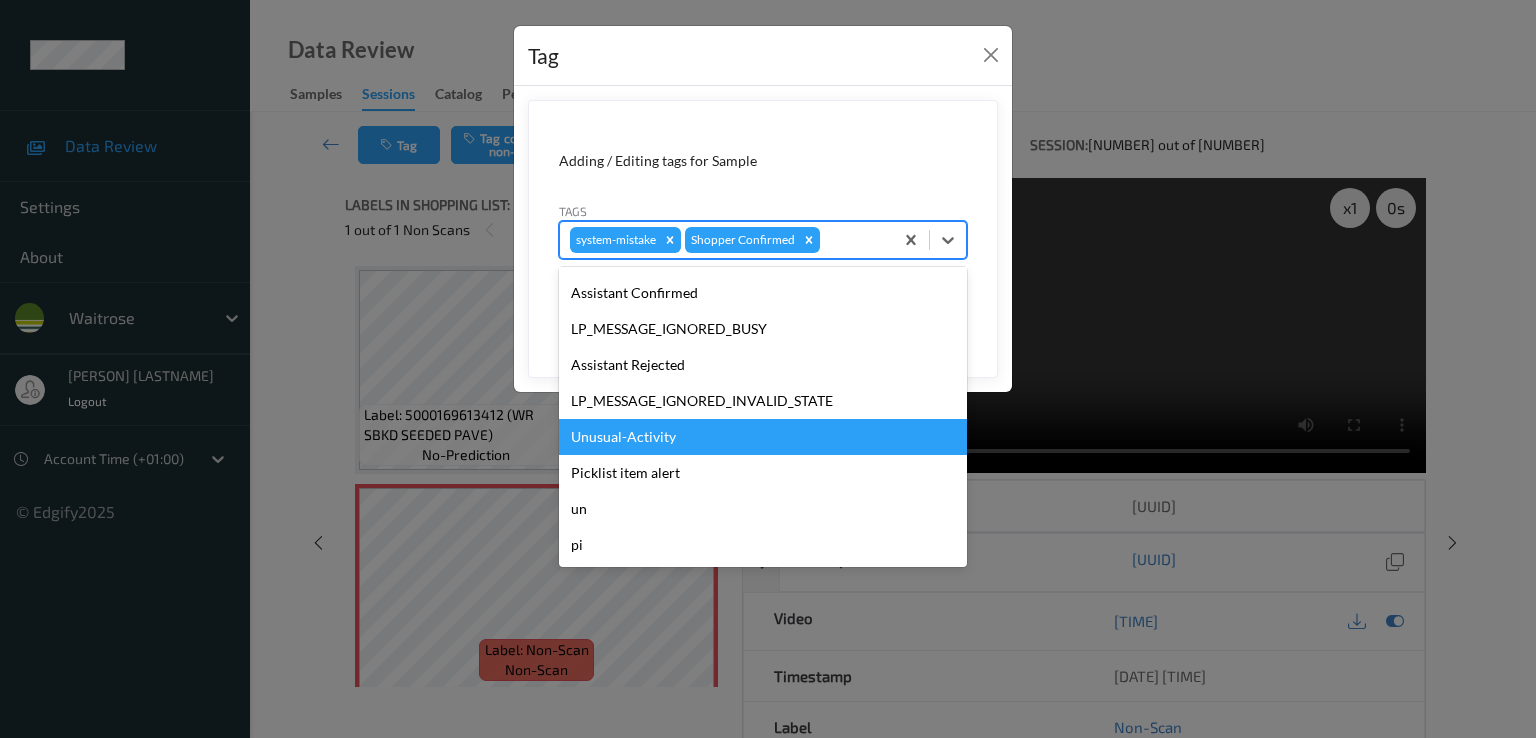 click on "Unusual-Activity" at bounding box center [763, 437] 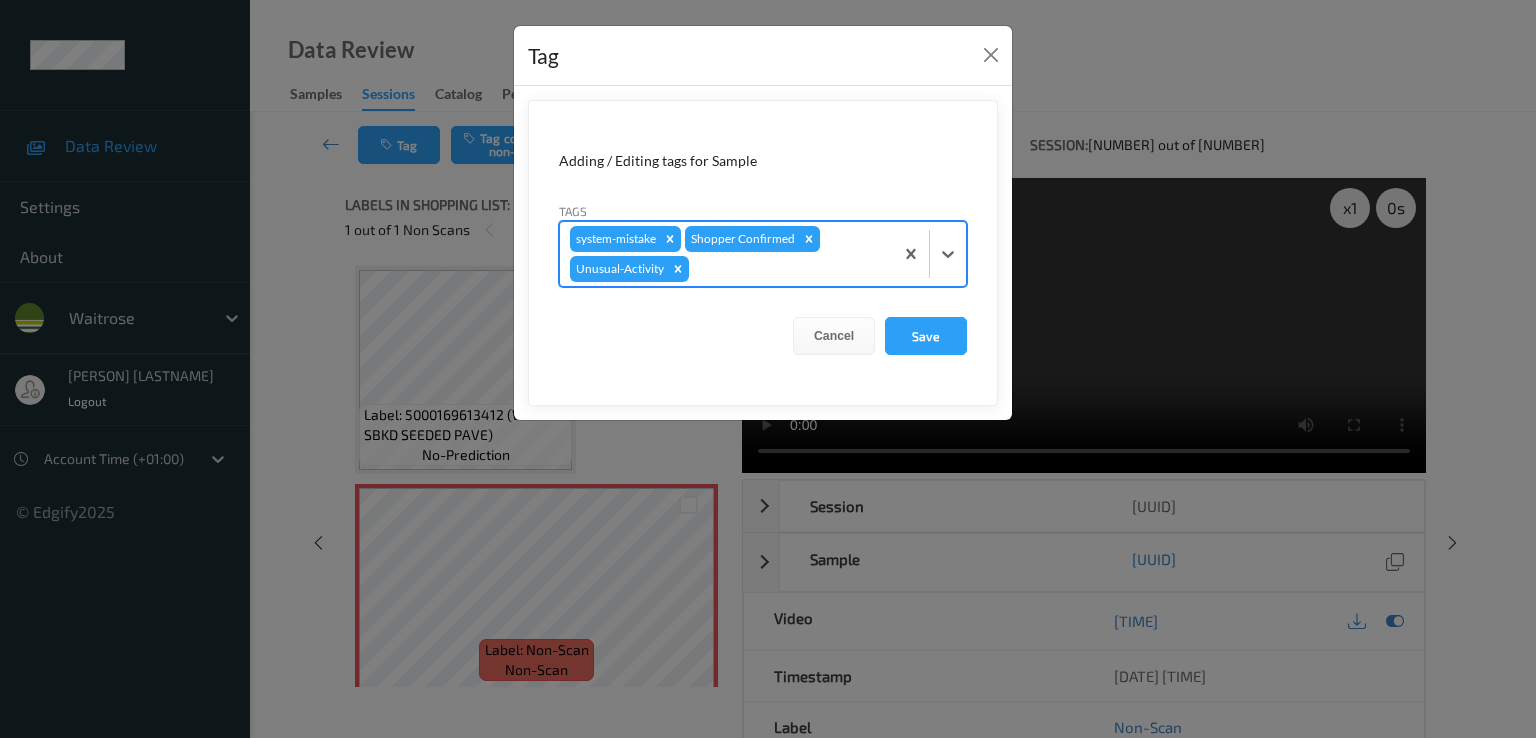 click at bounding box center [788, 269] 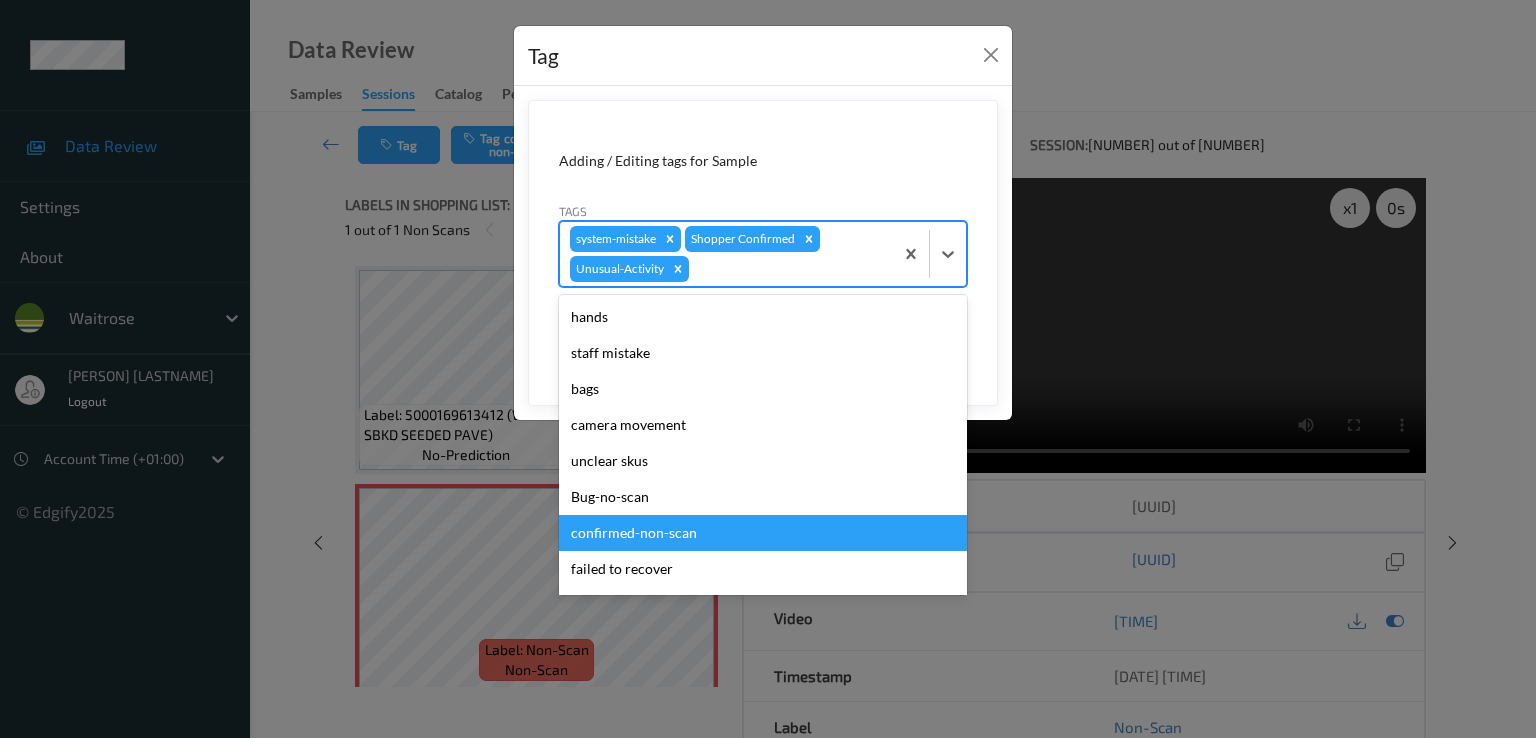 scroll, scrollTop: 356, scrollLeft: 0, axis: vertical 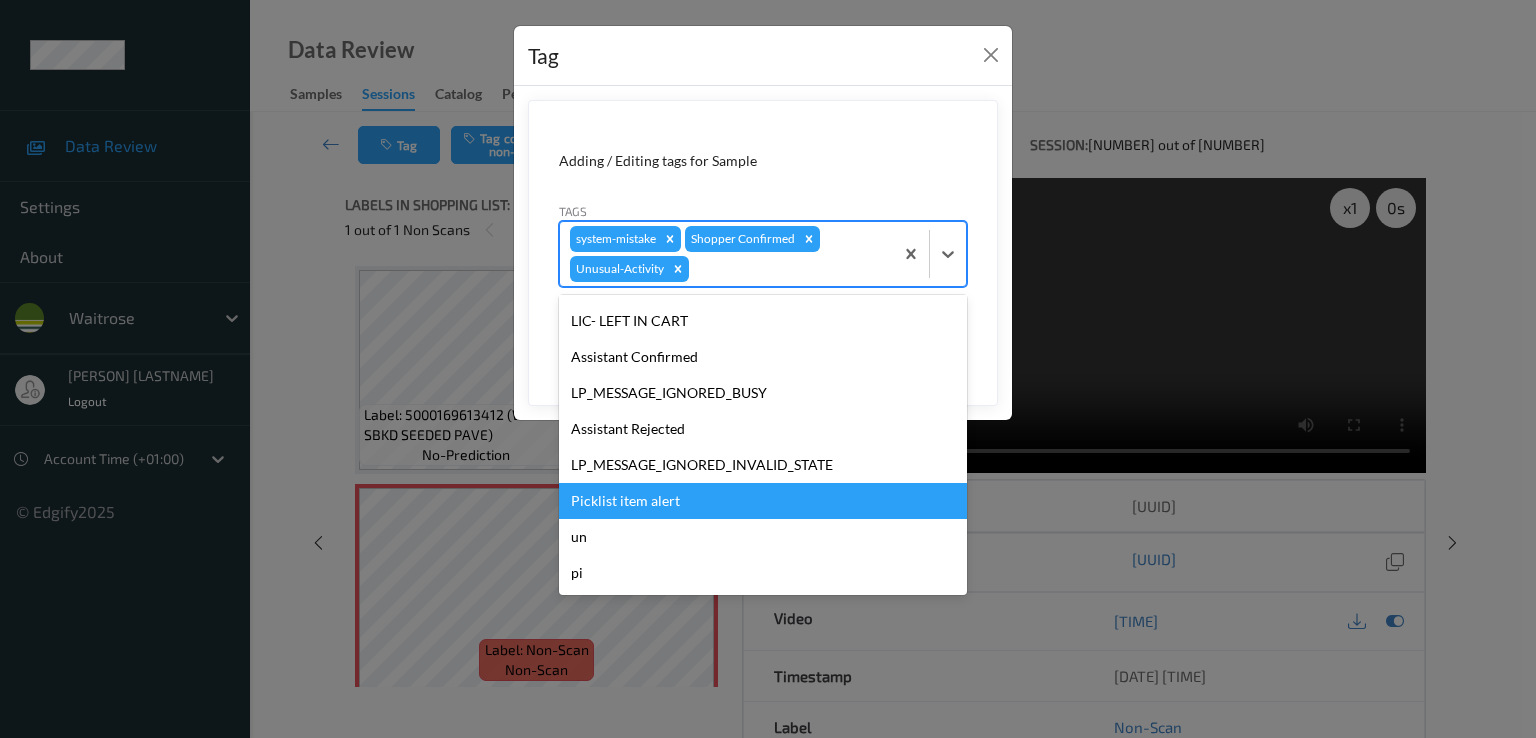 click on "Picklist item alert" at bounding box center [763, 501] 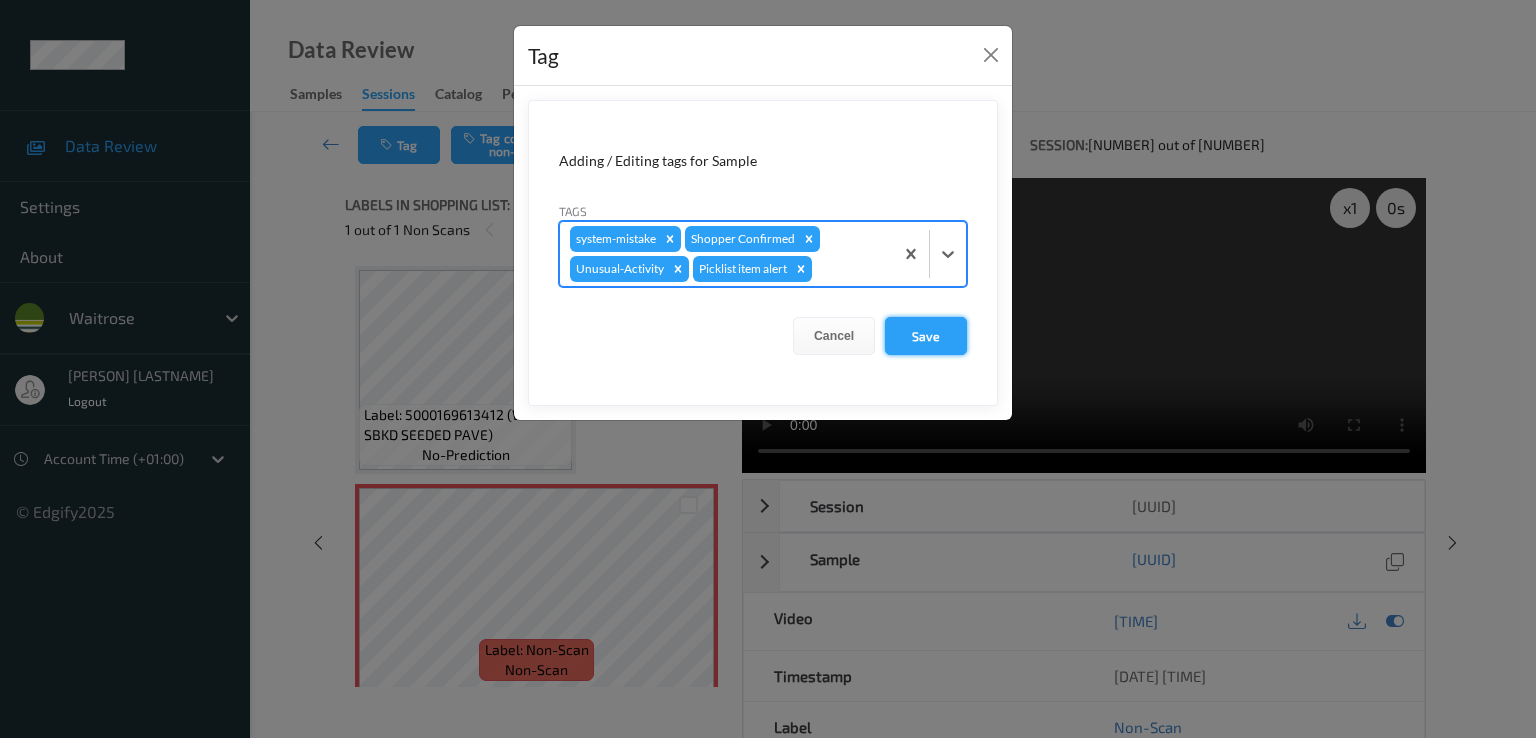 click on "Save" at bounding box center [926, 336] 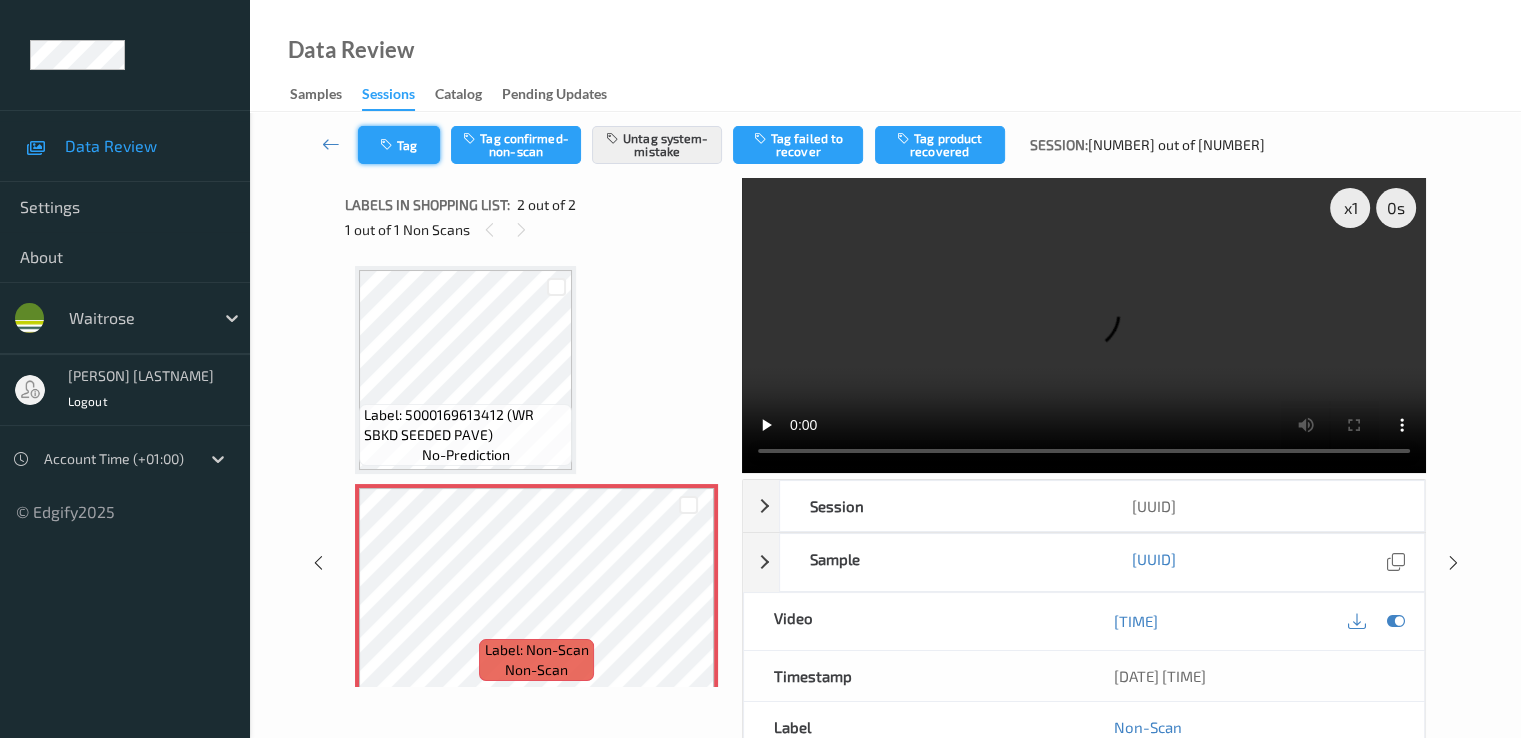 click on "Tag" at bounding box center [399, 145] 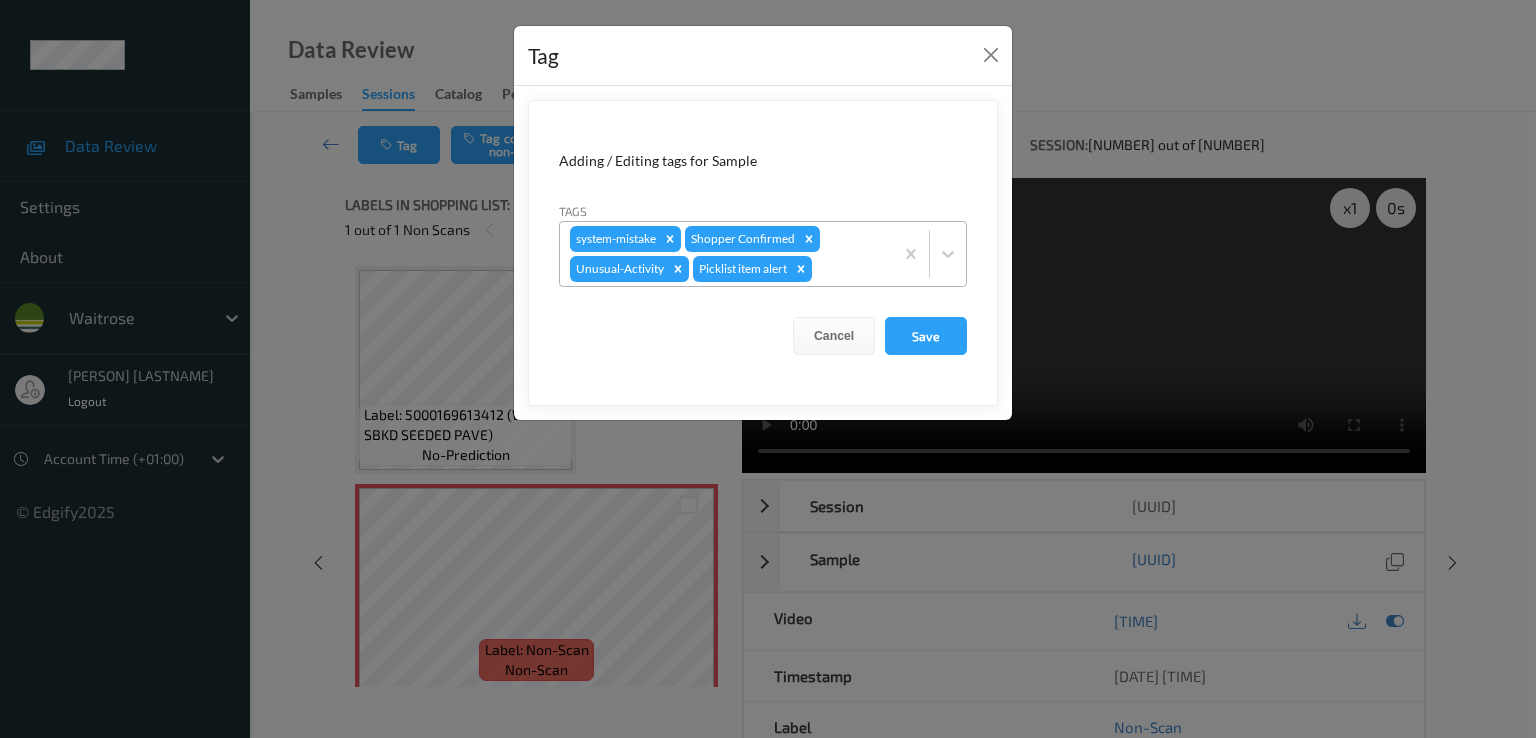 click at bounding box center (849, 269) 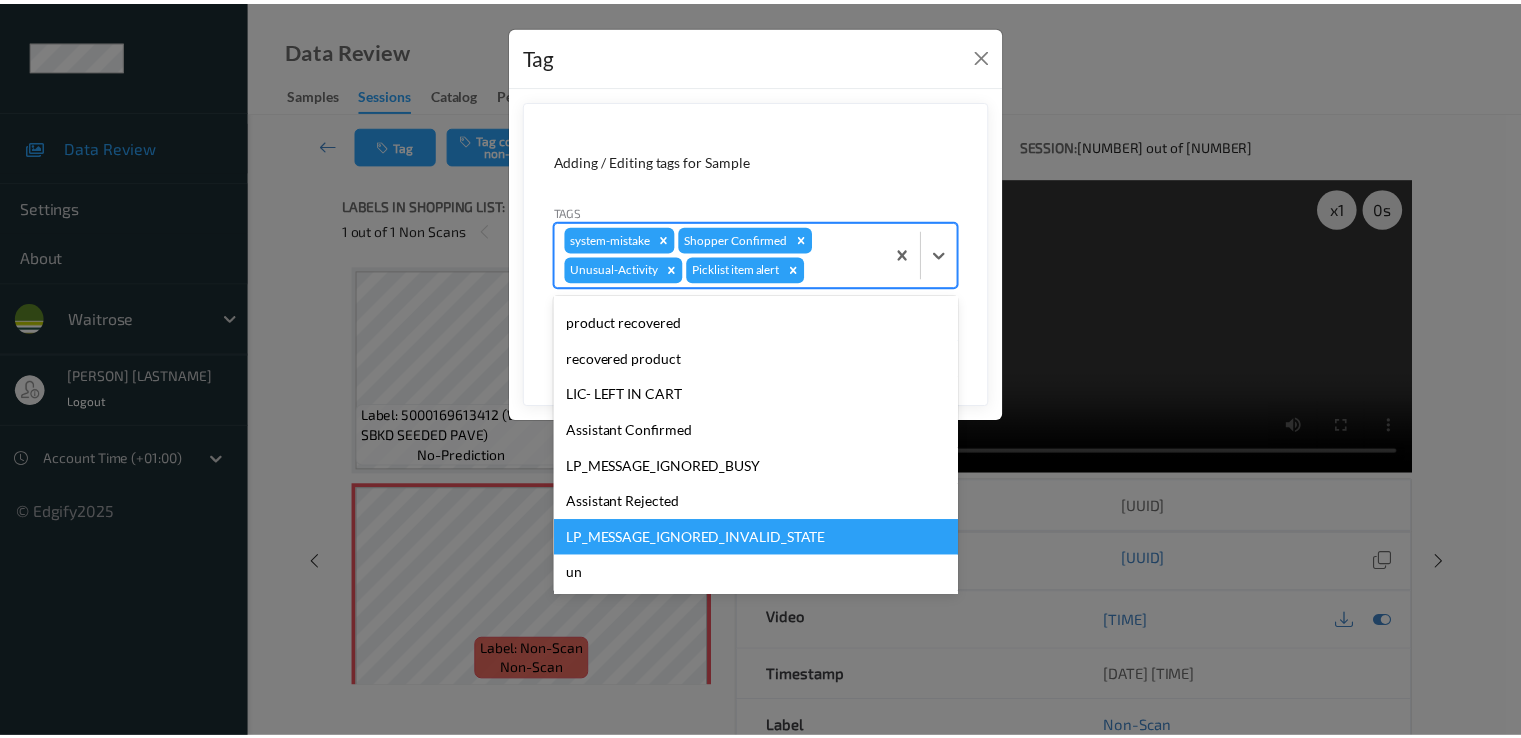 scroll, scrollTop: 320, scrollLeft: 0, axis: vertical 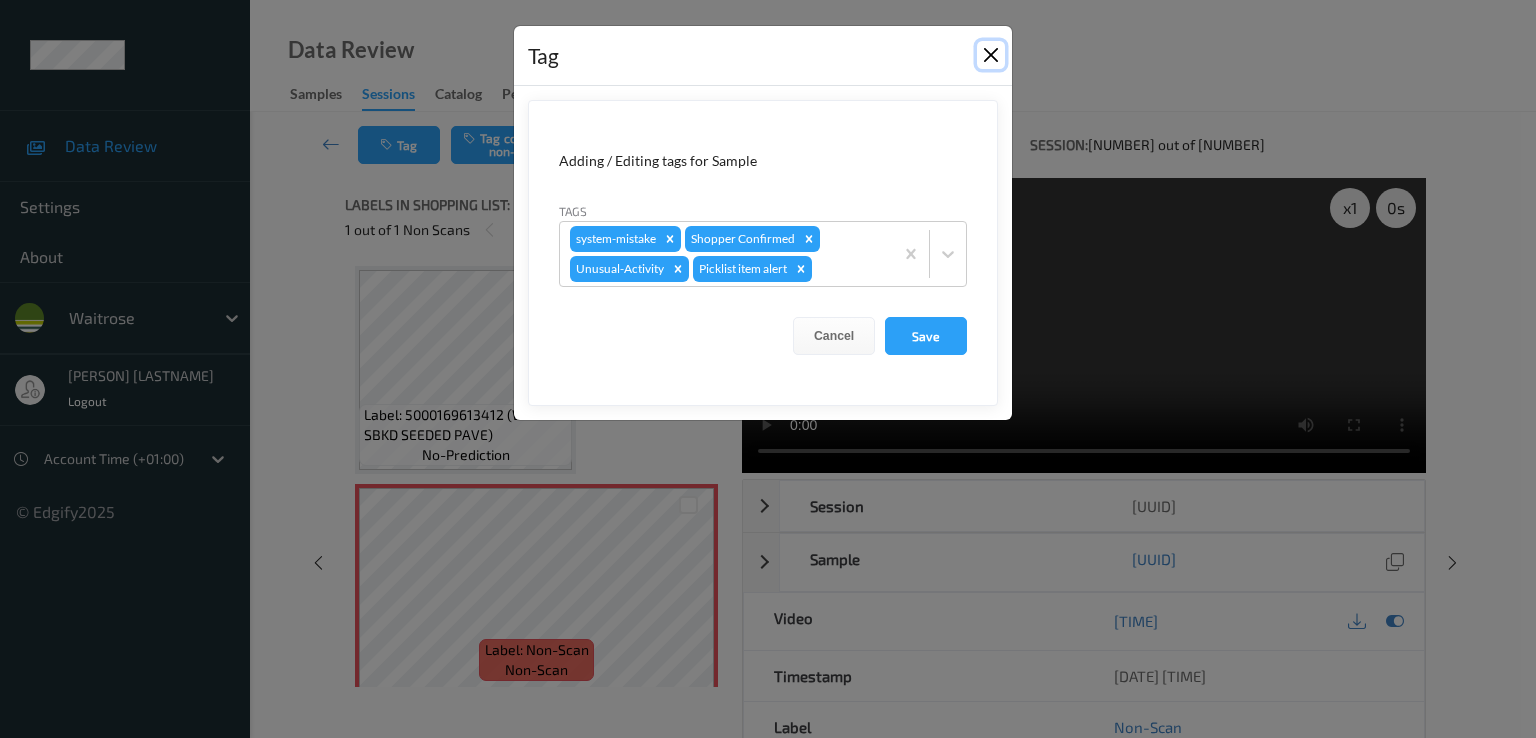 click at bounding box center (991, 55) 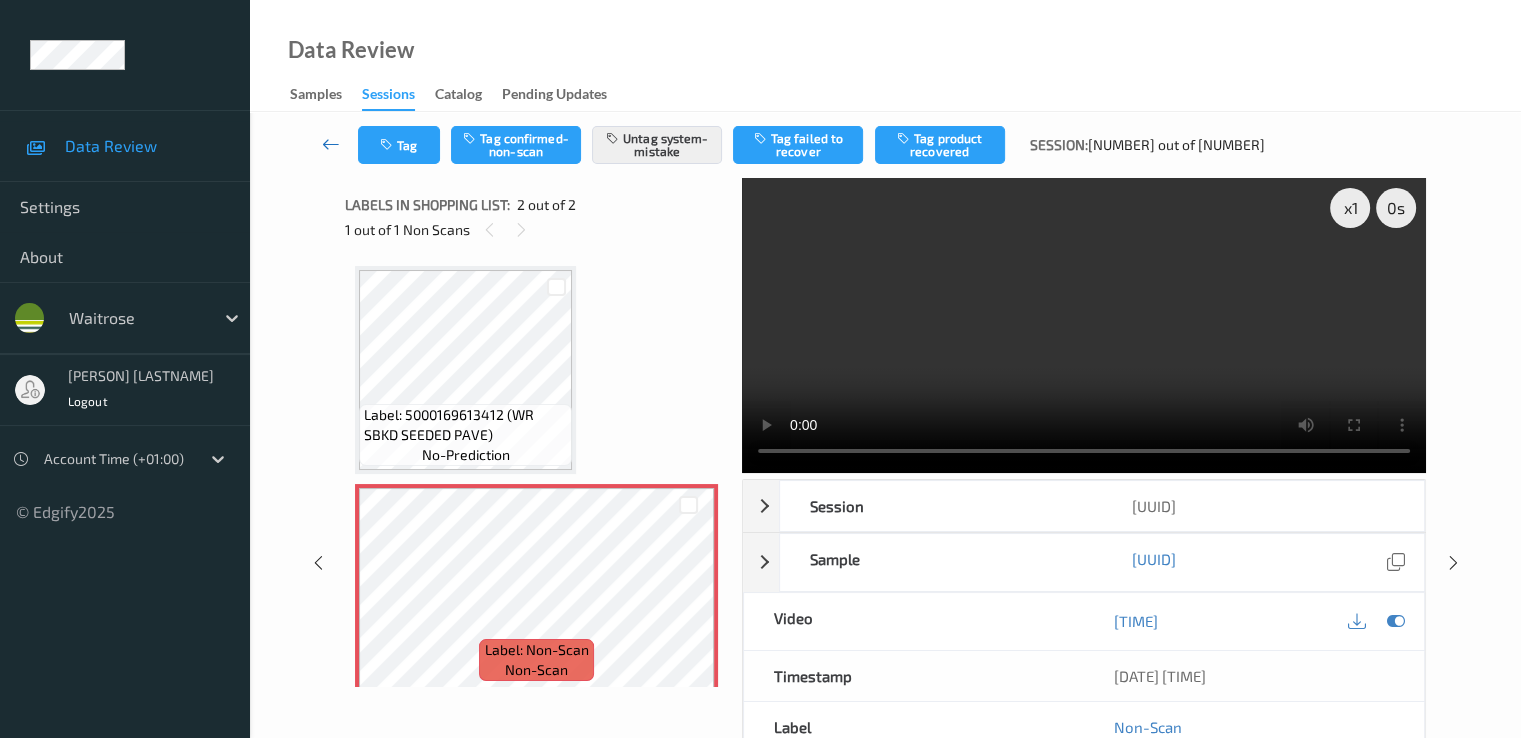 click at bounding box center (331, 144) 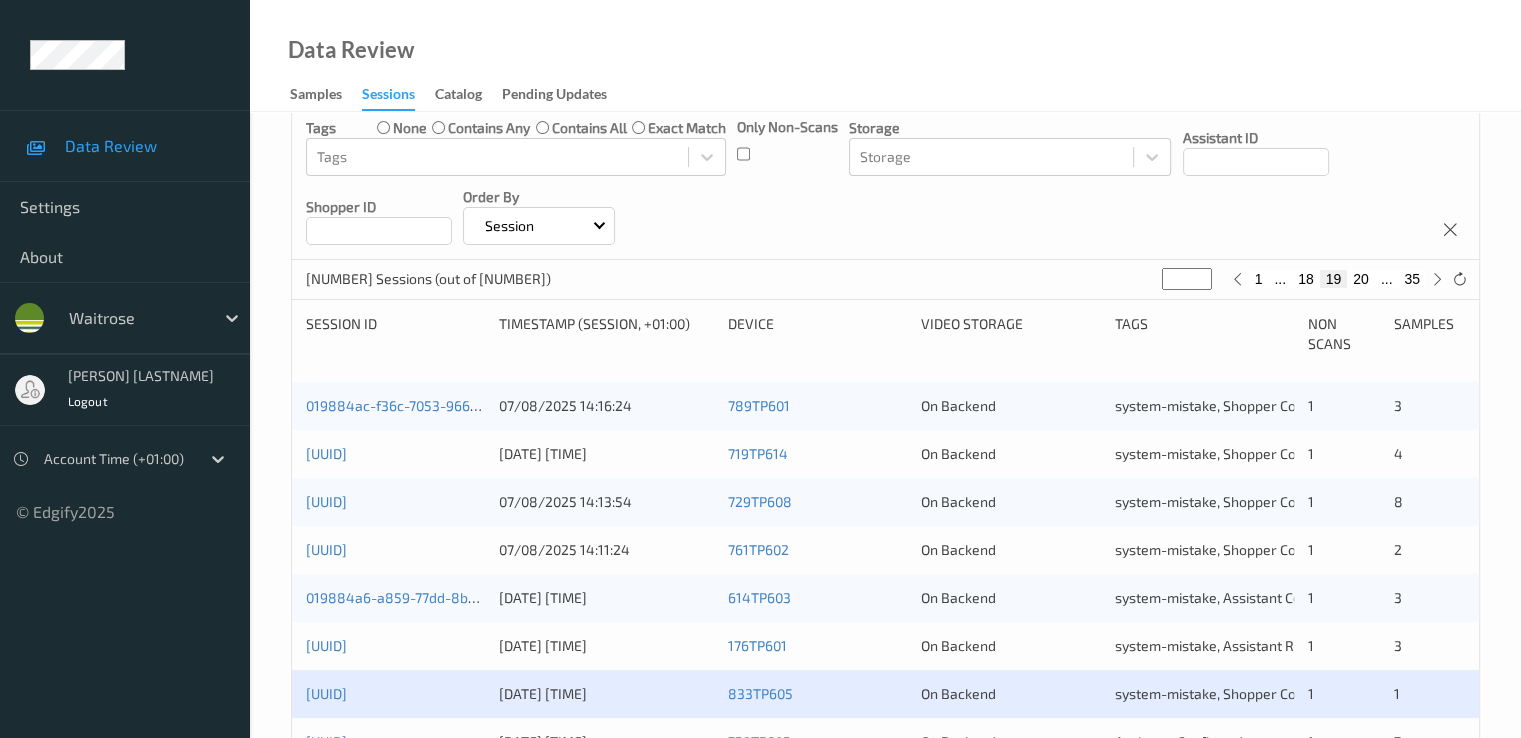 scroll, scrollTop: 400, scrollLeft: 0, axis: vertical 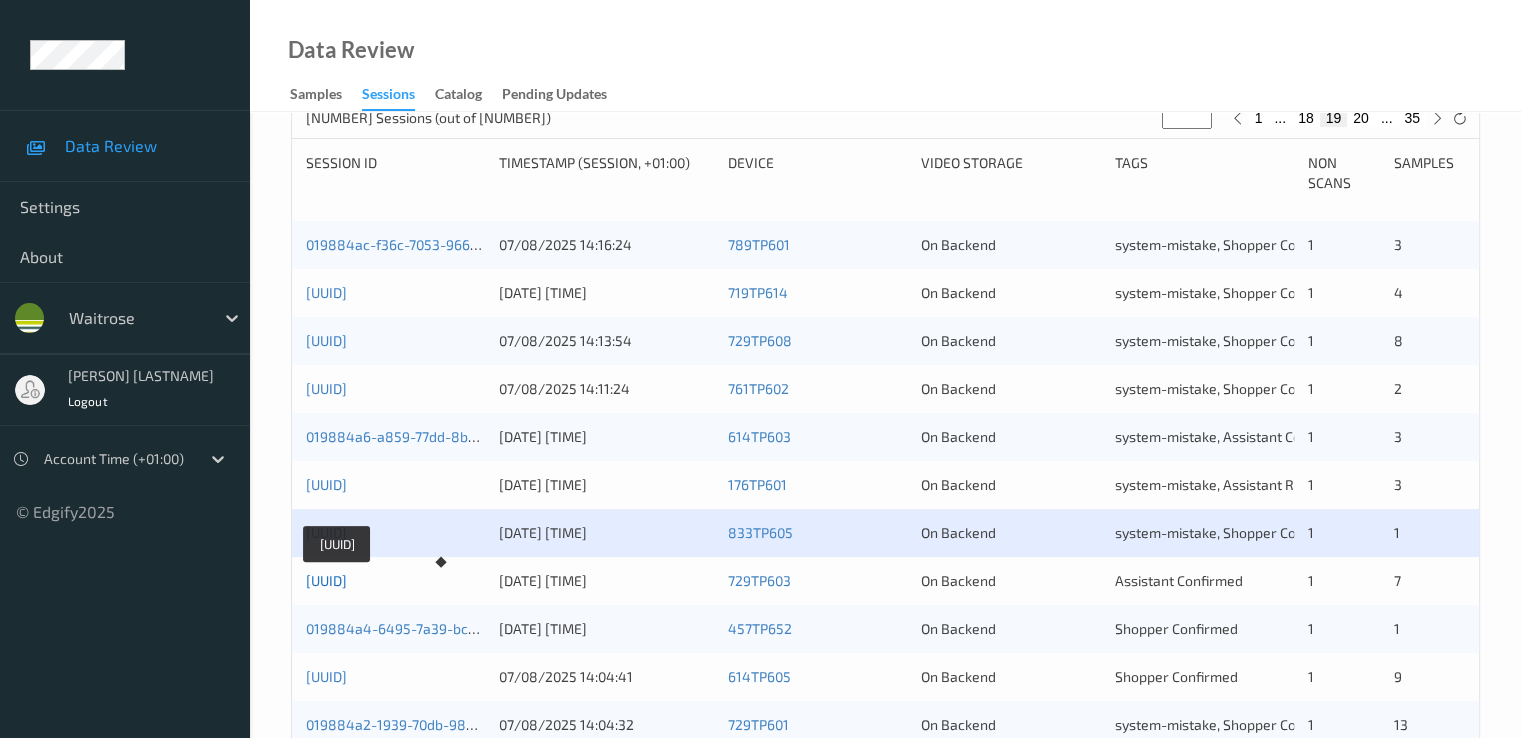 click on "[UUID]" at bounding box center [326, 580] 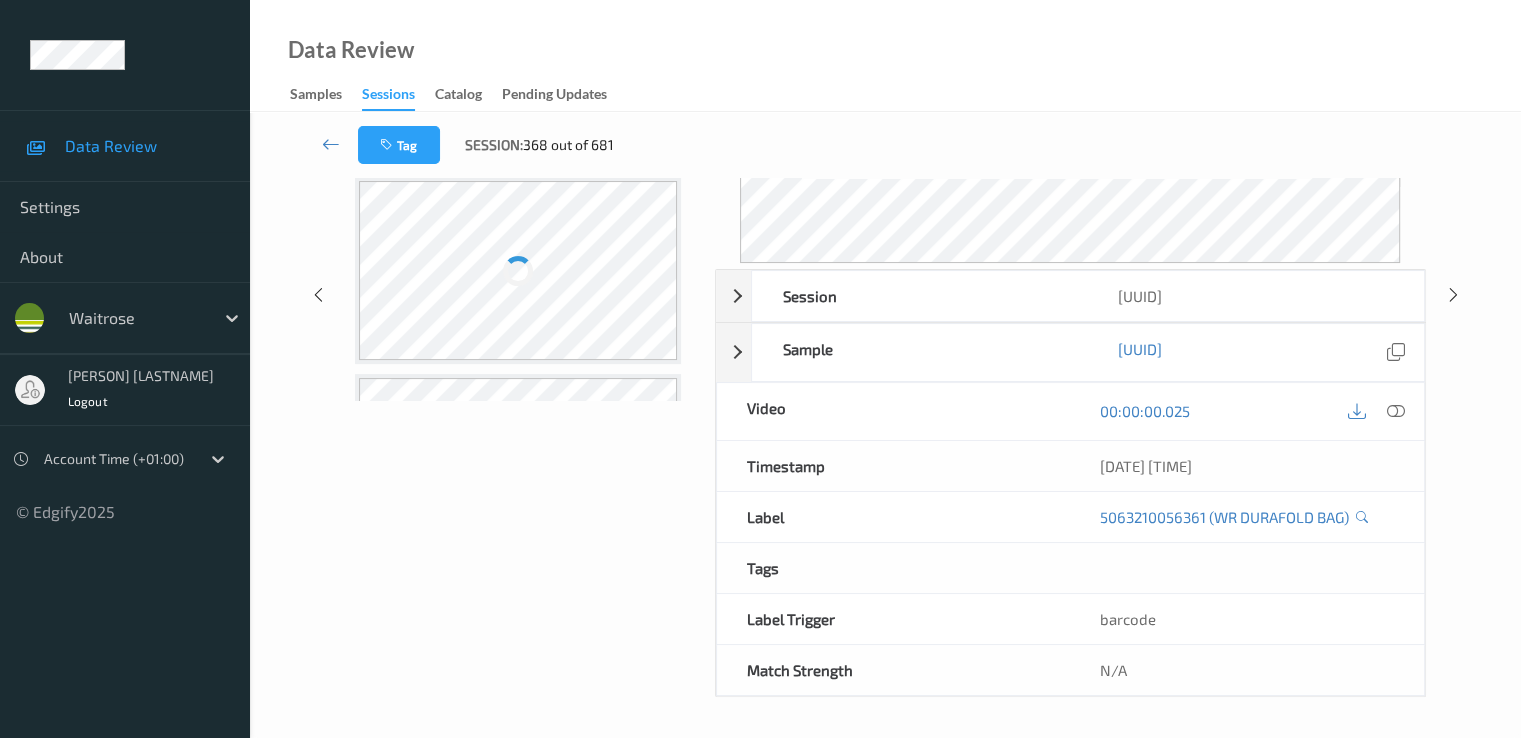 scroll, scrollTop: 240, scrollLeft: 0, axis: vertical 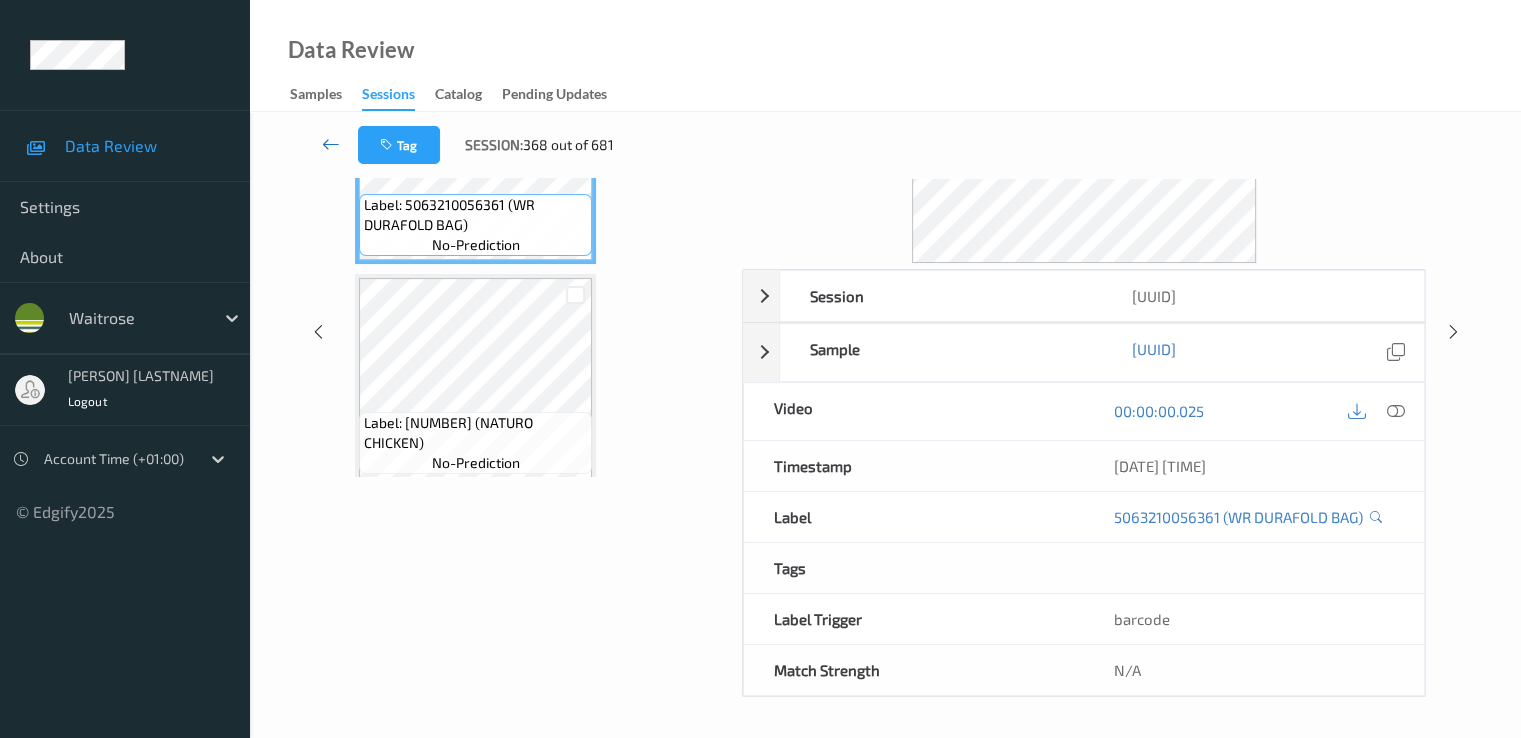click at bounding box center (331, 144) 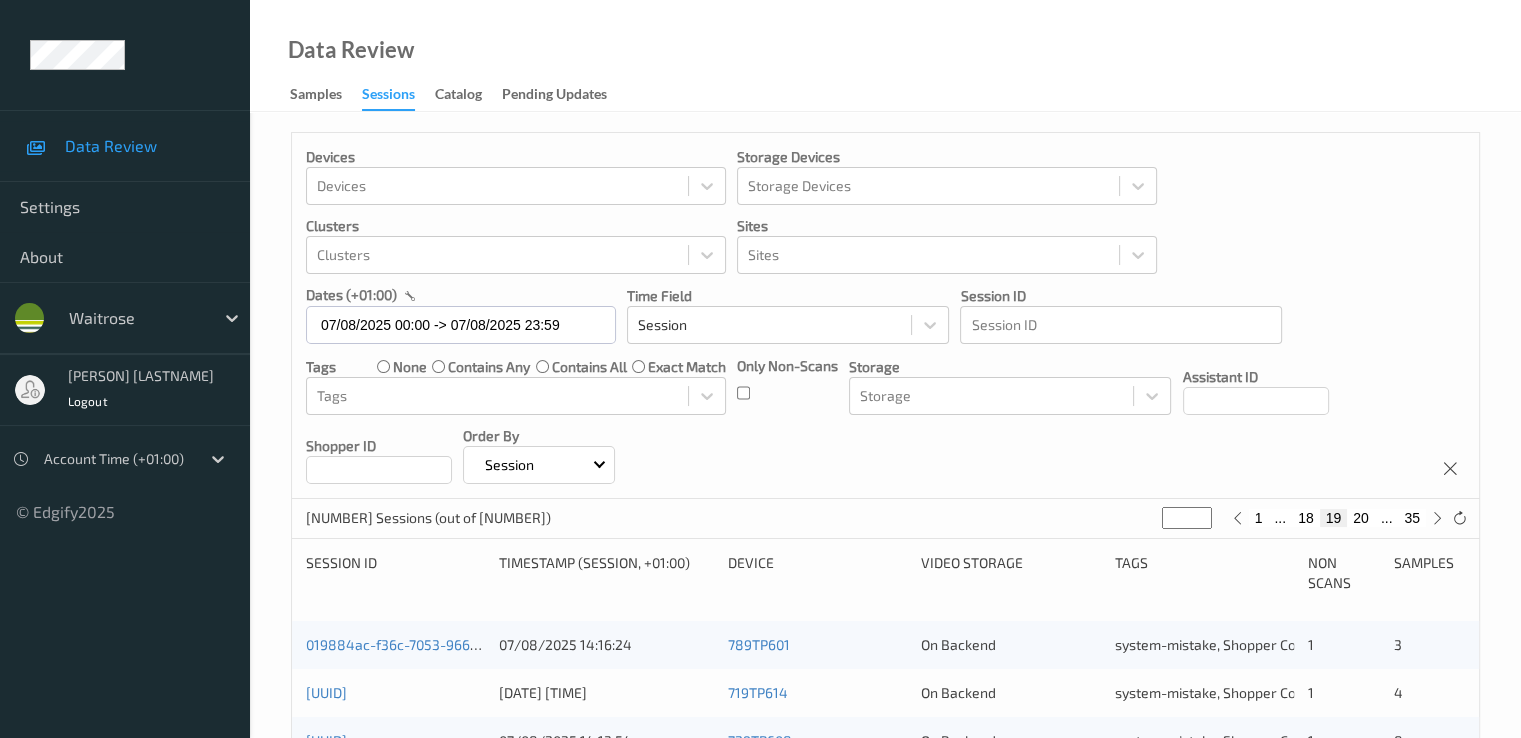 scroll, scrollTop: 600, scrollLeft: 0, axis: vertical 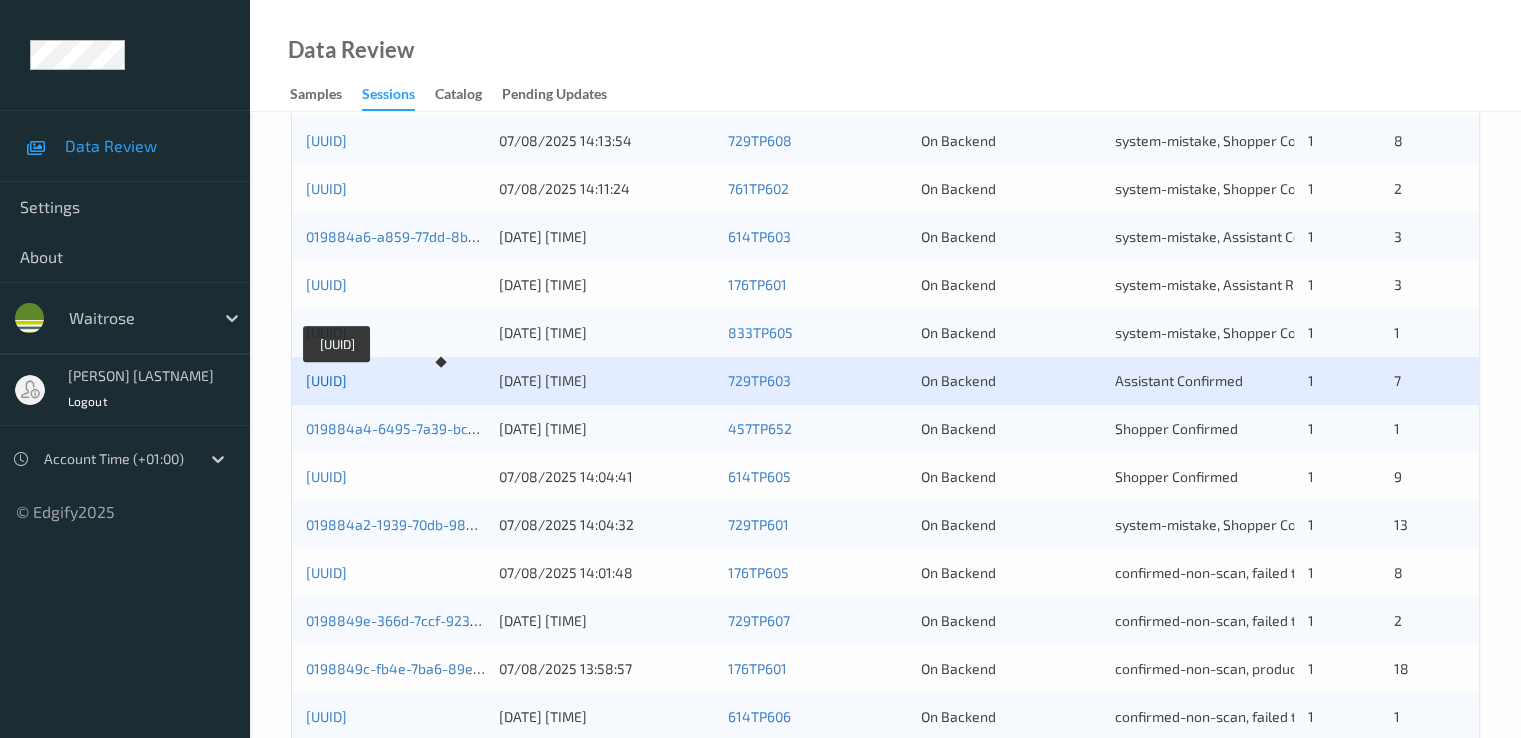 click on "[UUID]" at bounding box center (326, 380) 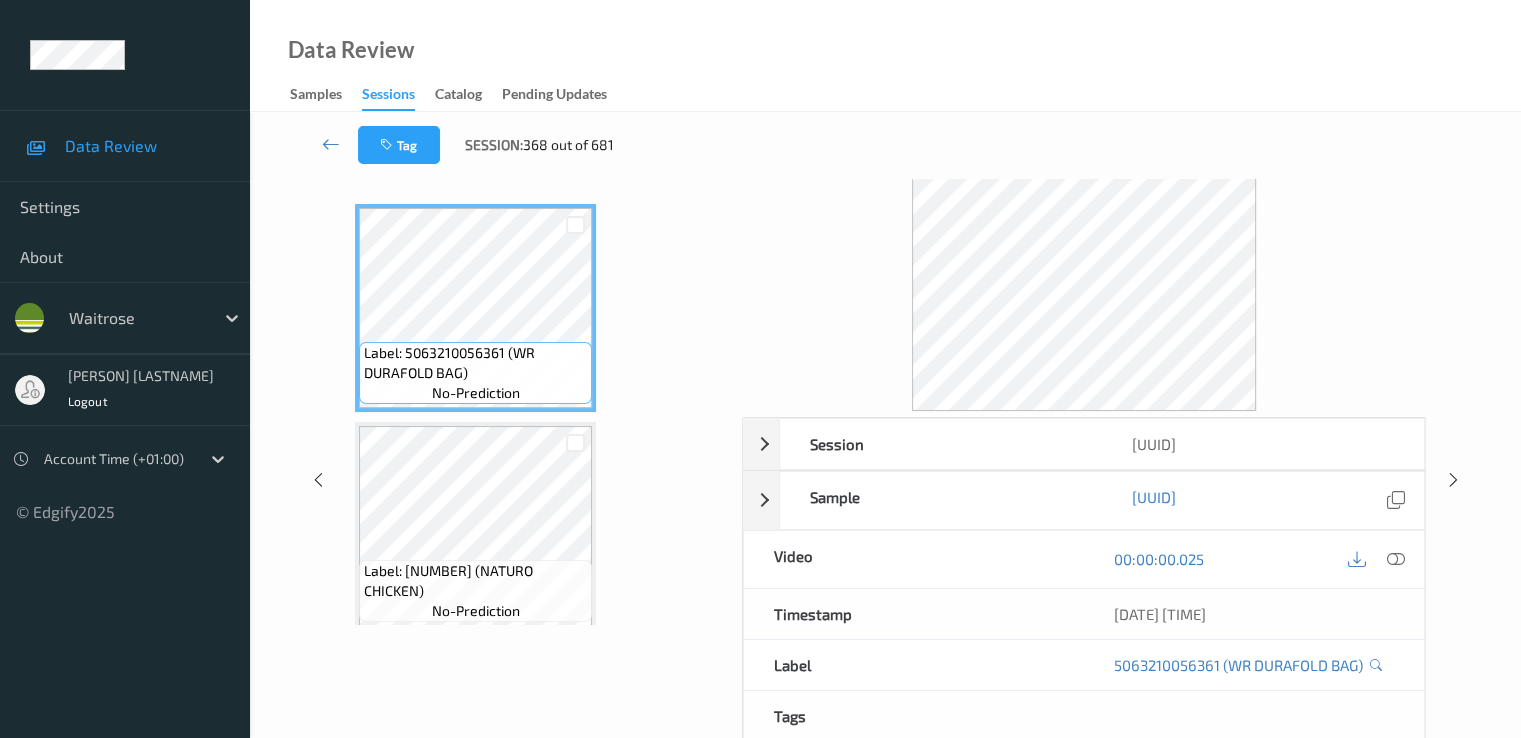 scroll, scrollTop: 0, scrollLeft: 0, axis: both 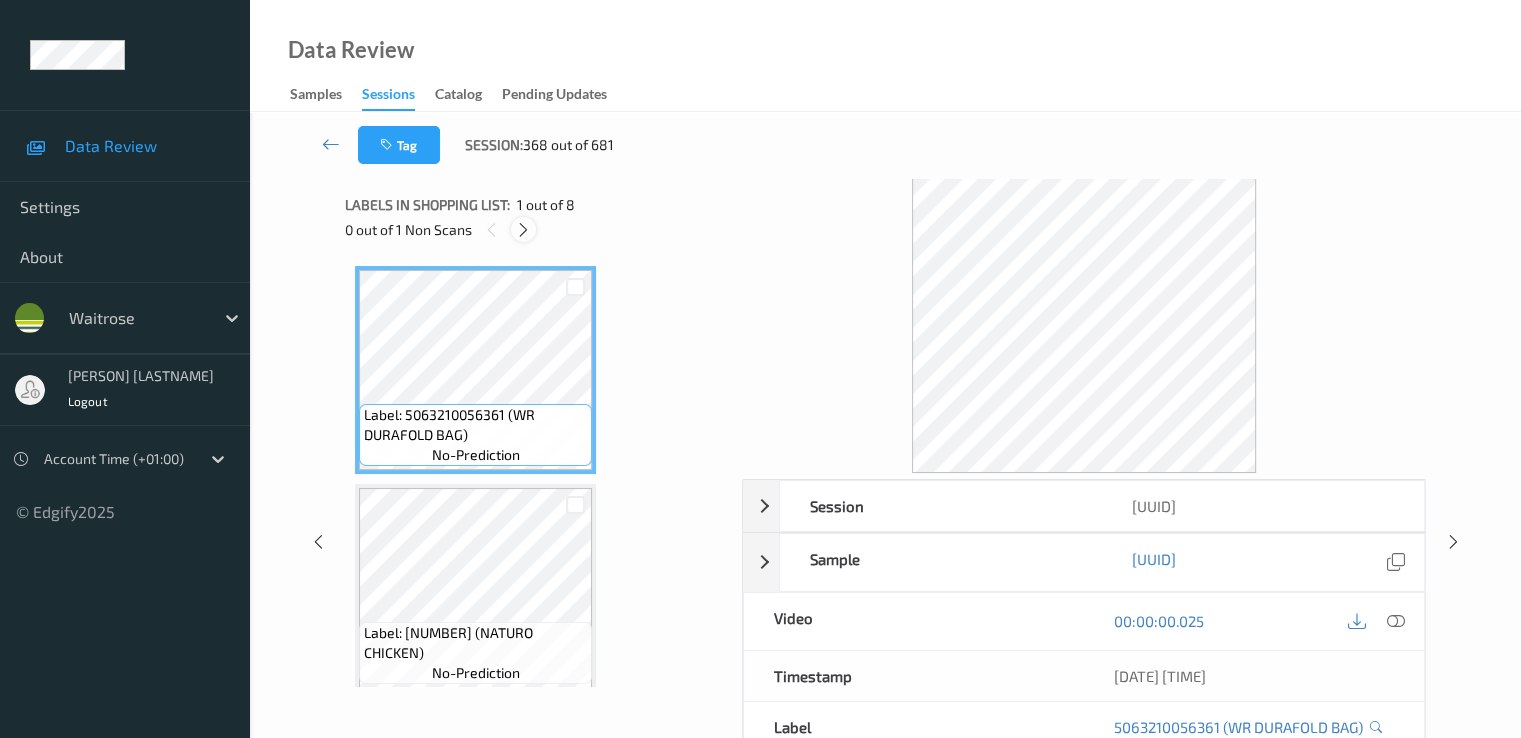 click at bounding box center [523, 230] 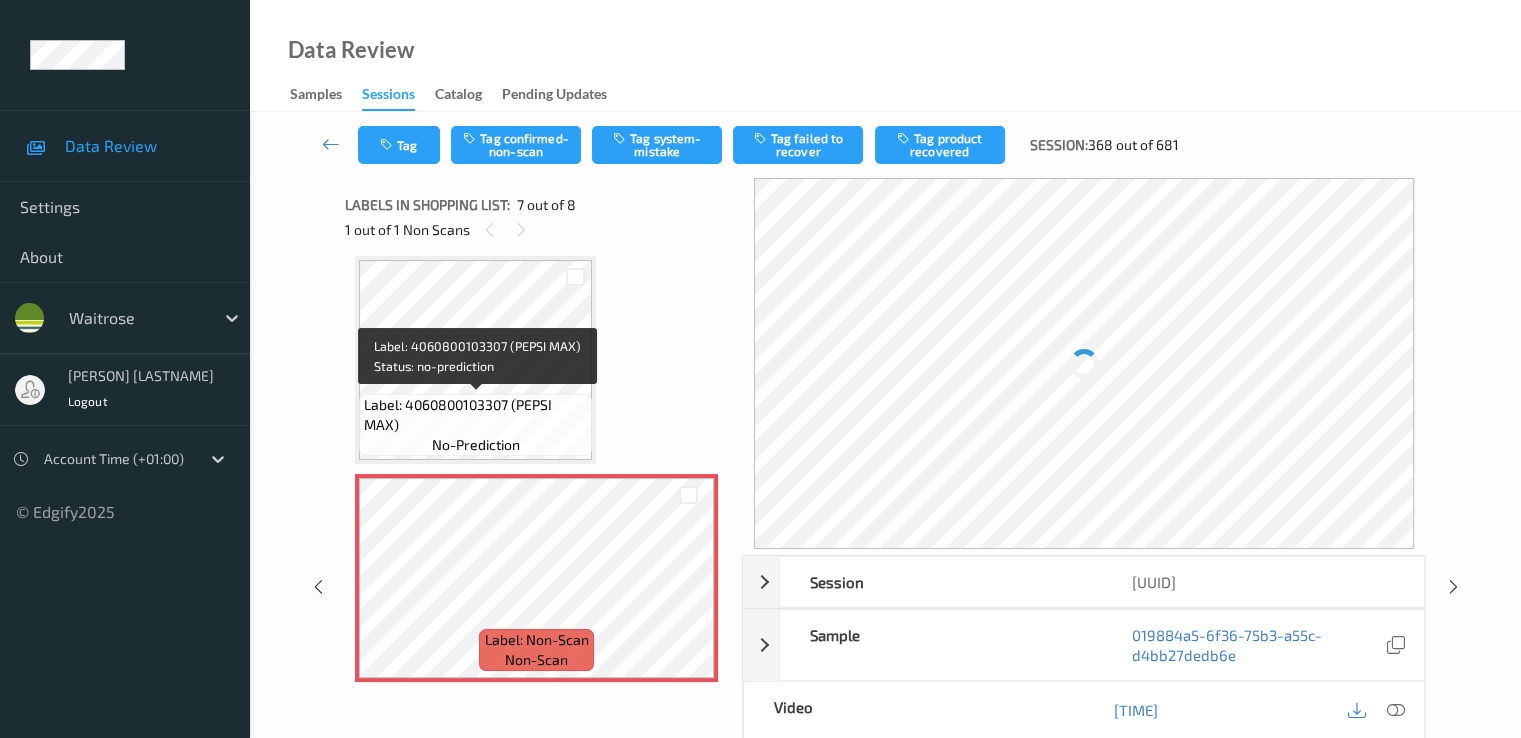 scroll, scrollTop: 1300, scrollLeft: 0, axis: vertical 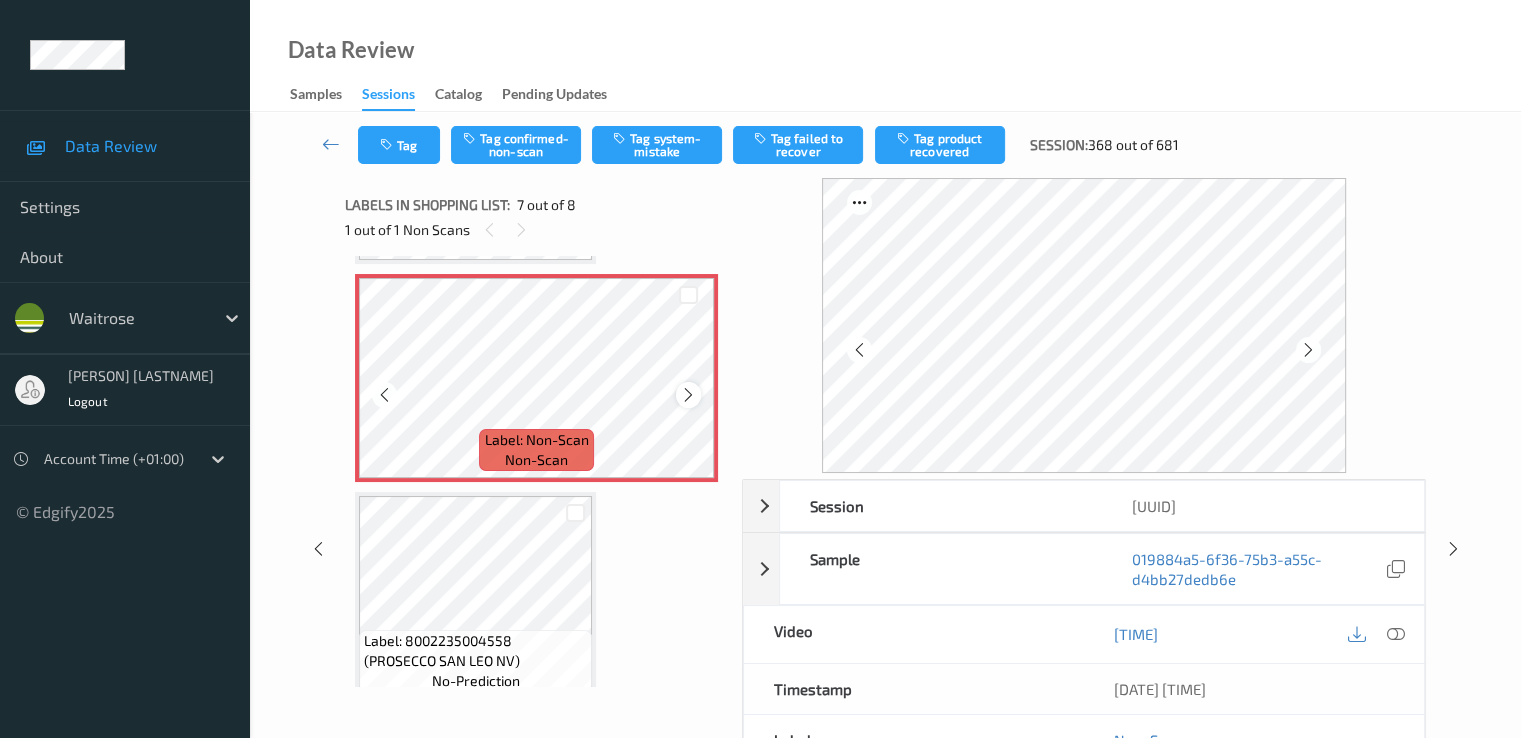 click at bounding box center [688, 395] 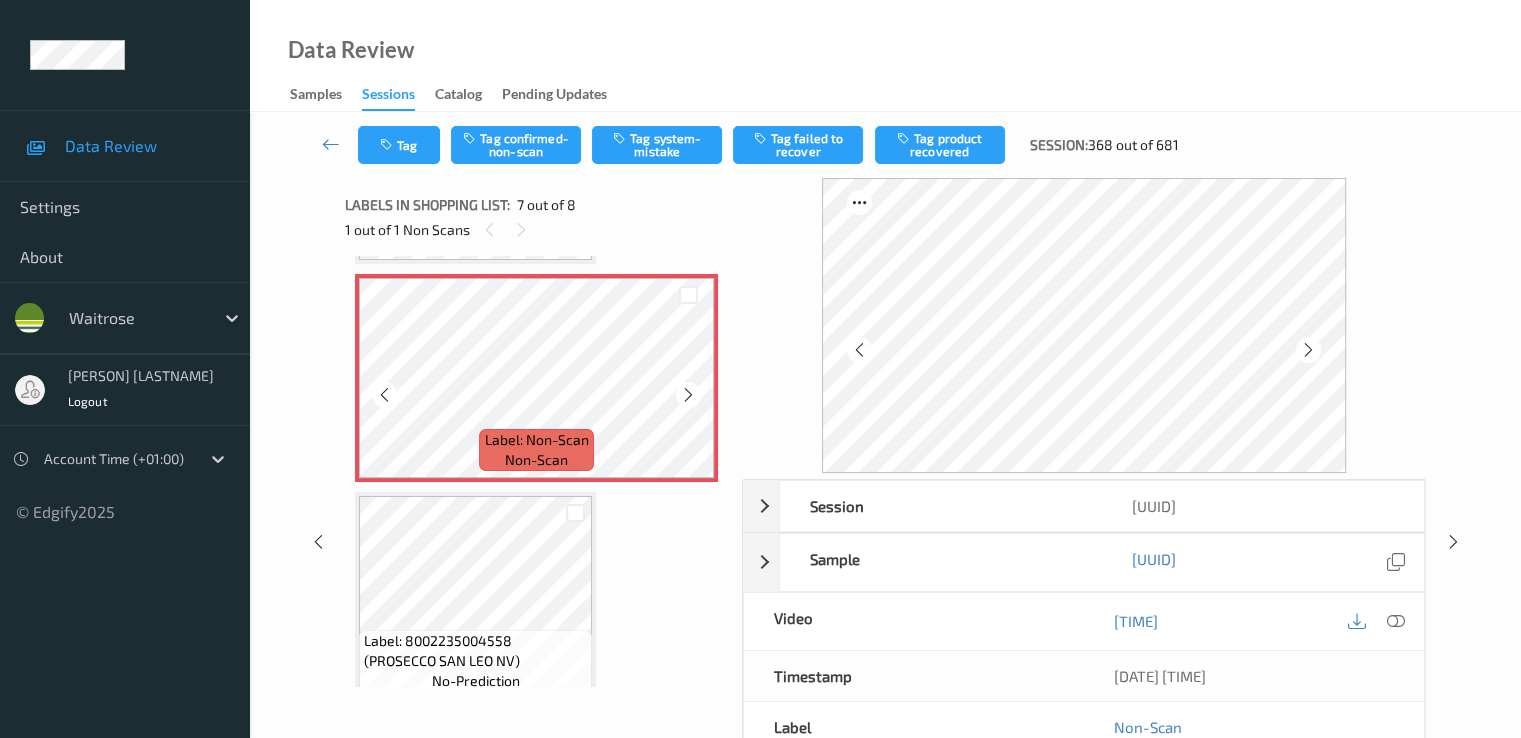 click at bounding box center (688, 395) 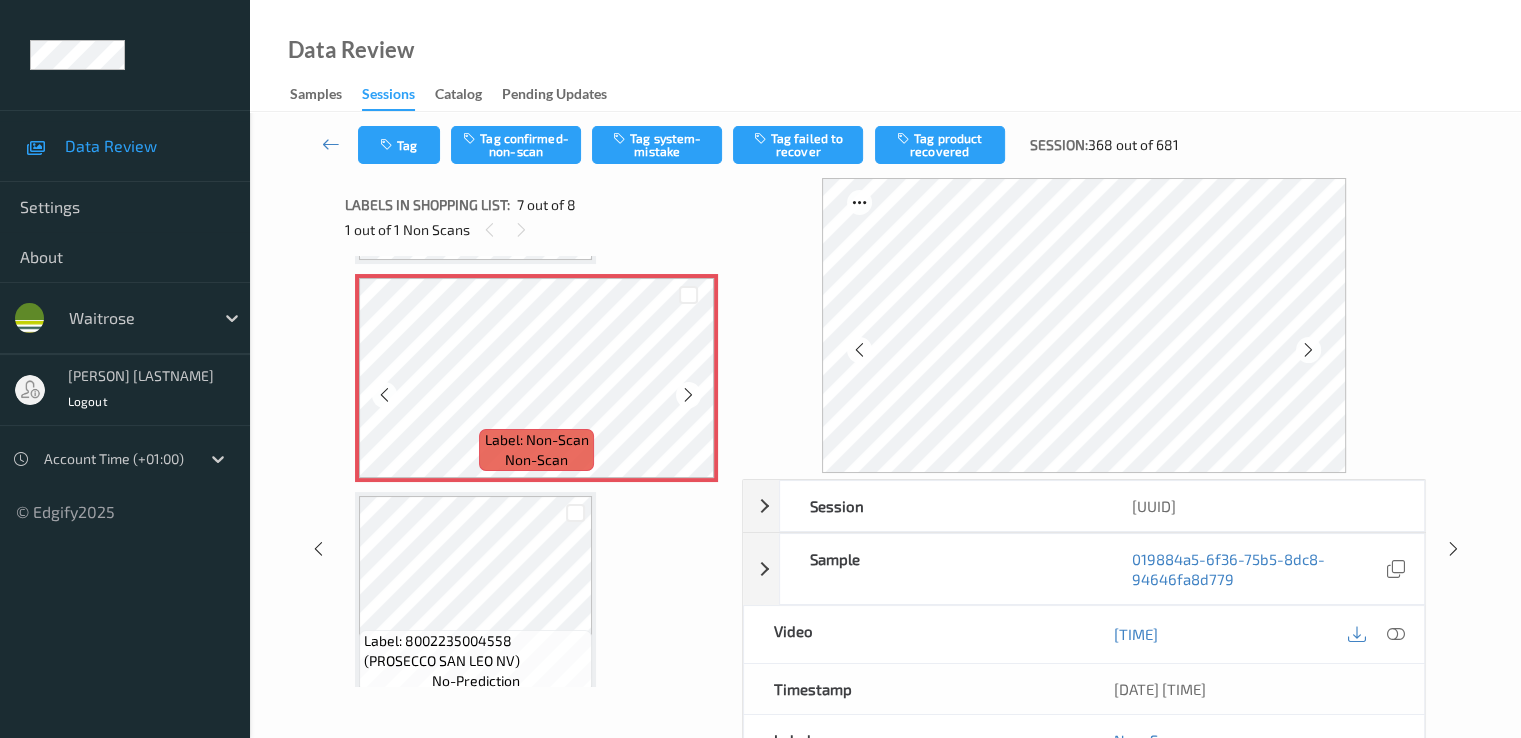 click at bounding box center [688, 395] 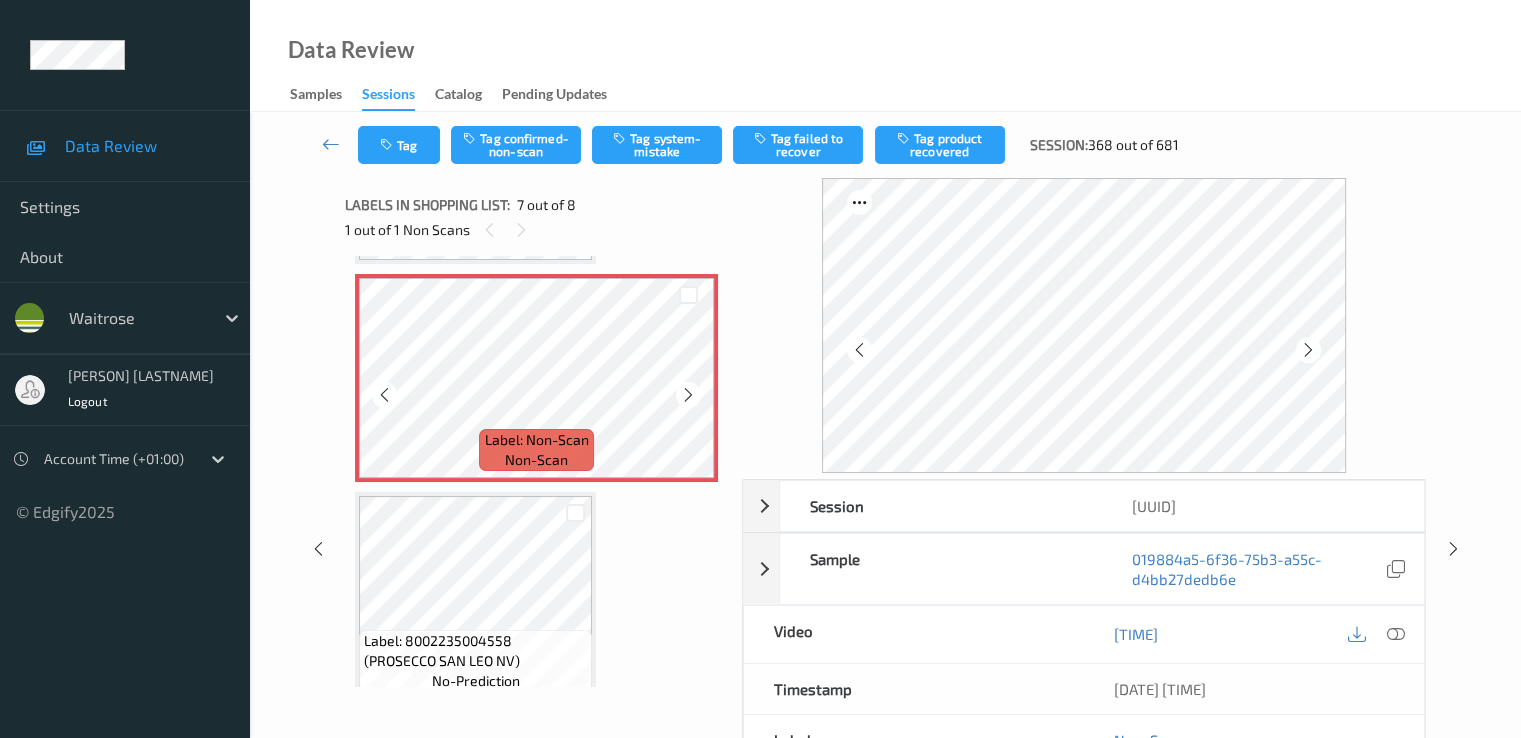 click at bounding box center [688, 395] 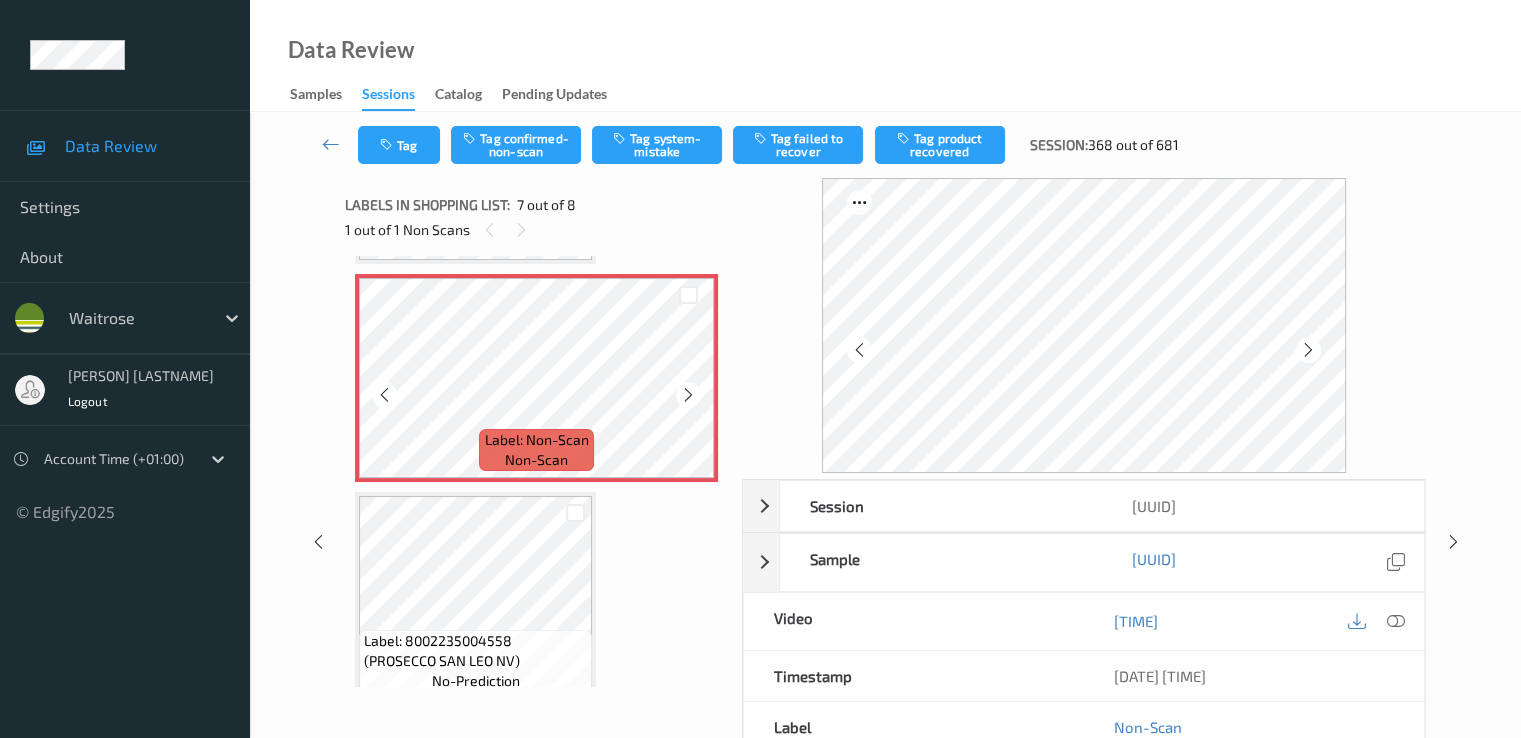 click at bounding box center [688, 395] 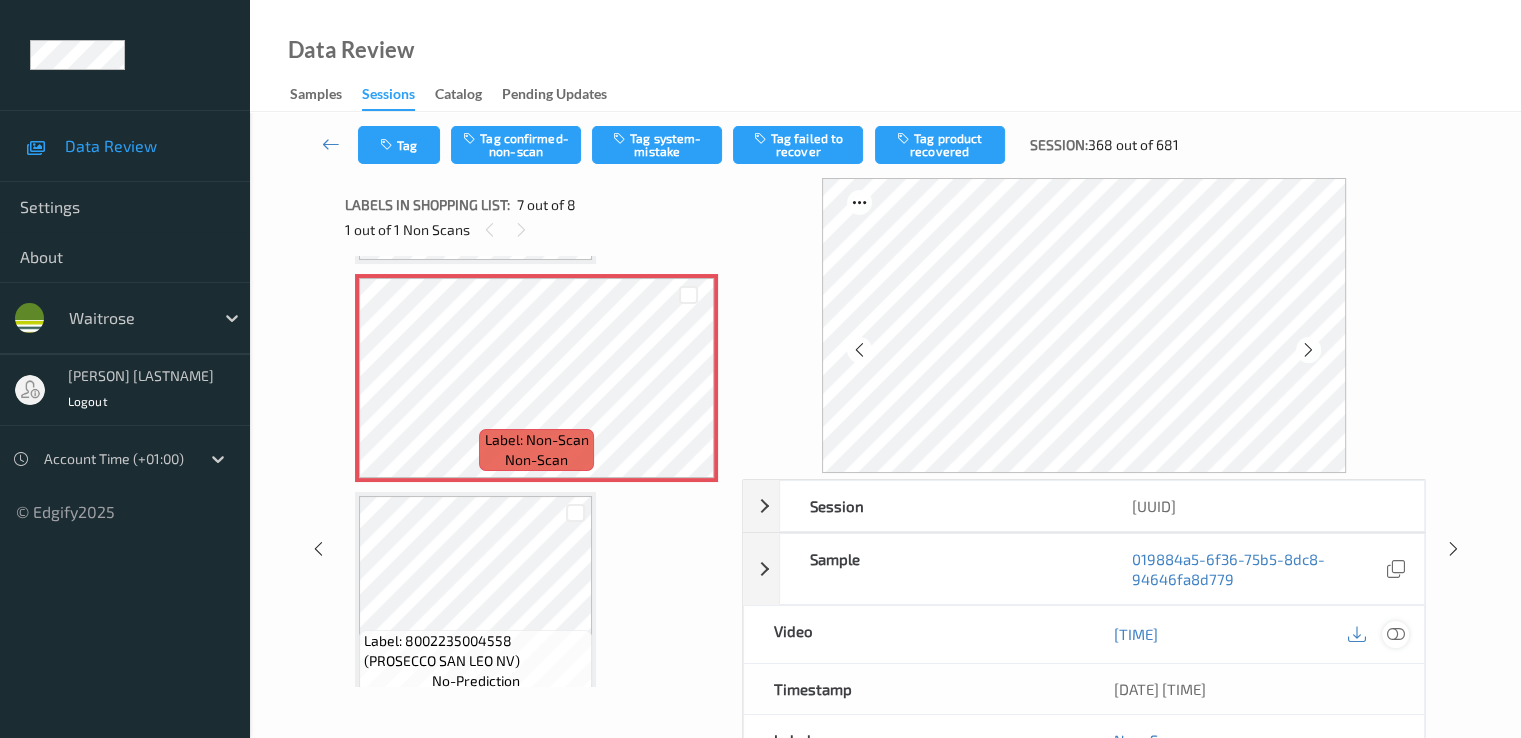 click at bounding box center (1395, 634) 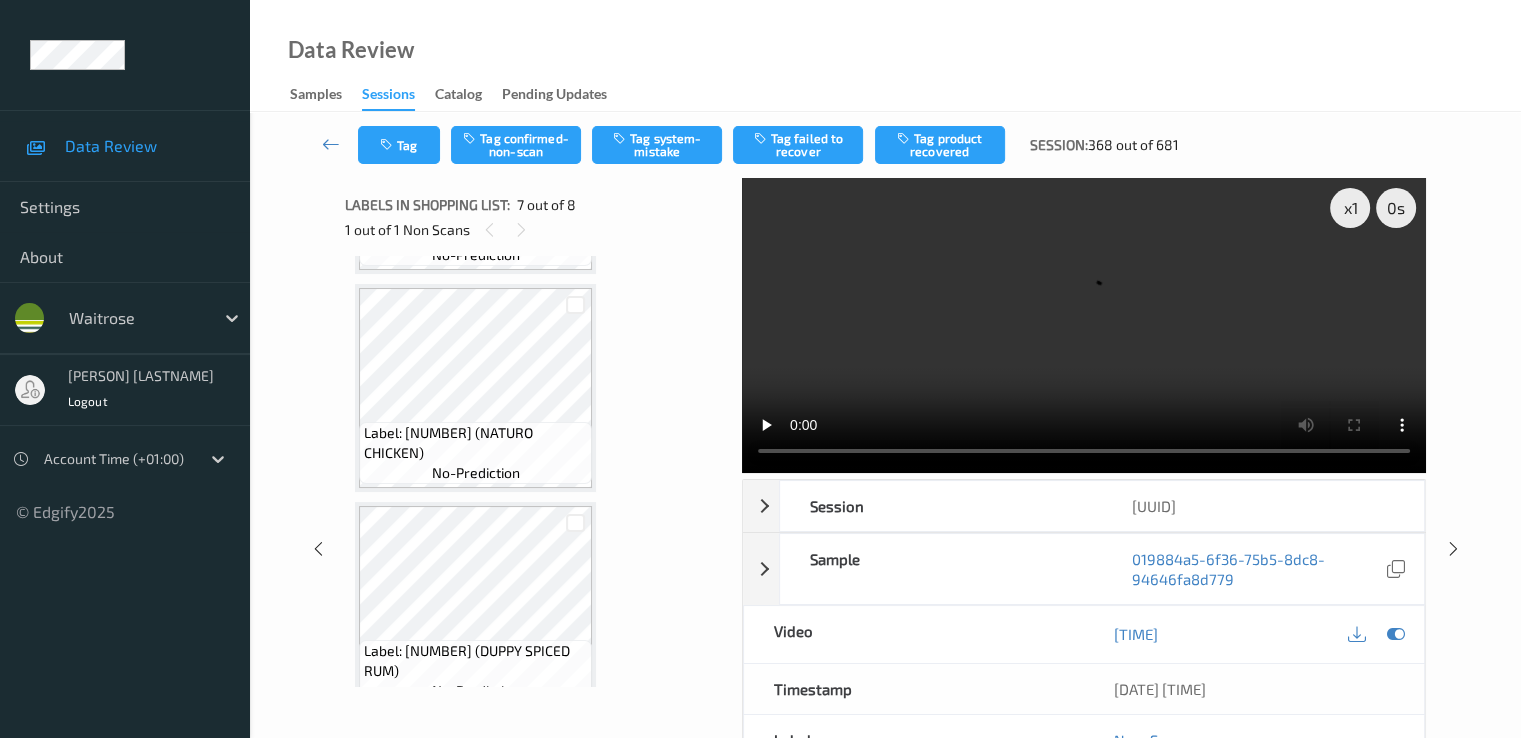 scroll, scrollTop: 0, scrollLeft: 0, axis: both 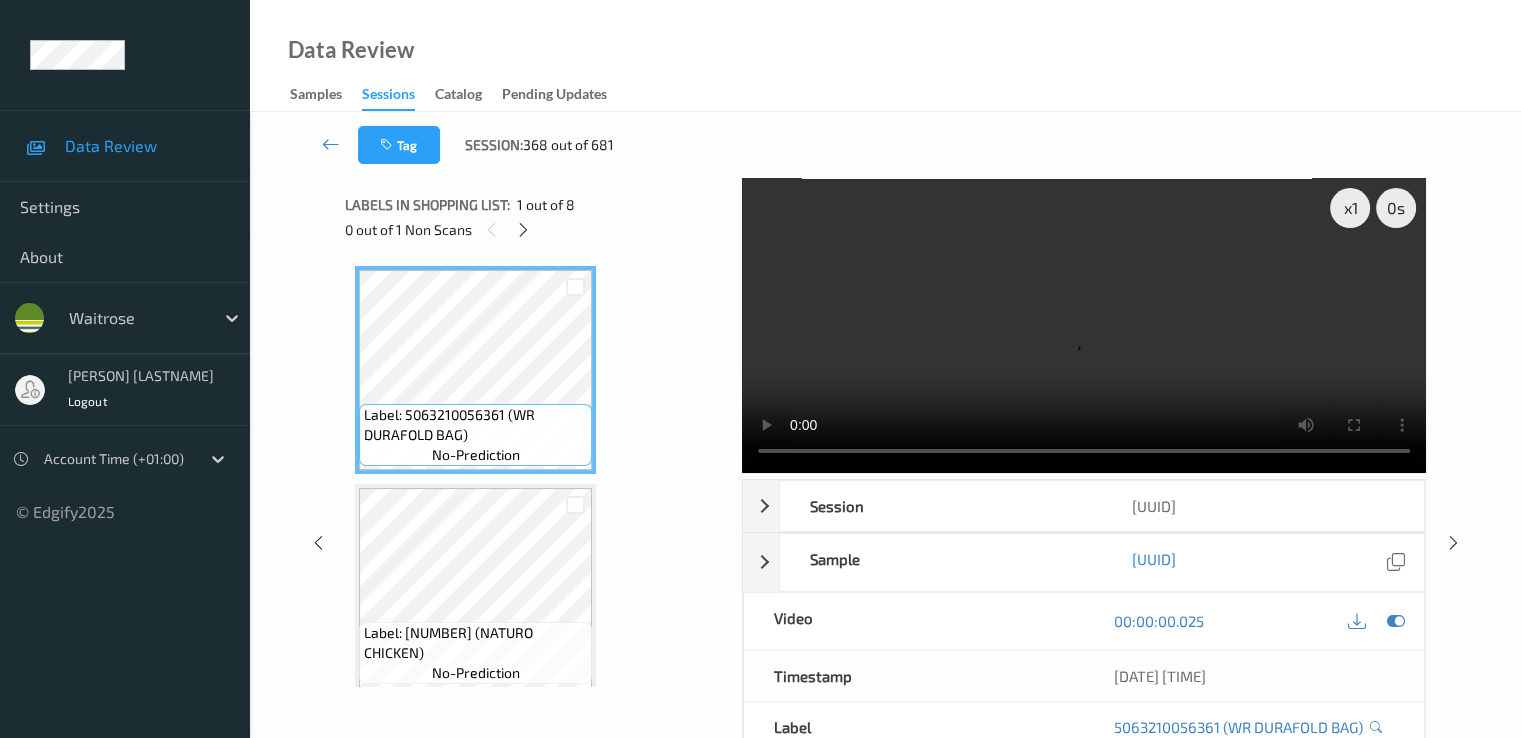 type 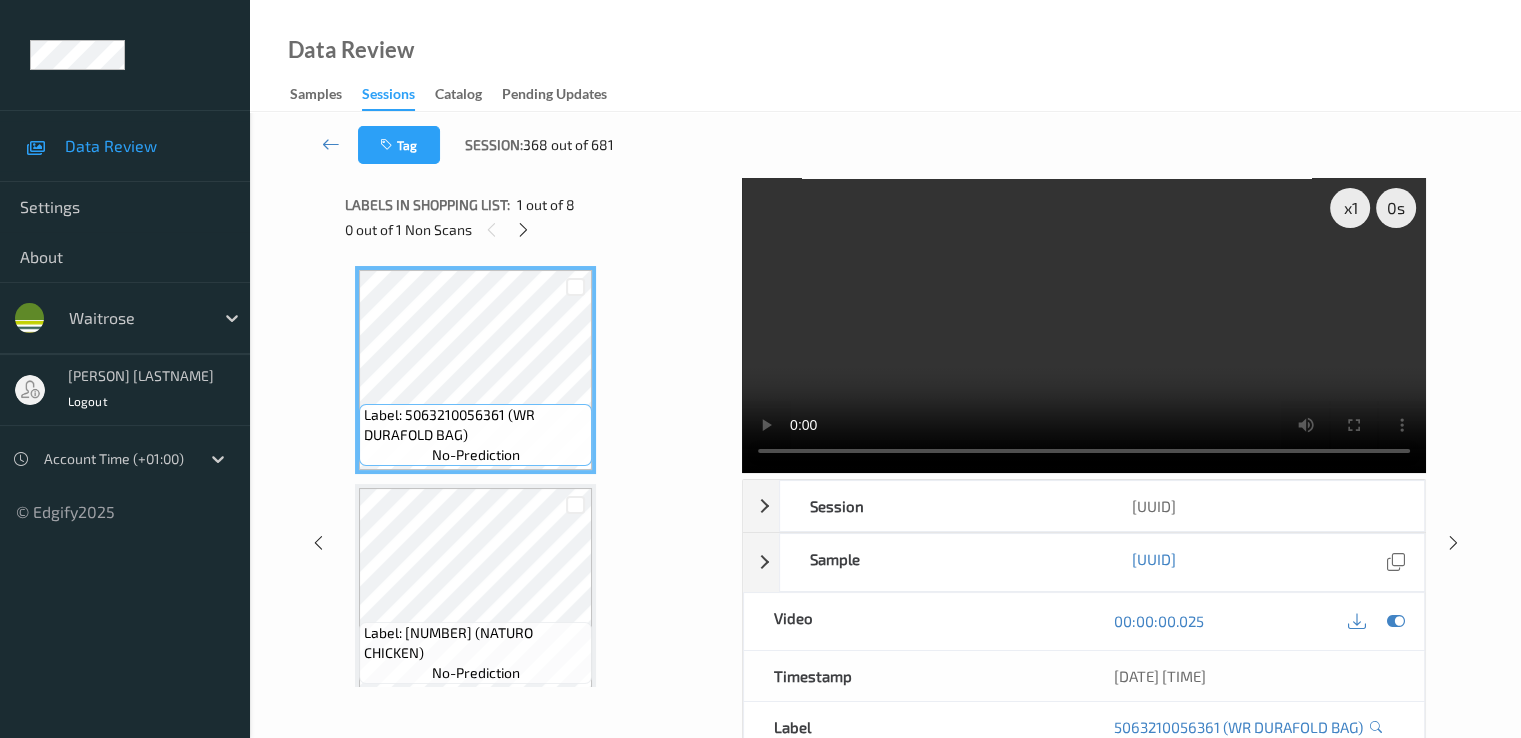 click at bounding box center (1084, 325) 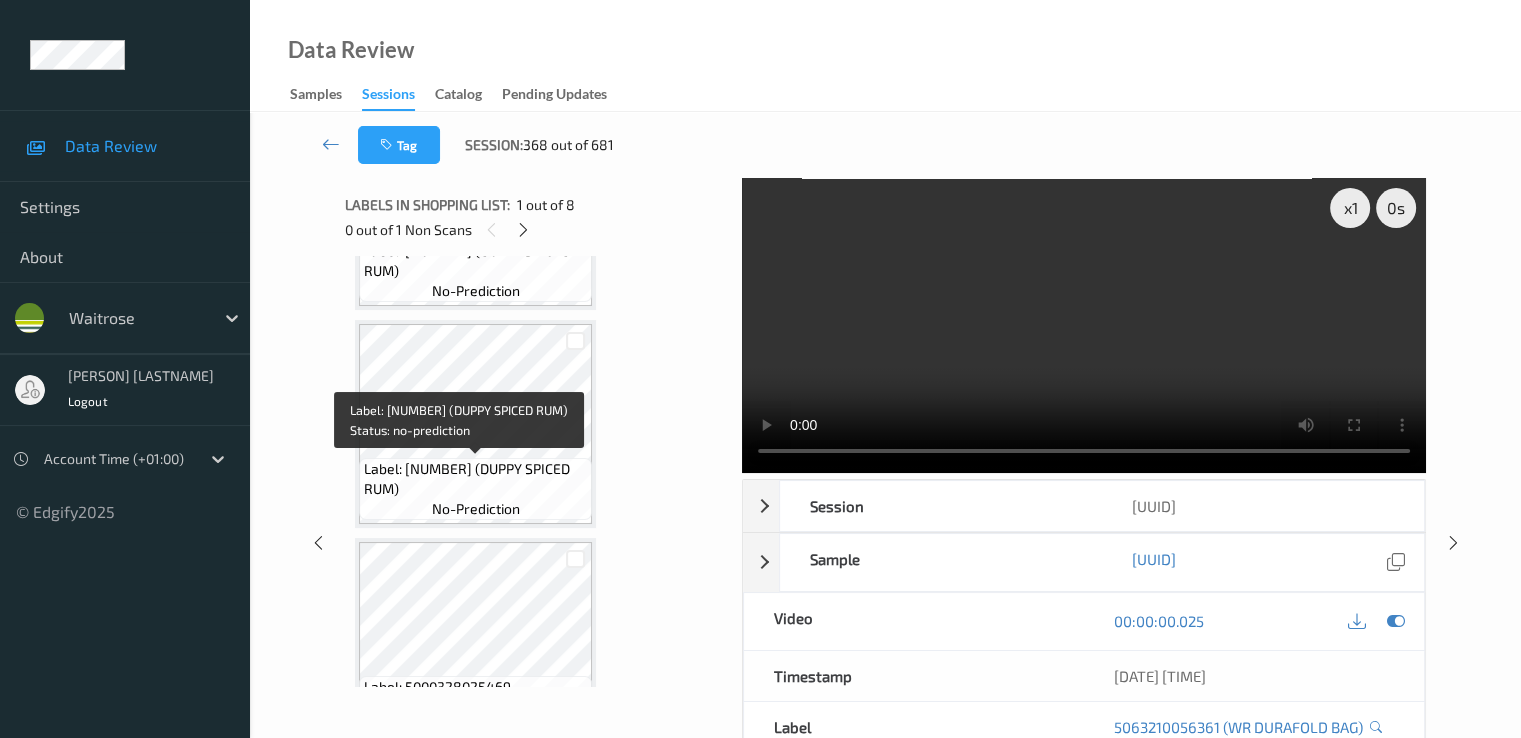 scroll, scrollTop: 0, scrollLeft: 0, axis: both 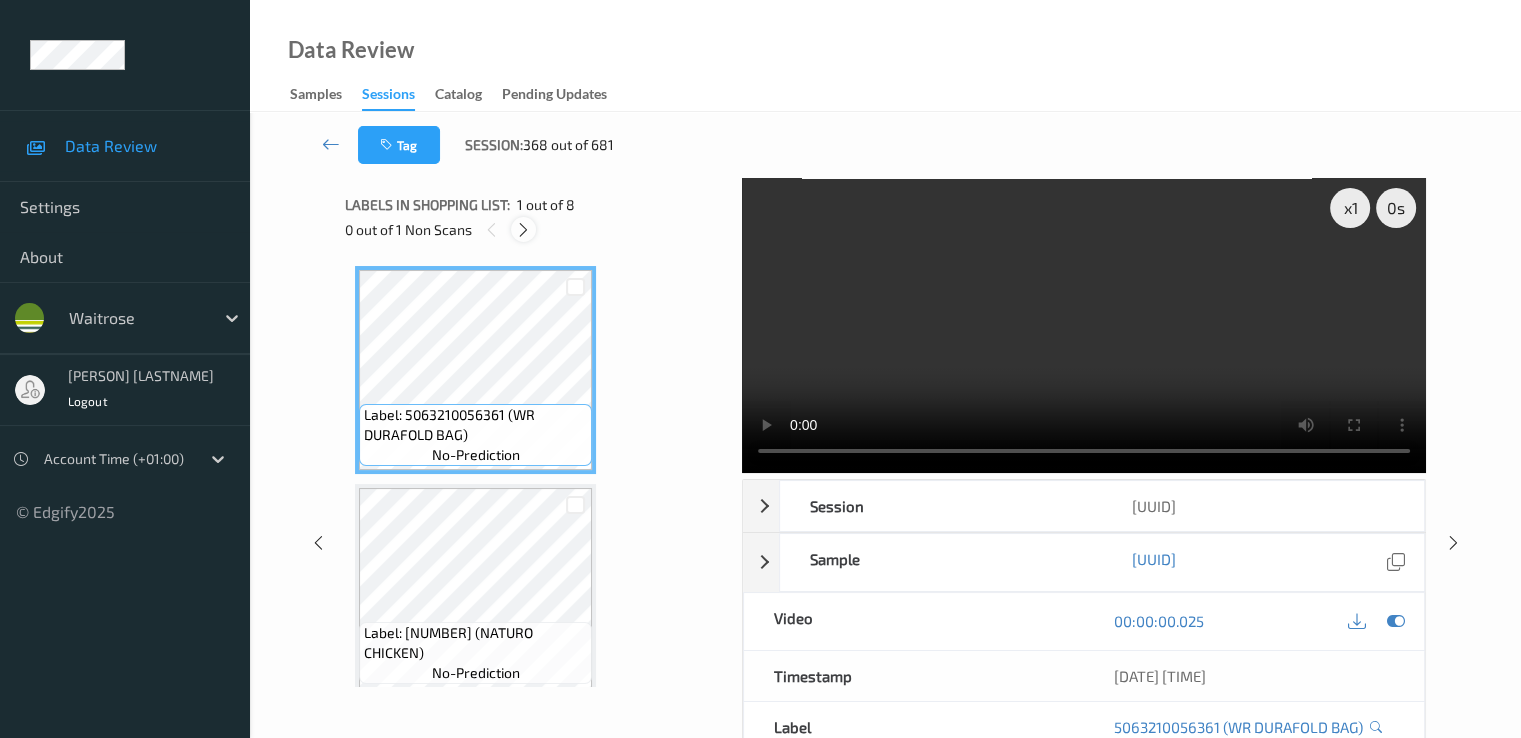 click at bounding box center (523, 230) 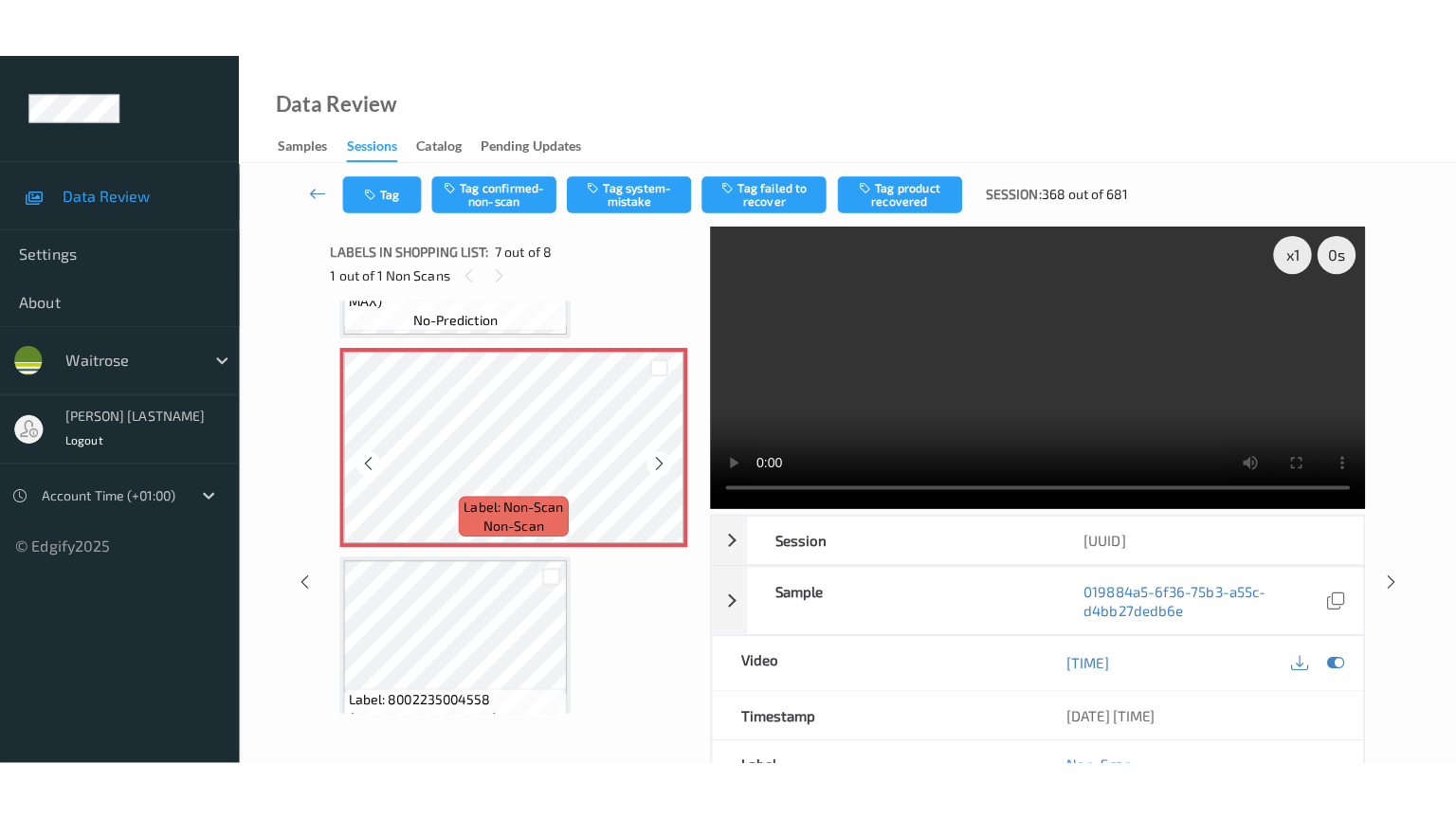 scroll, scrollTop: 1232, scrollLeft: 0, axis: vertical 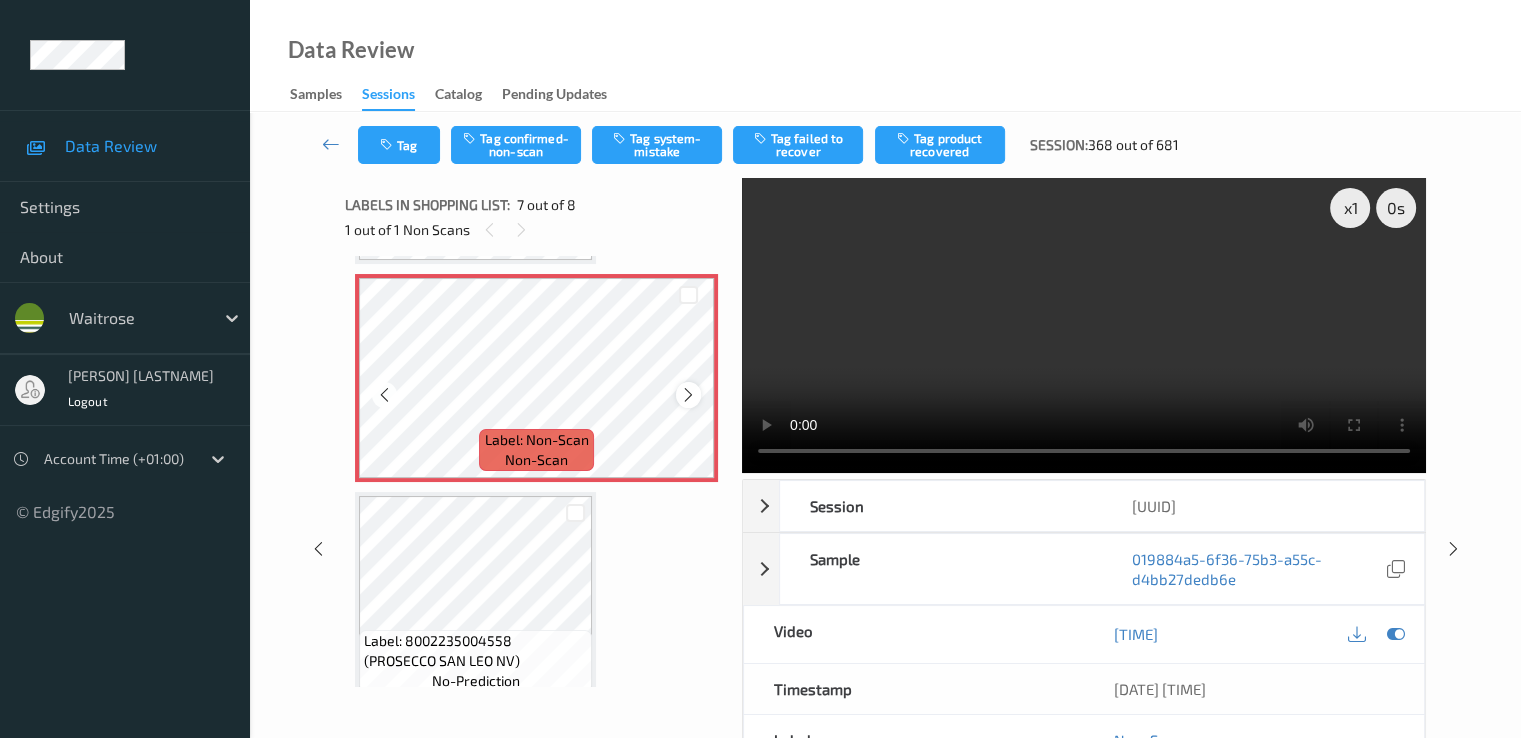 click at bounding box center (688, 394) 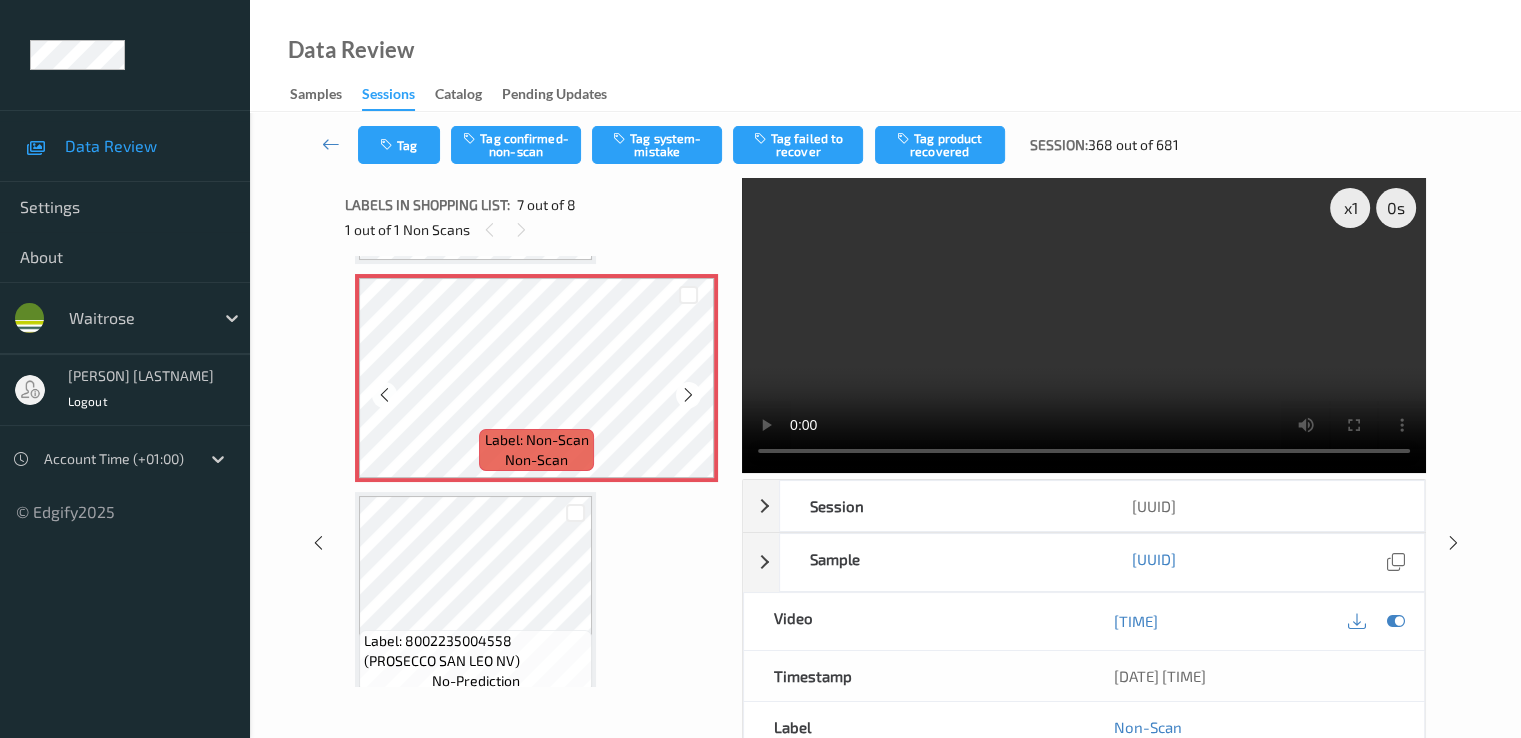 click at bounding box center (688, 394) 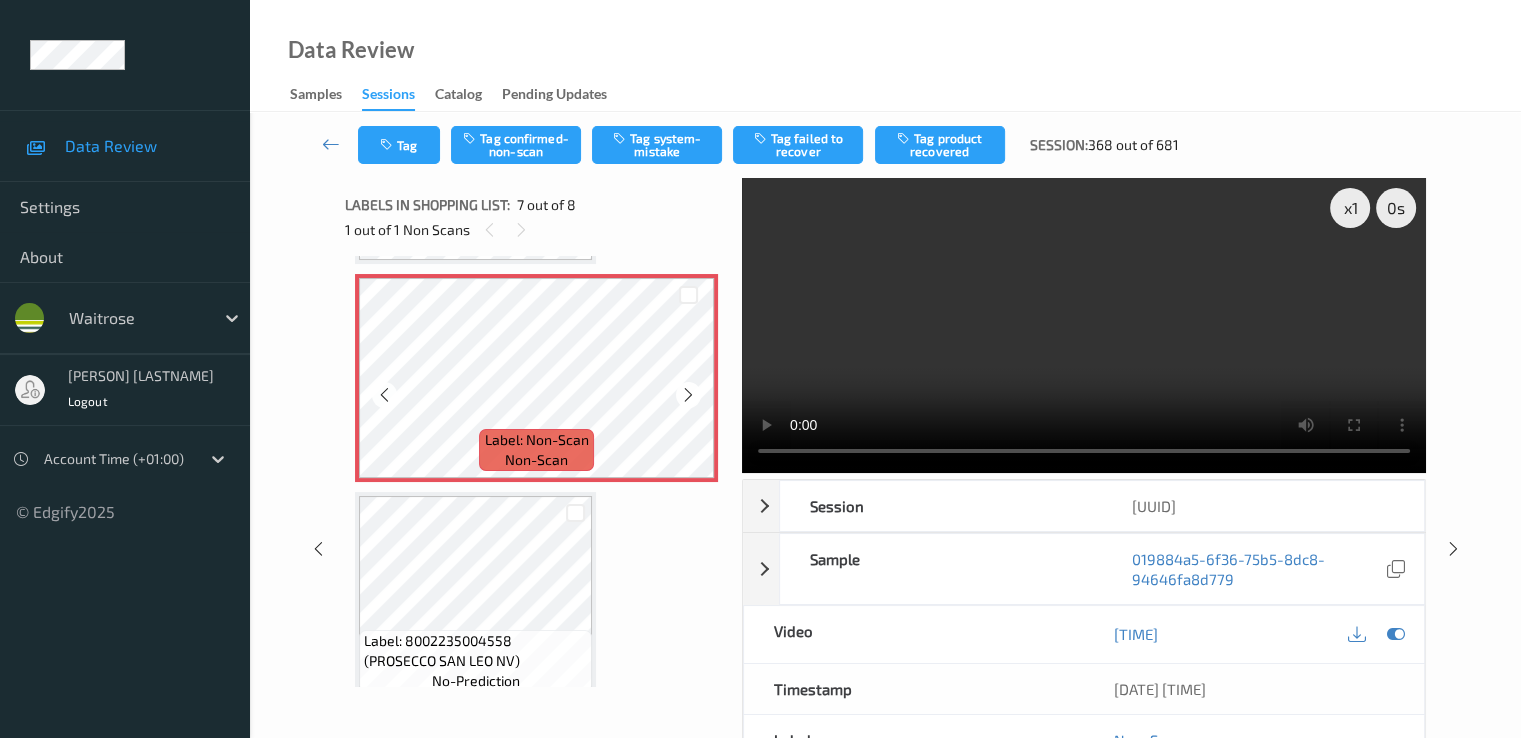 click at bounding box center (688, 394) 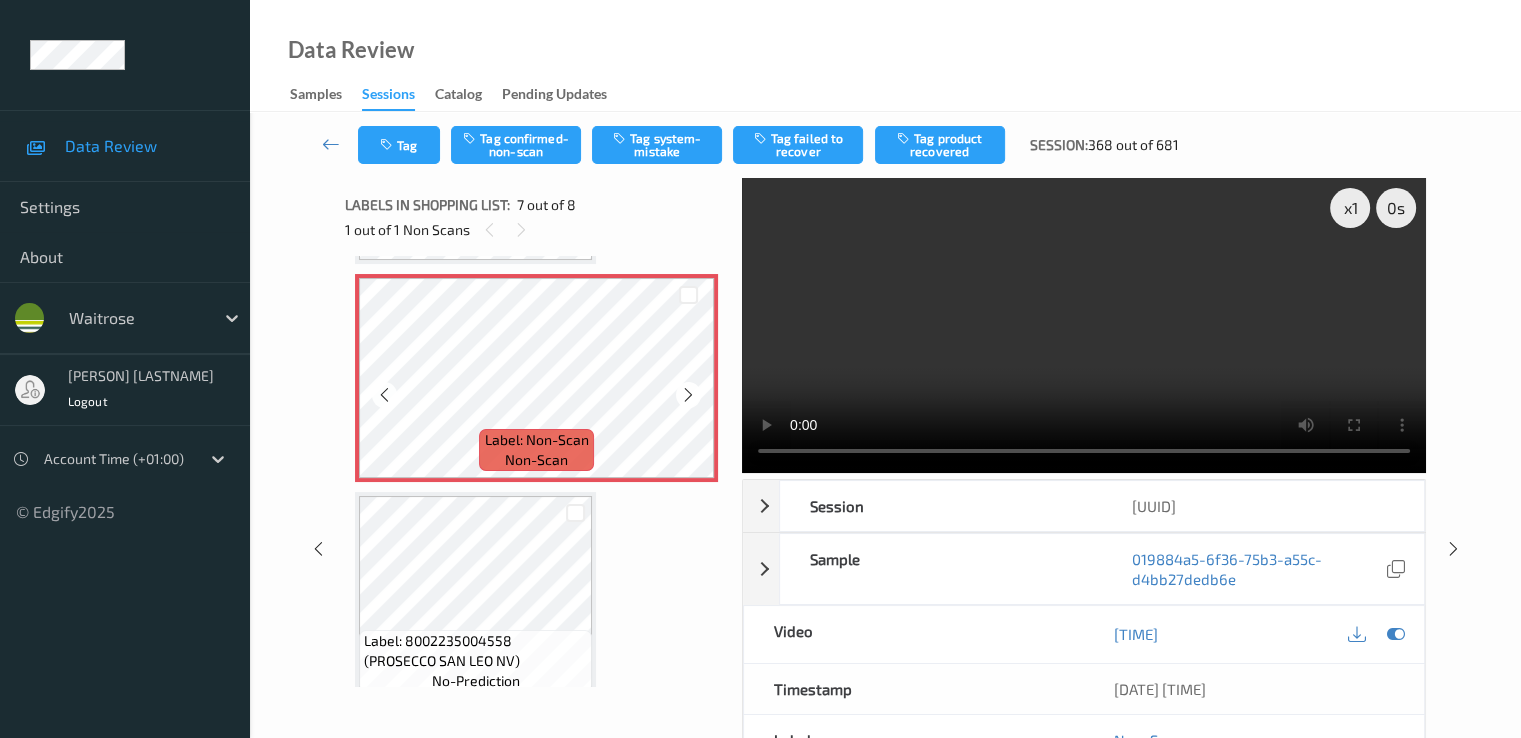 click at bounding box center [688, 394] 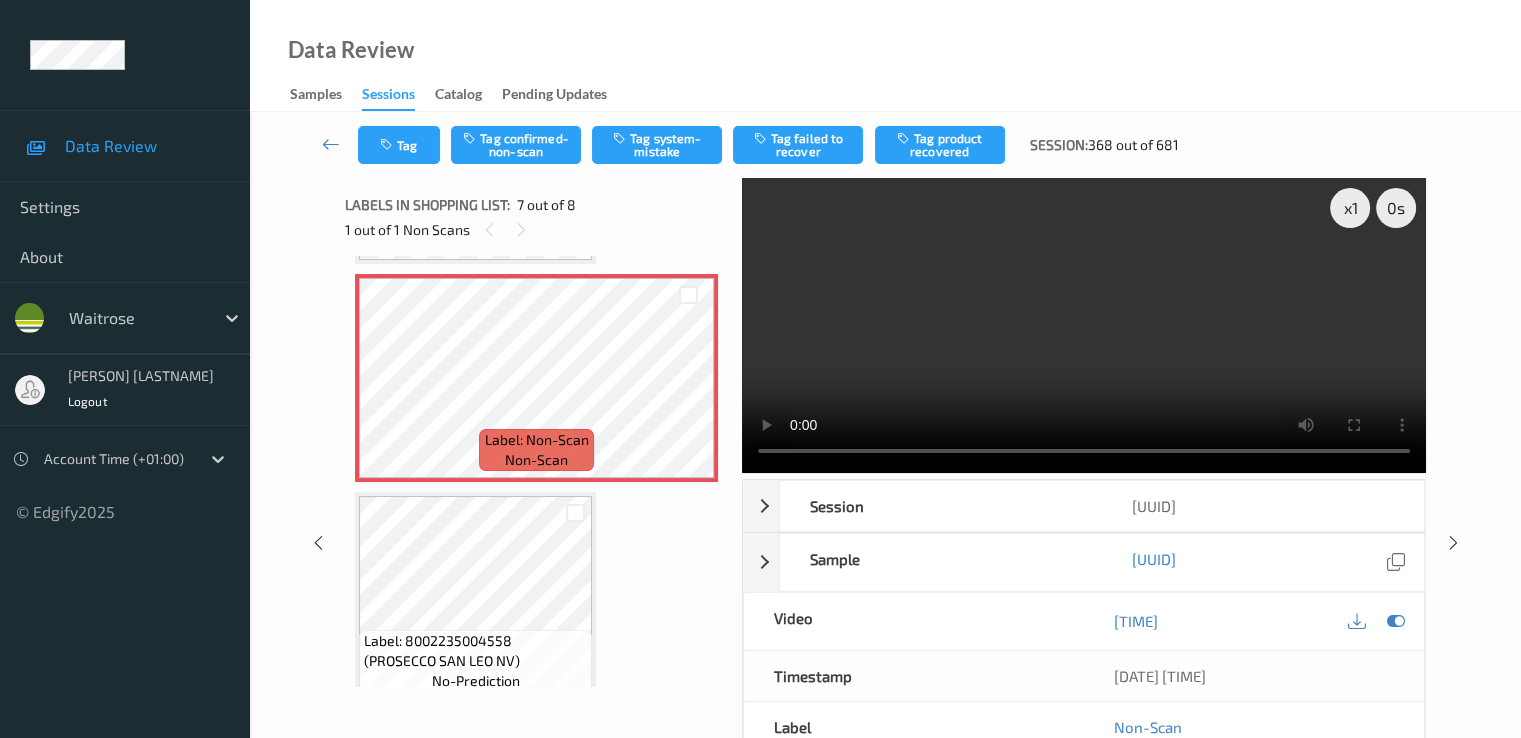 scroll, scrollTop: 1197, scrollLeft: 0, axis: vertical 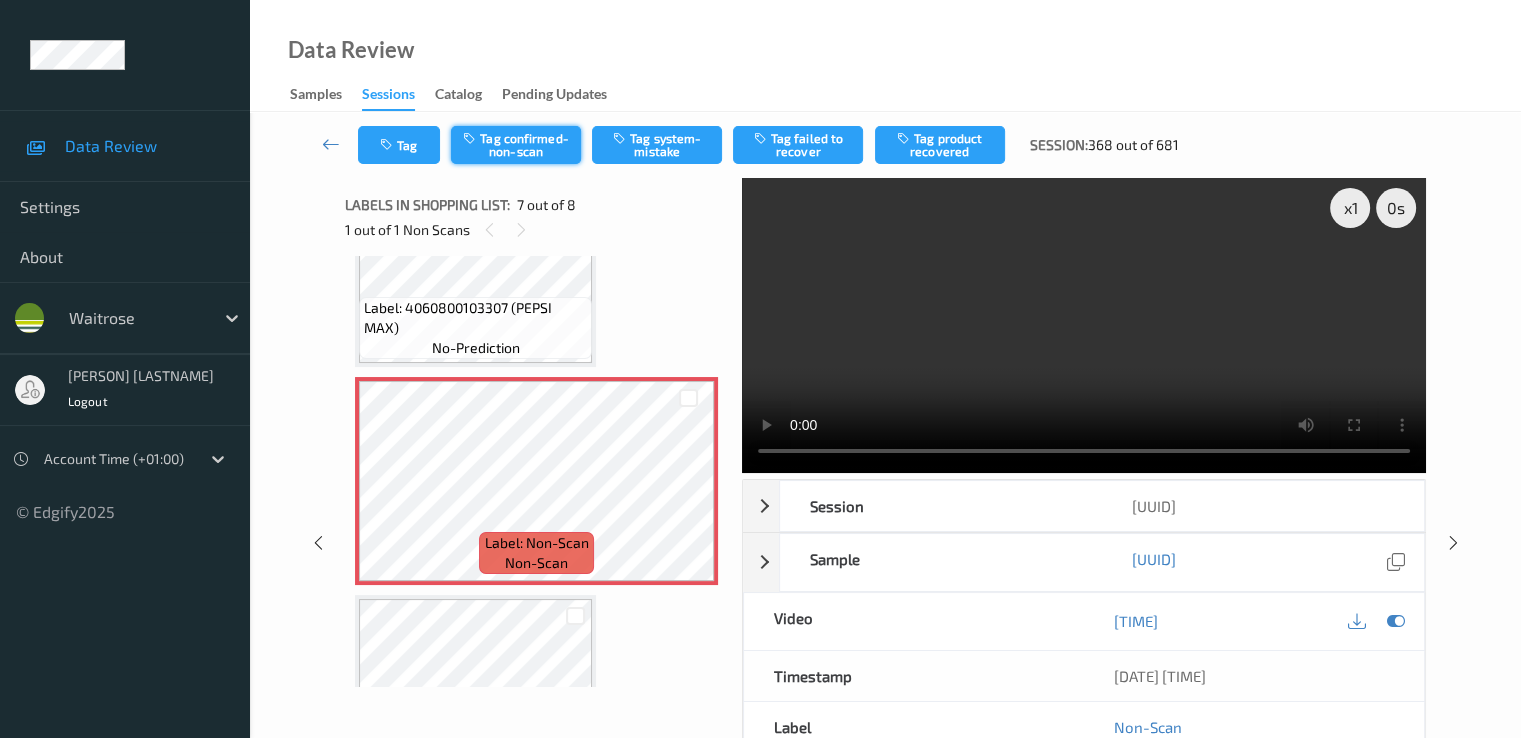 click on "Tag   confirmed-non-scan" at bounding box center (516, 145) 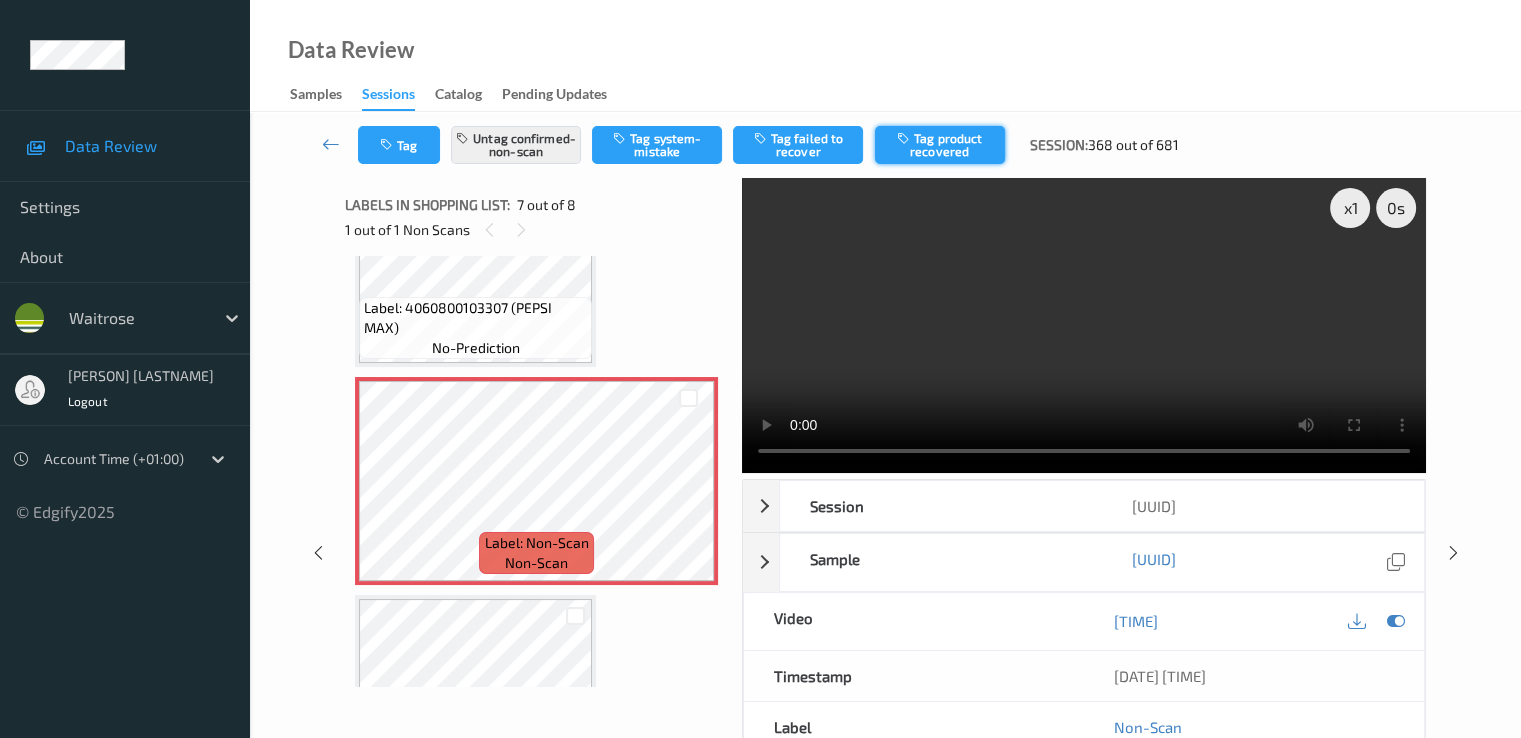 click on "Tag   product recovered" at bounding box center [940, 145] 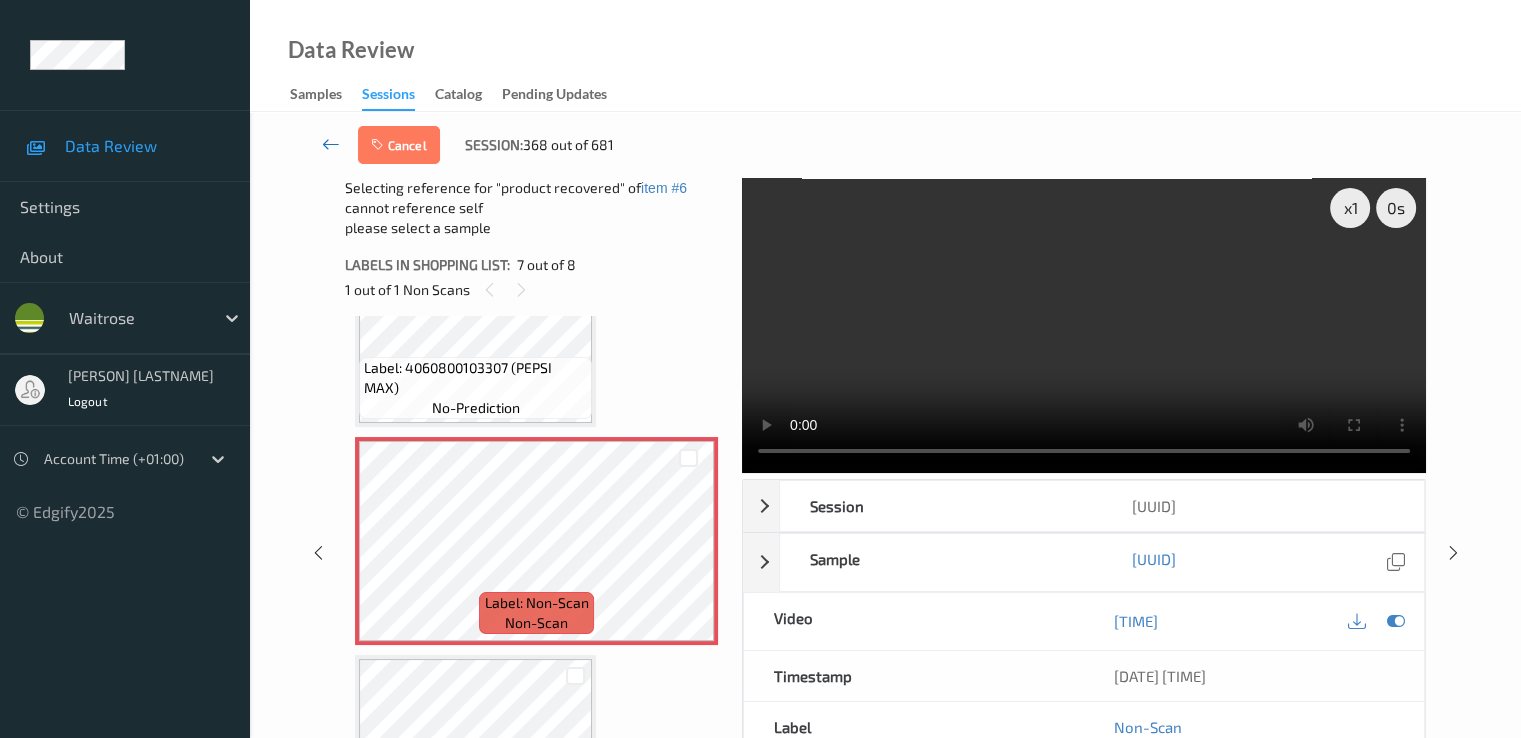 click at bounding box center (331, 144) 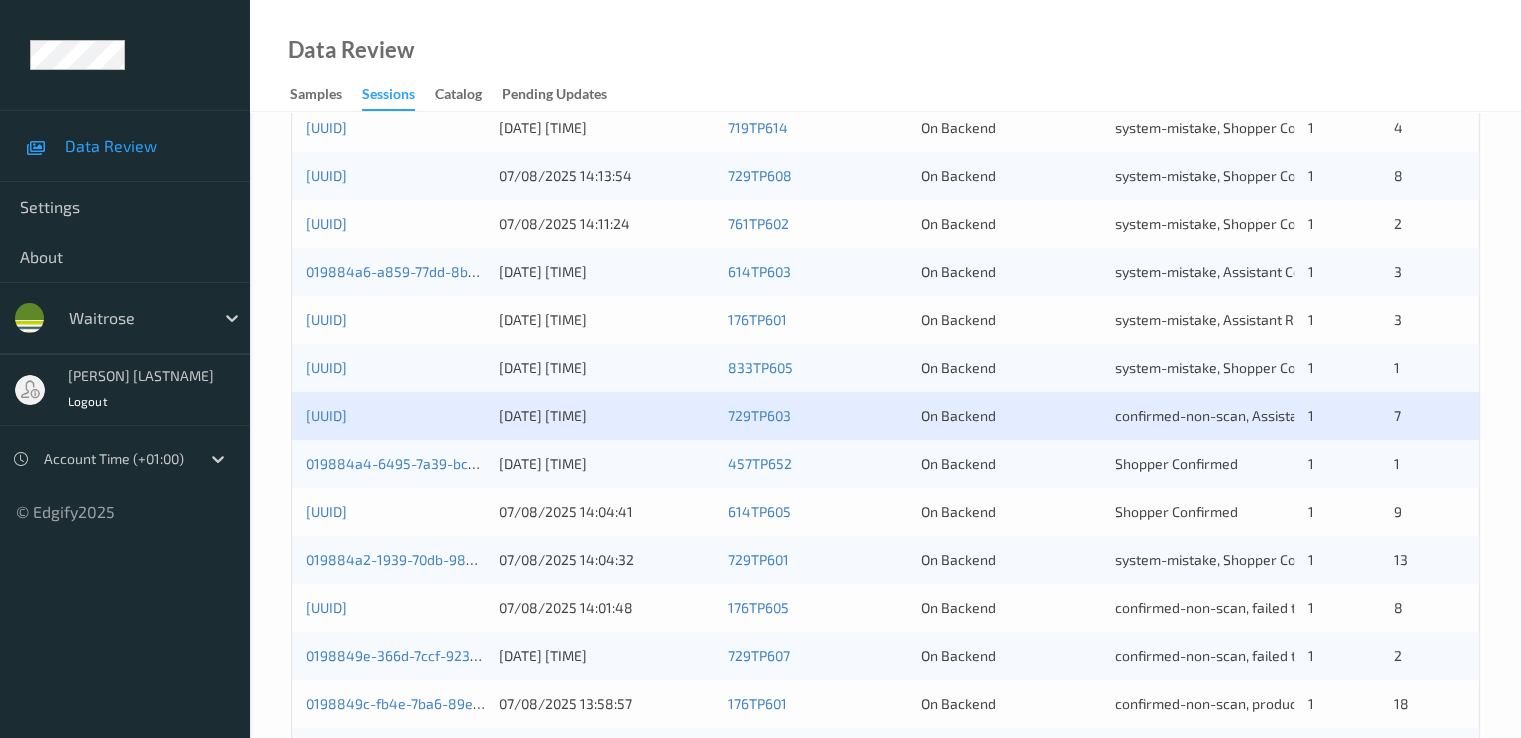 scroll, scrollTop: 600, scrollLeft: 0, axis: vertical 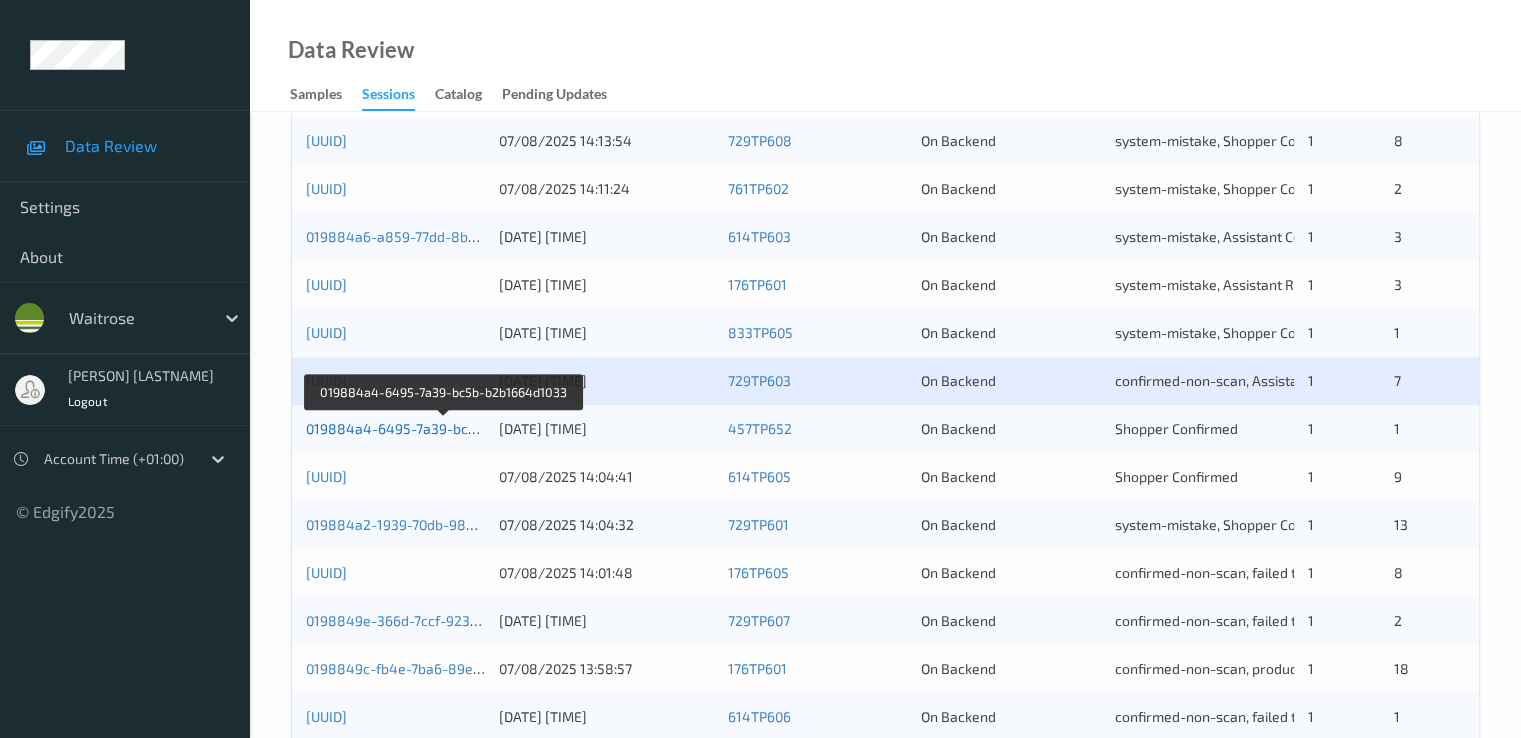 click on "019884a4-6495-7a39-bc5b-b2b1664d1033" at bounding box center (444, 428) 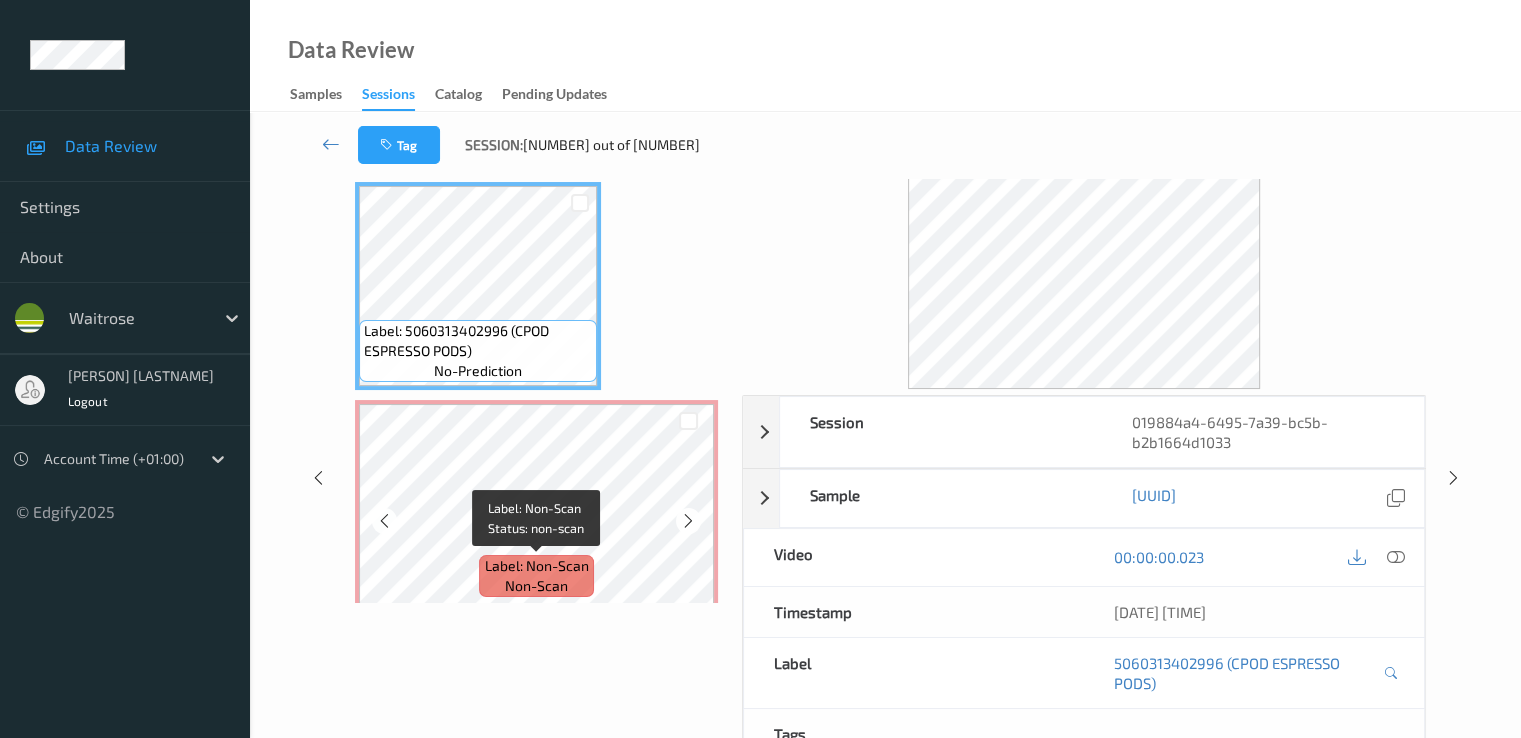 scroll, scrollTop: 0, scrollLeft: 0, axis: both 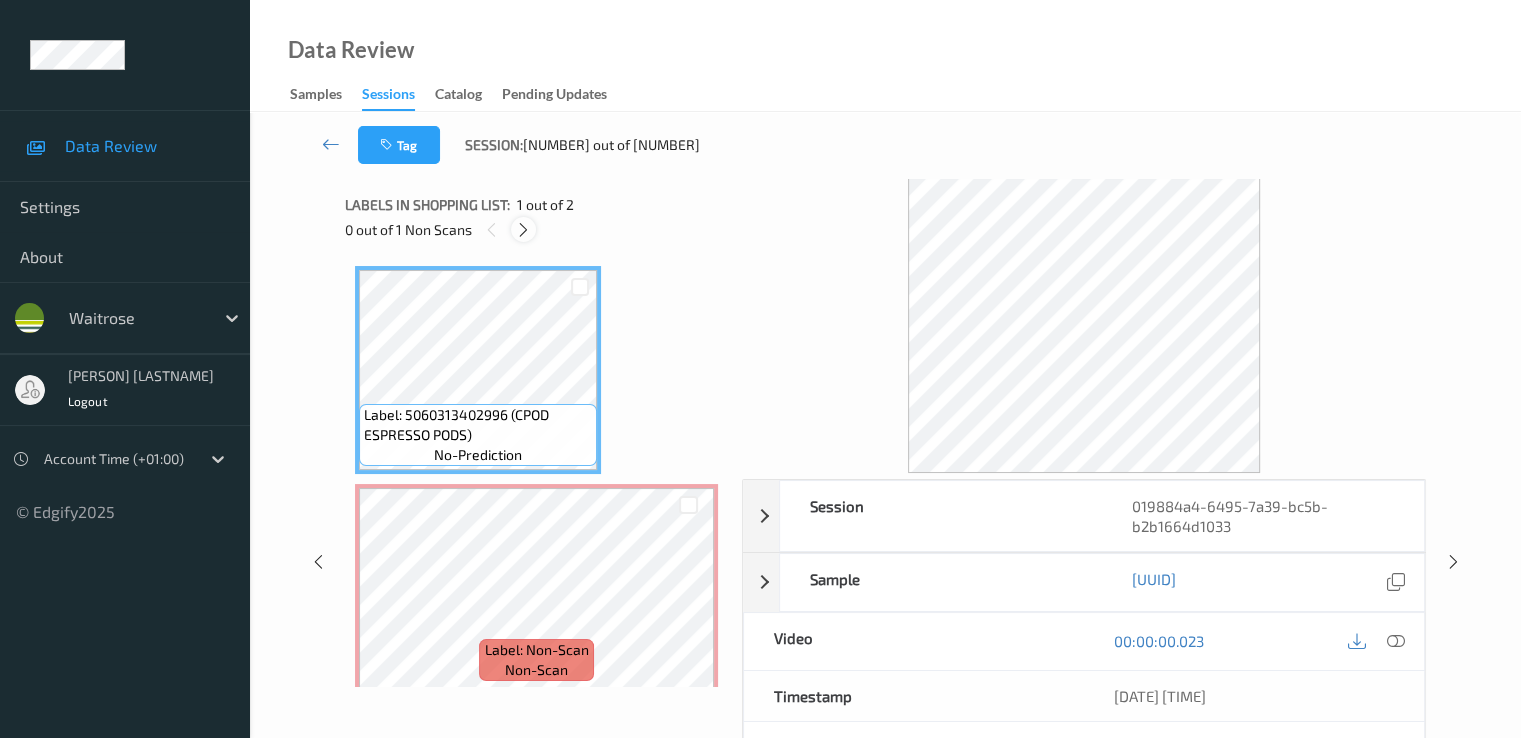 click at bounding box center [523, 229] 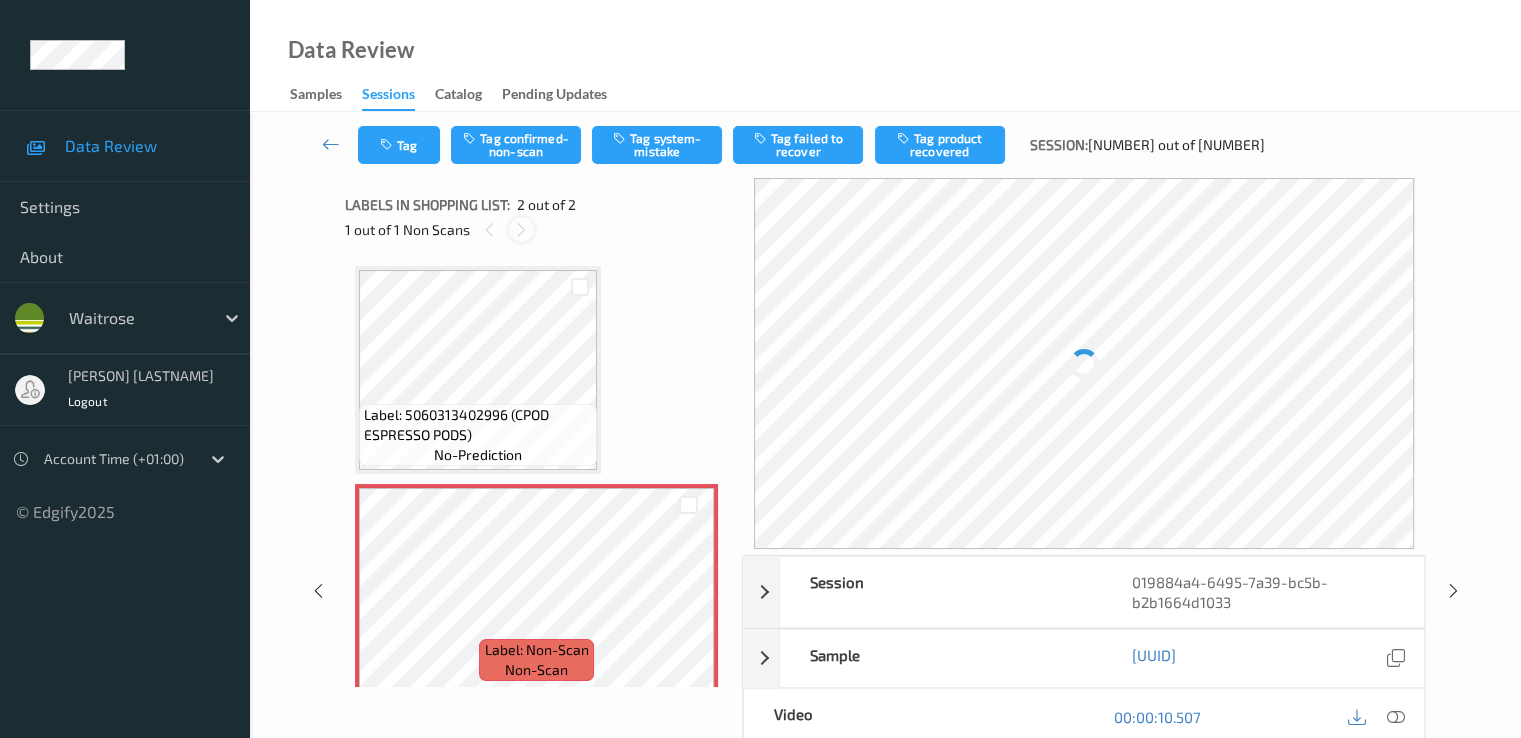 scroll, scrollTop: 10, scrollLeft: 0, axis: vertical 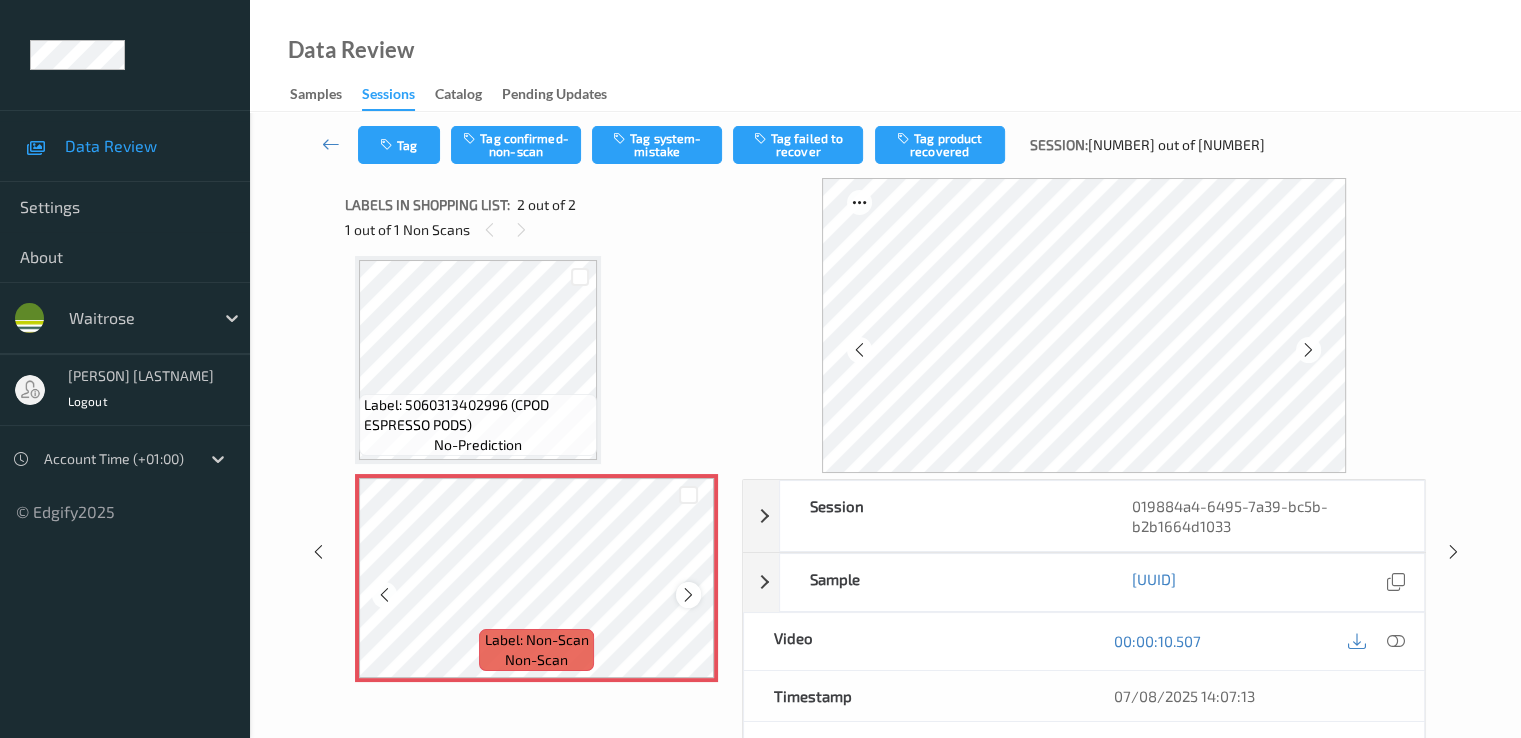 click at bounding box center (688, 595) 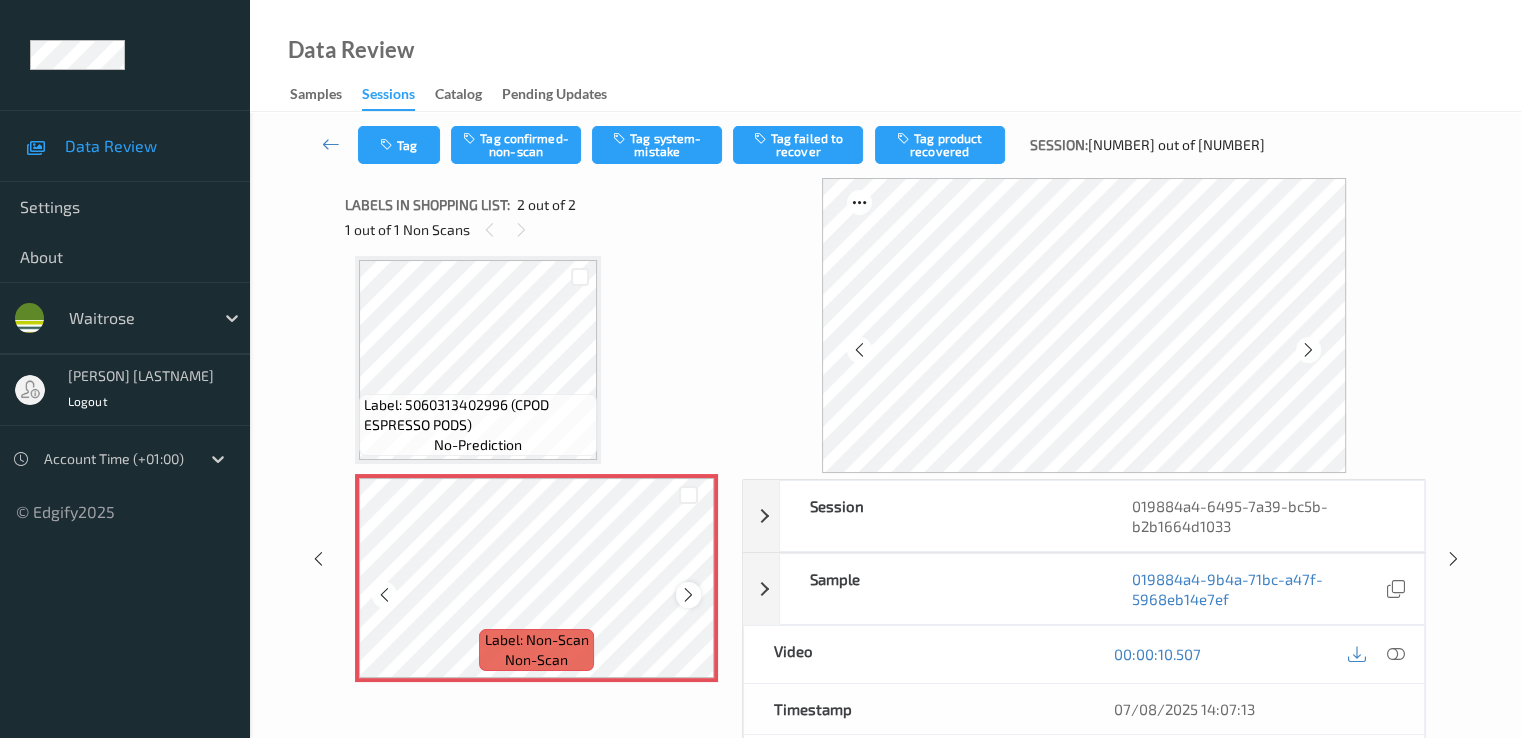 click at bounding box center (688, 594) 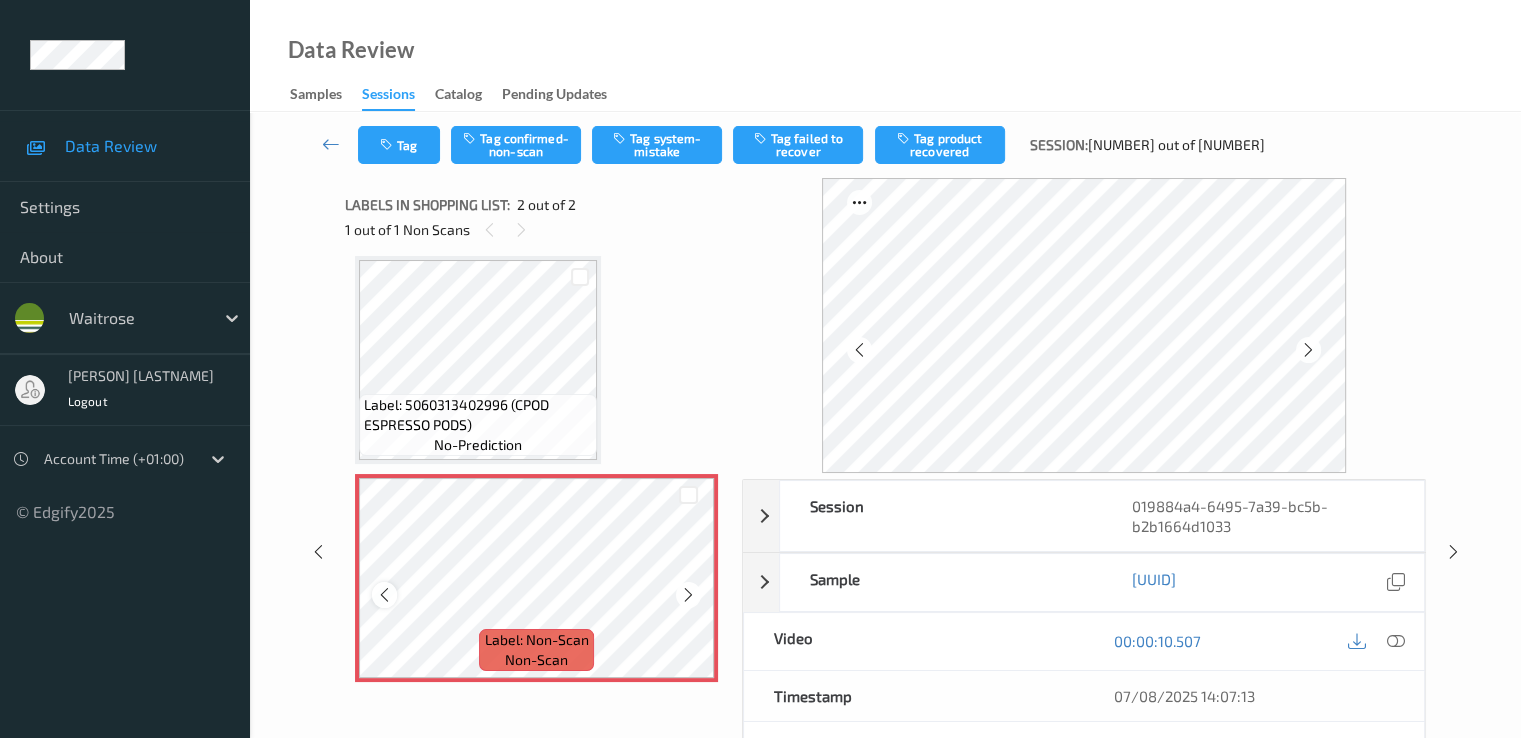click at bounding box center (384, 594) 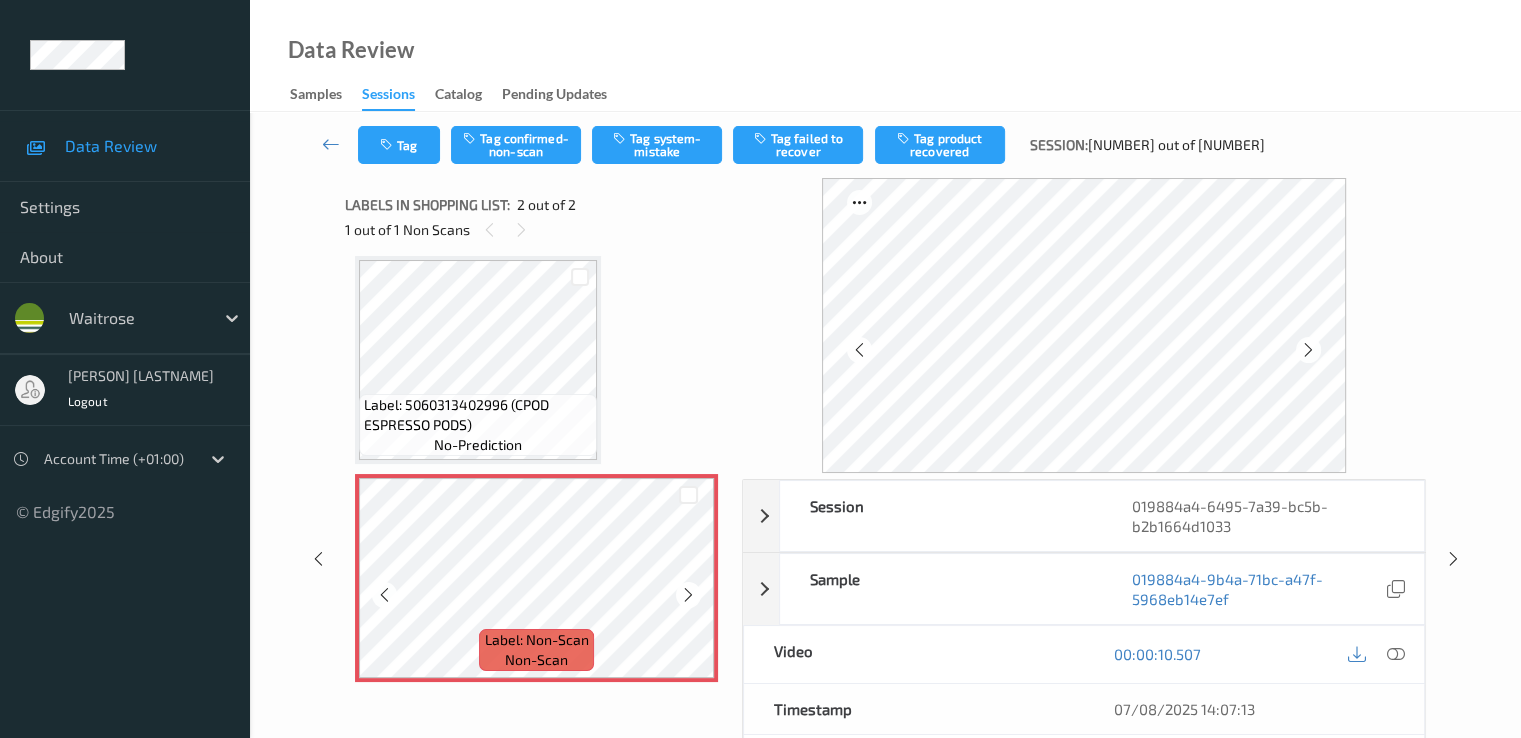 click at bounding box center [384, 594] 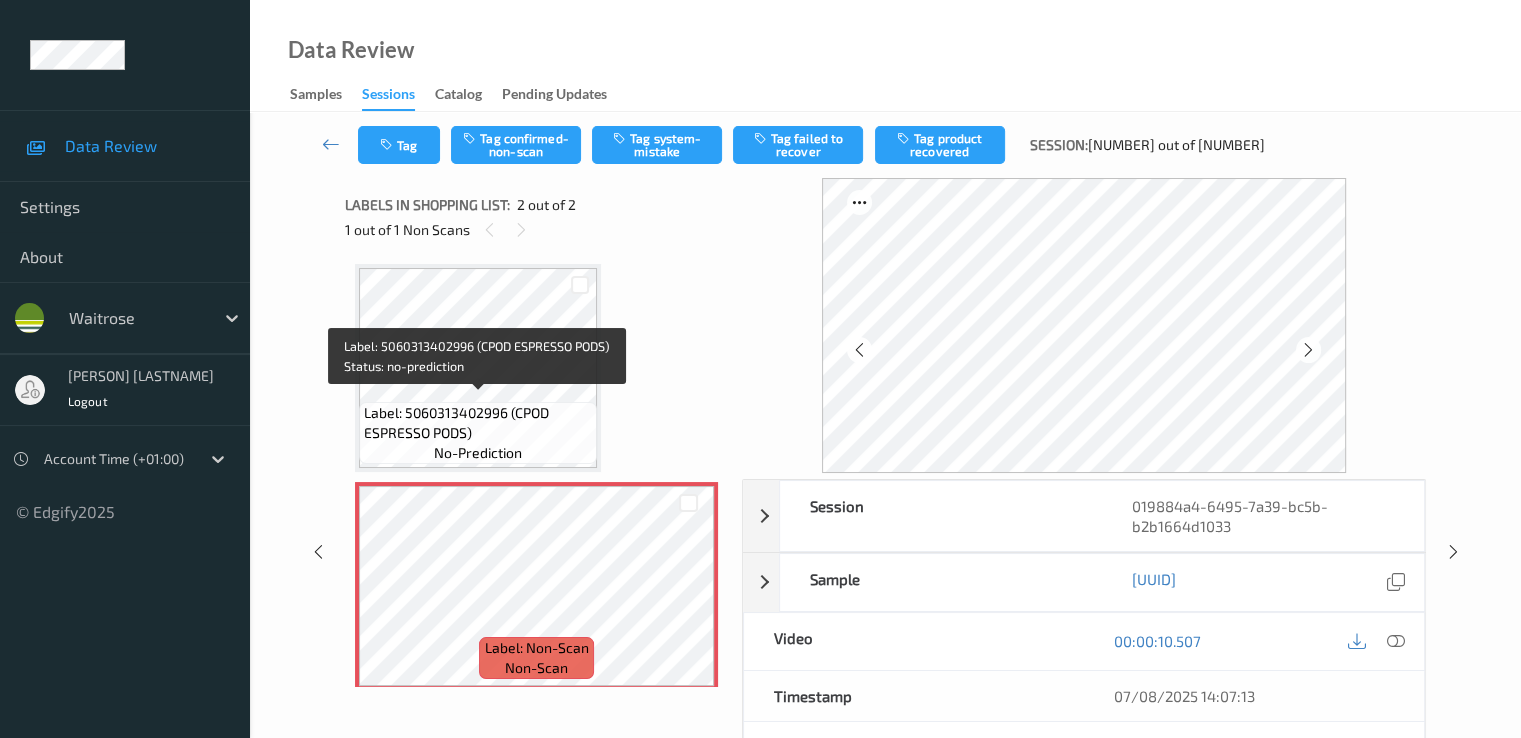 scroll, scrollTop: 0, scrollLeft: 0, axis: both 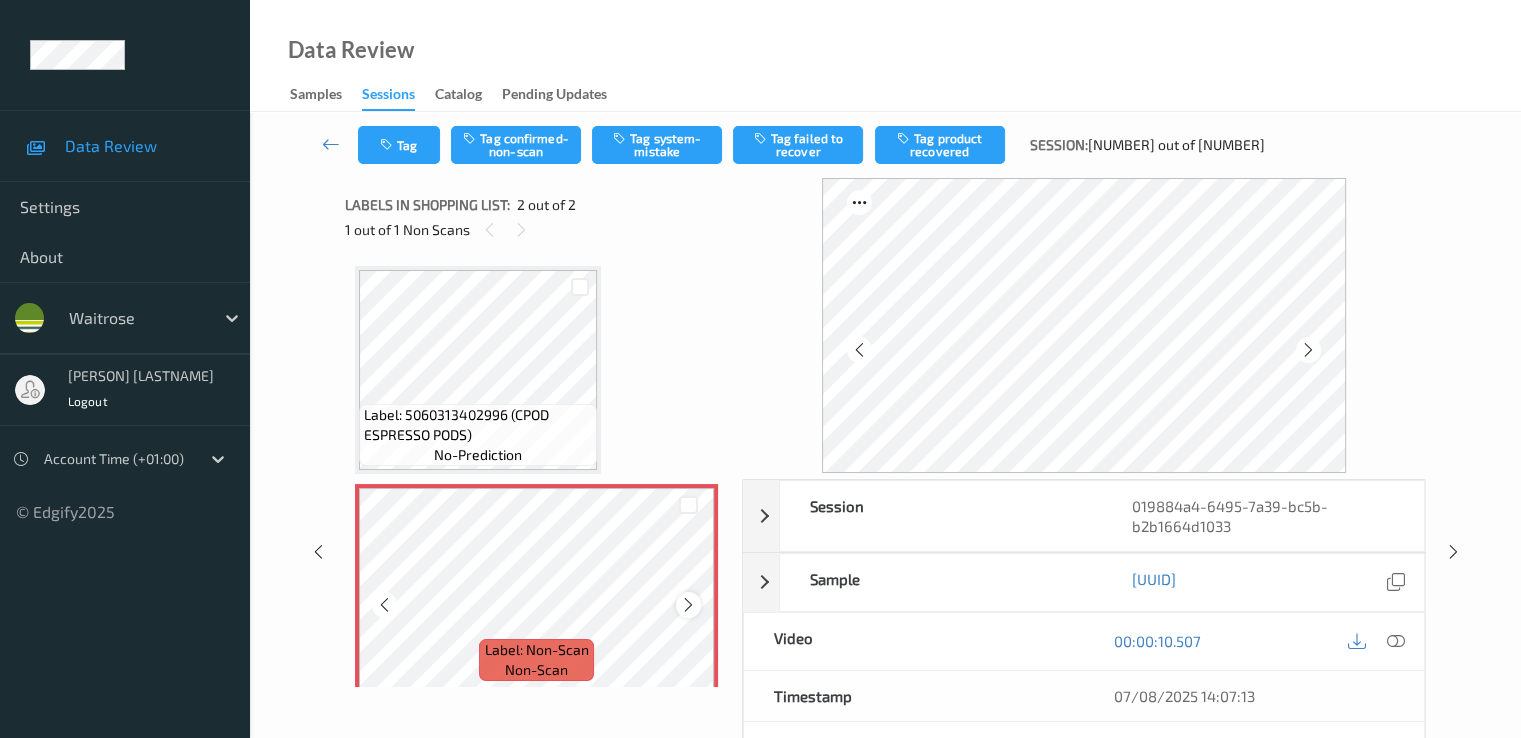 click at bounding box center [688, 604] 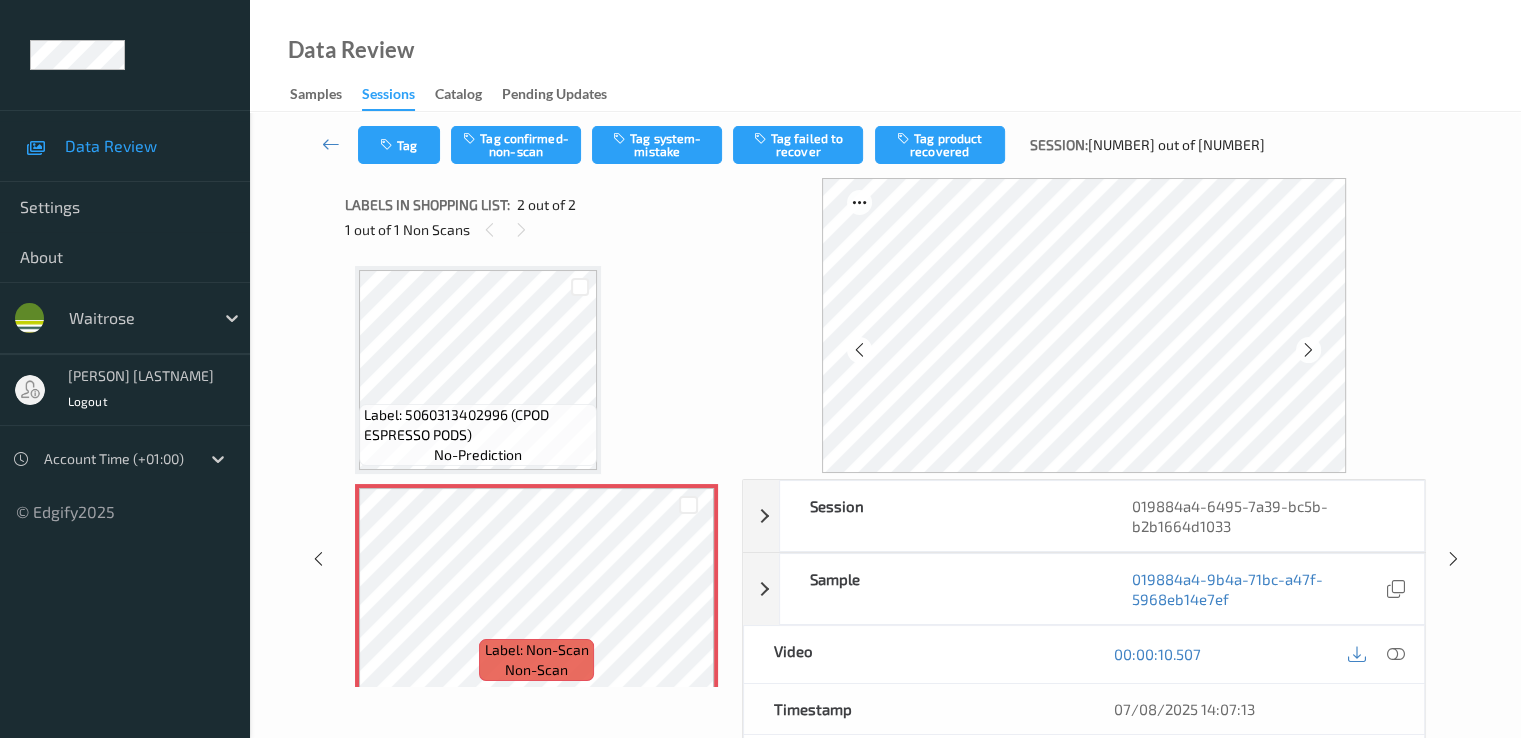 click on "00:00:10.507" at bounding box center (1254, 654) 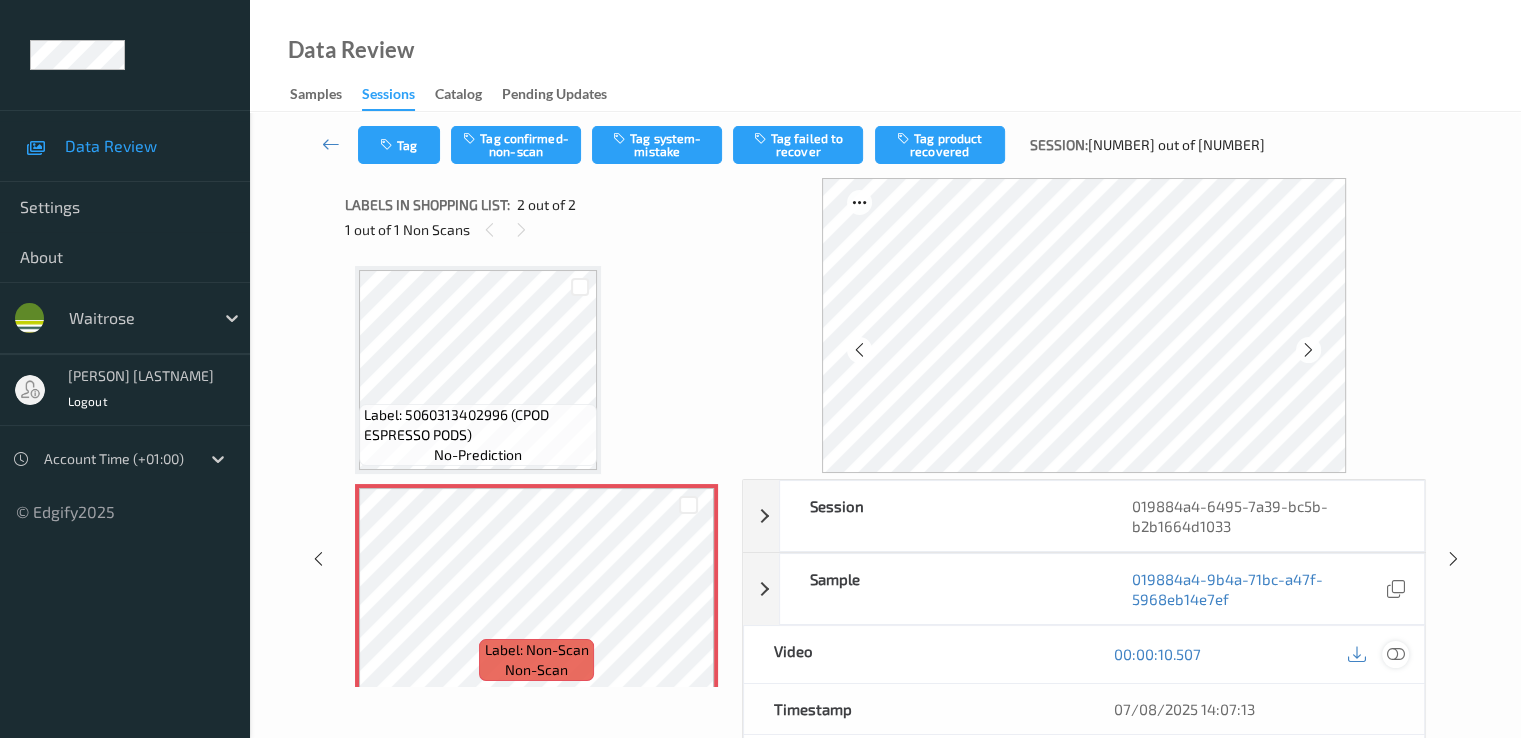 click at bounding box center [1395, 654] 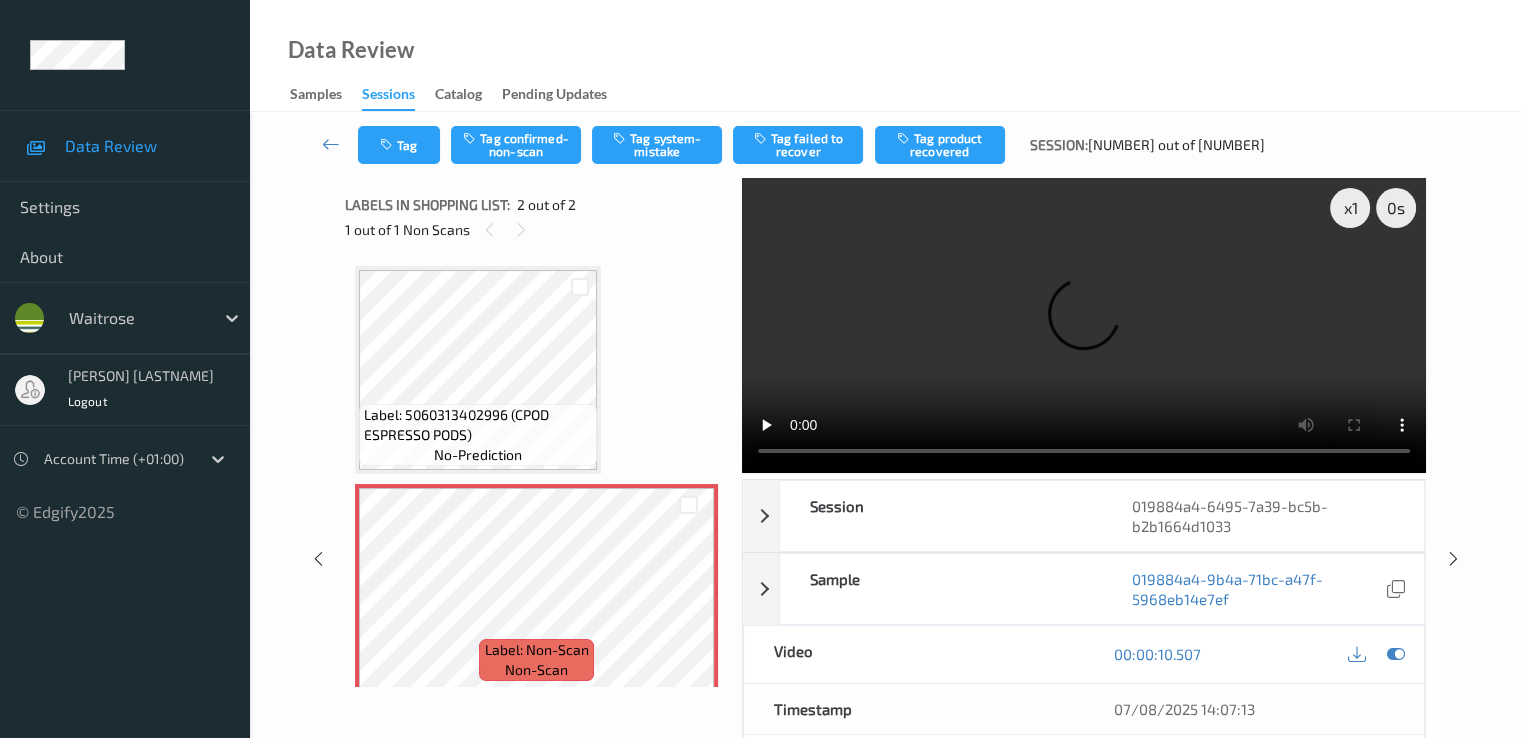 type 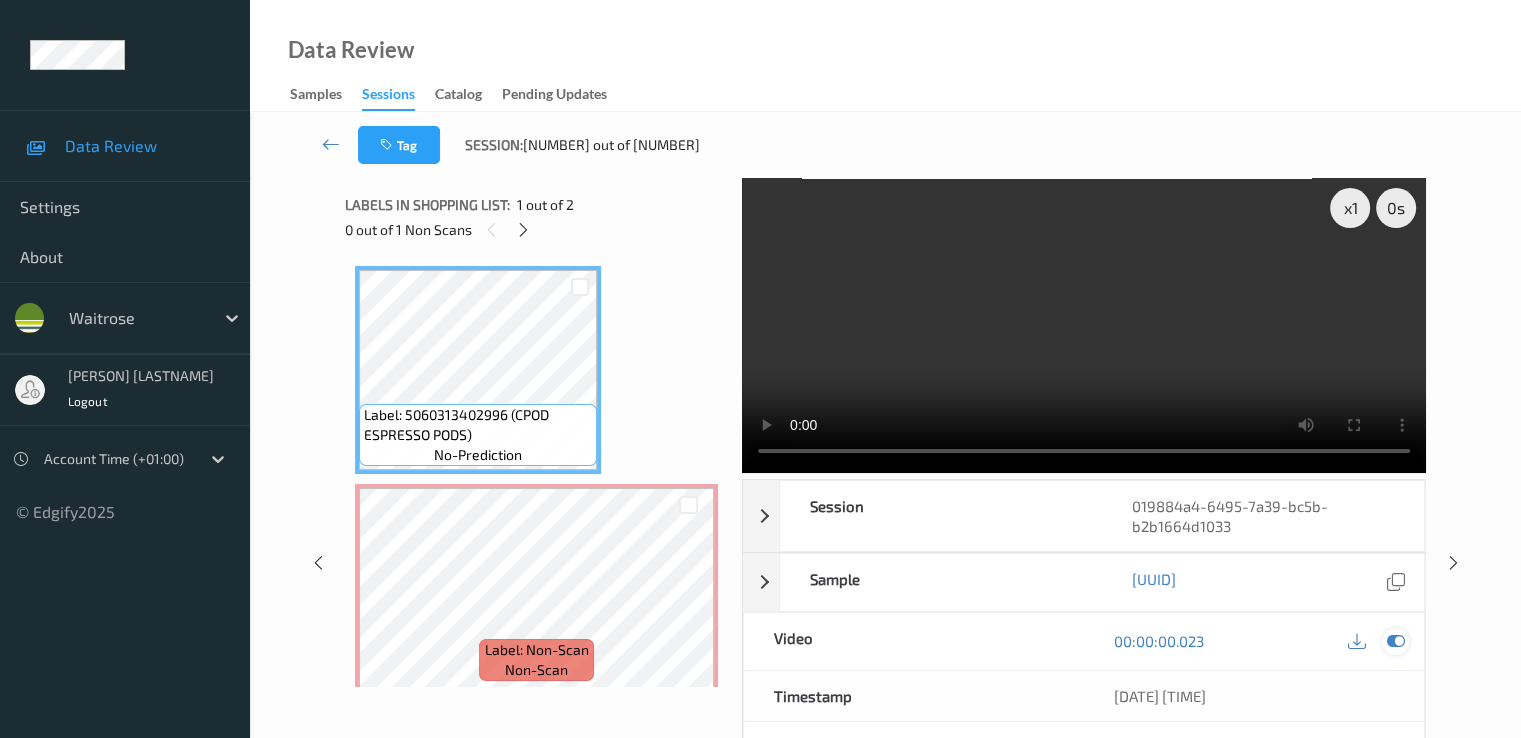 click at bounding box center [1395, 641] 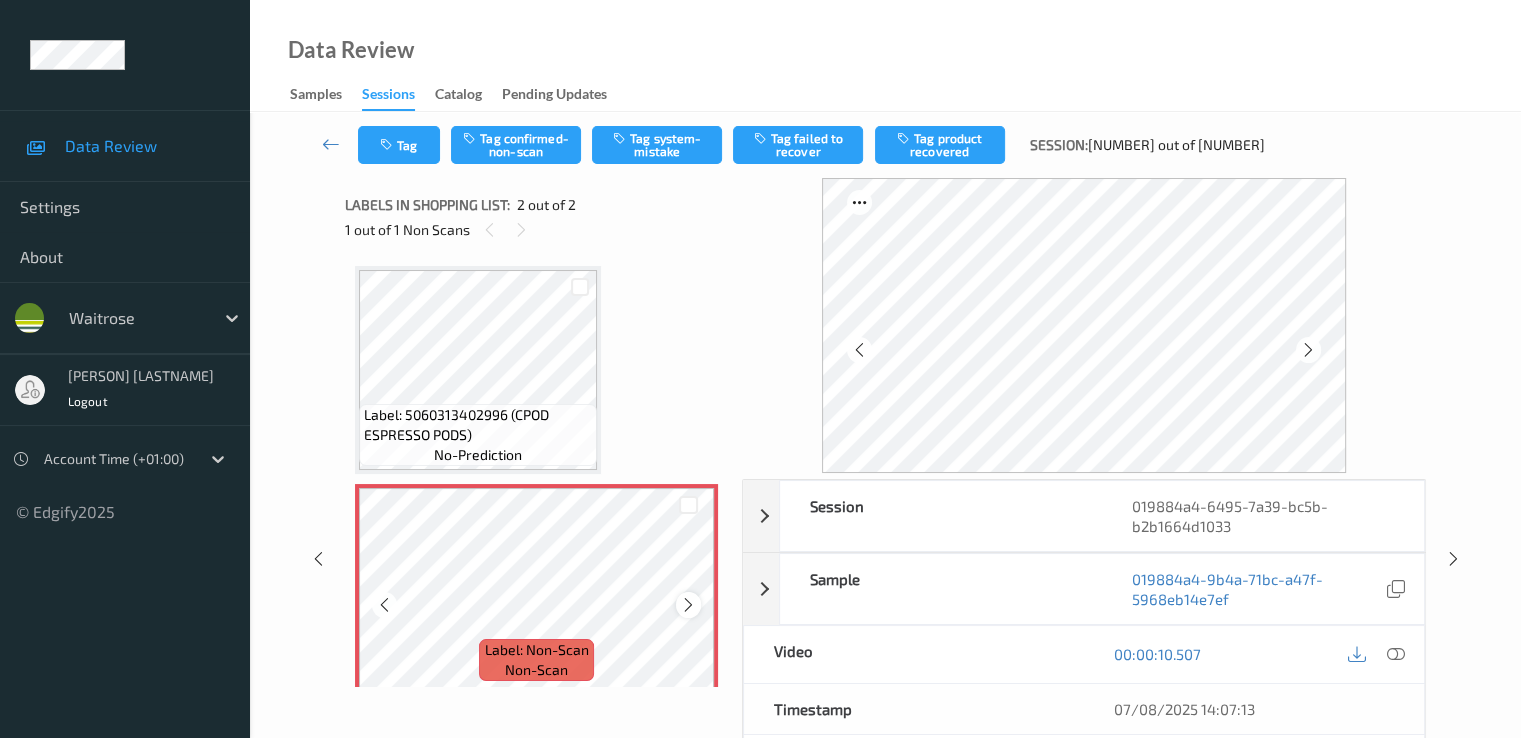 click at bounding box center (688, 605) 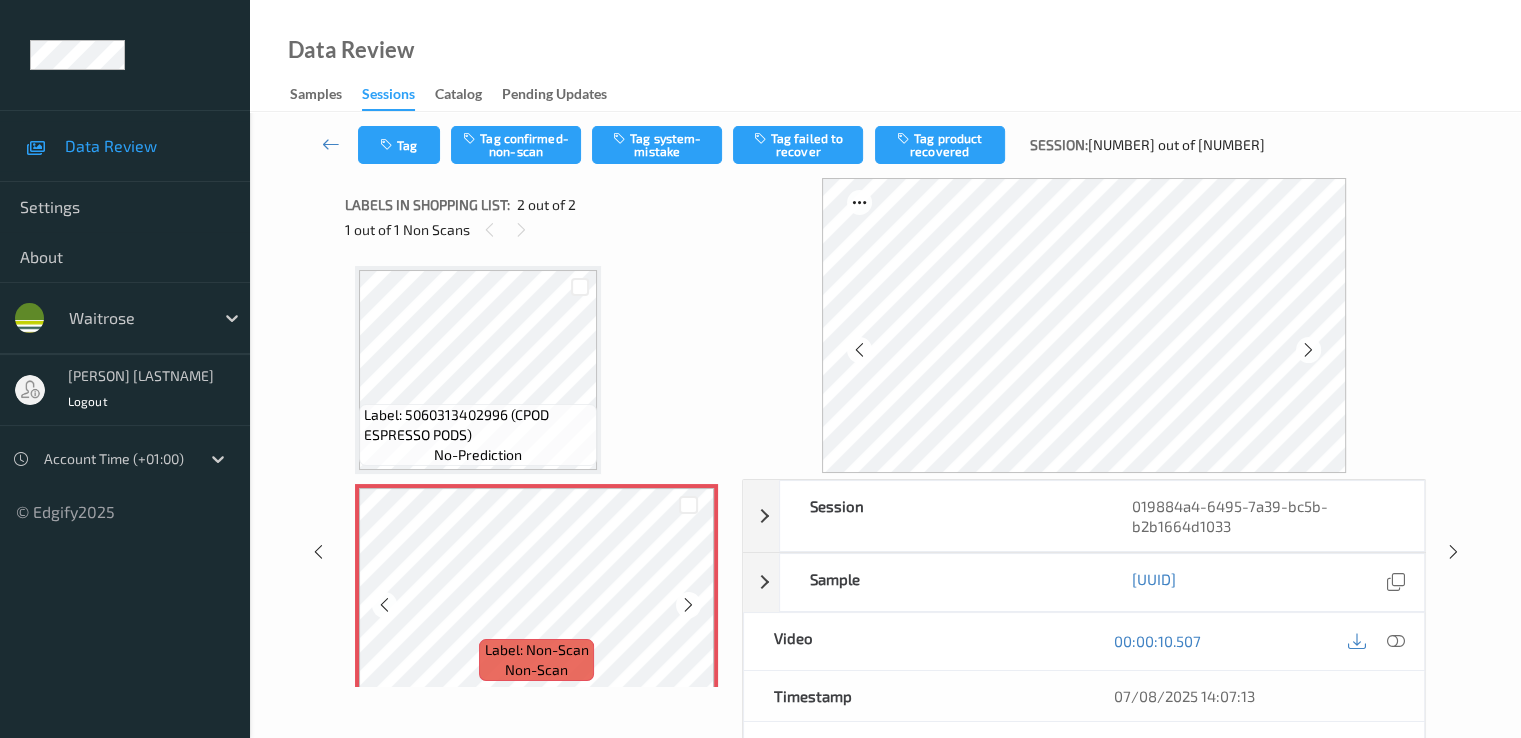 click at bounding box center [688, 605] 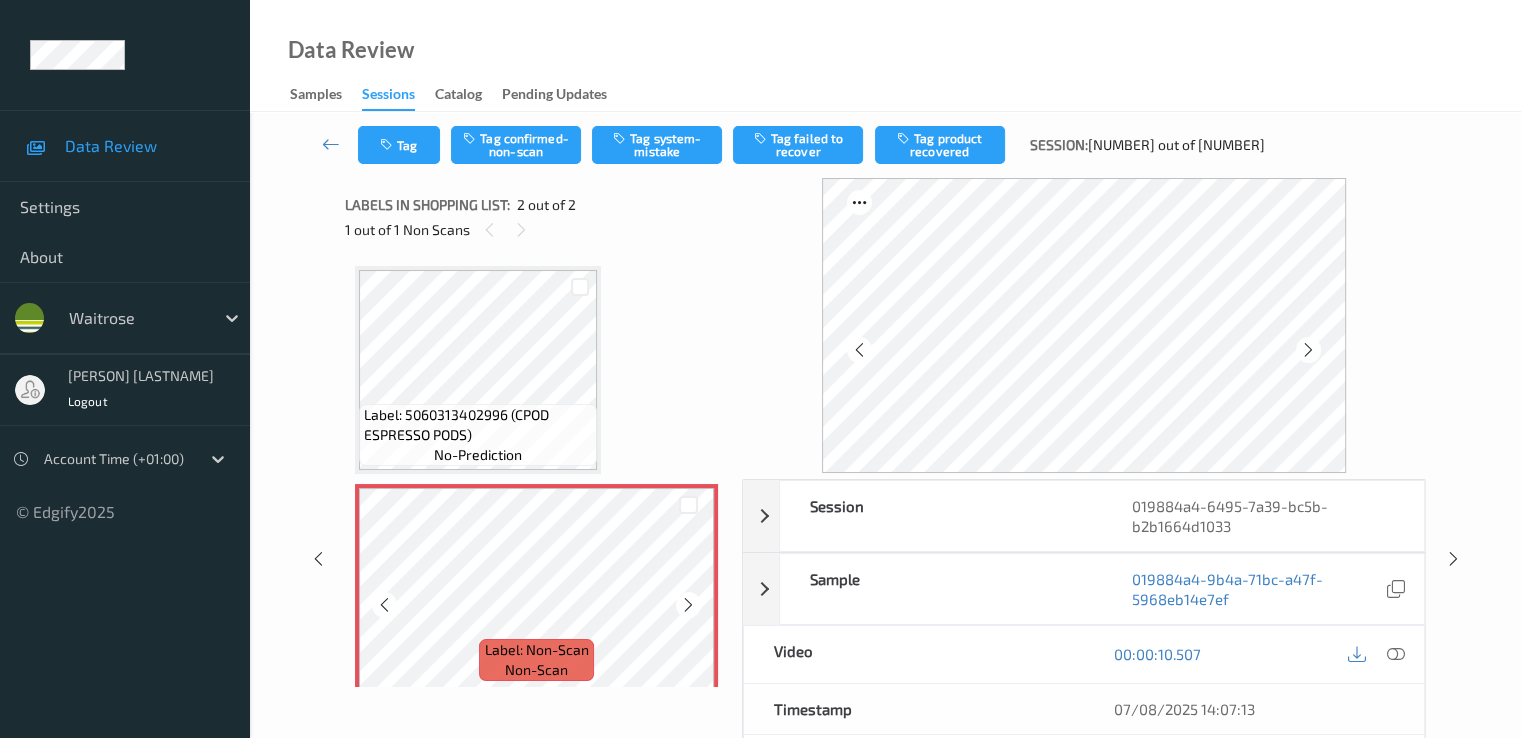 click at bounding box center (688, 605) 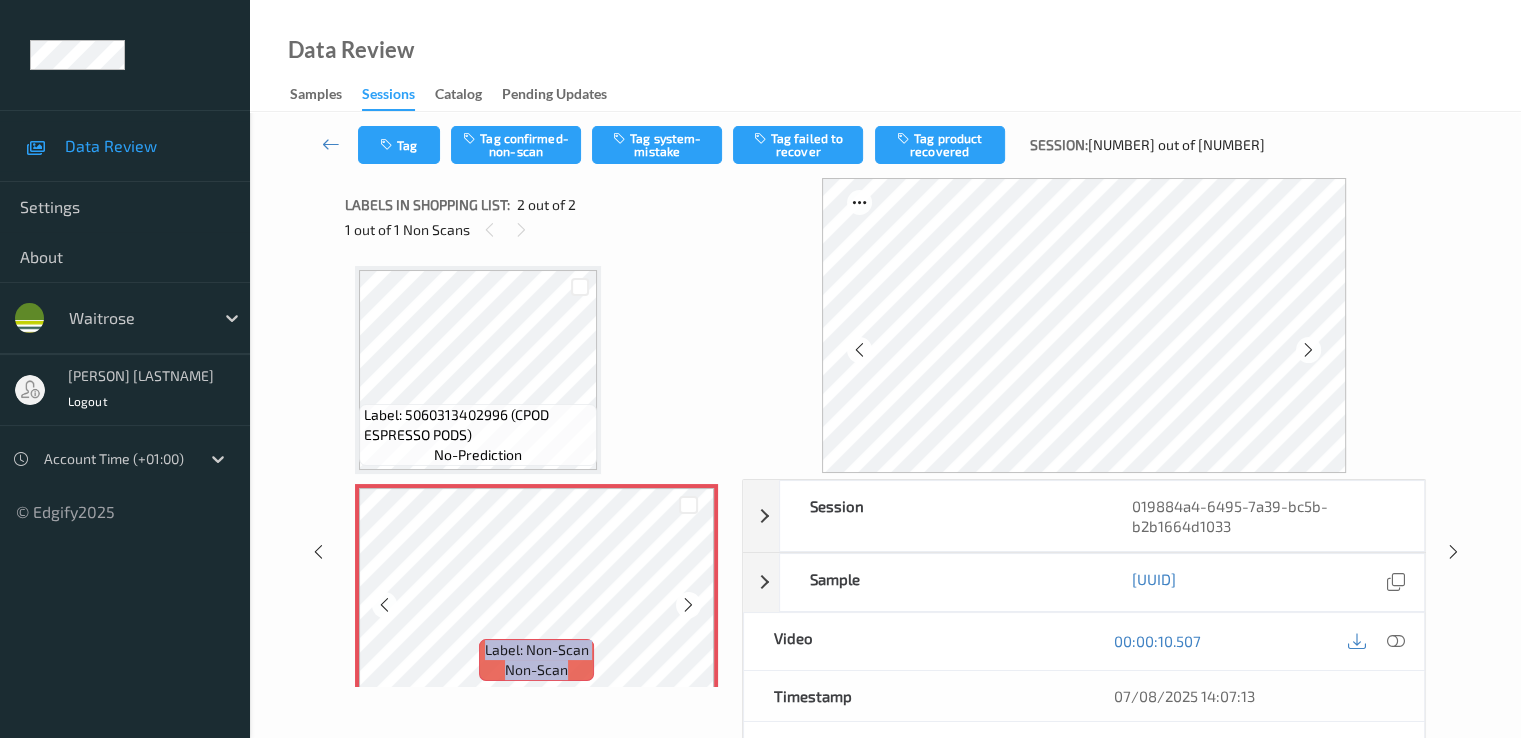 click at bounding box center (688, 605) 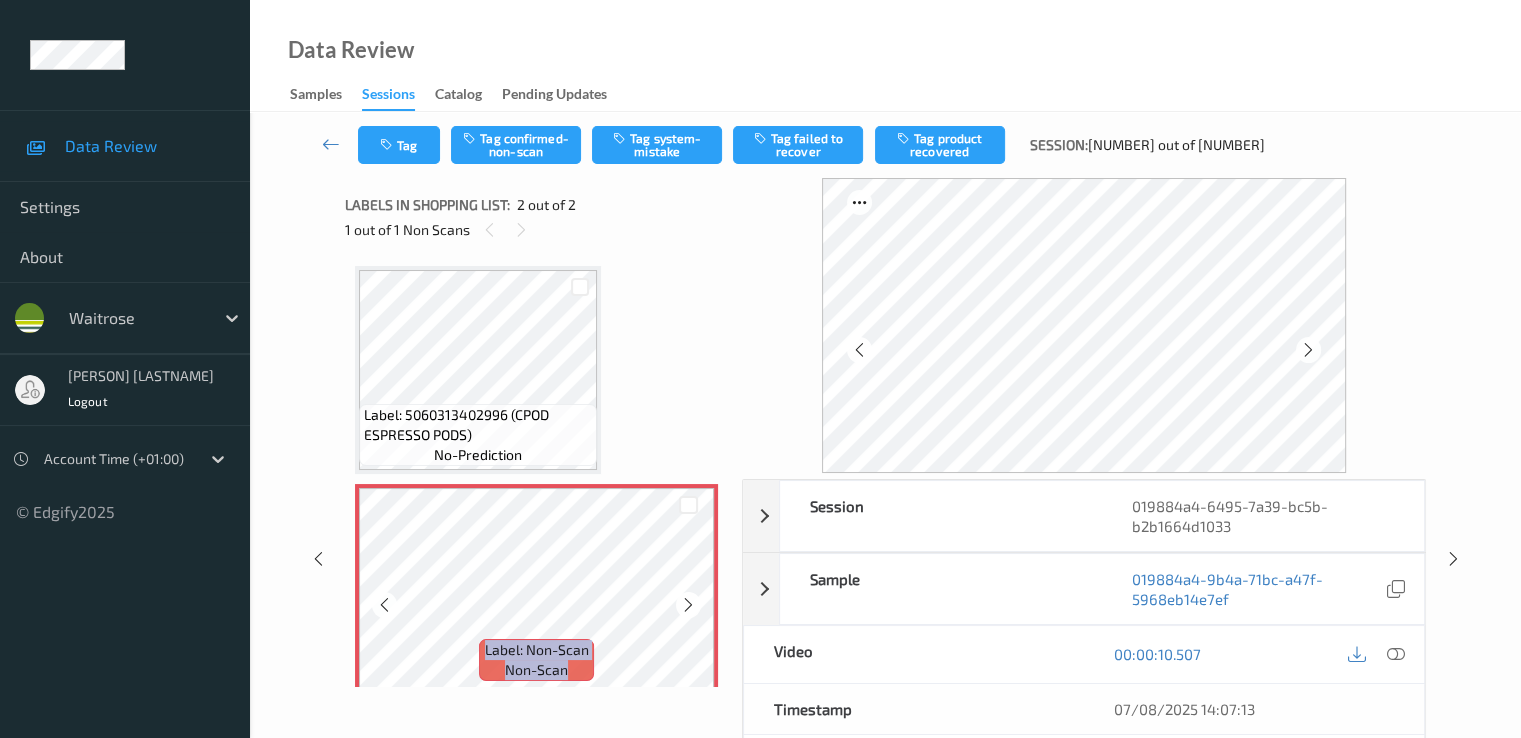 click at bounding box center (688, 605) 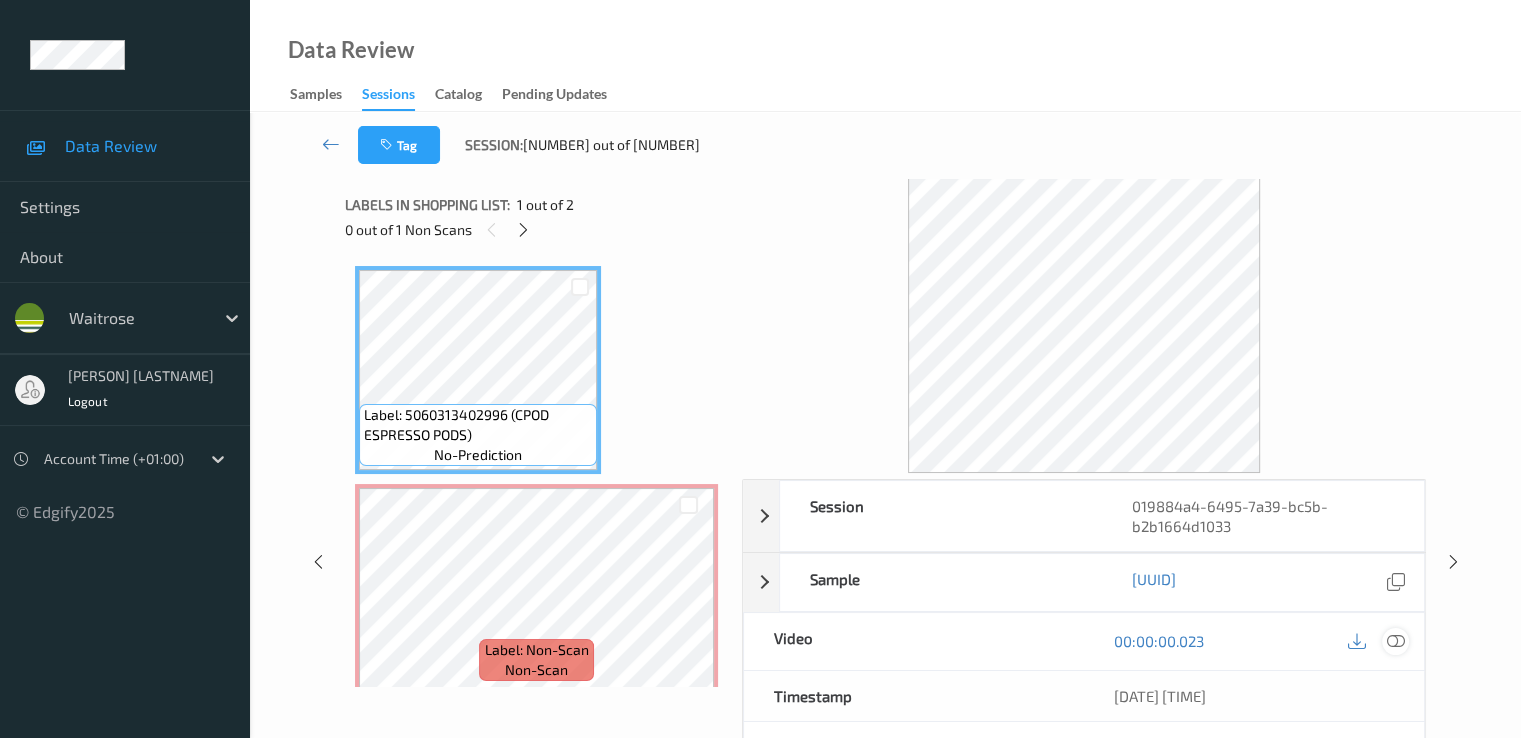 click at bounding box center (1395, 641) 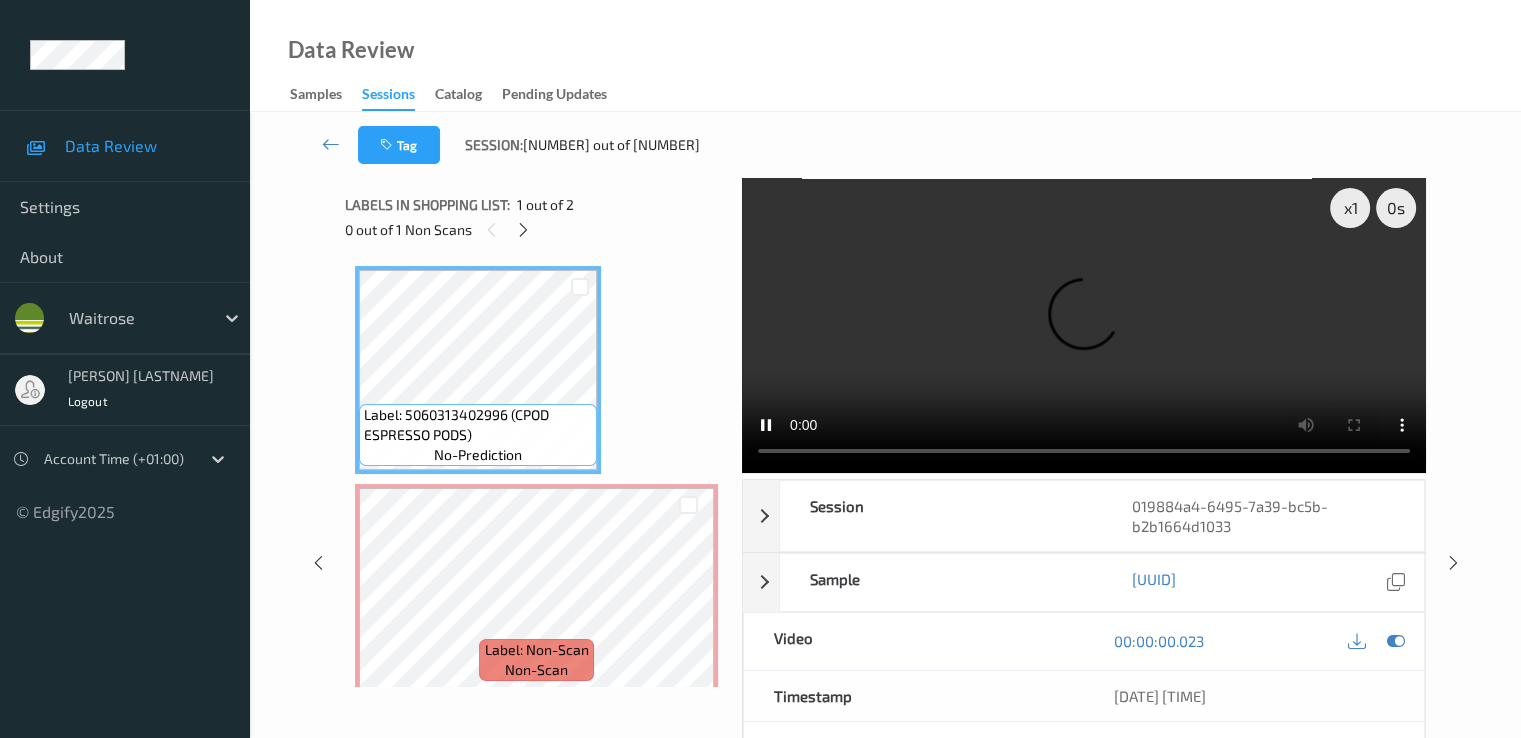 type 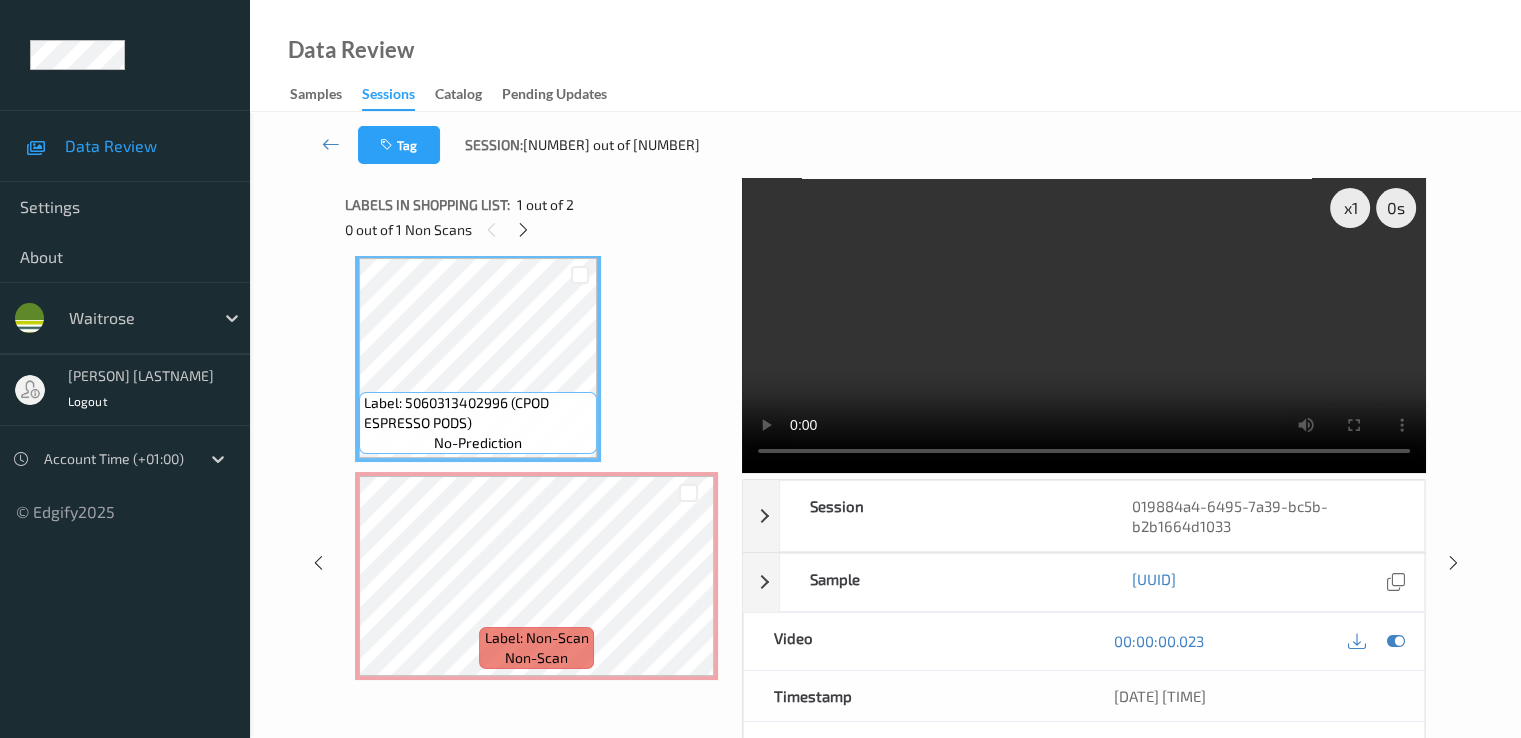 scroll, scrollTop: 15, scrollLeft: 0, axis: vertical 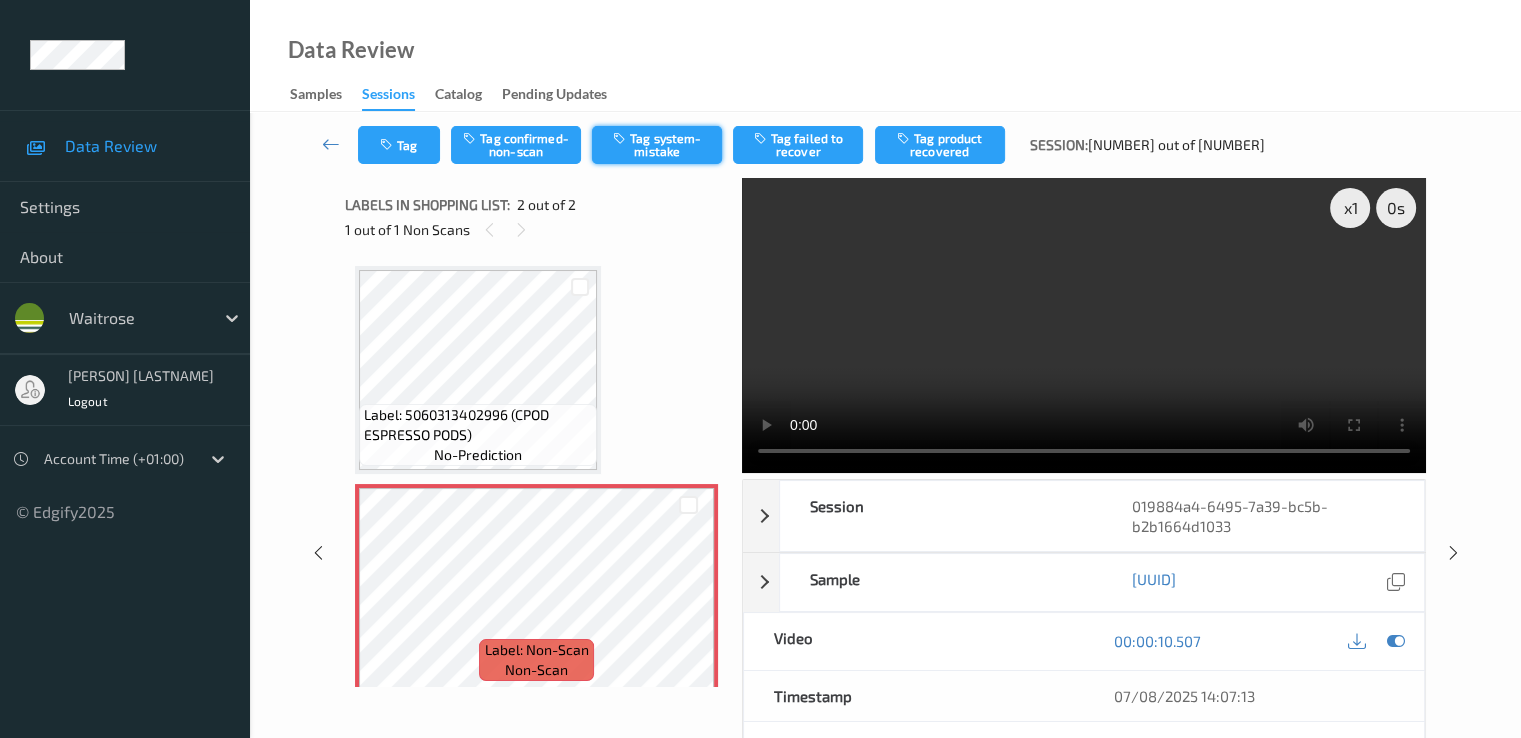 click on "Tag   system-mistake" at bounding box center [657, 145] 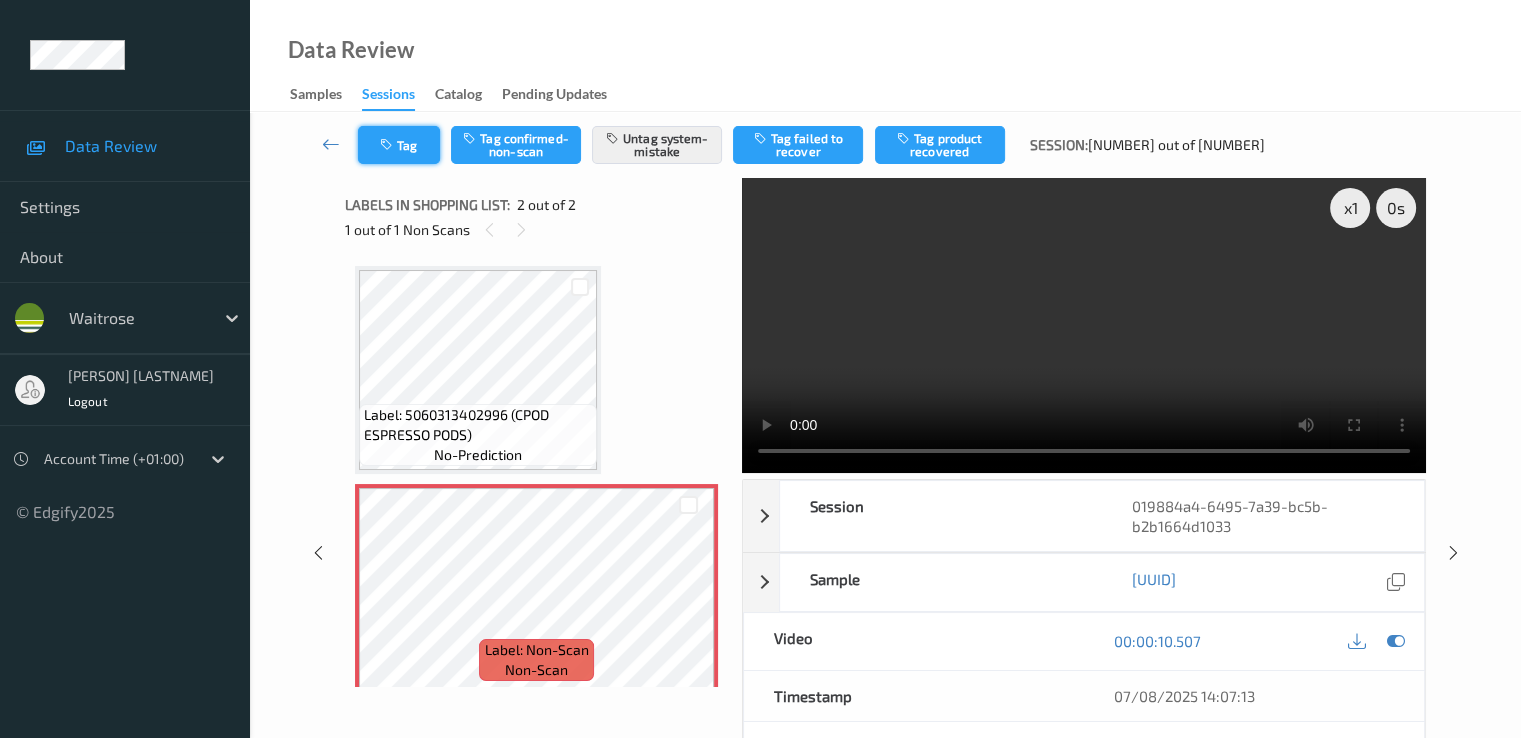 click on "Tag" at bounding box center (399, 145) 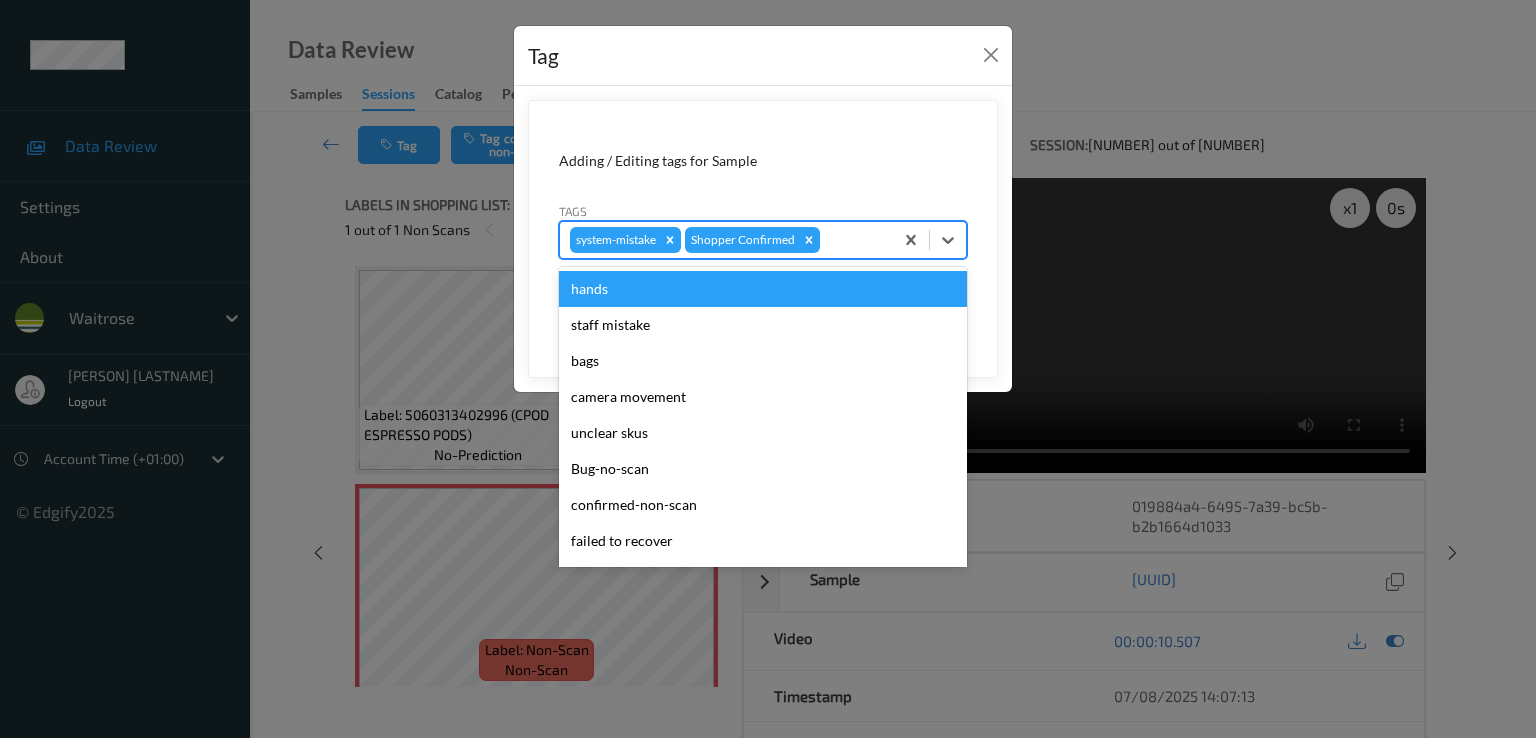 click at bounding box center [853, 240] 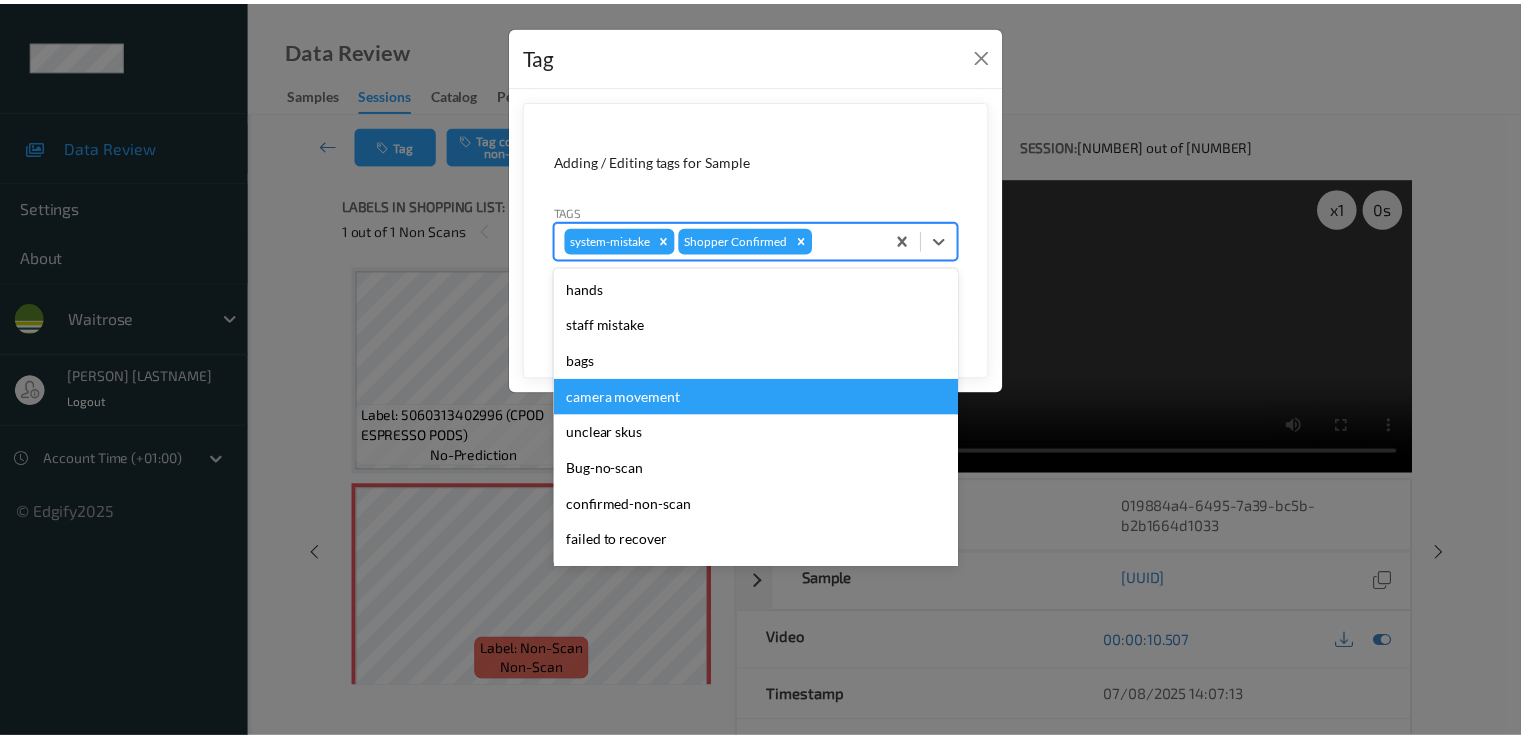 scroll, scrollTop: 392, scrollLeft: 0, axis: vertical 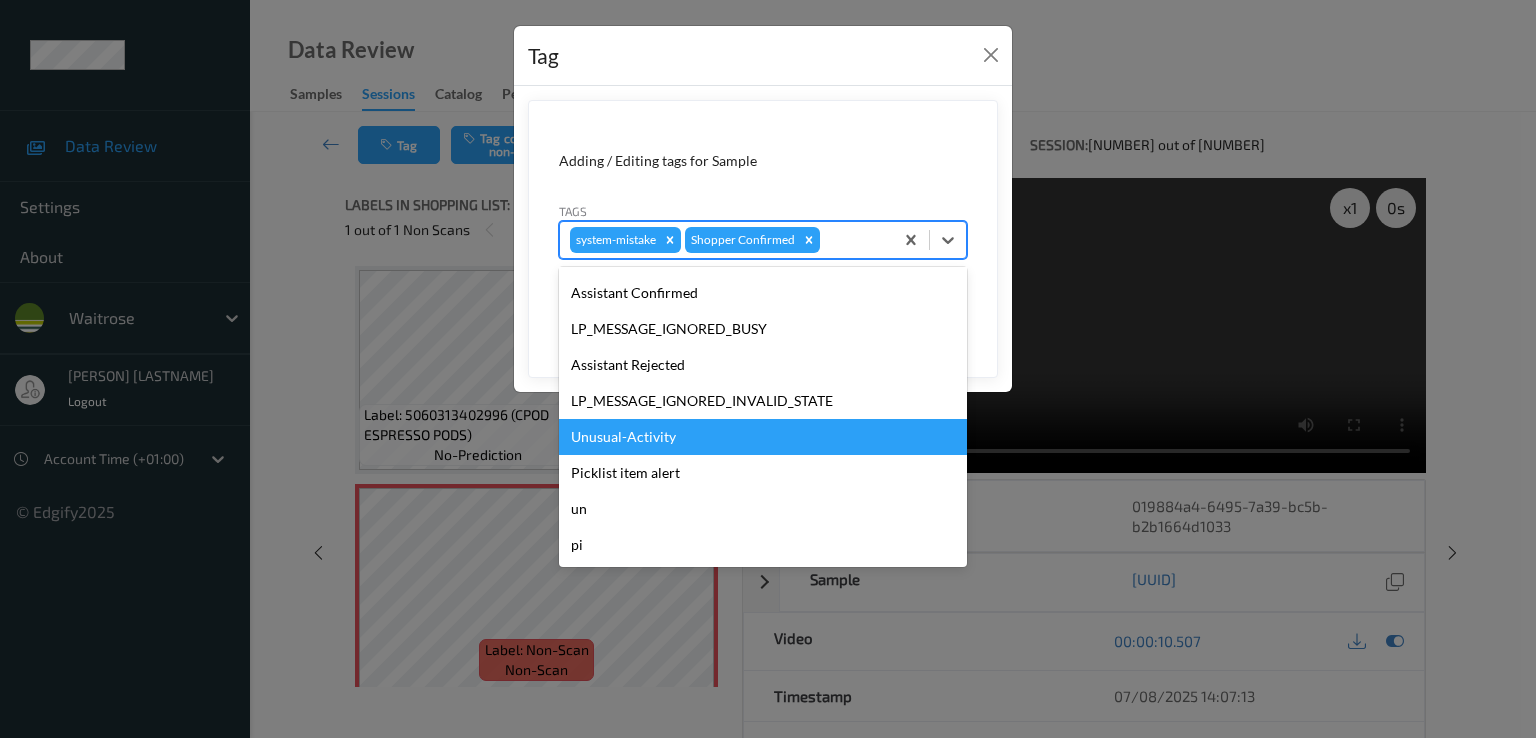 click on "Unusual-Activity" at bounding box center (763, 437) 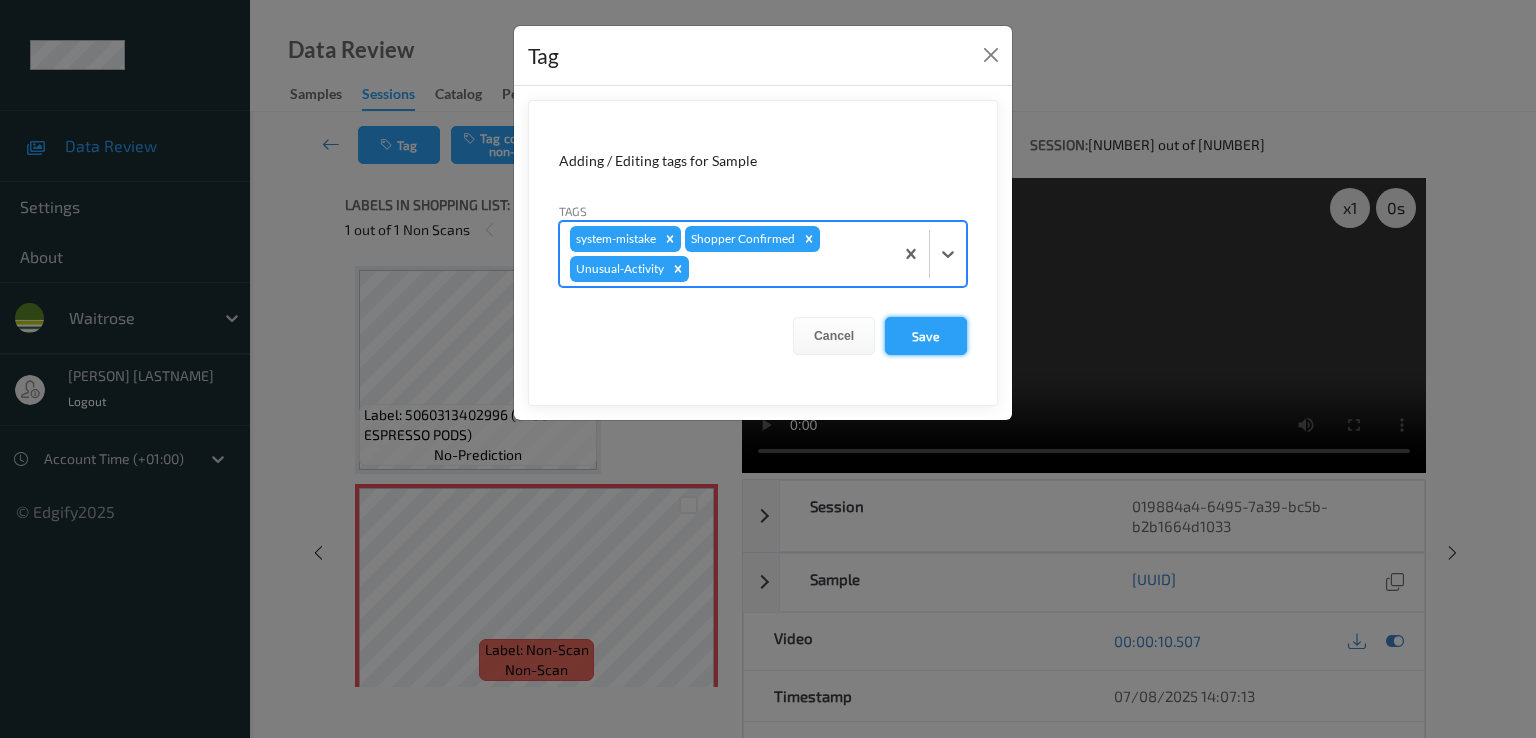 click on "Save" at bounding box center (926, 336) 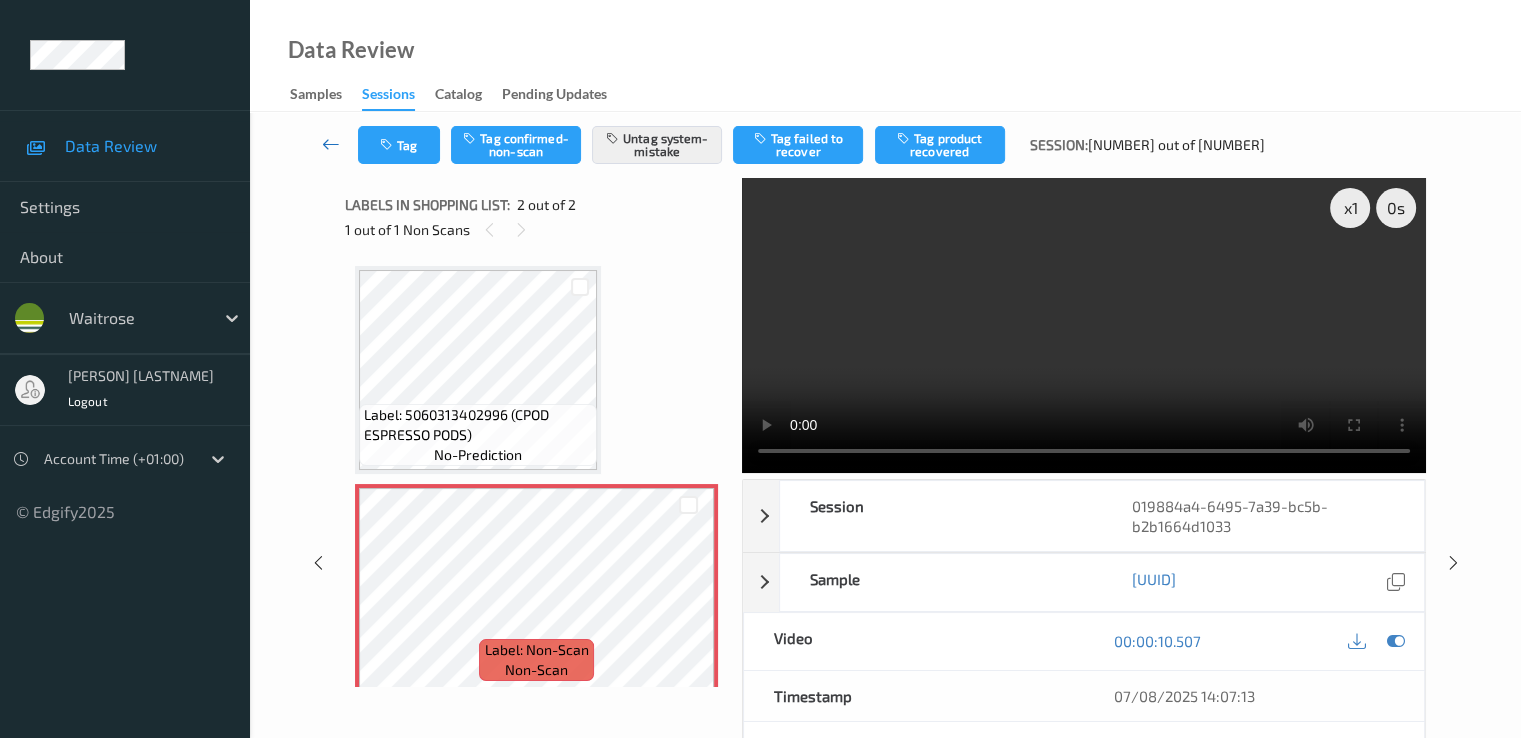click at bounding box center [331, 145] 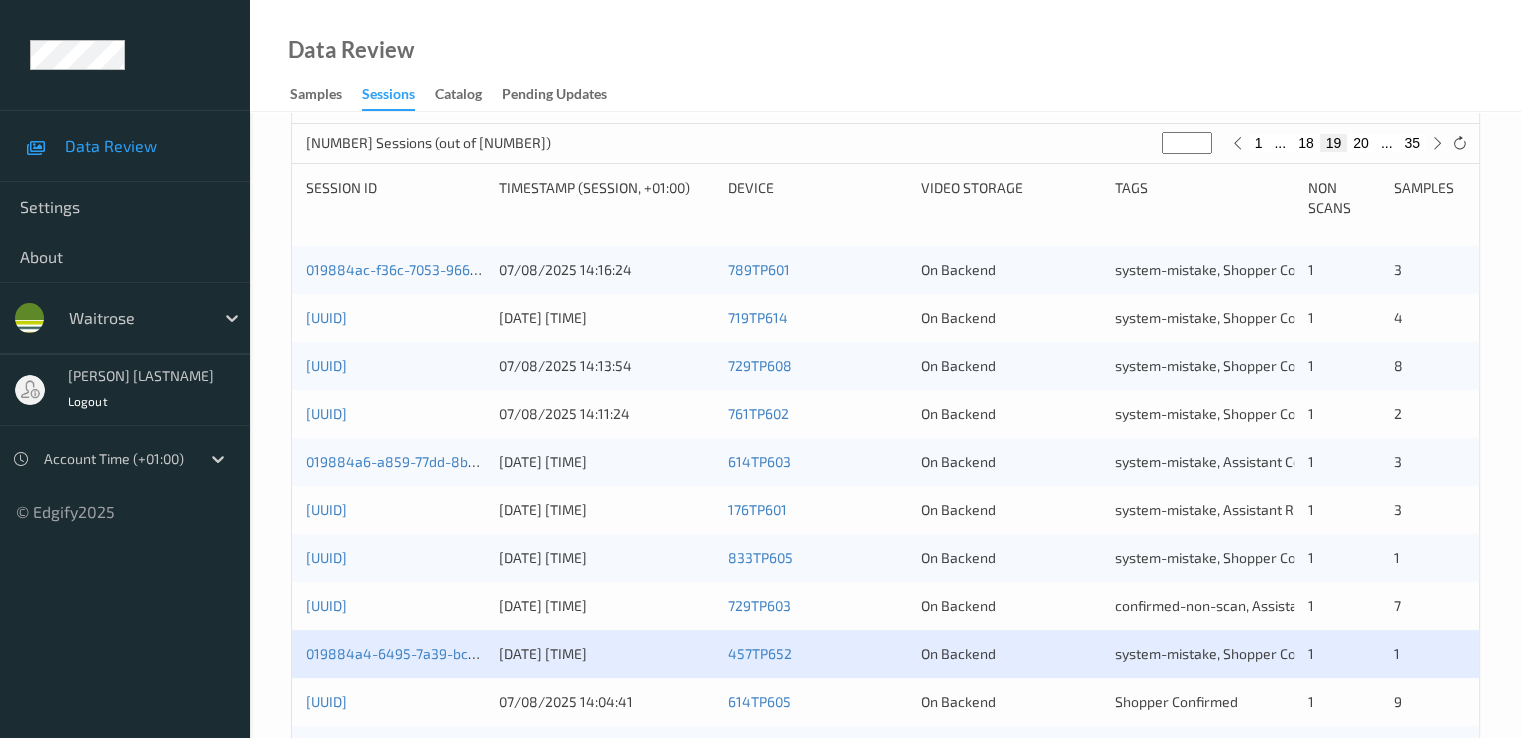 scroll, scrollTop: 600, scrollLeft: 0, axis: vertical 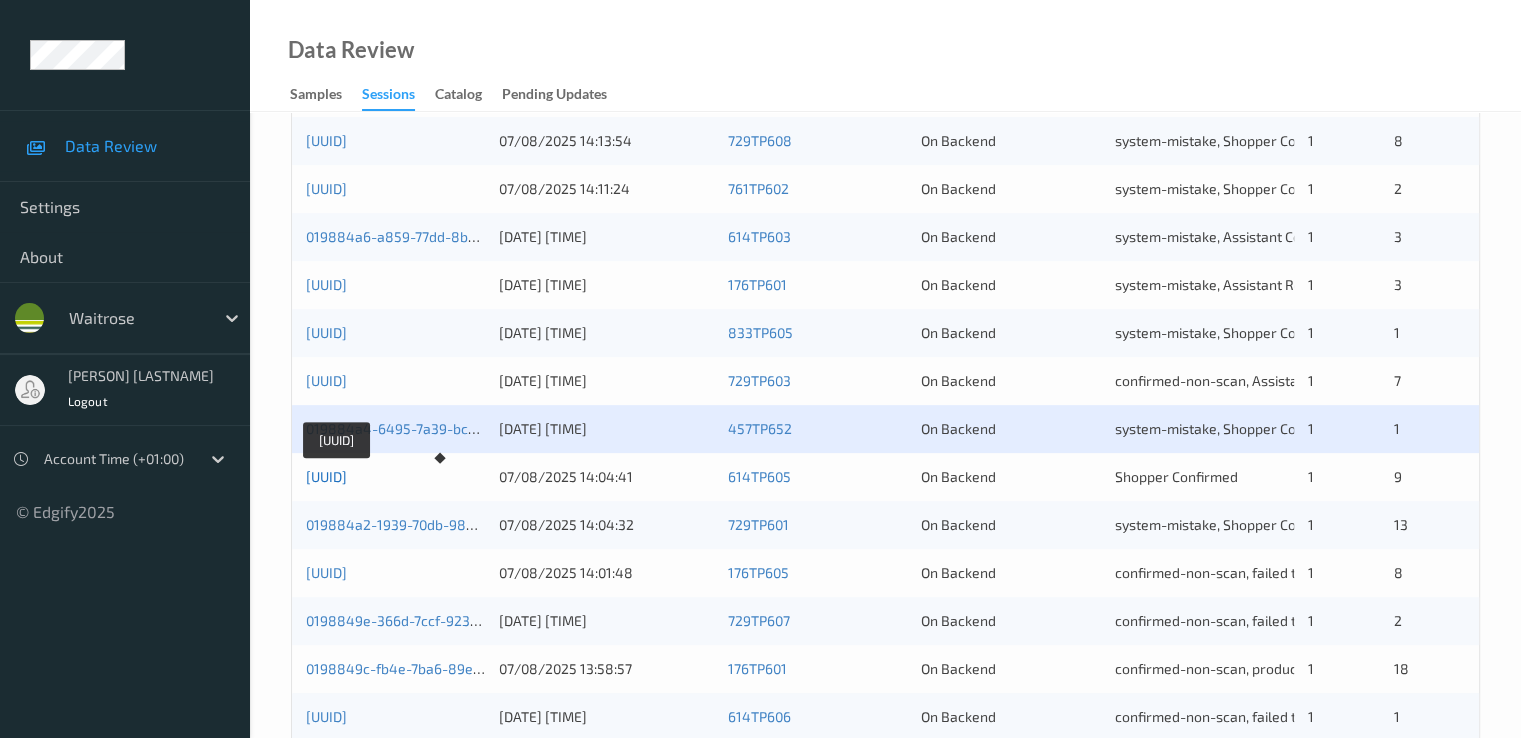 click on "[UUID]" at bounding box center [326, 476] 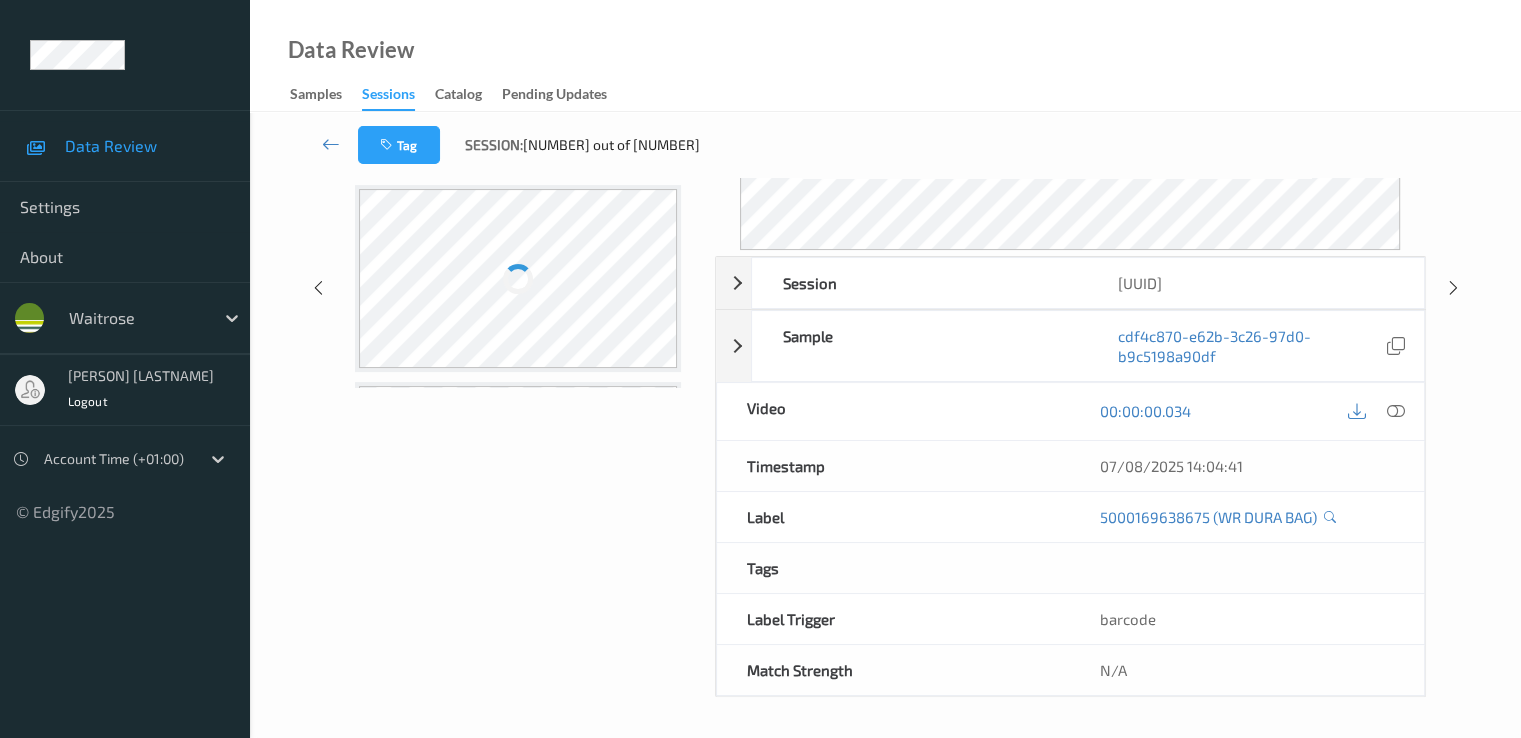 scroll, scrollTop: 240, scrollLeft: 0, axis: vertical 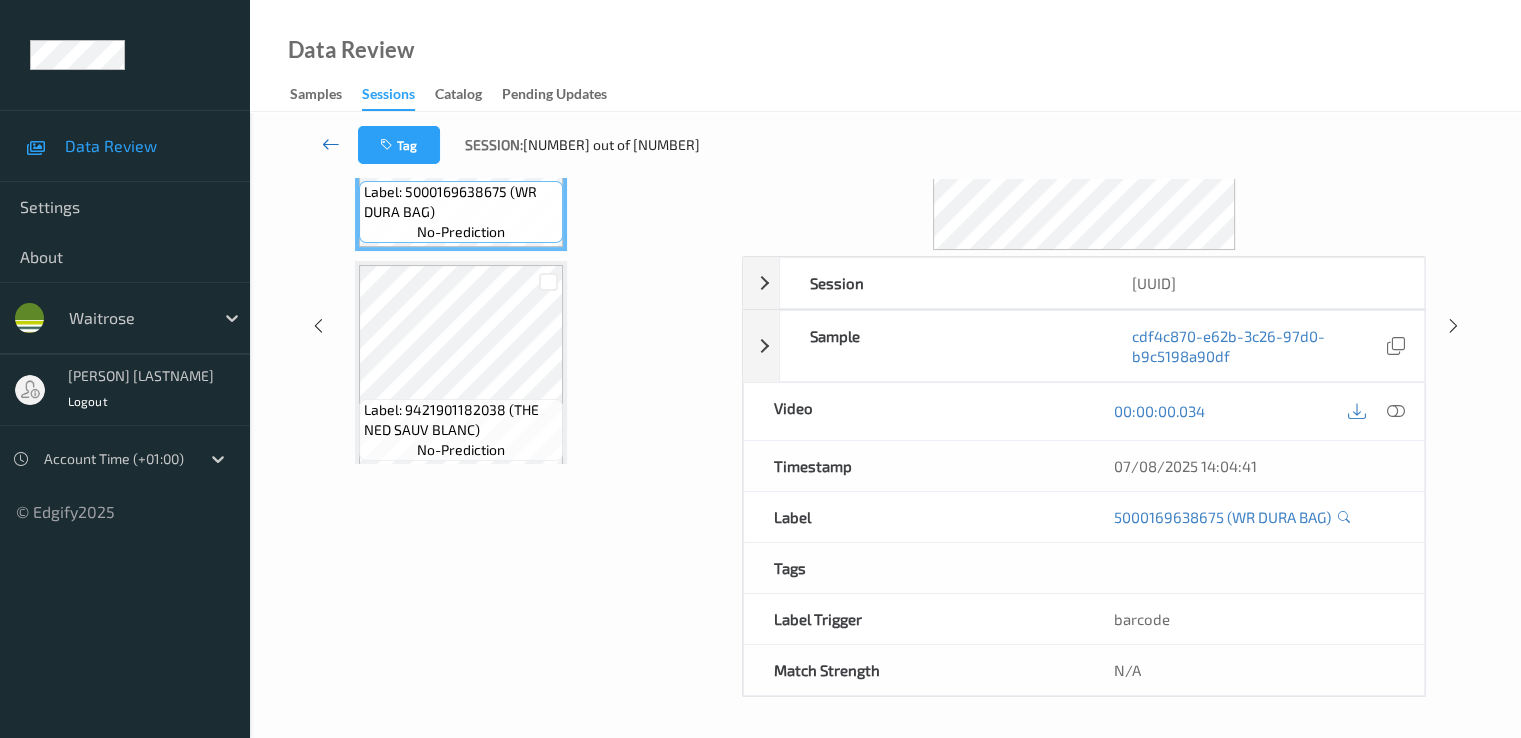 click at bounding box center [331, 145] 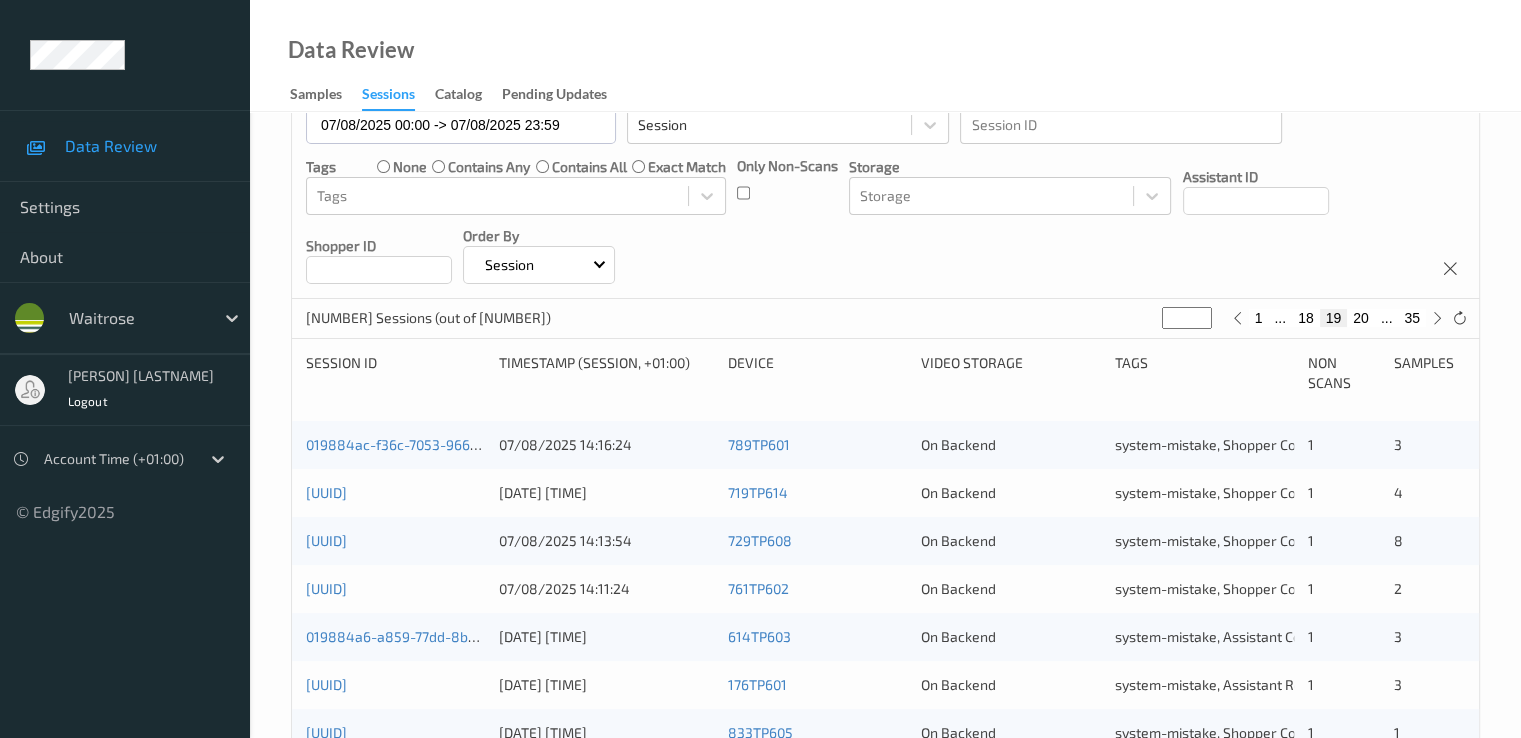 scroll, scrollTop: 800, scrollLeft: 0, axis: vertical 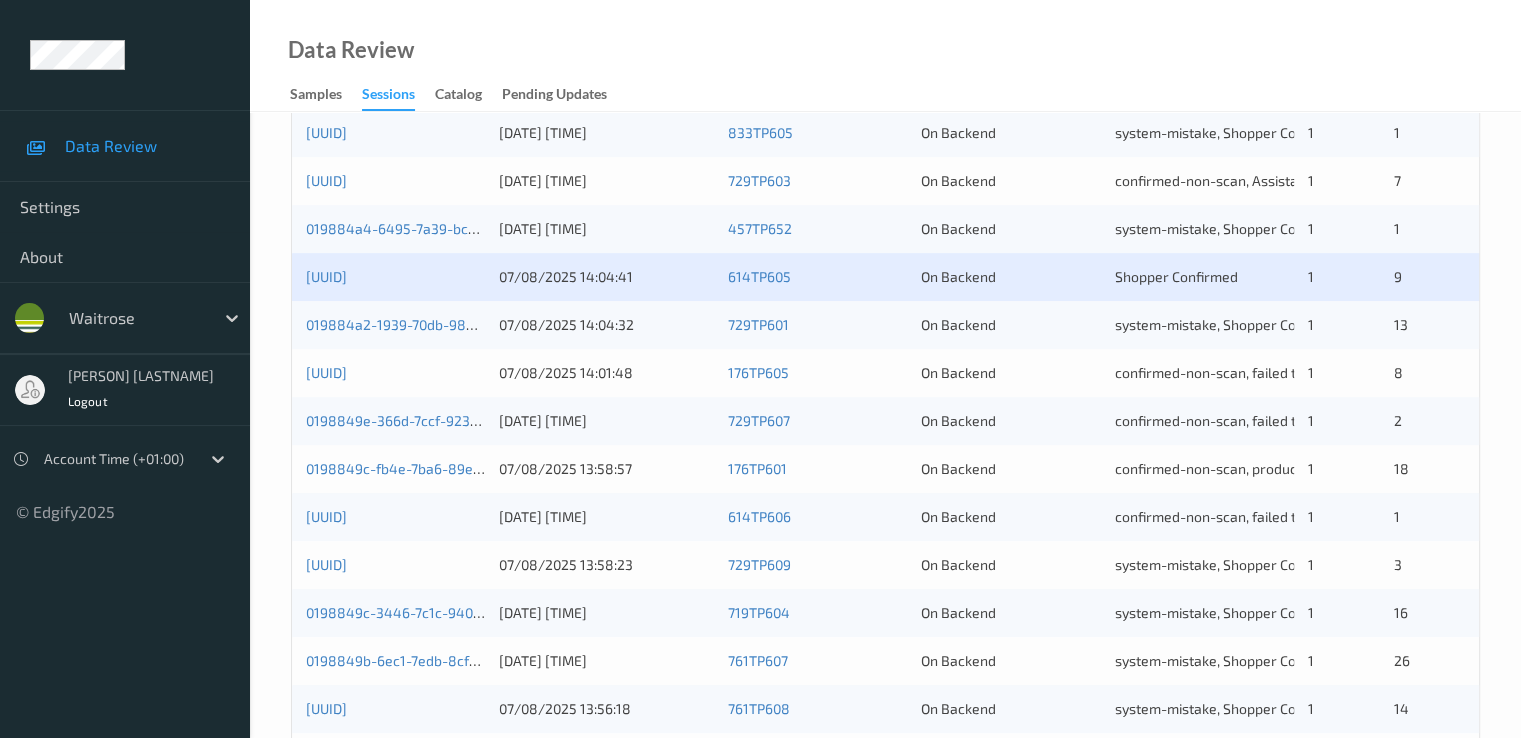click on "[UUID]" at bounding box center (395, 277) 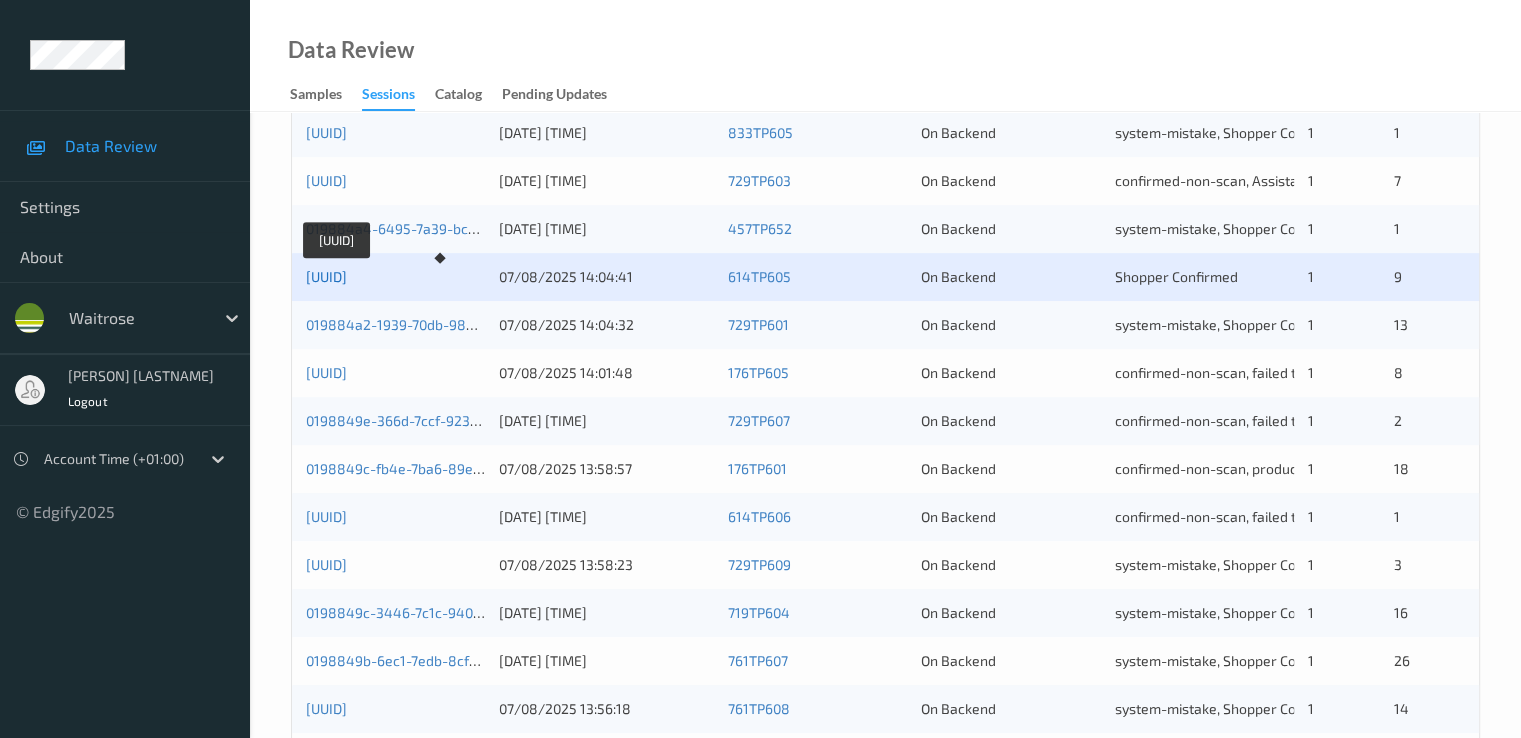 click on "[UUID]" at bounding box center [326, 276] 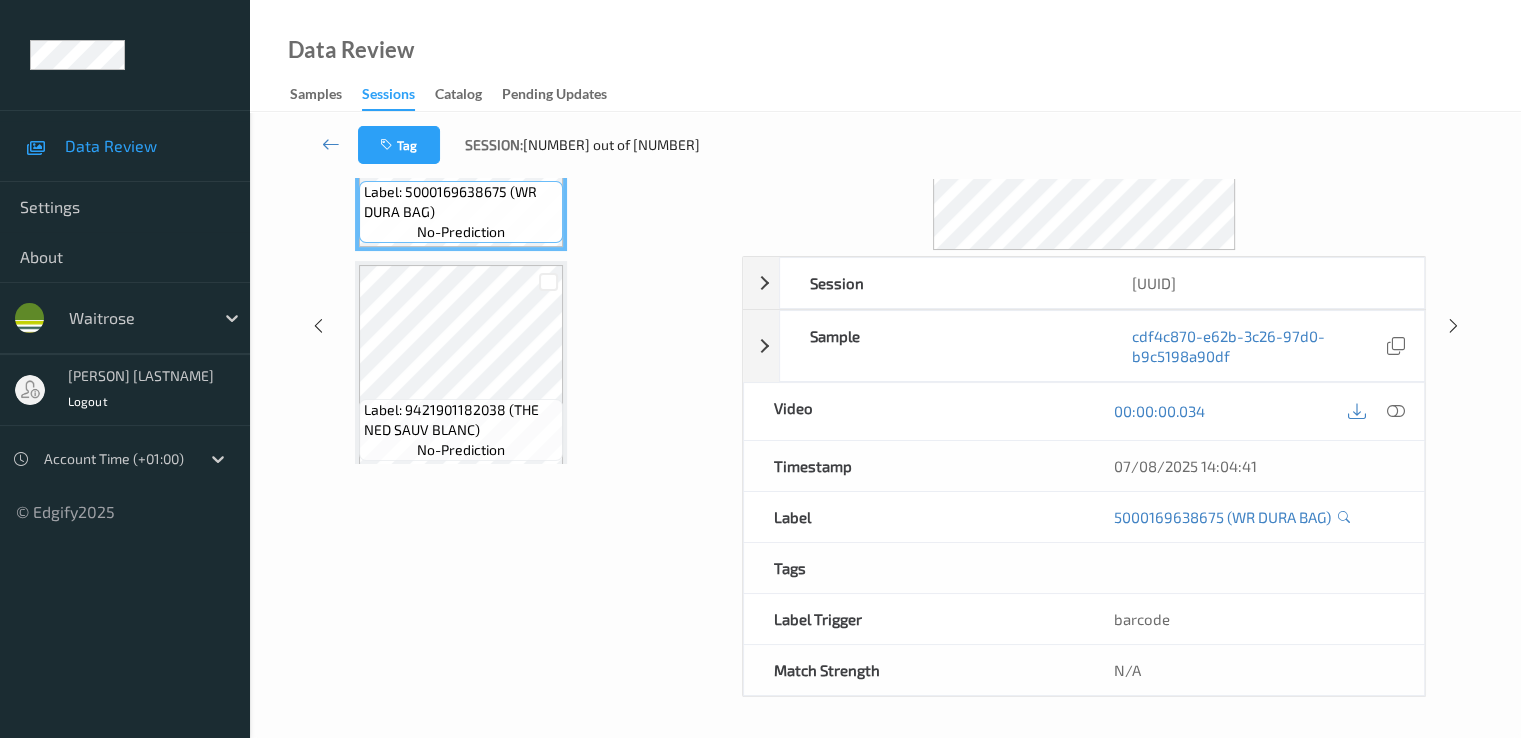scroll, scrollTop: 0, scrollLeft: 0, axis: both 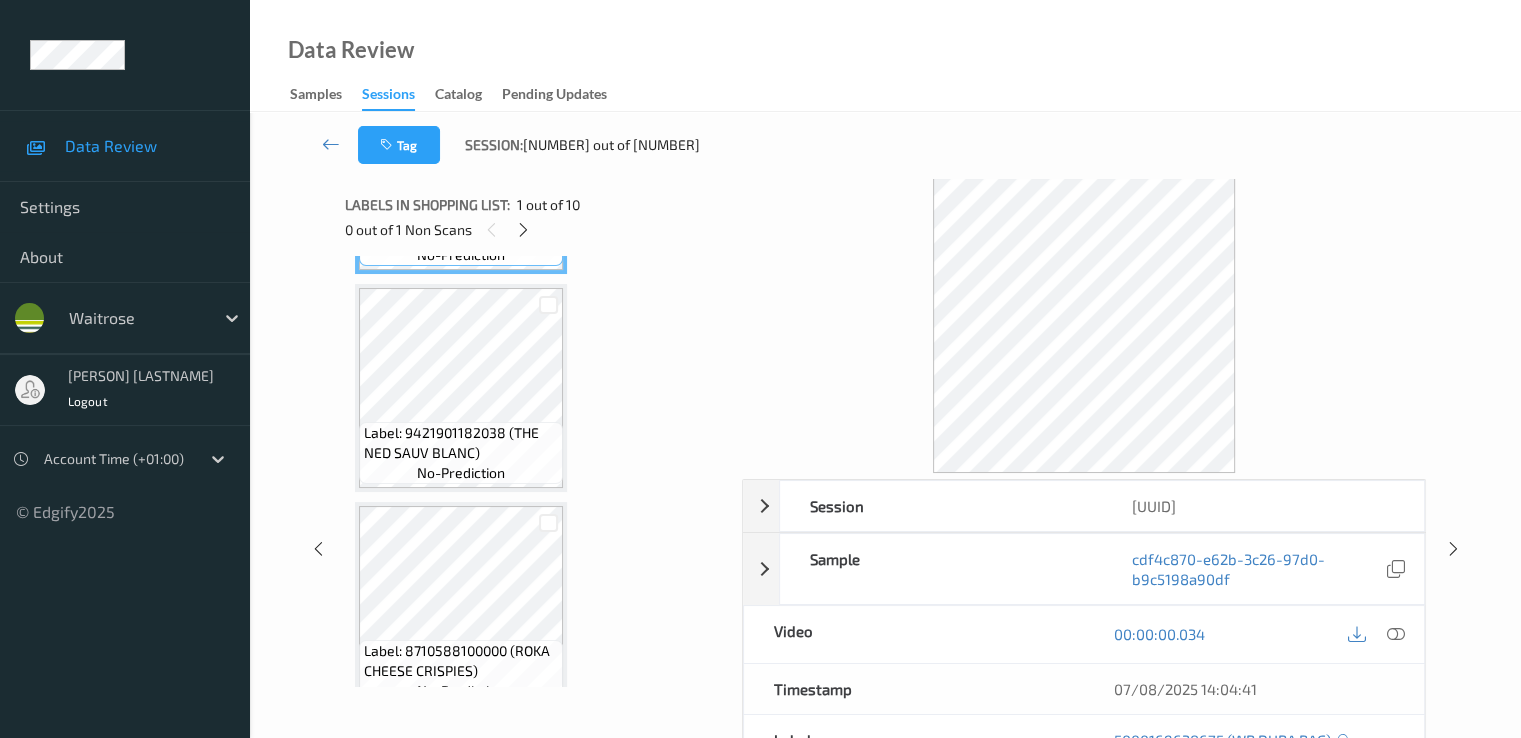 click on "Labels in shopping list: 1 out of 10 0 out of 1 Non Scans" at bounding box center [536, 217] 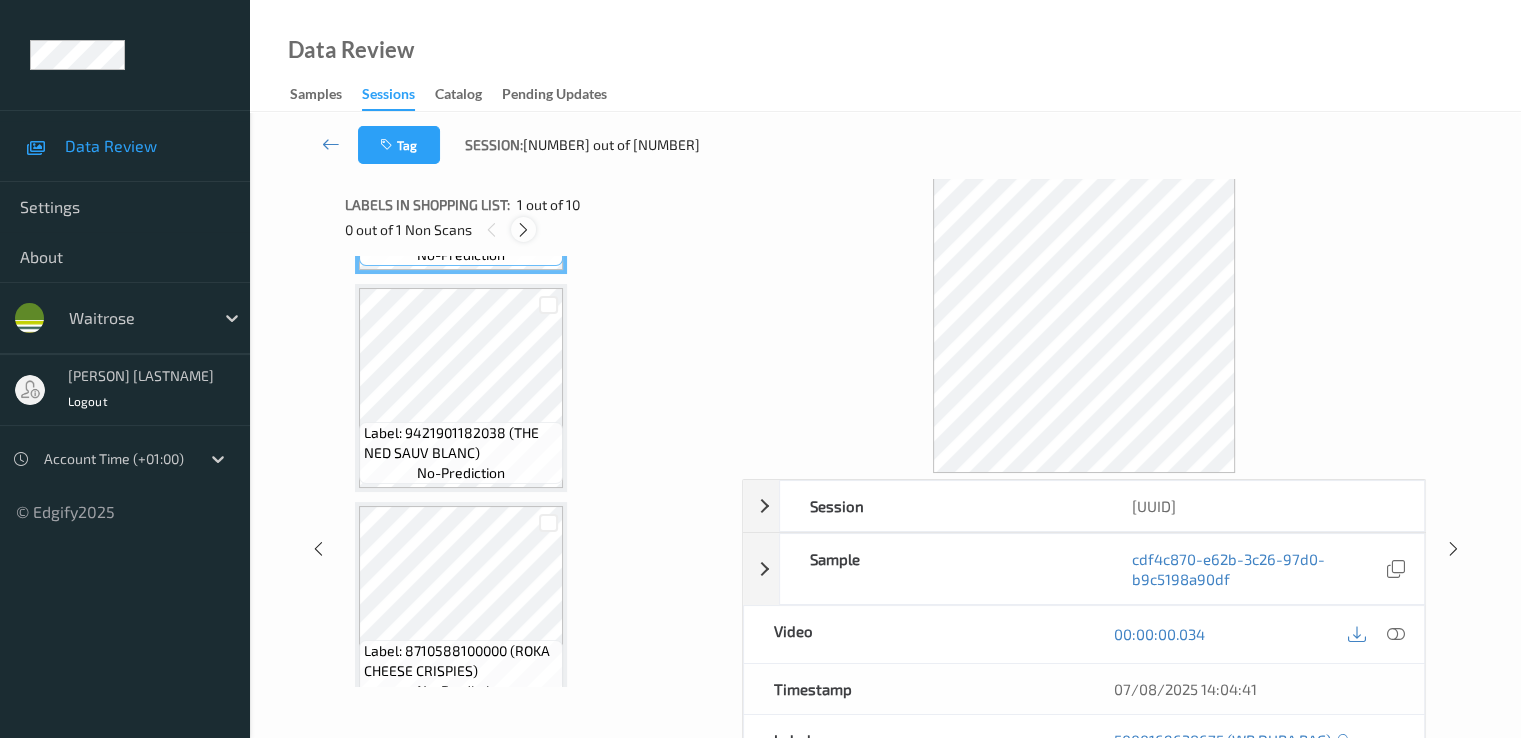 click at bounding box center [523, 230] 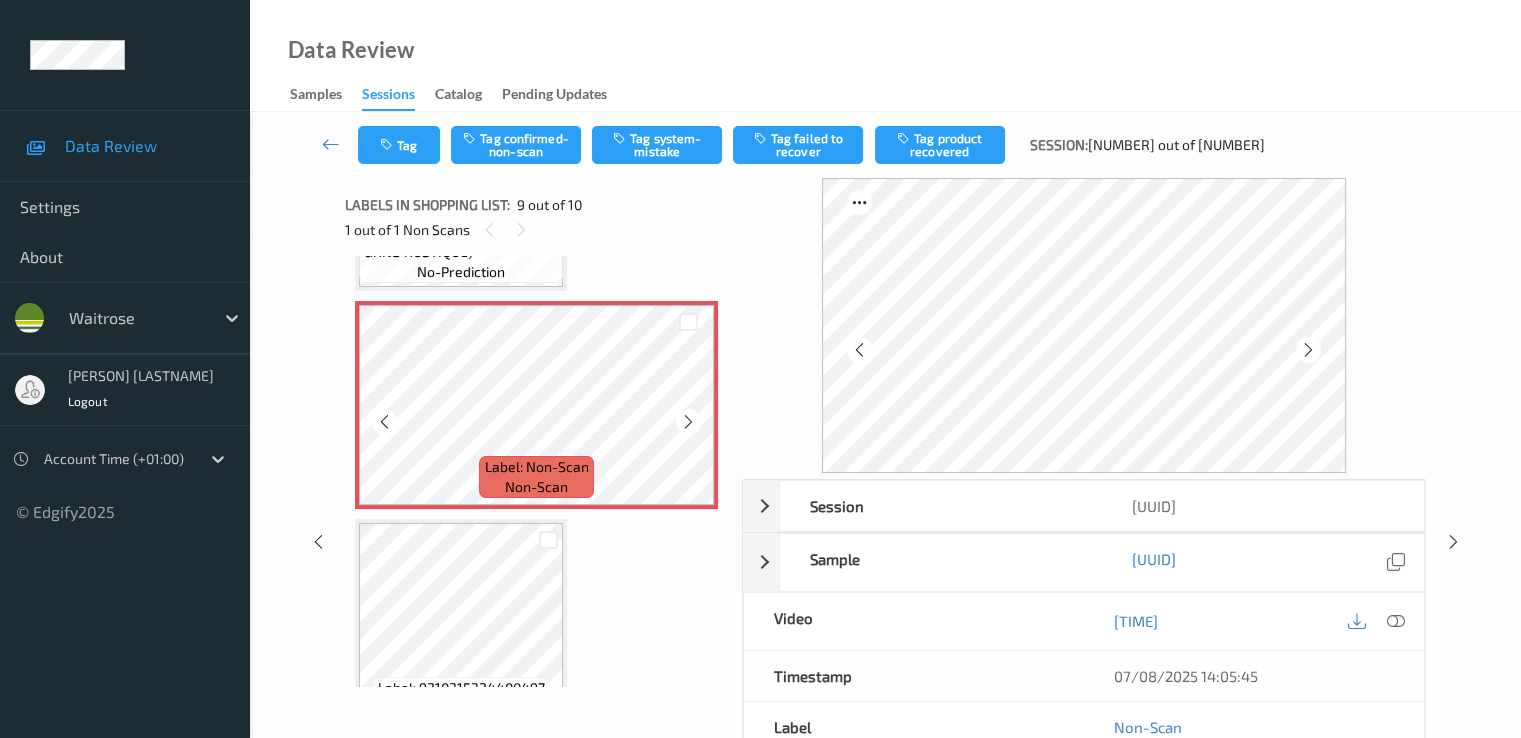 scroll, scrollTop: 1736, scrollLeft: 0, axis: vertical 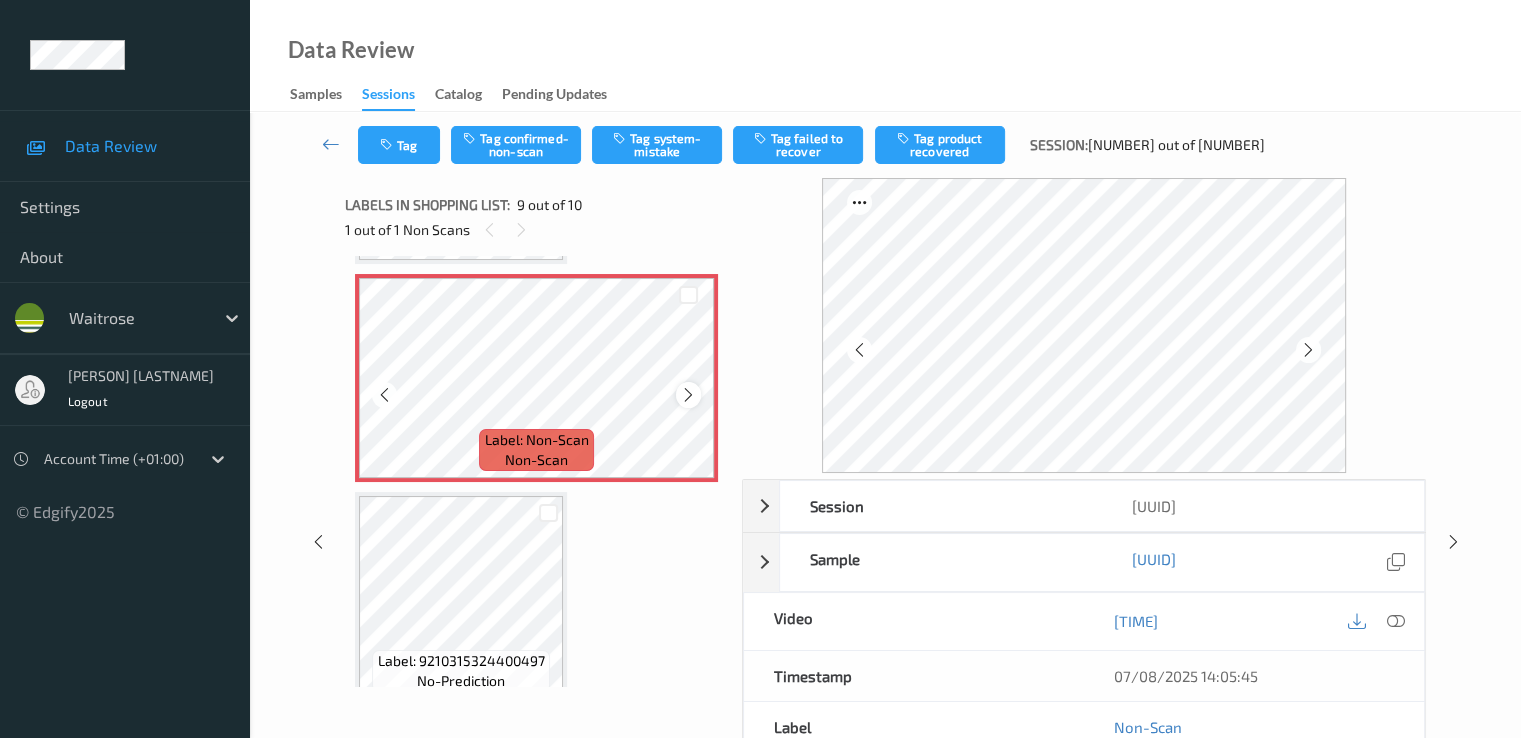 click at bounding box center [688, 395] 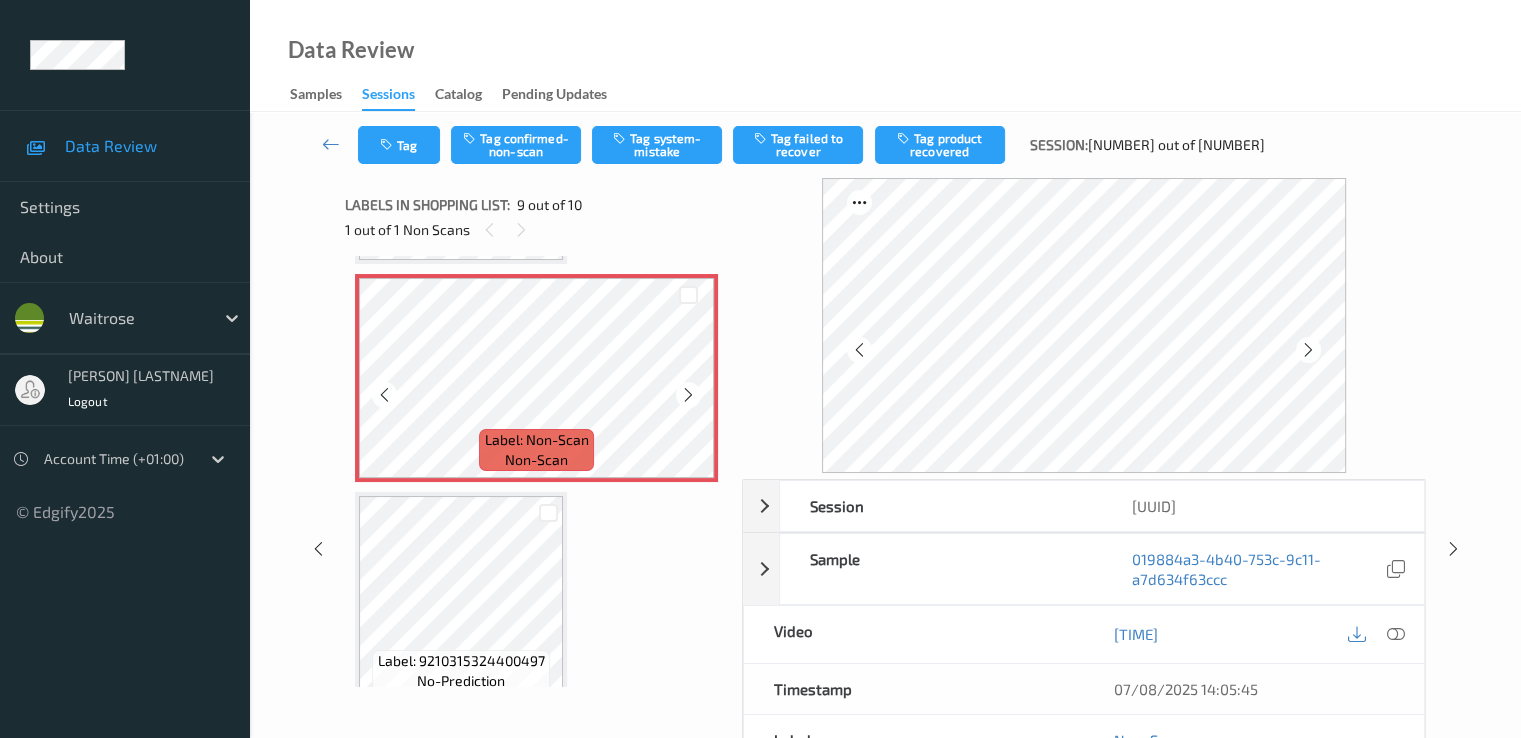 click at bounding box center (688, 395) 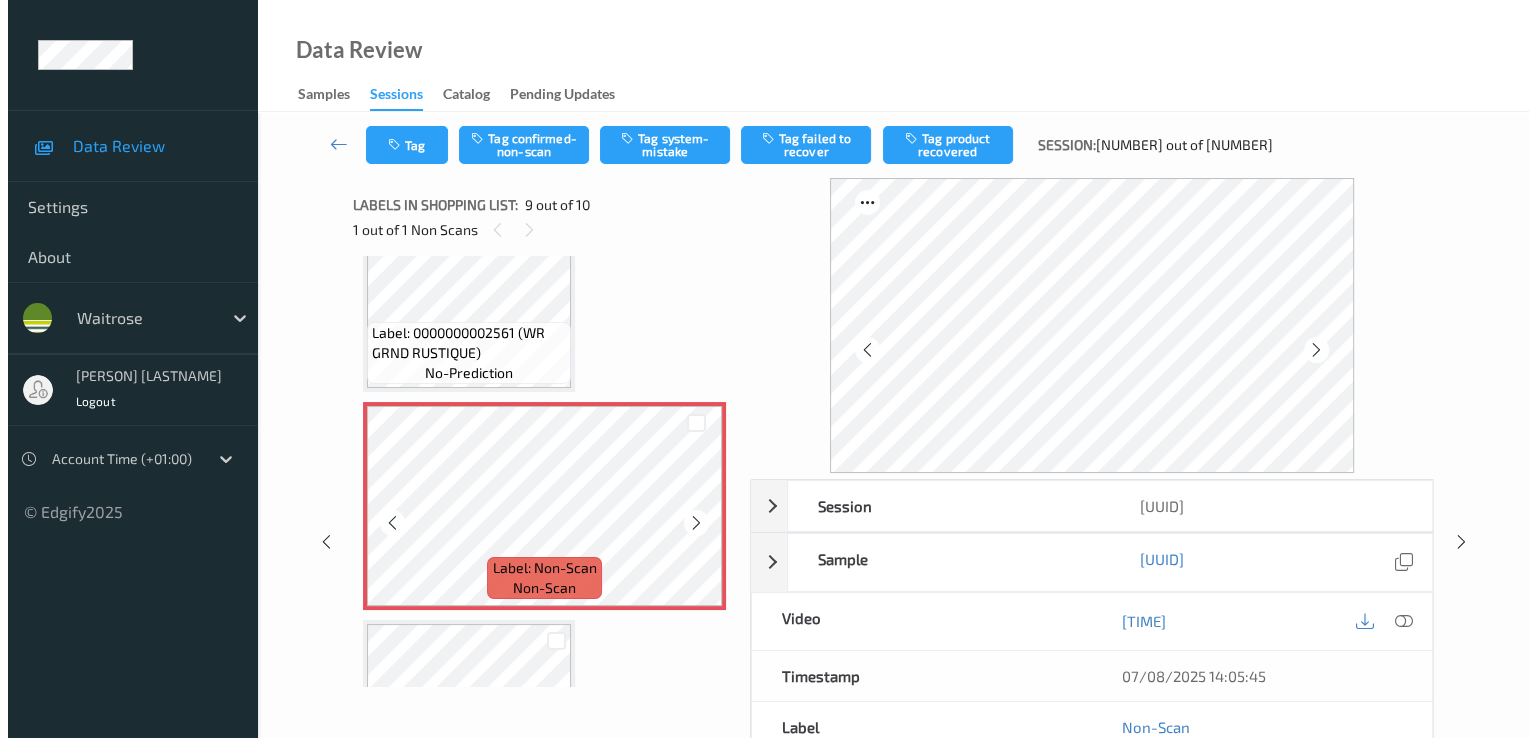 scroll, scrollTop: 1559, scrollLeft: 0, axis: vertical 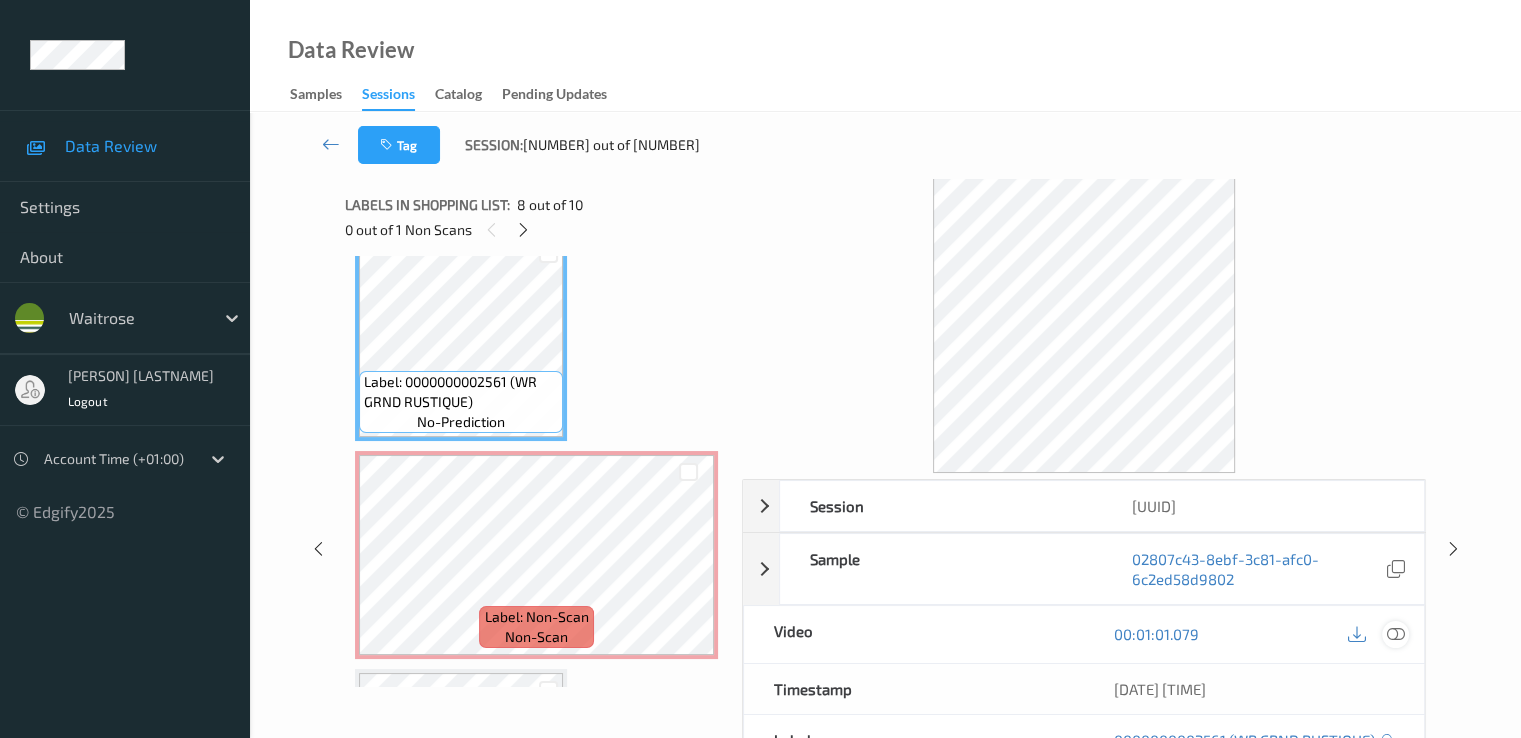 click at bounding box center [1395, 634] 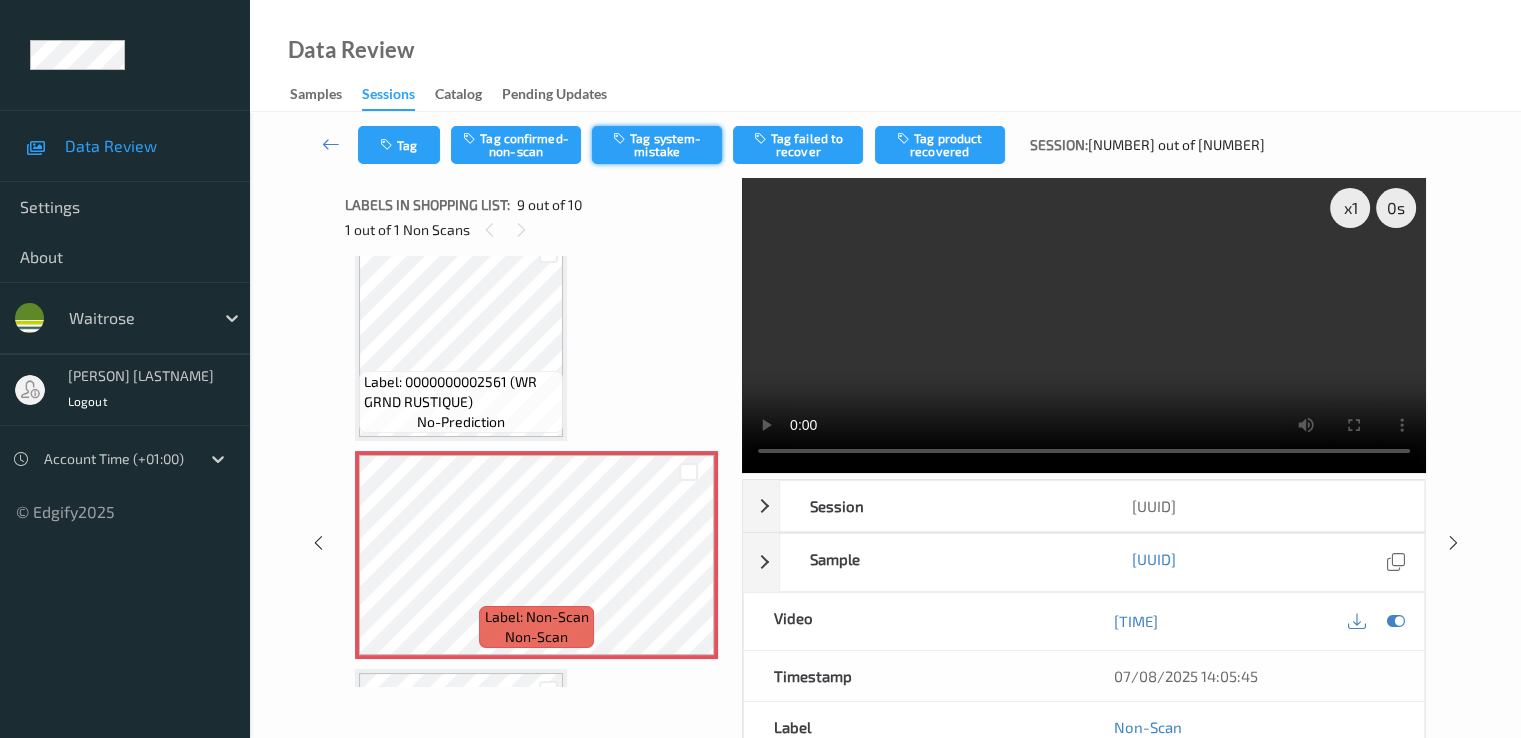 click on "Tag   system-mistake" at bounding box center (657, 145) 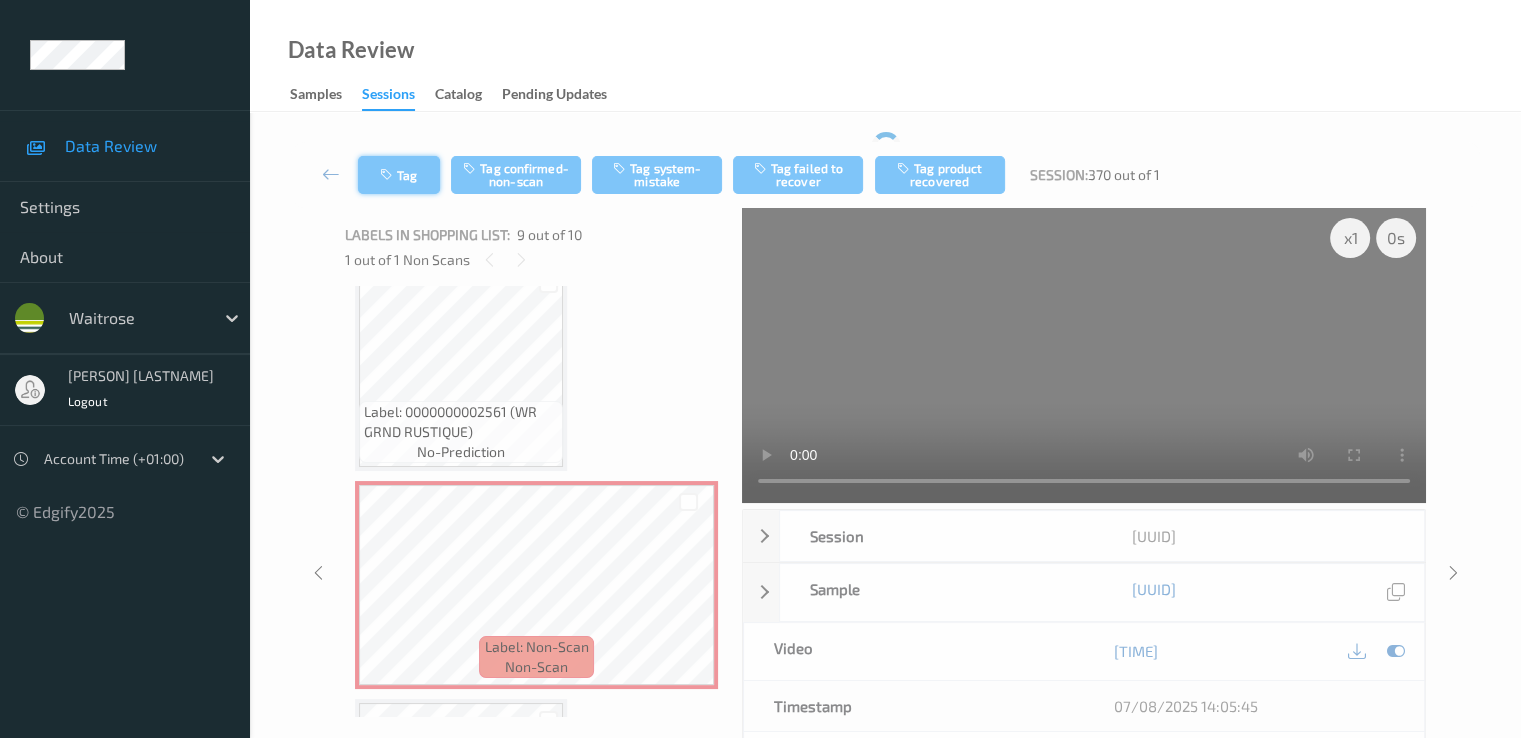 click on "Tag" at bounding box center [399, 175] 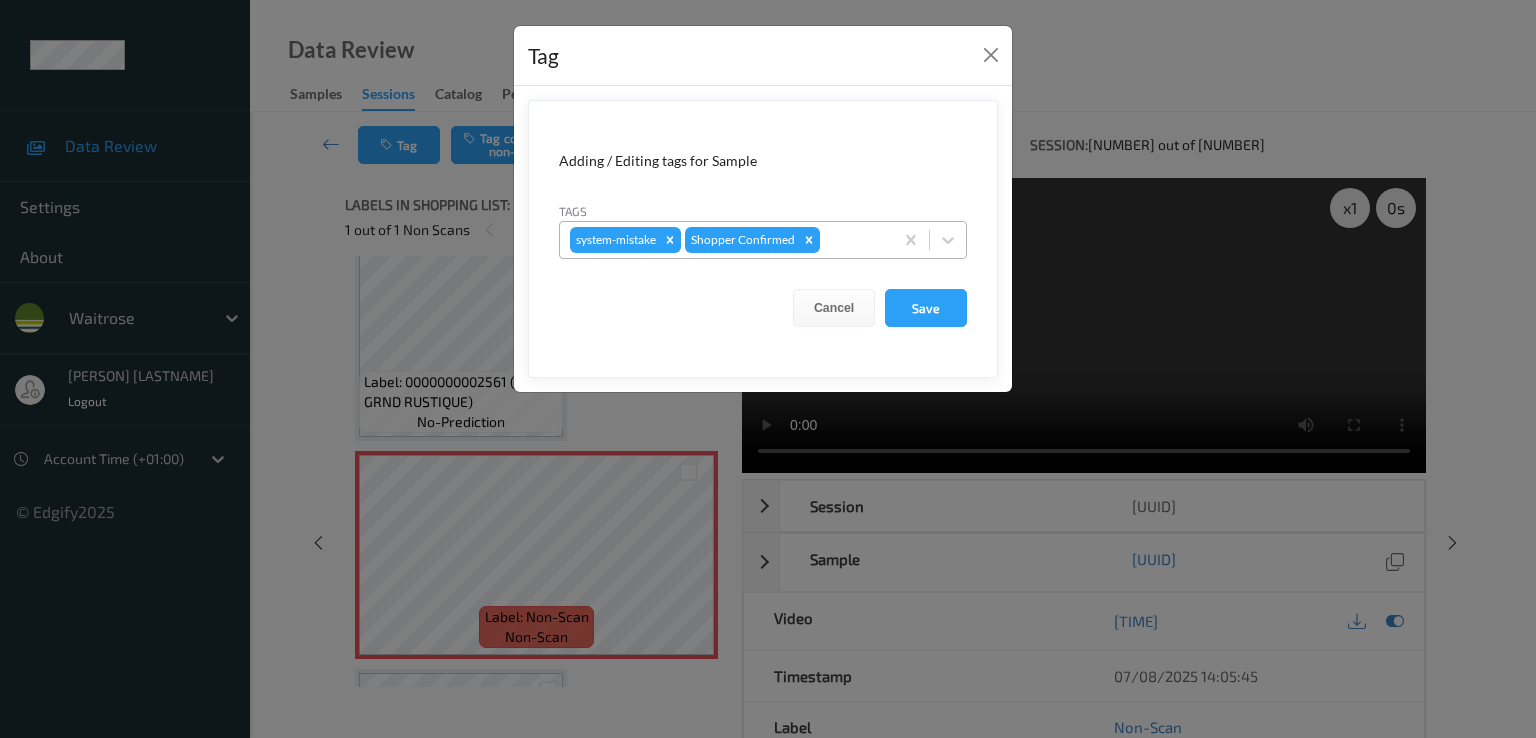 click at bounding box center [853, 240] 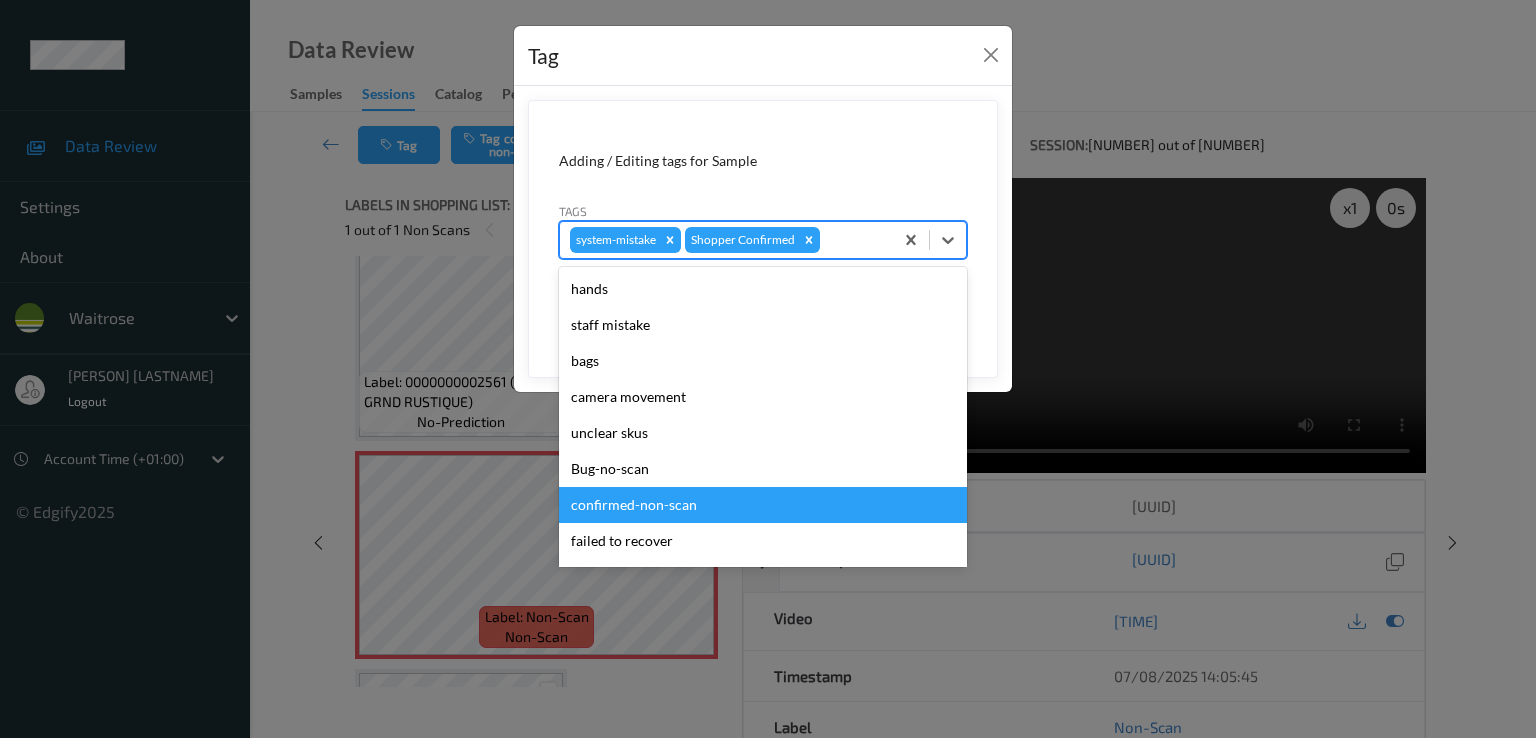 scroll, scrollTop: 392, scrollLeft: 0, axis: vertical 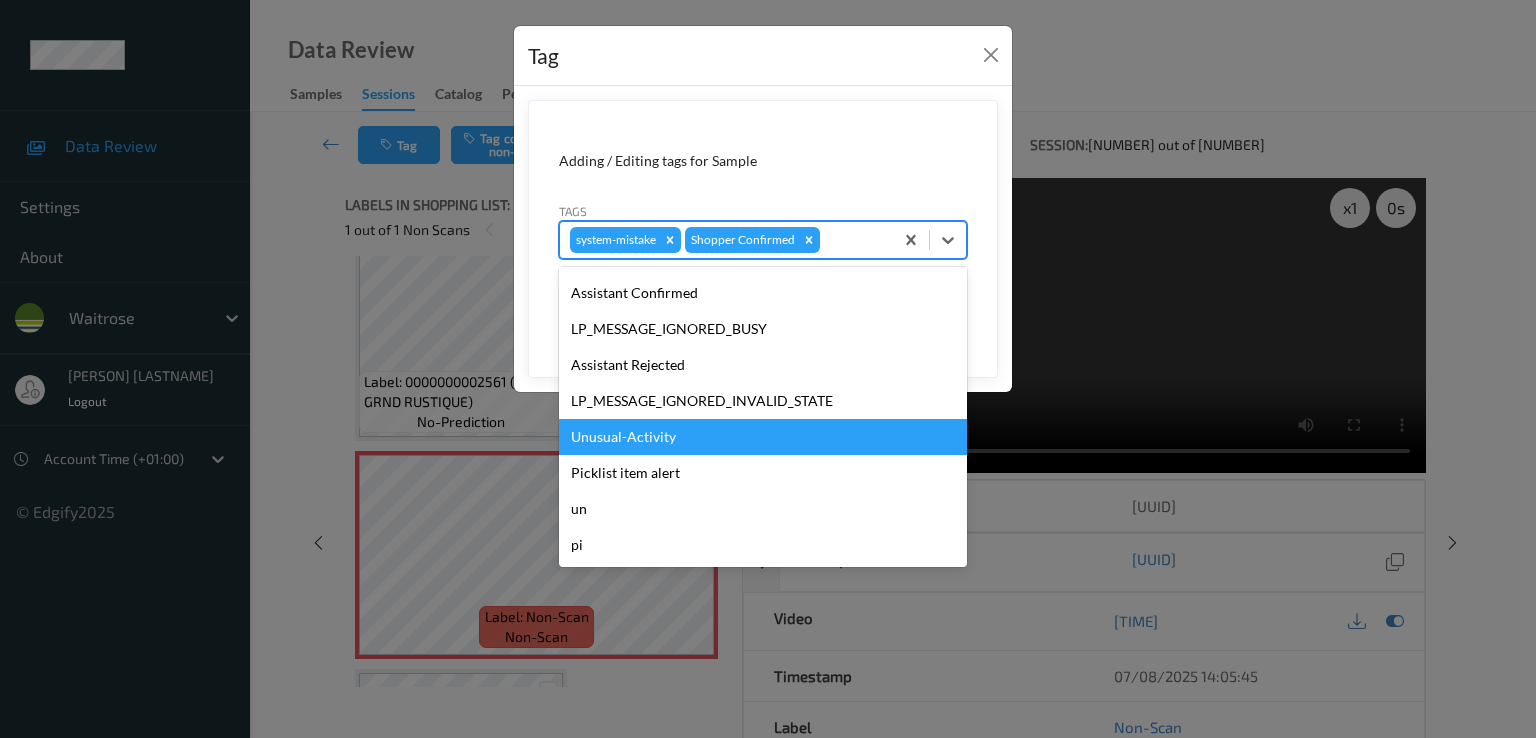 click on "Unusual-Activity" at bounding box center (763, 437) 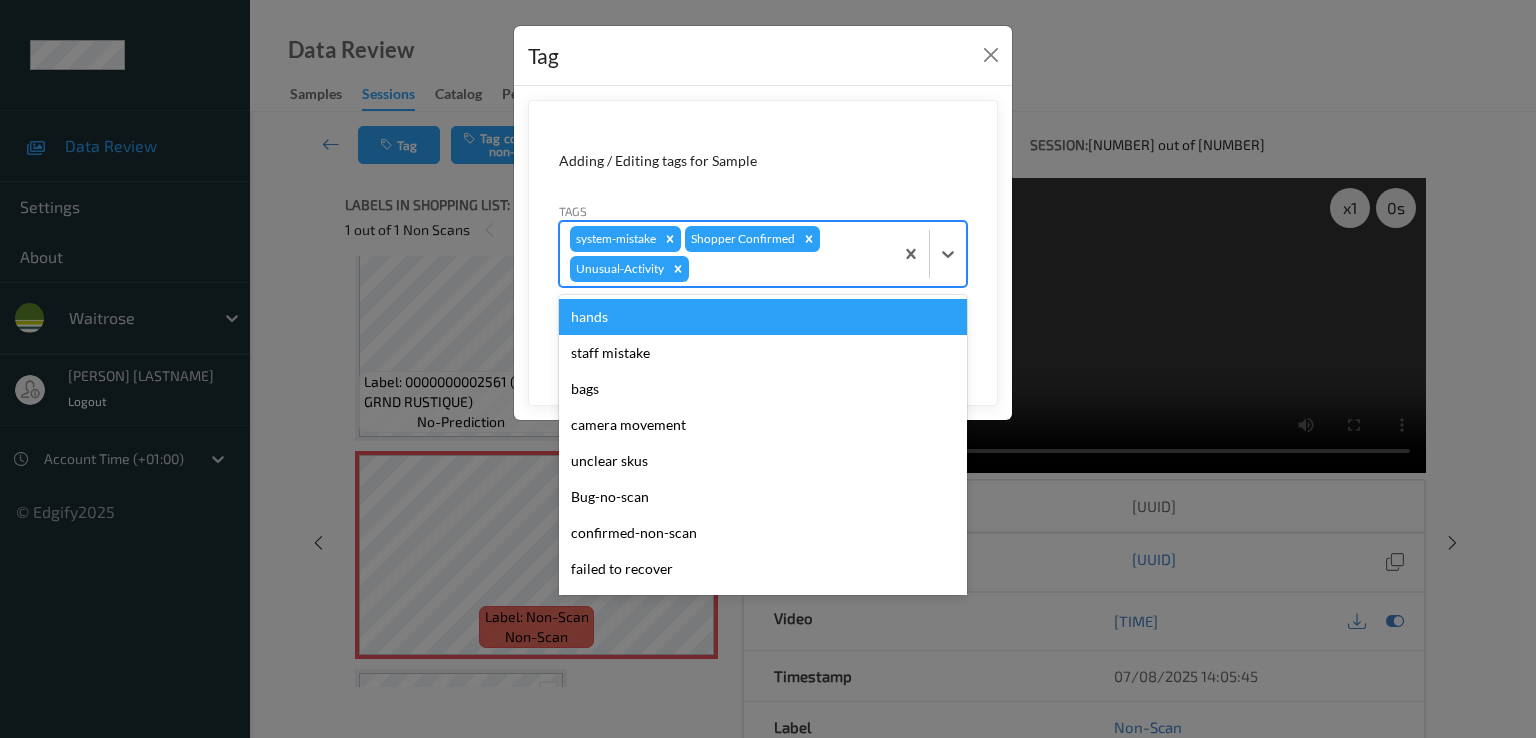 click at bounding box center (788, 269) 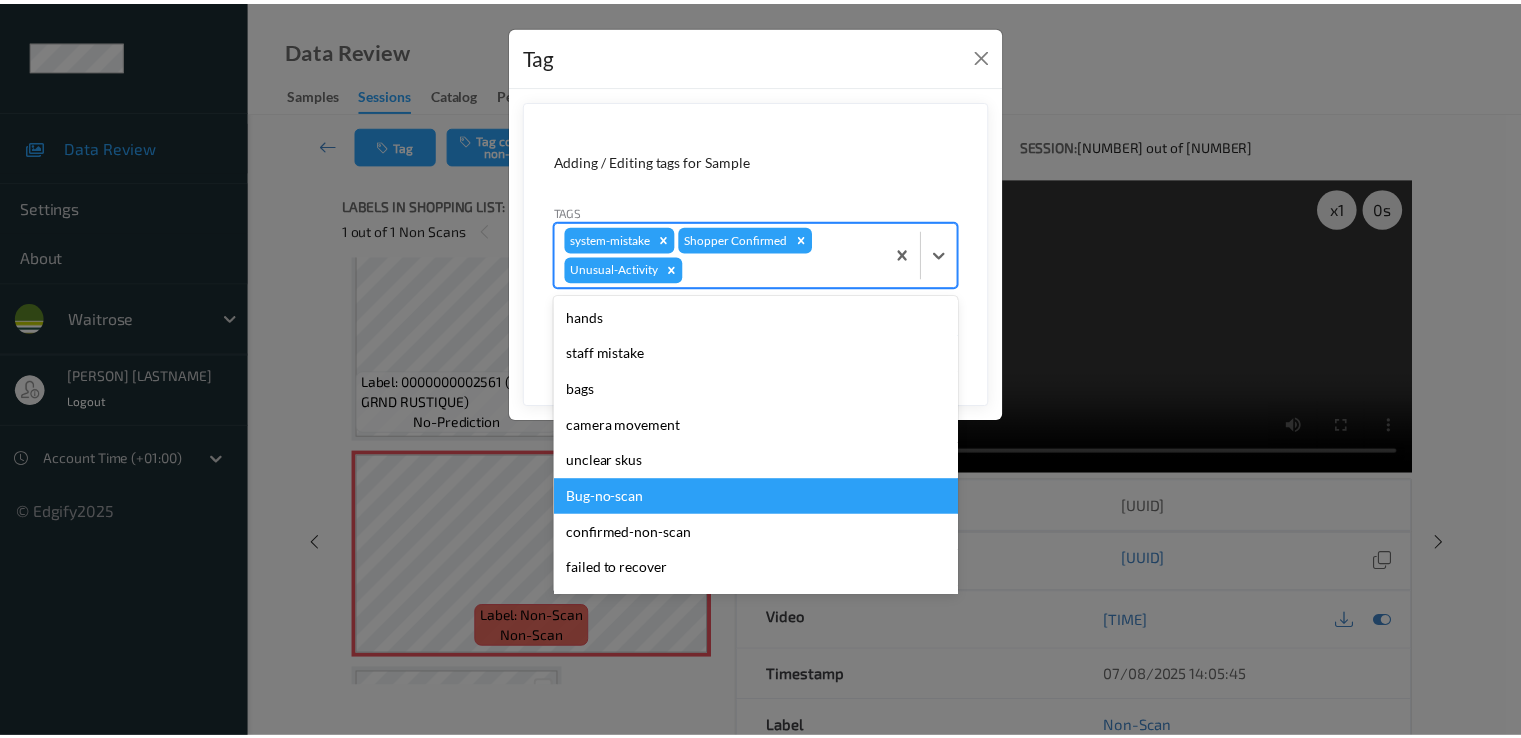 scroll, scrollTop: 356, scrollLeft: 0, axis: vertical 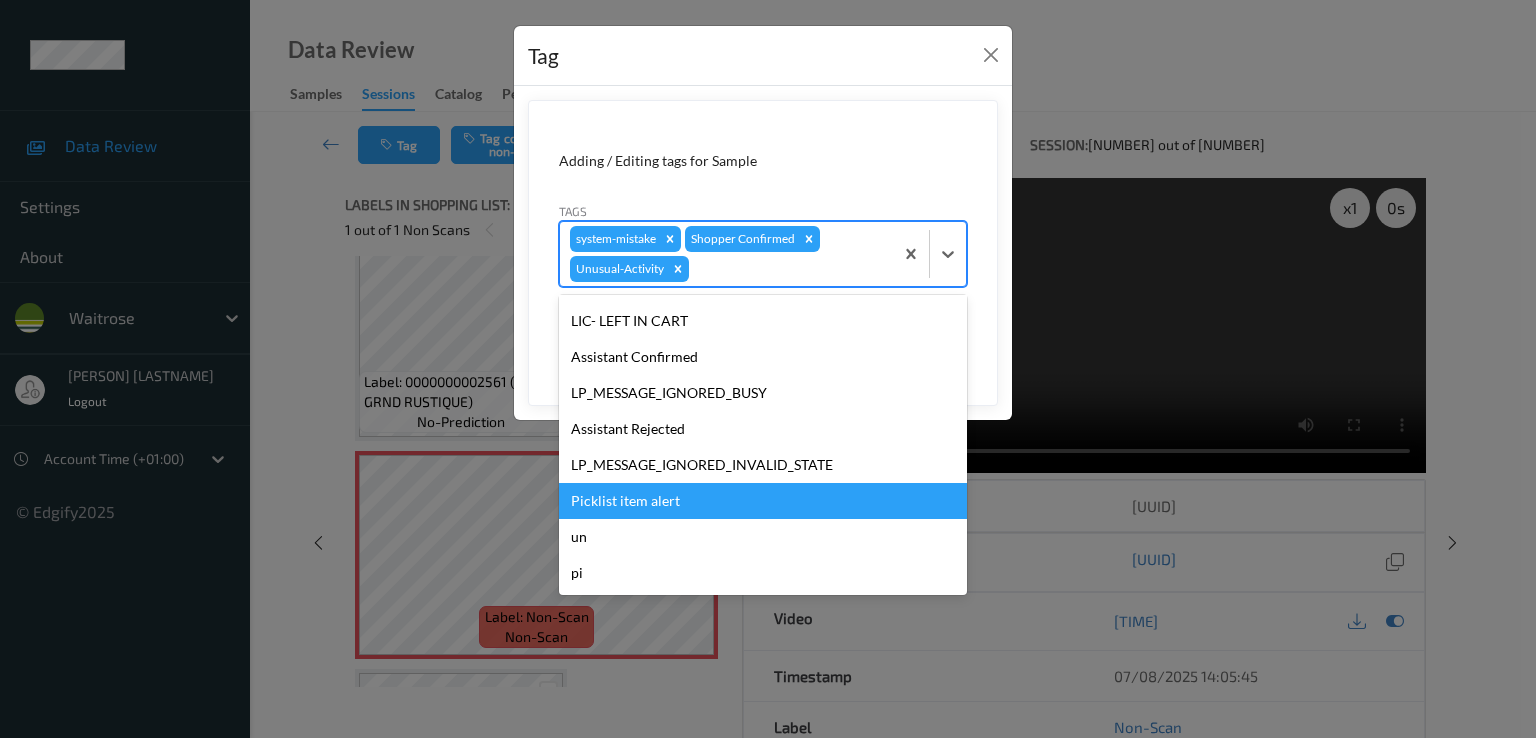 click on "Picklist item alert" at bounding box center (763, 501) 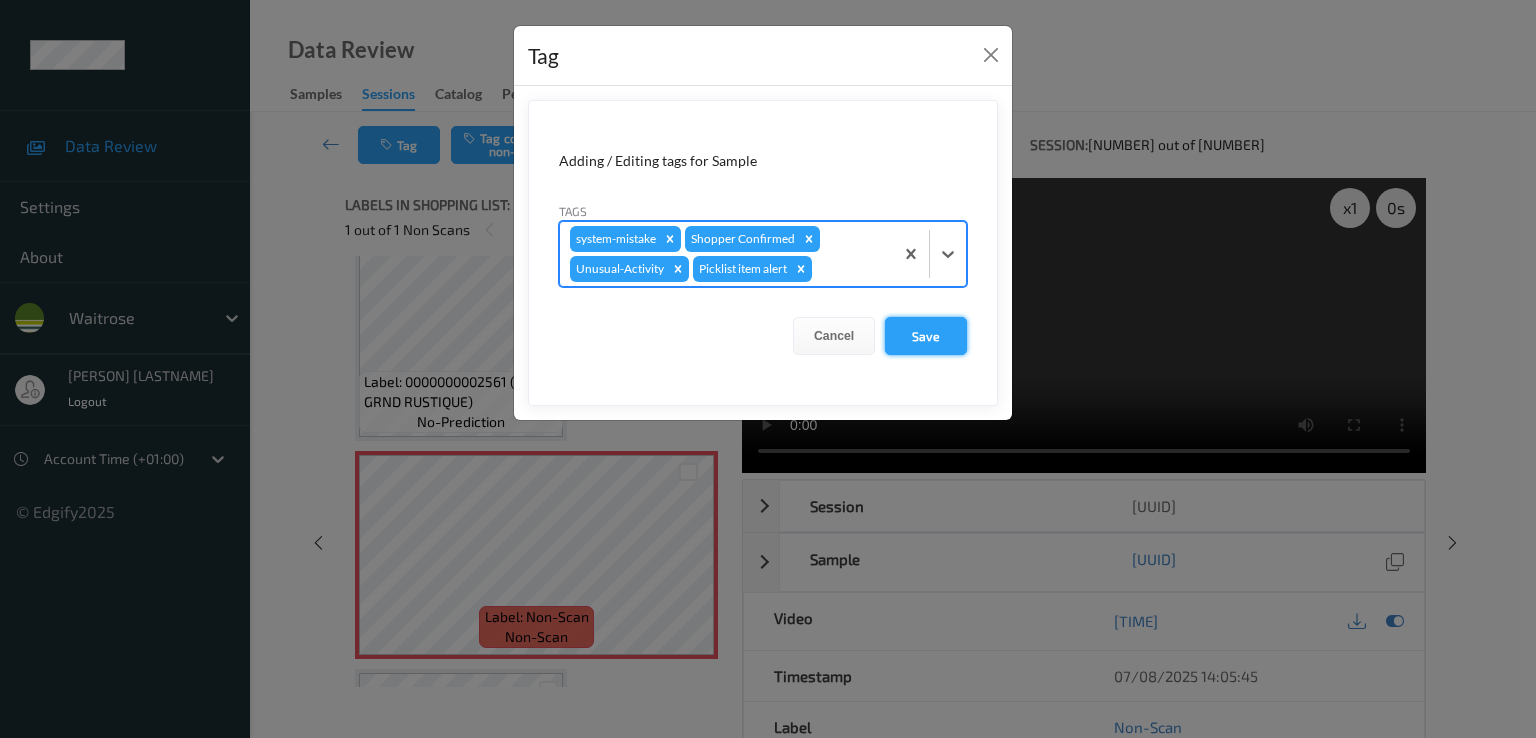 click on "Save" at bounding box center (926, 336) 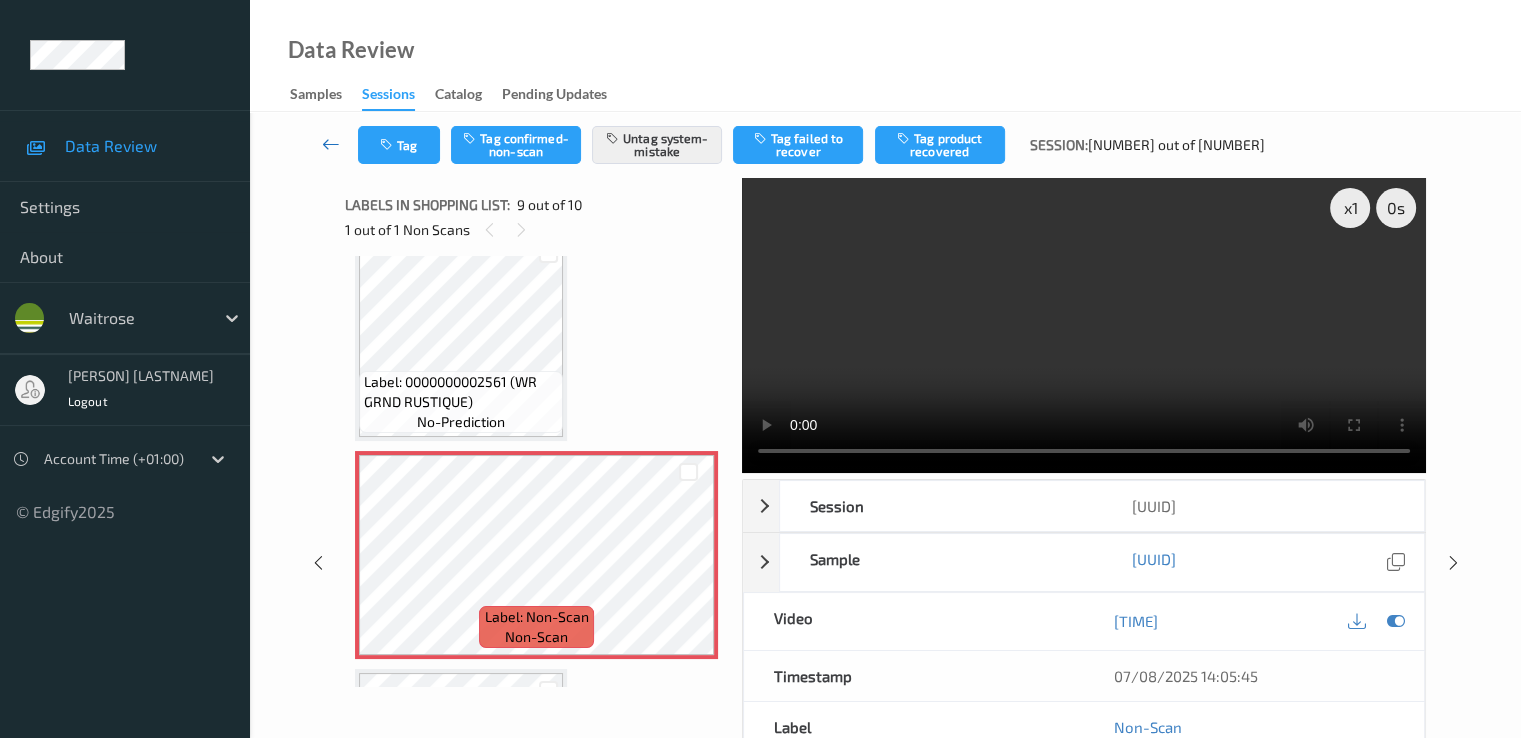 click at bounding box center (331, 144) 